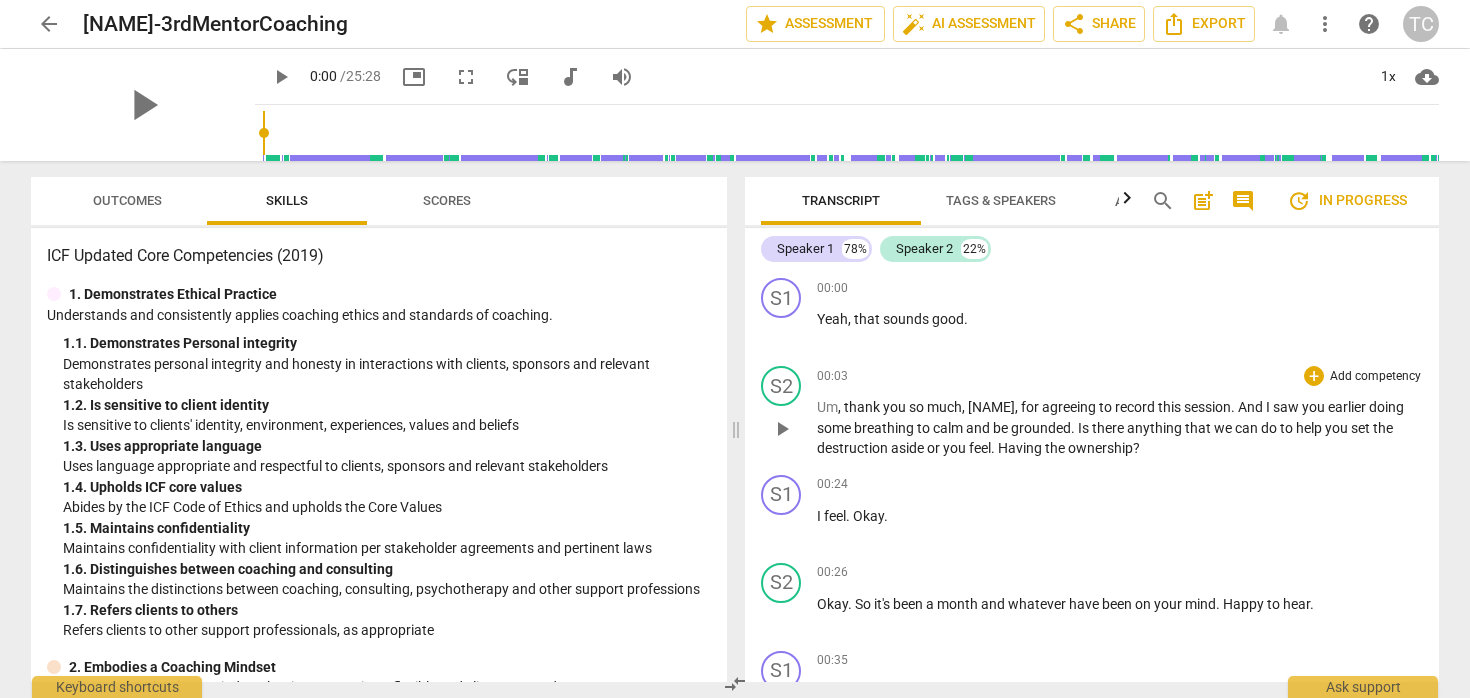 scroll, scrollTop: 0, scrollLeft: 0, axis: both 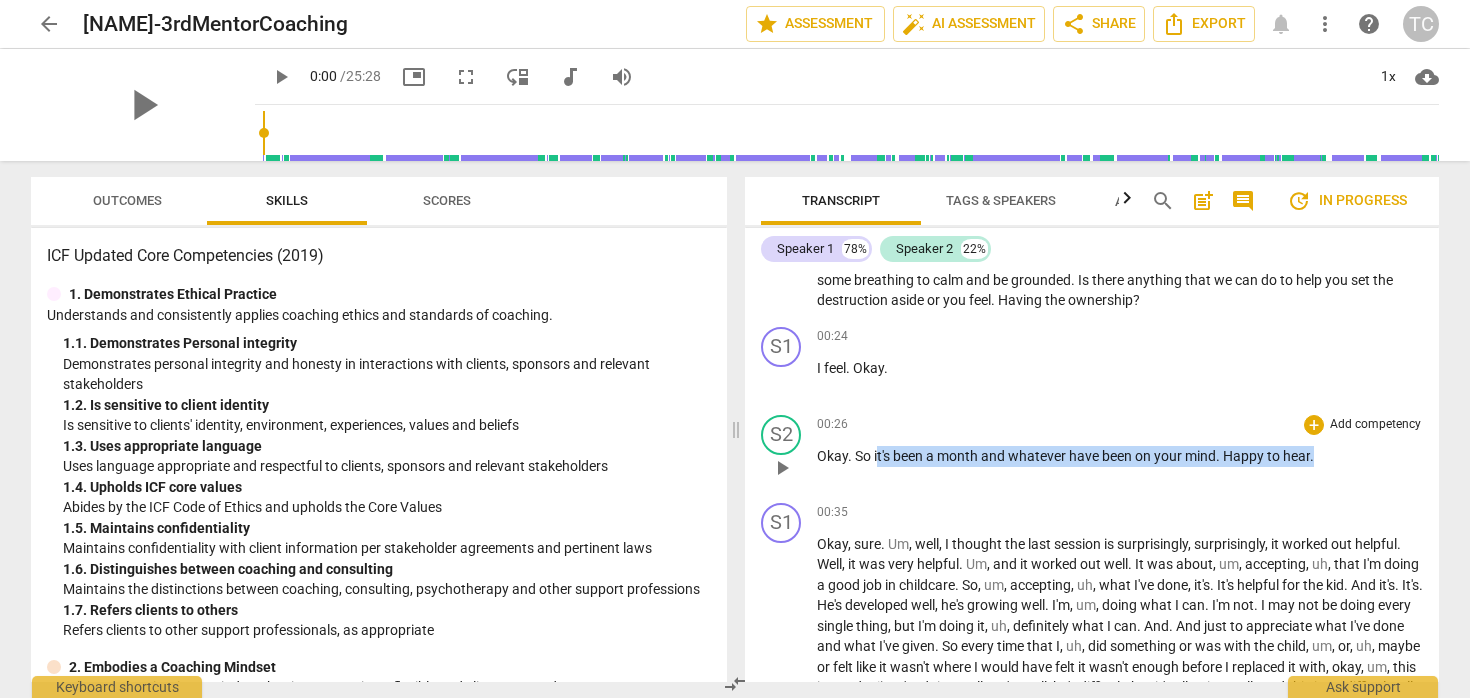 drag, startPoint x: 1314, startPoint y: 462, endPoint x: 880, endPoint y: 460, distance: 434.0046 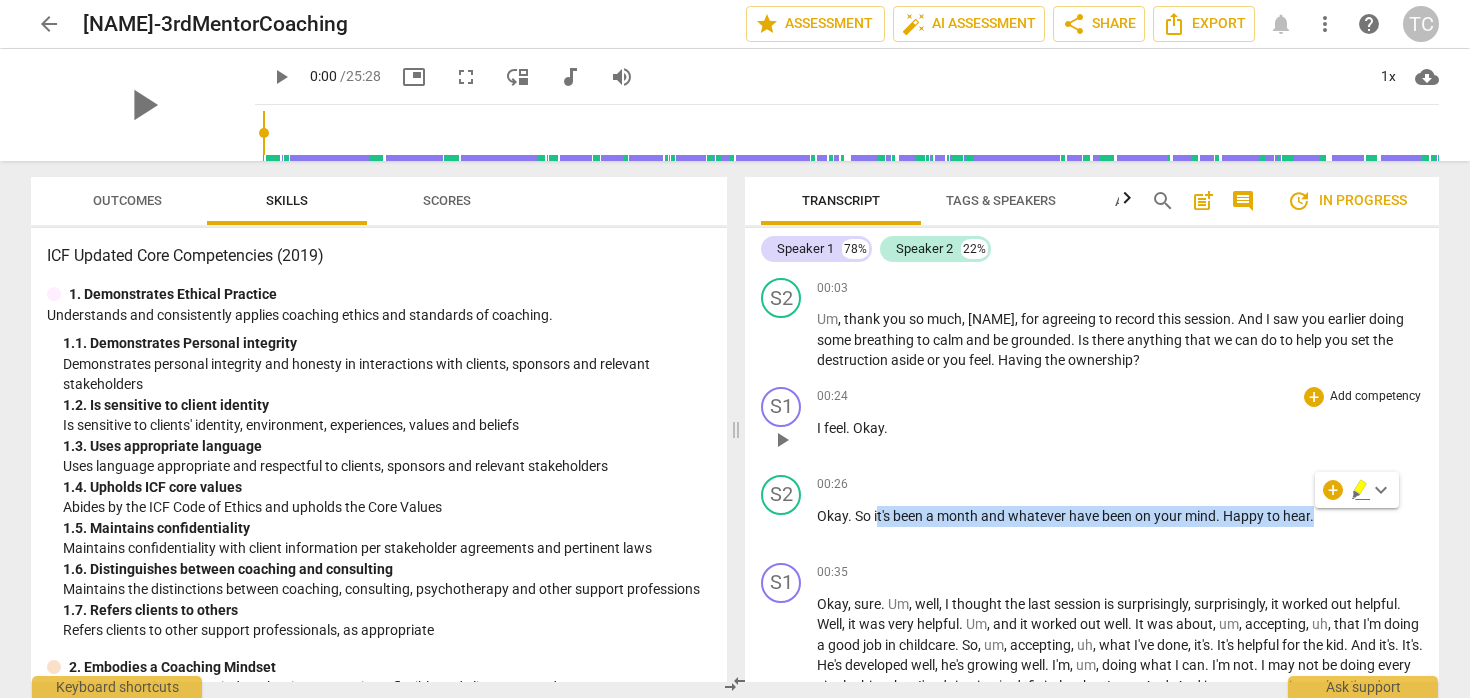 scroll, scrollTop: 80, scrollLeft: 0, axis: vertical 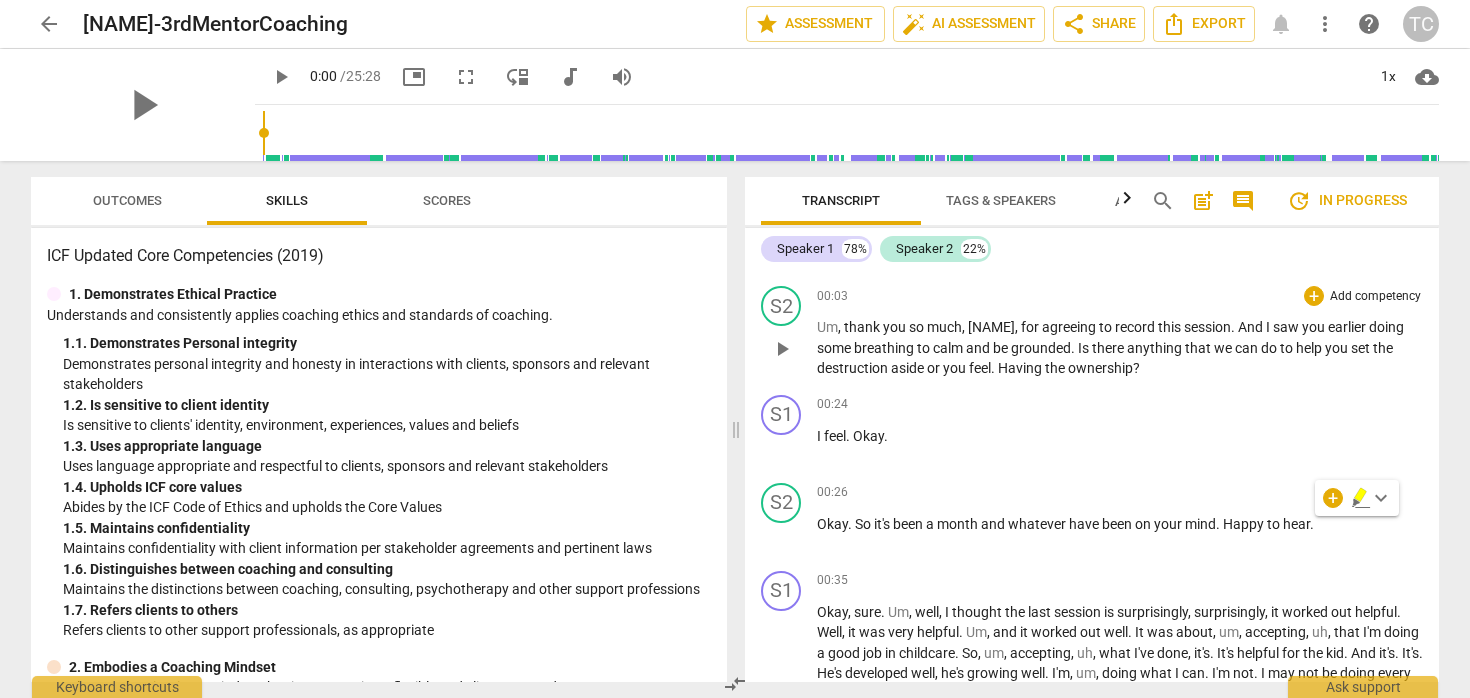 click on "ownership" at bounding box center (1100, 368) 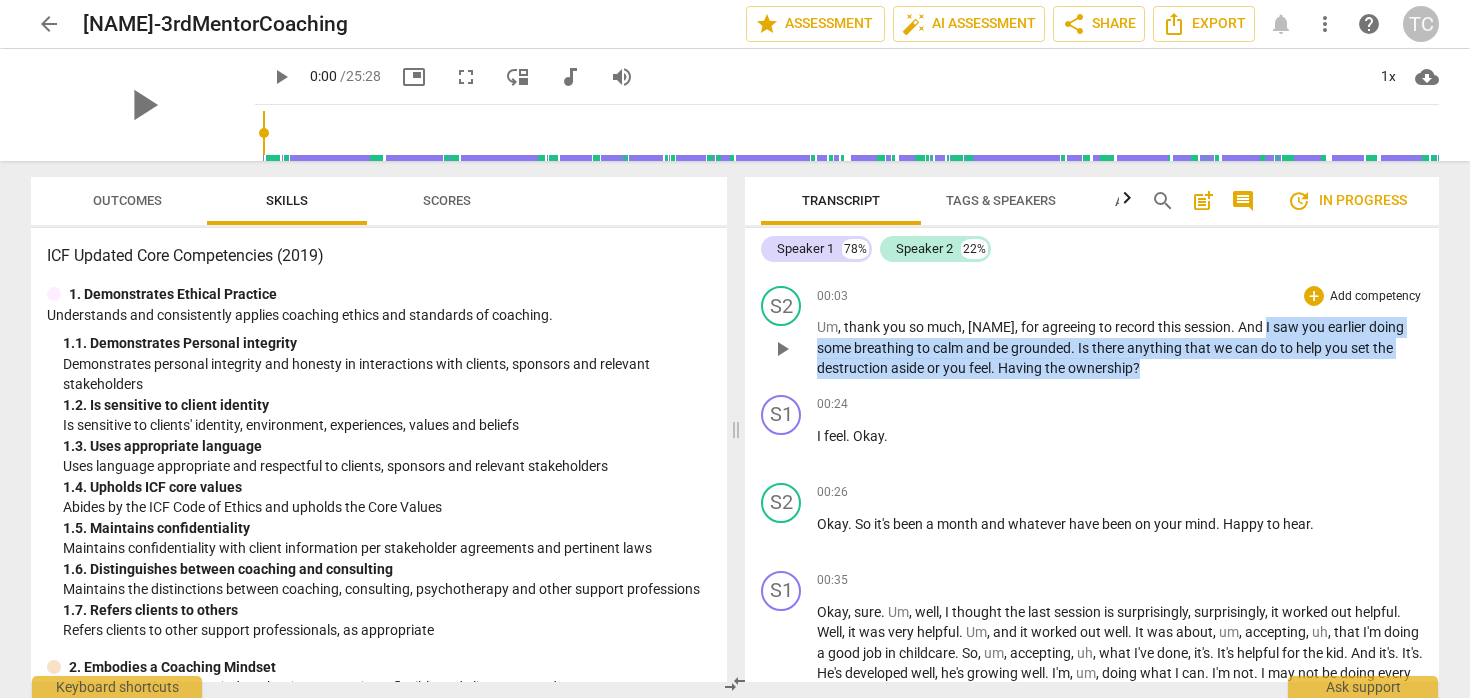 drag, startPoint x: 1144, startPoint y: 371, endPoint x: 1249, endPoint y: 335, distance: 111 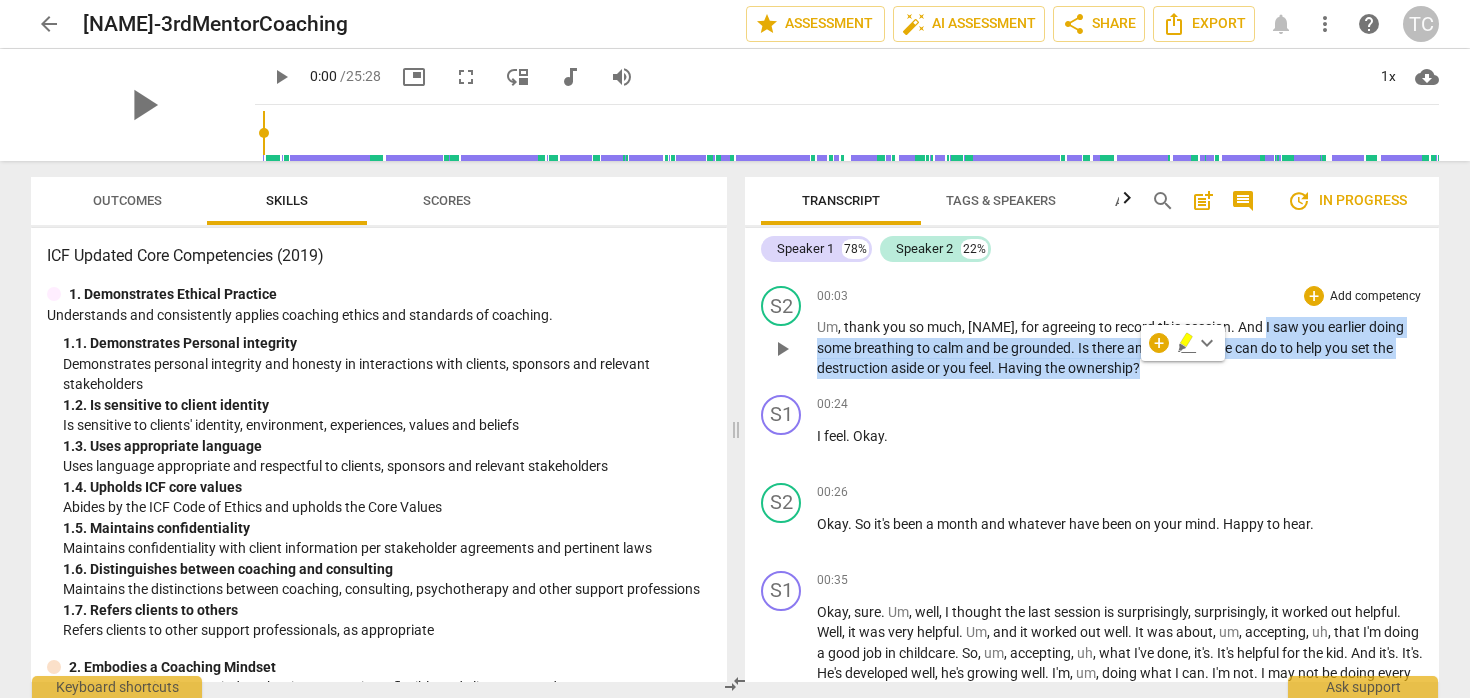 click on "ownership" at bounding box center [1100, 368] 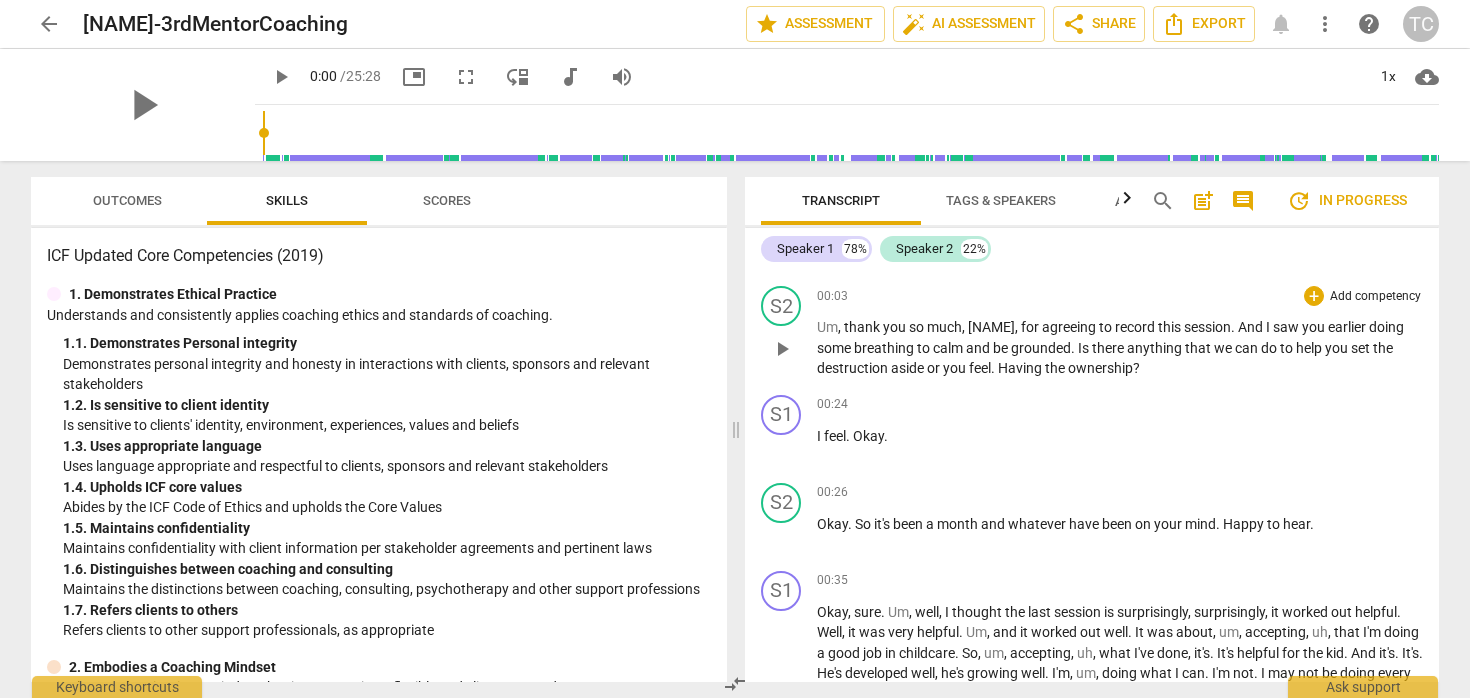click on "ownership" at bounding box center [1100, 368] 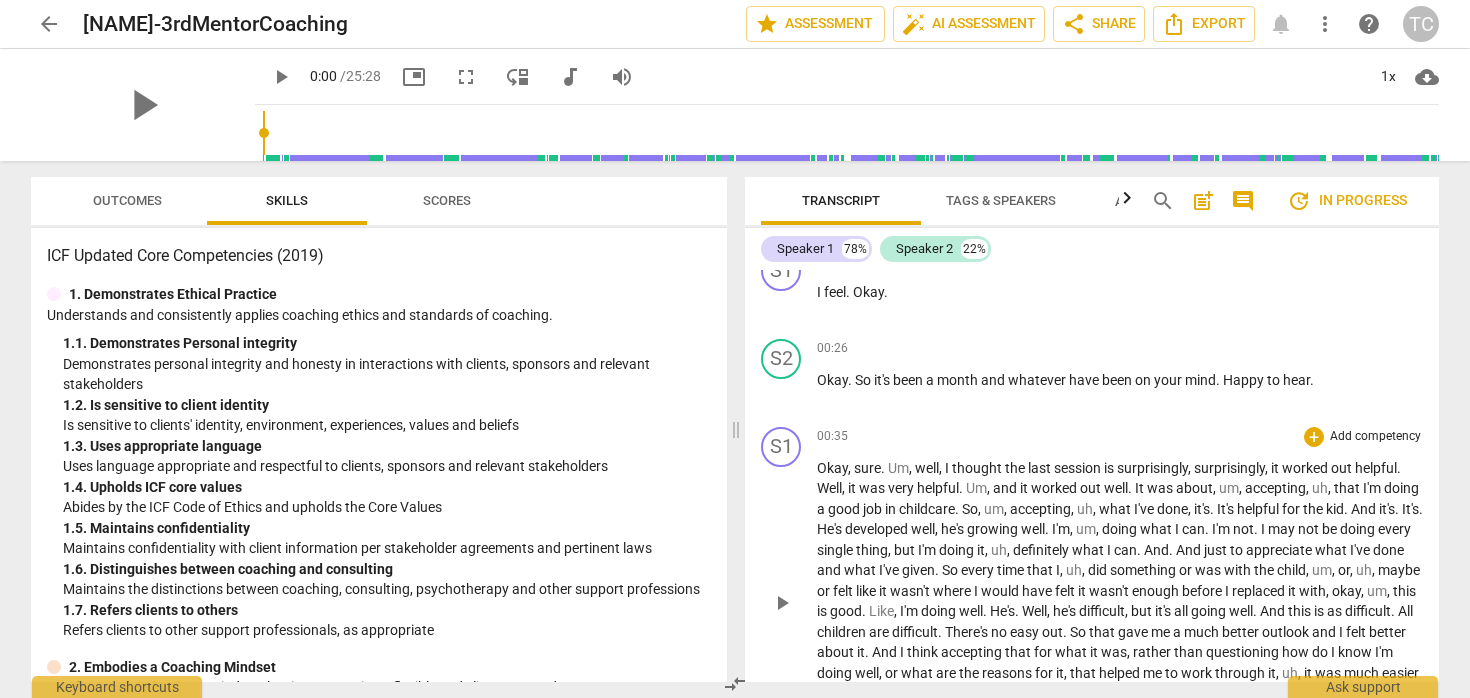 scroll, scrollTop: 235, scrollLeft: 0, axis: vertical 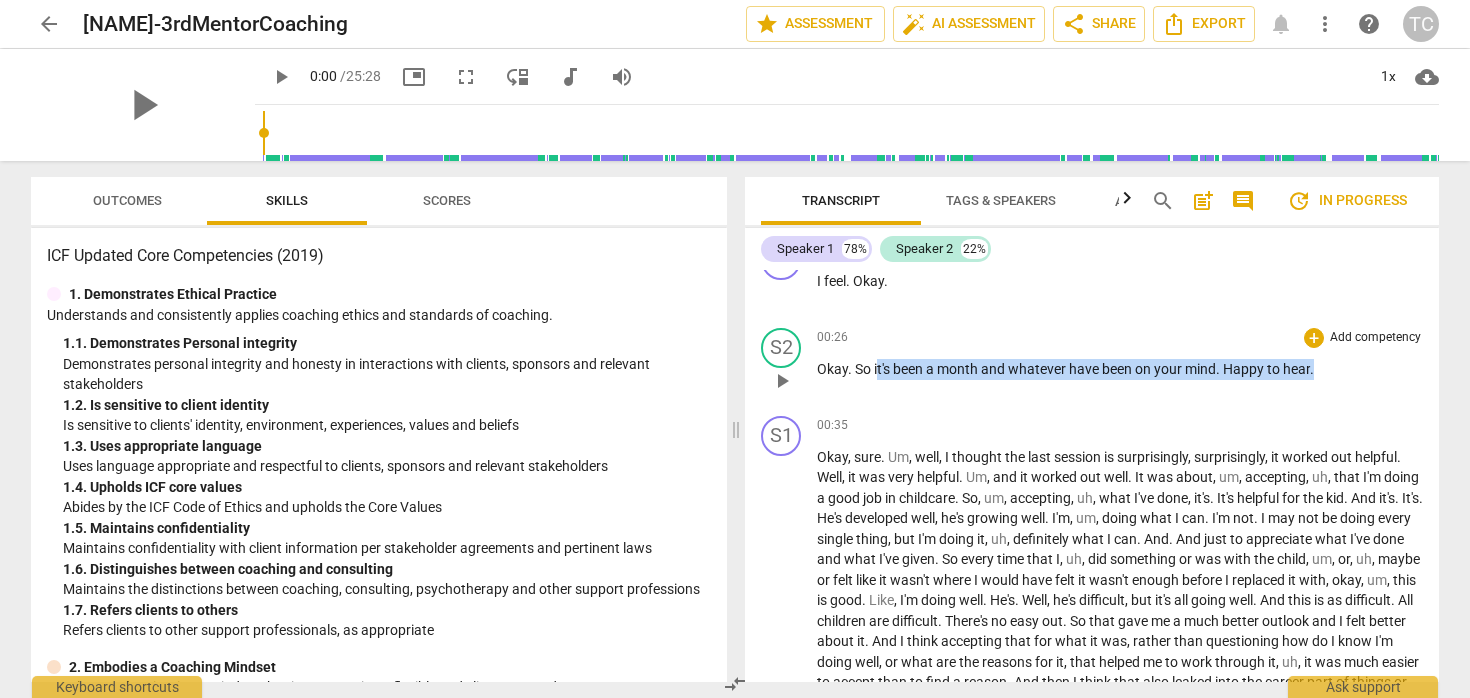 drag, startPoint x: 1320, startPoint y: 370, endPoint x: 876, endPoint y: 372, distance: 444.00452 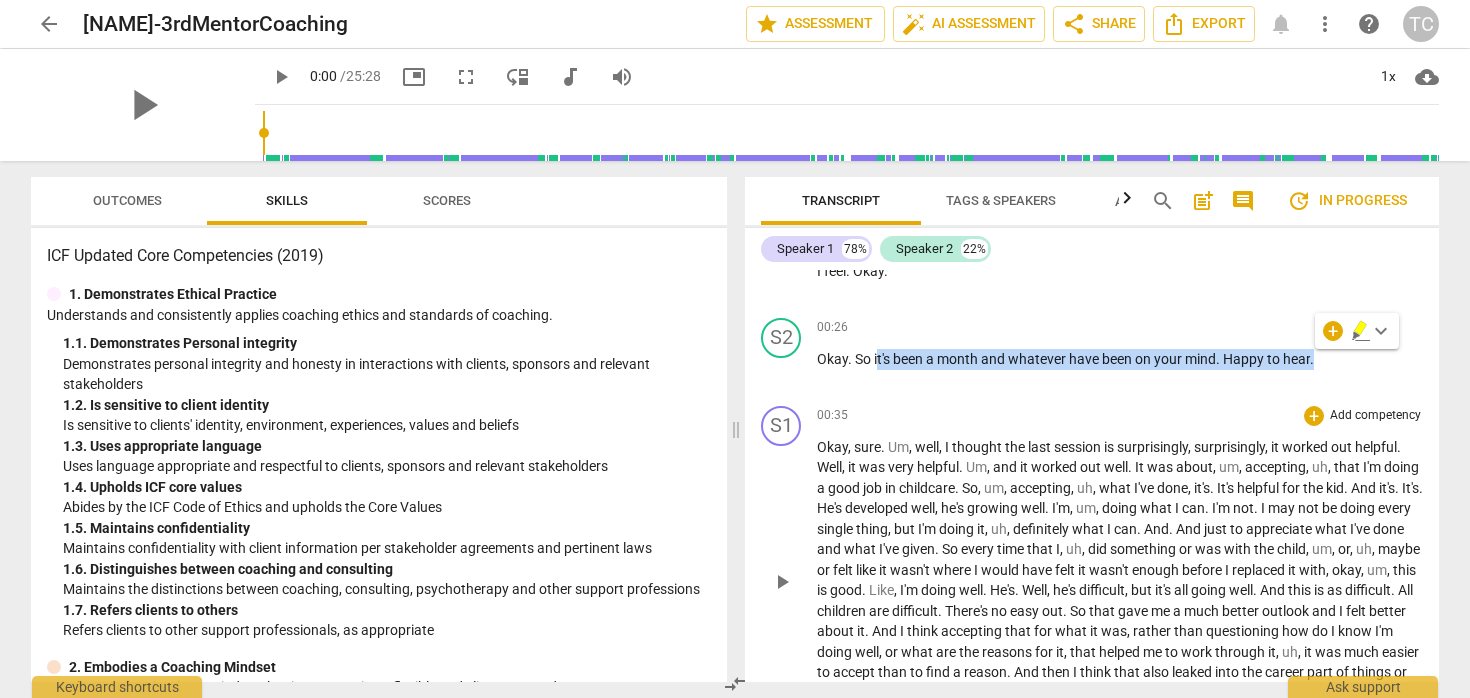 scroll, scrollTop: 247, scrollLeft: 0, axis: vertical 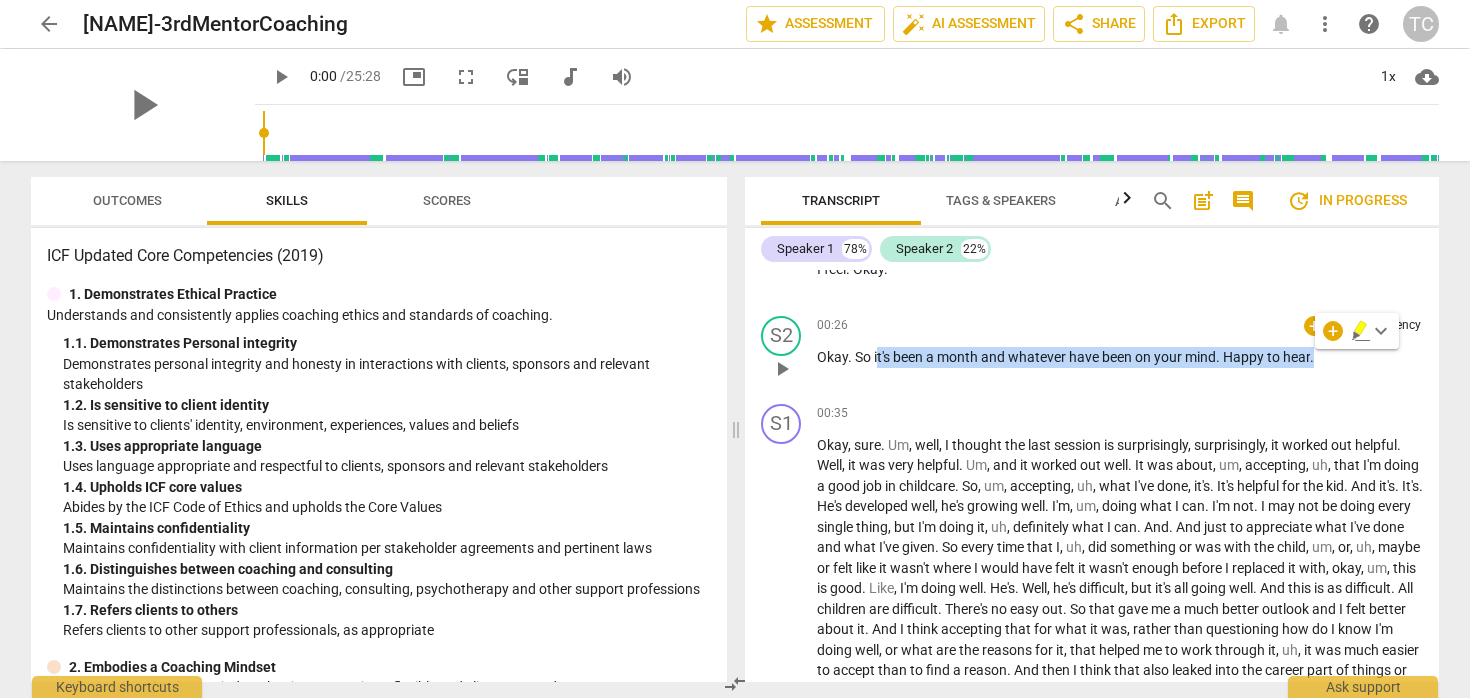 click on "Happy" at bounding box center (1245, 357) 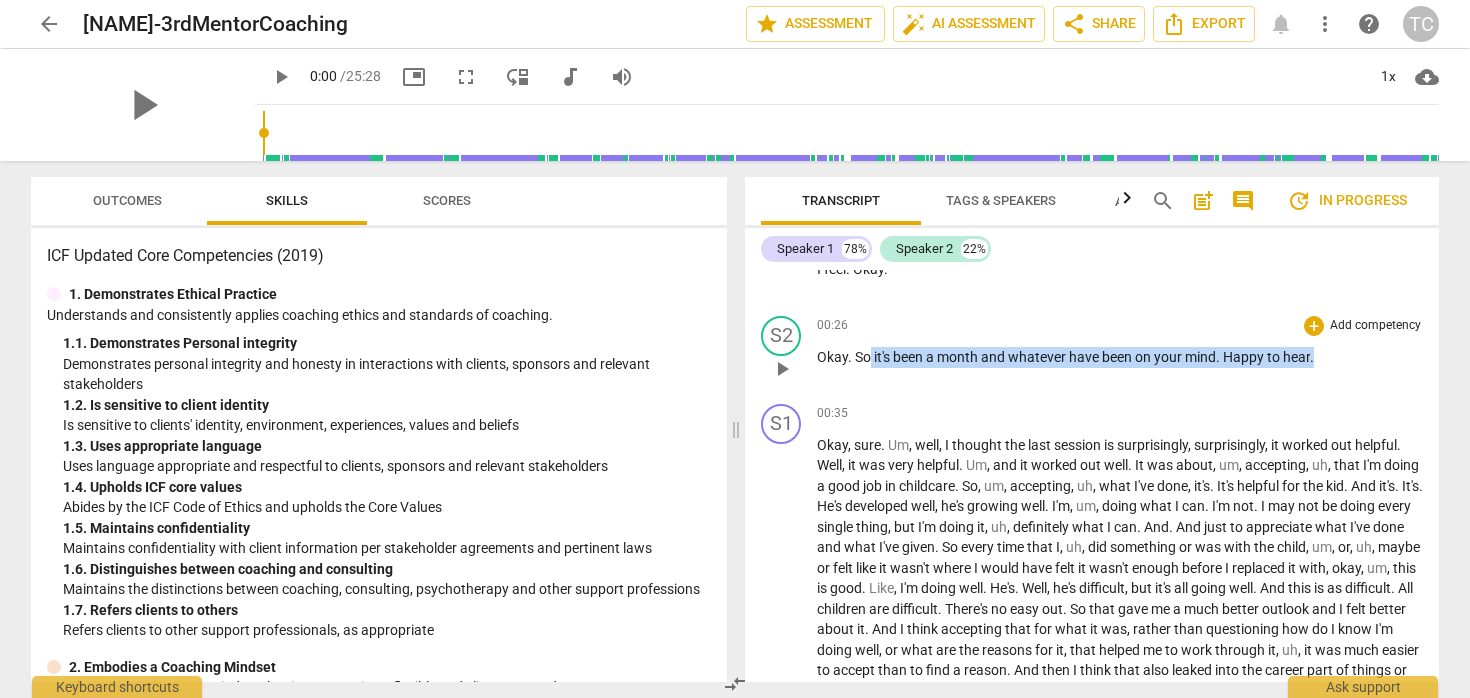 drag, startPoint x: 1329, startPoint y: 361, endPoint x: 872, endPoint y: 365, distance: 457.01752 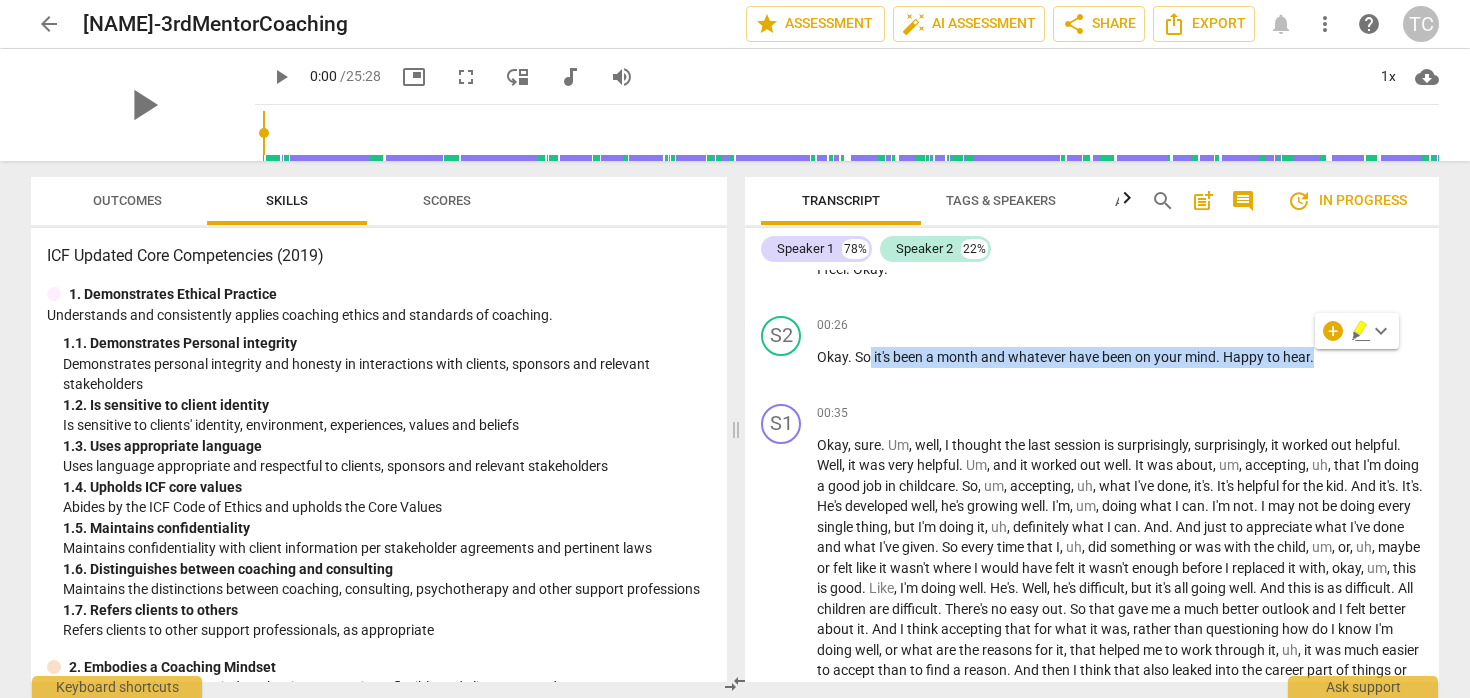 click 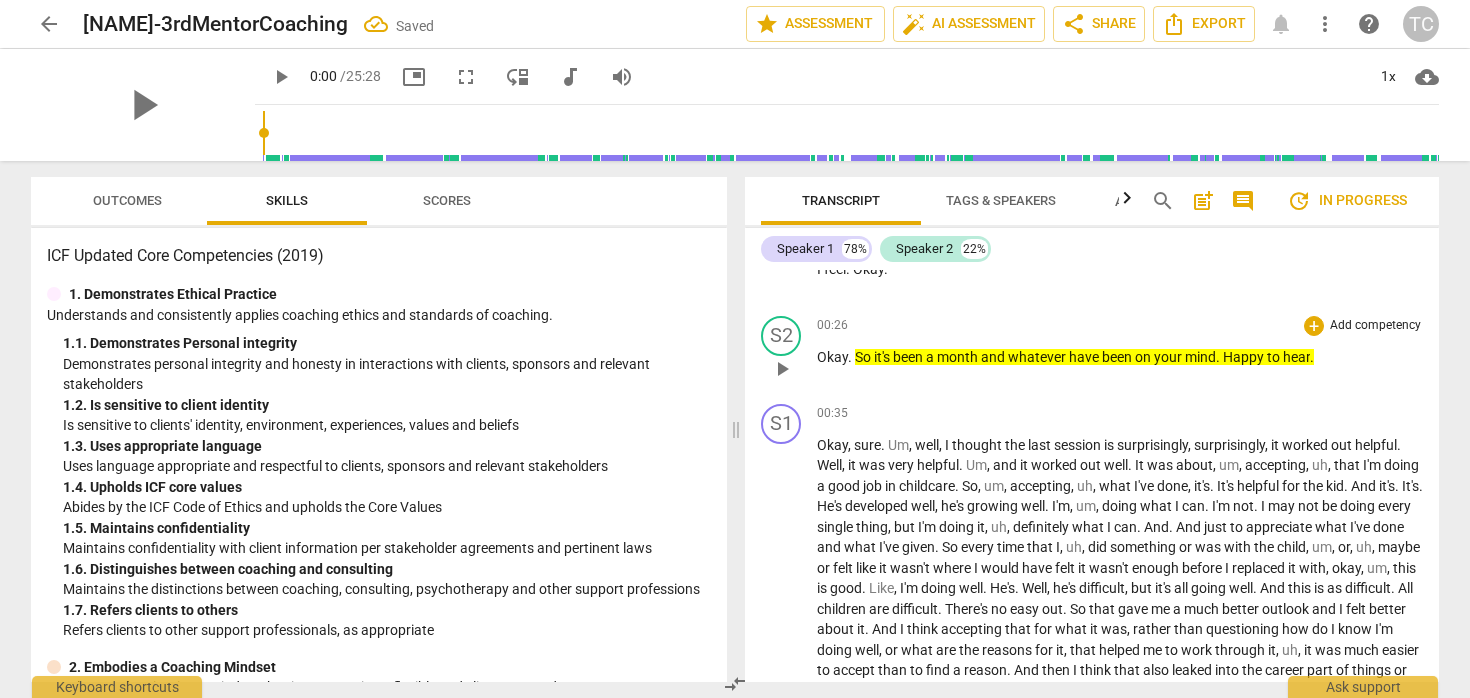 click on "hear" at bounding box center (1296, 357) 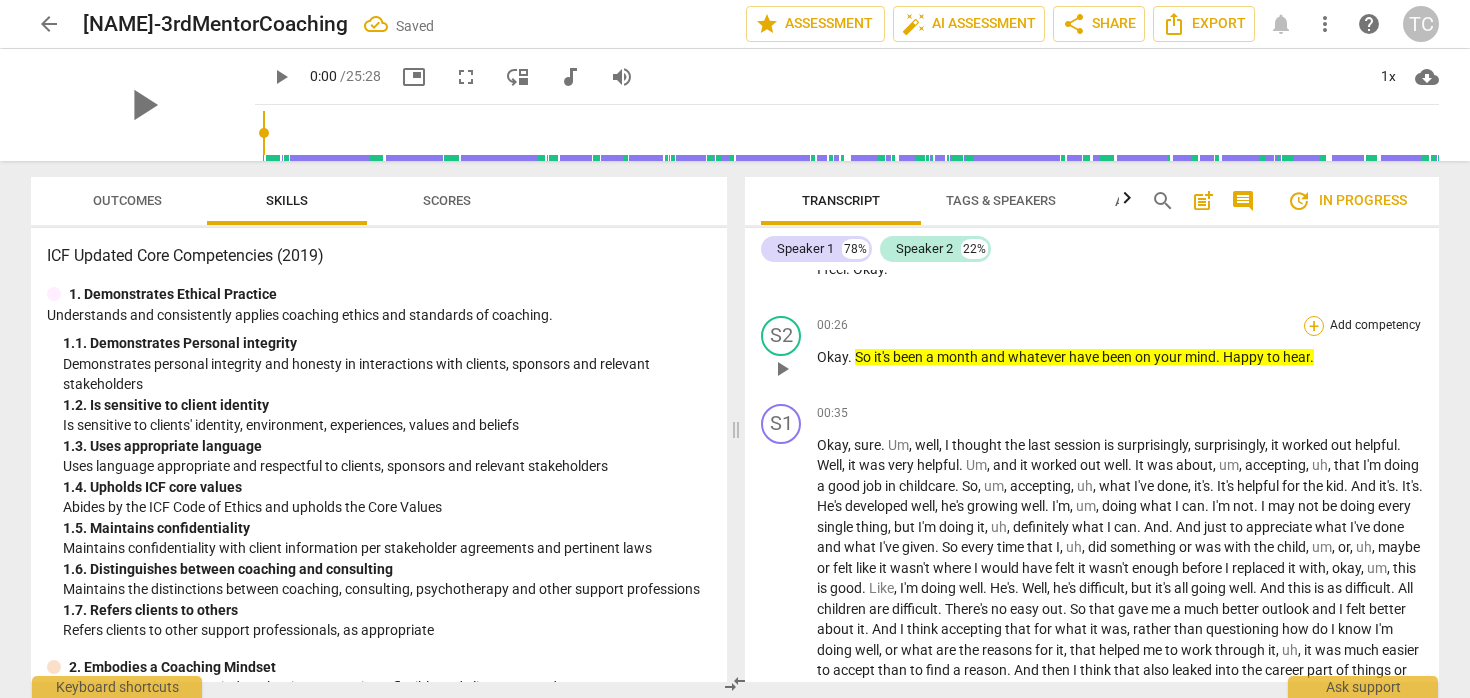click on "+" at bounding box center (1314, 326) 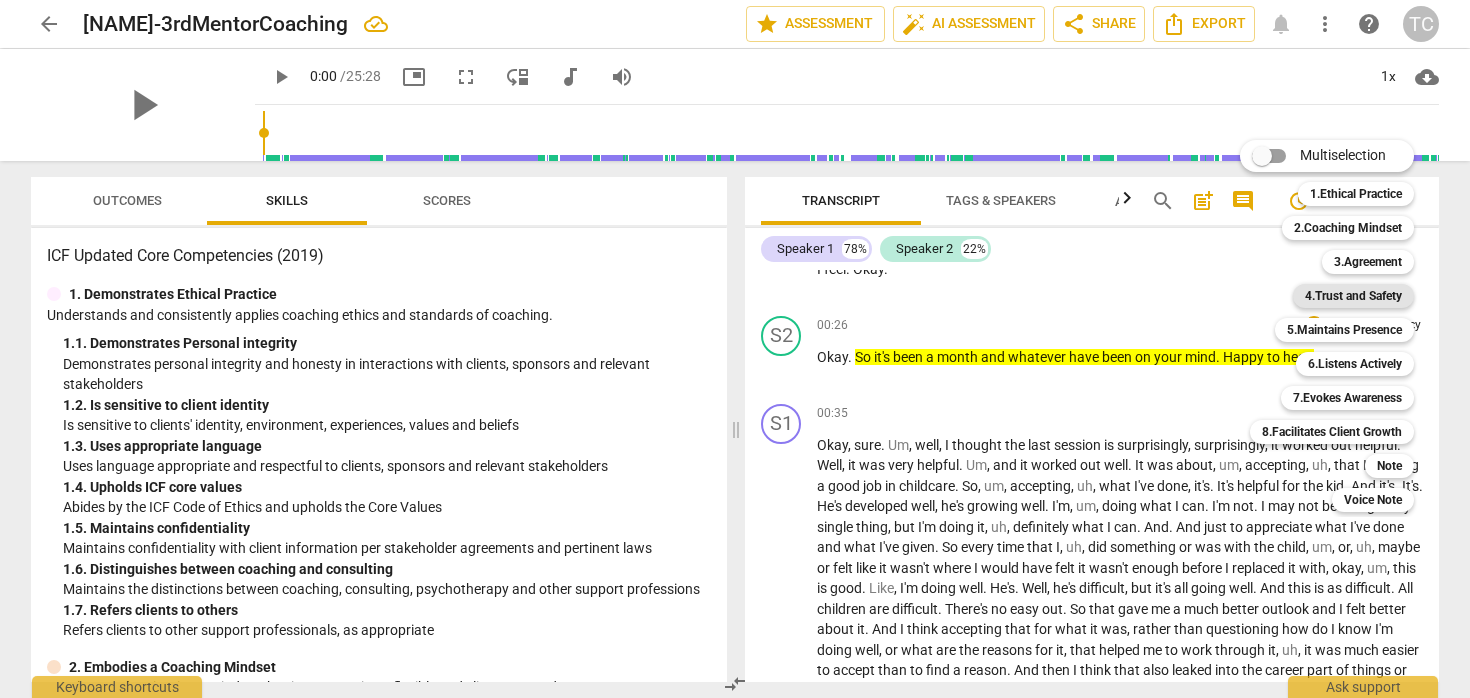 click on "4.Trust and Safety" at bounding box center [1353, 296] 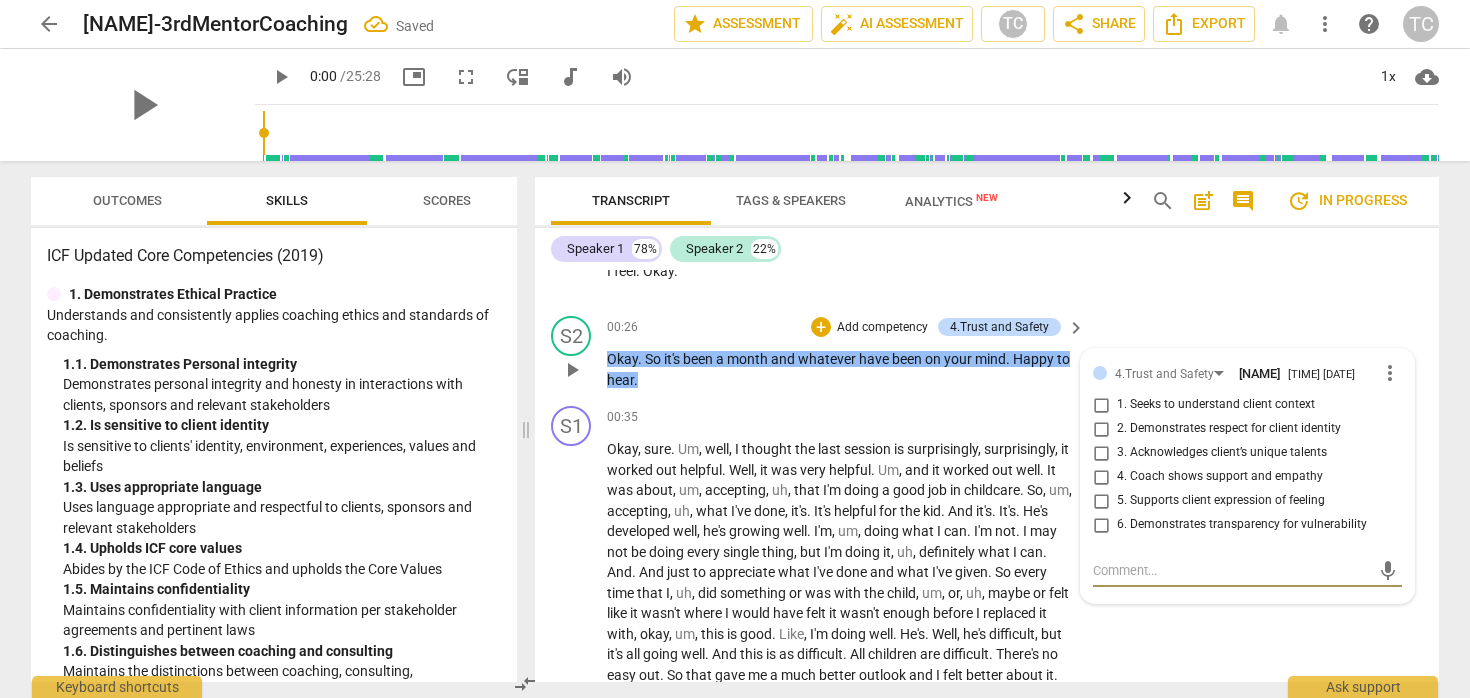 click on "1. Seeks to understand client context" at bounding box center [1216, 405] 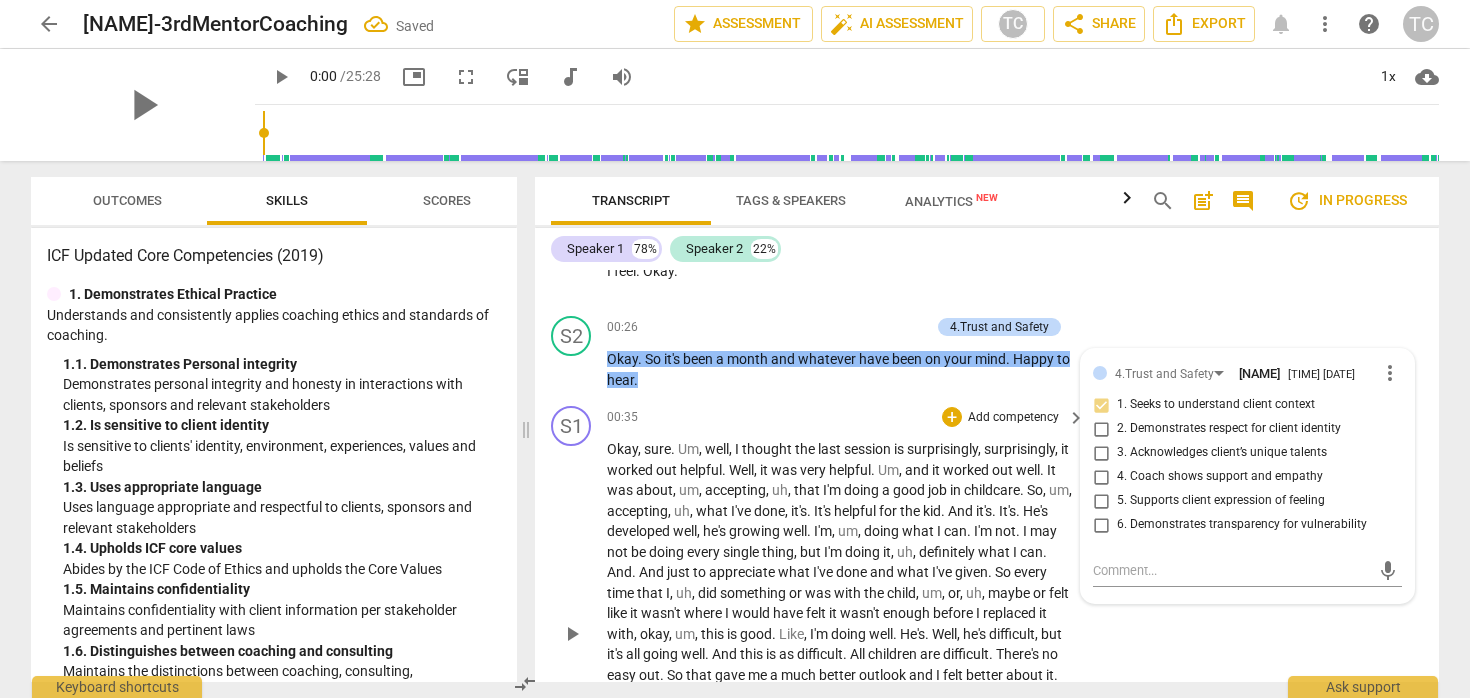 click on "." at bounding box center [970, 531] 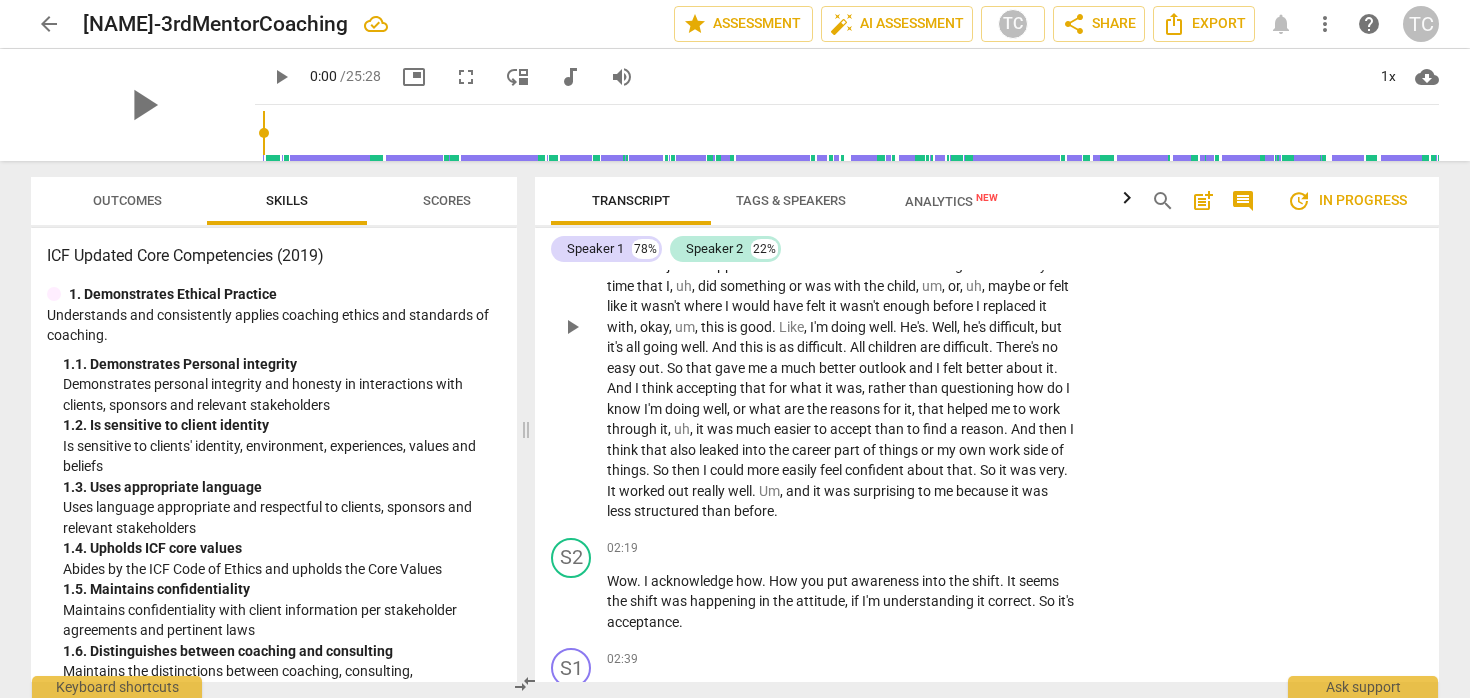 scroll, scrollTop: 570, scrollLeft: 0, axis: vertical 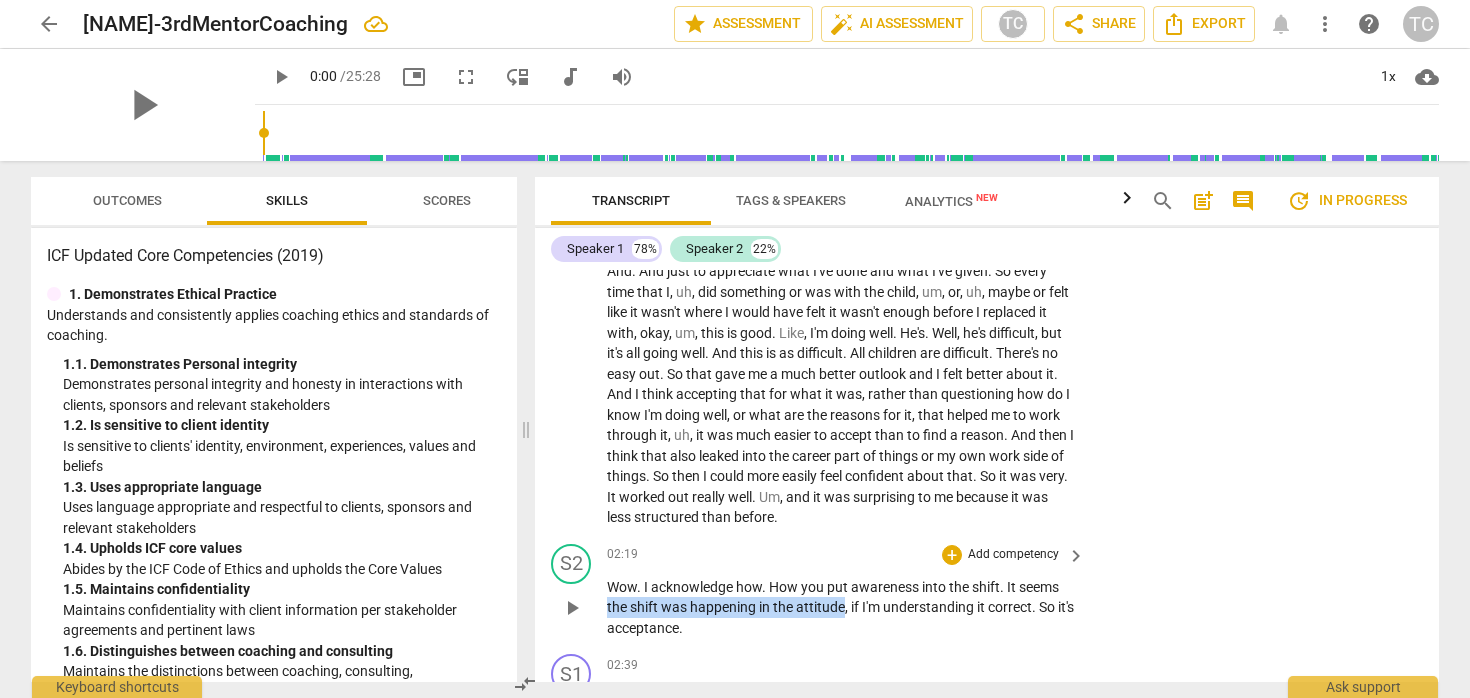 drag, startPoint x: 845, startPoint y: 610, endPoint x: 601, endPoint y: 605, distance: 244.05122 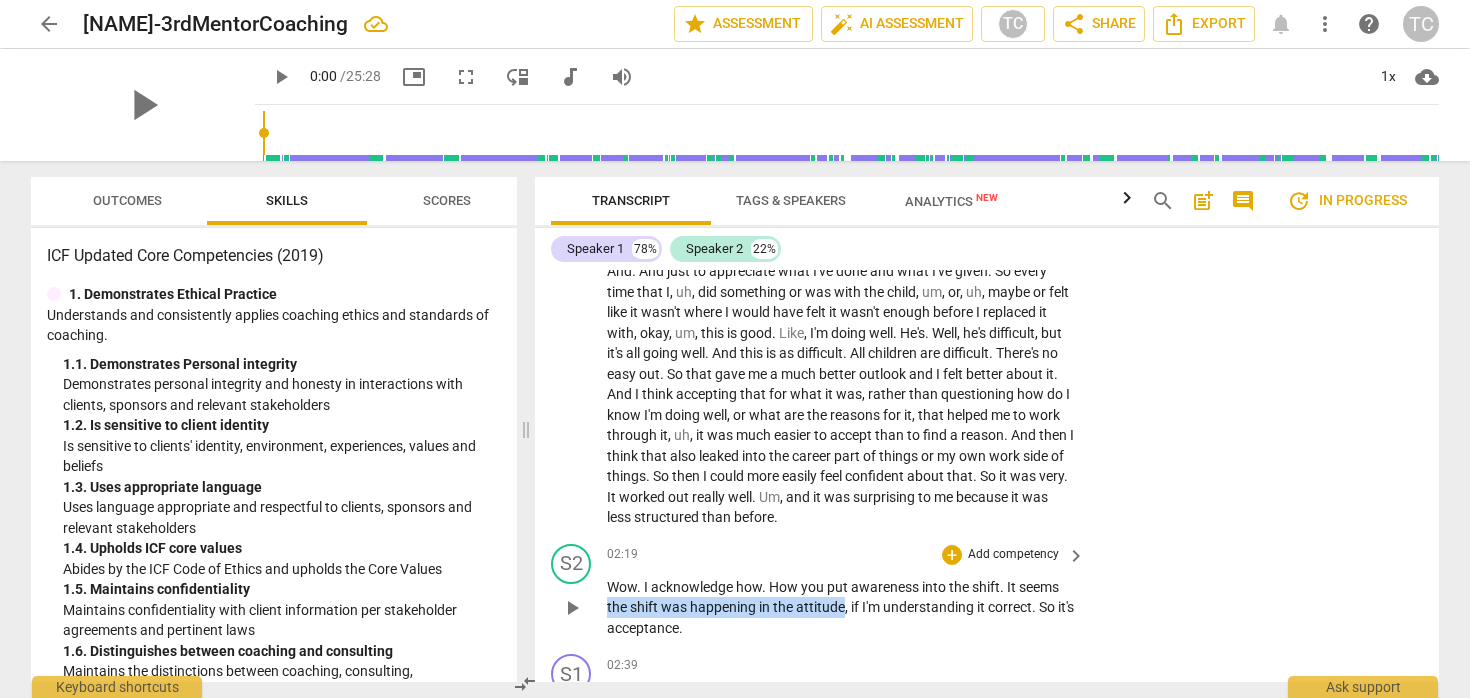 click on "S2 play_arrow pause 02:19 + Add competency keyboard_arrow_right Wow .   I   acknowledge   how .   How   you   put   awareness   into   the   shift .   It   seems   the   shift   was   happening   in   the   attitude ,   if   I'm   understanding   it   correct .   So   it's   acceptance ." at bounding box center (987, 591) 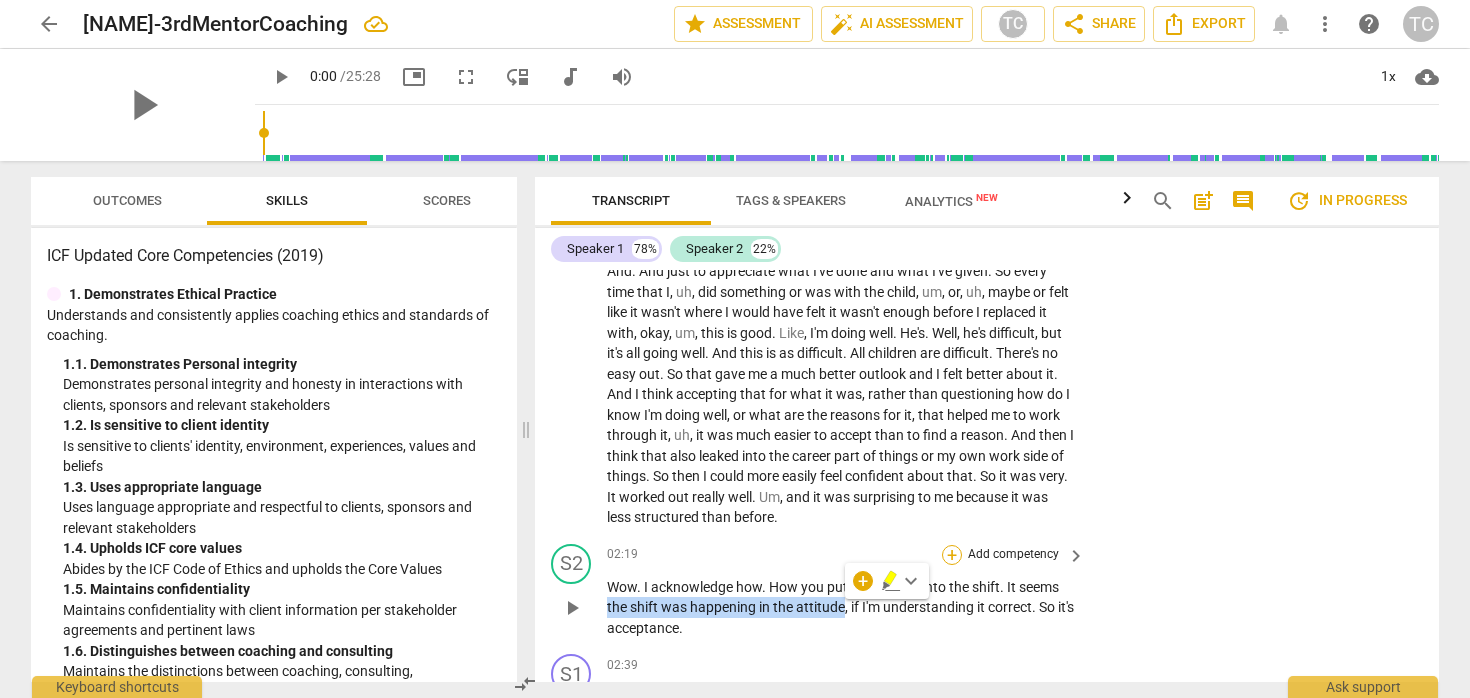 click on "+" at bounding box center (952, 555) 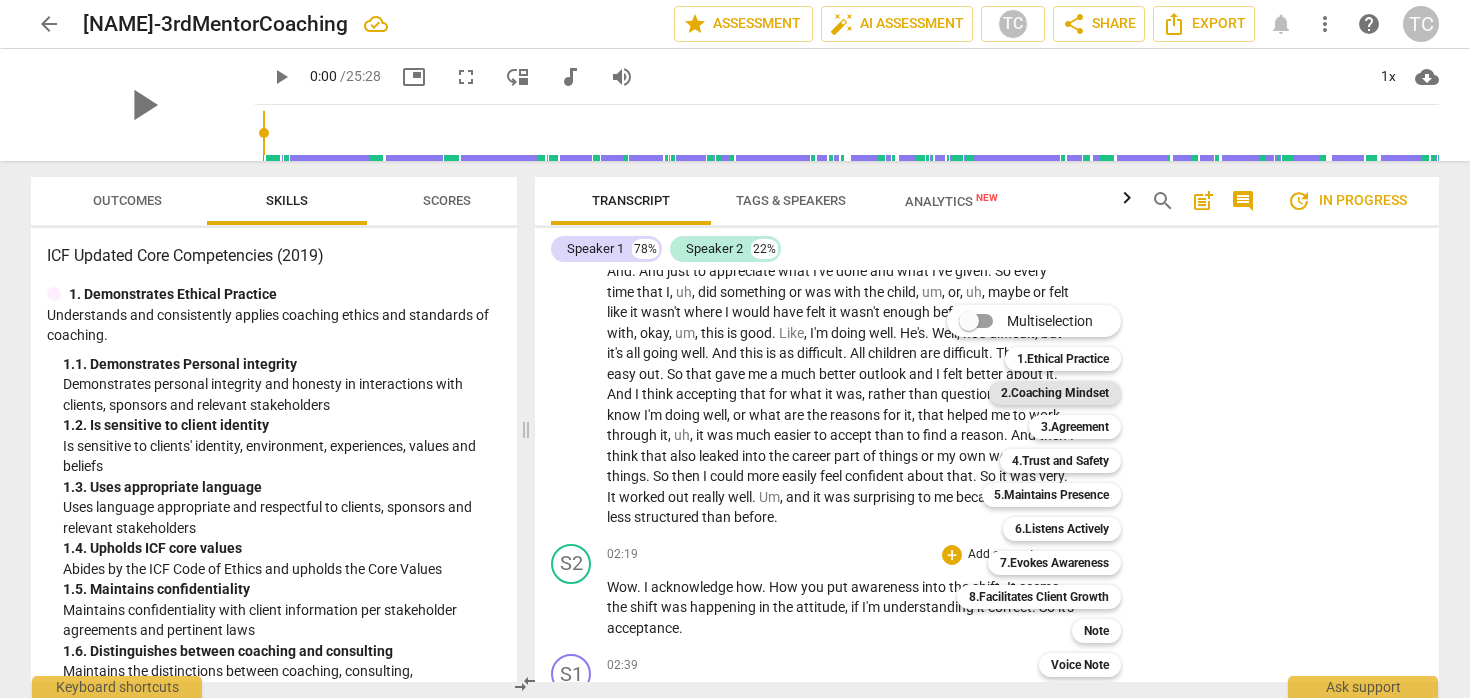 click on "2.Coaching Mindset" at bounding box center (1055, 393) 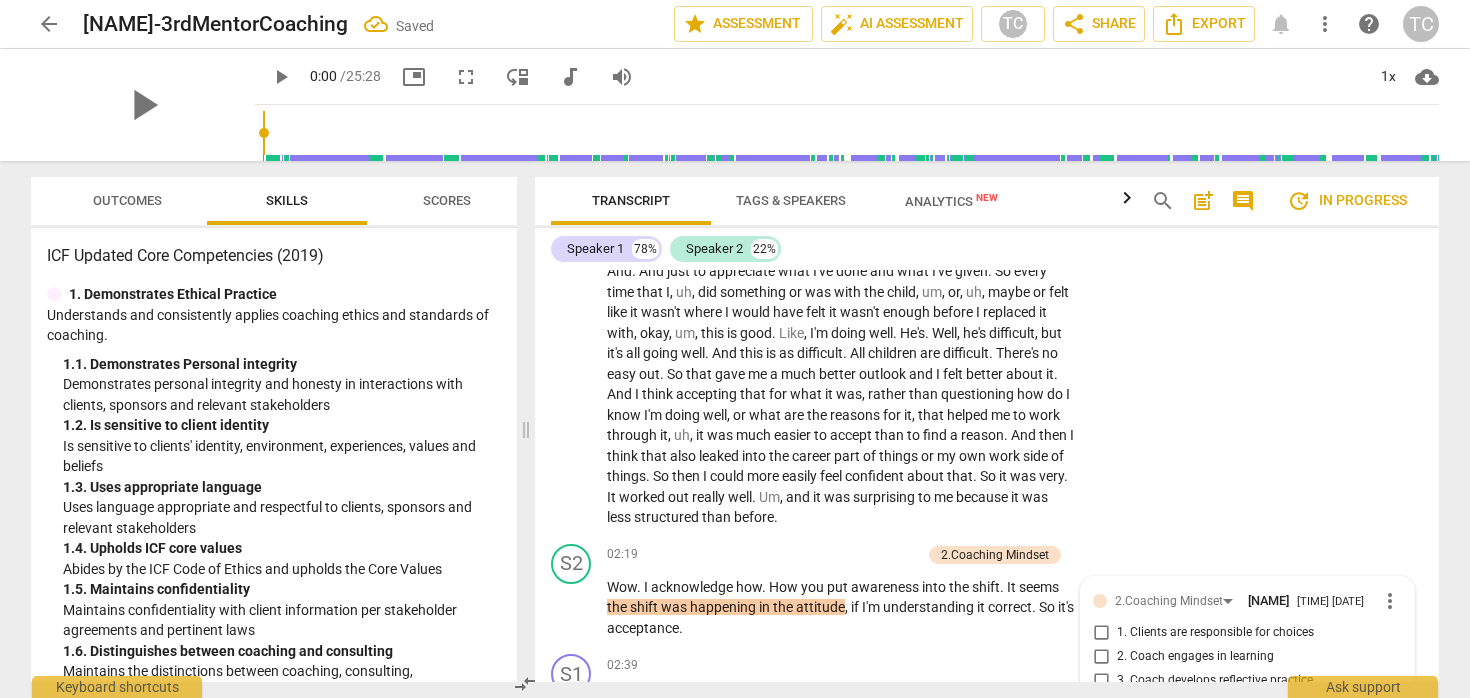 scroll, scrollTop: 947, scrollLeft: 0, axis: vertical 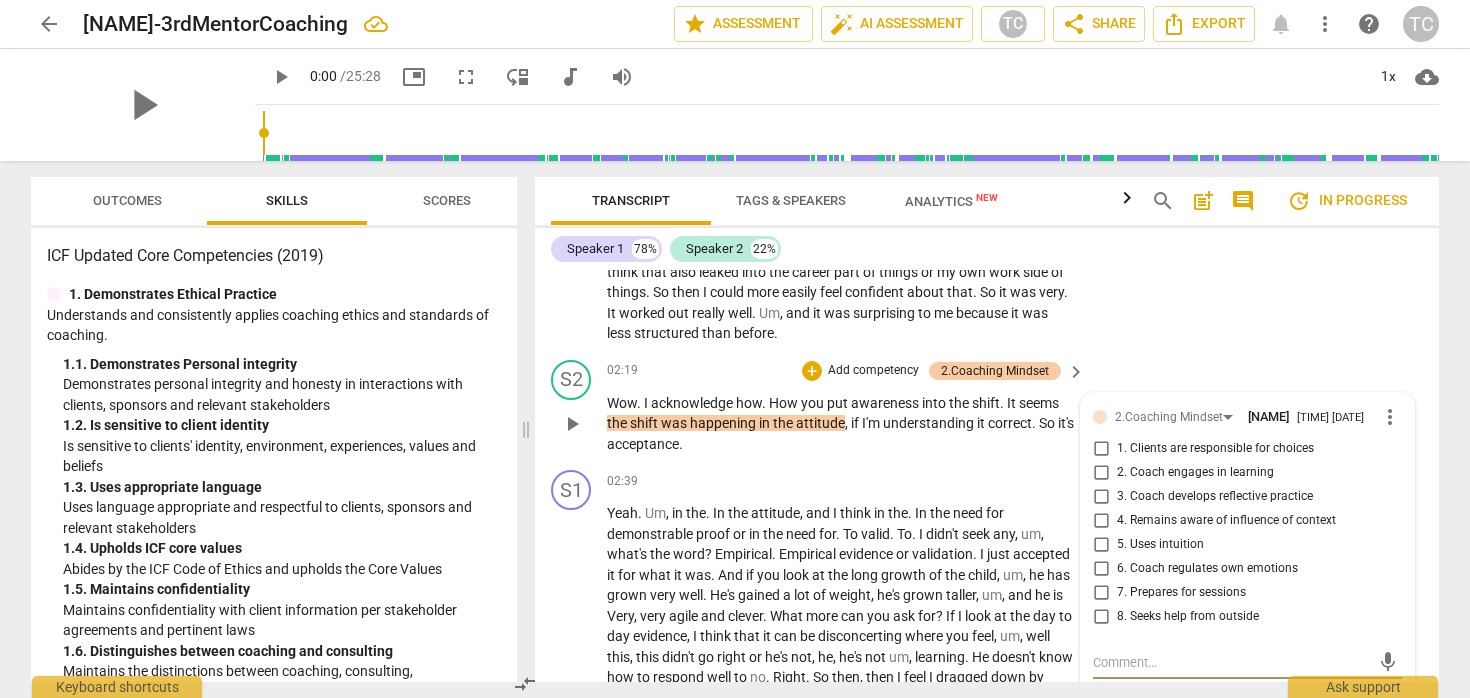 click on "2.Coaching Mindset" at bounding box center (995, 371) 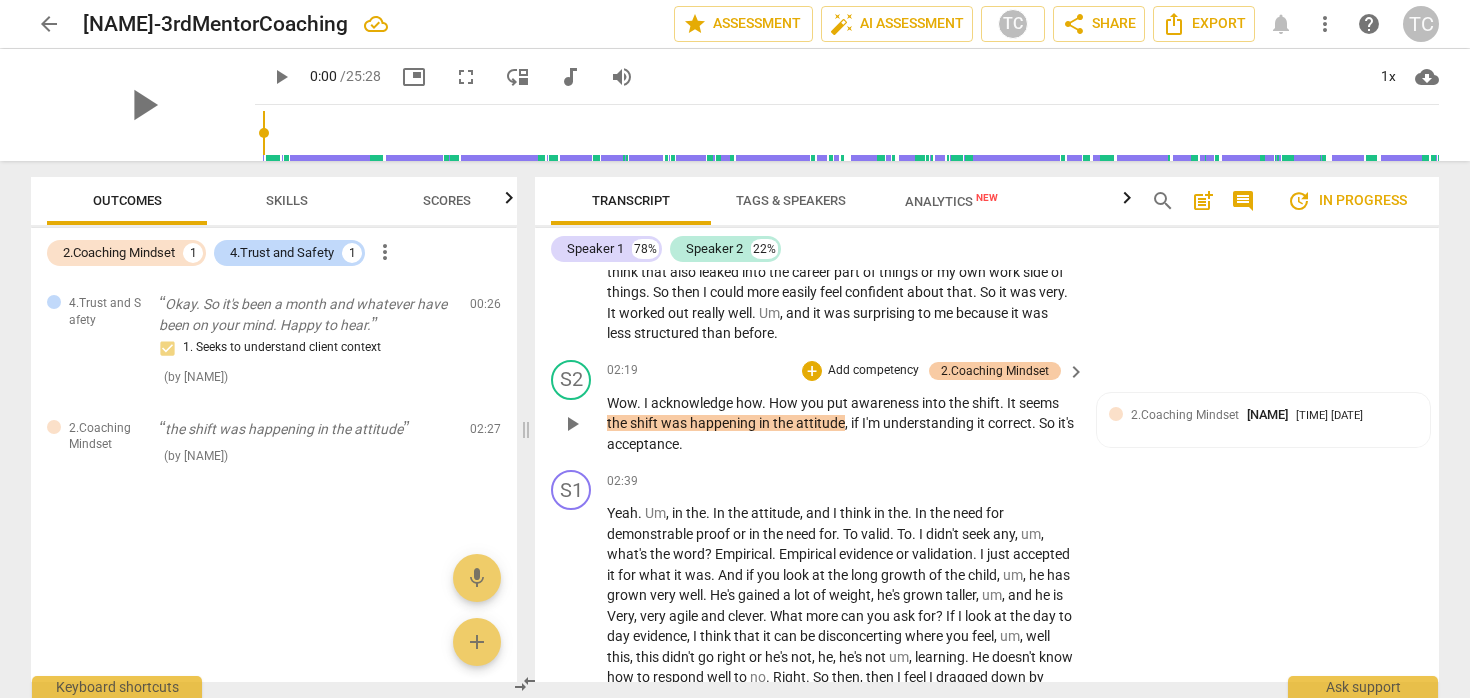 click on "2.Coaching Mindset" at bounding box center (995, 371) 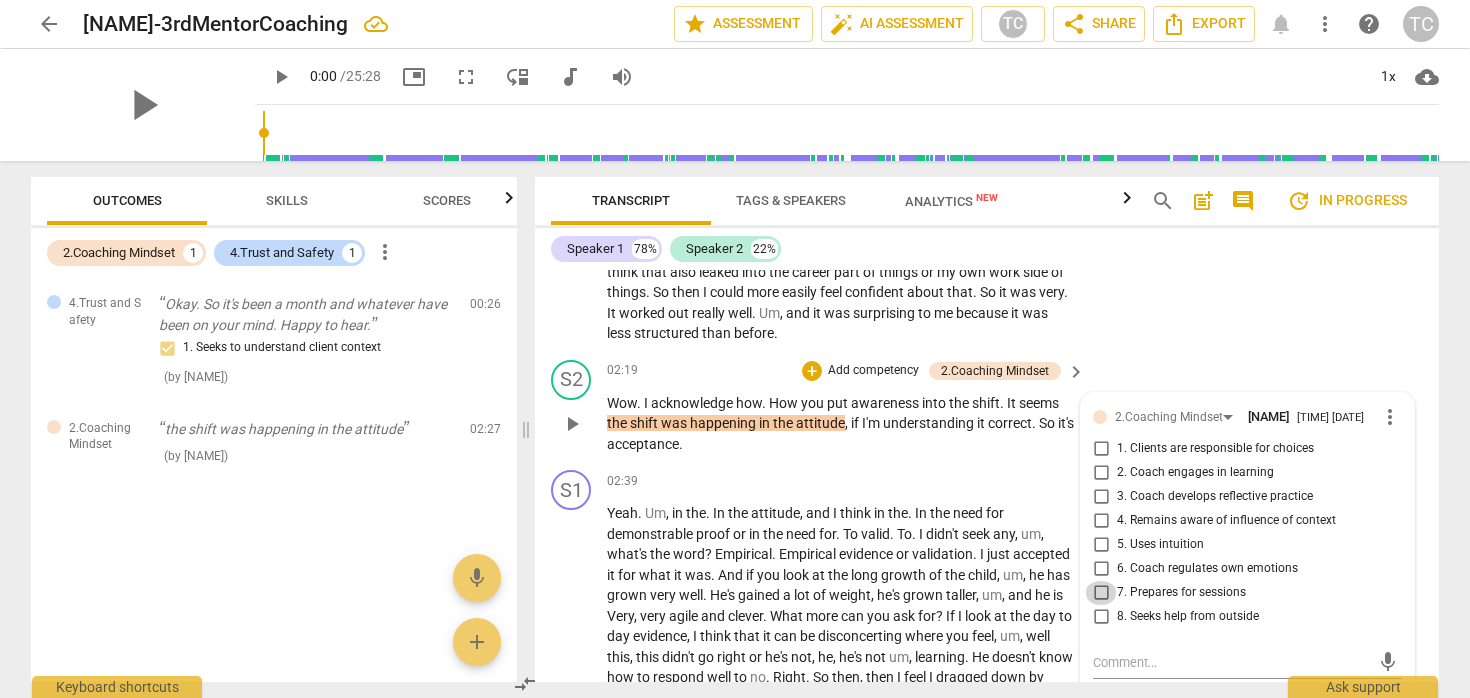 click on "7. Prepares for sessions" at bounding box center (1101, 593) 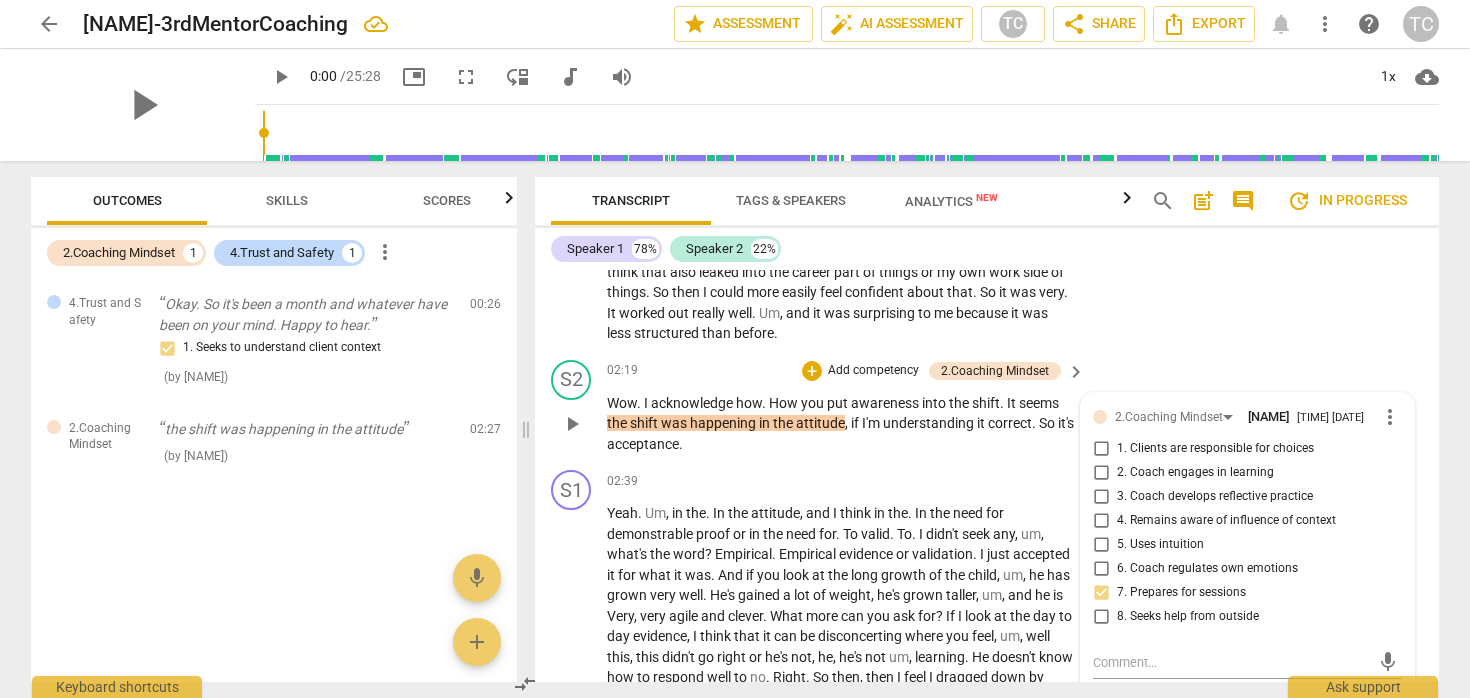 click on "Wow .   I   acknowledge   how .   How   you   put   awareness   into   the   shift .   It   seems   the   shift   was   happening   in   the   attitude ,   if   I'm   understanding   it   correct .   So   it's   acceptance ." at bounding box center (841, 424) 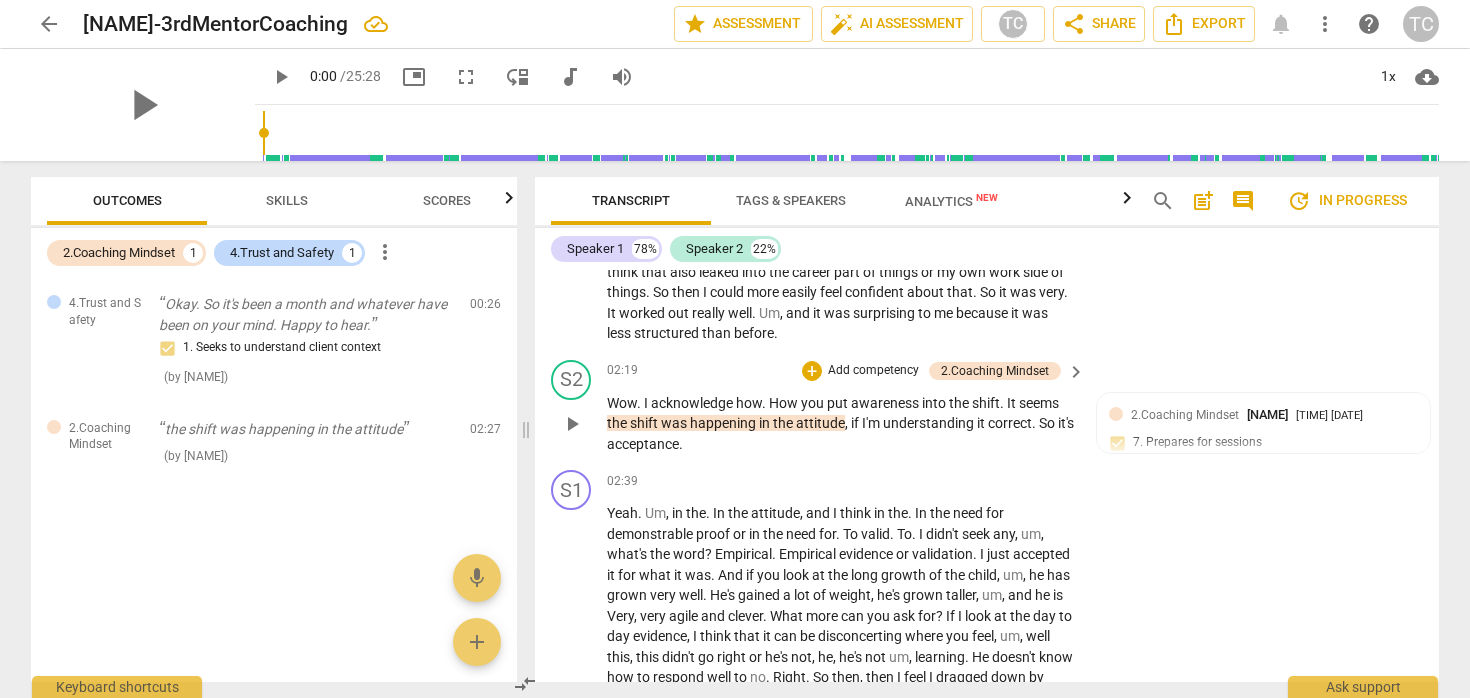 click on "Add competency" at bounding box center [873, 371] 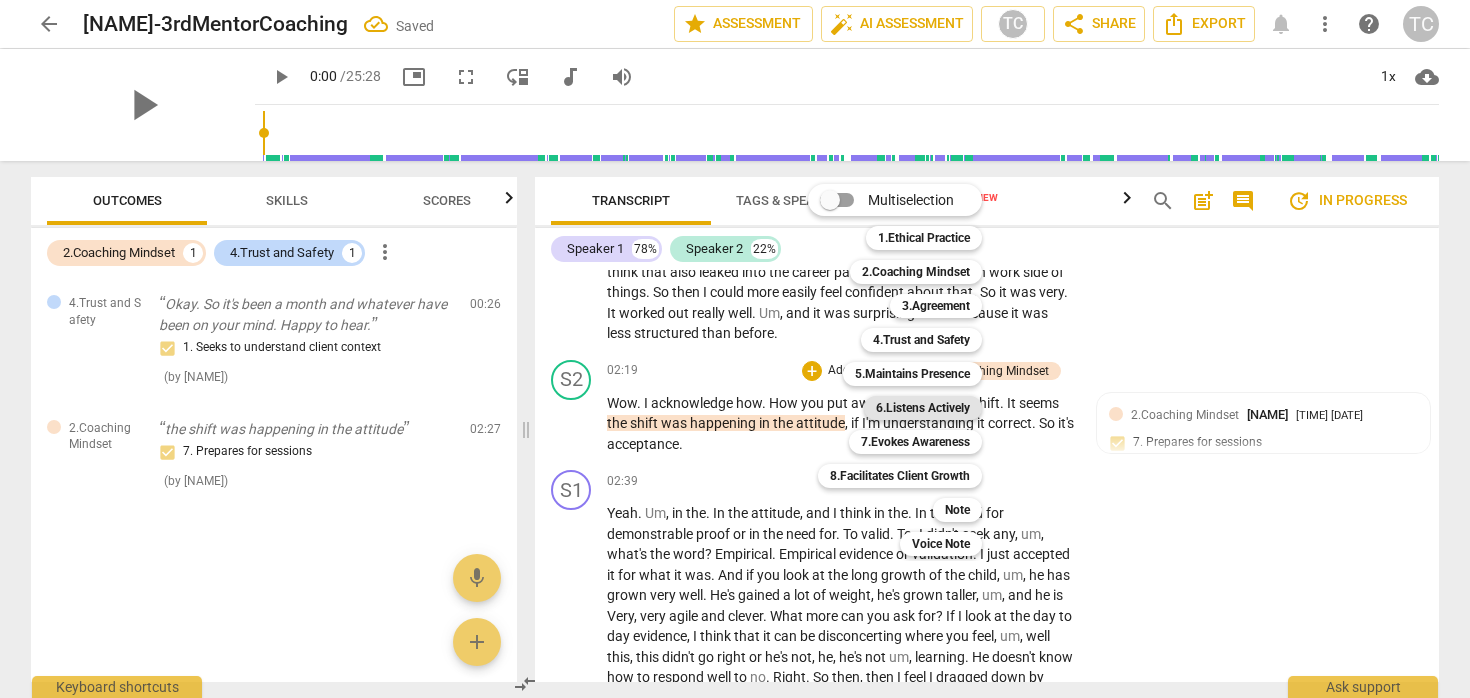 click on "6.Listens Actively" at bounding box center (923, 408) 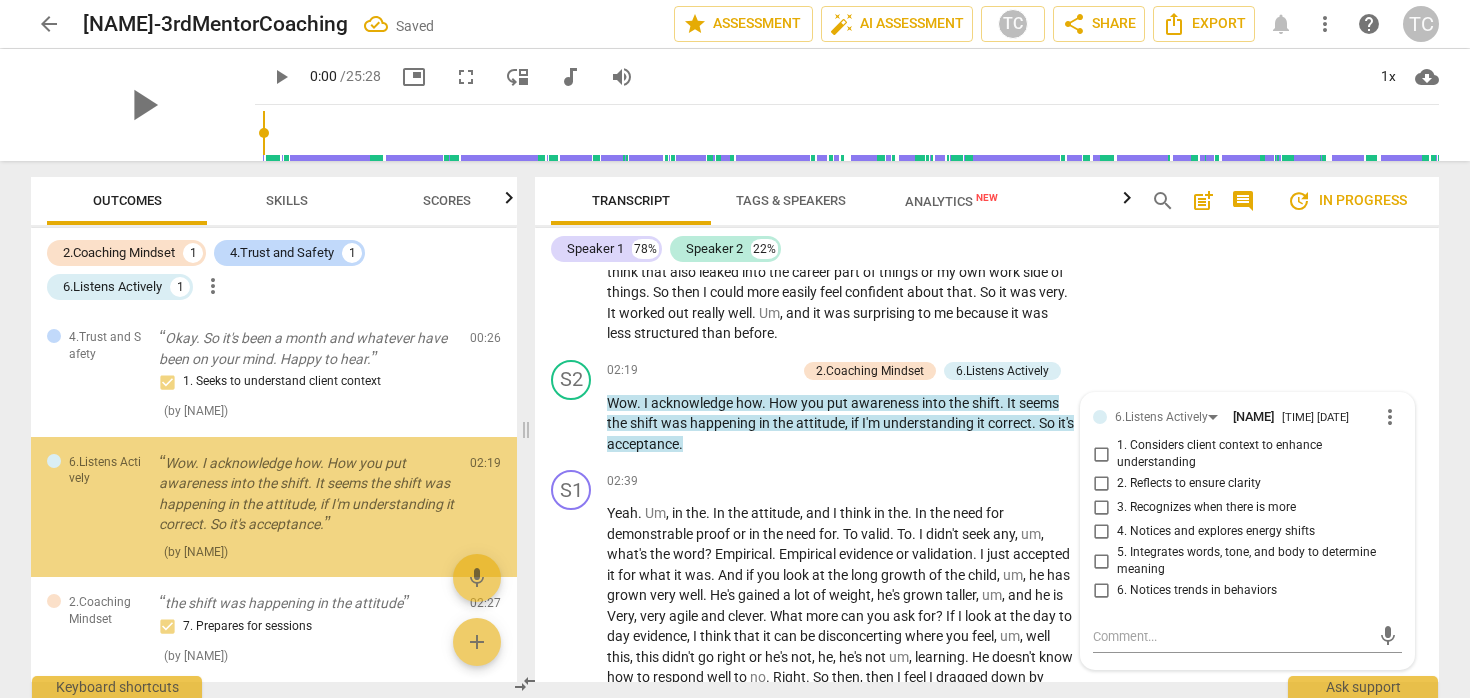 scroll, scrollTop: 10, scrollLeft: 0, axis: vertical 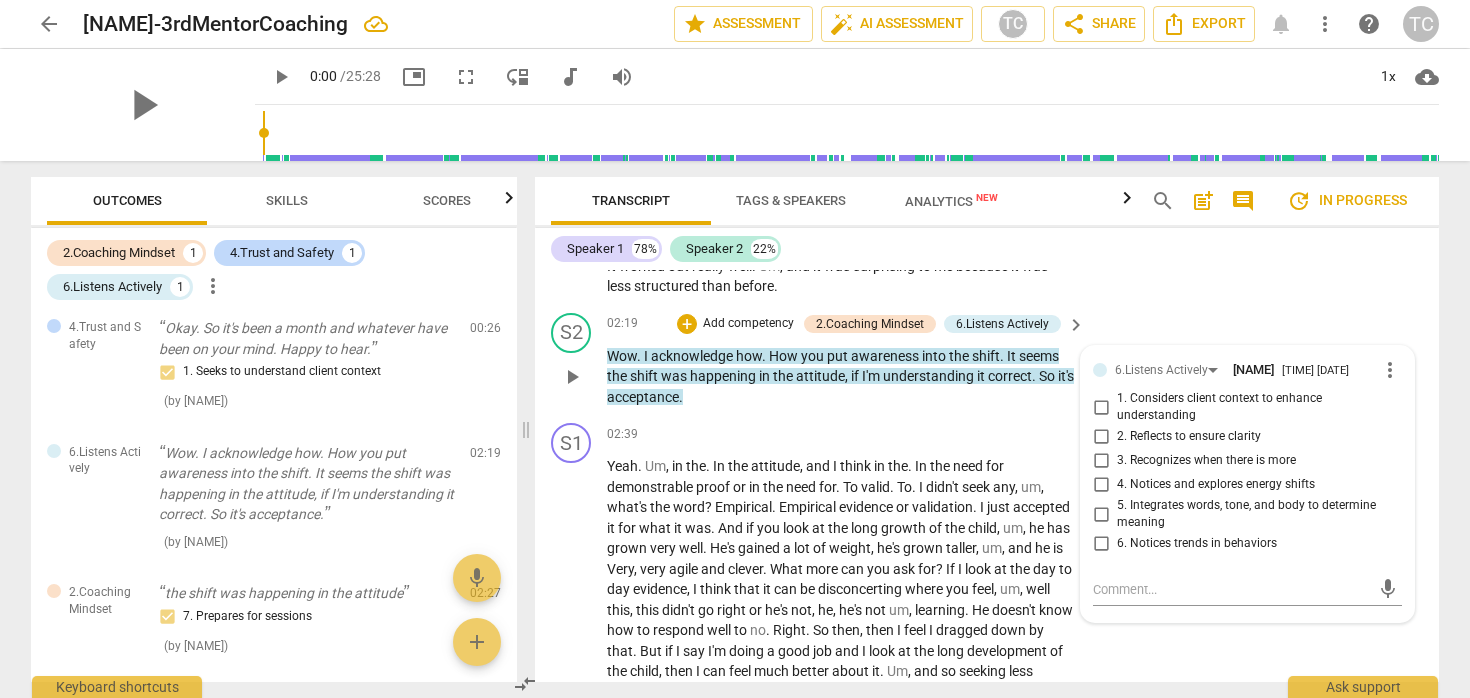 click on "2. Reflects to ensure clarity" at bounding box center (1189, 437) 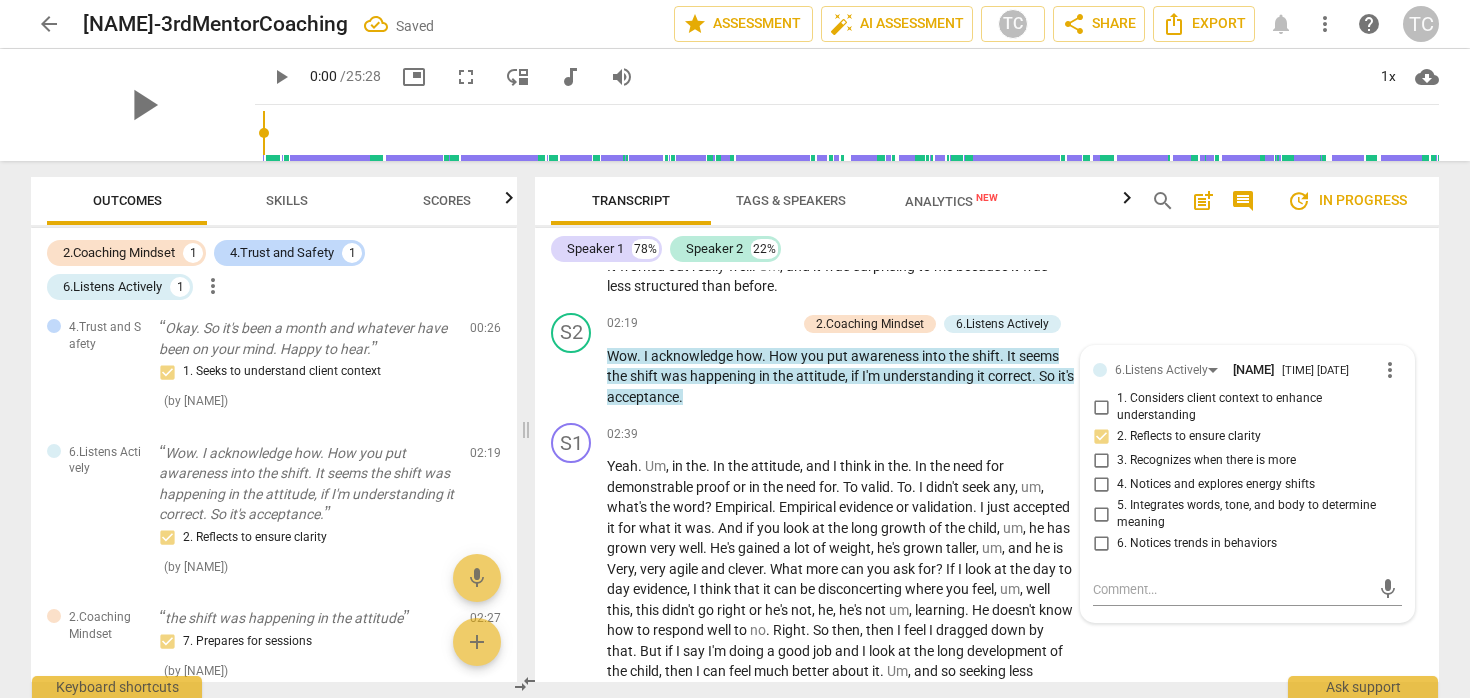 click on "S1 play_arrow pause 00:35 + Add competency keyboard_arrow_right Okay ,   sure .   Um ,   well ,   I   thought   the   last   session   is   surprisingly ,   surprisingly ,   it   worked   out   helpful .   Well ,   it   was   very   helpful .   Um ,   and   it   worked   out   well .   It   was   about ,   um ,   accepting ,   uh ,   that   I'm   doing   a   good   job   in   childcare .   So ,   um ,   accepting ,   uh ,   what   I've   done ,   it's .   It's   helpful   for   the   kid .   And   it's .   It's .   He's   developed   well ,   he's   growing   well .   I'm ,   um ,   doing   what   I   can .   I'm   not .   I   may   not   be   doing   every   single   thing ,   but   I'm   doing   it ,   uh ,   definitely   what   I   can .   And .   And   just   to   appreciate   what   I've   done   and   what   I've   given .   So   every   time   that   I ,   uh ,   did   something   or   was   with   the   child ,   um ,   or ,   uh ,   maybe   or   felt   like   it   wasn't   where   I   would   have" at bounding box center (987, 85) 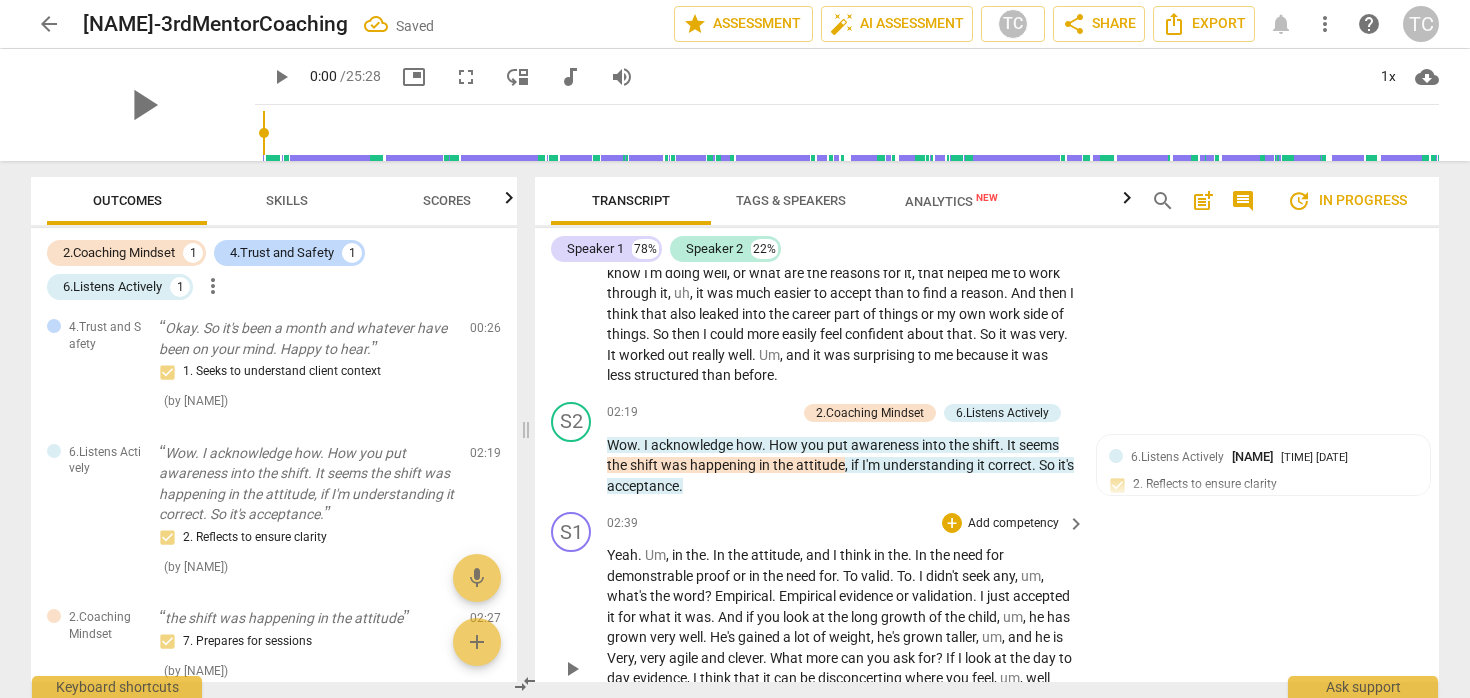 scroll, scrollTop: 708, scrollLeft: 0, axis: vertical 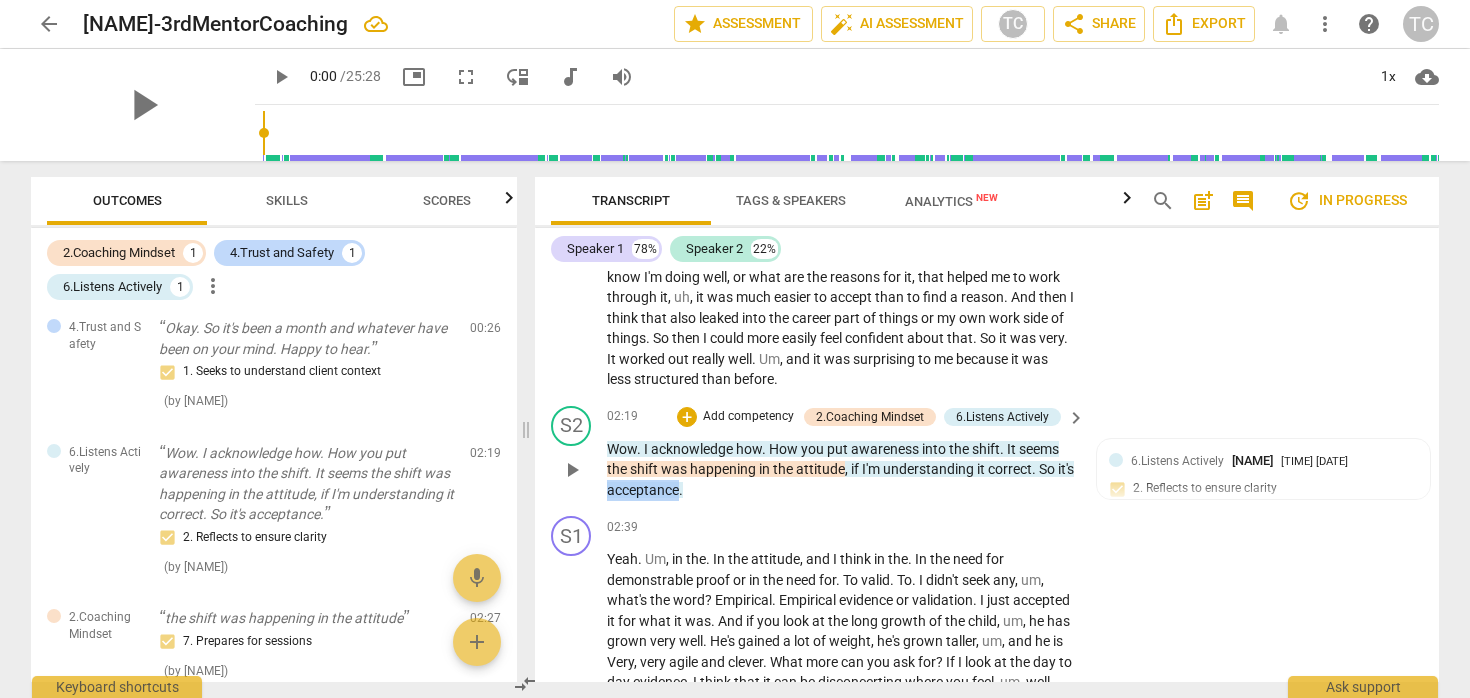 drag, startPoint x: 701, startPoint y: 489, endPoint x: 630, endPoint y: 493, distance: 71.11259 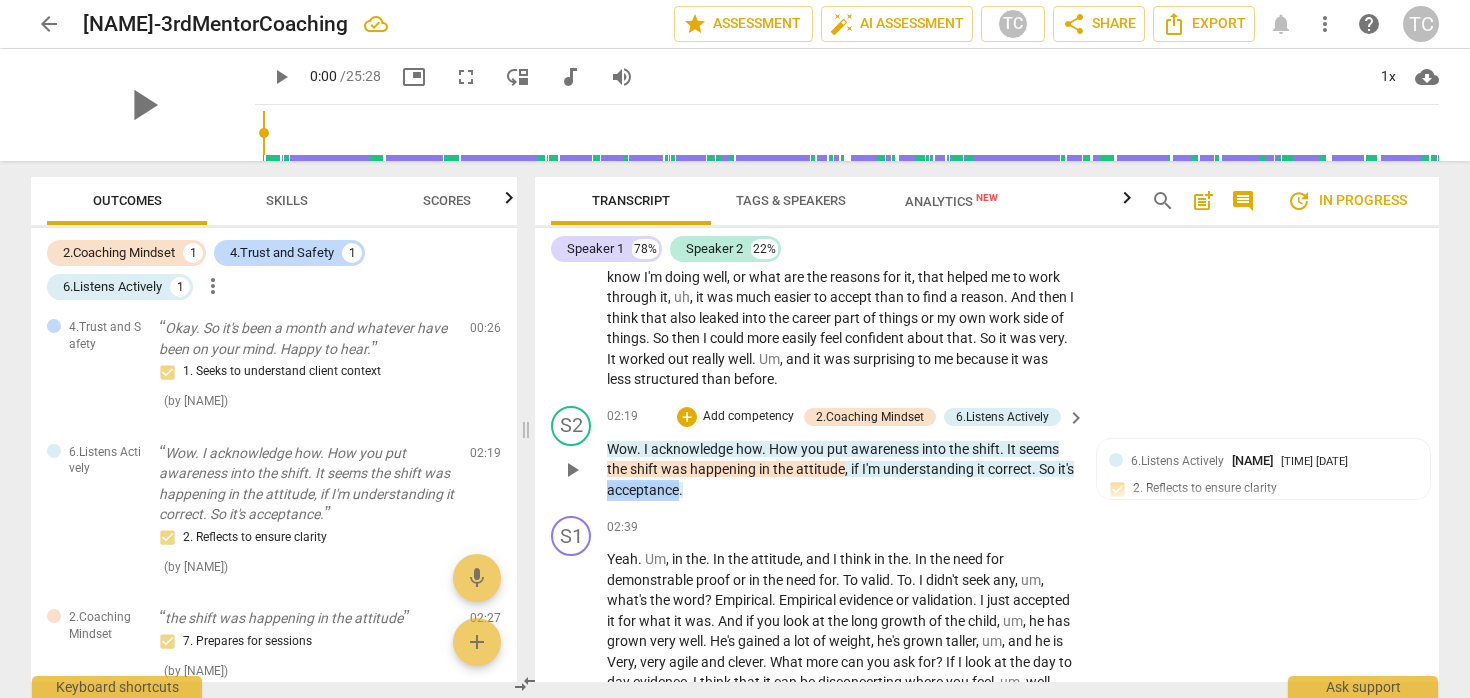 click on "Wow .   I   acknowledge   how .   How   you   put   awareness   into   the   shift .   It   seems   the   shift   was   happening   in   the   attitude ,   if   I'm   understanding   it   correct .   So   it's   acceptance ." at bounding box center [841, 470] 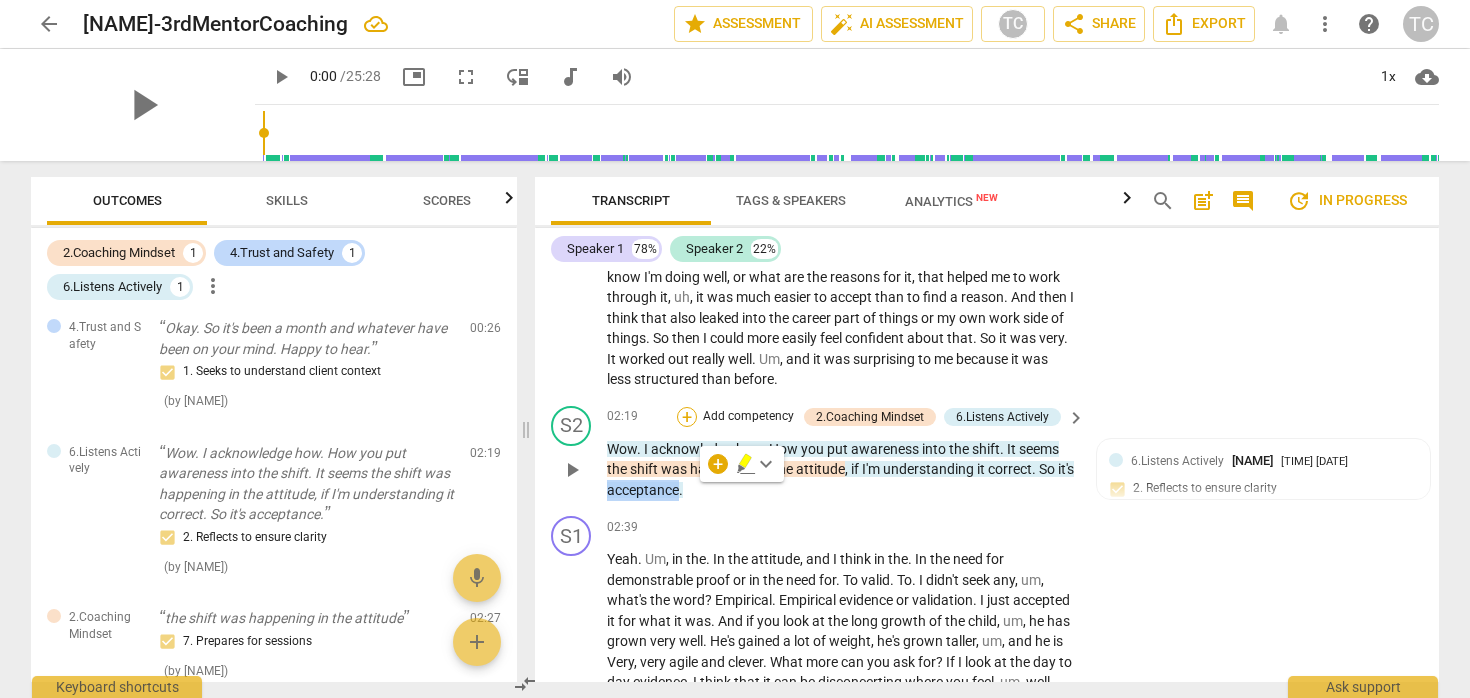 click on "+" at bounding box center [687, 417] 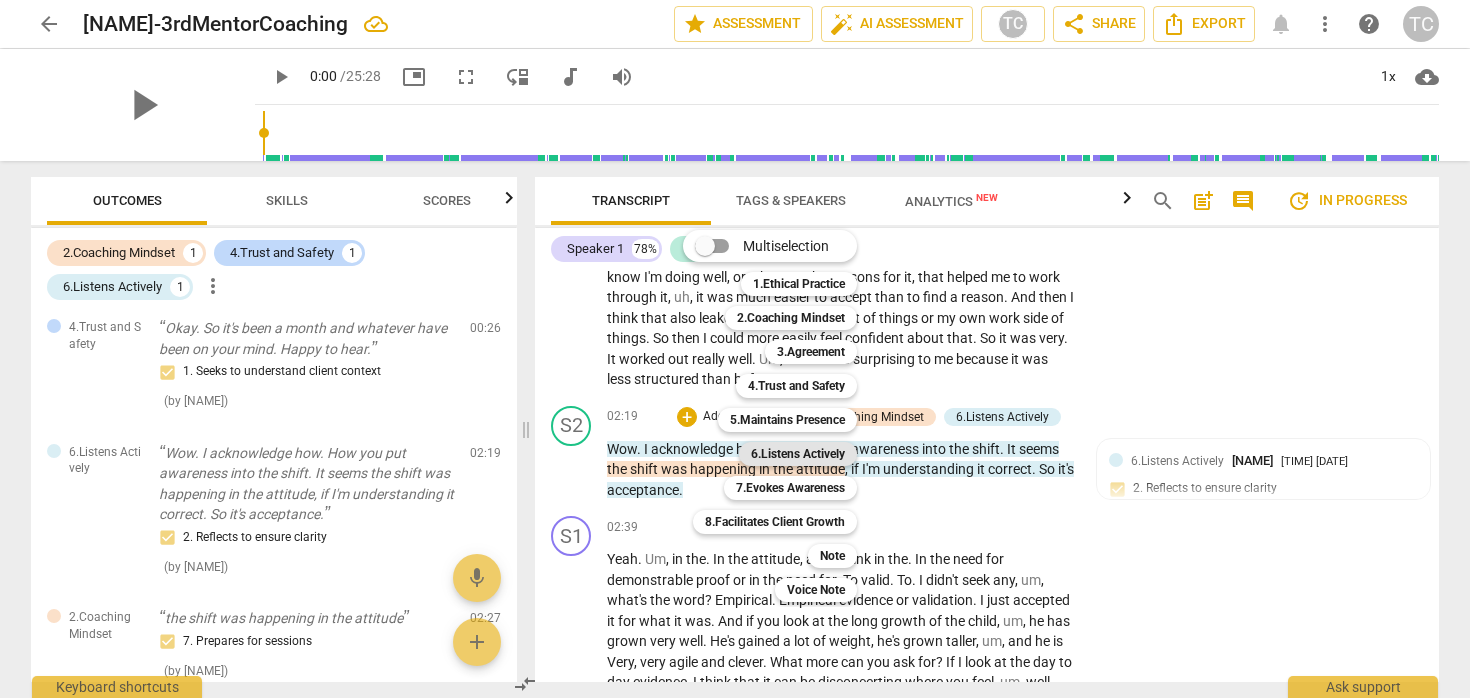 click on "6.Listens Actively" at bounding box center (798, 454) 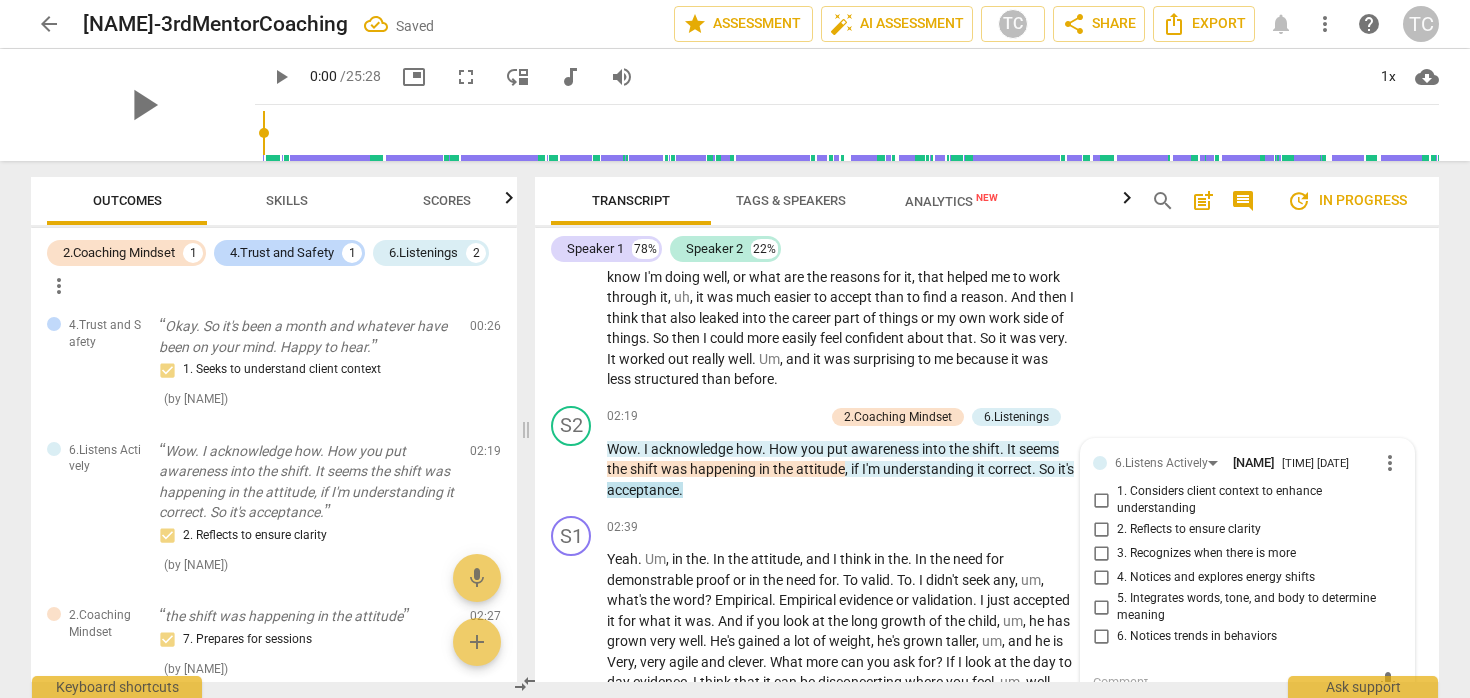scroll, scrollTop: 723, scrollLeft: 0, axis: vertical 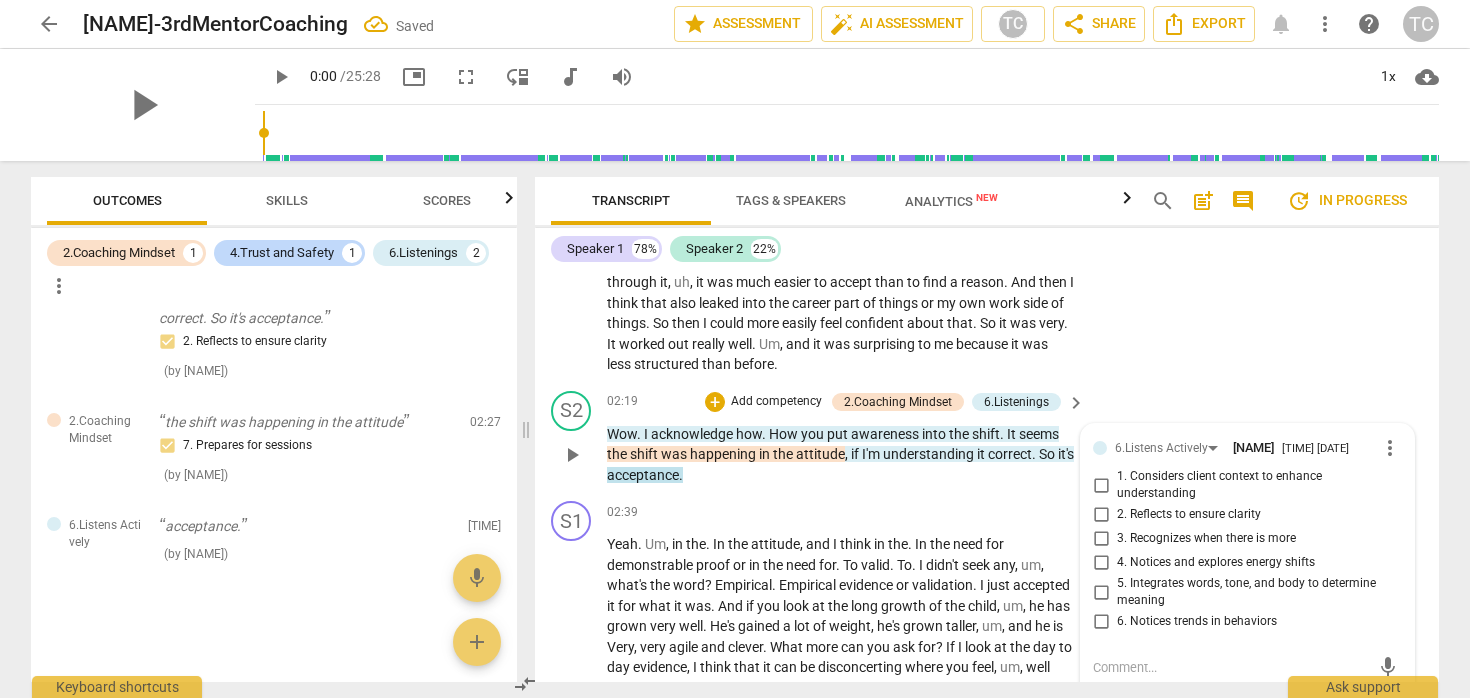 click on "2. Reflects to ensure clarity" at bounding box center [1189, 515] 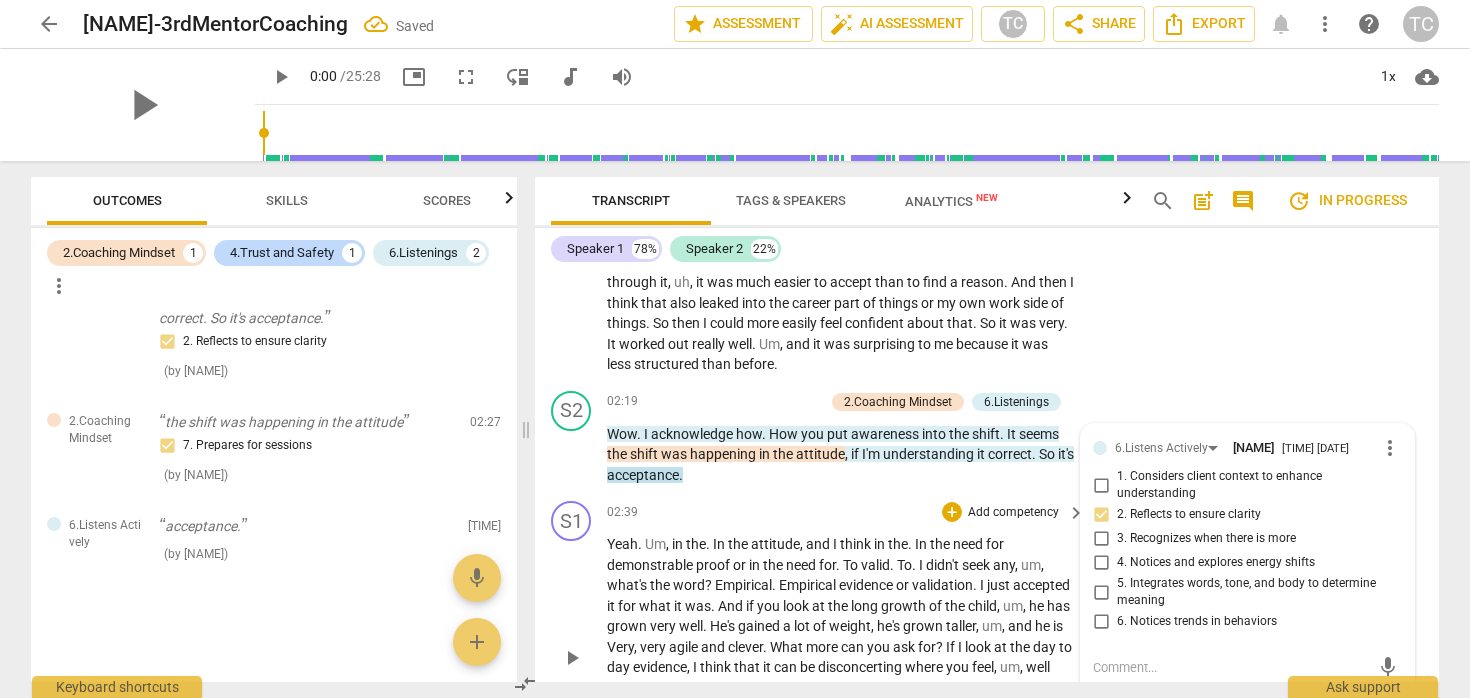 click on "02:39 + Add competency keyboard_arrow_right" at bounding box center [847, 512] 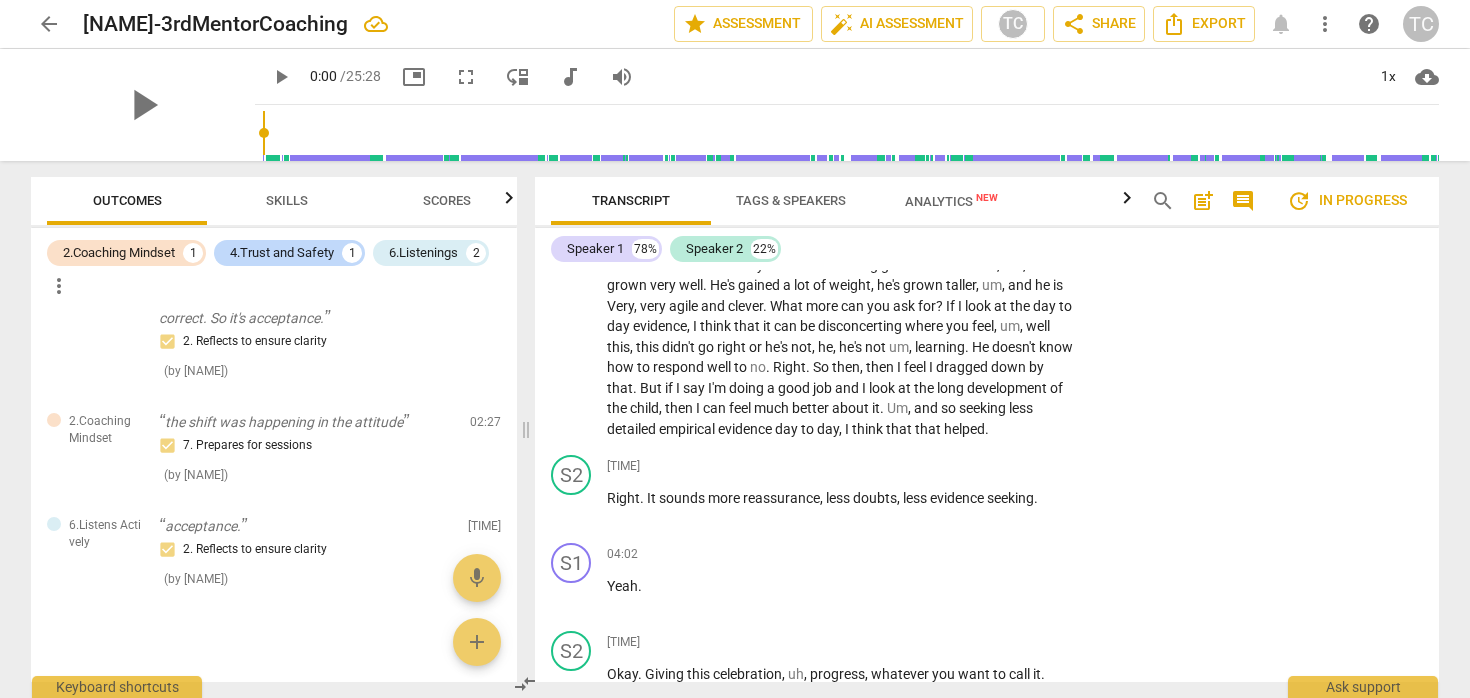 scroll, scrollTop: 1085, scrollLeft: 0, axis: vertical 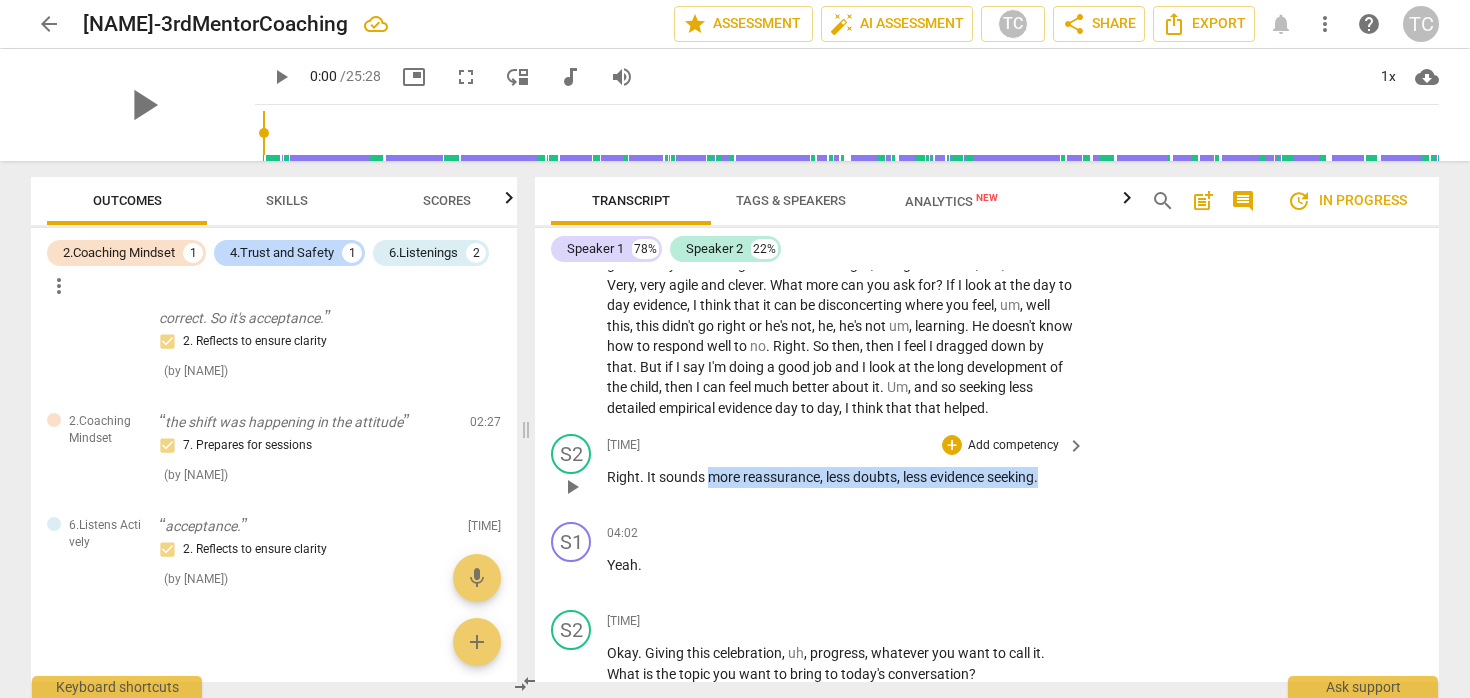 drag, startPoint x: 709, startPoint y: 501, endPoint x: 1057, endPoint y: 505, distance: 348.02298 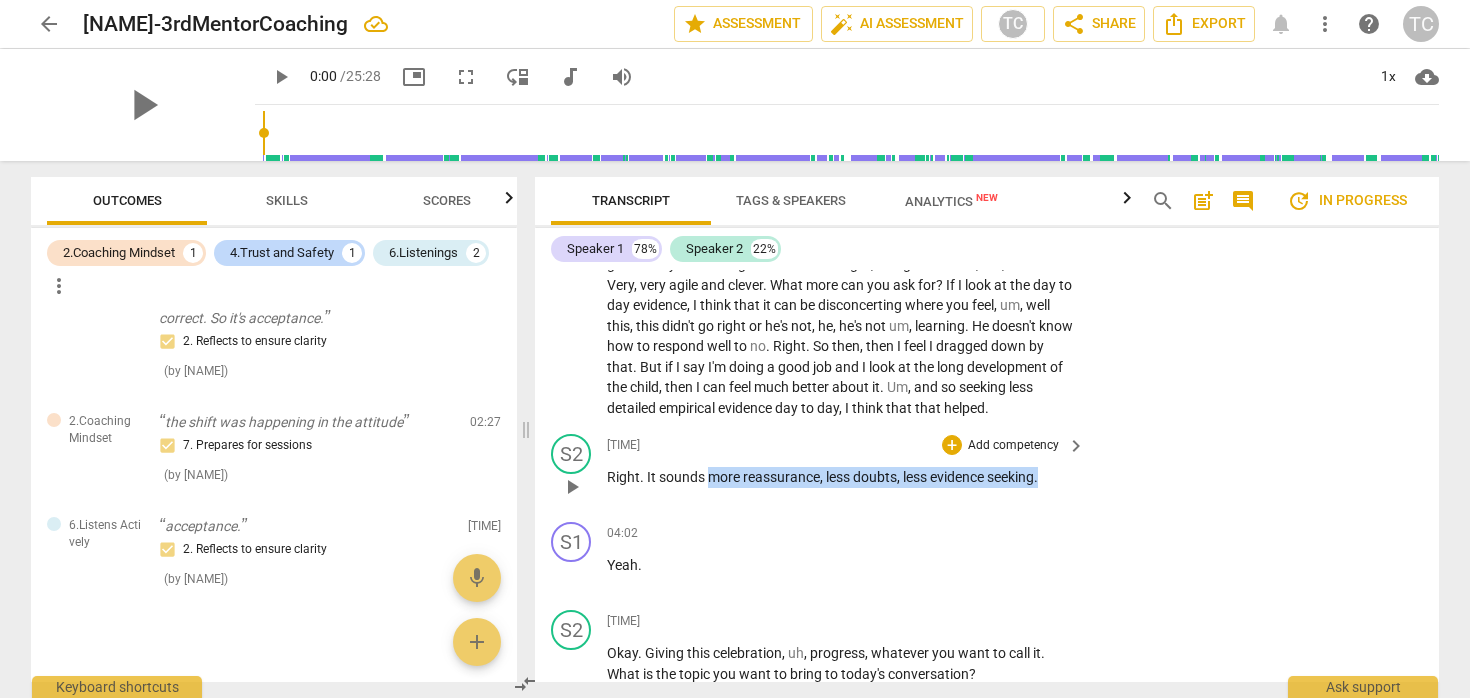 click on "Right .   It   sounds   more   reassurance ,   less   doubts ,   less   evidence   seeking ." at bounding box center [841, 477] 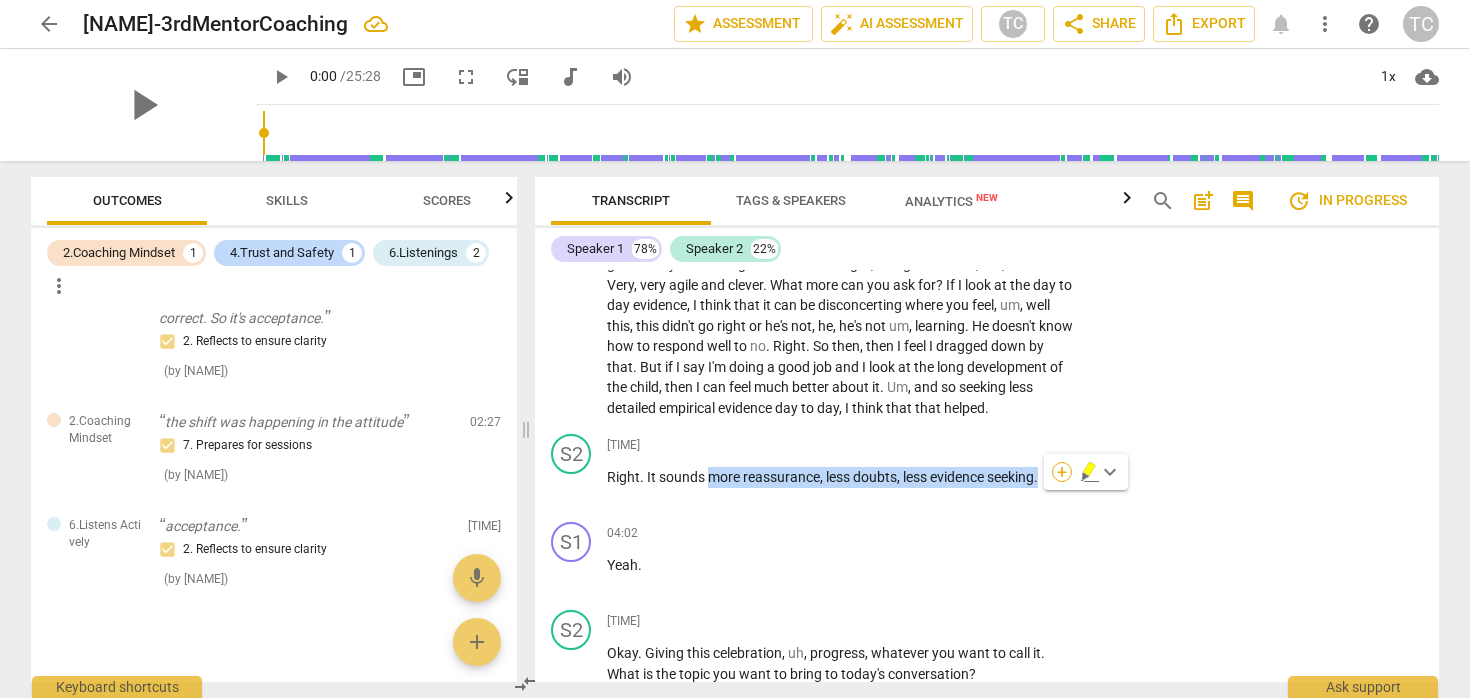 click on "+" at bounding box center (1062, 472) 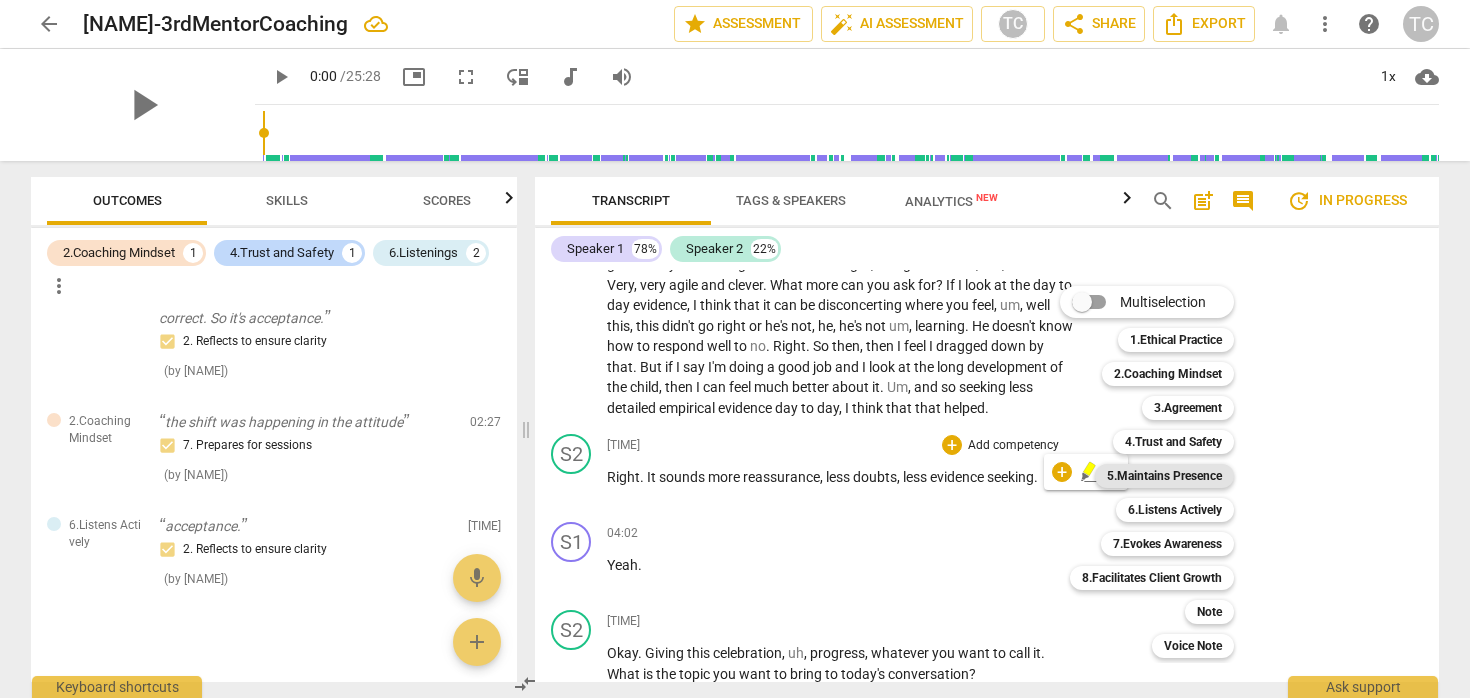 click on "5.Maintains Presence" at bounding box center (1164, 476) 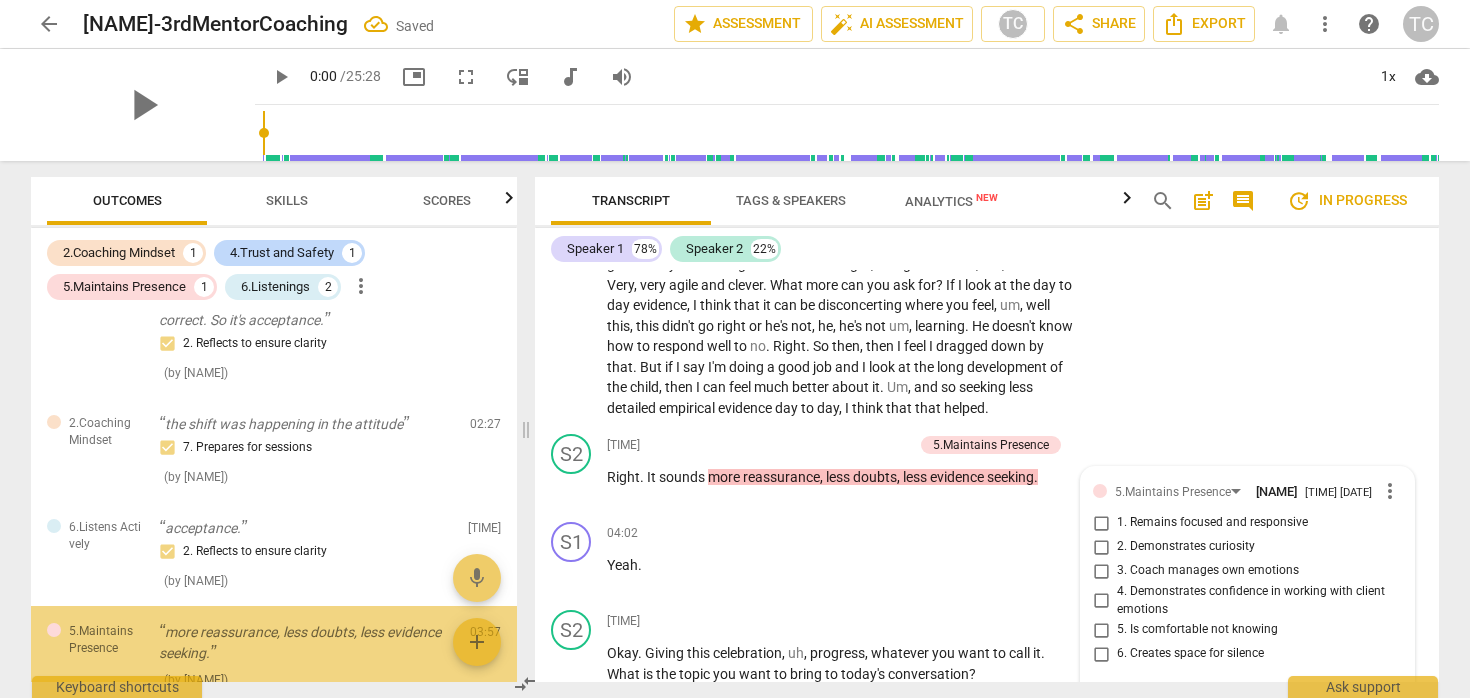 scroll, scrollTop: 1336, scrollLeft: 0, axis: vertical 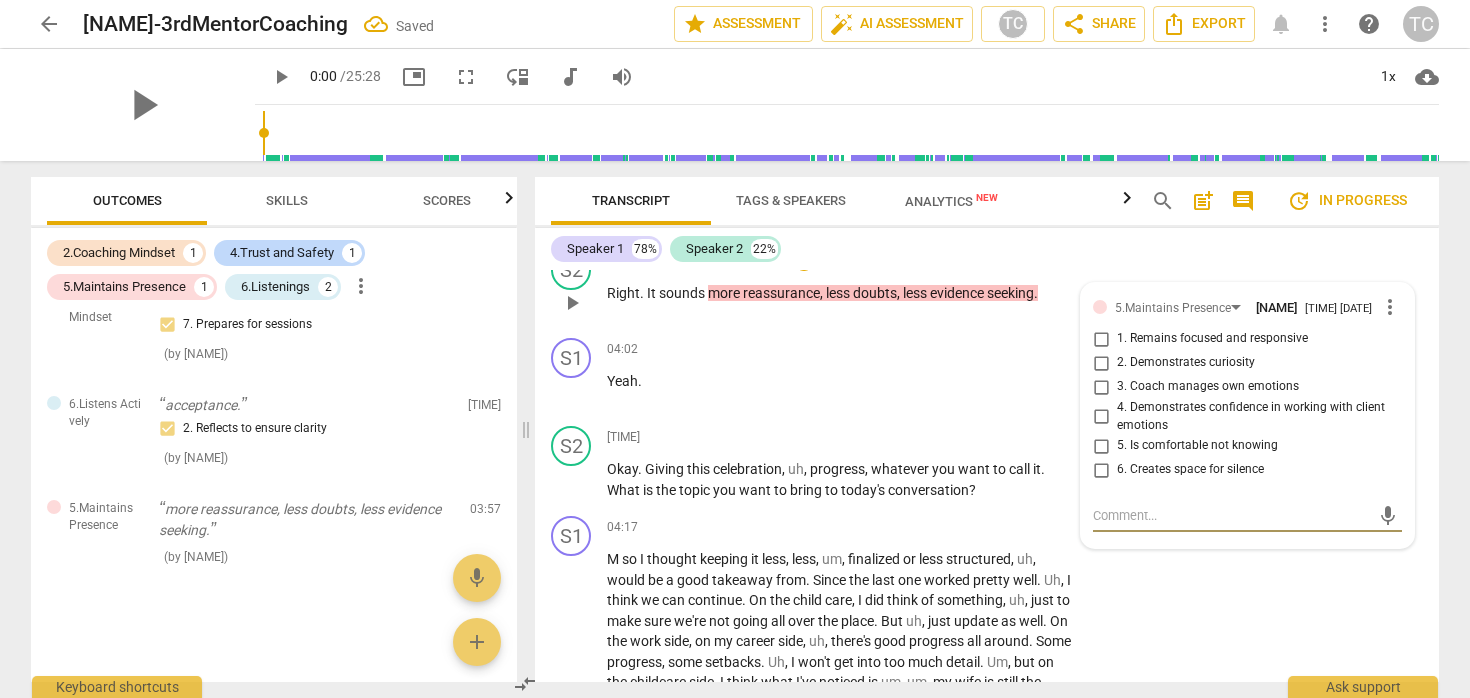click on "1. Remains focused and responsive" at bounding box center [1212, 339] 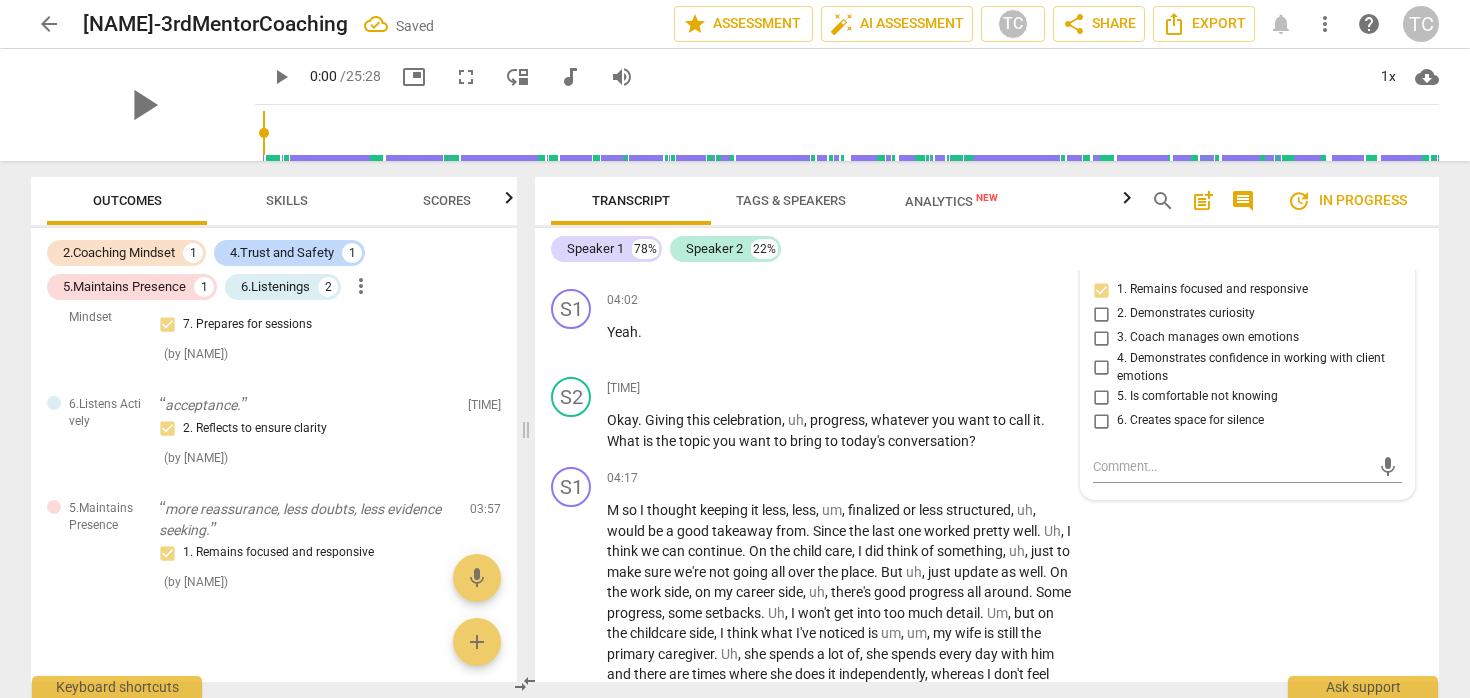 scroll, scrollTop: 1320, scrollLeft: 0, axis: vertical 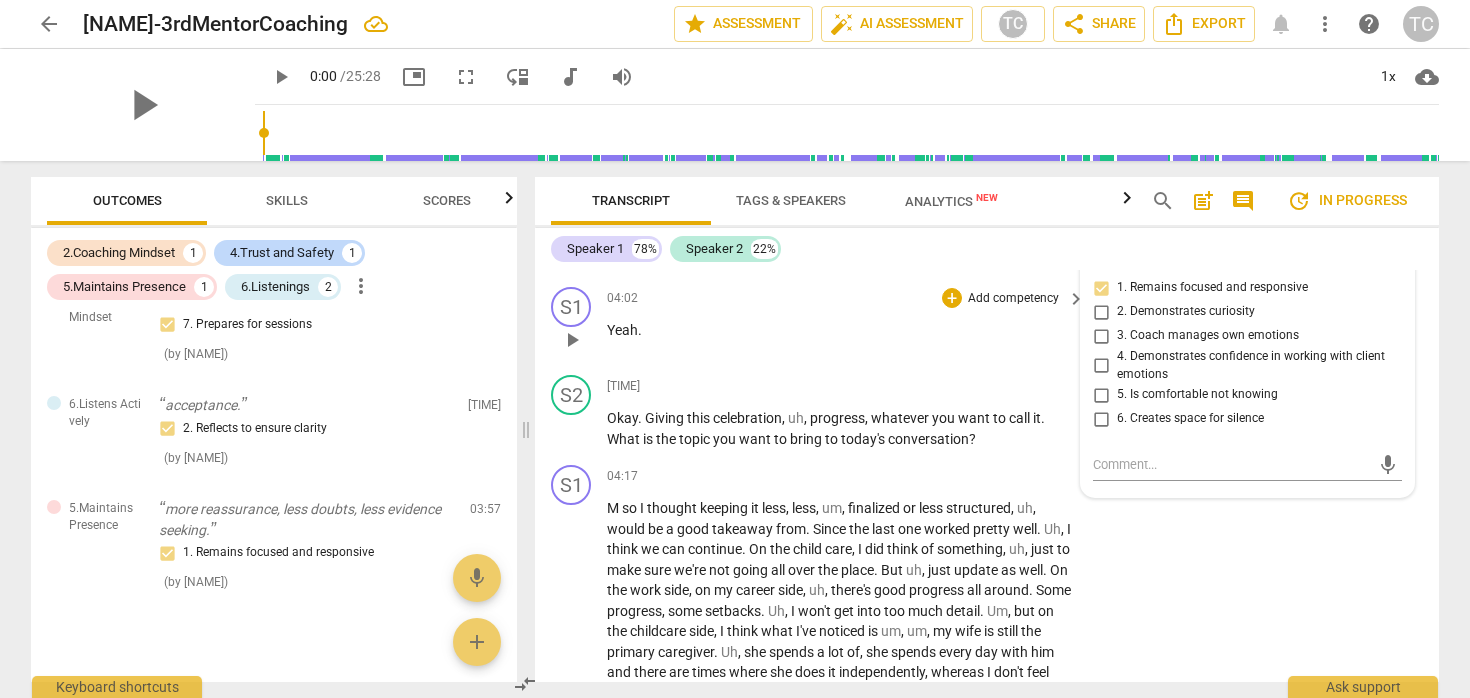 click on "Yeah ." at bounding box center [841, 330] 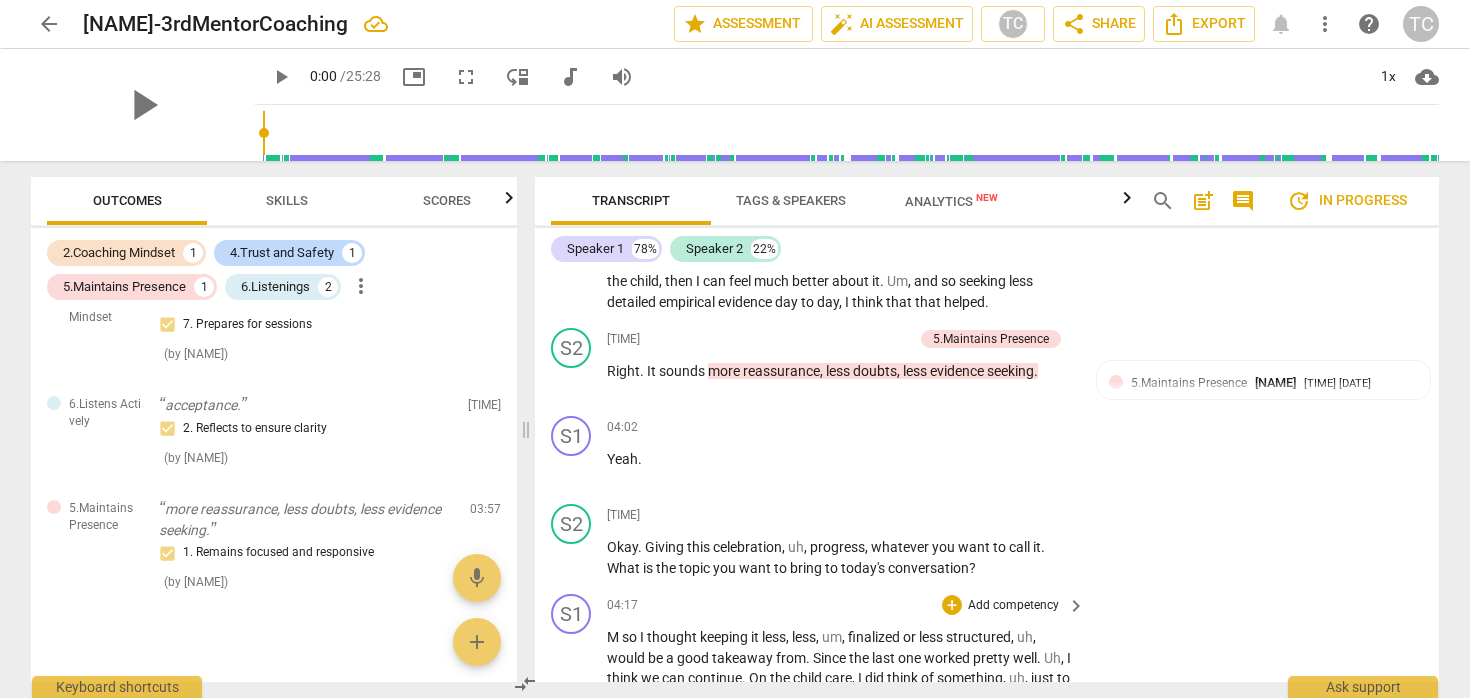 scroll, scrollTop: 1190, scrollLeft: 0, axis: vertical 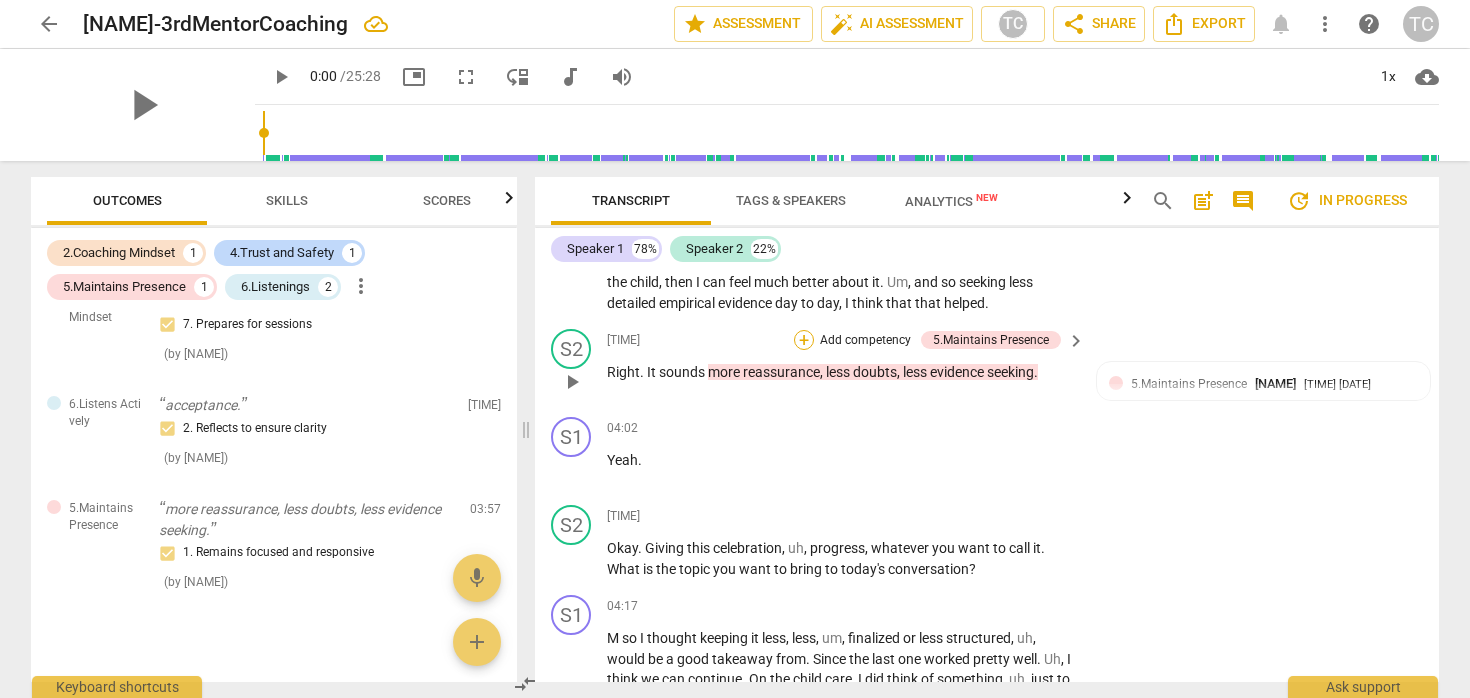 click on "+" at bounding box center (804, 340) 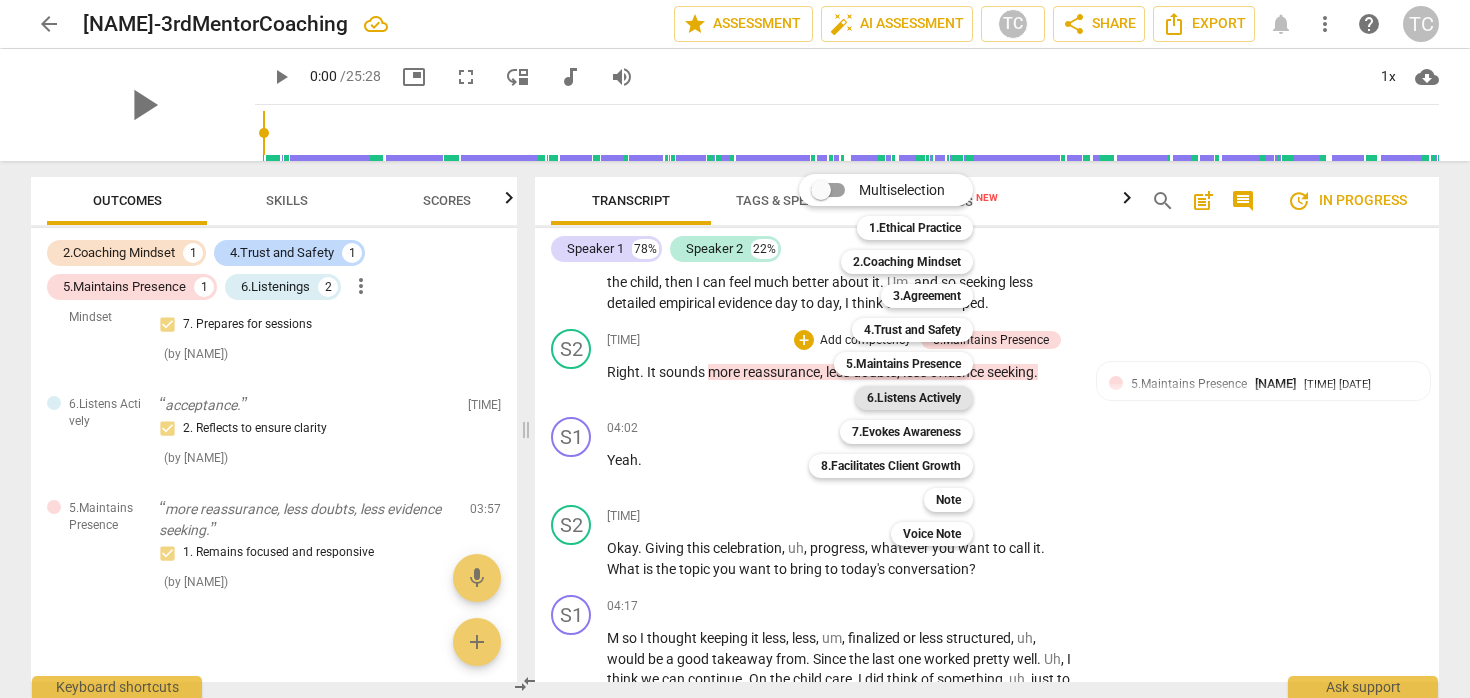 click on "6.Listens Actively" at bounding box center [914, 398] 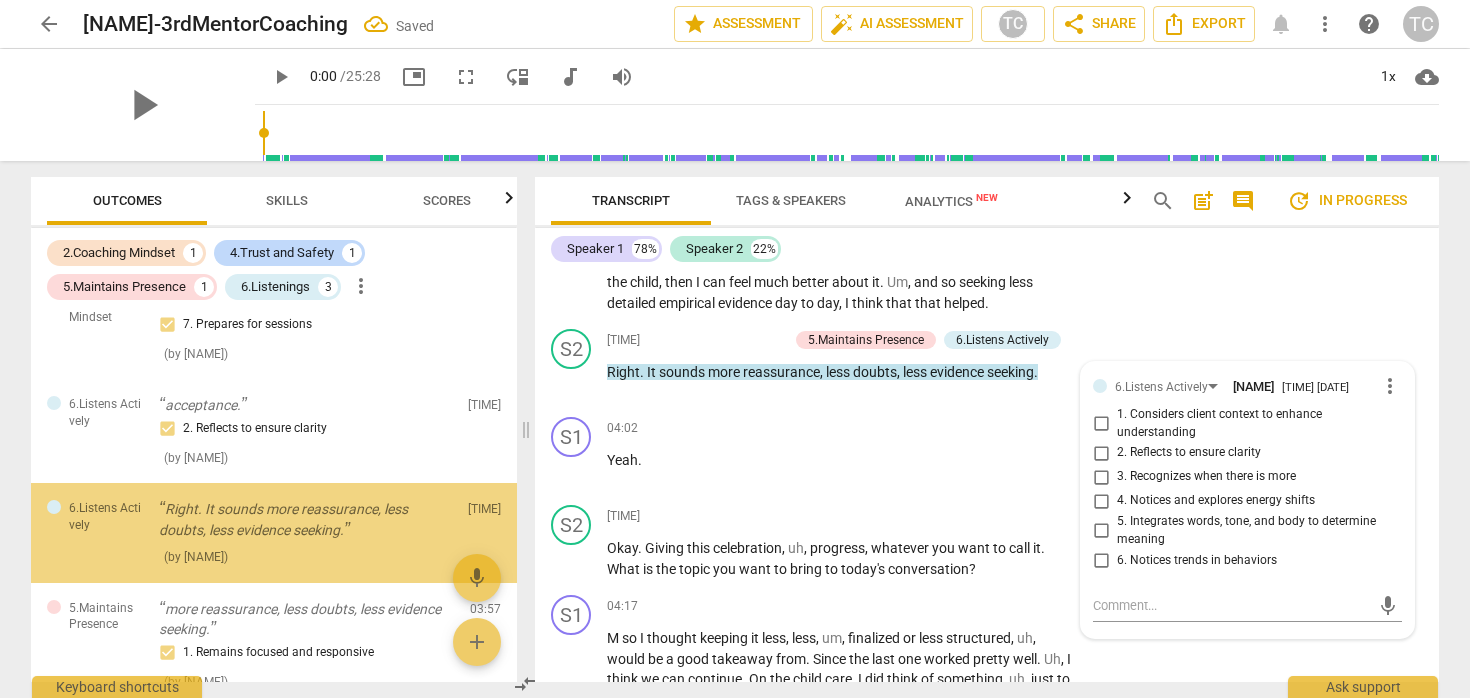 scroll, scrollTop: 363, scrollLeft: 0, axis: vertical 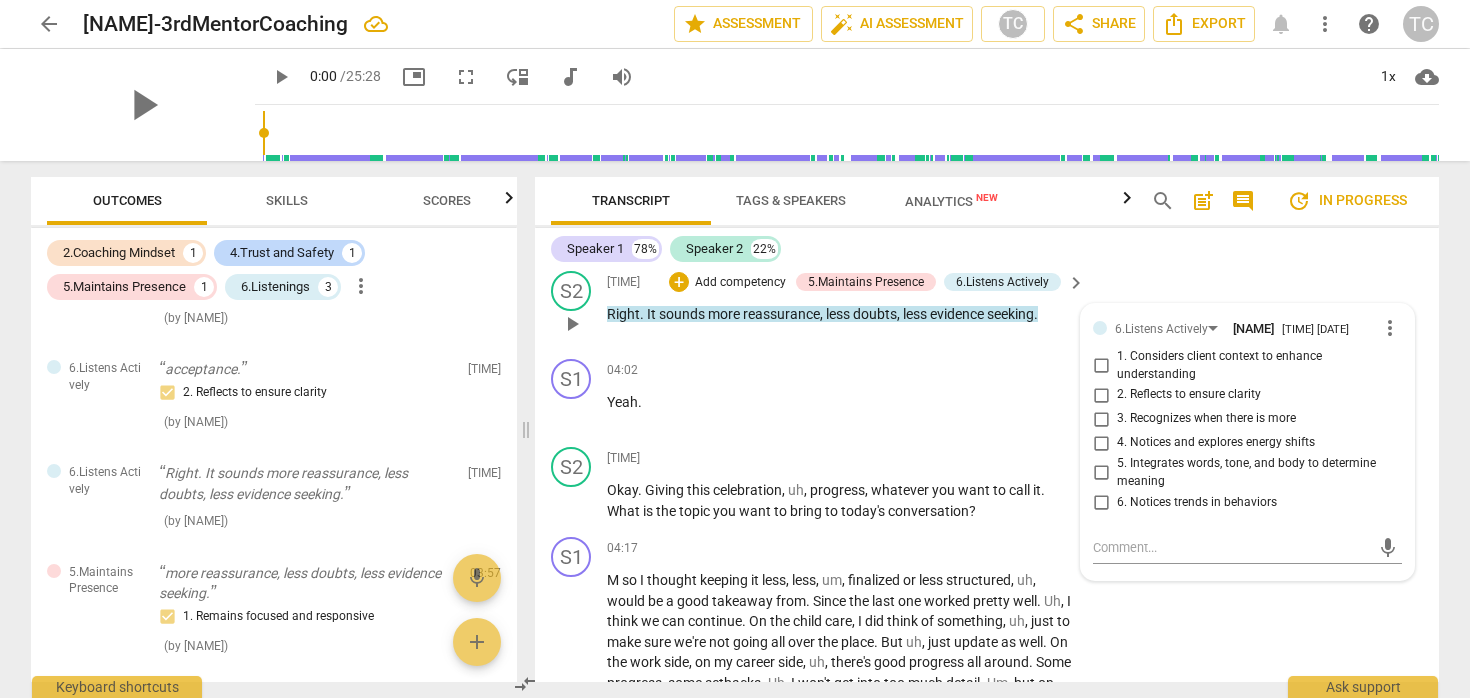 click on "2. Reflects to ensure clarity" at bounding box center [1189, 395] 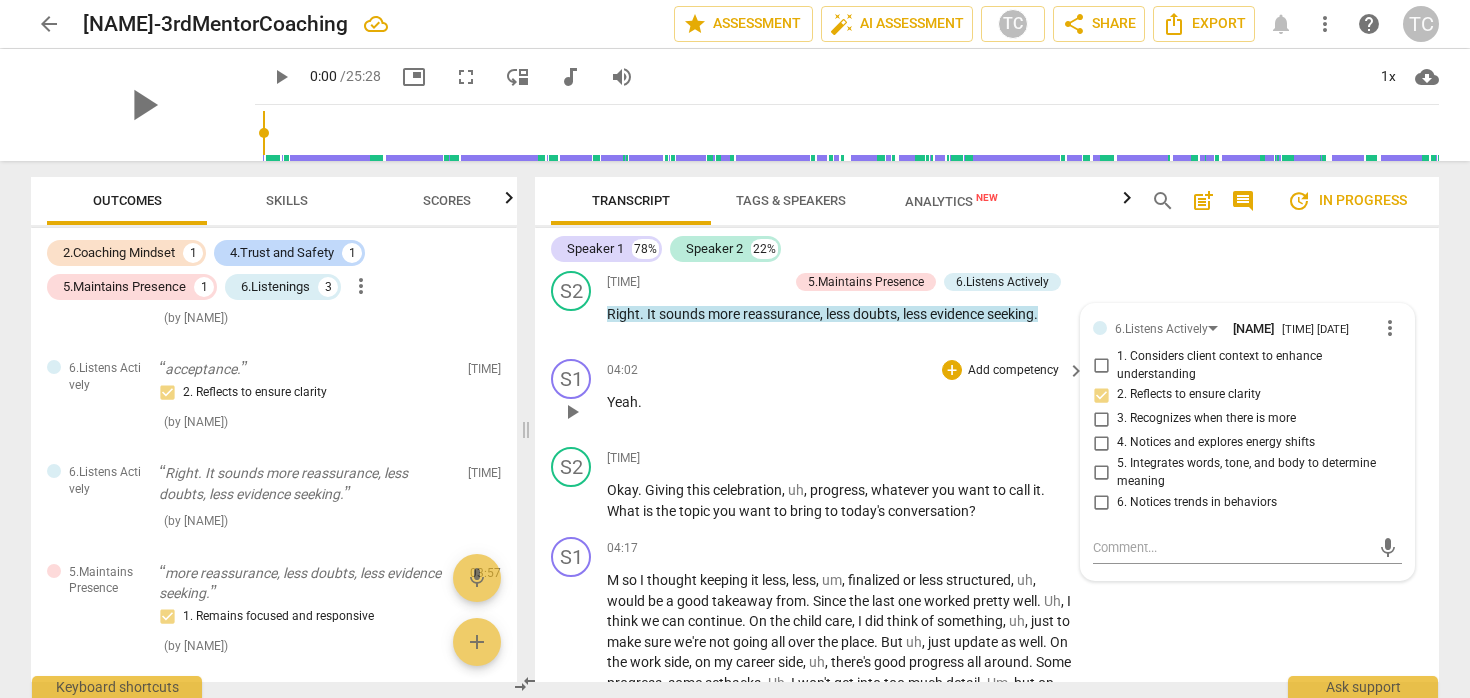 click on "S1 play_arrow pause 04:02 + Add competency keyboard_arrow_right Yeah ." at bounding box center [987, 395] 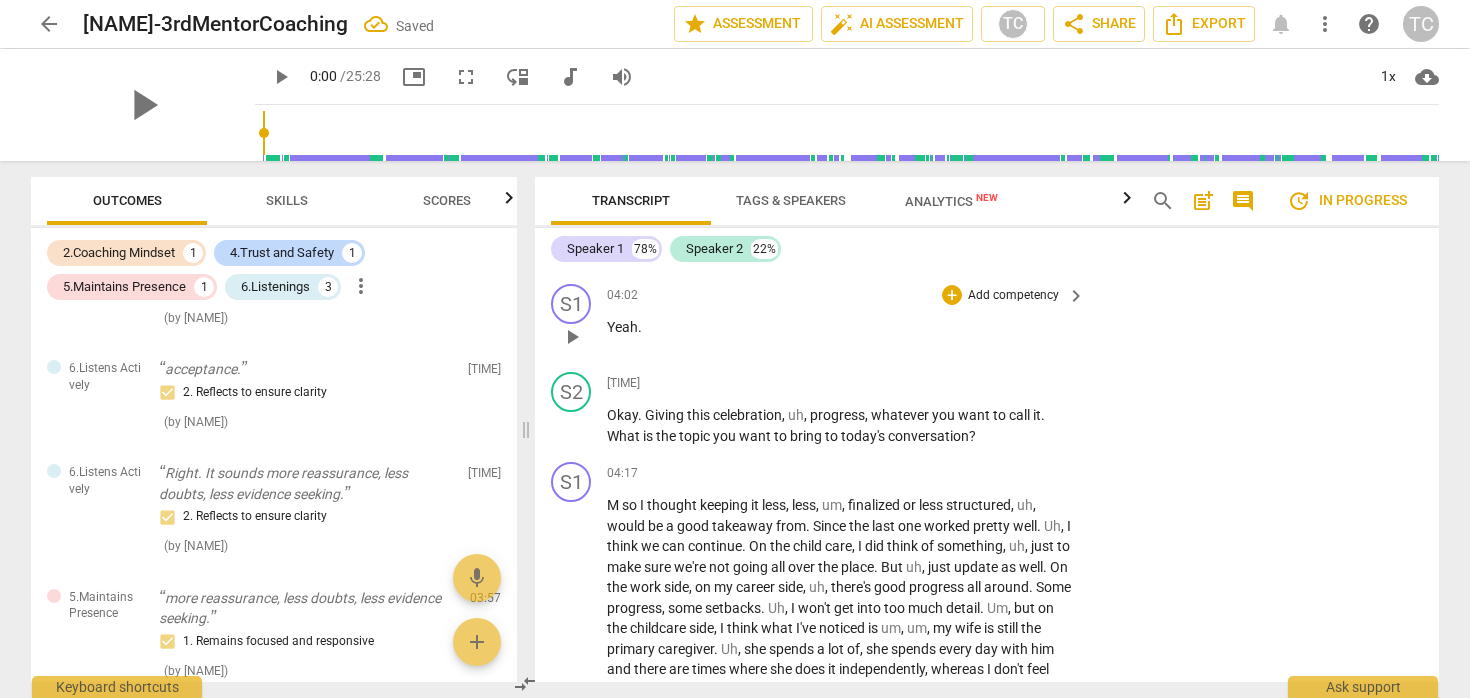 scroll, scrollTop: 1337, scrollLeft: 0, axis: vertical 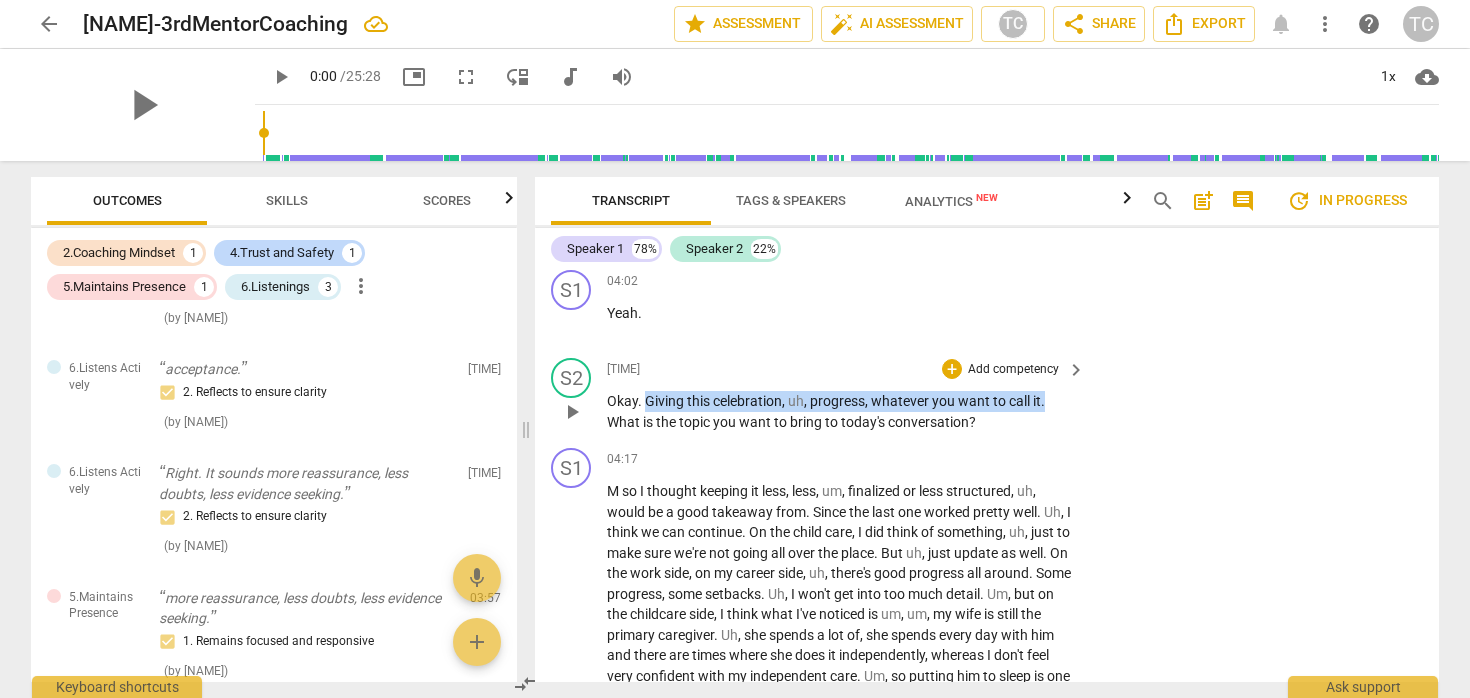 drag, startPoint x: 644, startPoint y: 422, endPoint x: 1045, endPoint y: 419, distance: 401.01123 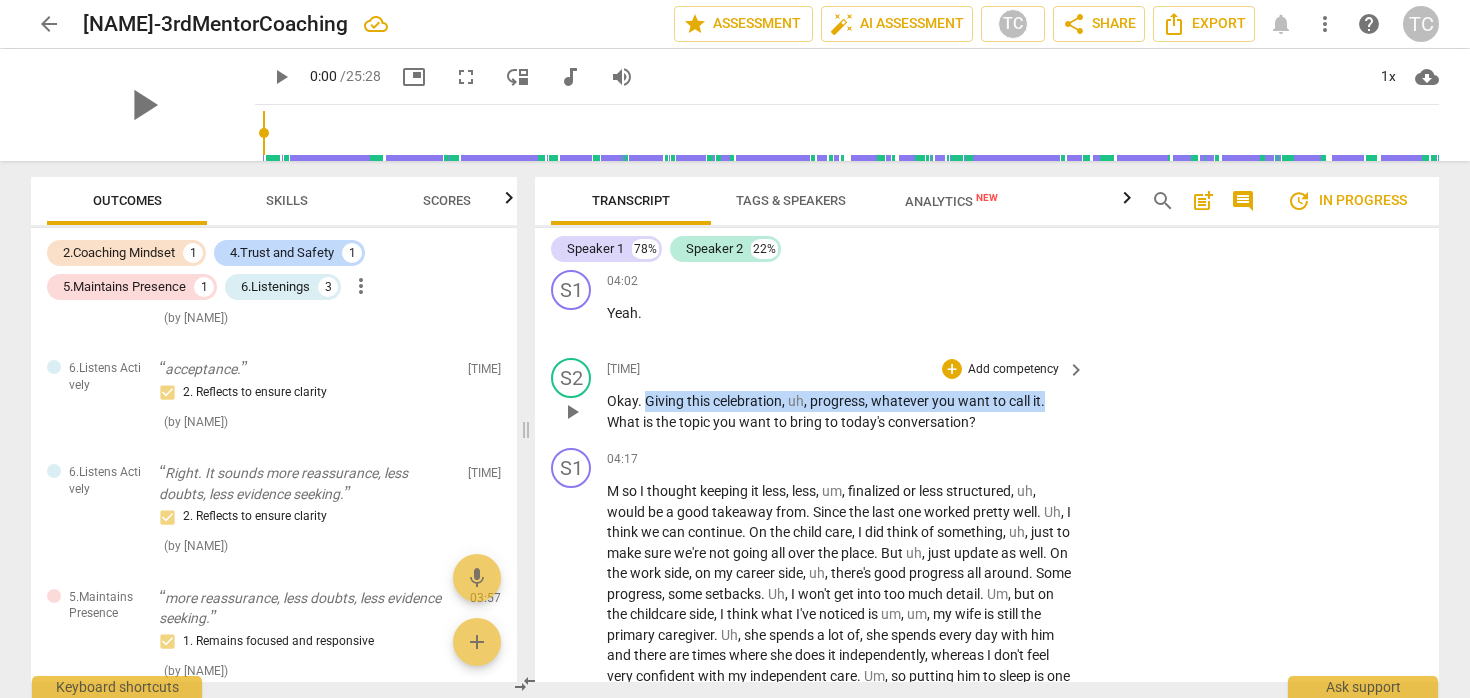 click on "Okay .   Giving   this   celebration ,   uh ,   progress ,   whatever   you   want   to   call   it .   What   is   the   topic   you   want   to   bring   to   today's   conversation ?" at bounding box center [841, 411] 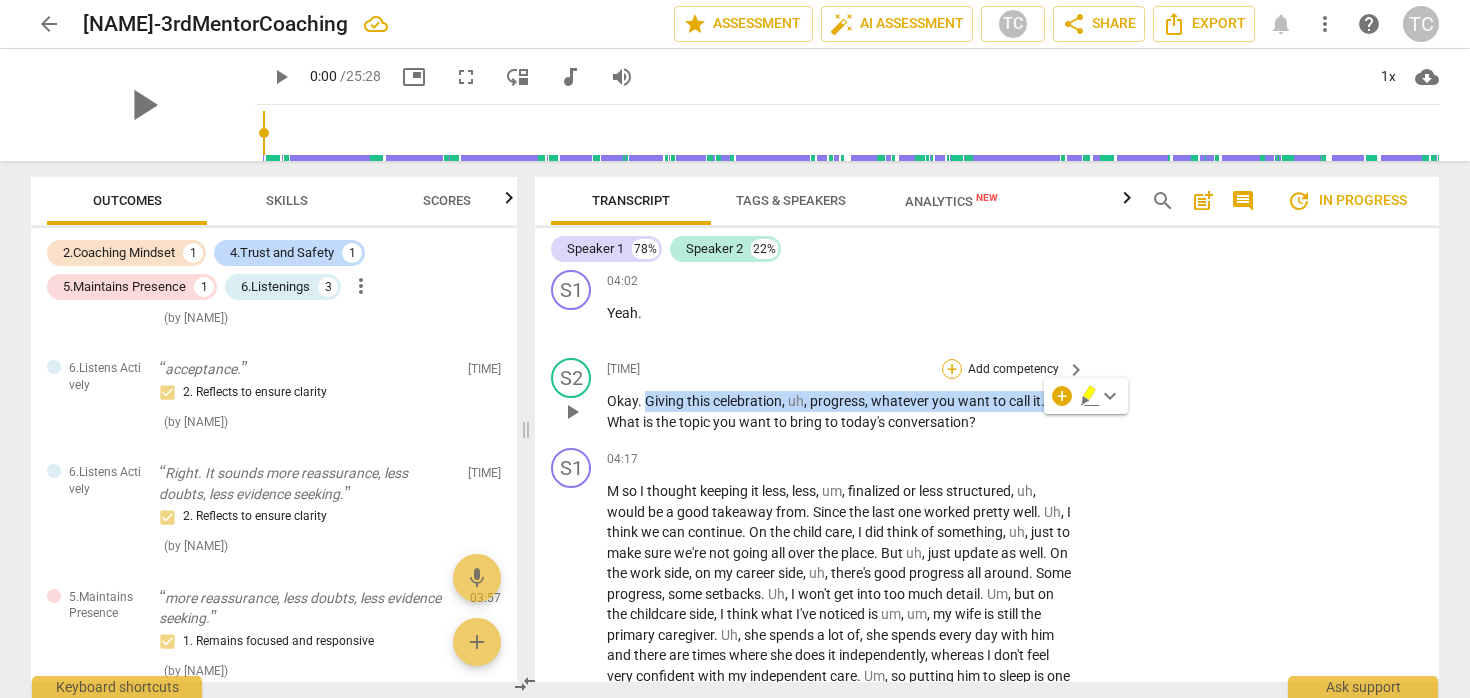 click on "+" at bounding box center [952, 369] 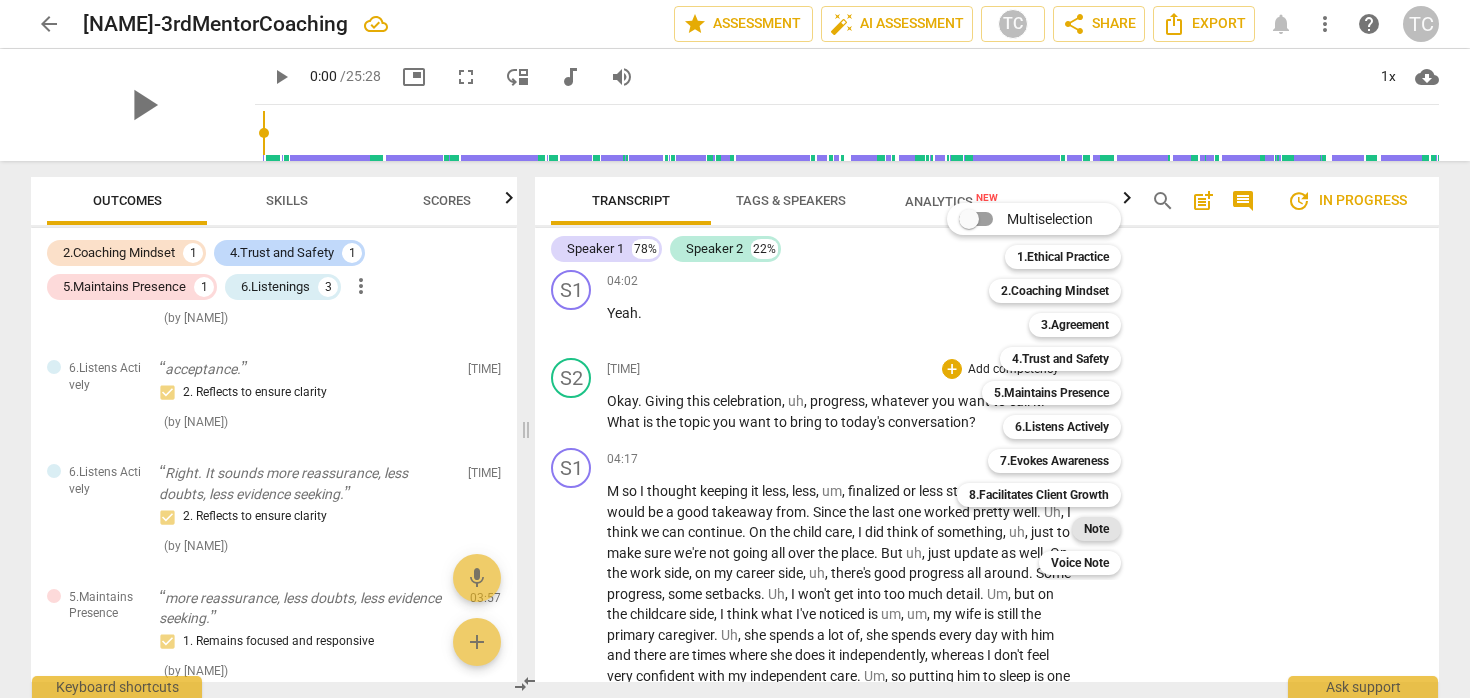 click on "Note" at bounding box center [1096, 529] 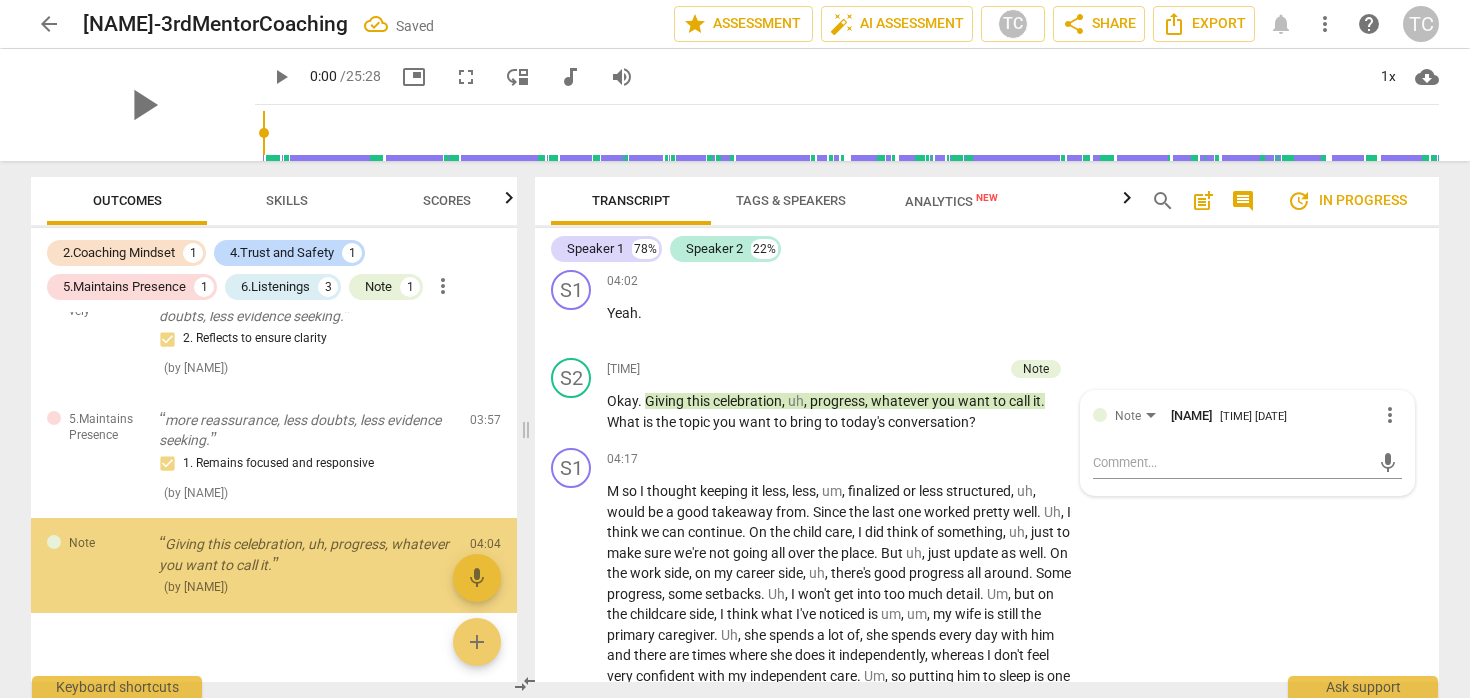 scroll, scrollTop: 571, scrollLeft: 0, axis: vertical 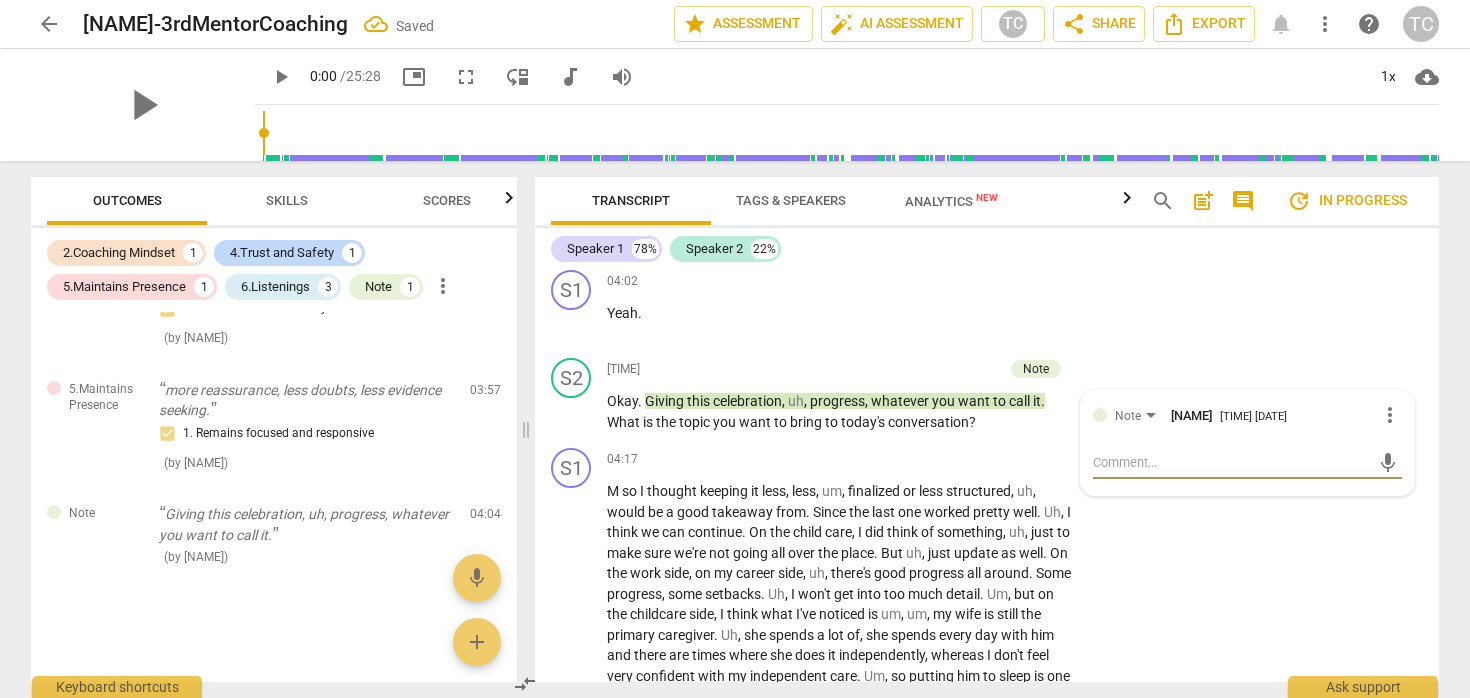 type on "A" 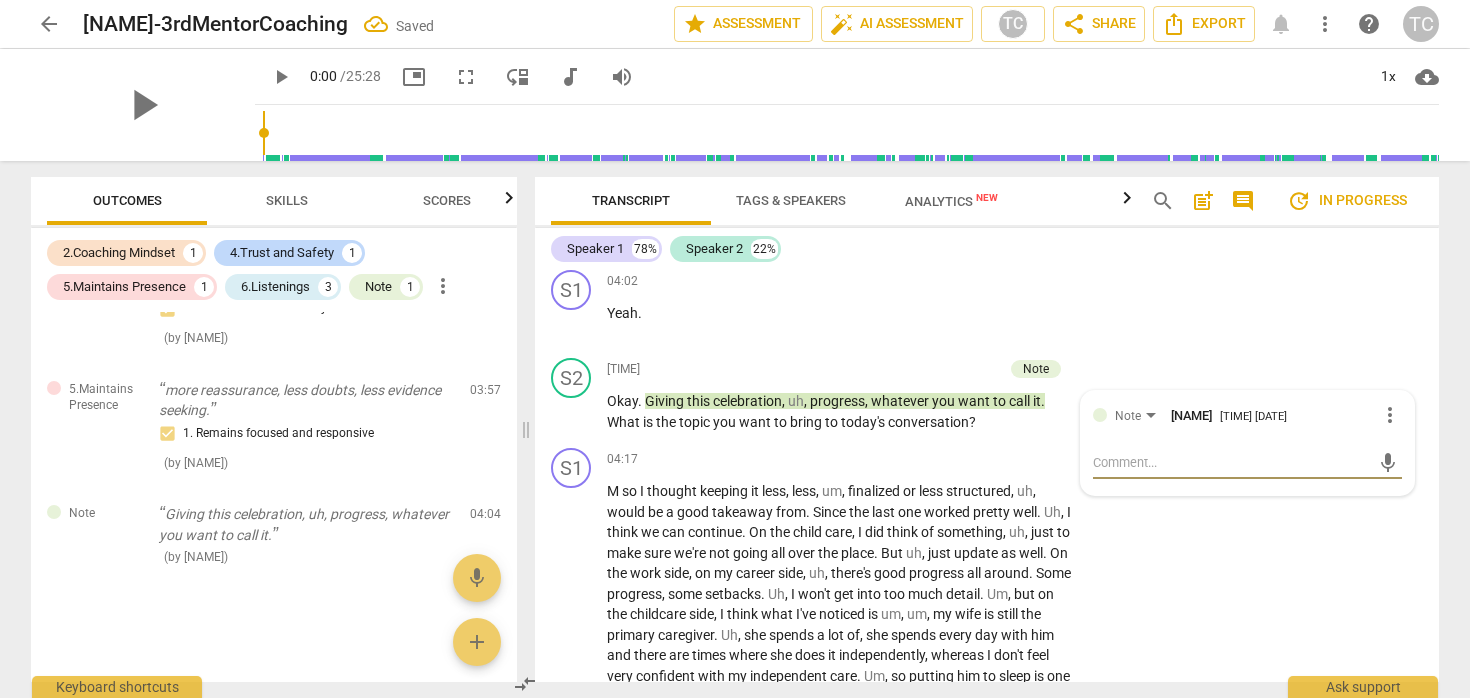 type on "A" 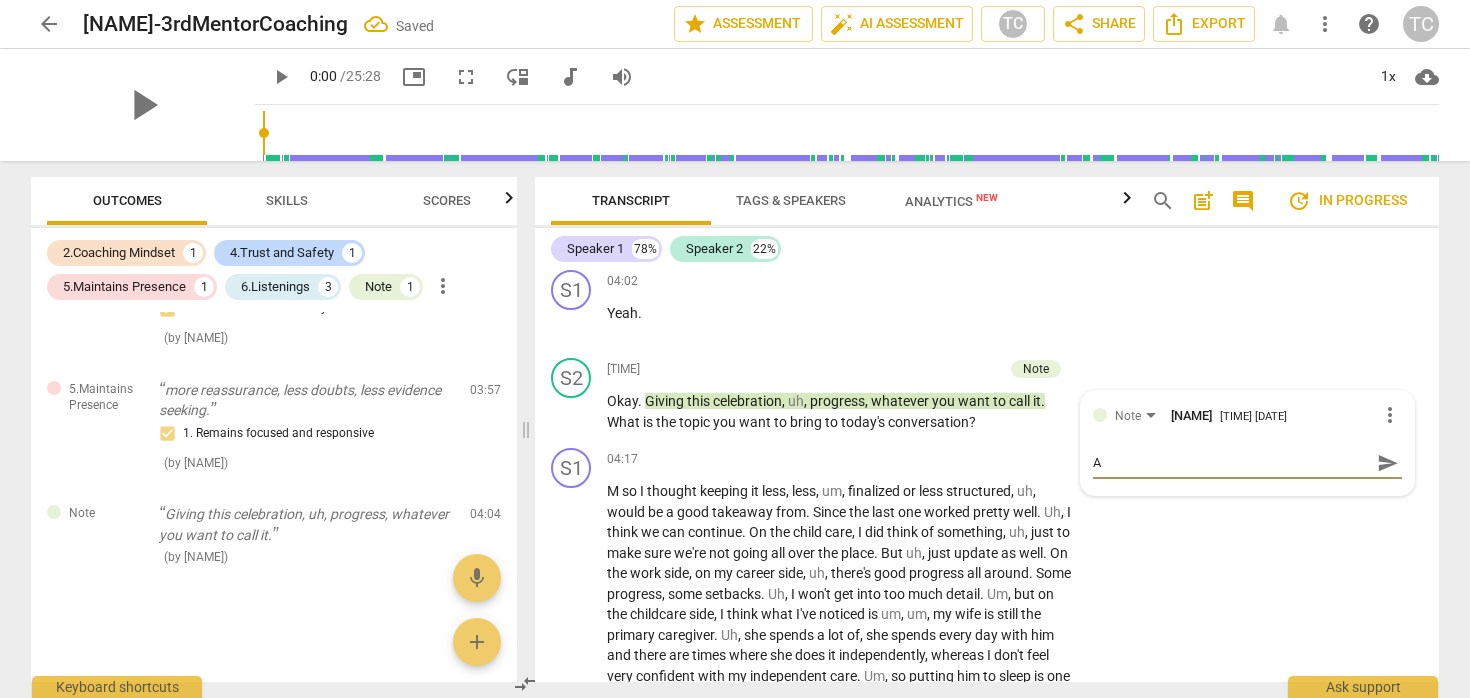 type on "Ah" 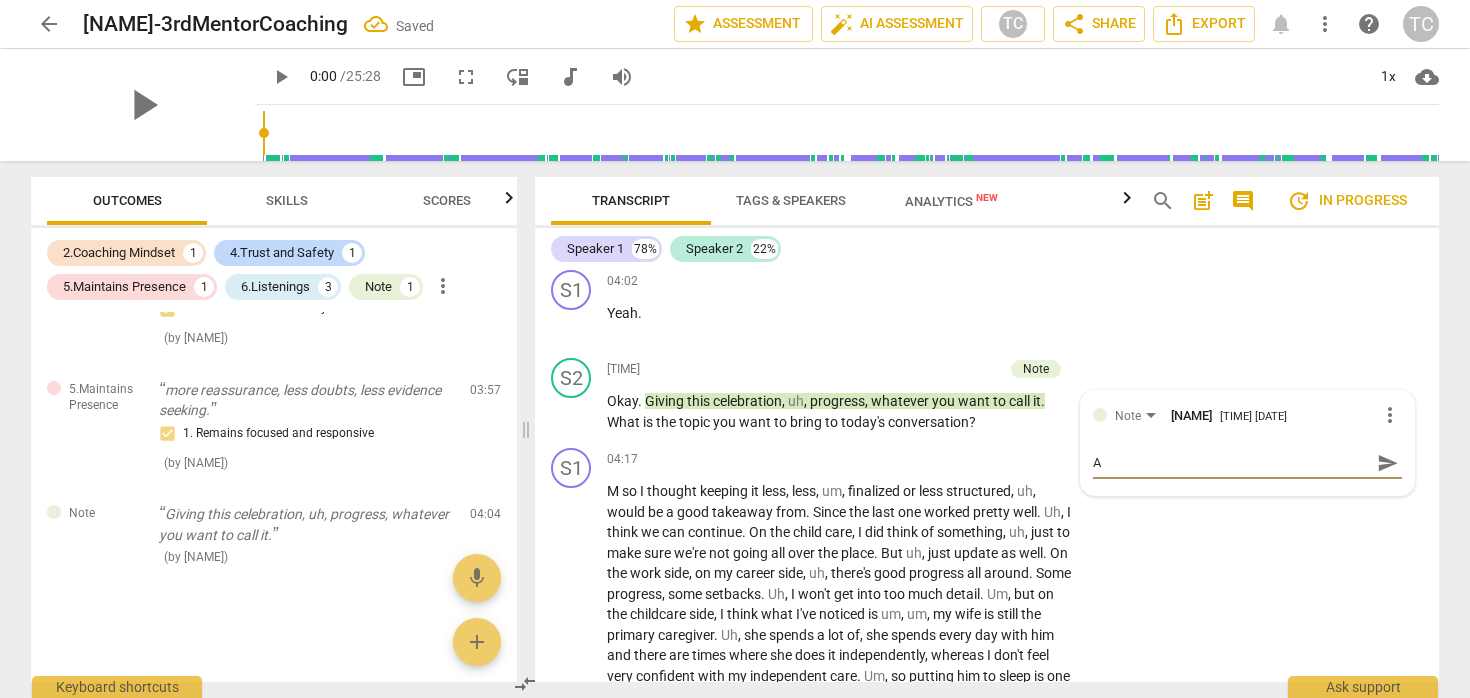 type on "Ah" 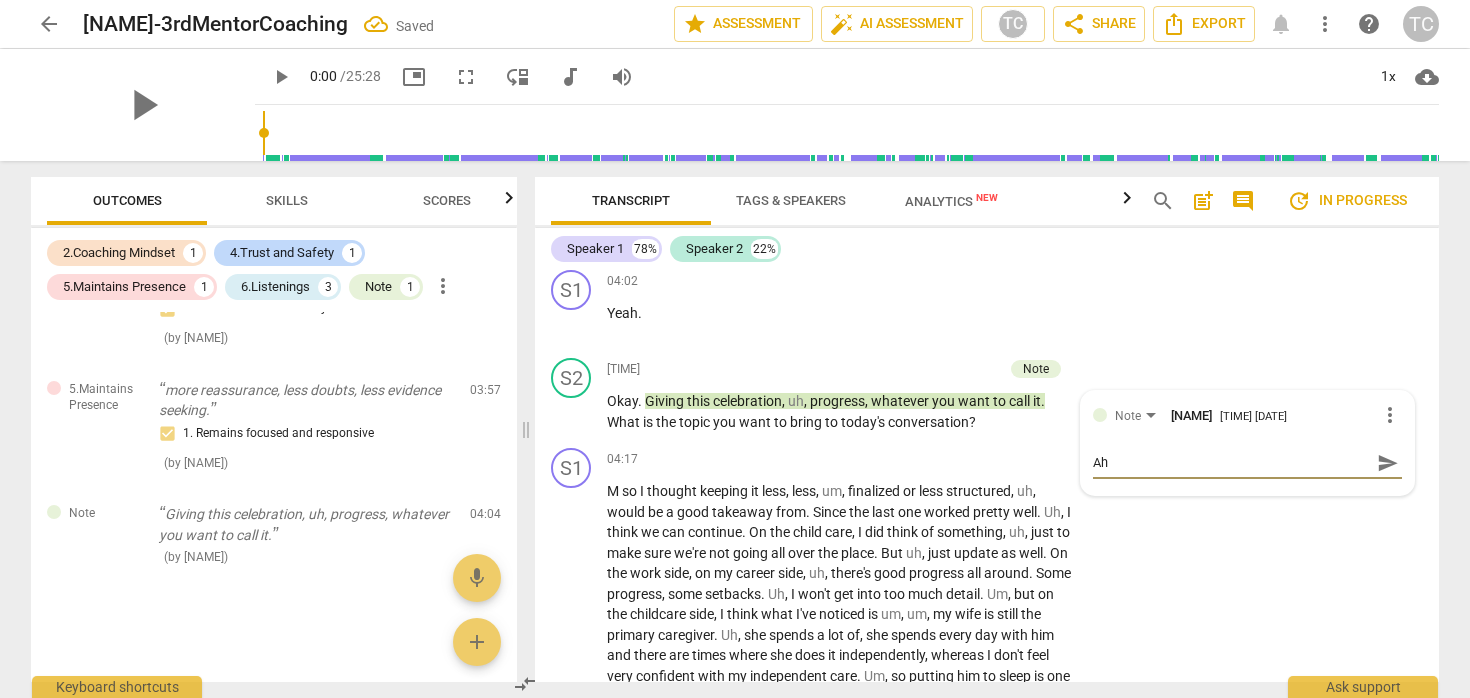 type on "Ah." 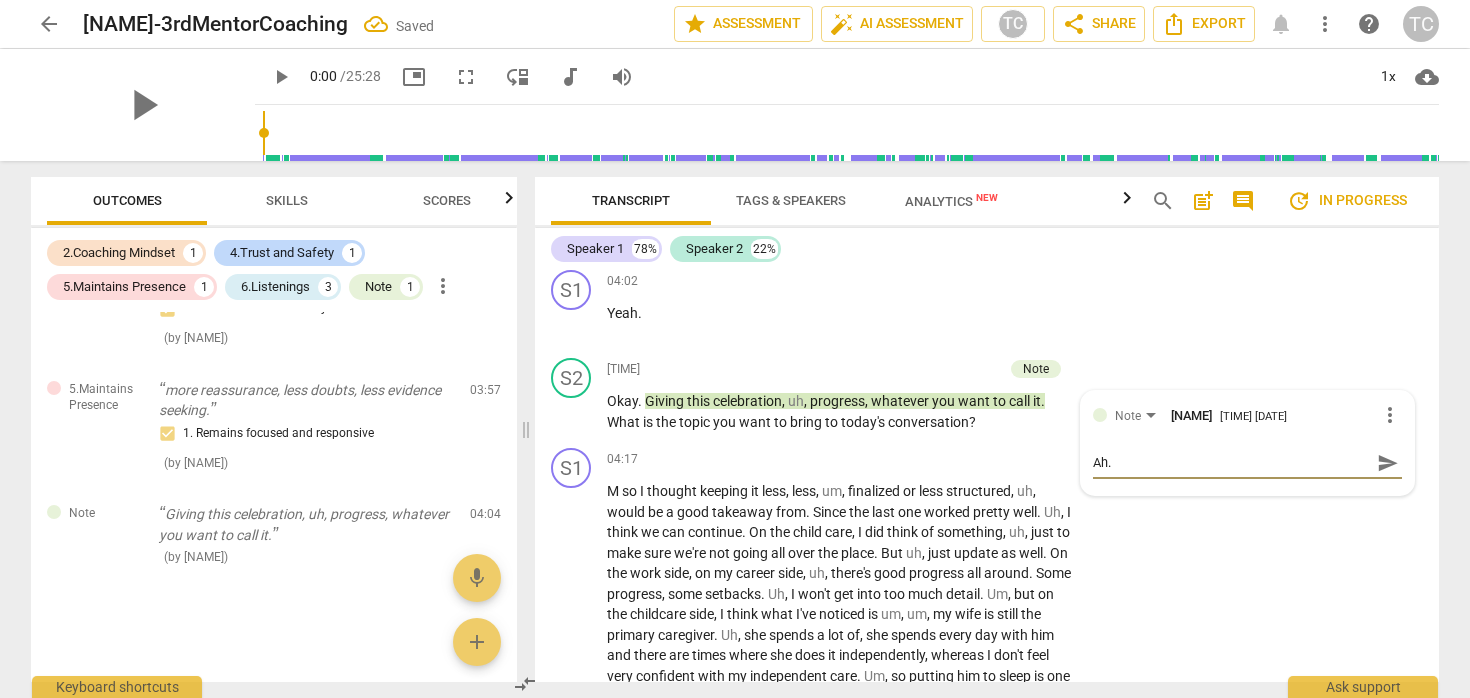 type on "Ah." 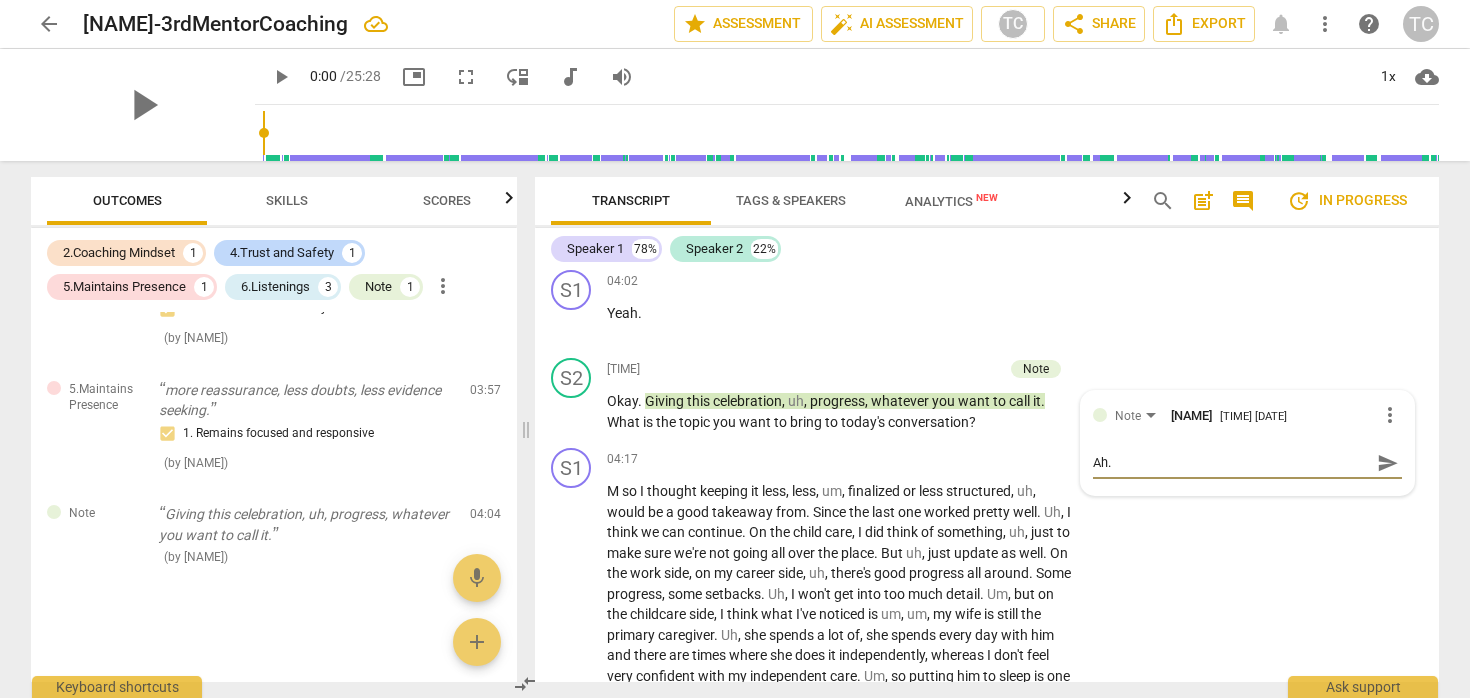 type on "Ah. A" 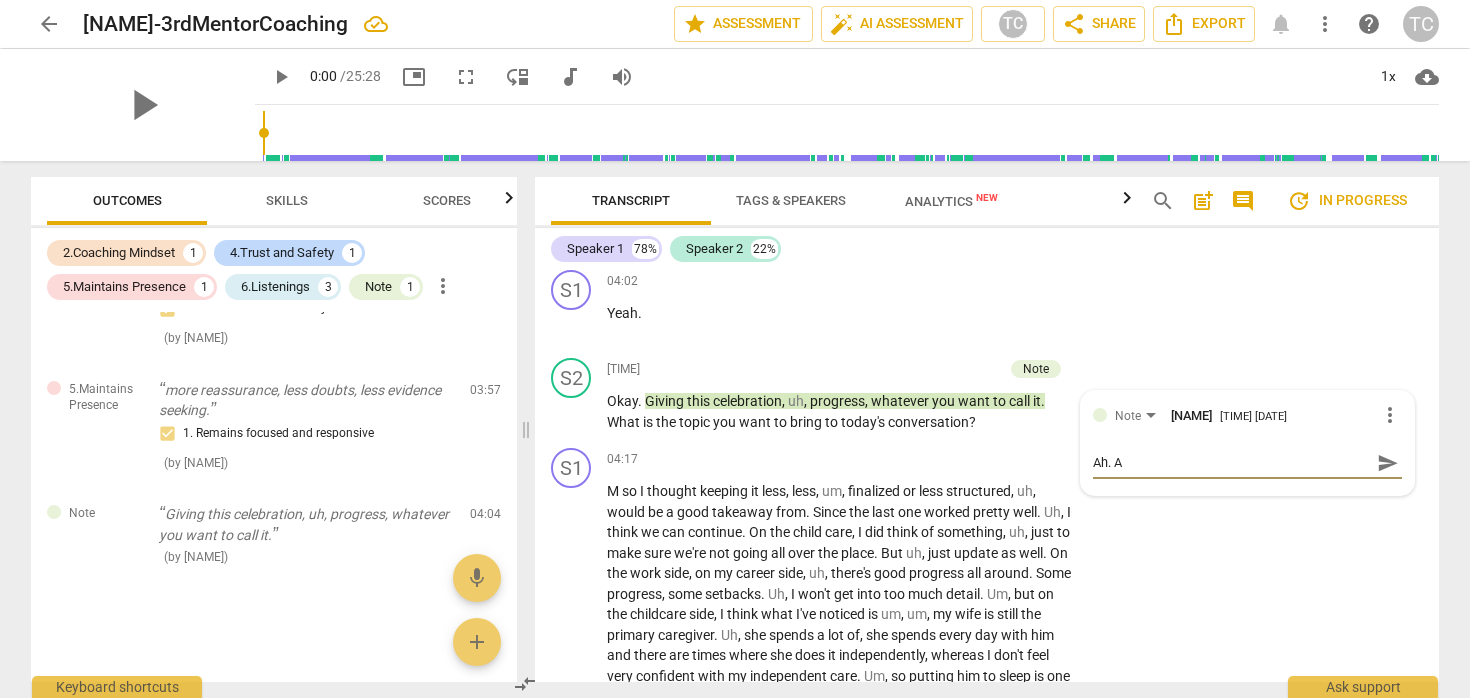 type on "Ah. As" 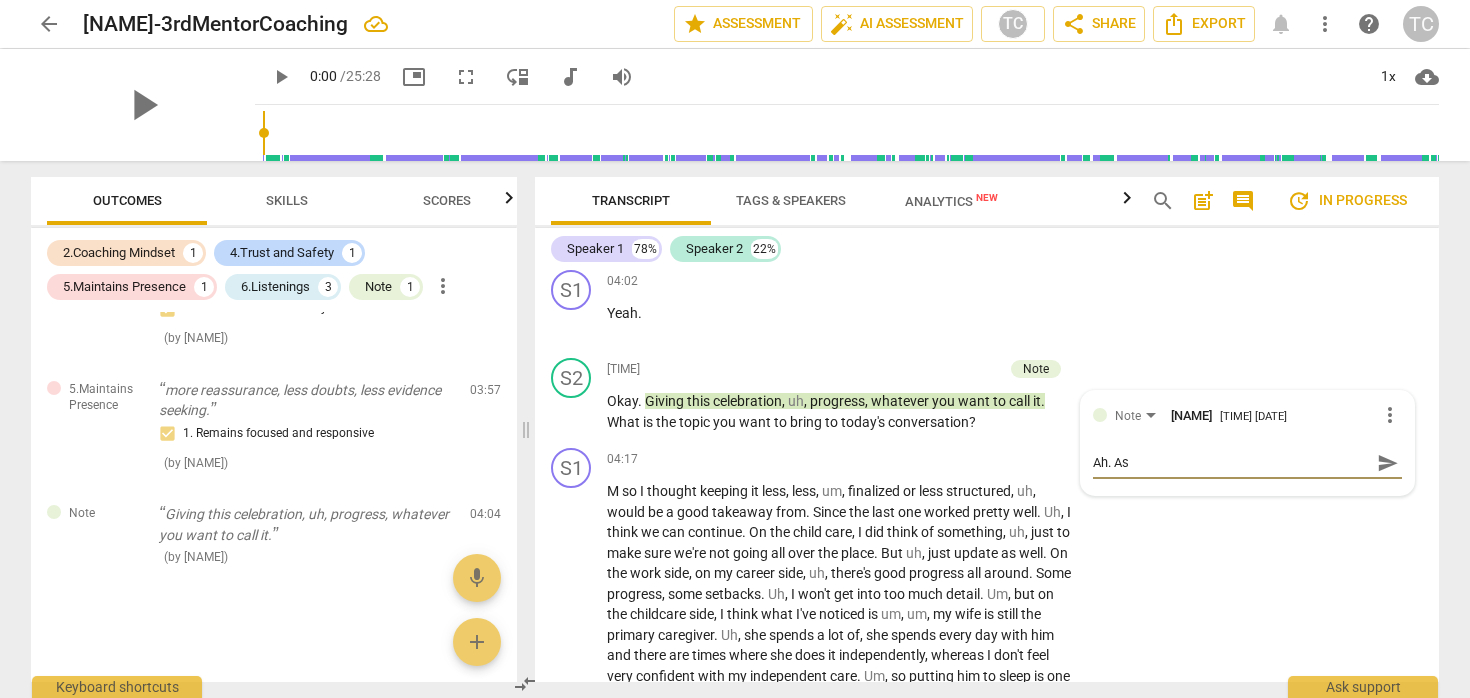 type on "Ah. As" 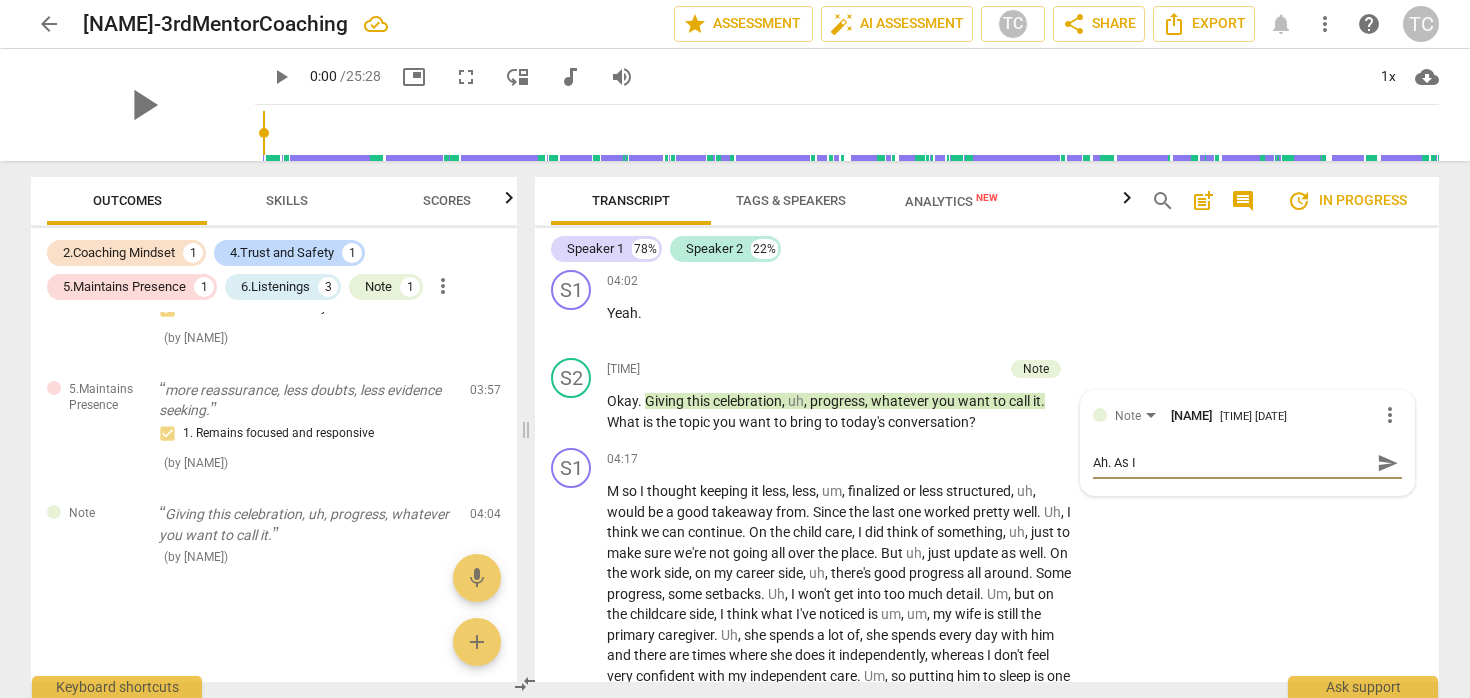 type on "Ah. As I" 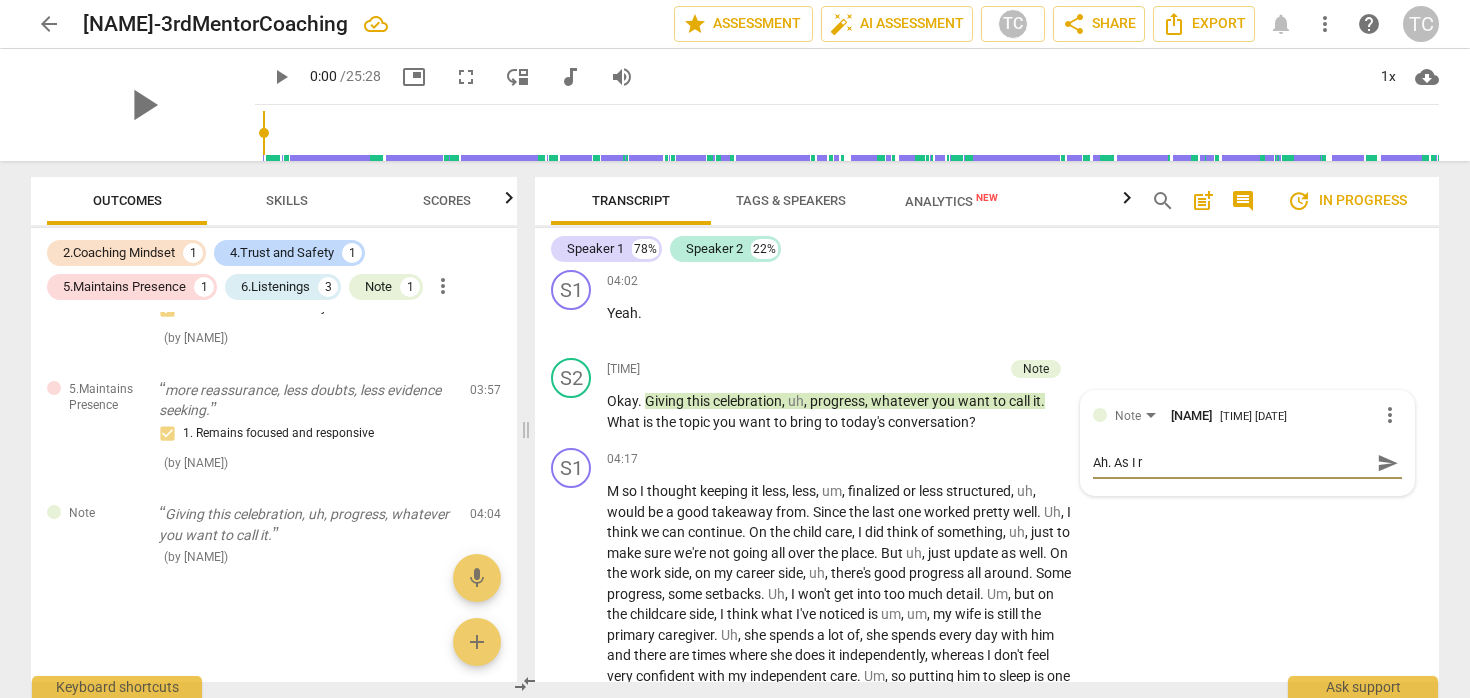 type on "Ah. As I re" 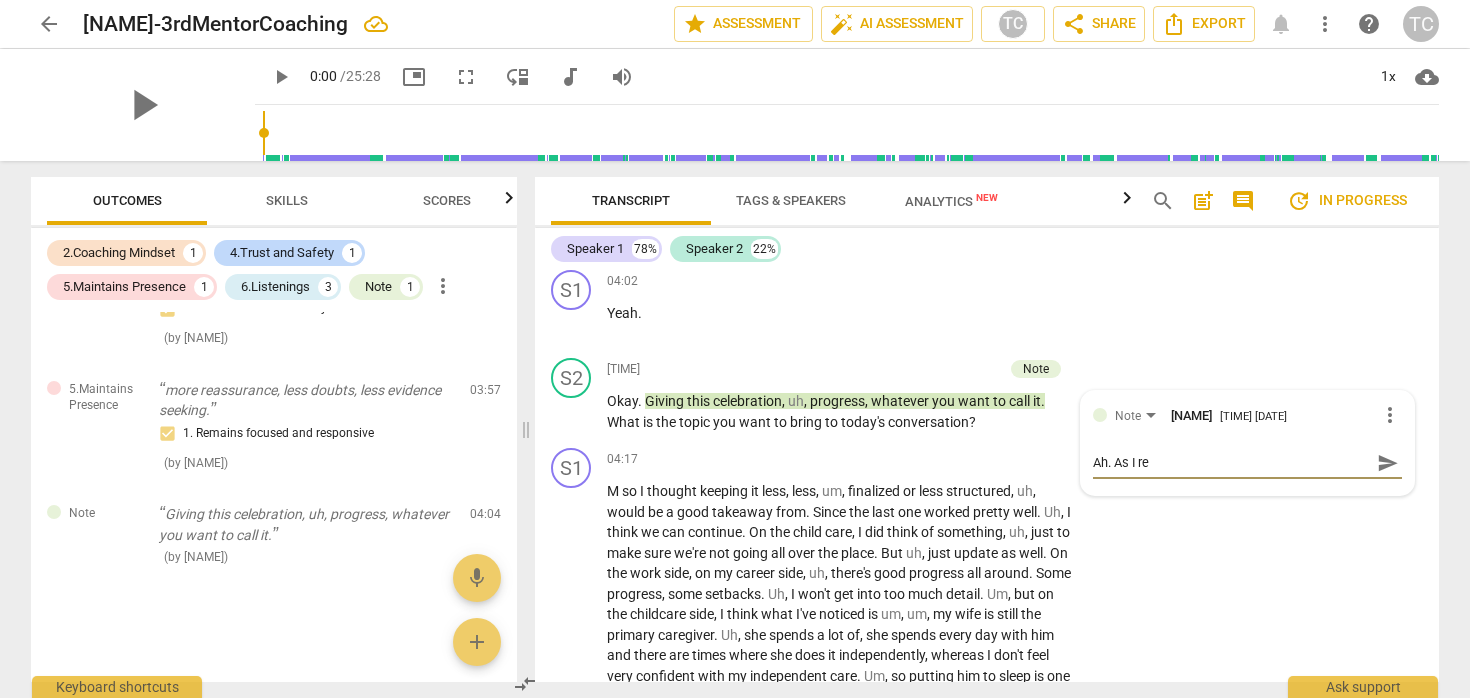 type on "Ah. As I ref" 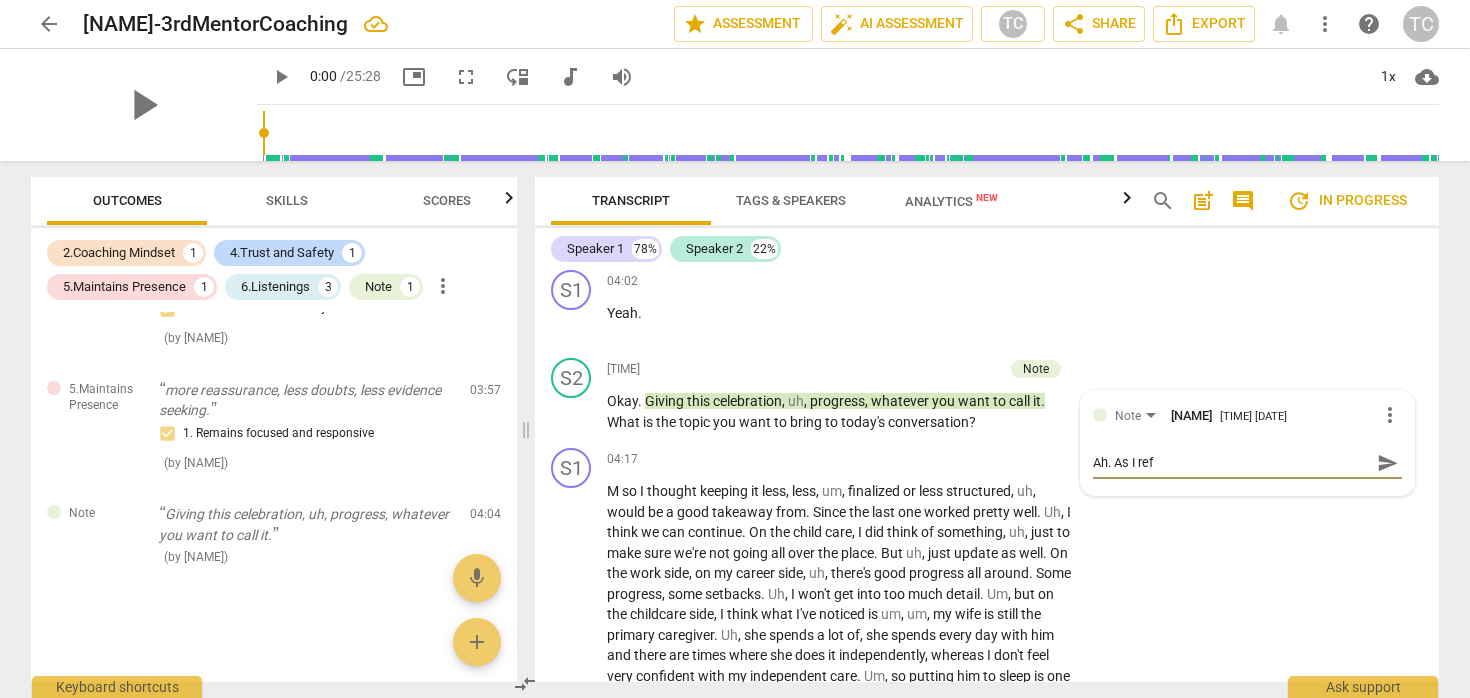 type on "Ah. As I refl" 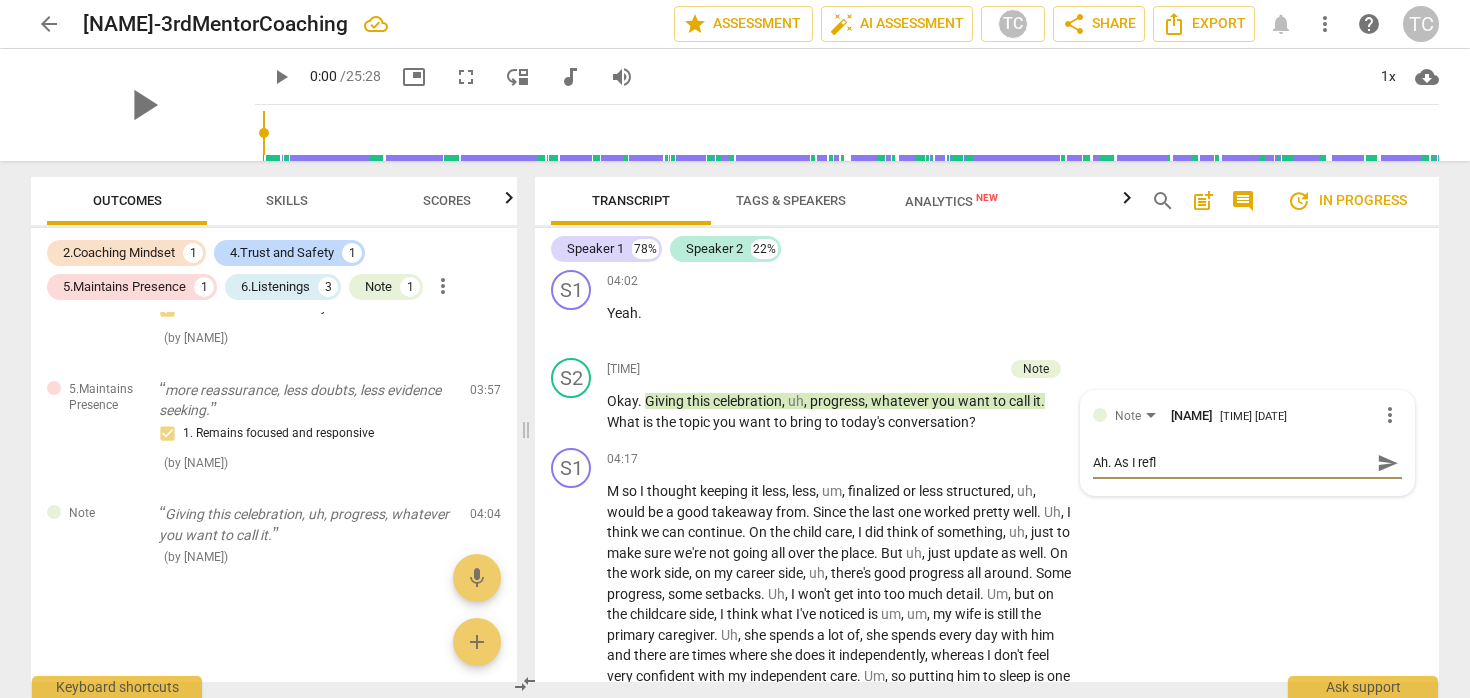 type on "Ah. As I refle" 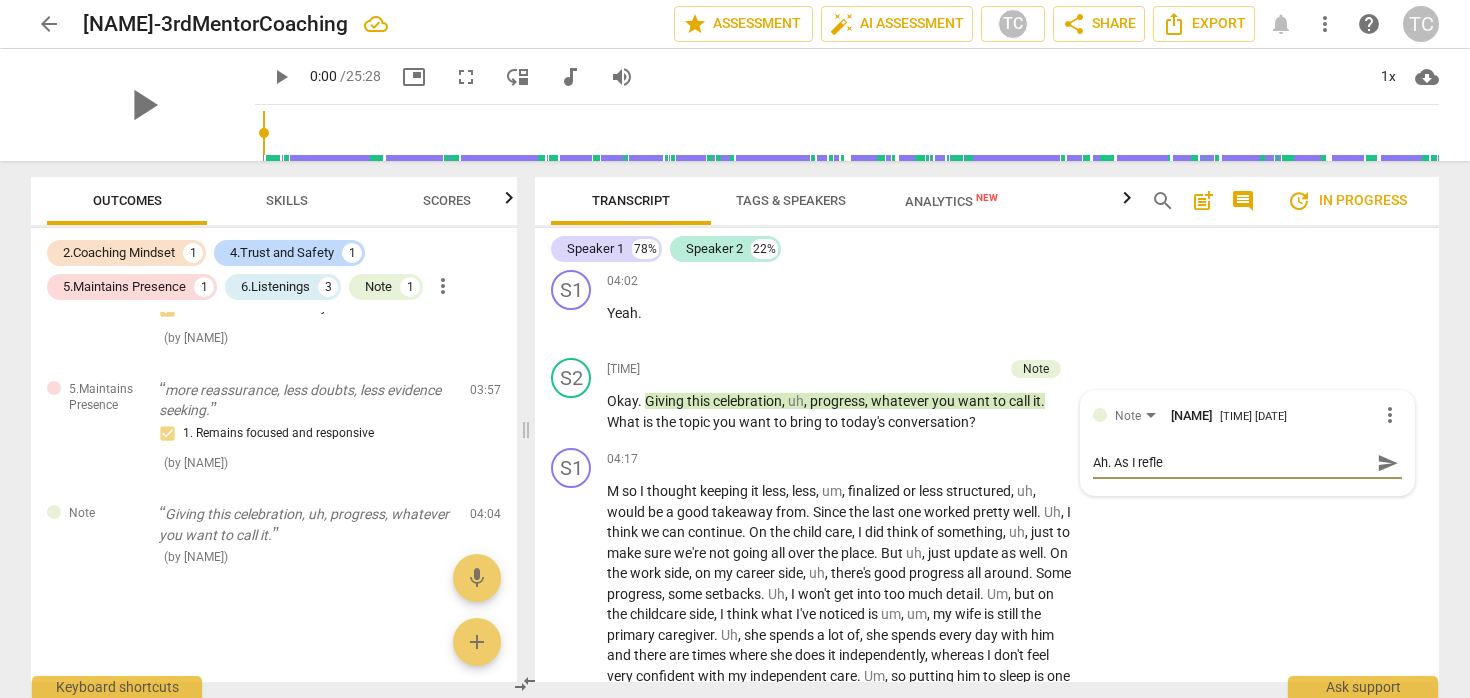 type on "Ah. As I reflec" 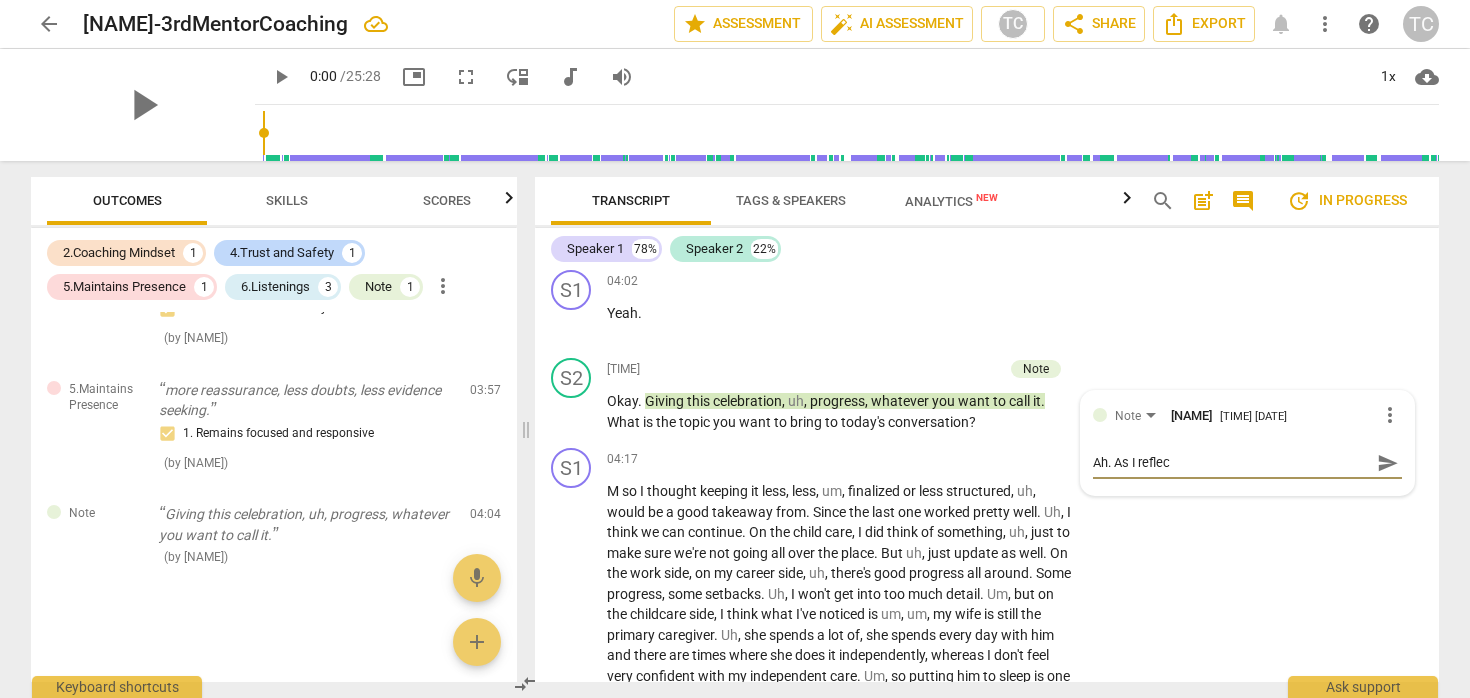 type on "Ah. As I reflect" 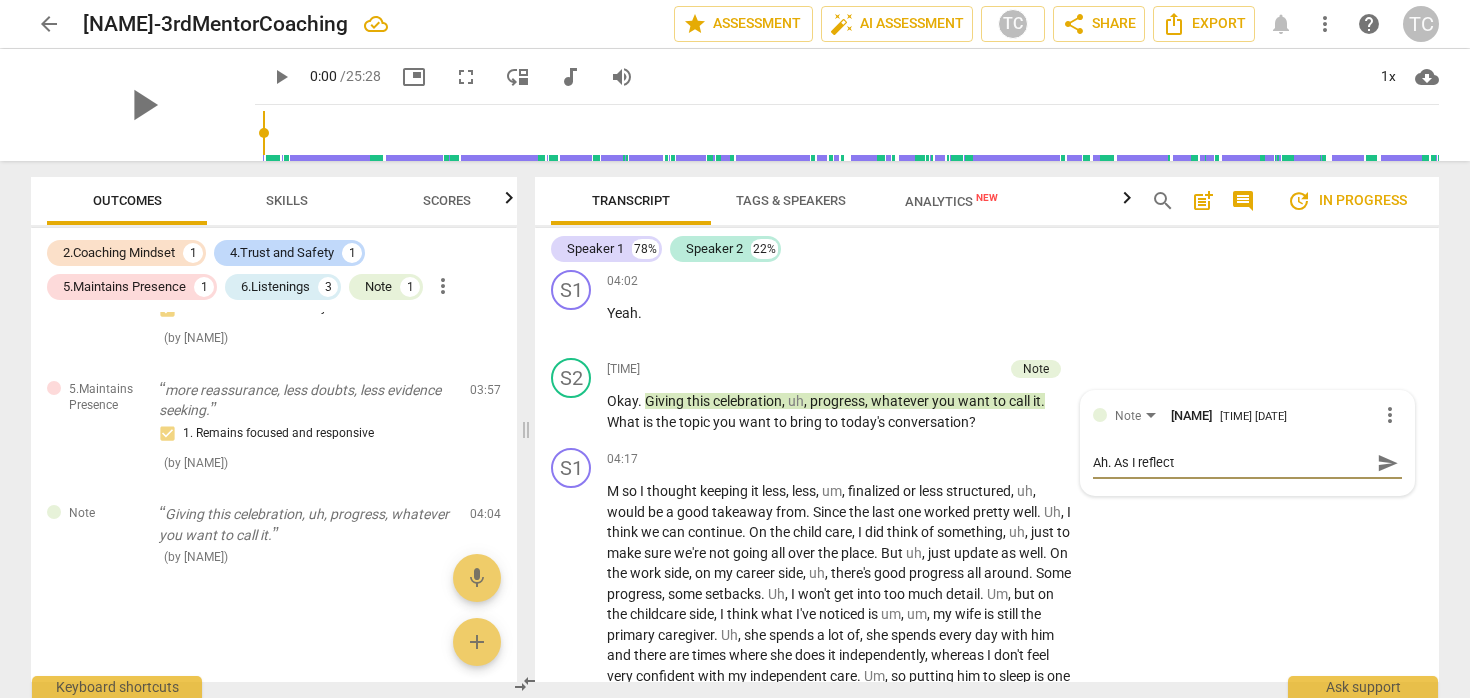type on "Ah. As I reflect" 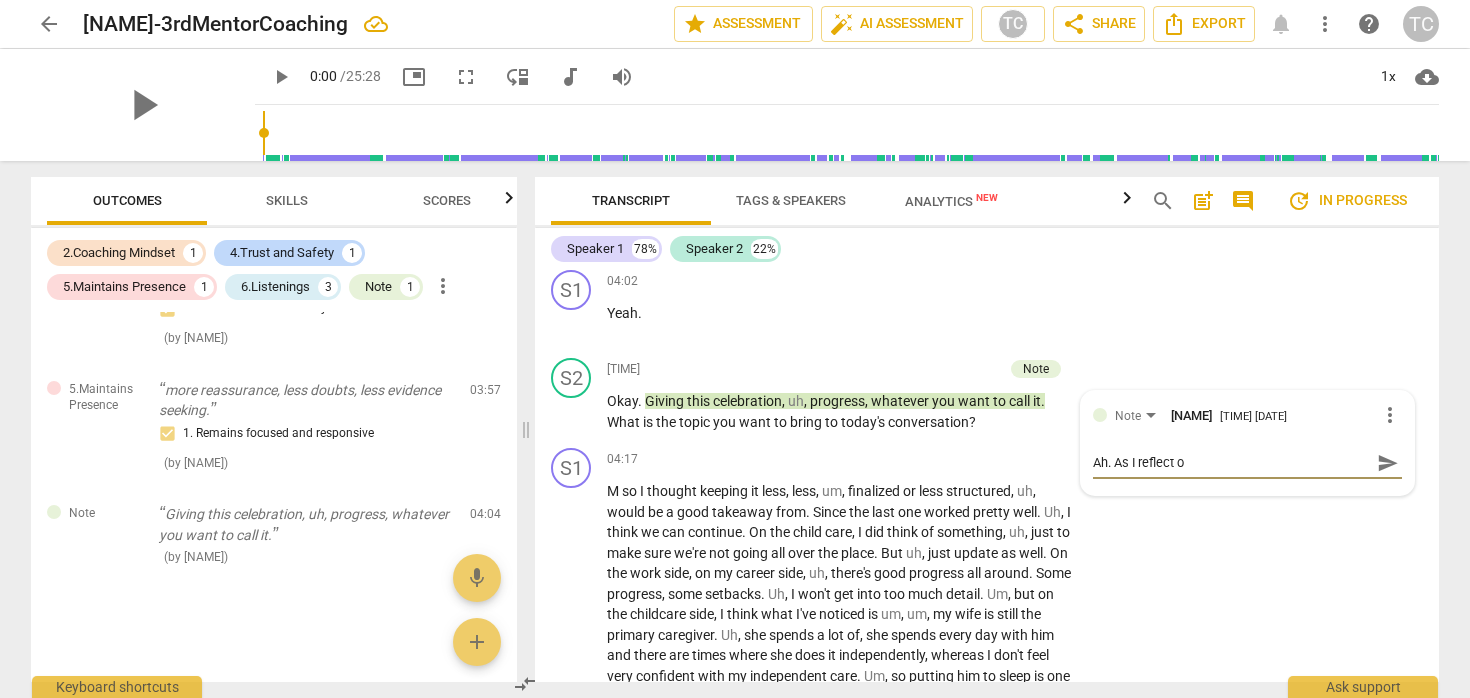type on "Ah. As I reflect on" 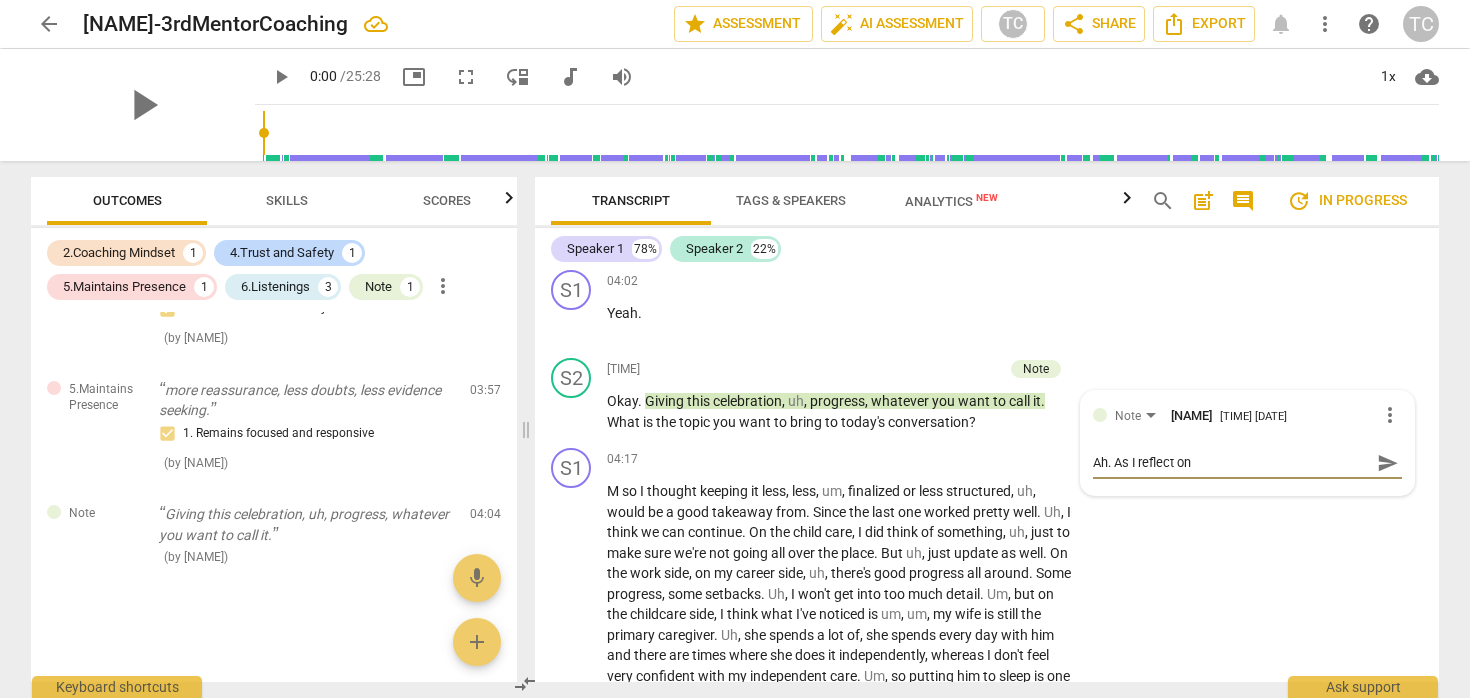 type on "Ah. As I reflect on" 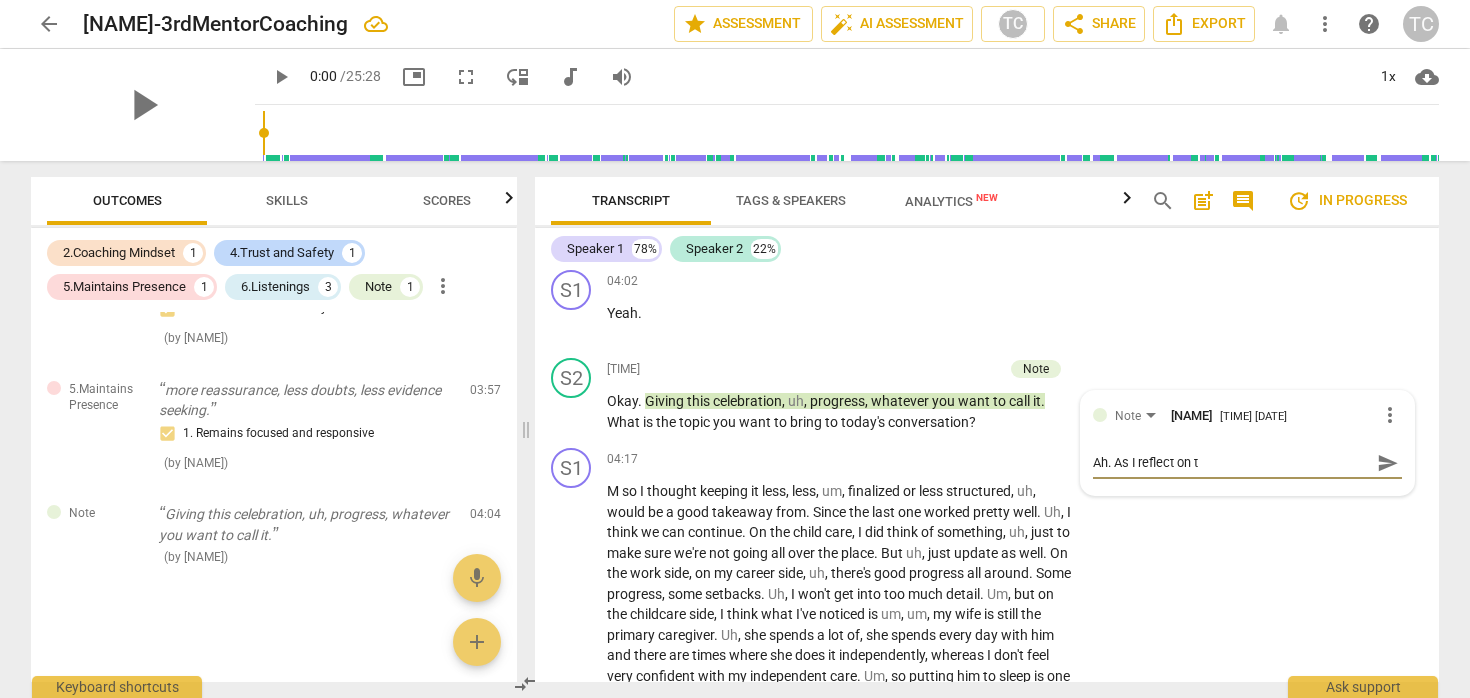 type on "Ah. As I reflect on th" 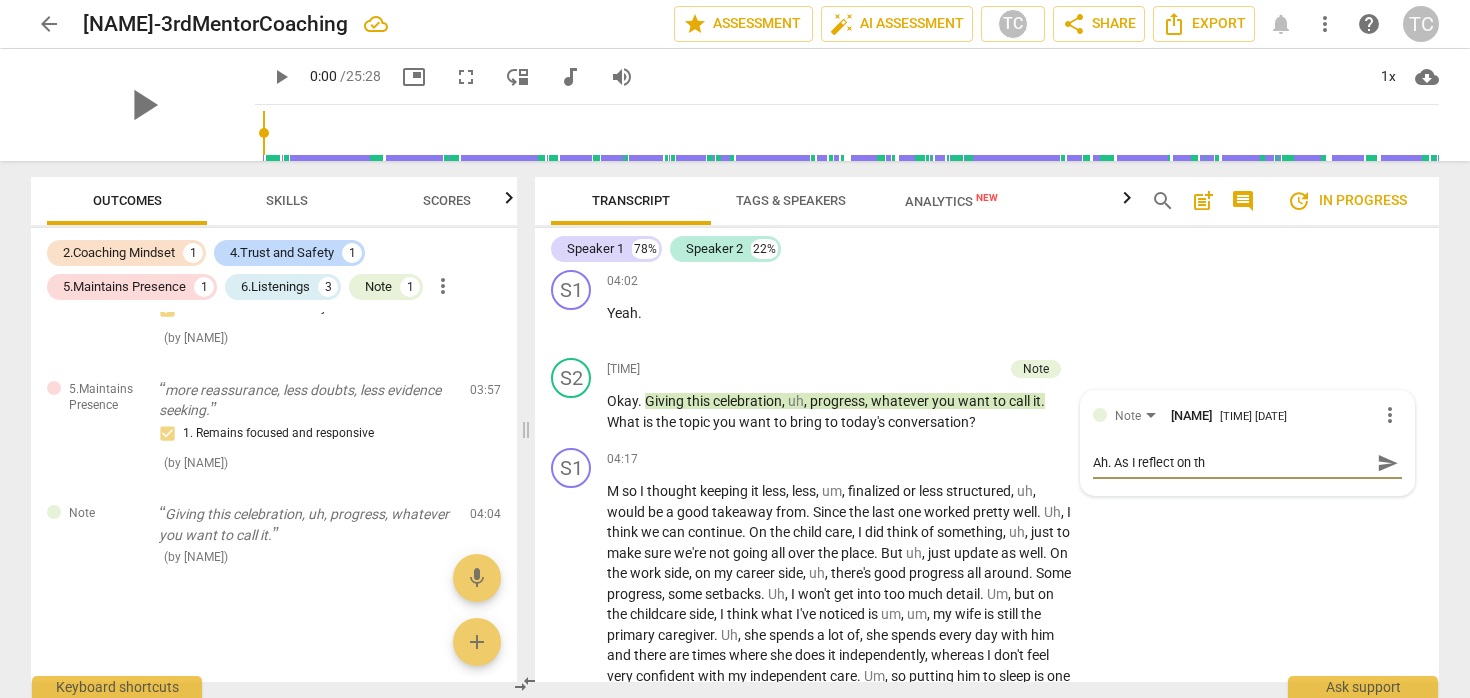 type on "Ah. As I reflect on thi" 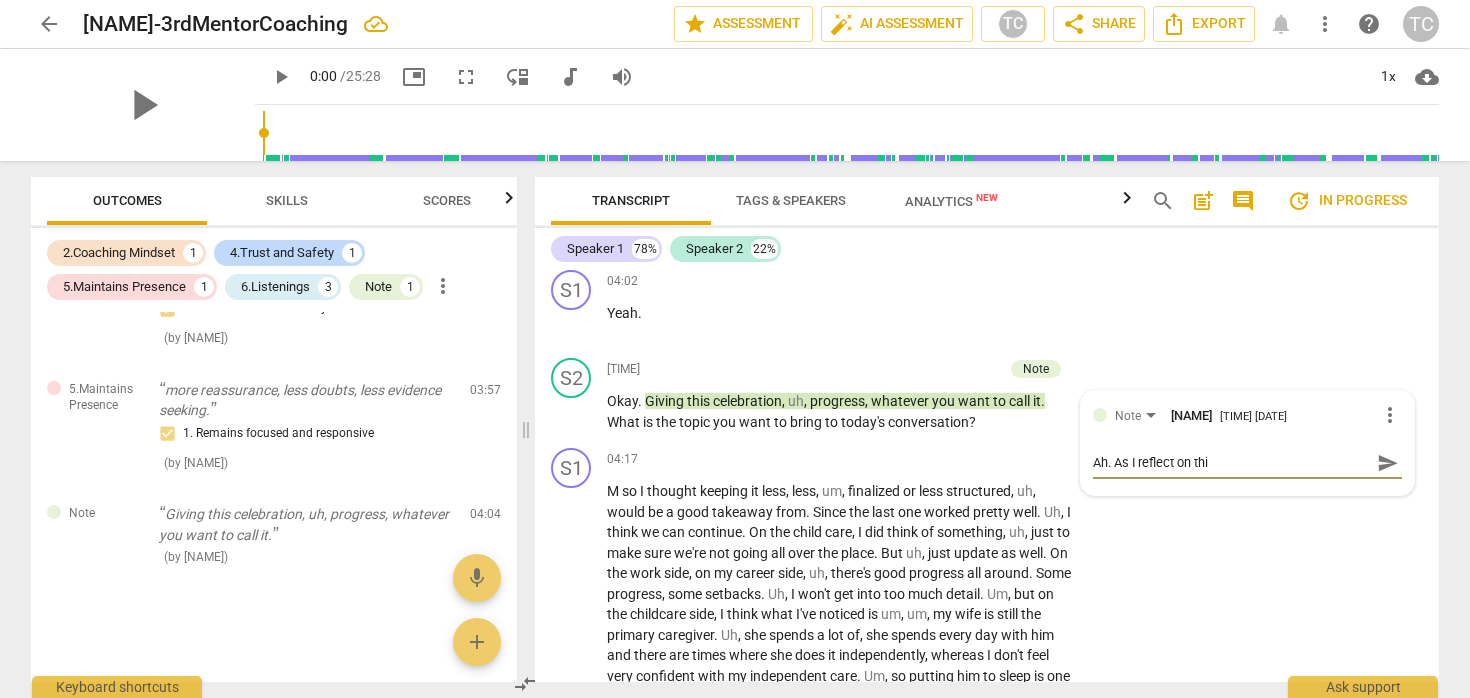 type on "Ah. As I reflect on this" 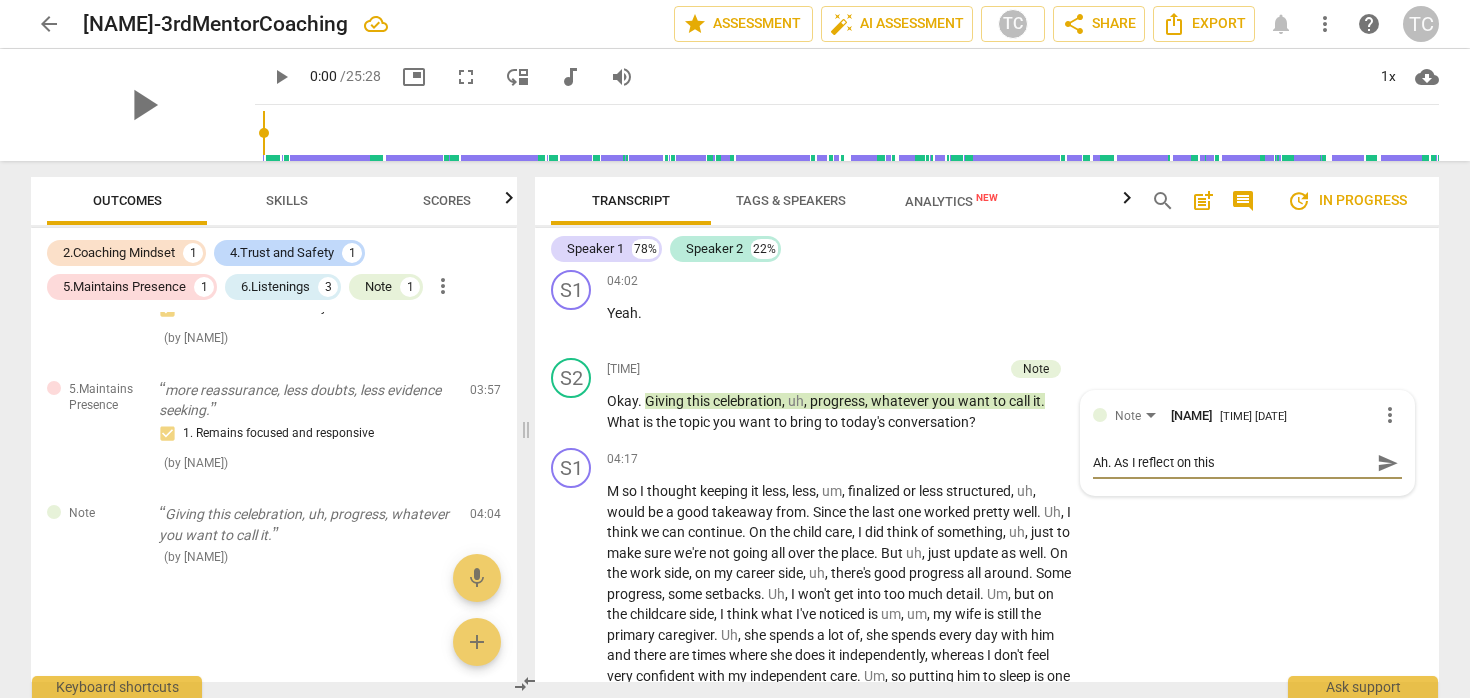type on "Ah. As I reflect on this," 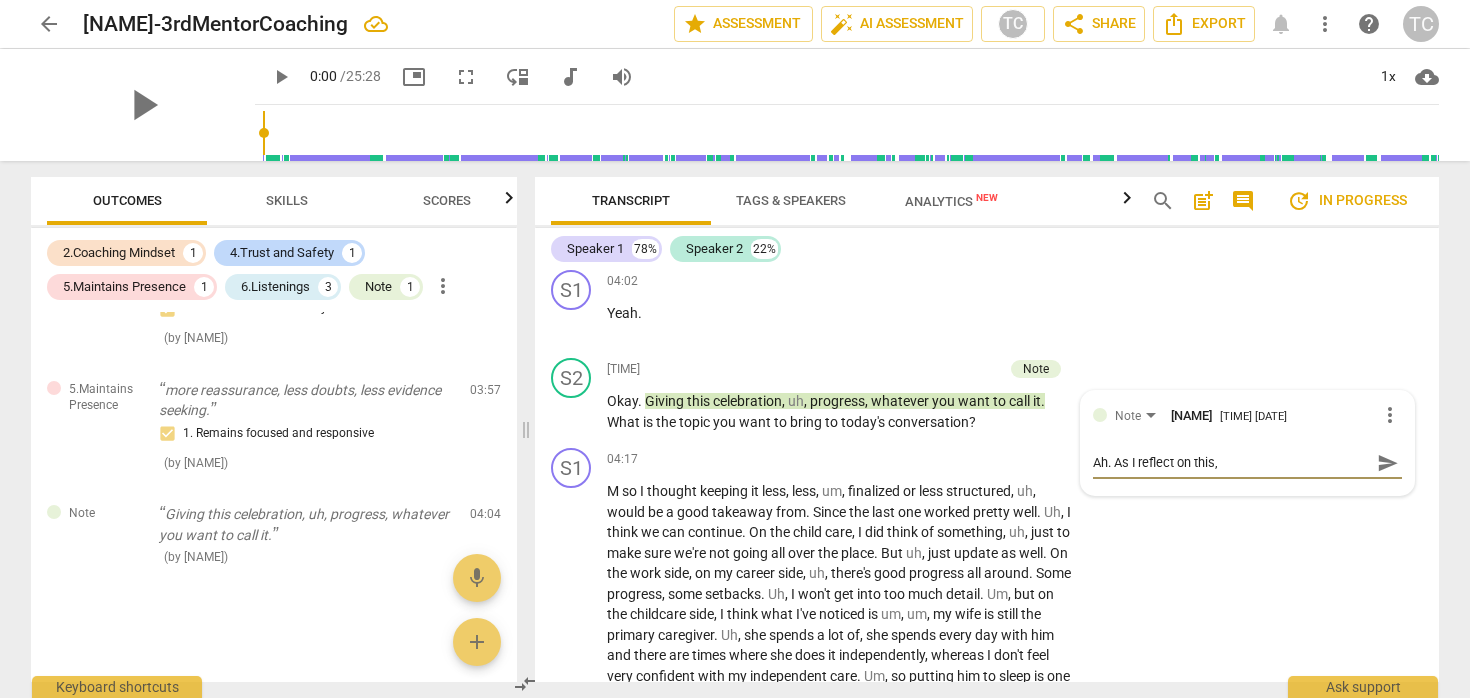 type on "Ah. As I reflect on this," 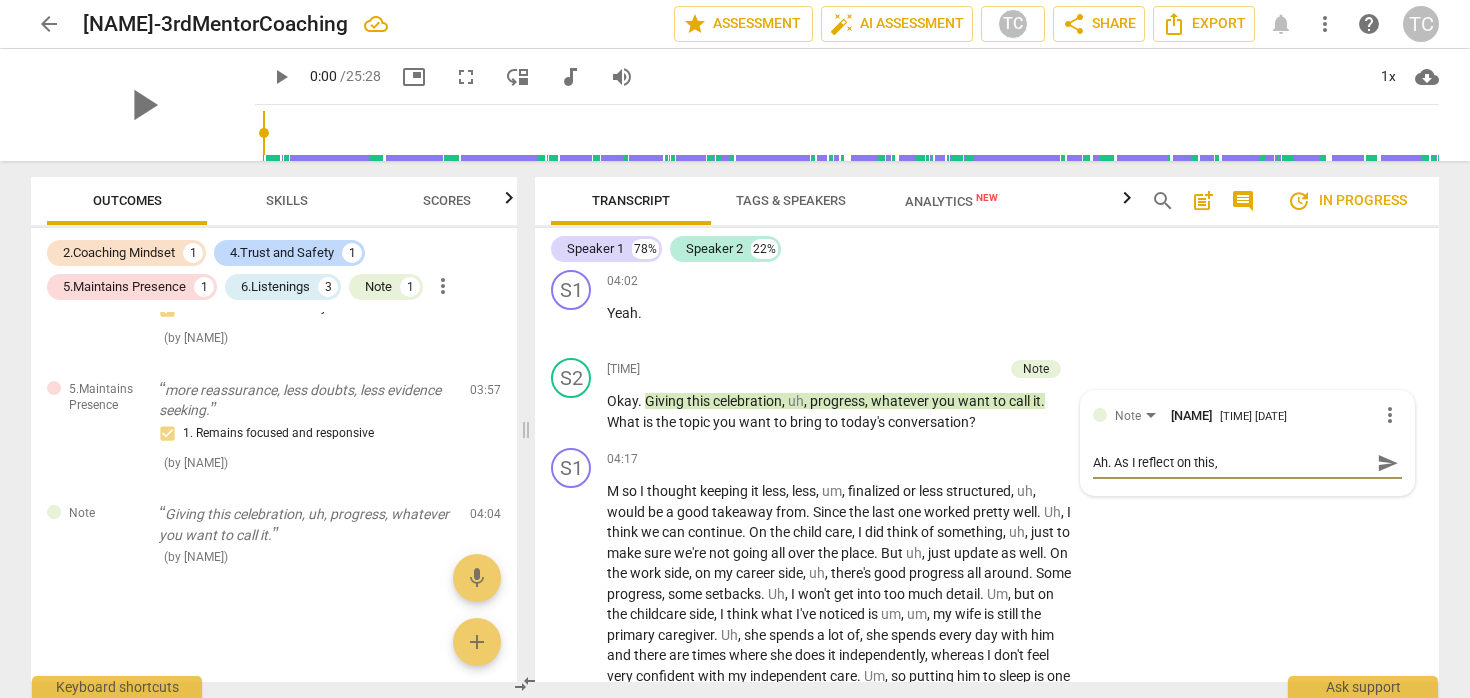 type on "Ah. As I reflect on this, I" 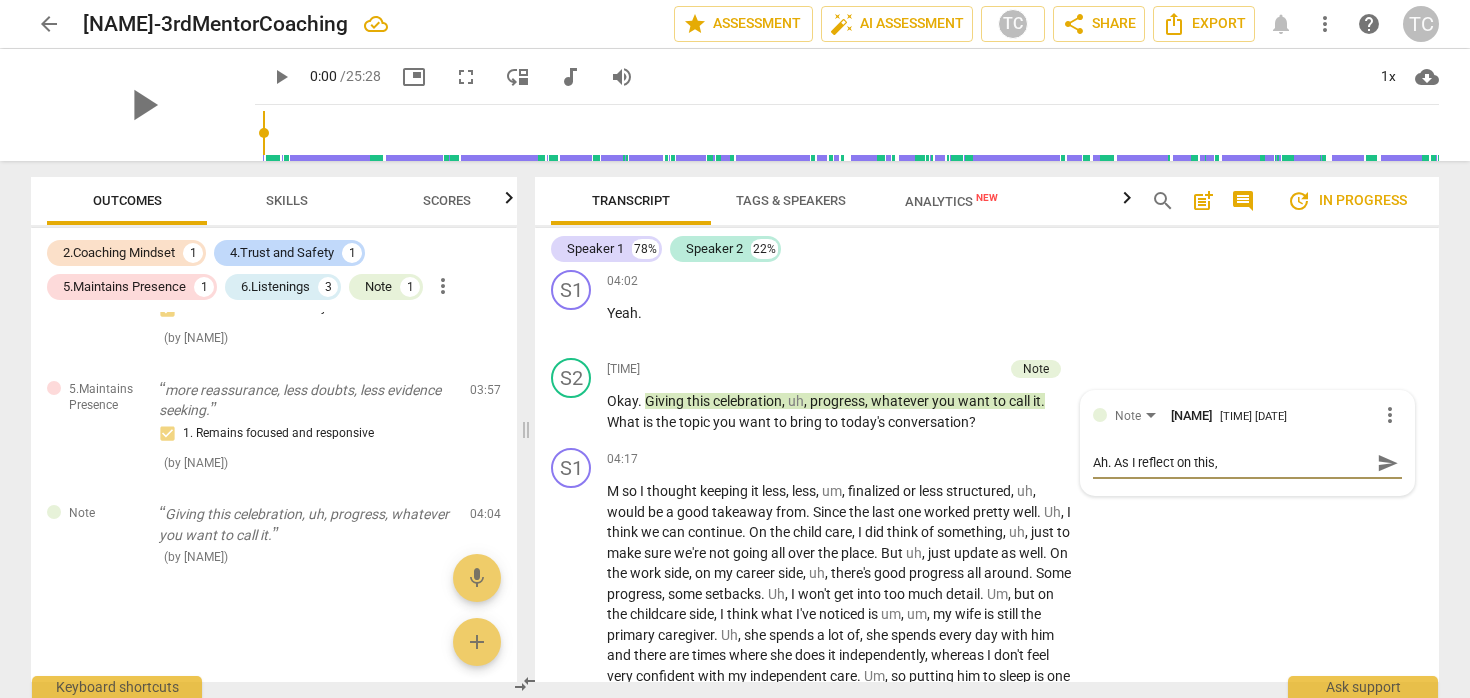type on "Ah. As I reflect on this, I" 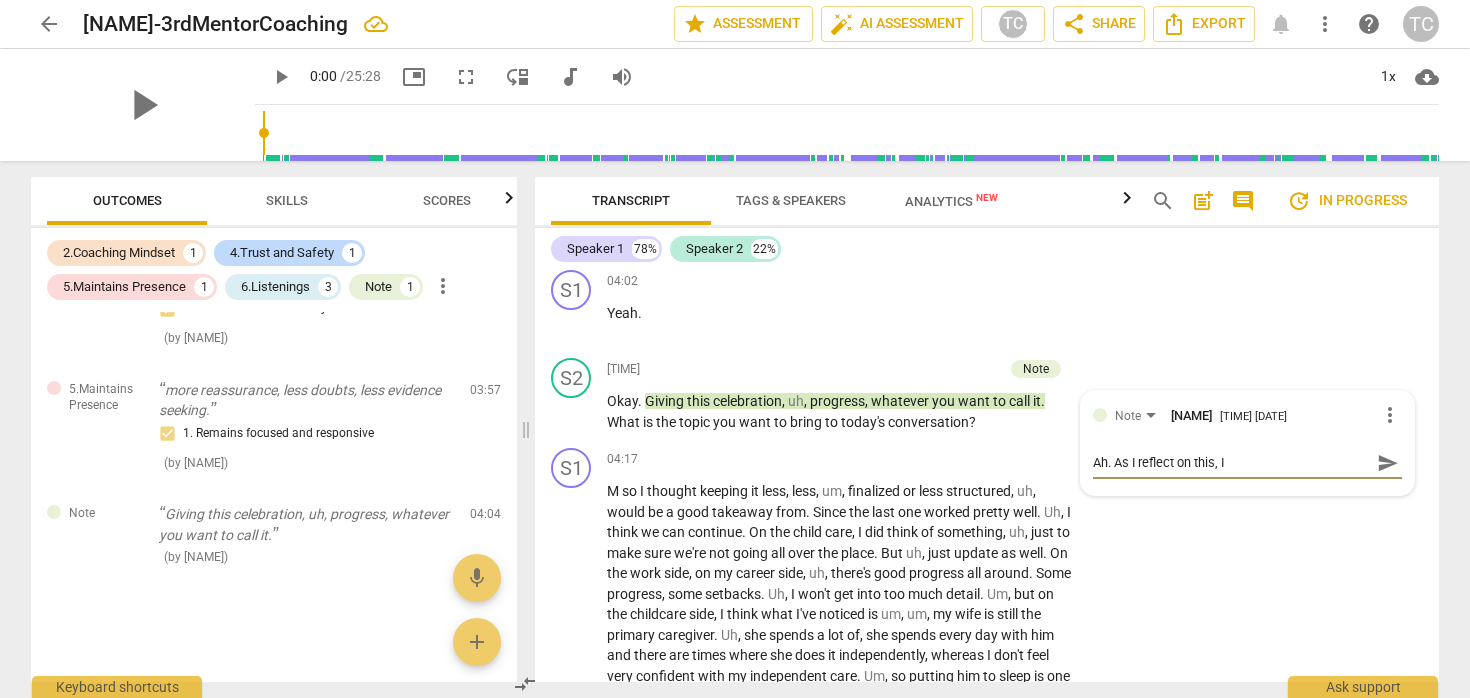type on "Ah. As I reflect on this, I" 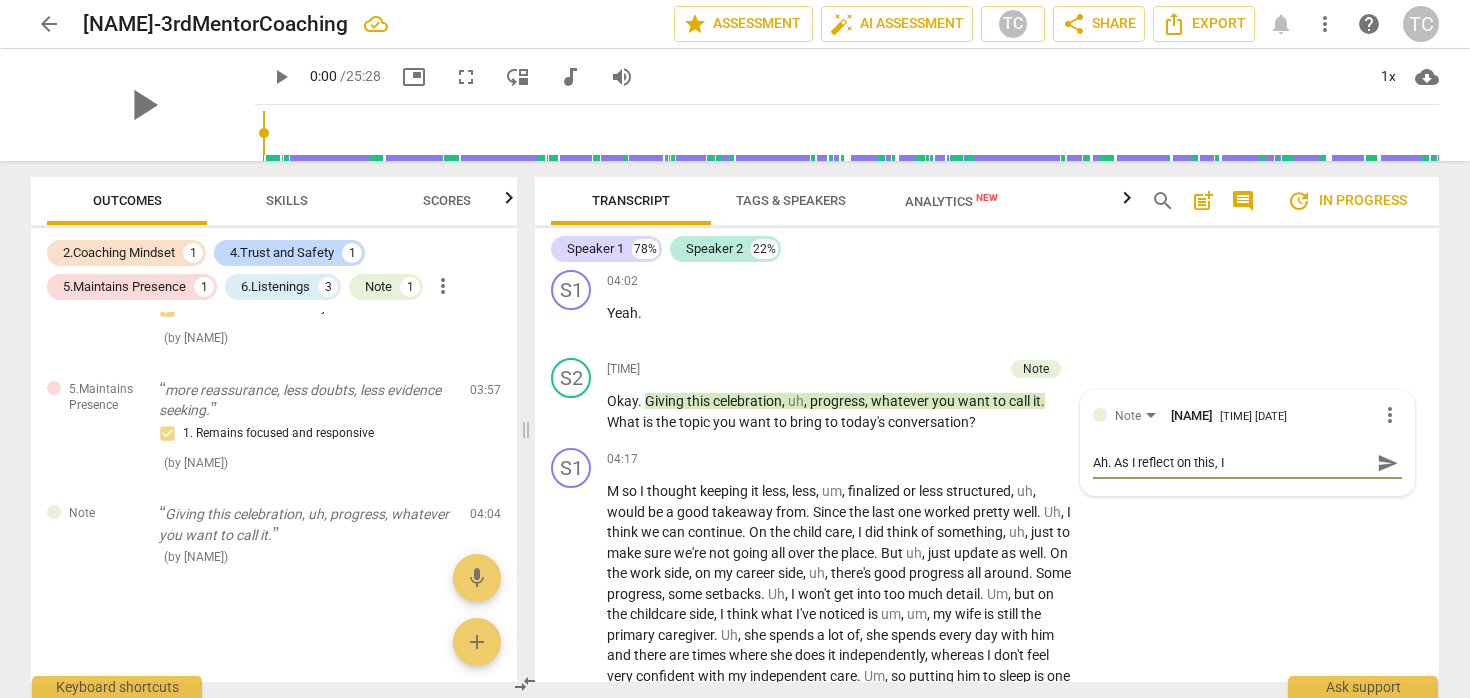 type on "Ah. As I reflect on this, I c" 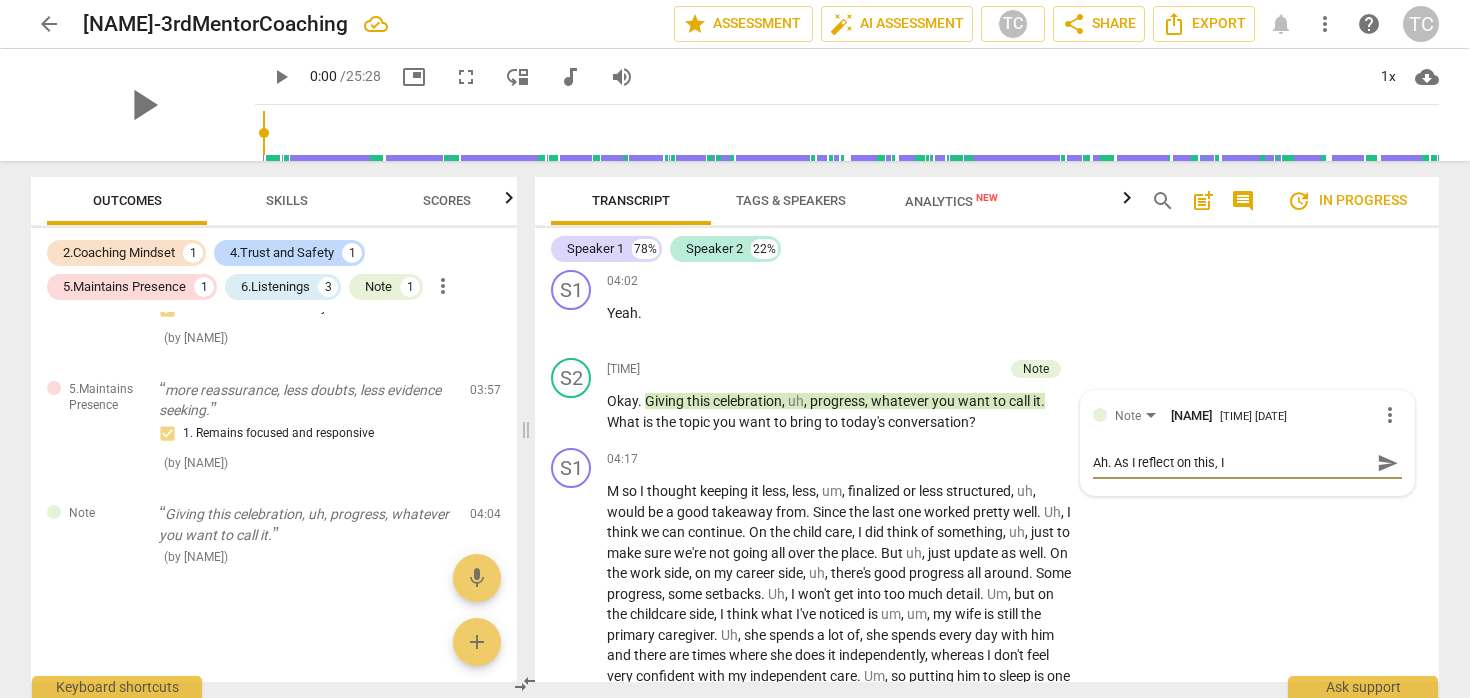 type on "Ah. As I reflect on this, I c" 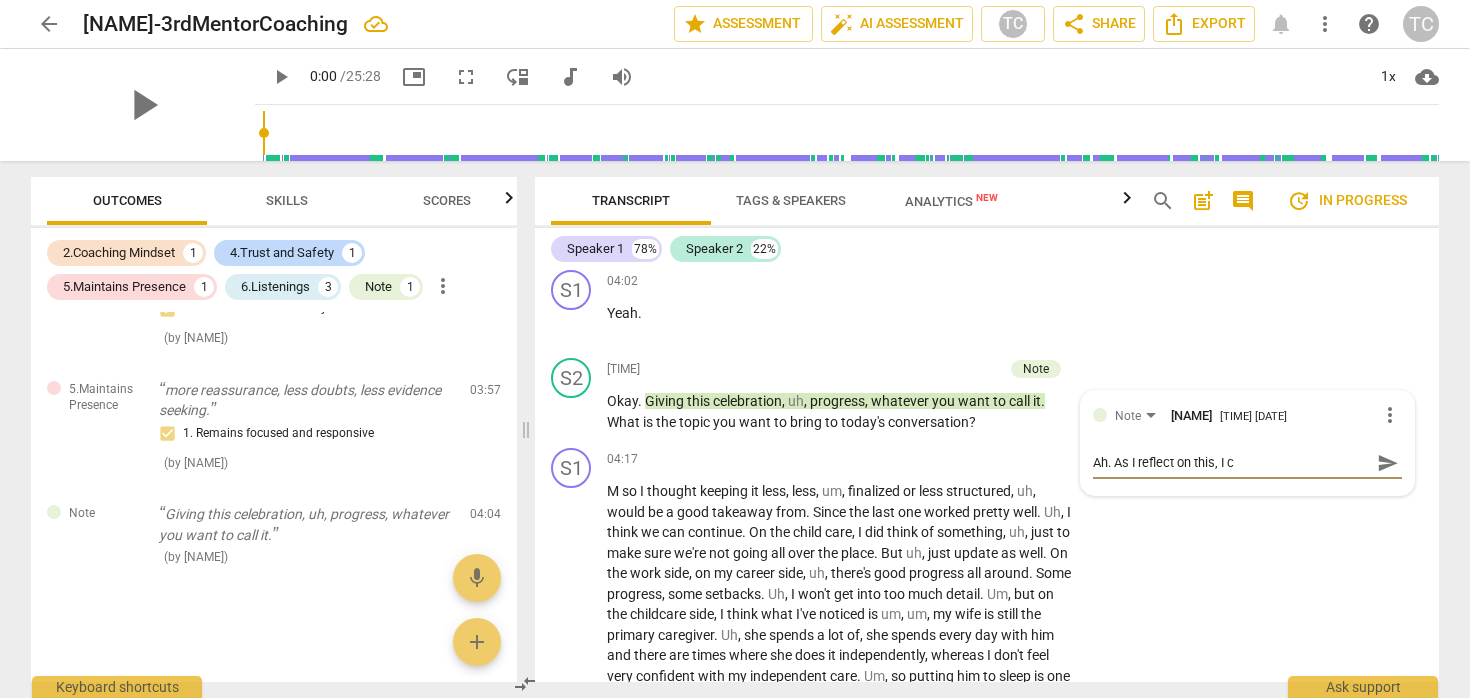 type on "Ah. As I reflect on this, I co" 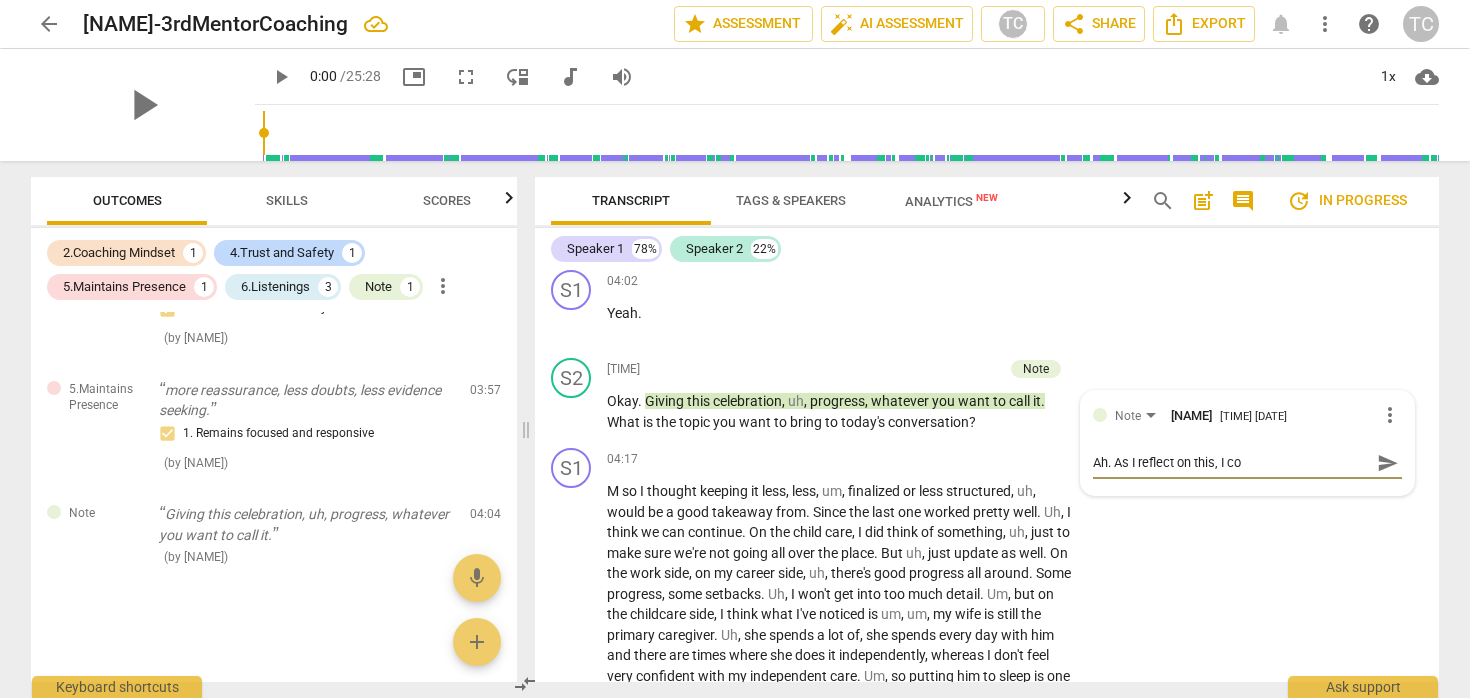 type on "Ah. As I reflect on this, I cou" 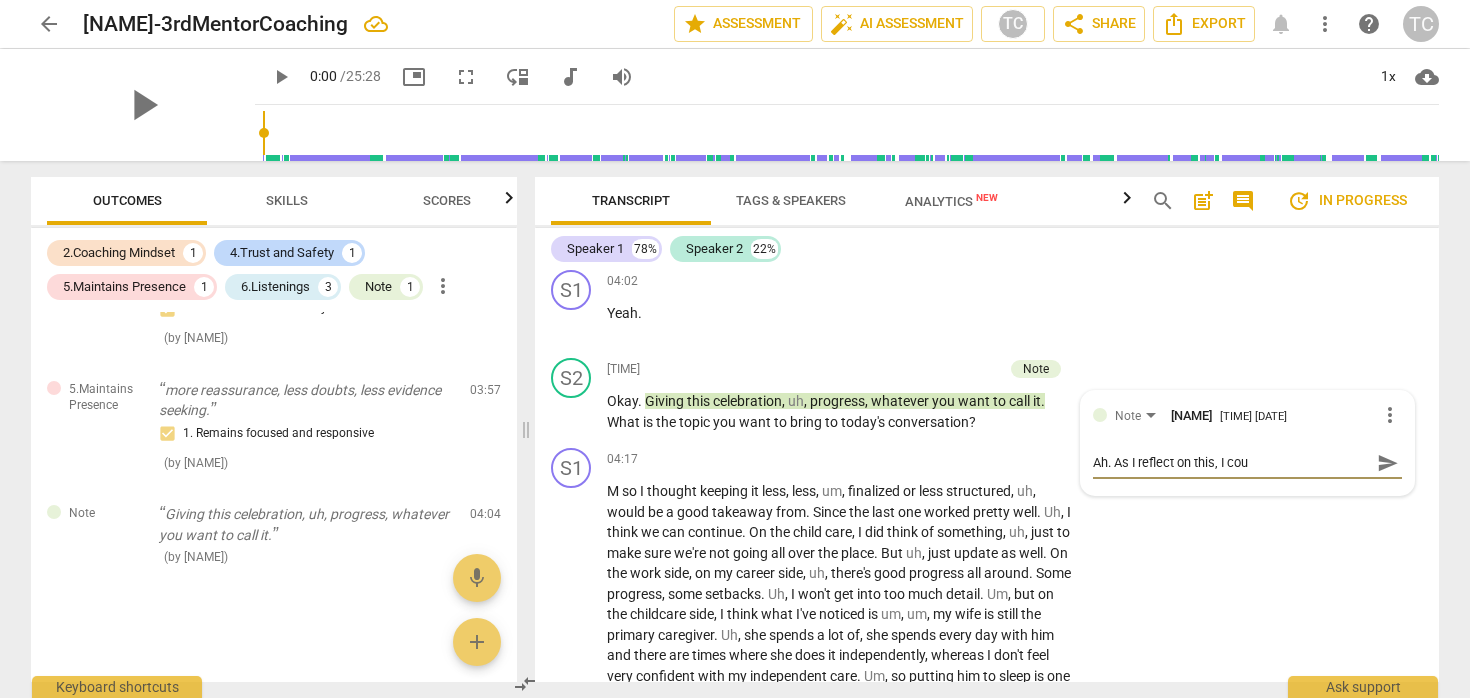 type on "Ah. As I reflect on this, I coul" 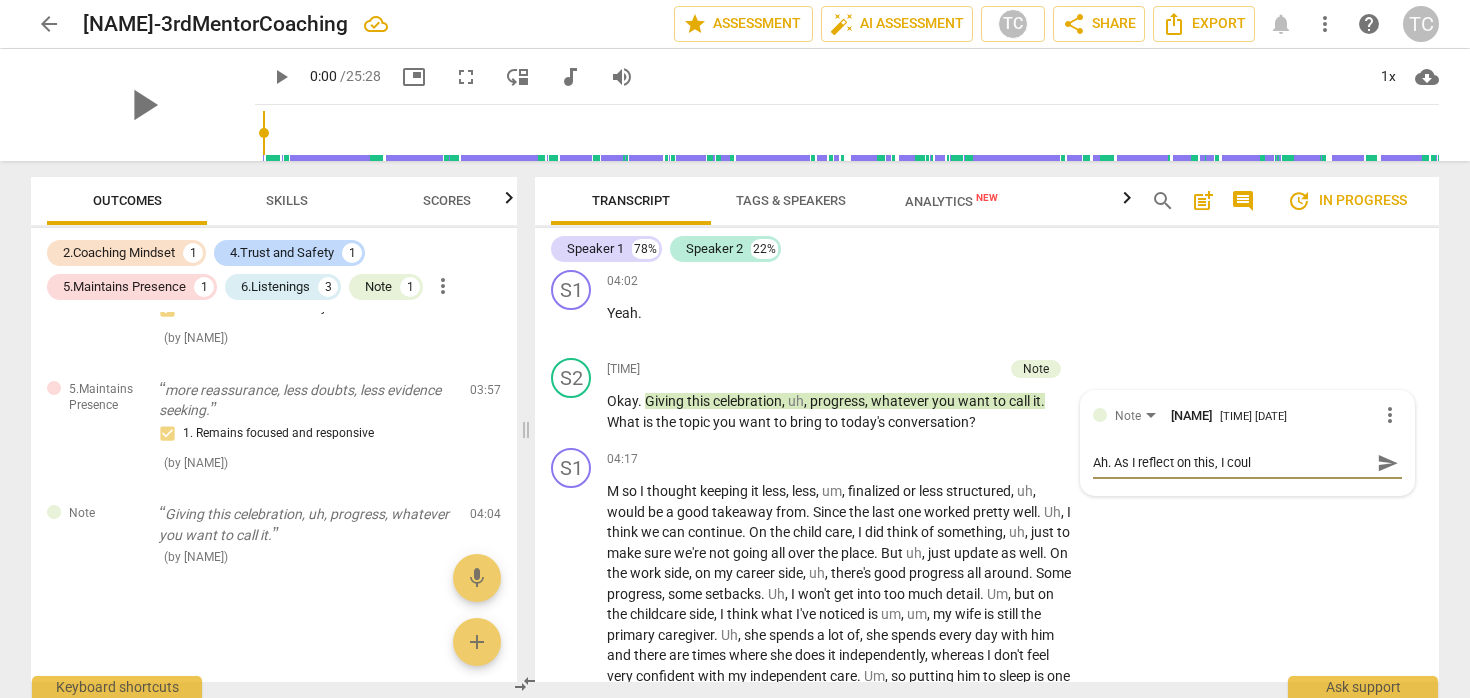 type on "Ah. As I reflect on this, I could" 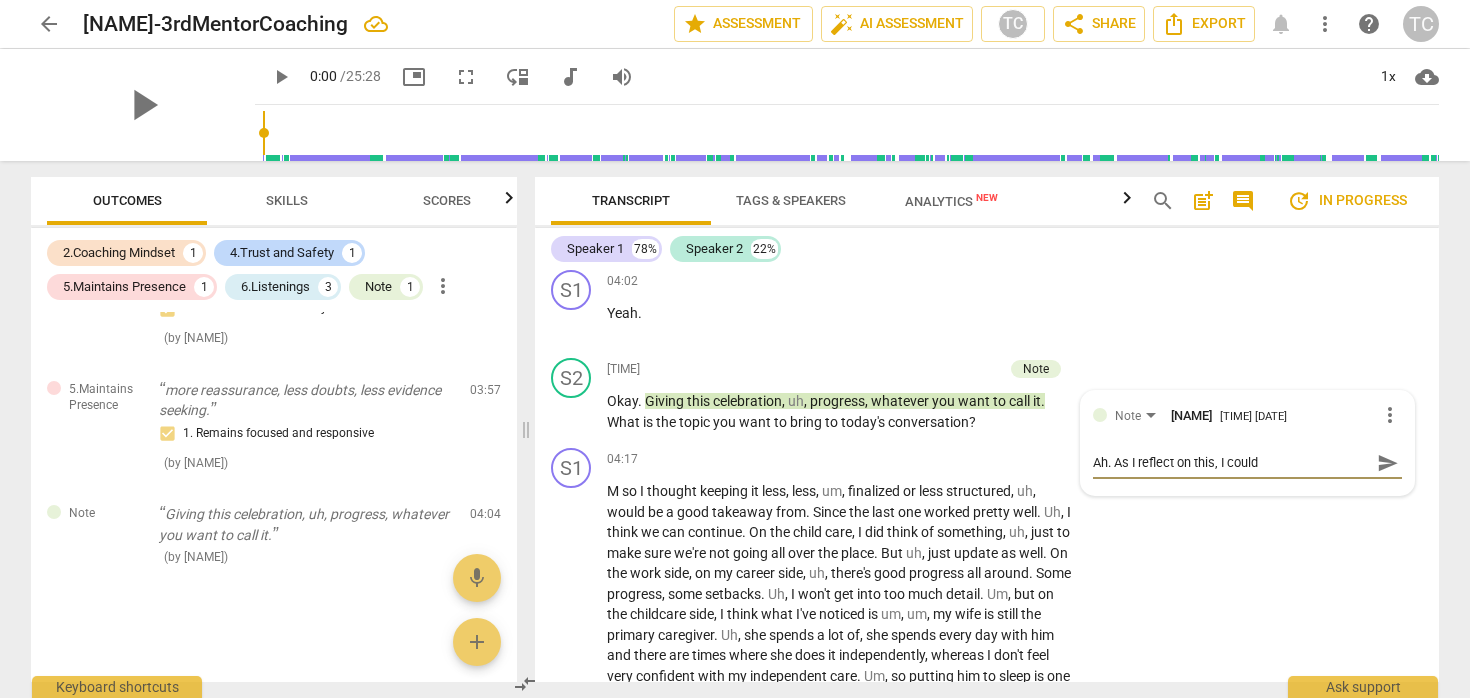 type on "Ah. As I reflect on this, I could" 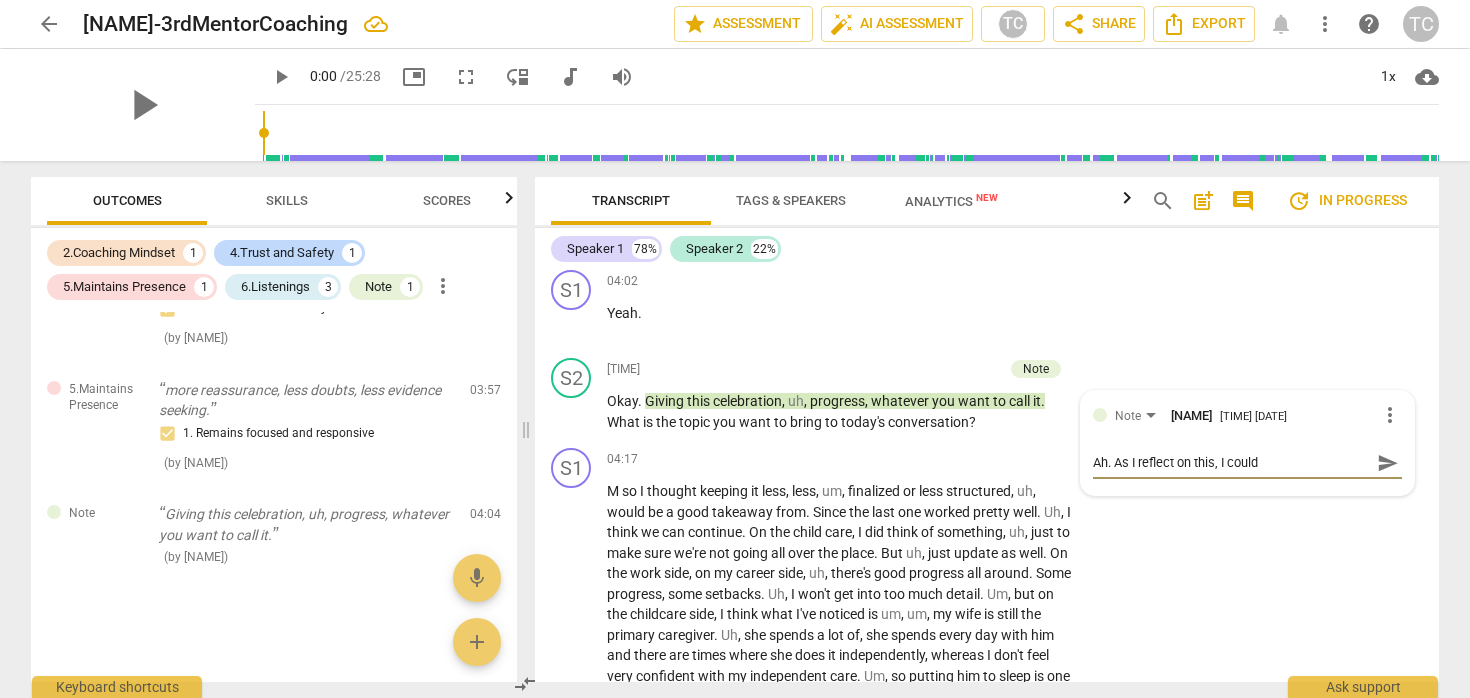 type on "Ah. As I reflect on this, I could a" 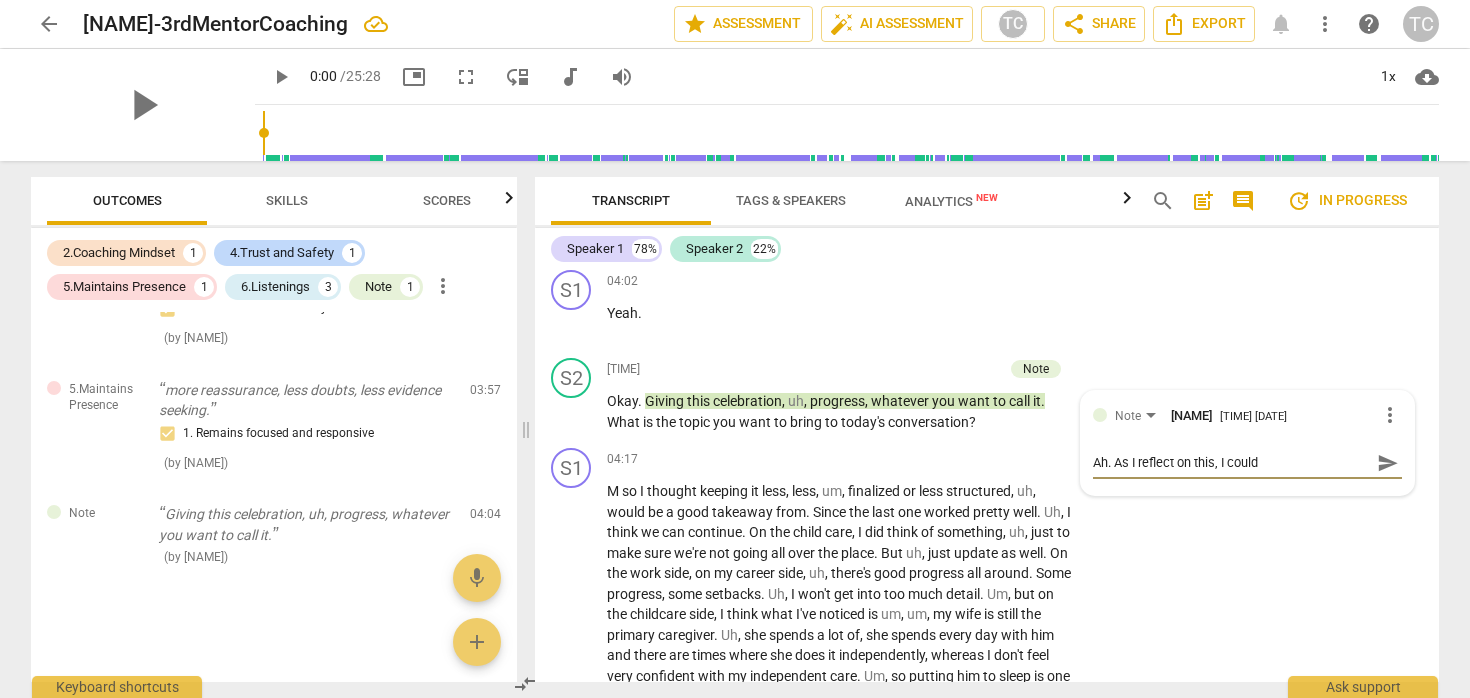 type on "Ah. As I reflect on this, I could a" 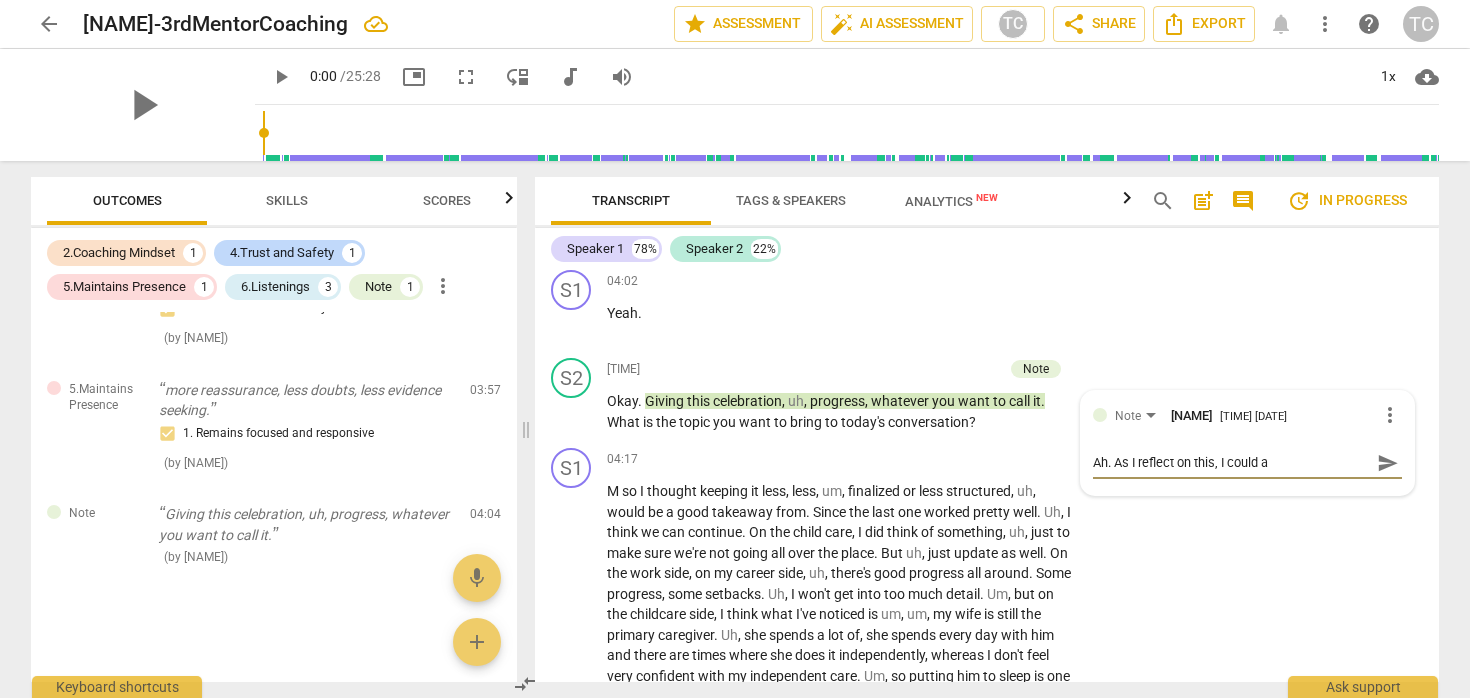 type on "Ah. As I reflect on this, I could ac" 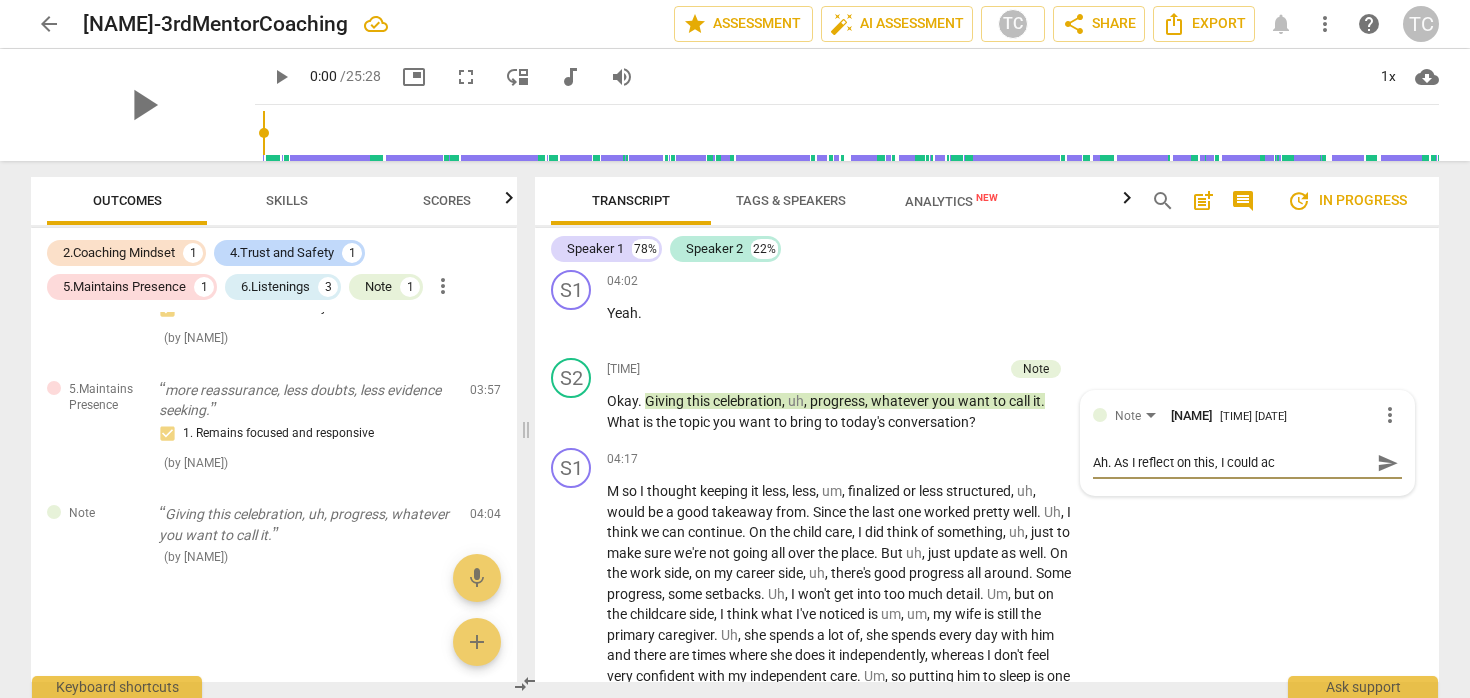 type on "Ah. As I reflect on this, I could ack" 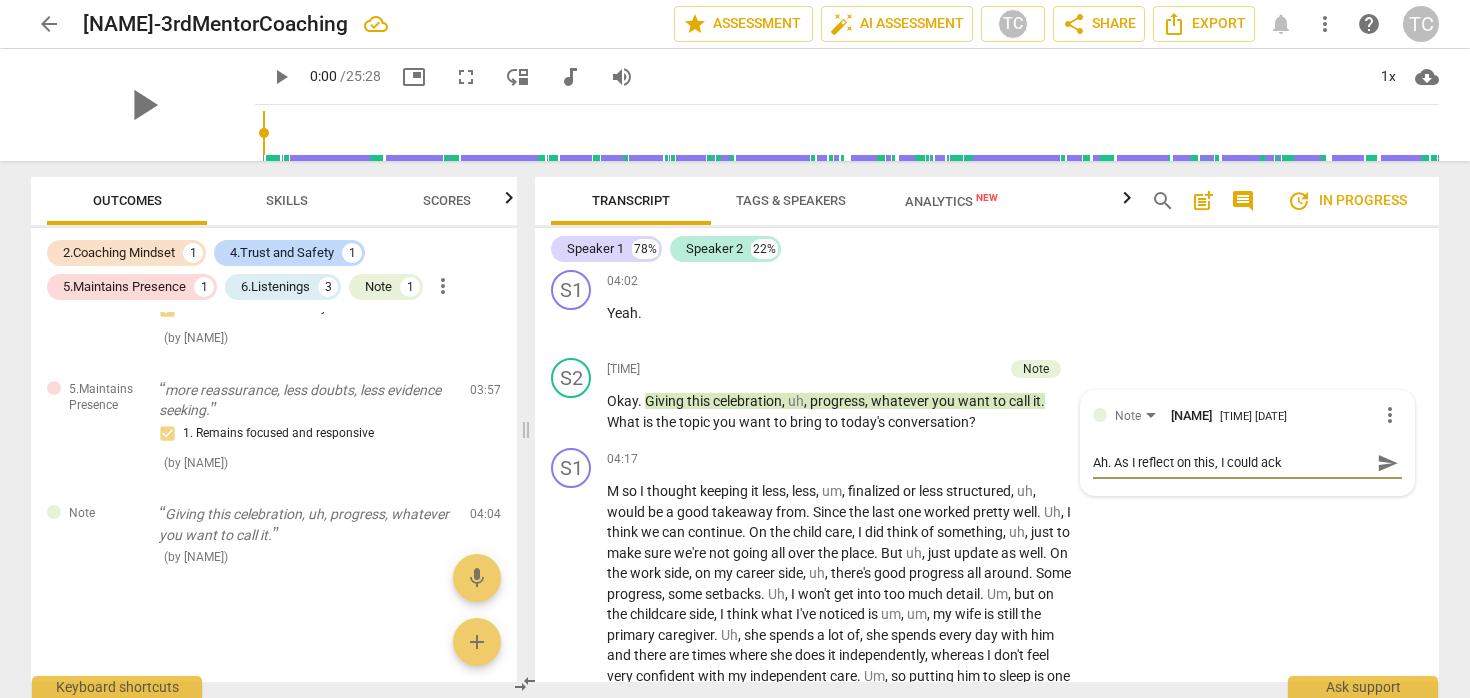 type on "Ah. As I reflect on this, I could acko" 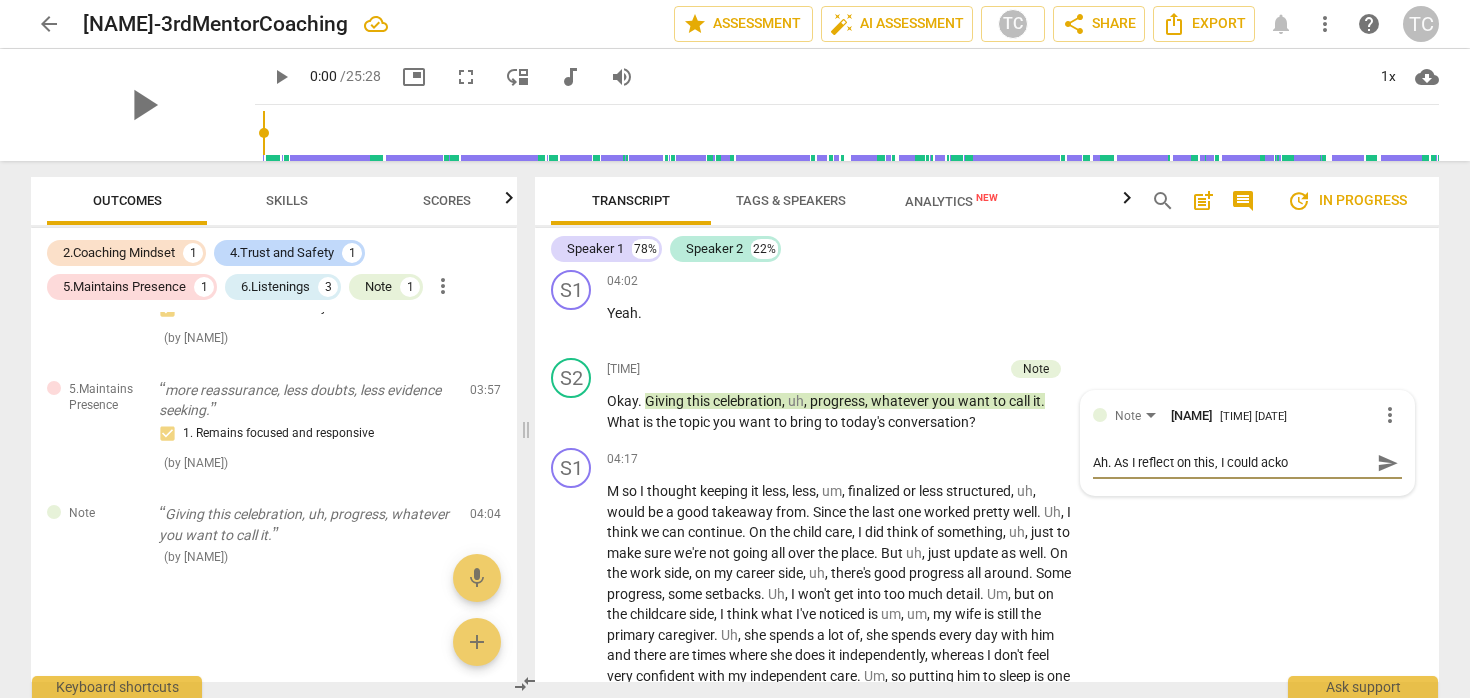 type on "Ah. As I reflect on this, I could ack" 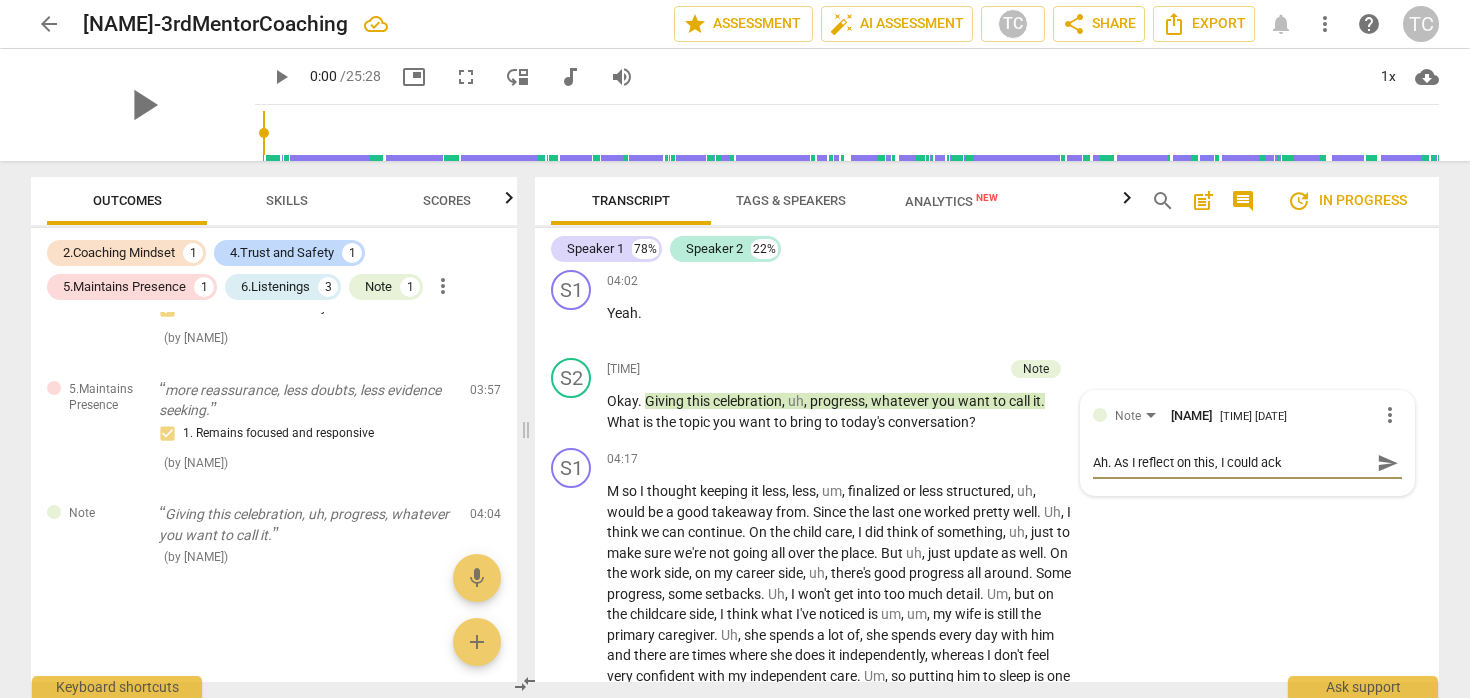type on "Ah. As I reflect on this, I could ackn" 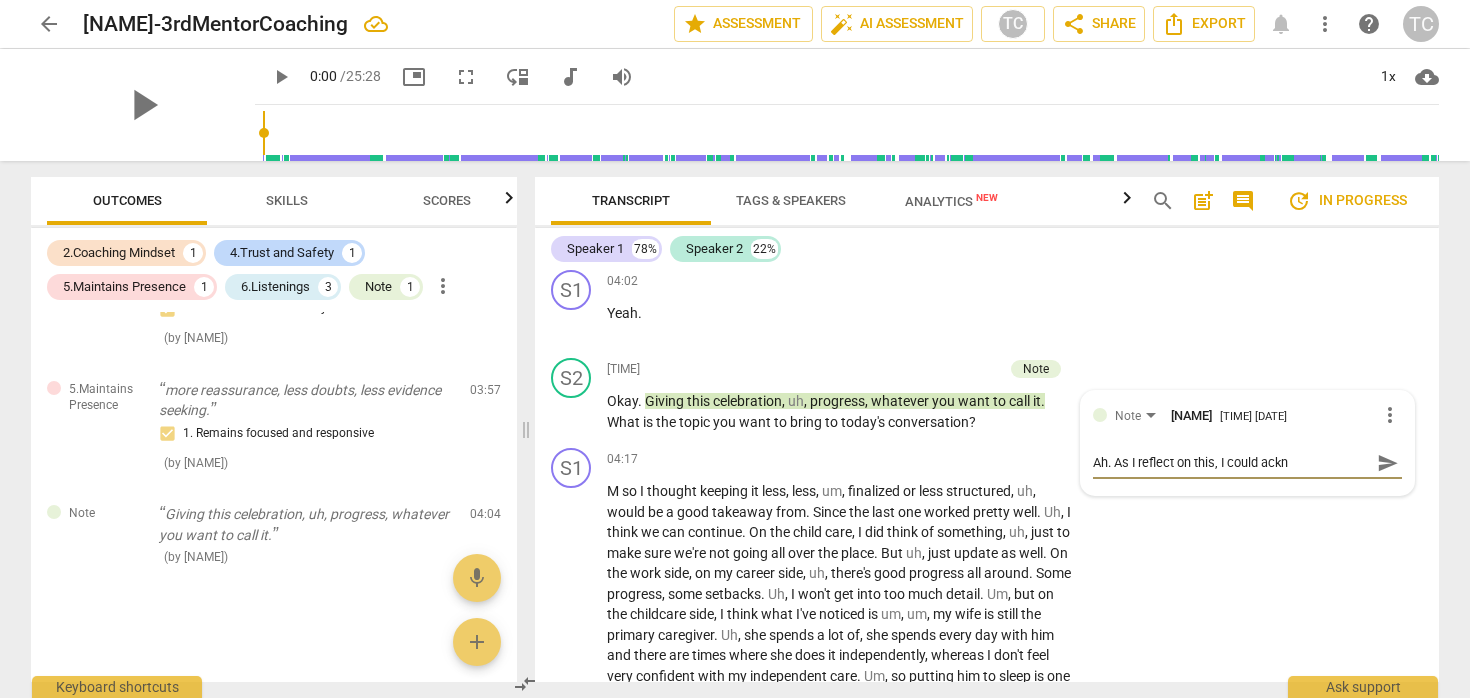 type on "Ah. As I reflect on this, I could ackno" 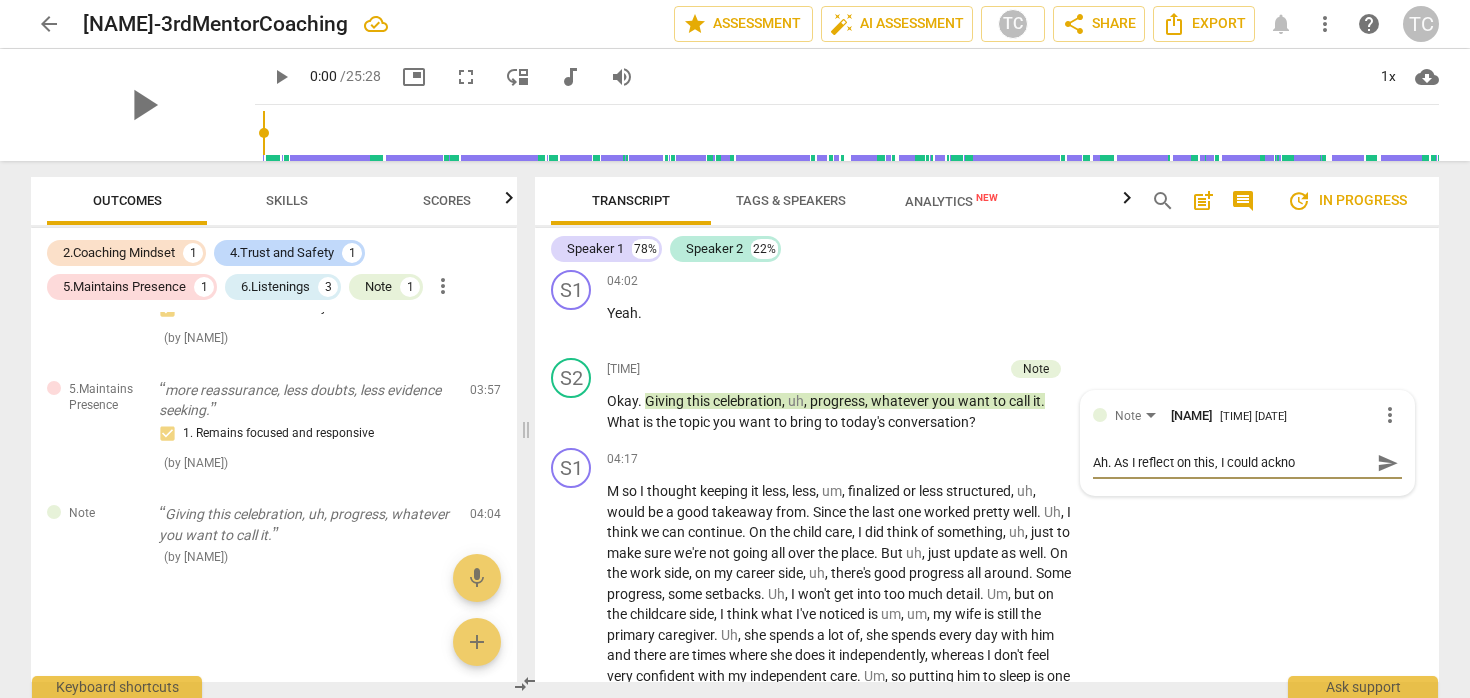 type on "Ah. As I reflect on this, I could acknow" 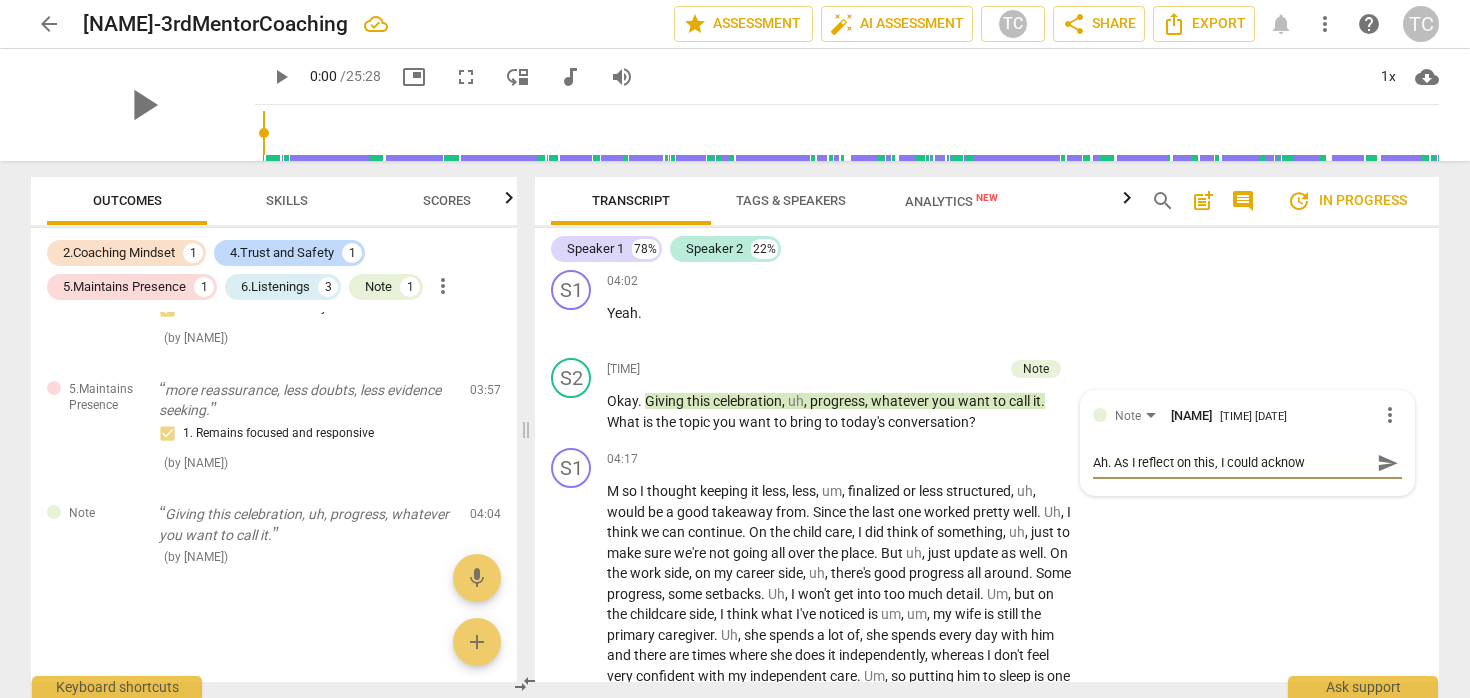 type on "Ah. As I reflect on this, I could acknowl" 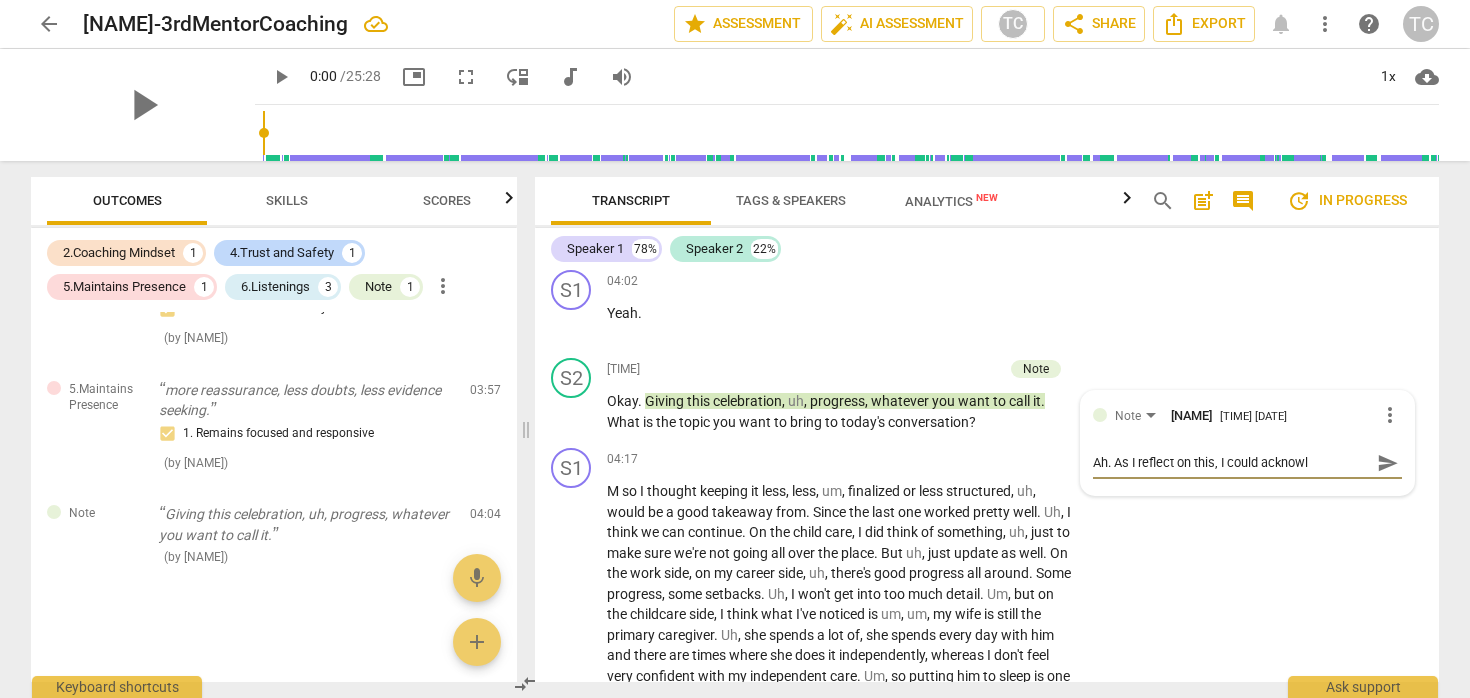 type on "Ah. As I reflect on this, I could acknowle" 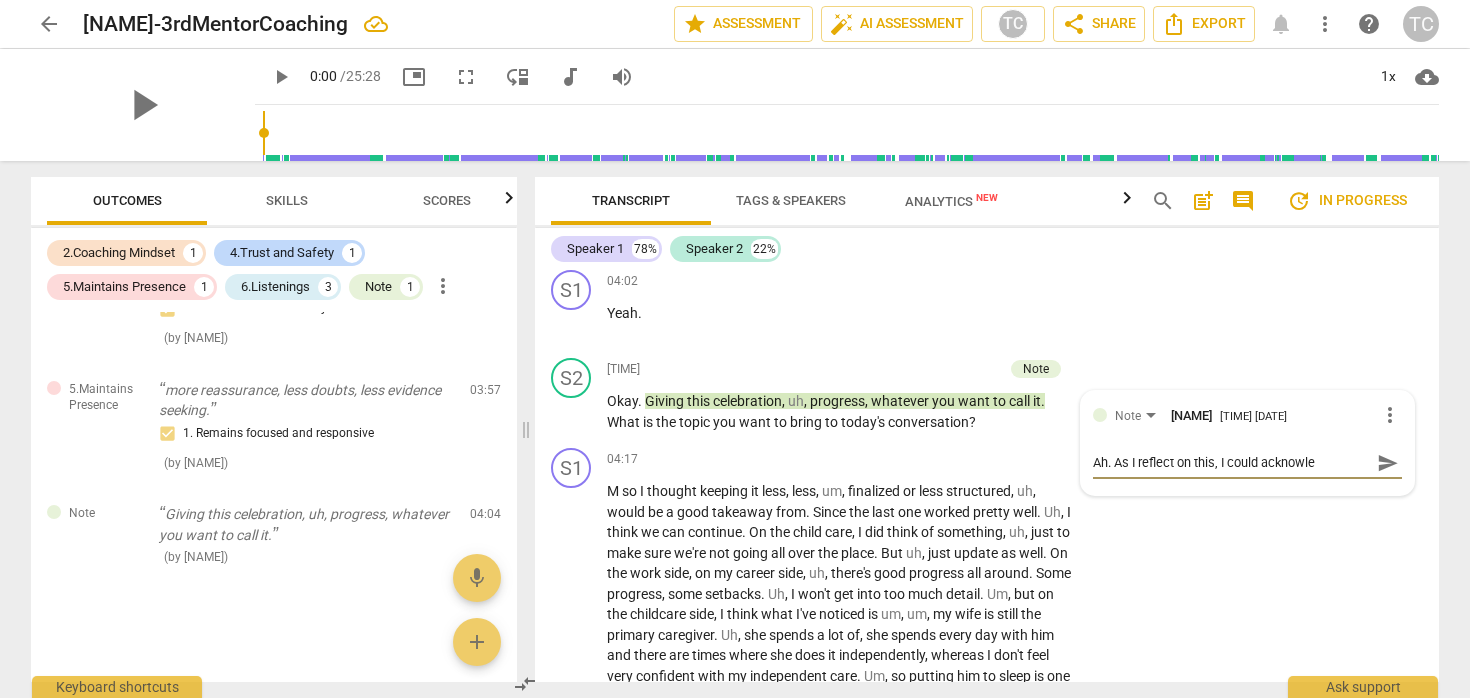 type on "Ah. As I reflect on this, I could acknowled" 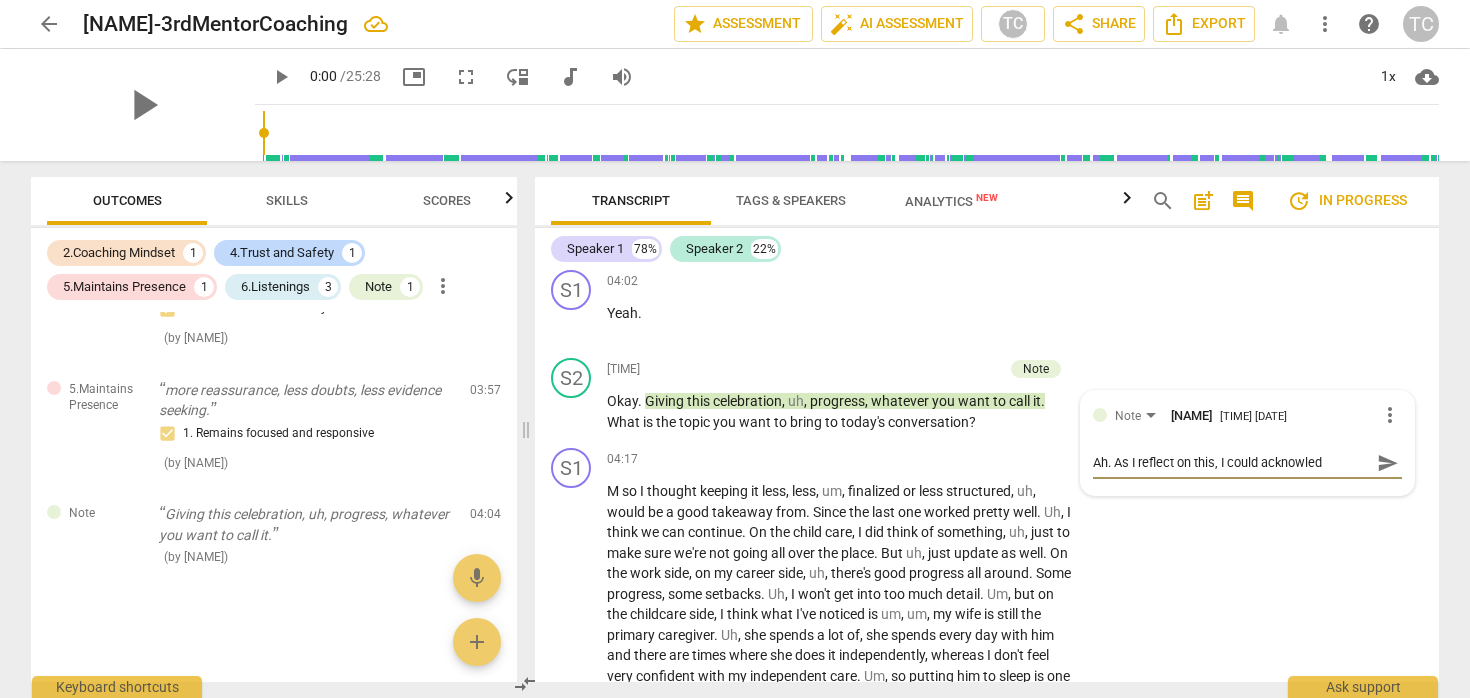 type on "Ah. As I reflect on this, I could acknowledg" 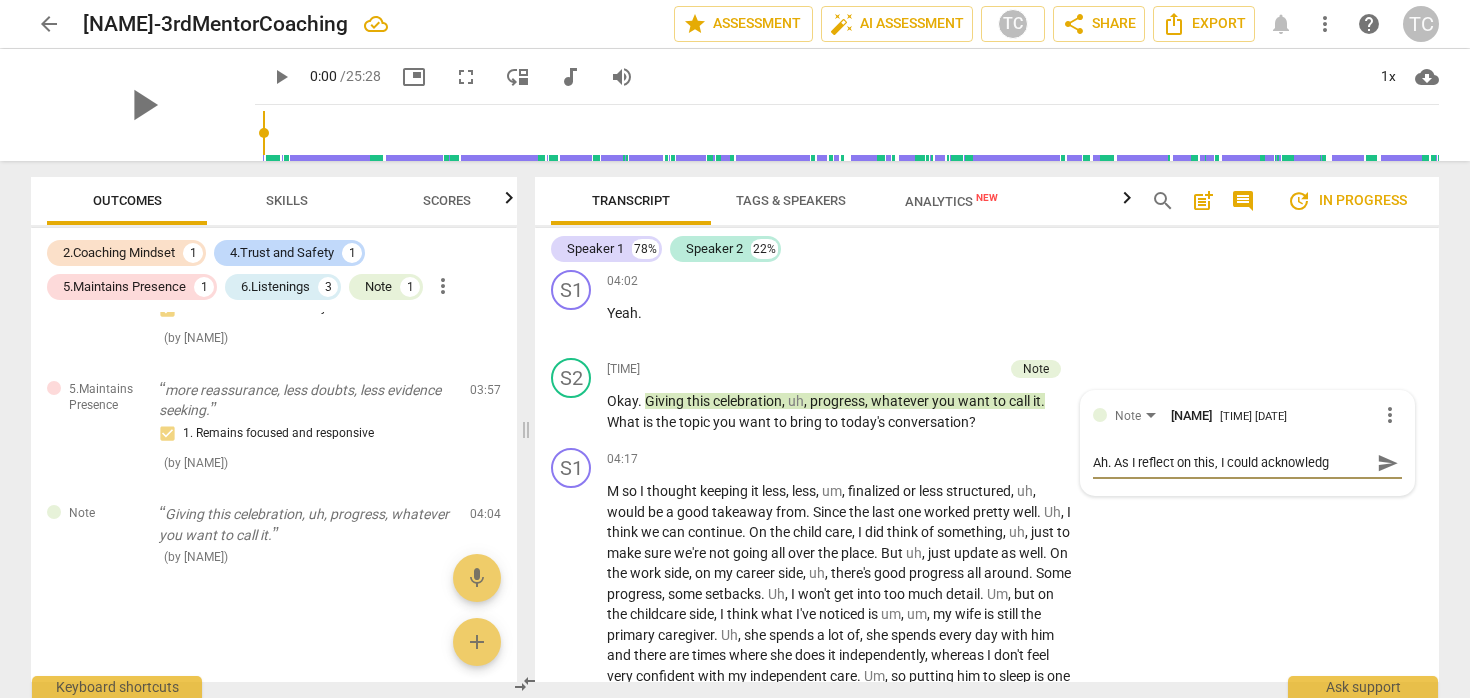 type on "Ah. As I reflect on this, I could acknowledge" 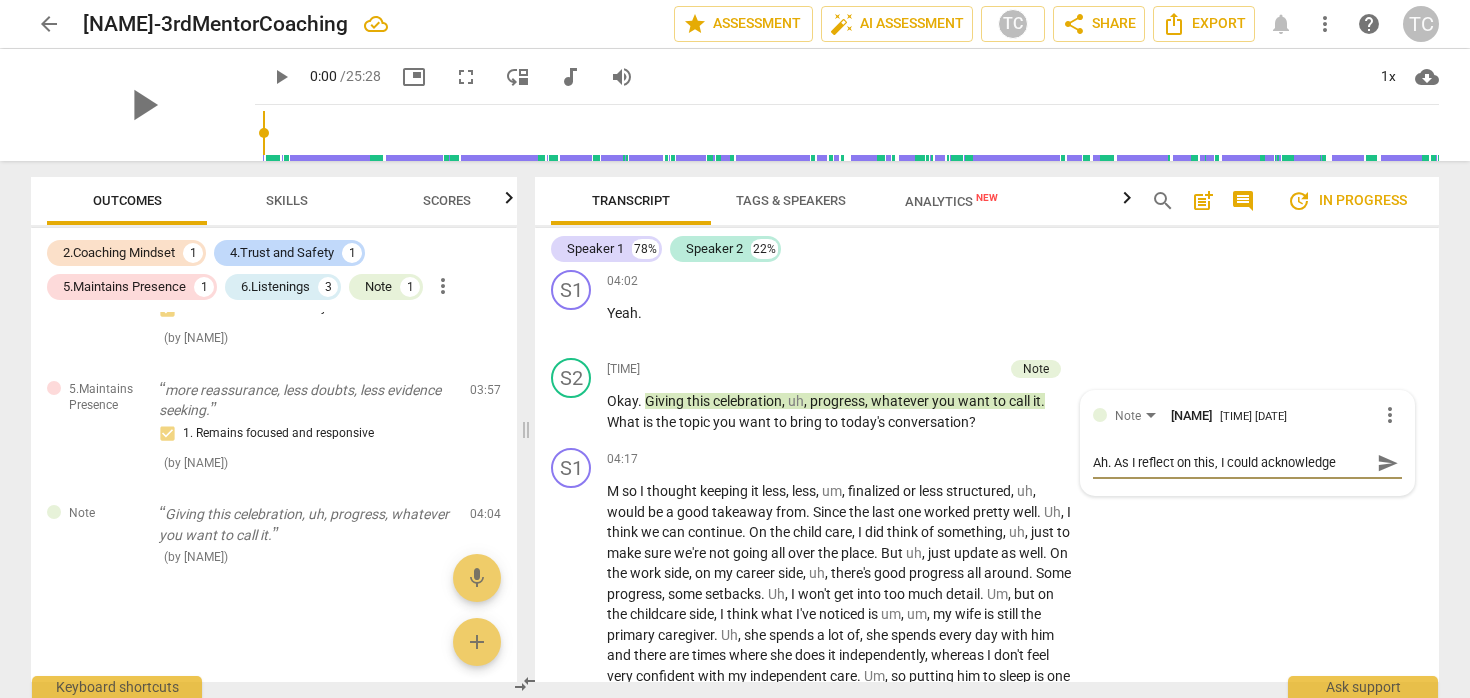 type on "Ah. As I reflect on this, I could acknowledge" 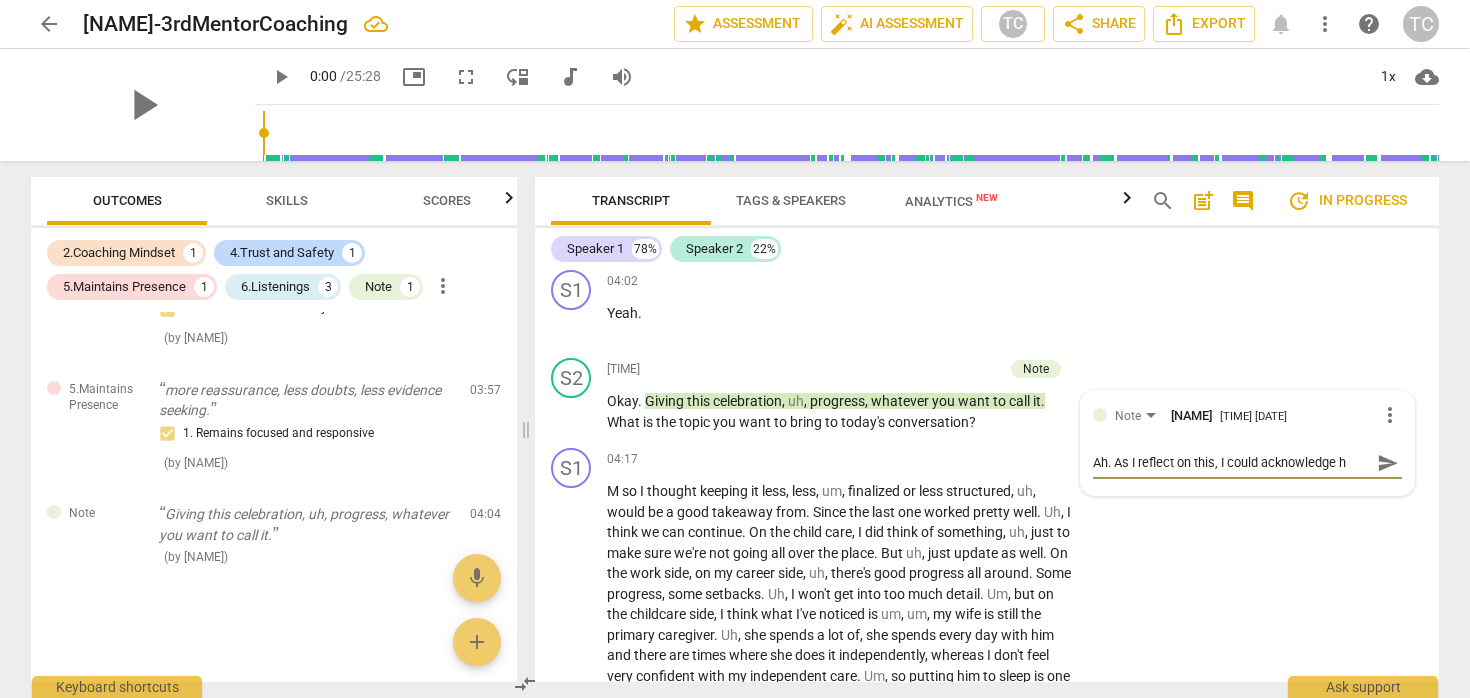 type on "Ah. As I reflect on this, I could acknowledge hi" 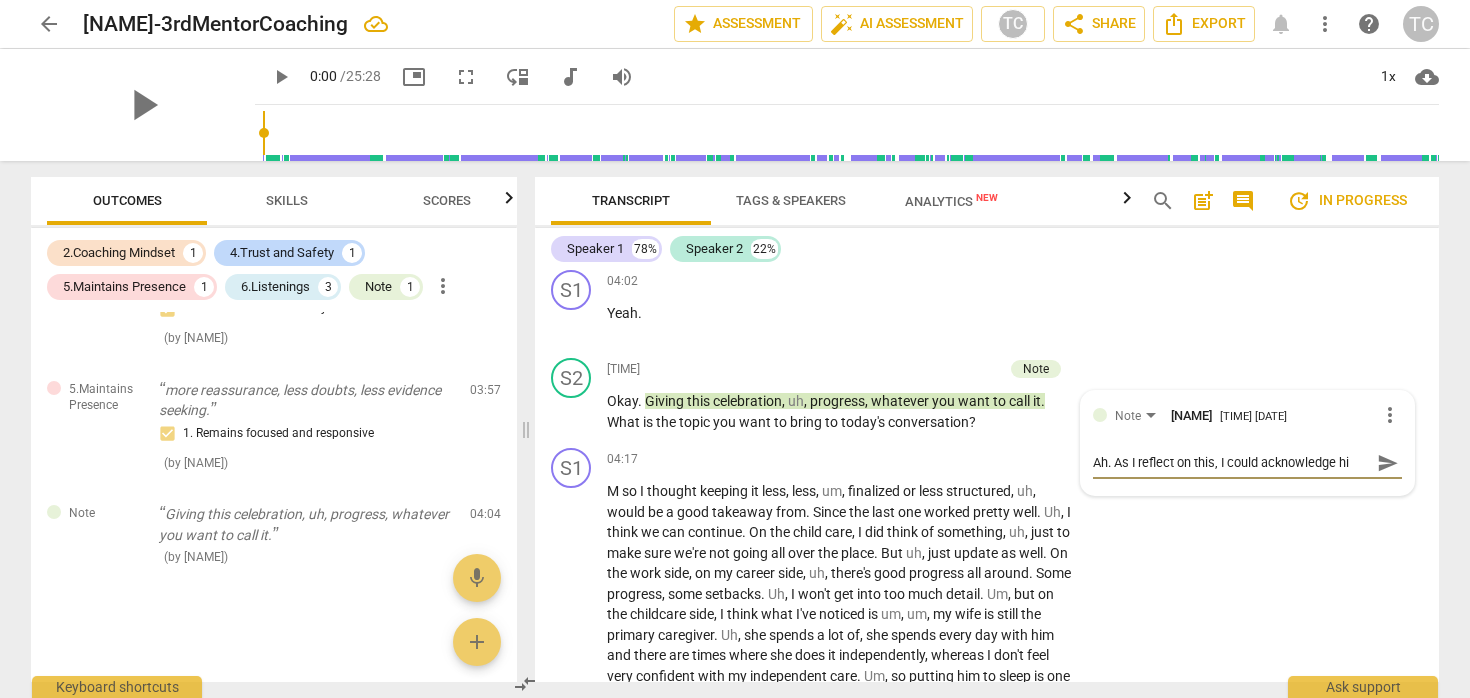 type on "Ah. As I reflect on this, I could acknowledge his" 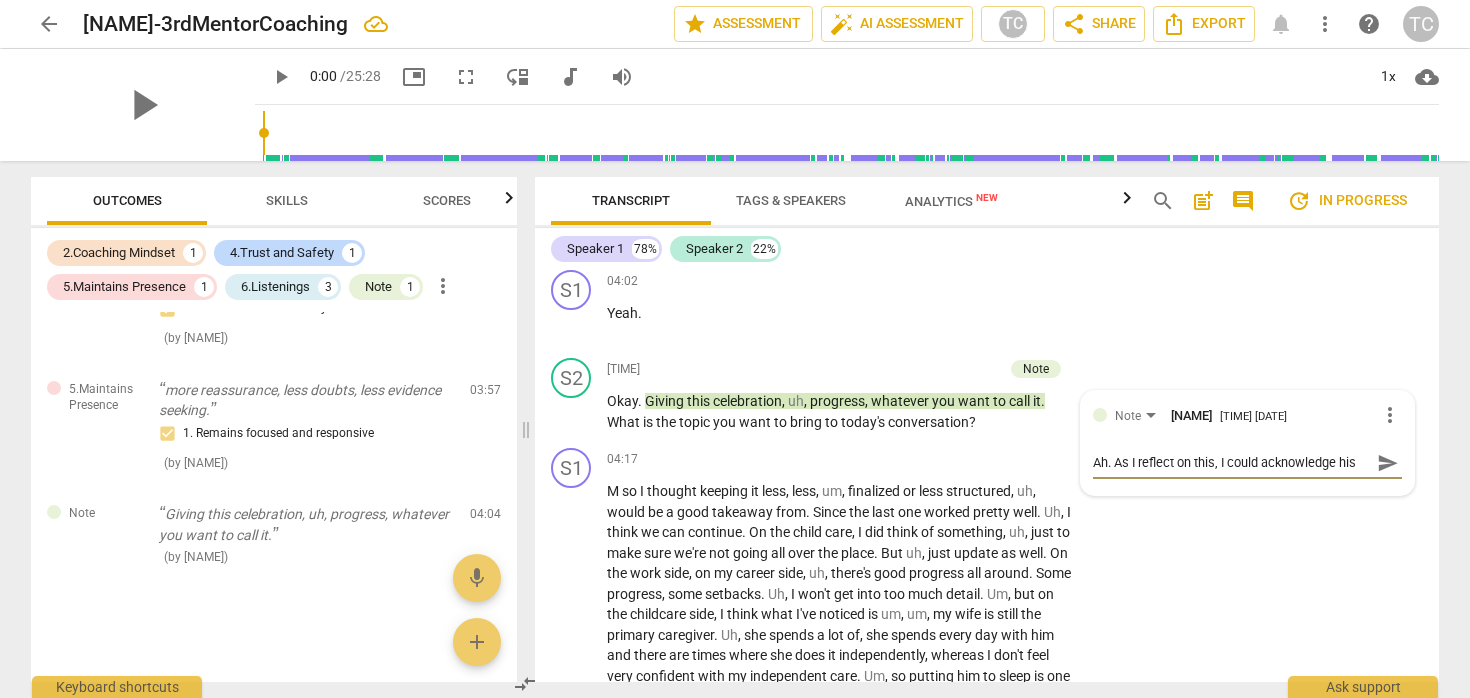 type on "Ah. As I reflect on this, I could acknowledge his" 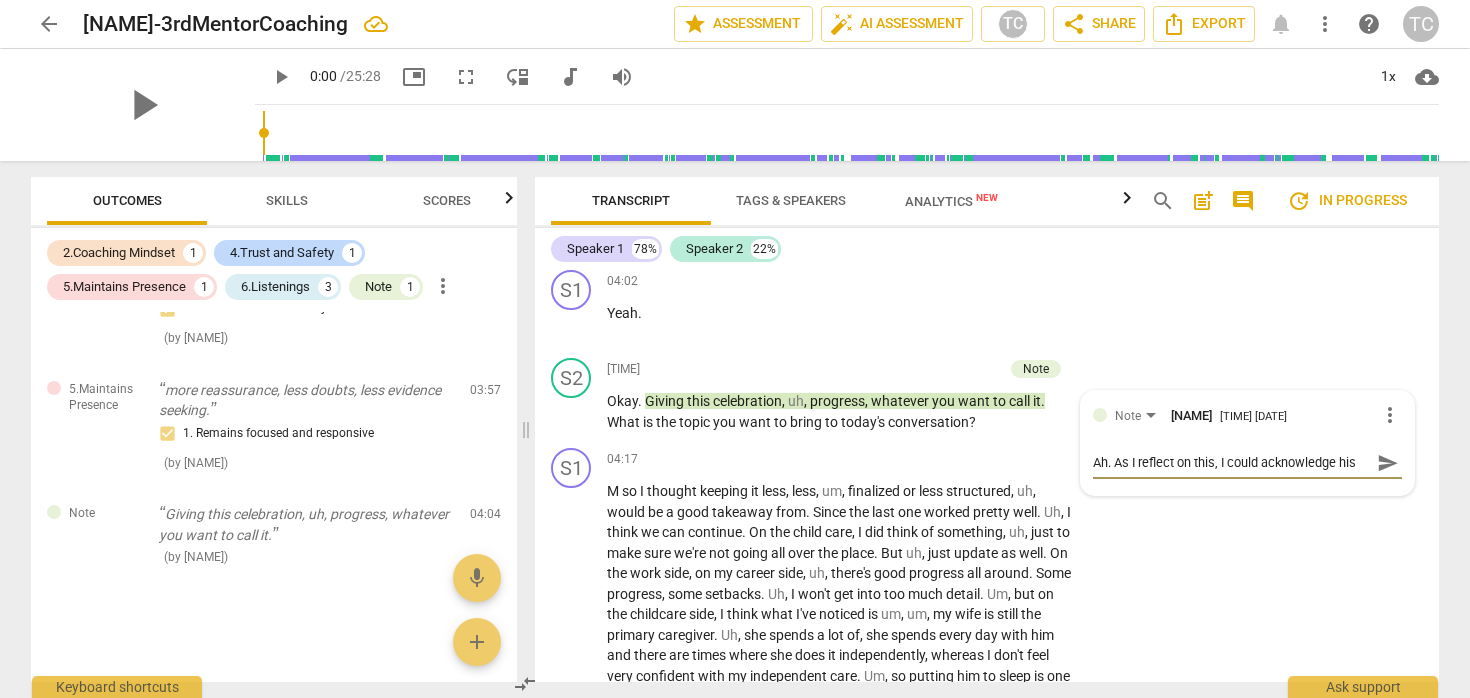 type on "Ah. As I reflect on this, I could acknowledge his a" 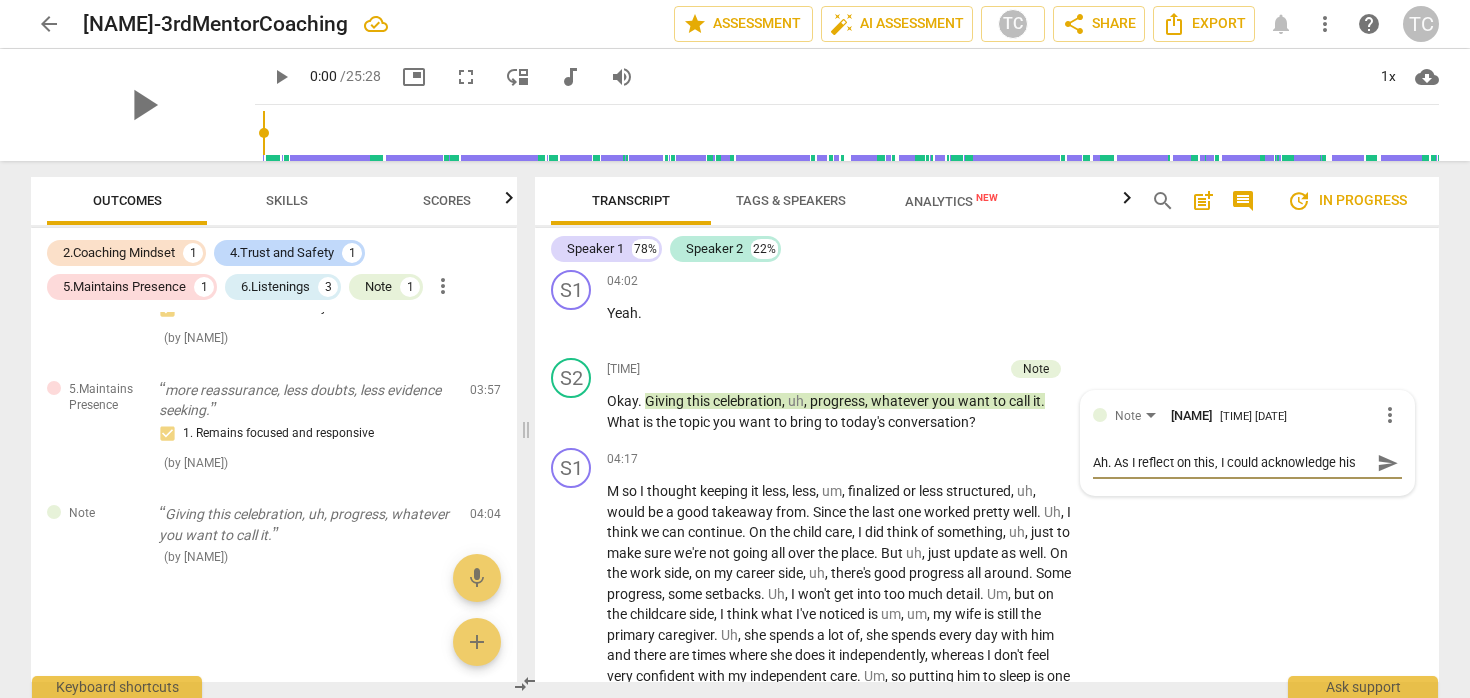 type on "Ah. As I reflect on this, I could acknowledge his a" 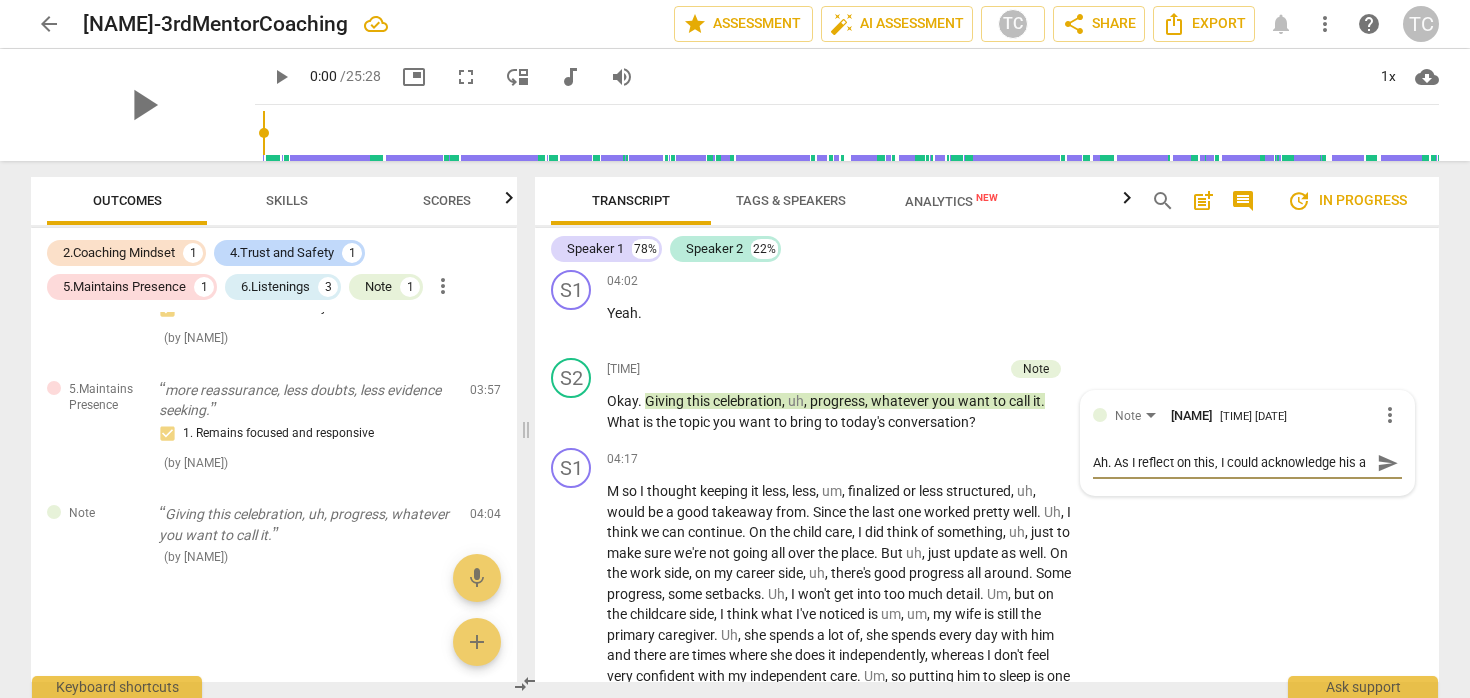 scroll, scrollTop: 17, scrollLeft: 0, axis: vertical 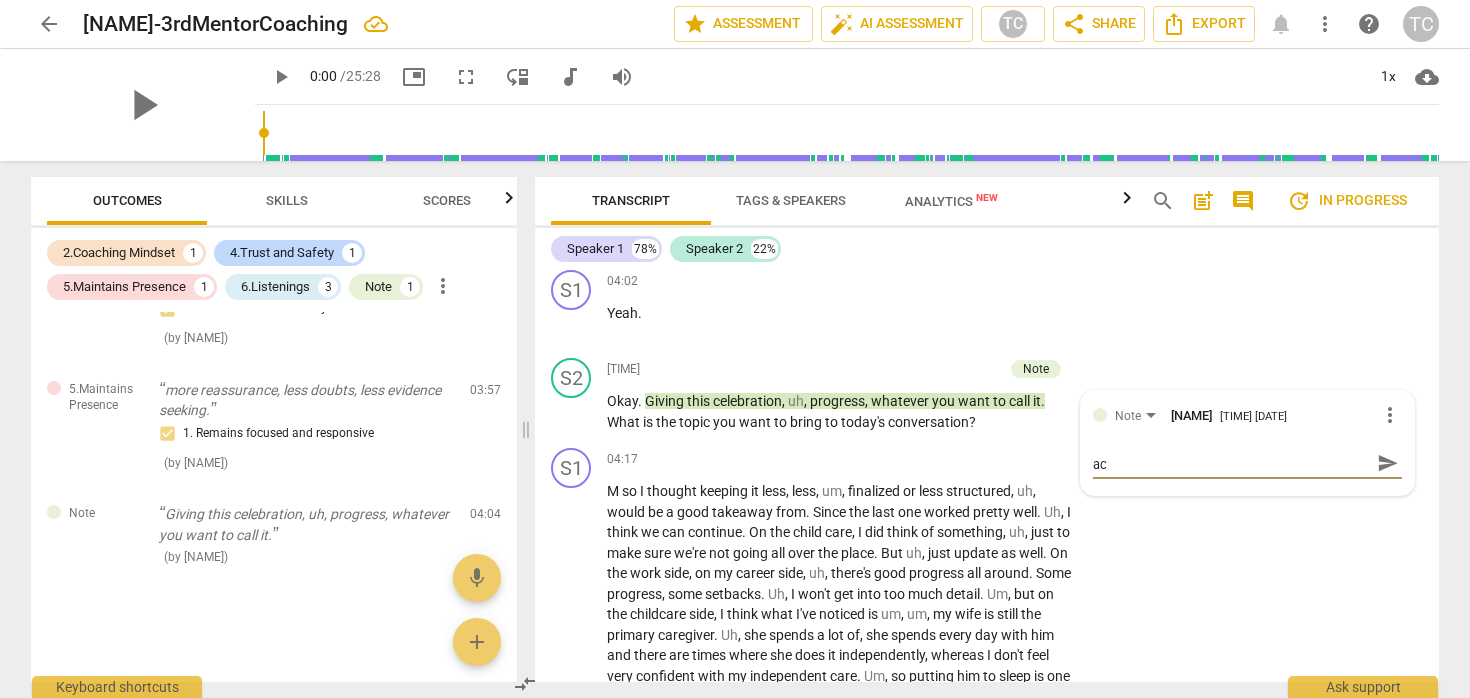type on "Ah. As I reflect on this, I could acknowledge his ack" 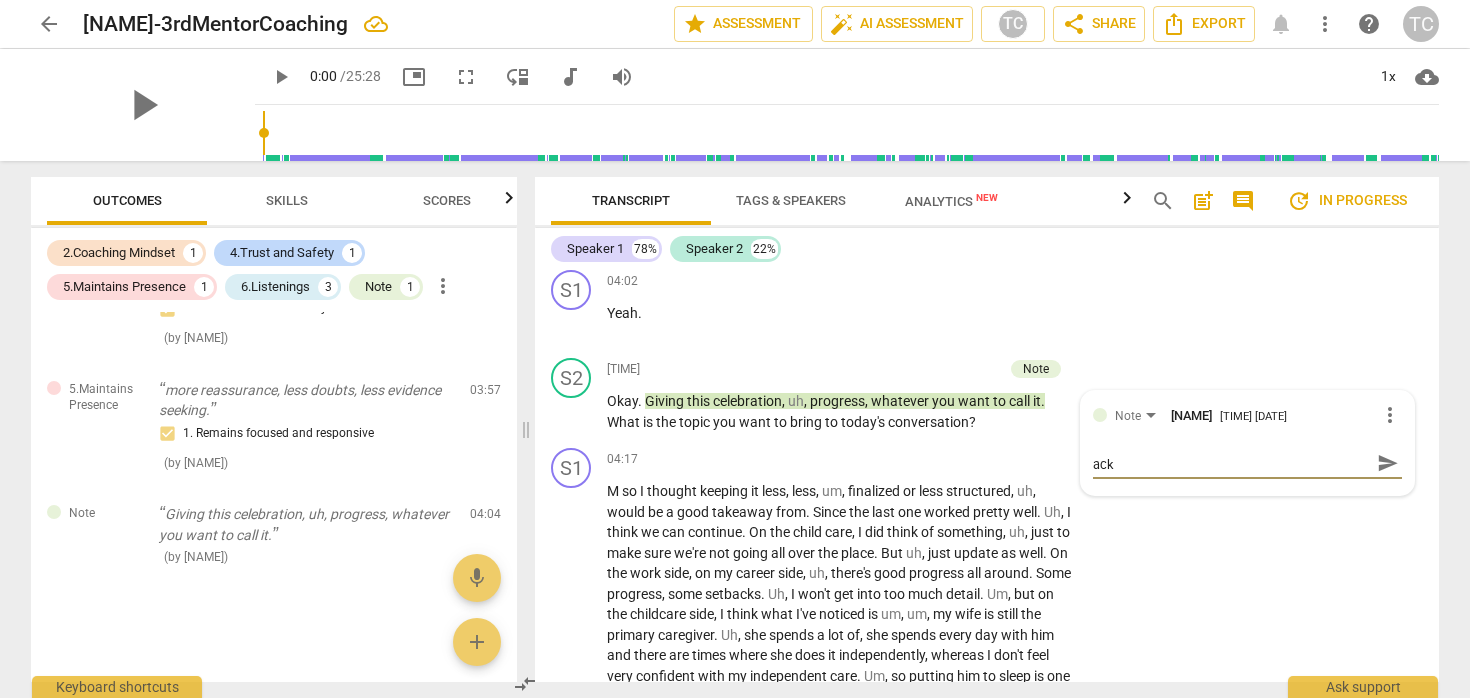 type on "Ah. As I reflect on this, I could acknowledge his ackn" 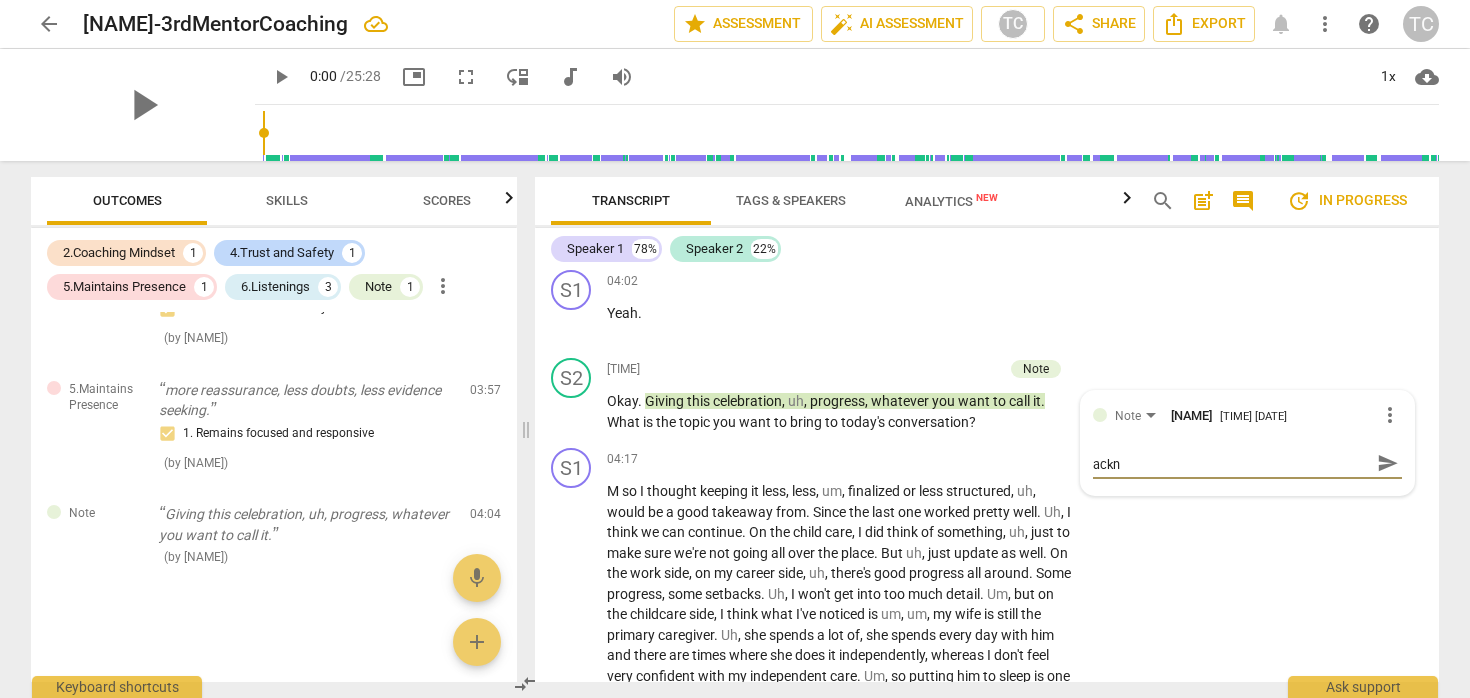 type on "Ah. As I reflect on this, I could acknowledge his ackno" 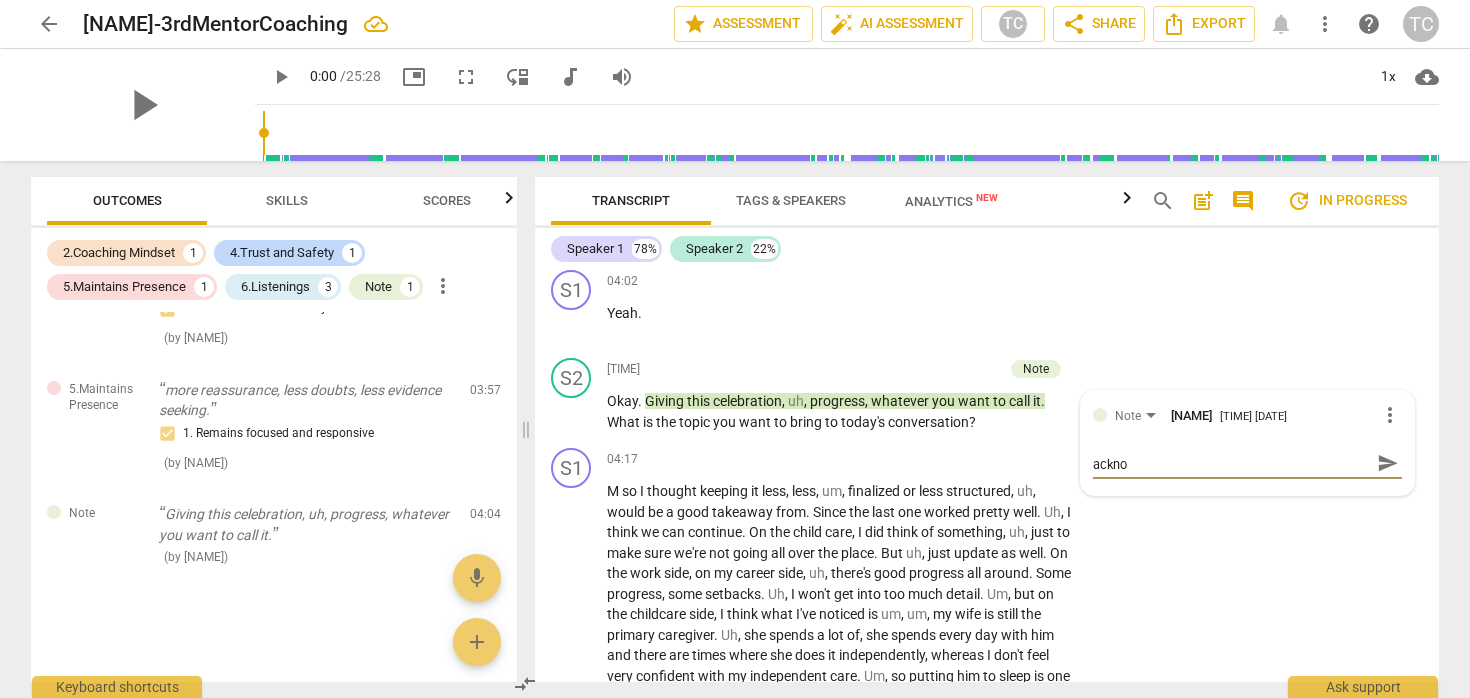 type on "Ah. As I reflect on this, I could acknowledge his acknow" 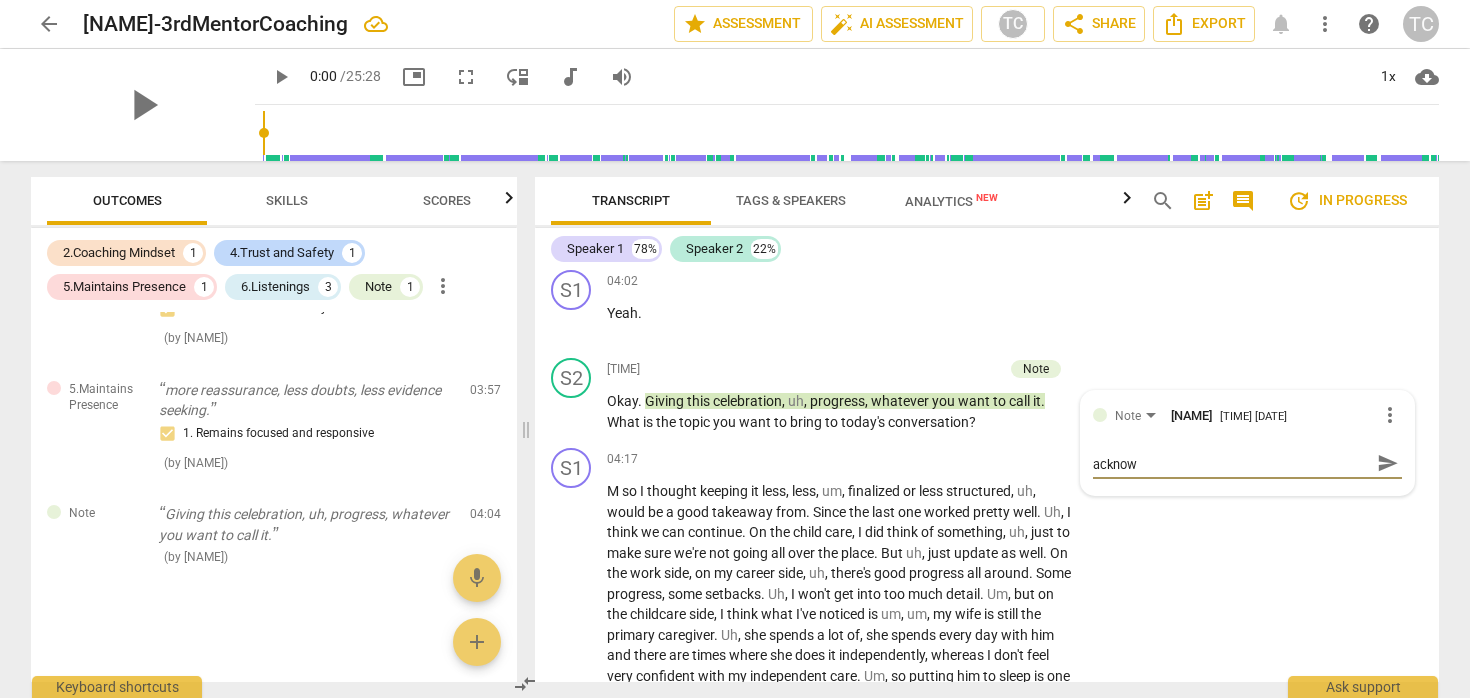 scroll, scrollTop: 0, scrollLeft: 0, axis: both 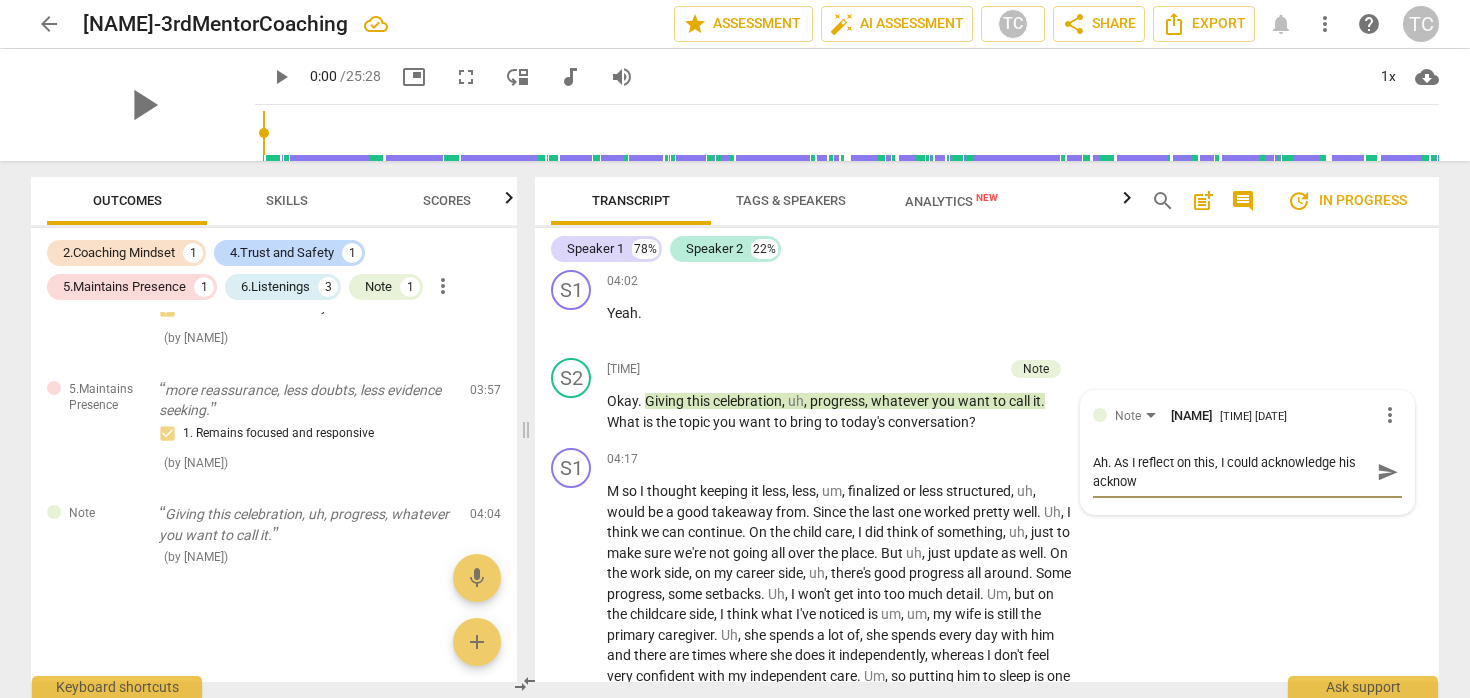 type on "Ah. As I reflect on this, I could acknowledge his acknowl" 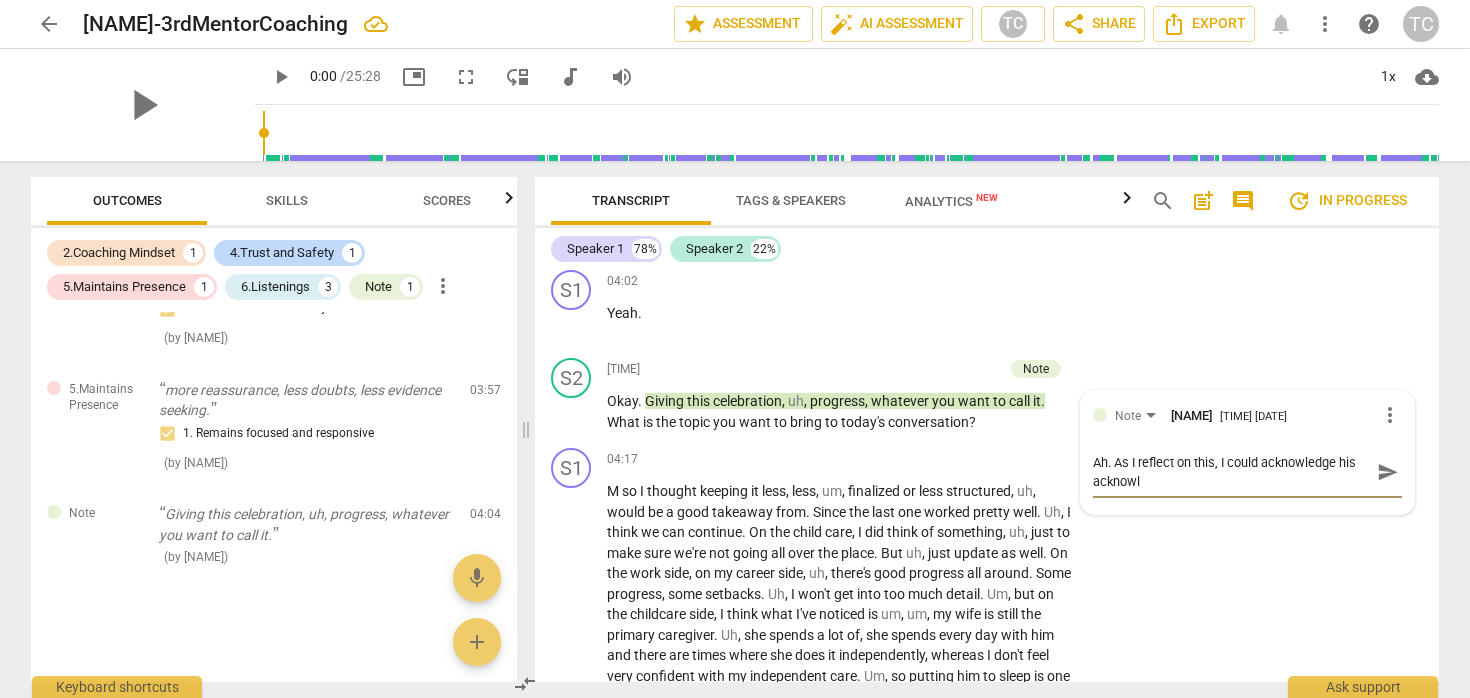 type on "Ah. As I reflect on this, I could acknowledge his acknowle" 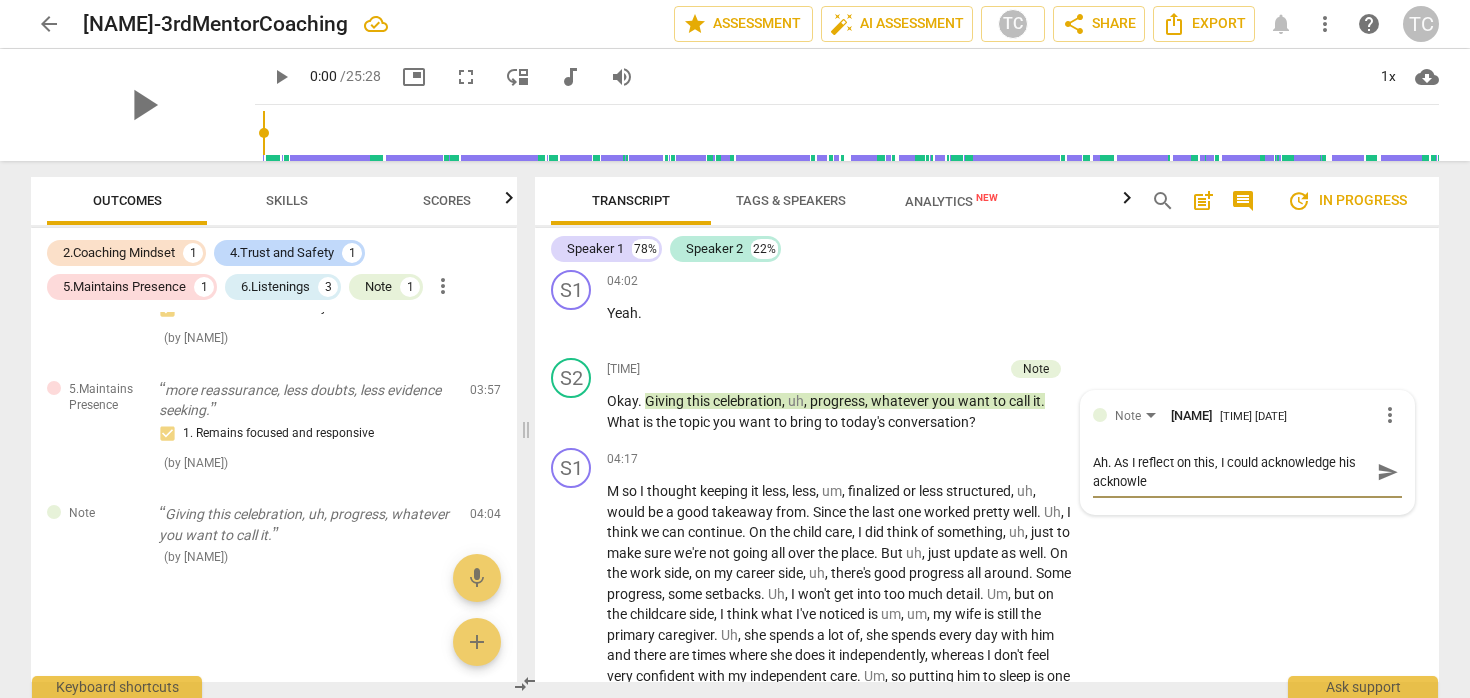 type on "Ah. As I reflect on this, I could acknowledge his acknowledgem" 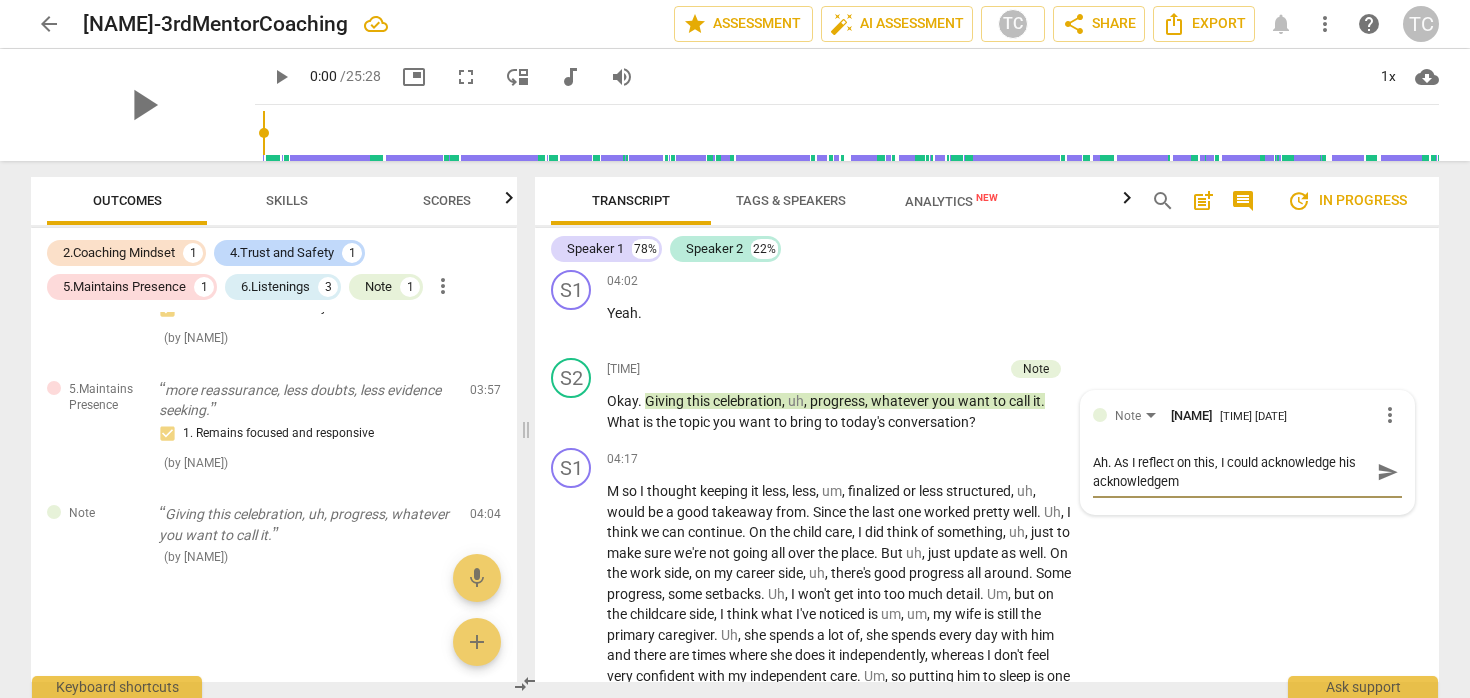 type on "Ah. As I reflect on this, I could acknowledge his acknowledg" 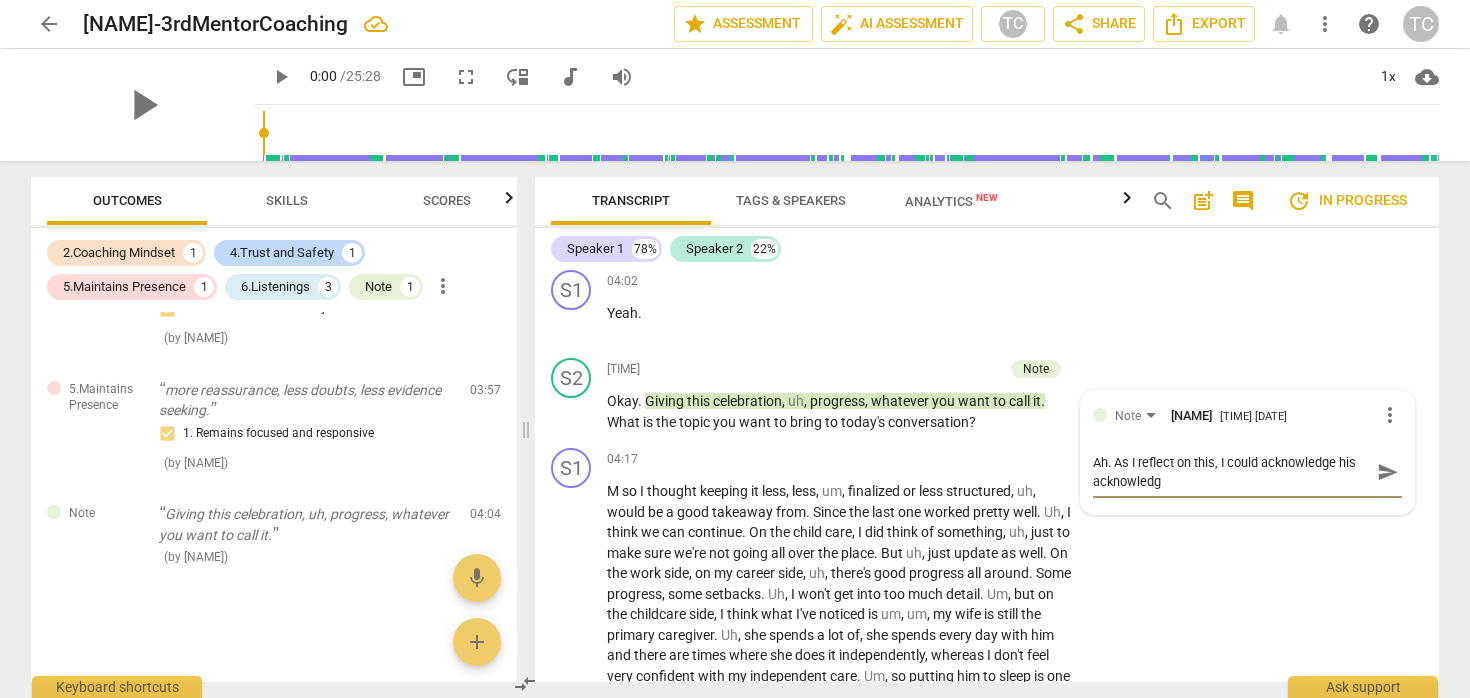 type on "Ah. As I reflect on this, I could acknowledge his acknowledge" 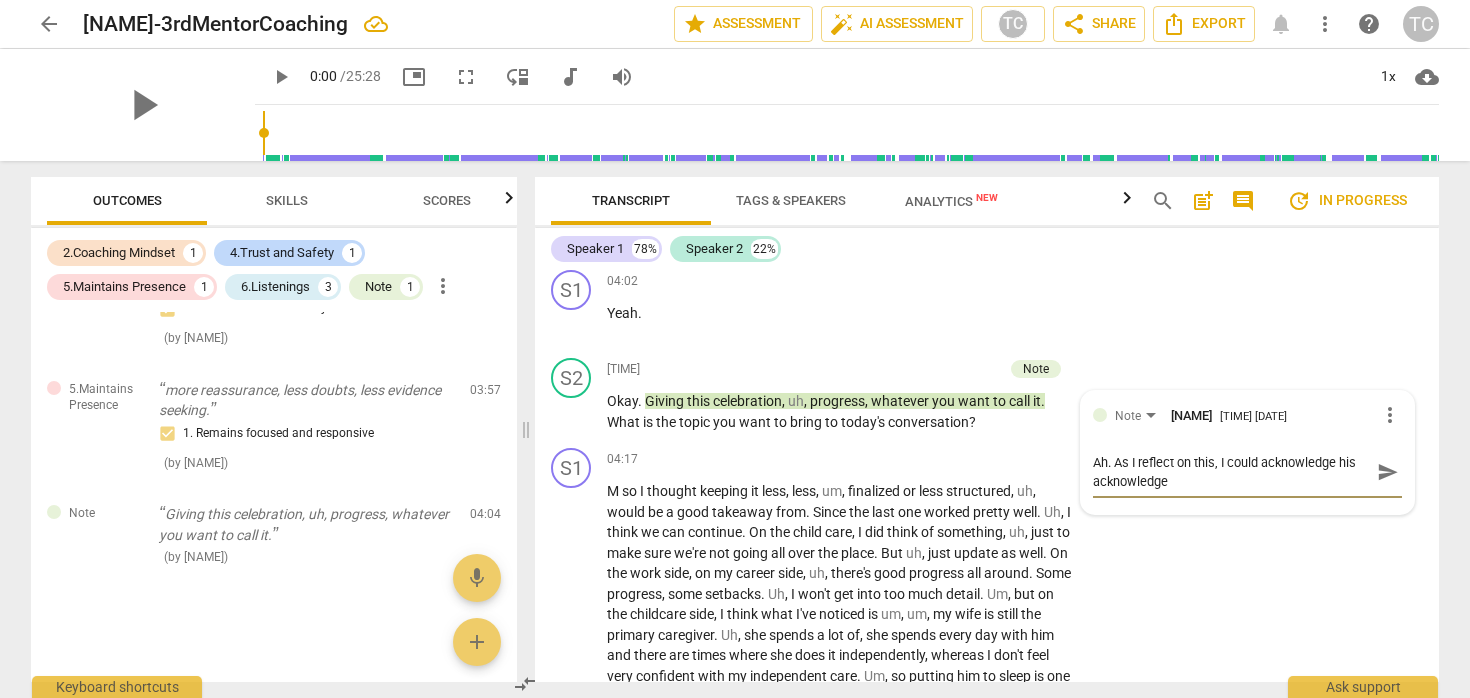 type on "Ah. As I reflect on this, I could acknowledge his acknowledgem" 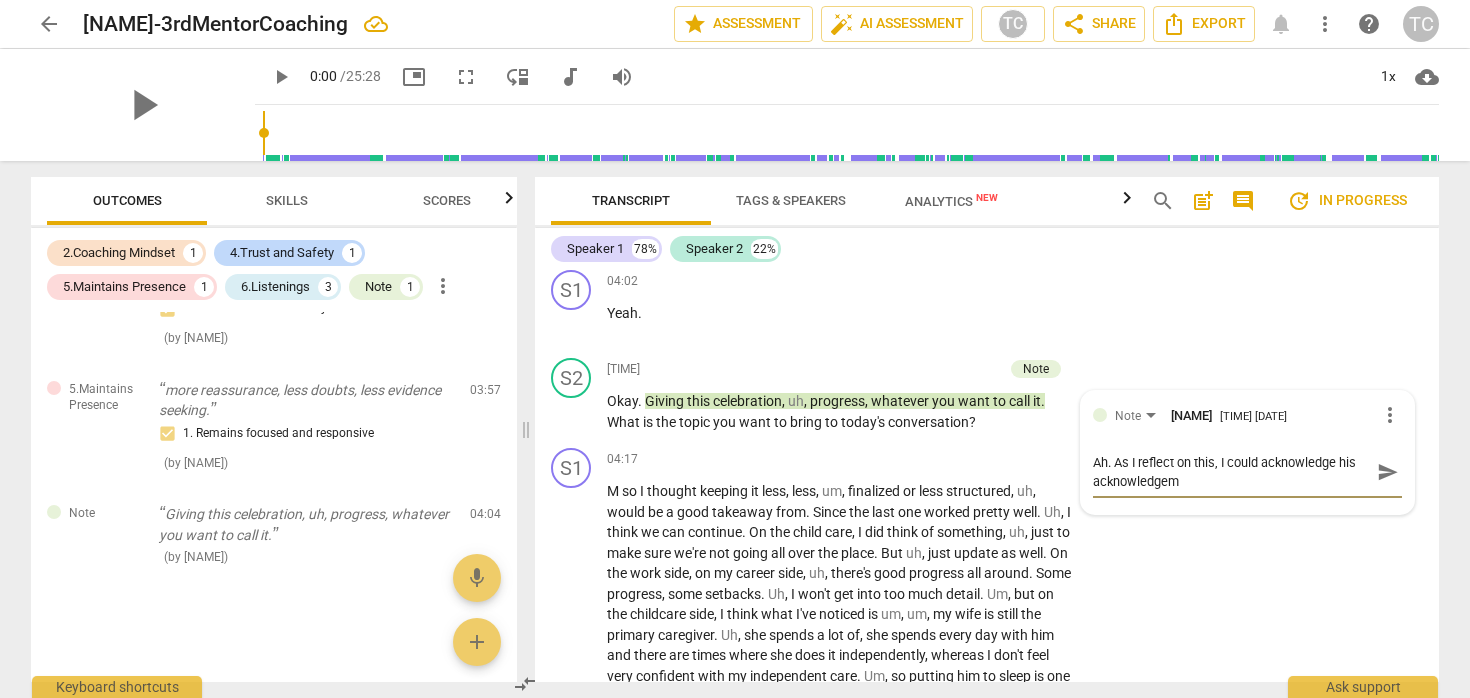 type on "Ah. As I reflect on this, I could acknowledge his acknowledgeme" 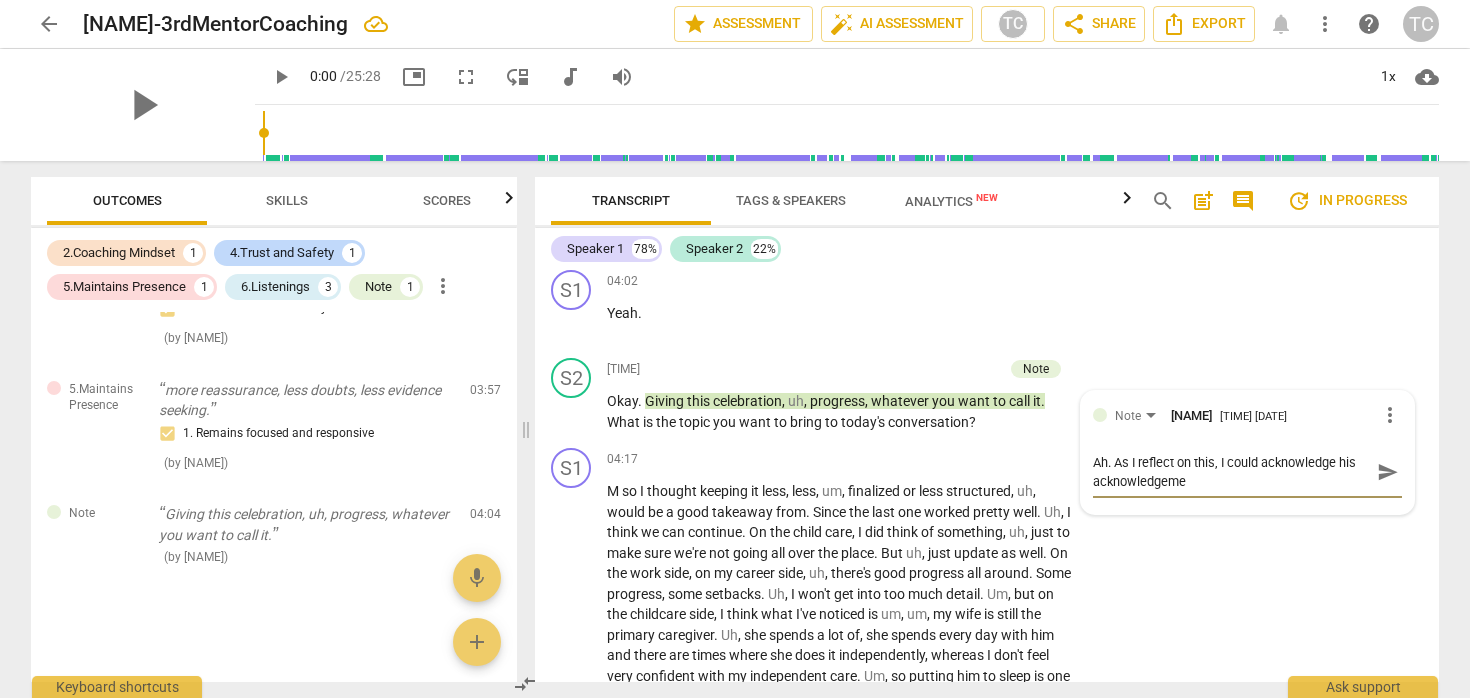 type on "Ah. As I reflect on this, I could acknowledge his acknowledgemen" 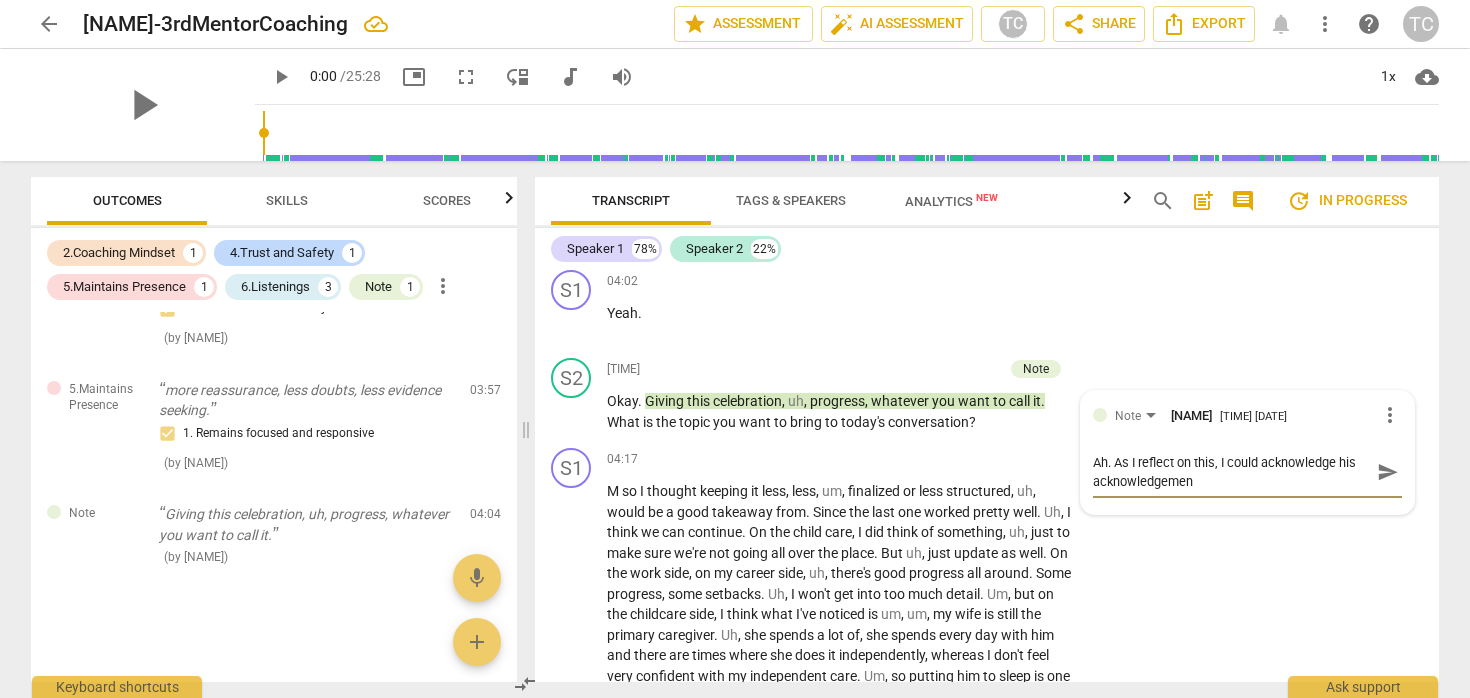 type on "Ah. As I reflect on this, I could acknowledge his acknowledgement" 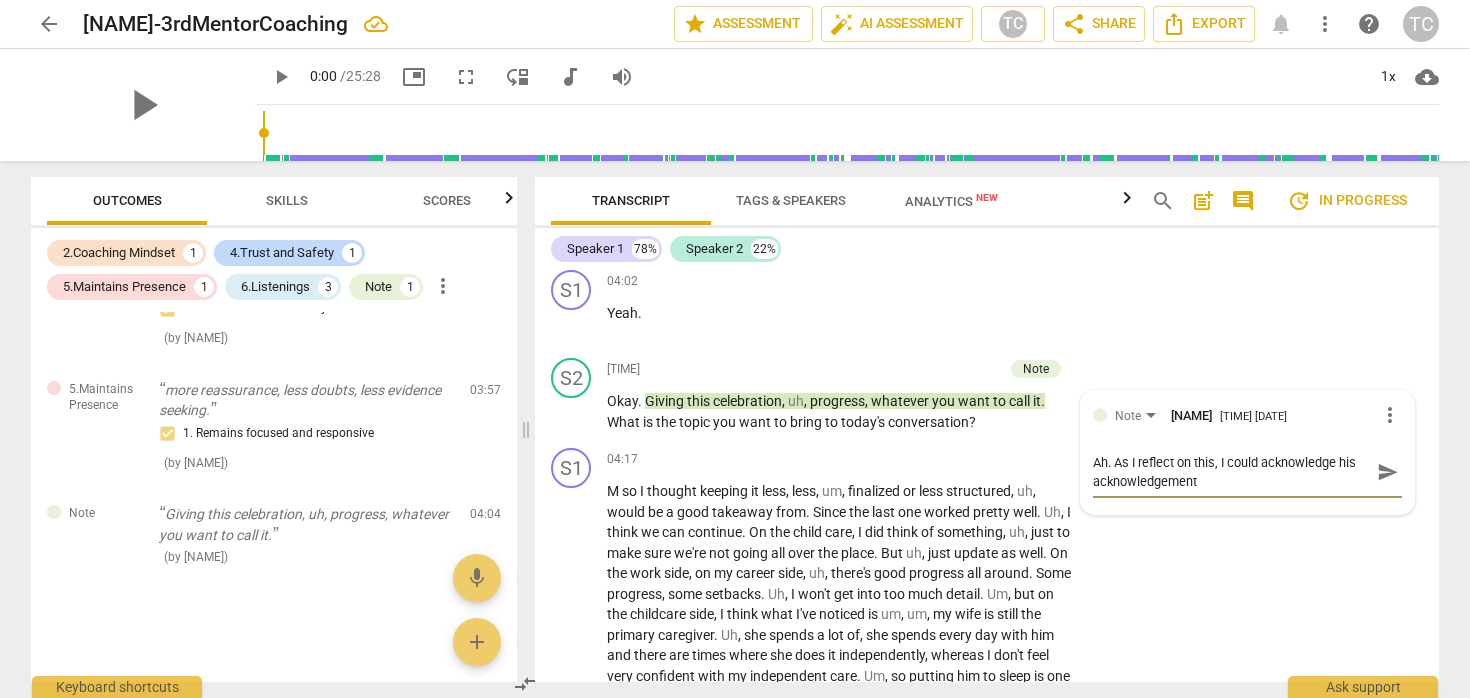 type on "Ah. As I reflect on this, I could acknowledge his acknowledgement" 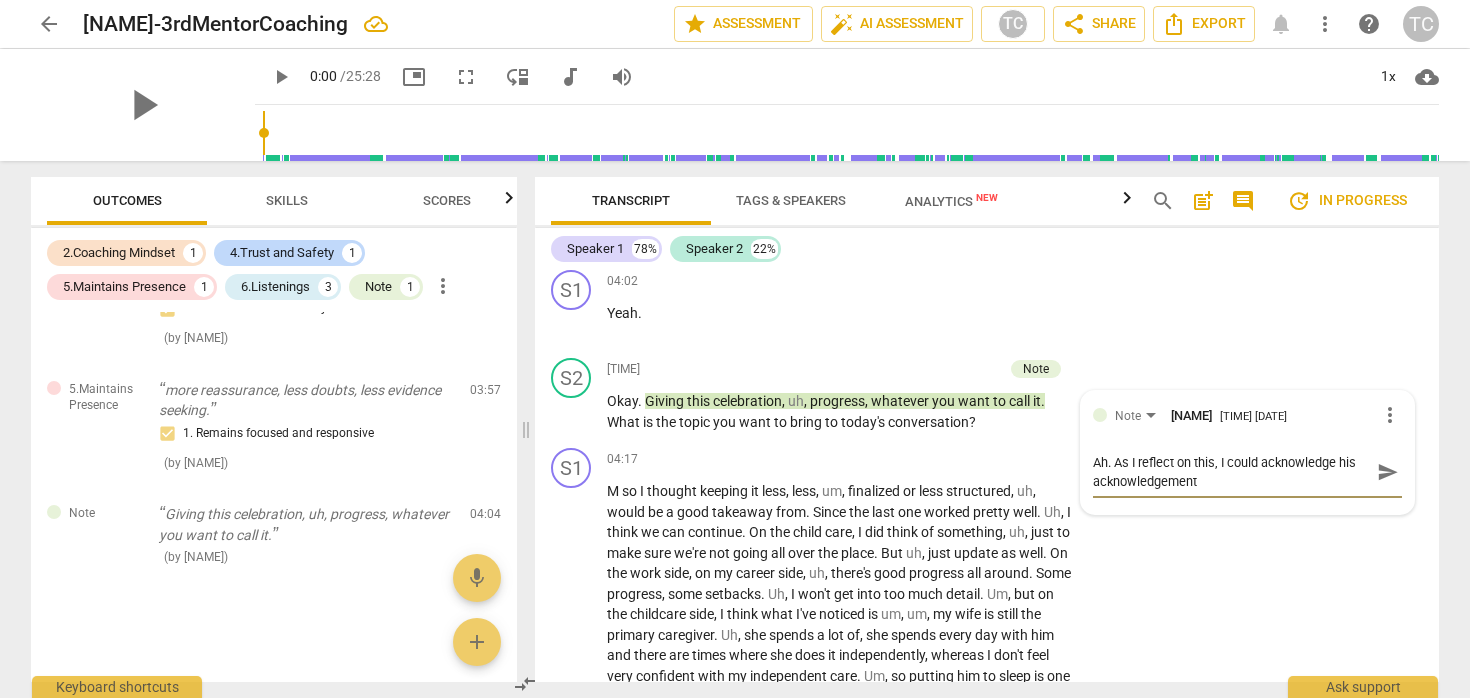 type on "Ah. As I reflect on this, I could acknowledge his acknowledgement o" 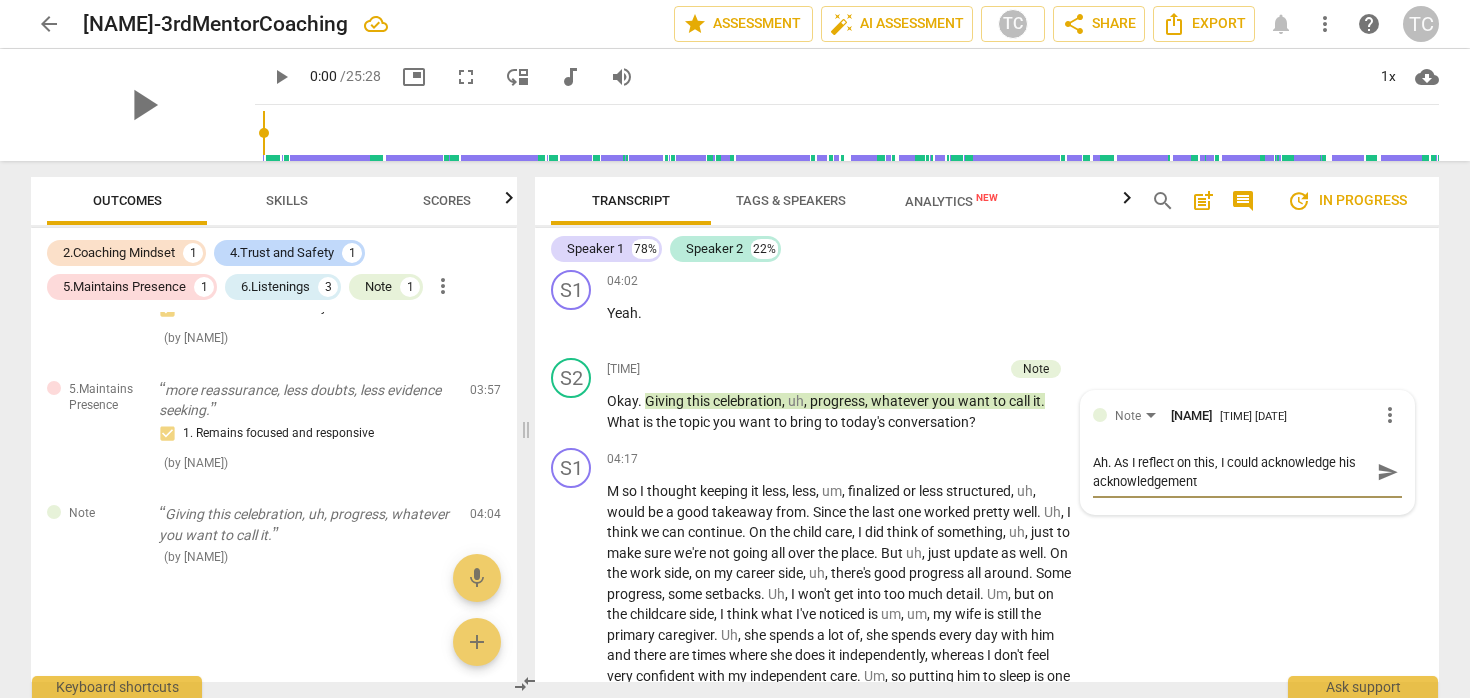 type on "Ah. As I reflect on this, I could acknowledge his acknowledgement o" 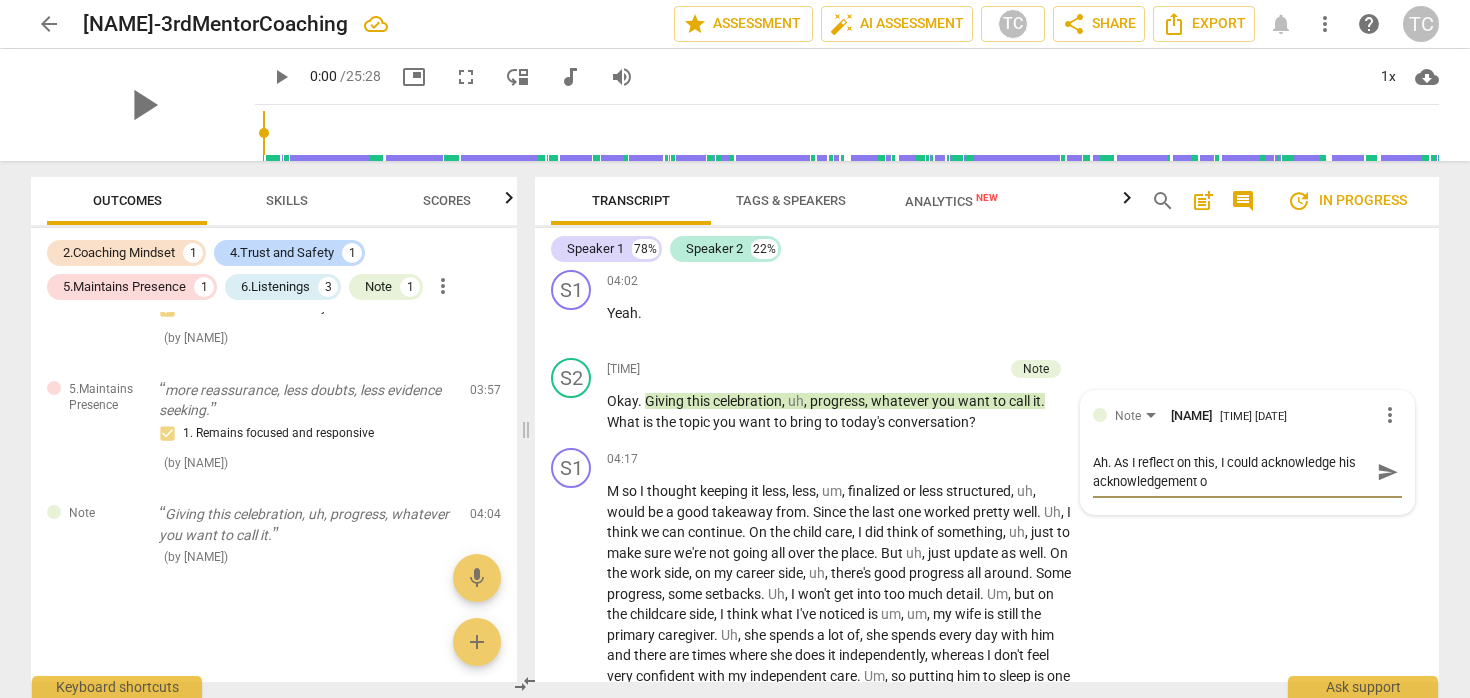type on "Ah. As I reflect on this, I could acknowledge his acknowledgement on" 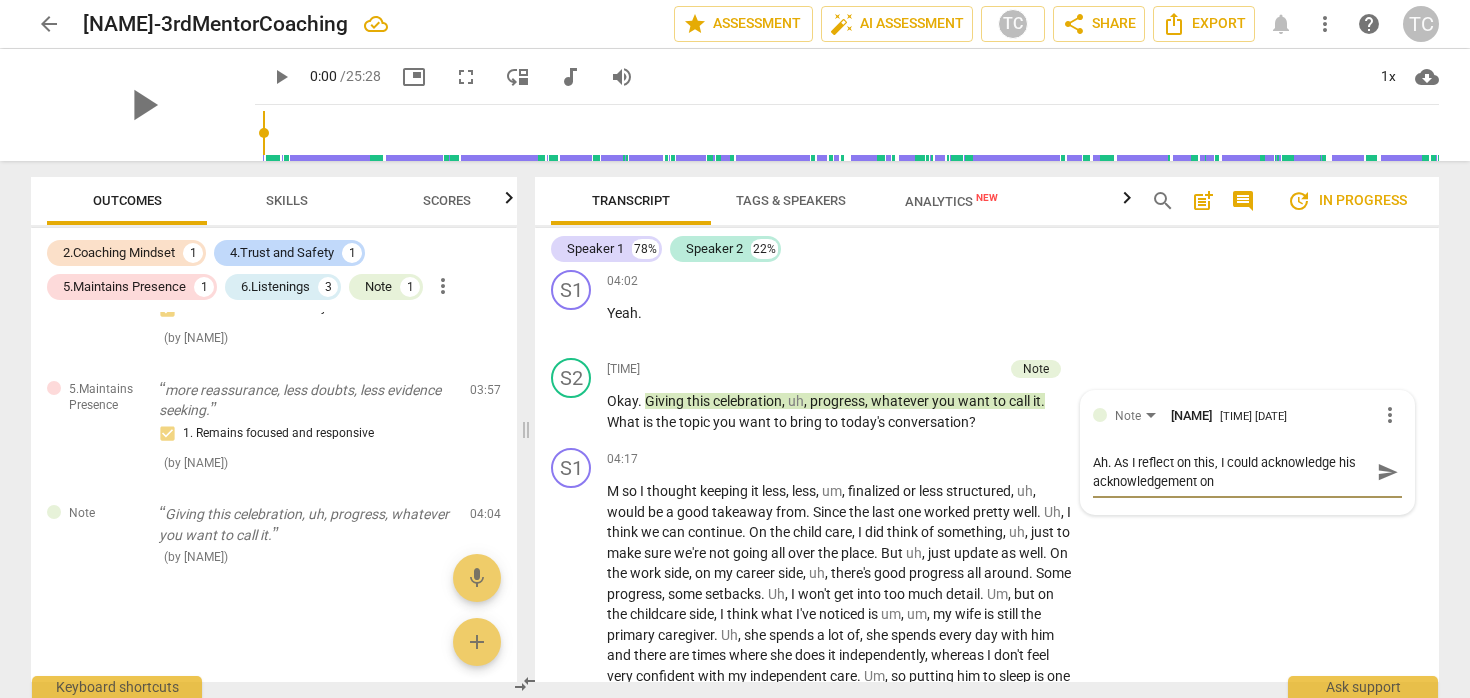 type on "Ah. As I reflect on this, I could acknowledge his acknowledgement on" 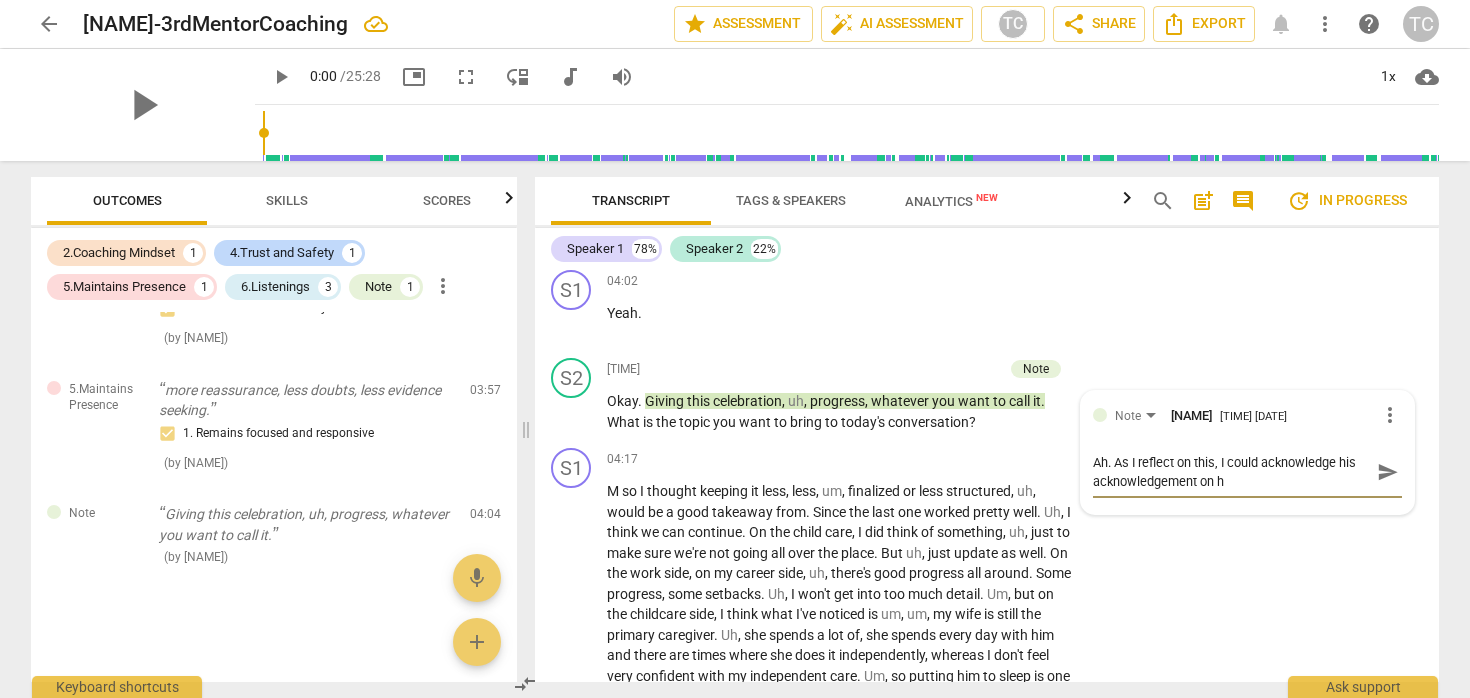 type on "Ah. As I reflect on this, I could acknowledge his acknowledgement on hi" 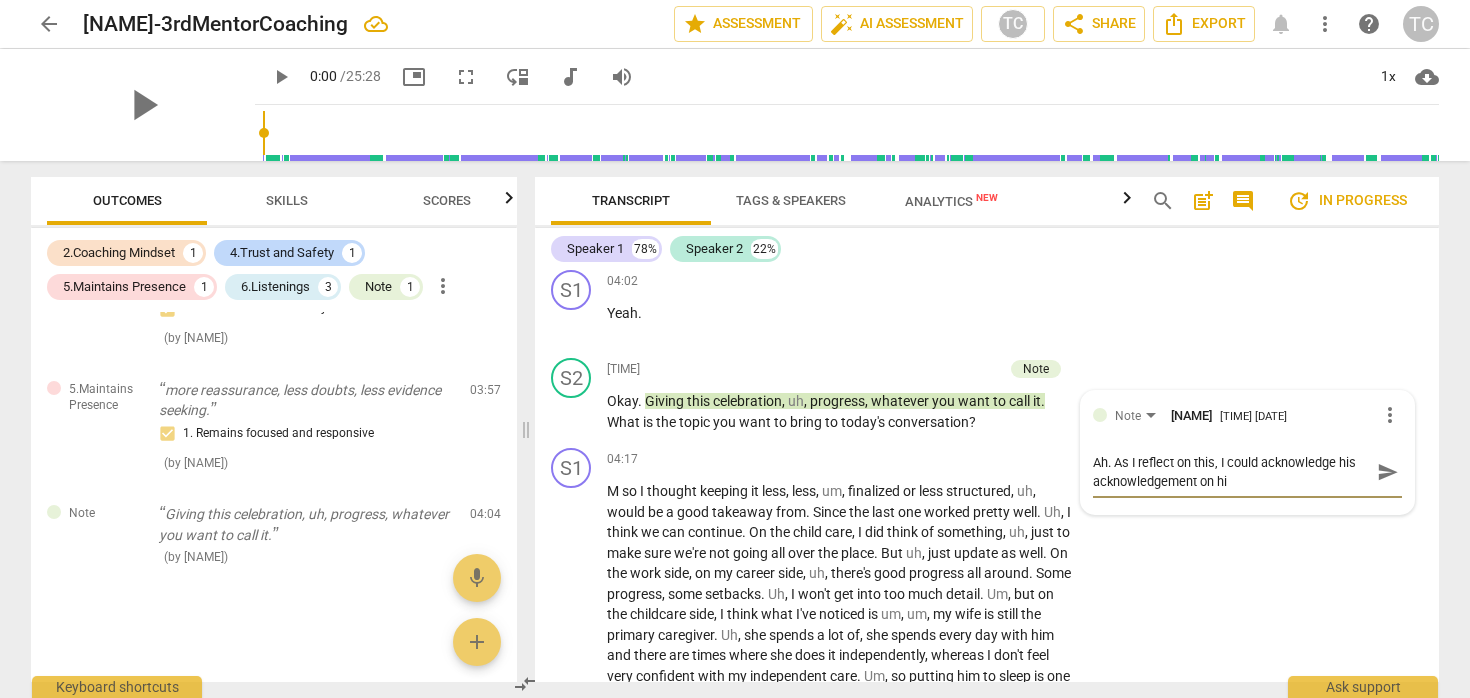 type on "Ah. As I reflect on this, I could acknowledge his acknowledgement on his" 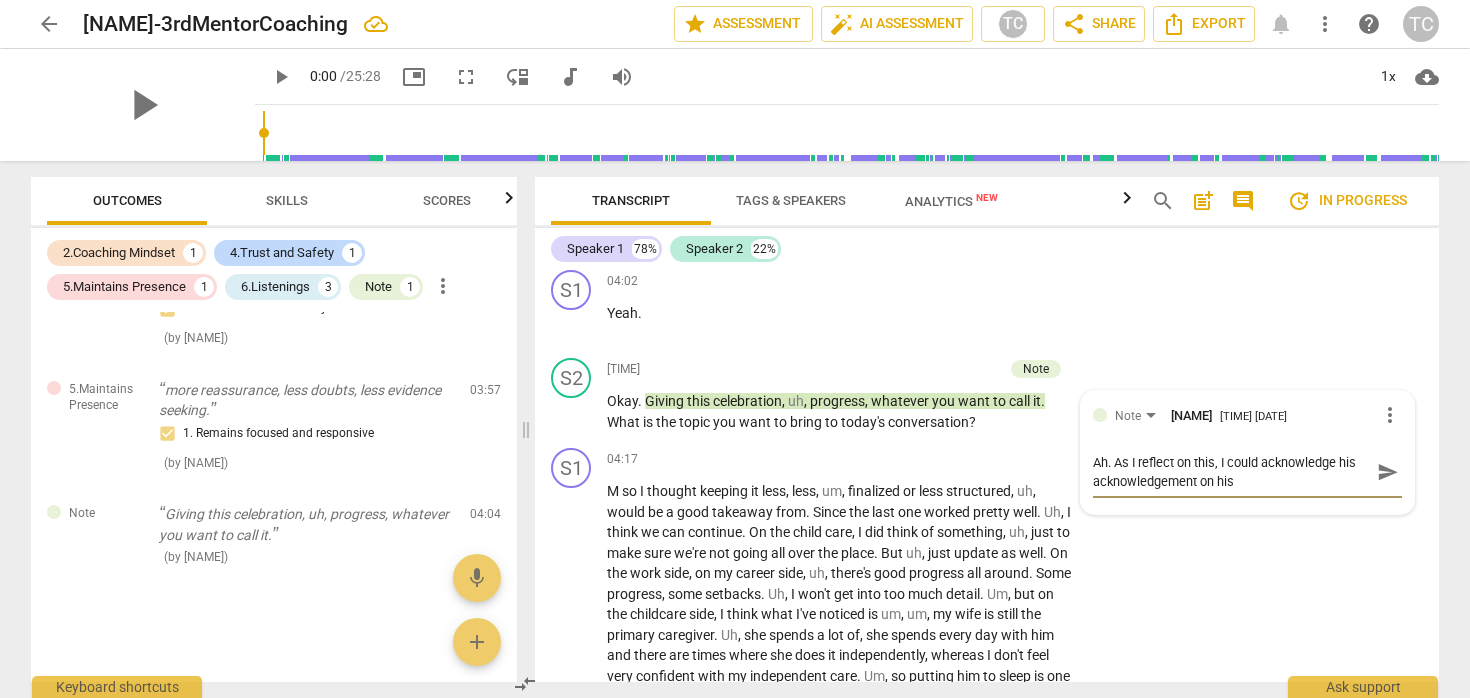 type on "Ah. As I reflect on this, I could acknowledge his acknowledgement on his" 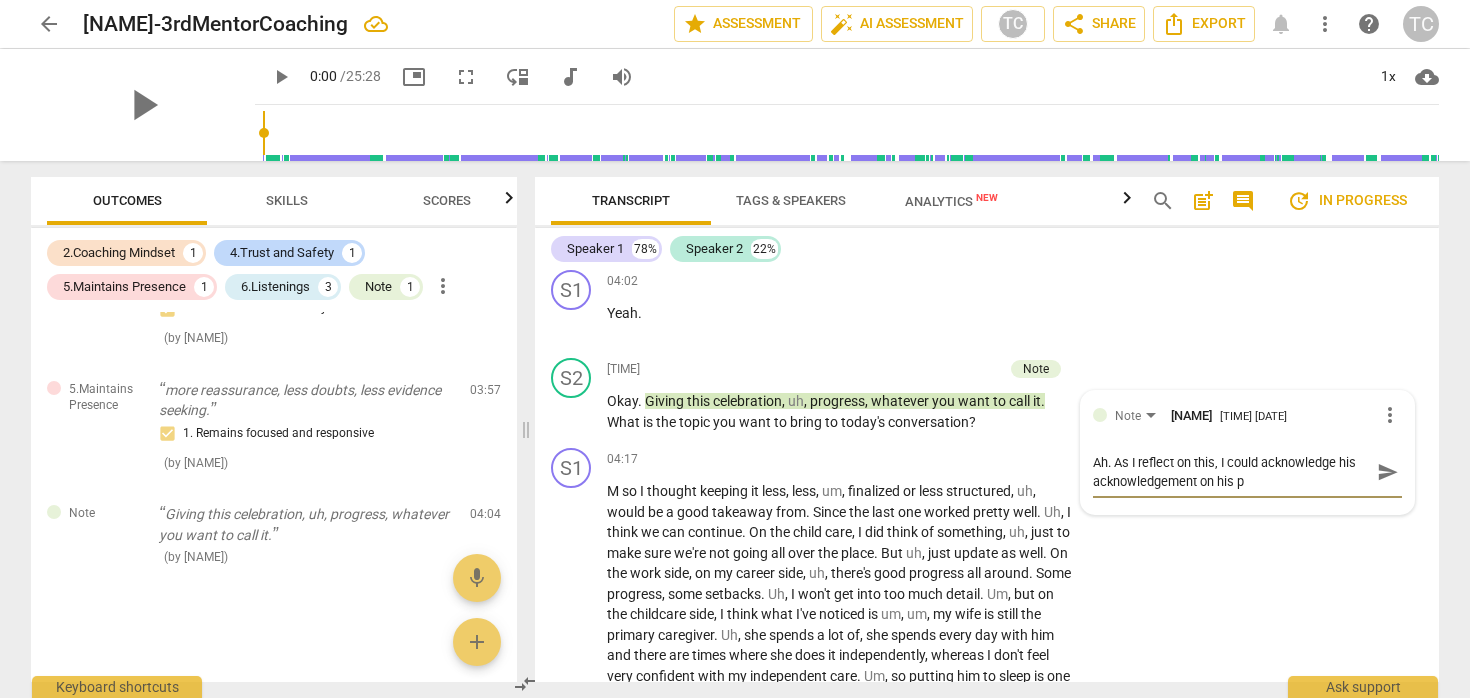 type on "Ah. As I reflect on this, I could acknowledge his acknowledgement on his pr" 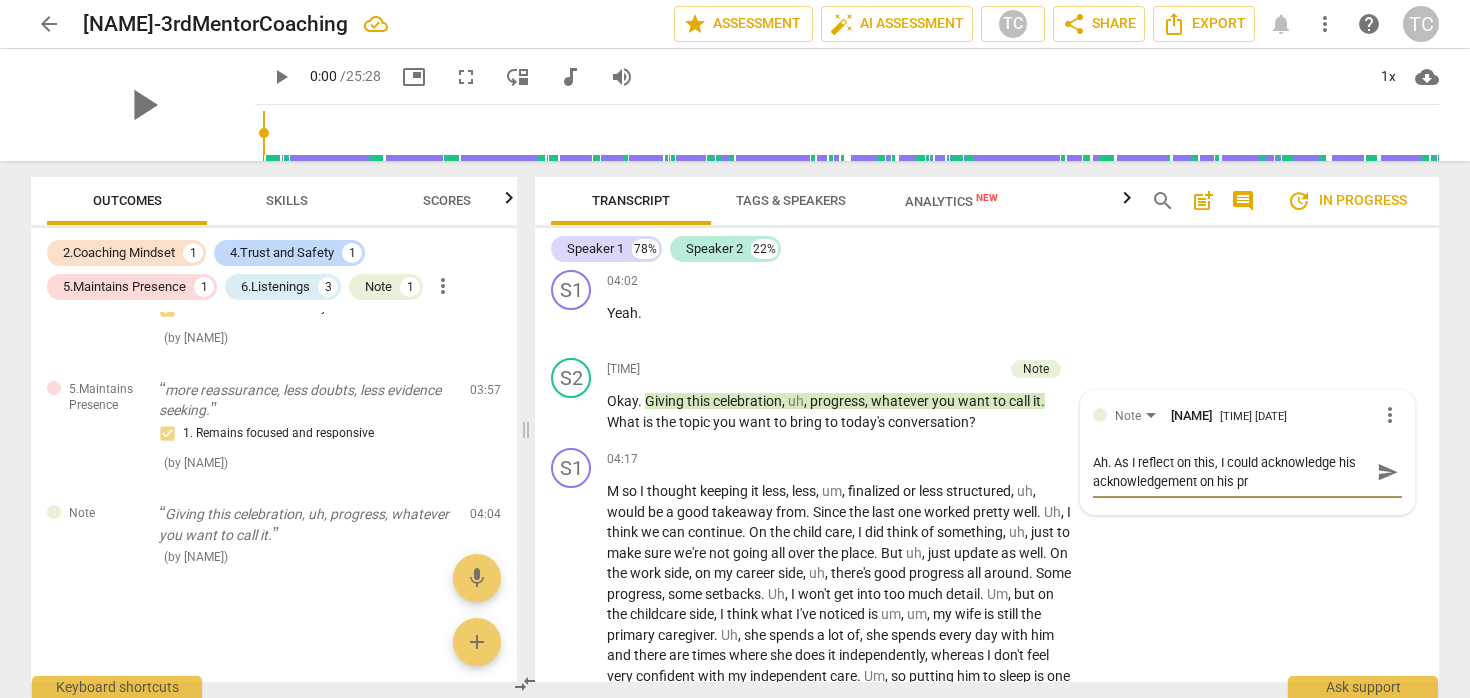 type on "Ah. As I reflect on this, I could acknowledge his acknowledgement on his pro" 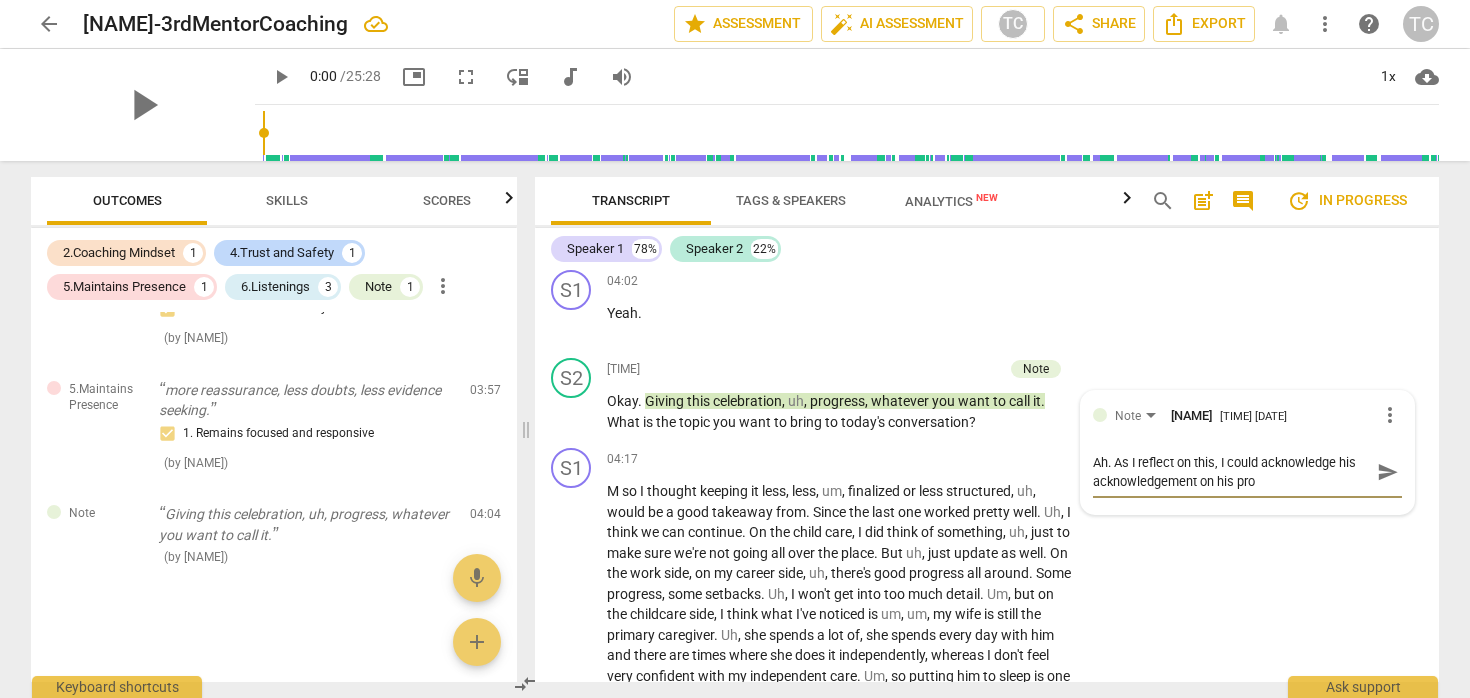 type on "Ah. As I reflect on this, I could acknowledge his acknowledgement on his prog" 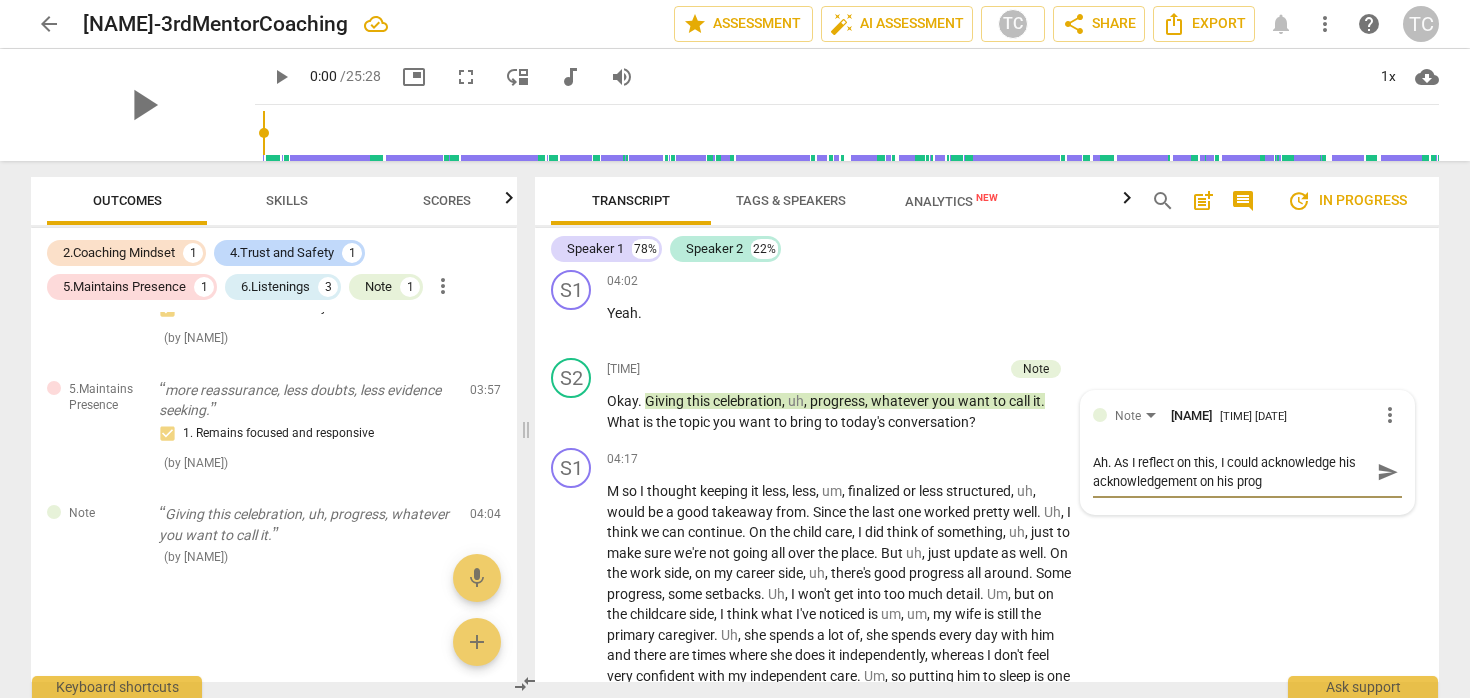 type on "Ah. As I reflect on this, I could acknowledge his acknowledgement on his progr" 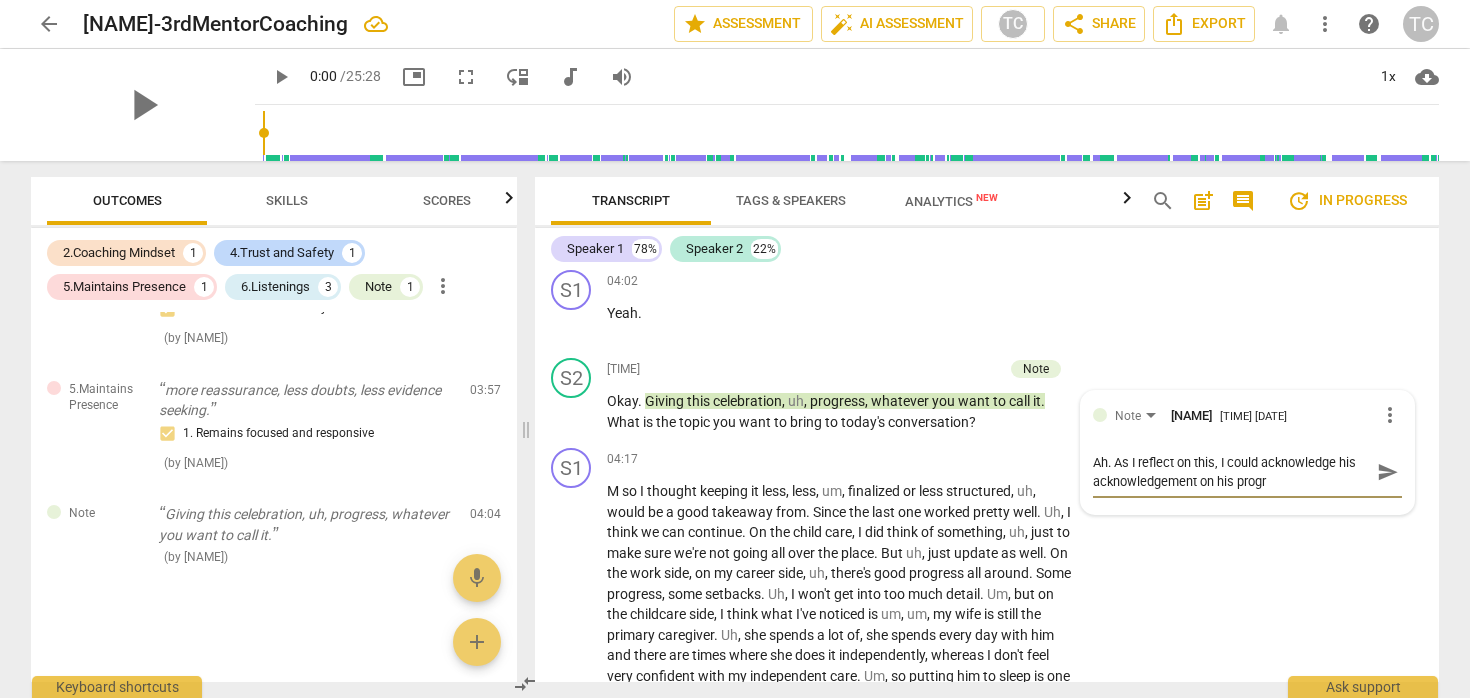 type on "Ah. As I reflect on this, I could acknowledge his acknowledgement on his progre" 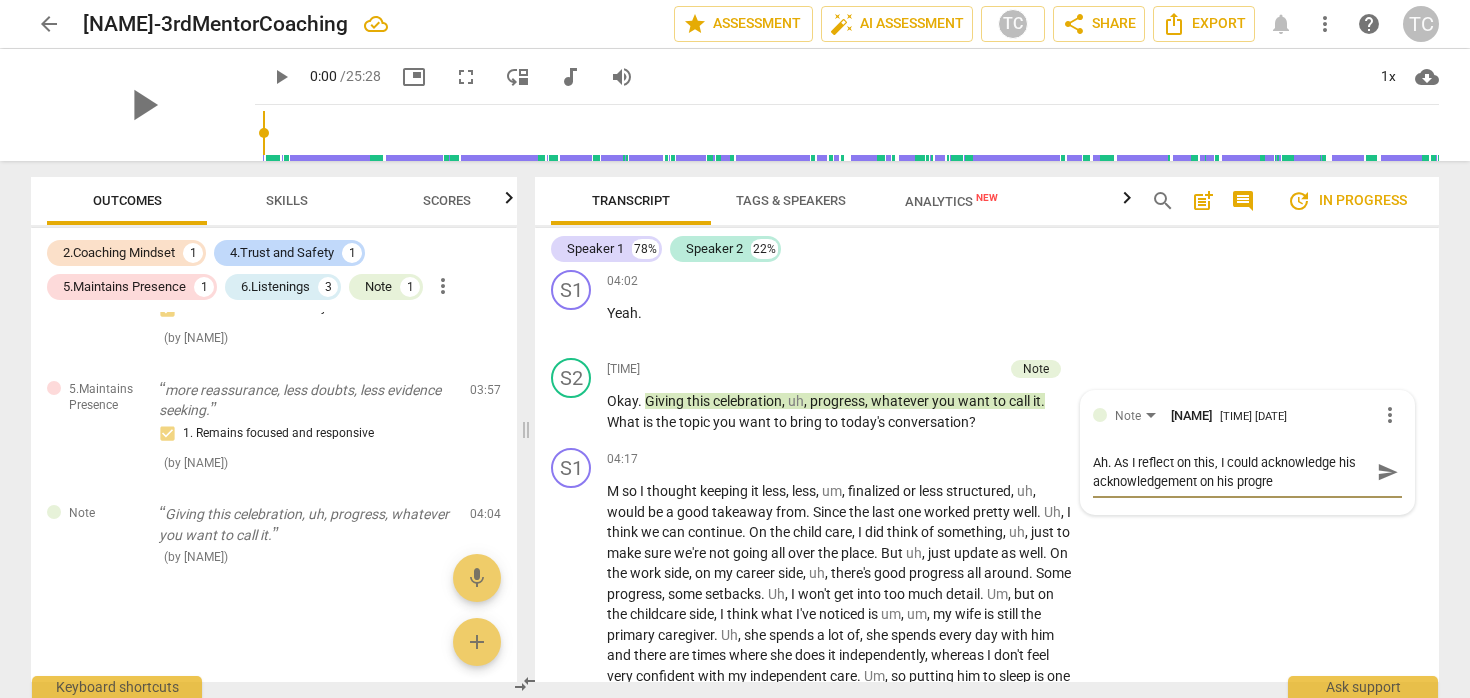 type on "Ah. As I reflect on this, I could acknowledge his acknowledgement on his progres" 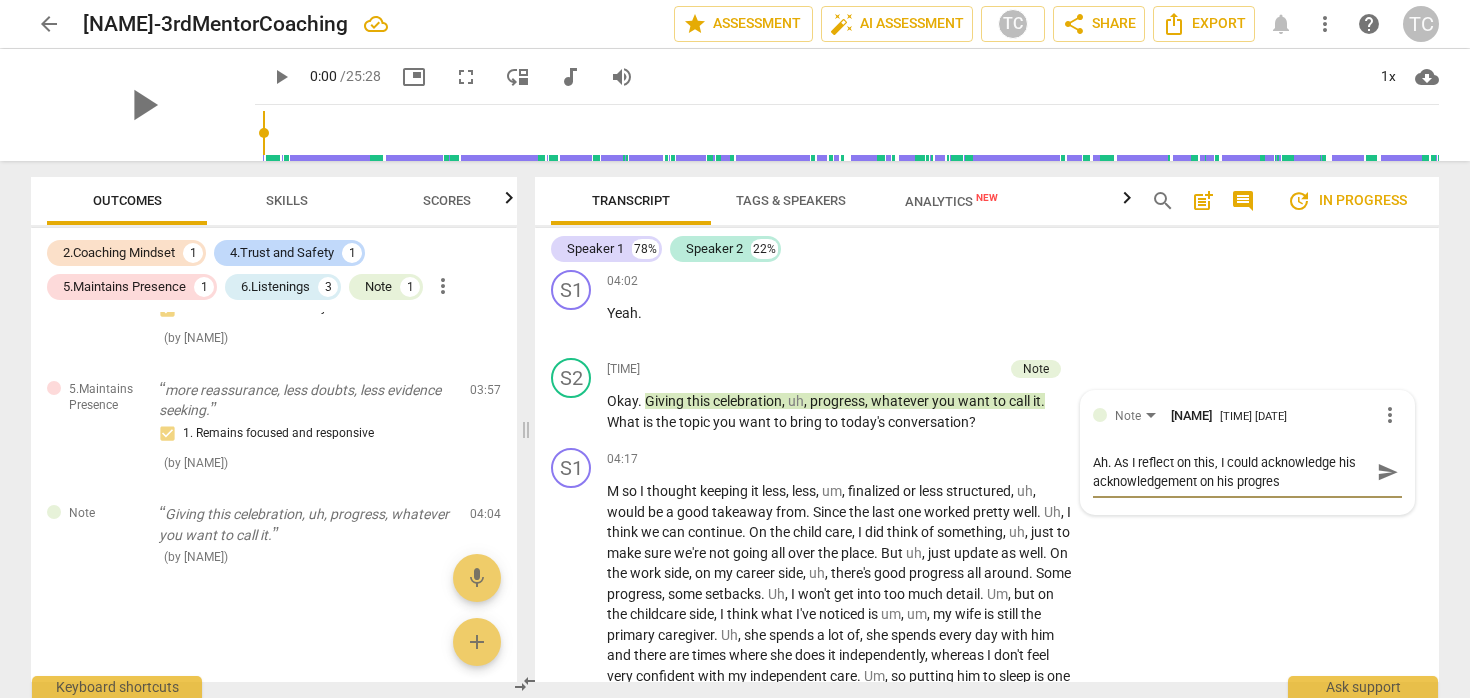 type on "Ah. As I reflect on this, I could acknowledge his acknowledgement on his progress" 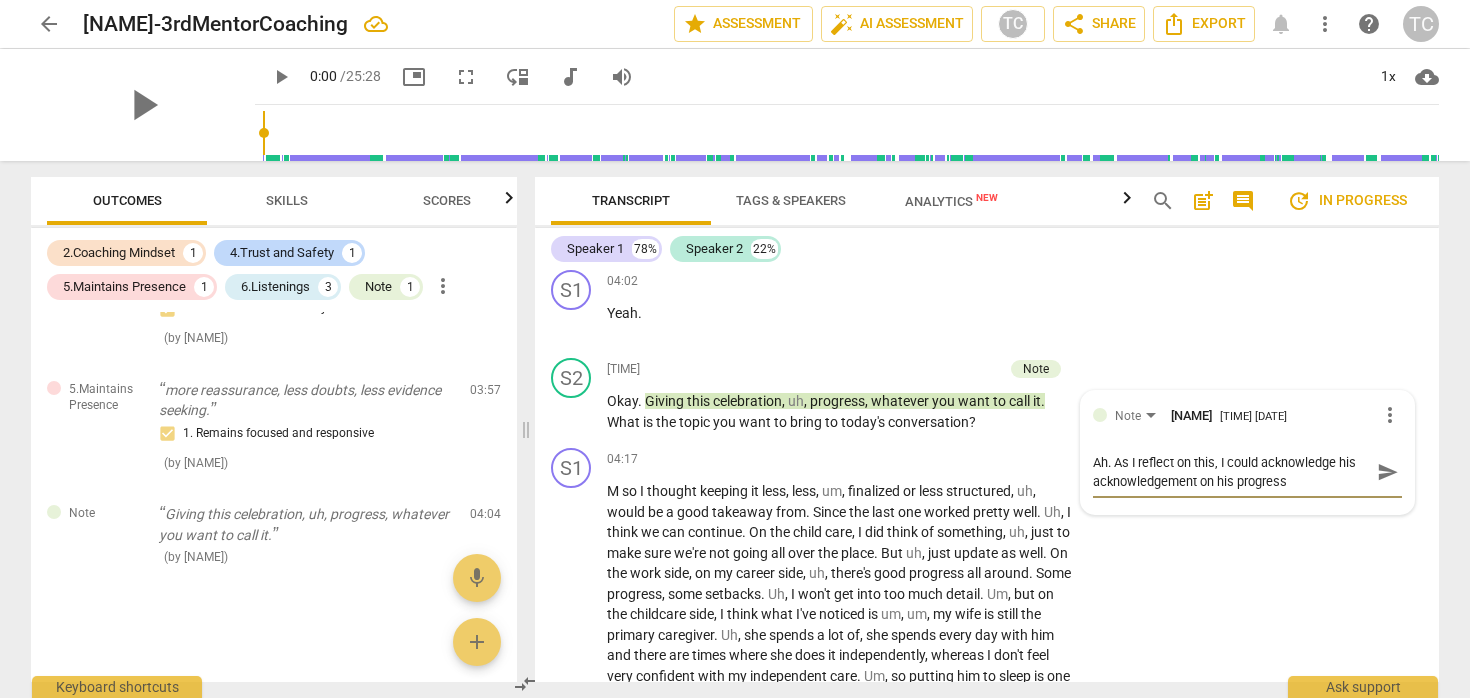 type on "Ah. As I reflect on this, I could acknowledge his acknowledgement on his progress" 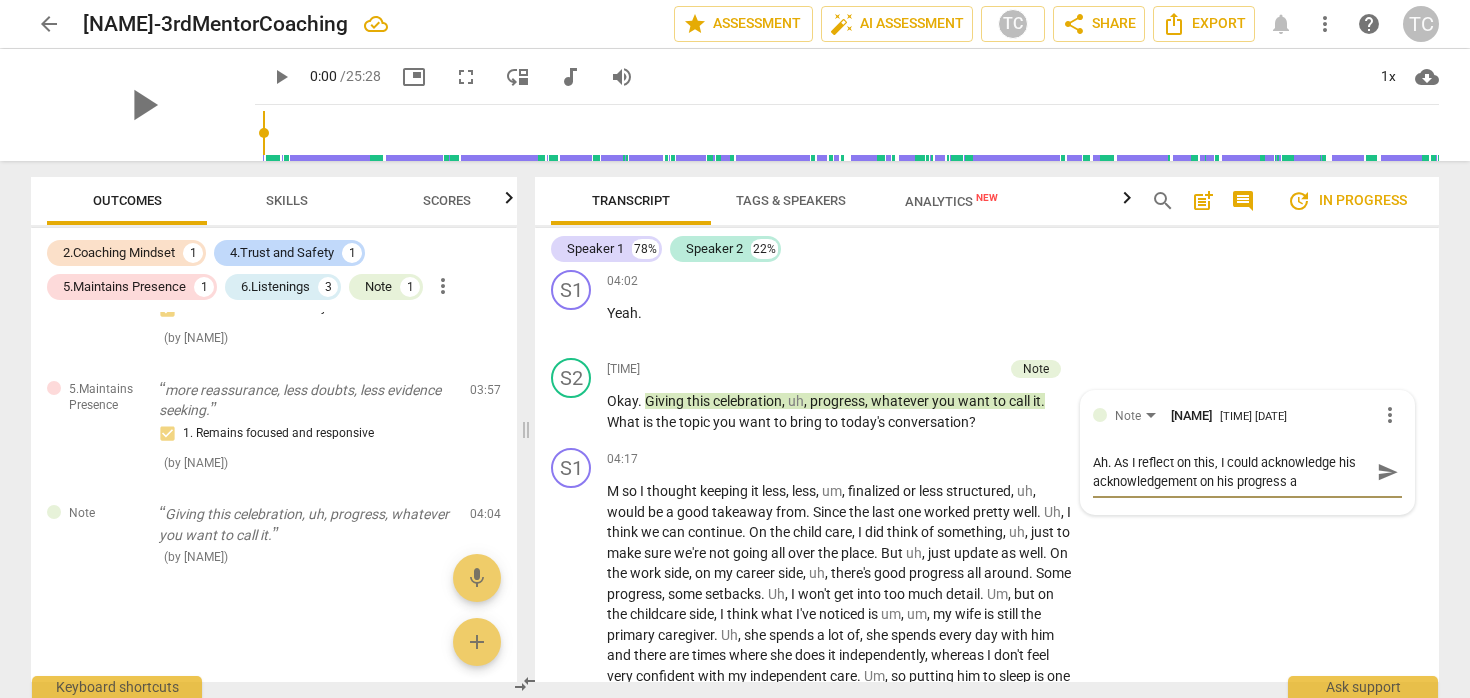type on "Ah. As I reflect on this, I could acknowledge his acknowledgement on his progress an" 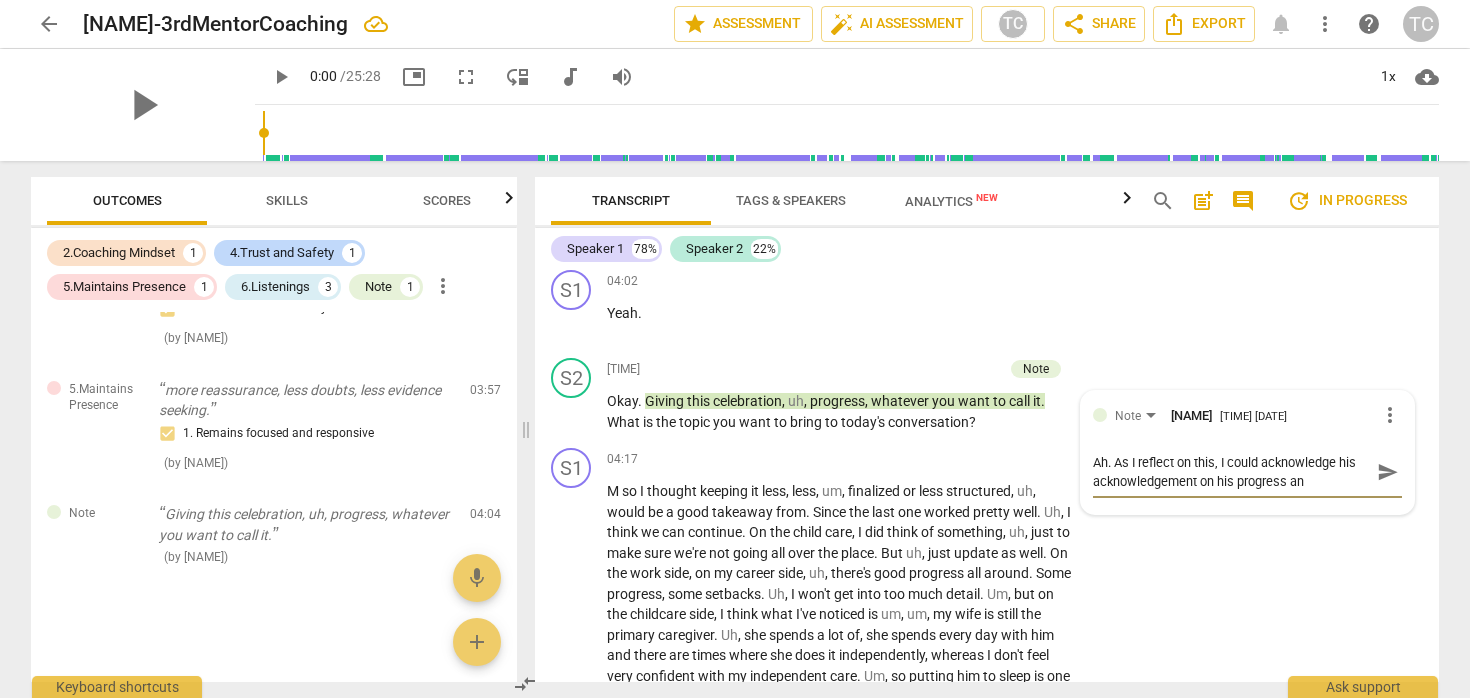 type on "Ah. As I reflect on this, I could acknowledge his acknowledgement on his progress and" 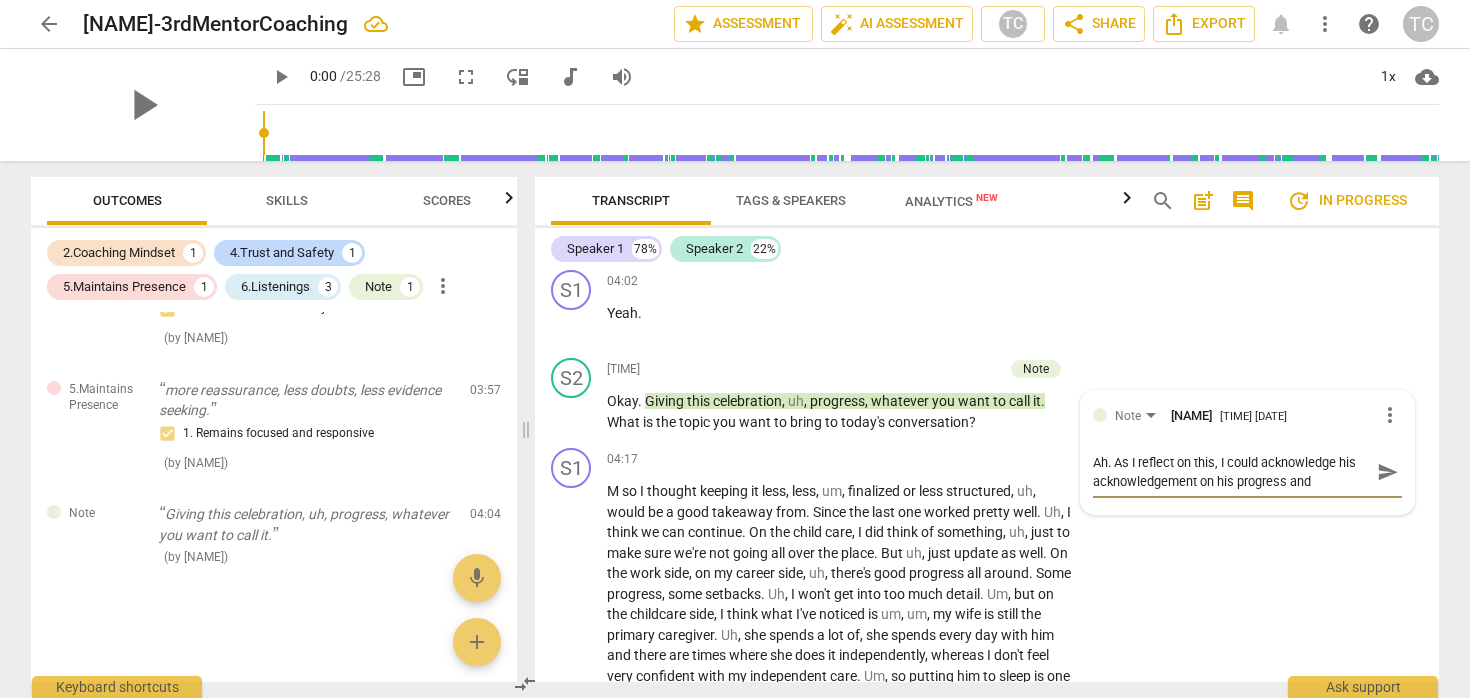 type on "Ah. As I reflect on this, I could acknowledge his acknowledgement on his progress and" 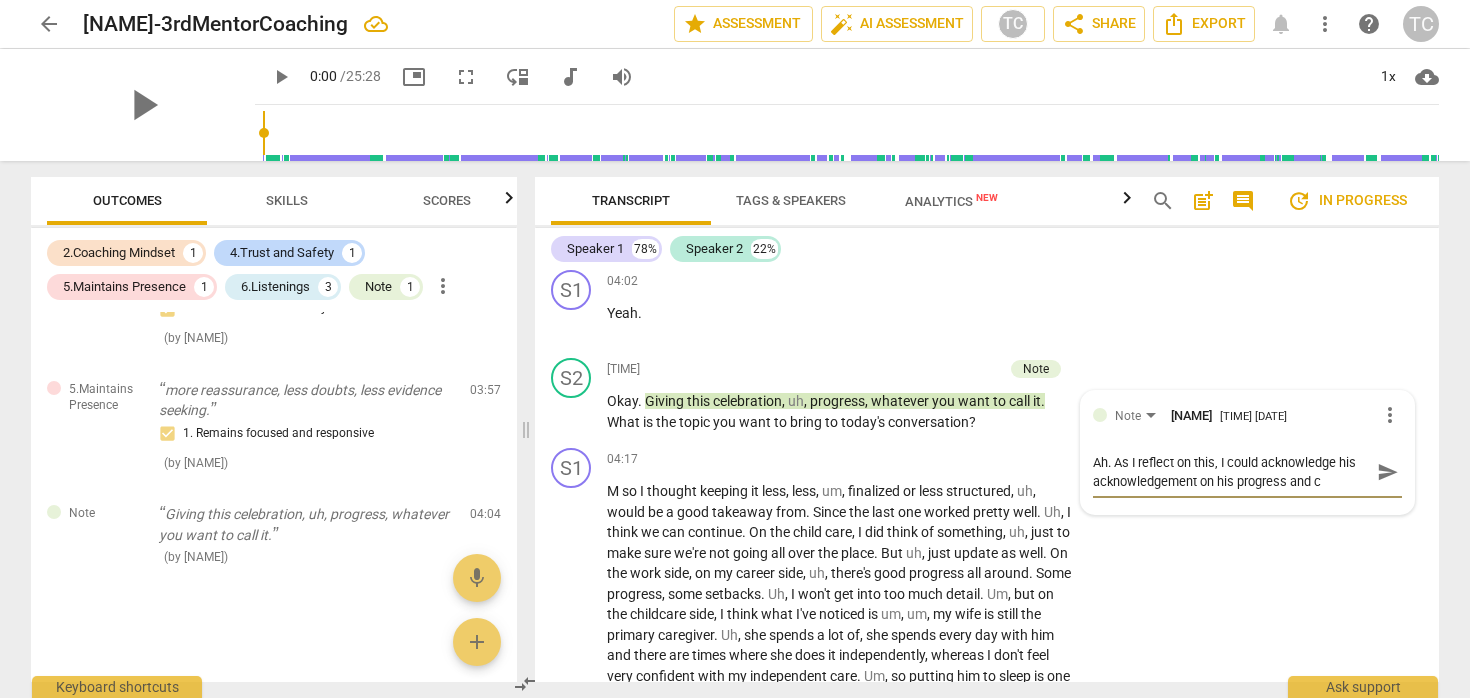type on "Ah. As I reflect on this, I could acknowledge his acknowledgement on his progress and ce" 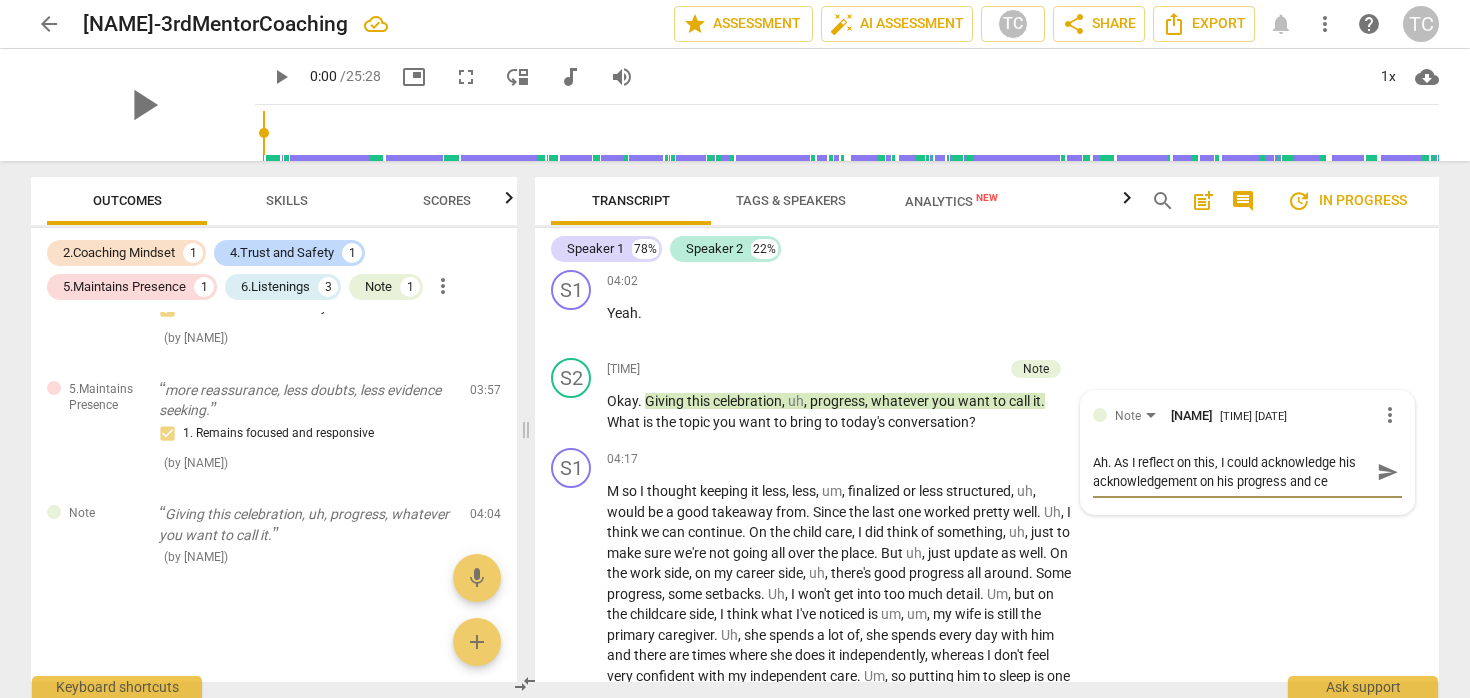 type on "Ah. As I reflect on this, I could acknowledge his acknowledgement on his progress and cel" 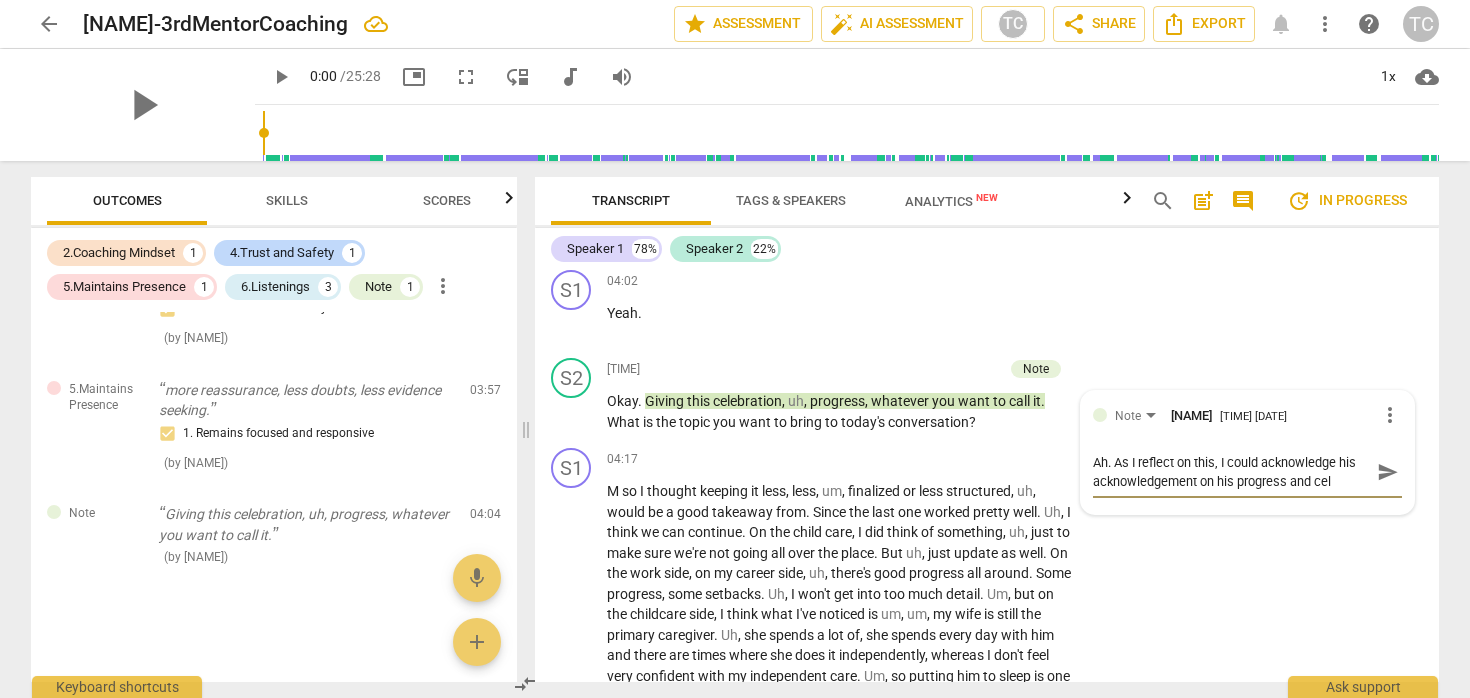 type on "Ah. As I reflect on this, I could acknowledge his acknowledgement on his progress and cele" 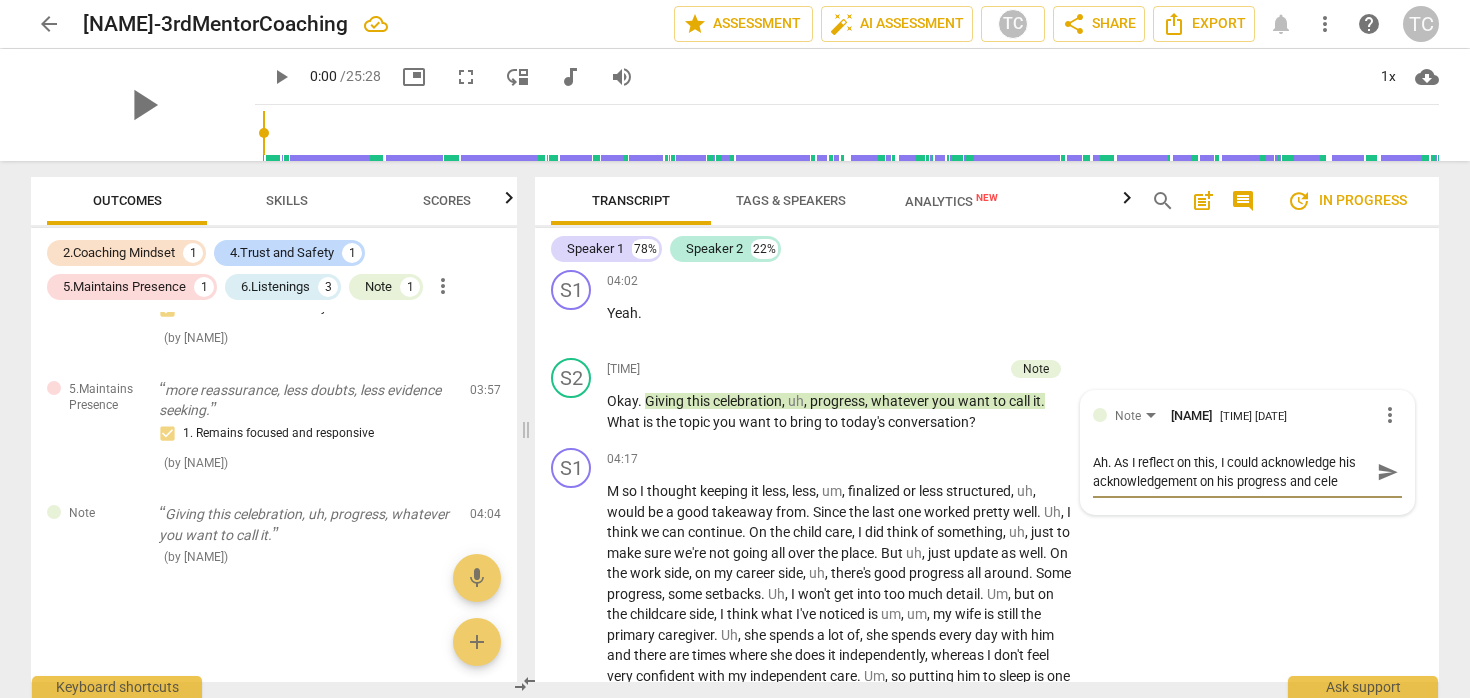 type on "Ah. As I reflect on this, I could acknowledge his acknowledgement on his progress and celeb" 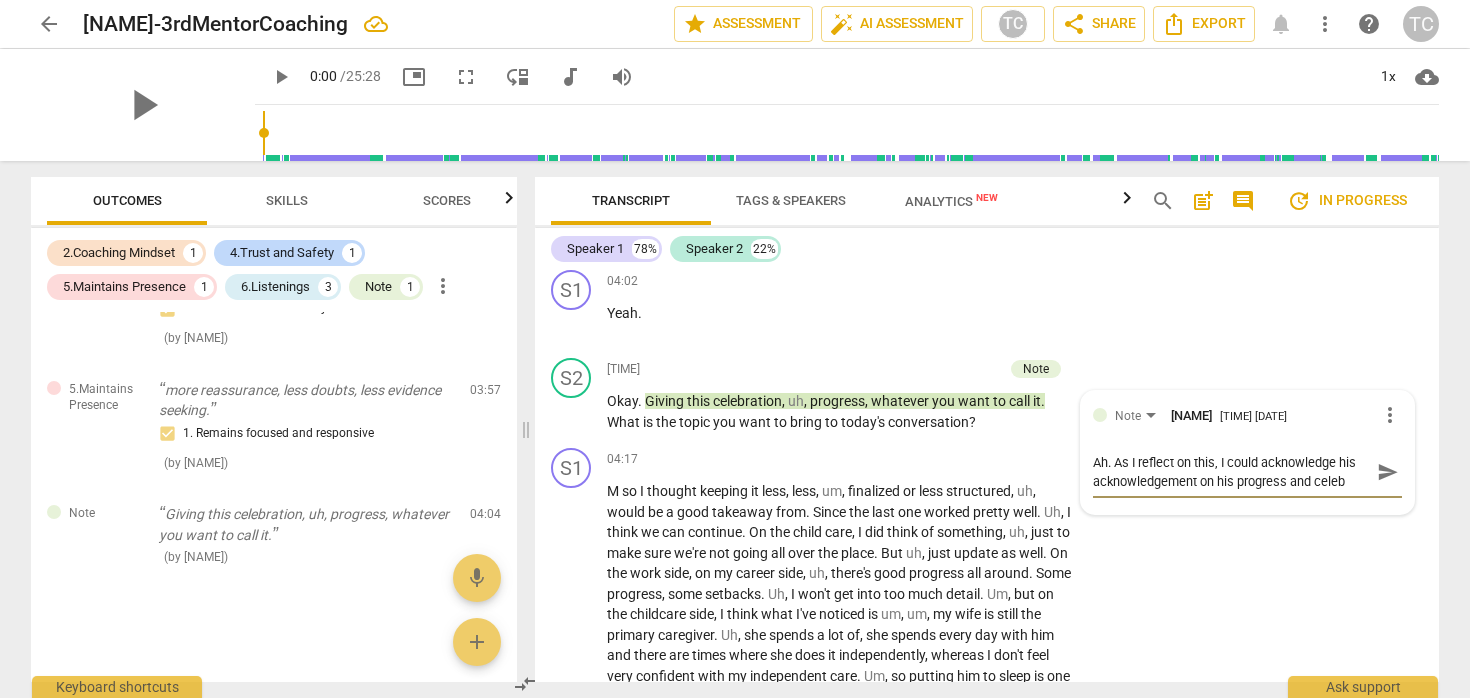 type on "Ah. As I reflect on this, I could acknowledge his acknowledgement on his progress and celebr" 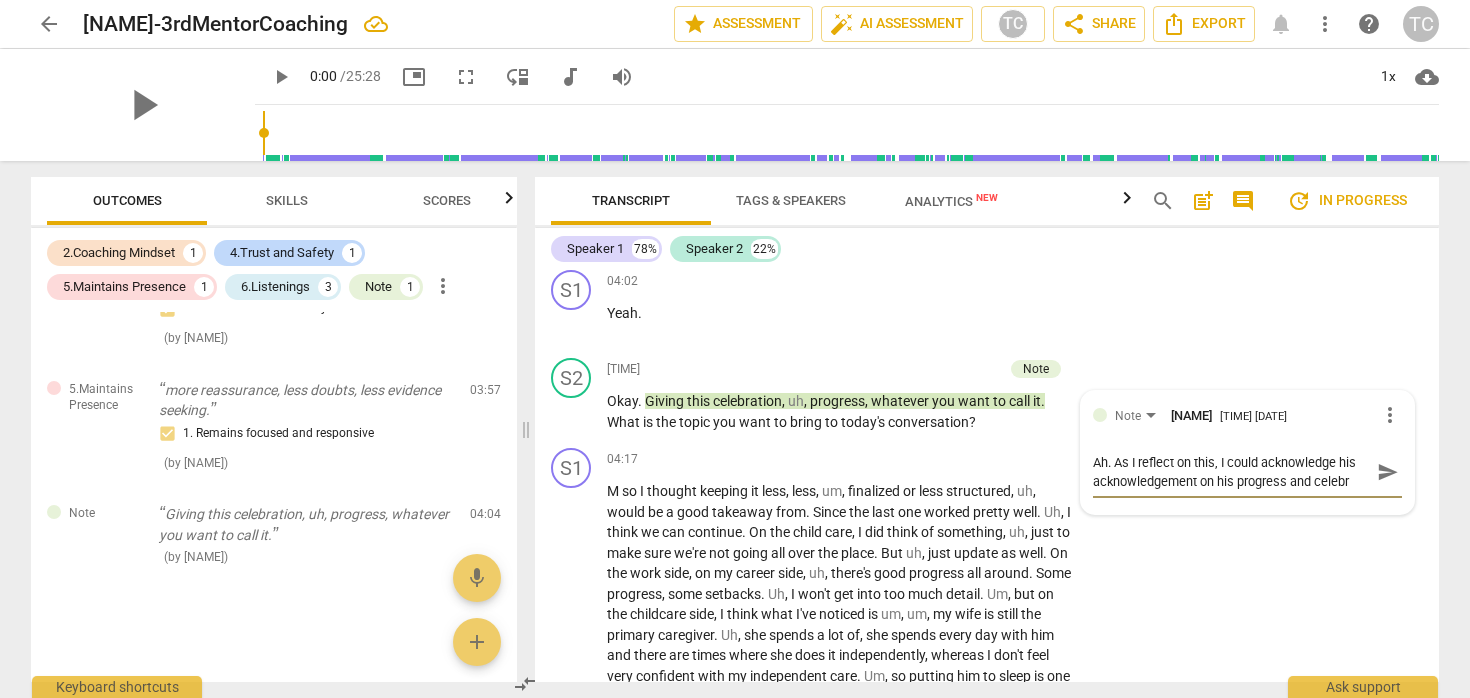 type on "Ah. As I reflect on this, I could acknowledge his acknowledgement on his progress and celebra" 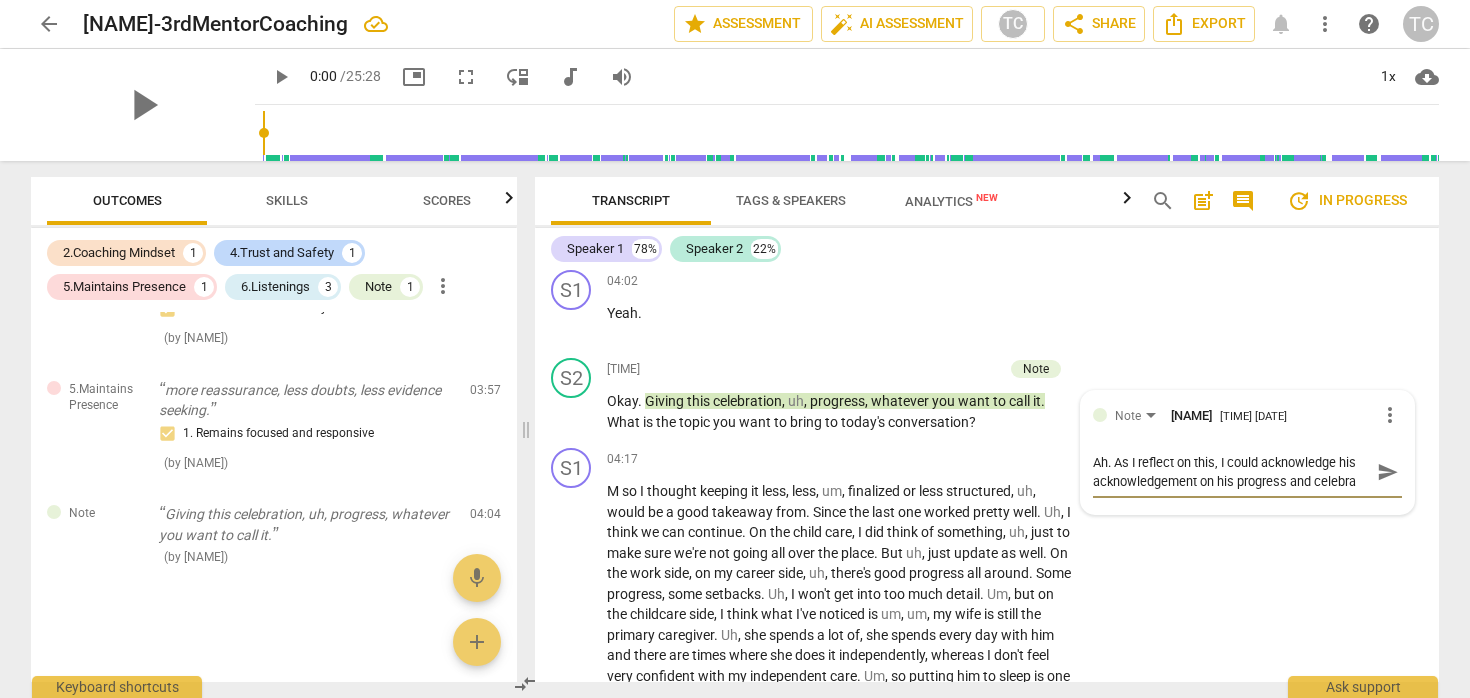 type on "Ah. As I reflect on this, I could acknowledge his acknowledgement on his progress and celebrat" 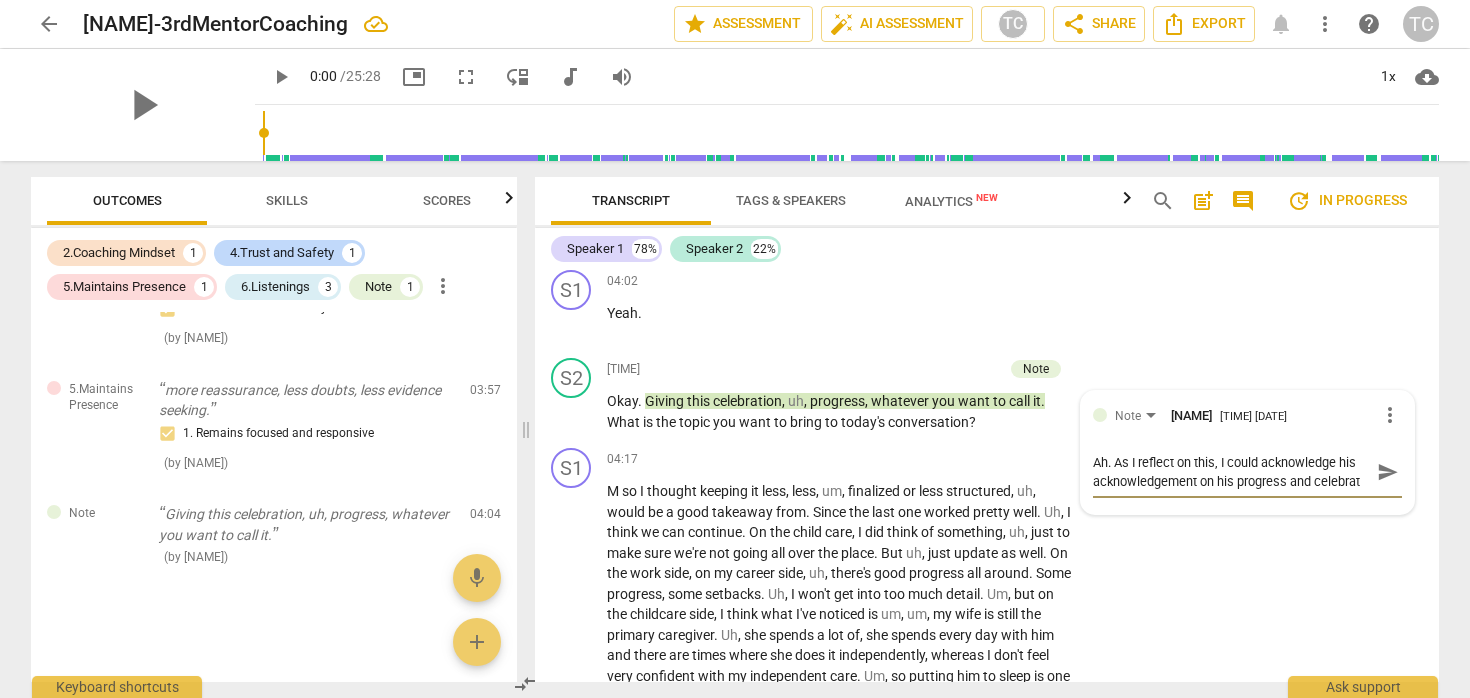 type on "Ah. As I reflect on this, I could acknowledge his acknowledgement on his progress and celebrat" 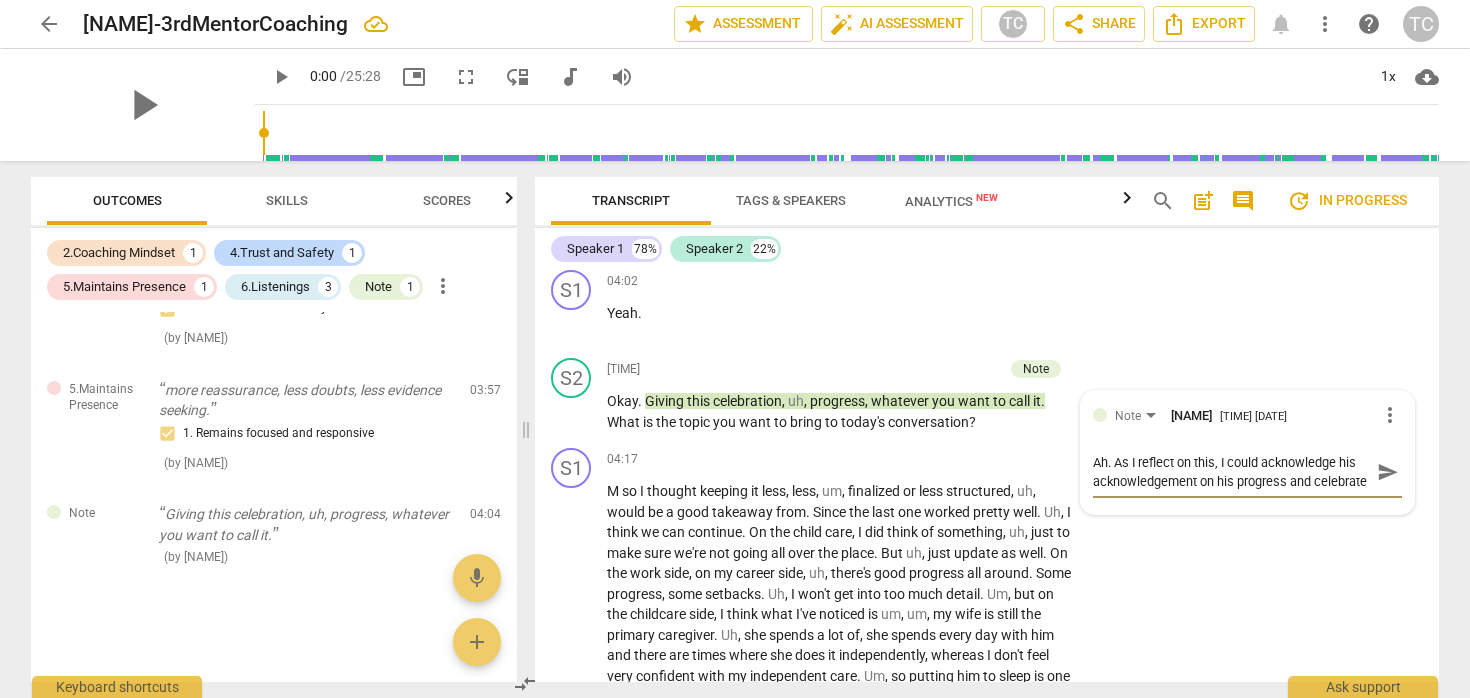 scroll, scrollTop: 17, scrollLeft: 0, axis: vertical 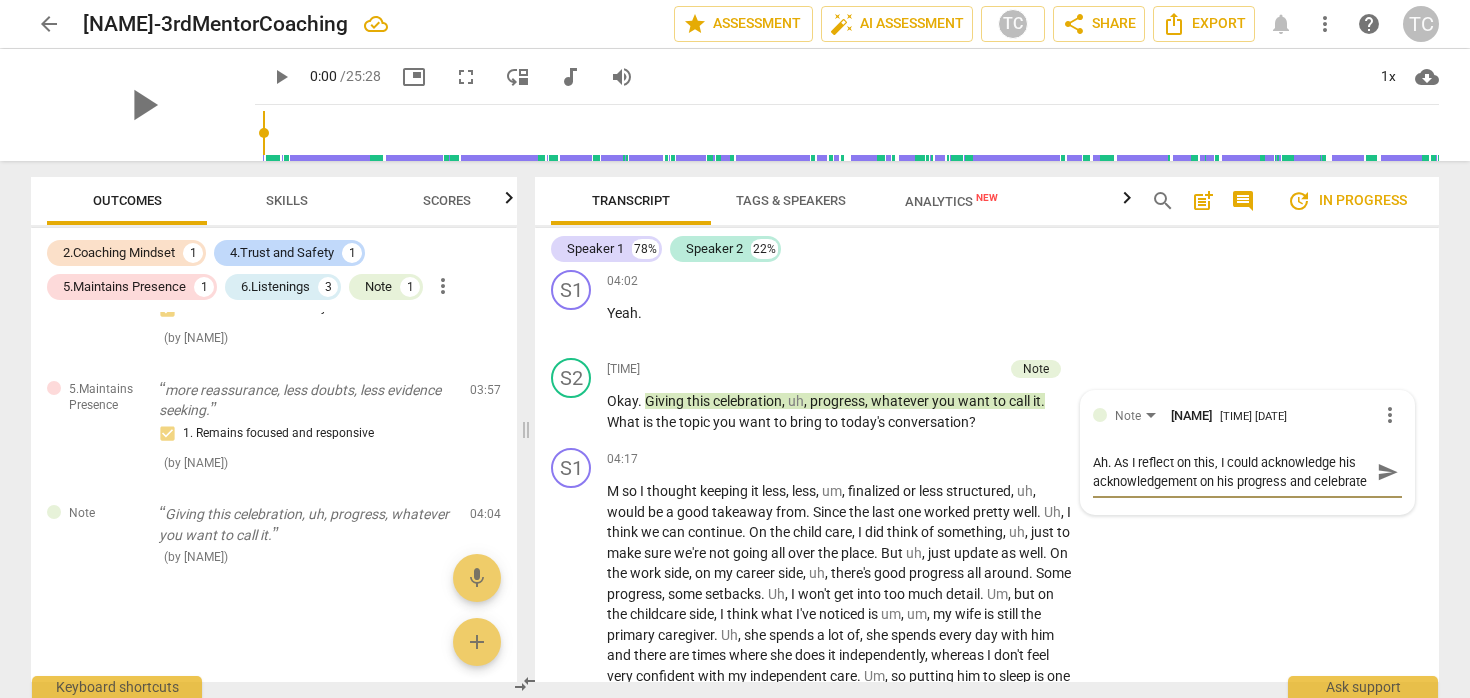 type on "Ah. As I reflect on this, I could acknowledge his acknowledgement on his progress and celebrate" 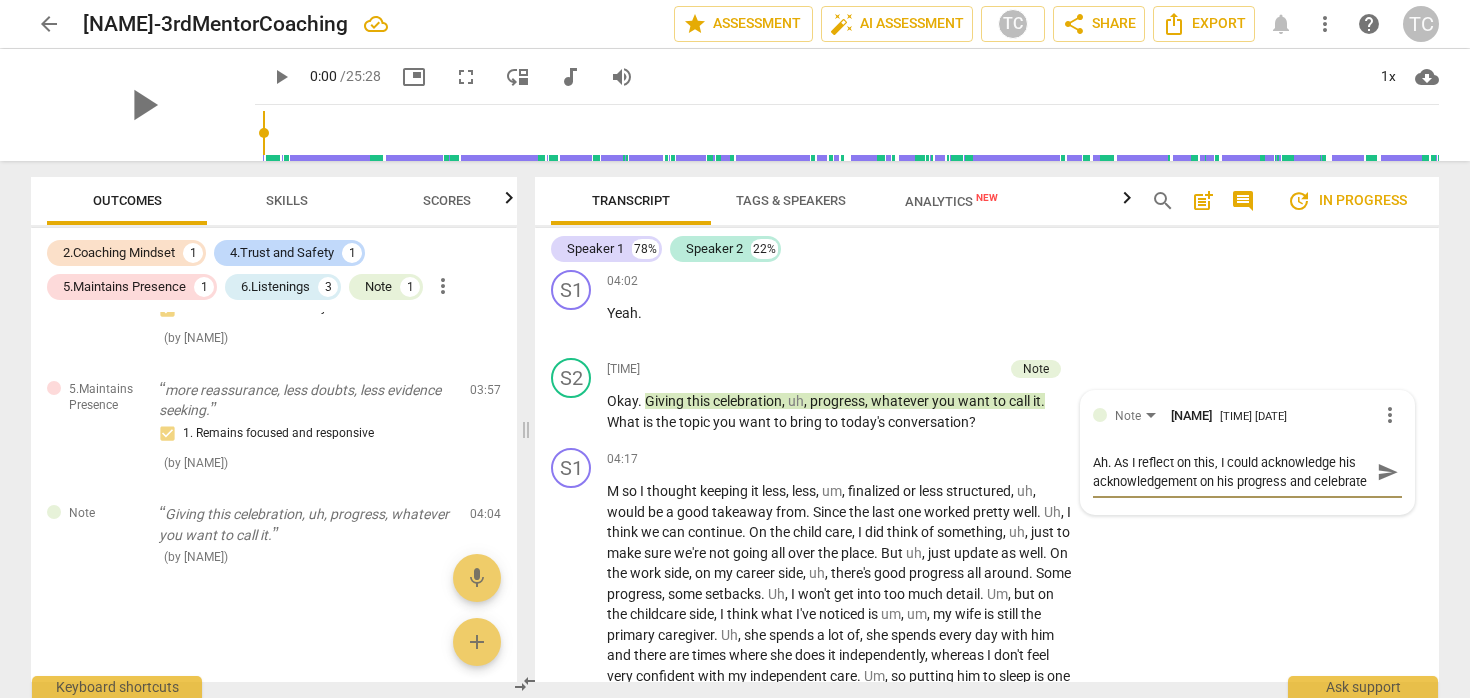 type on "Ah. As I reflect on this, I could acknowledge his acknowledgement on his progress and celebrate" 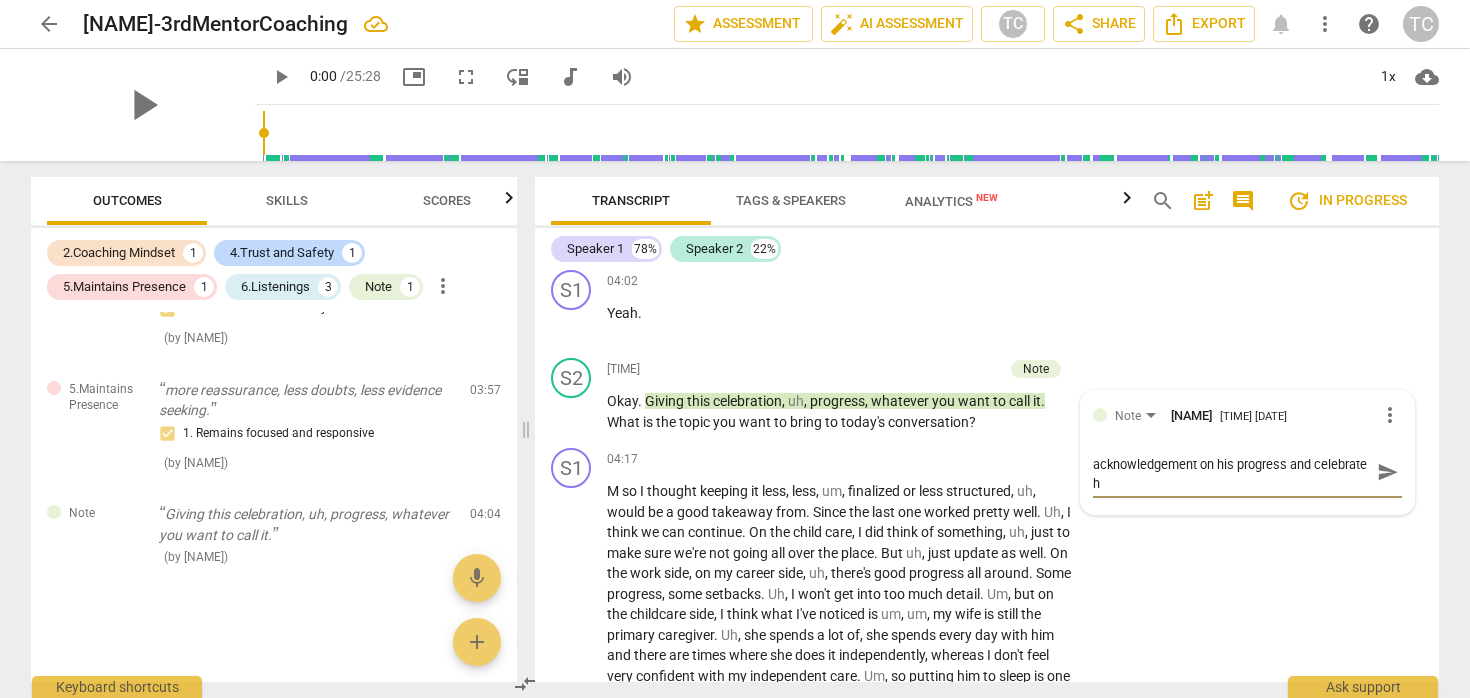 type on "Ah. As I reflect on this, I could acknowledge his acknowledgement on his progress and celebrate hi" 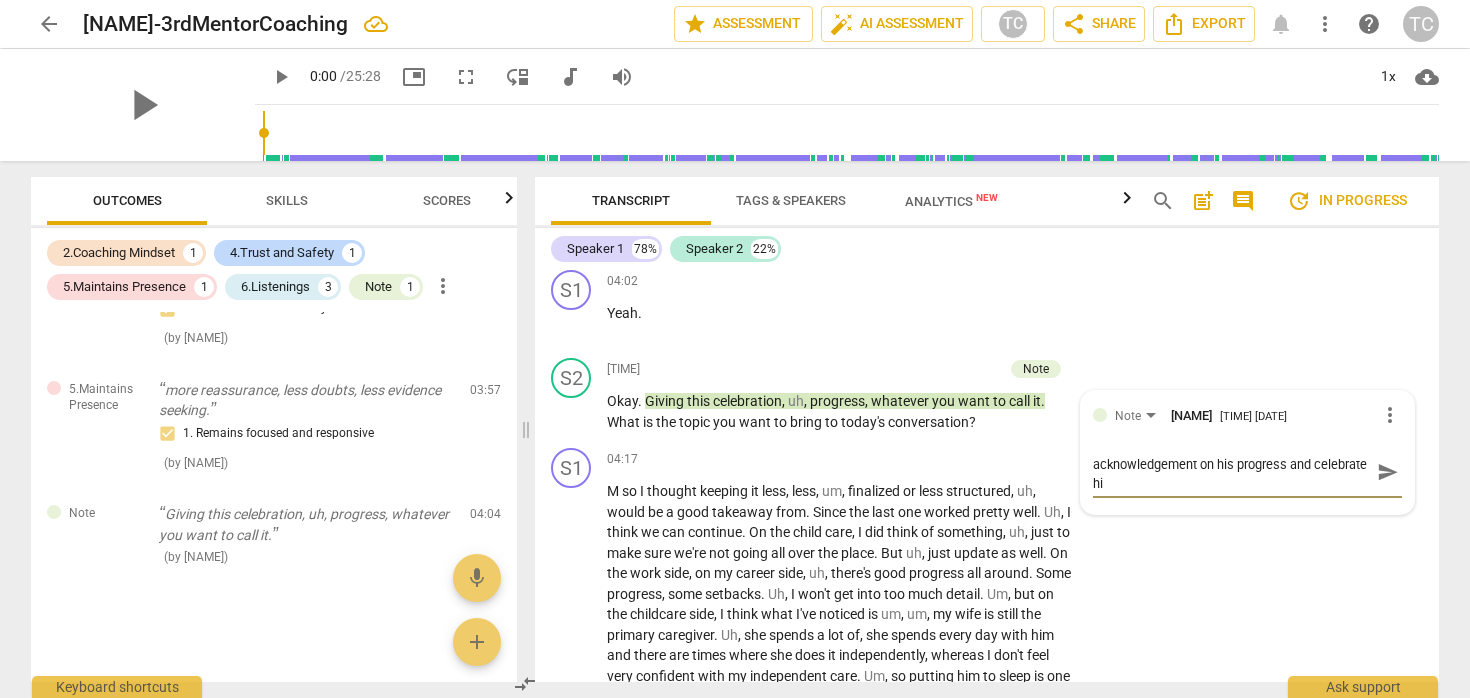 type on "Ah. As I reflect on this, I could acknowledge his acknowledgement on his progress and celebrate his" 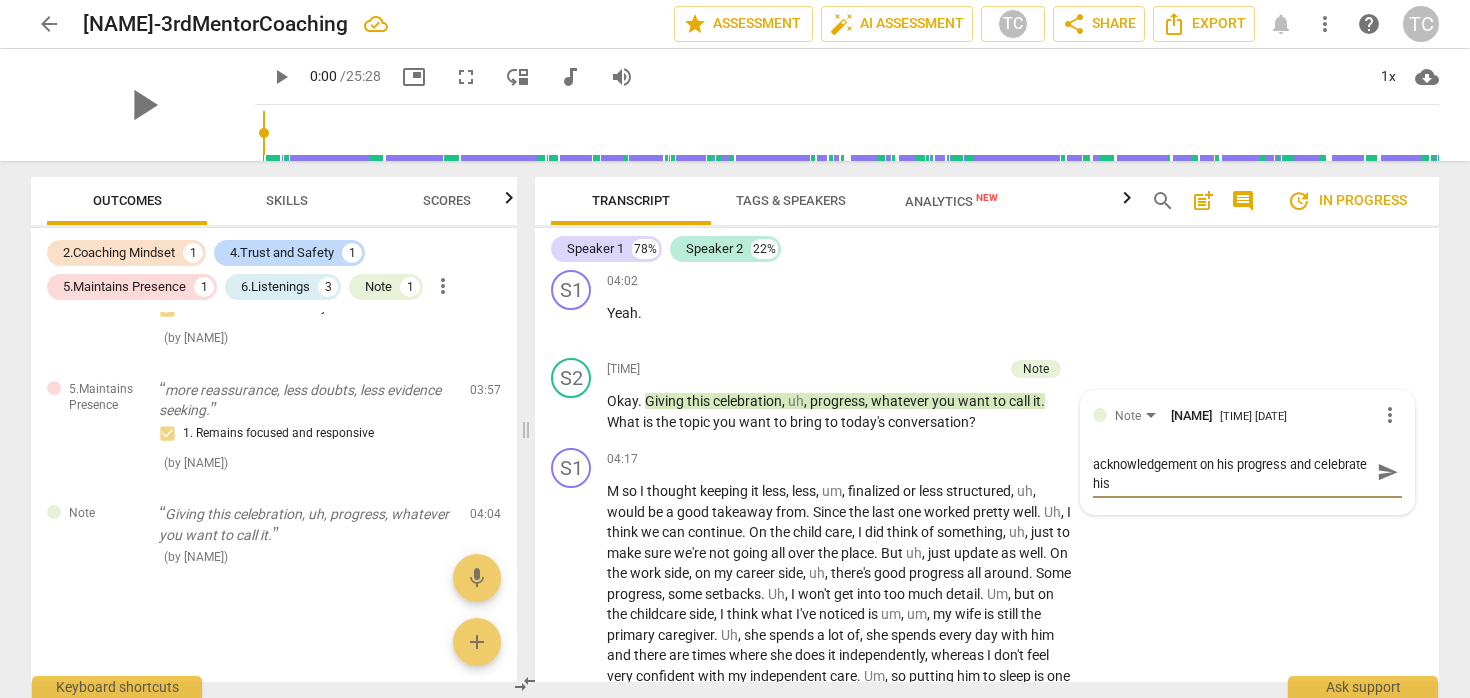 type on "Ah. As I reflect on this, I could acknowledge his acknowledgement on his progress and celebrate his" 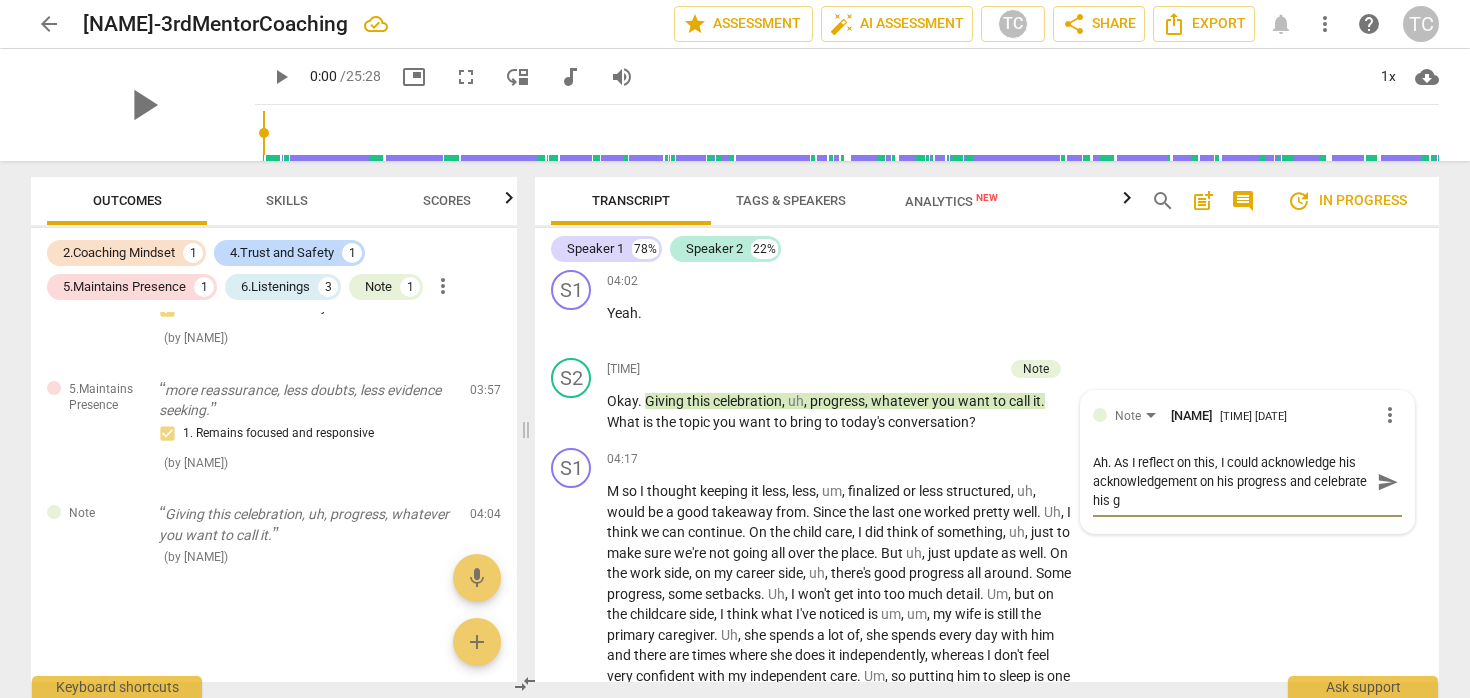 scroll, scrollTop: 0, scrollLeft: 0, axis: both 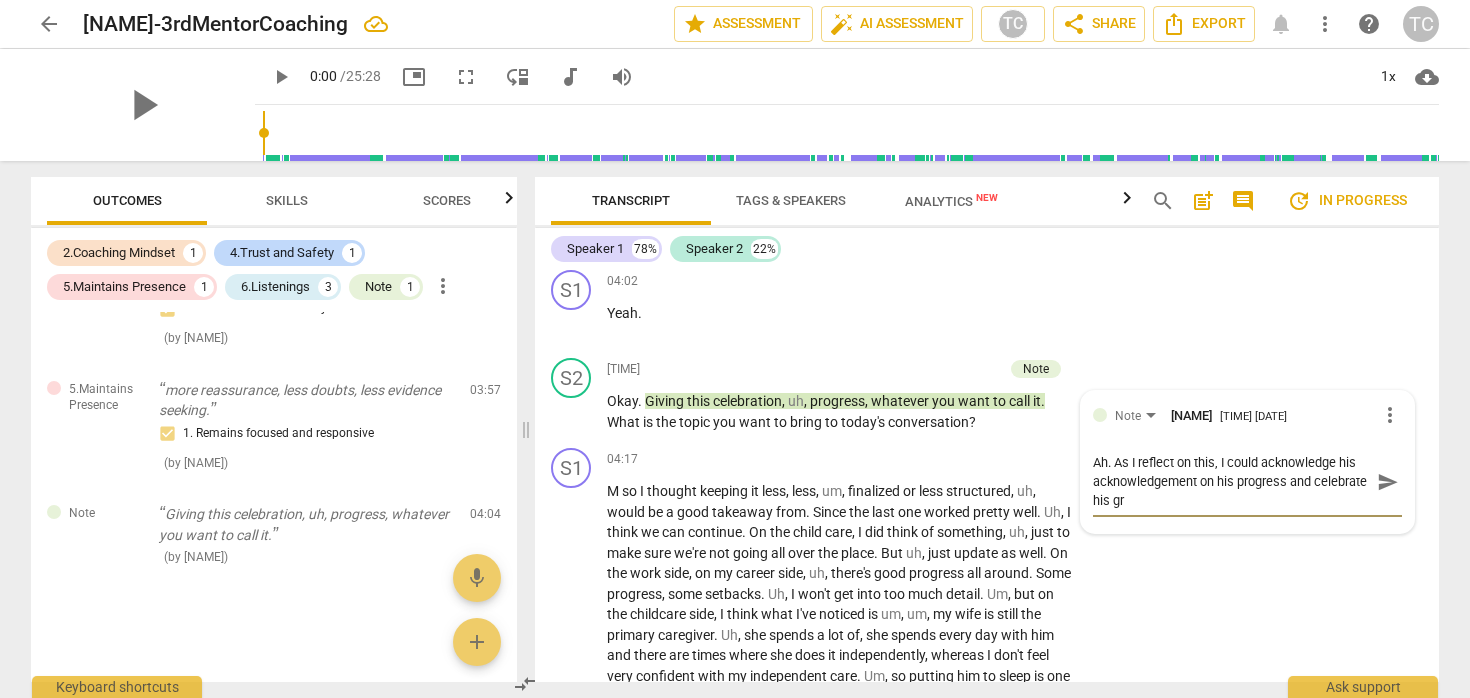 type on "Ah. As I reflect on this, I could acknowledge his acknowledgement on his progress and celebrate his gro" 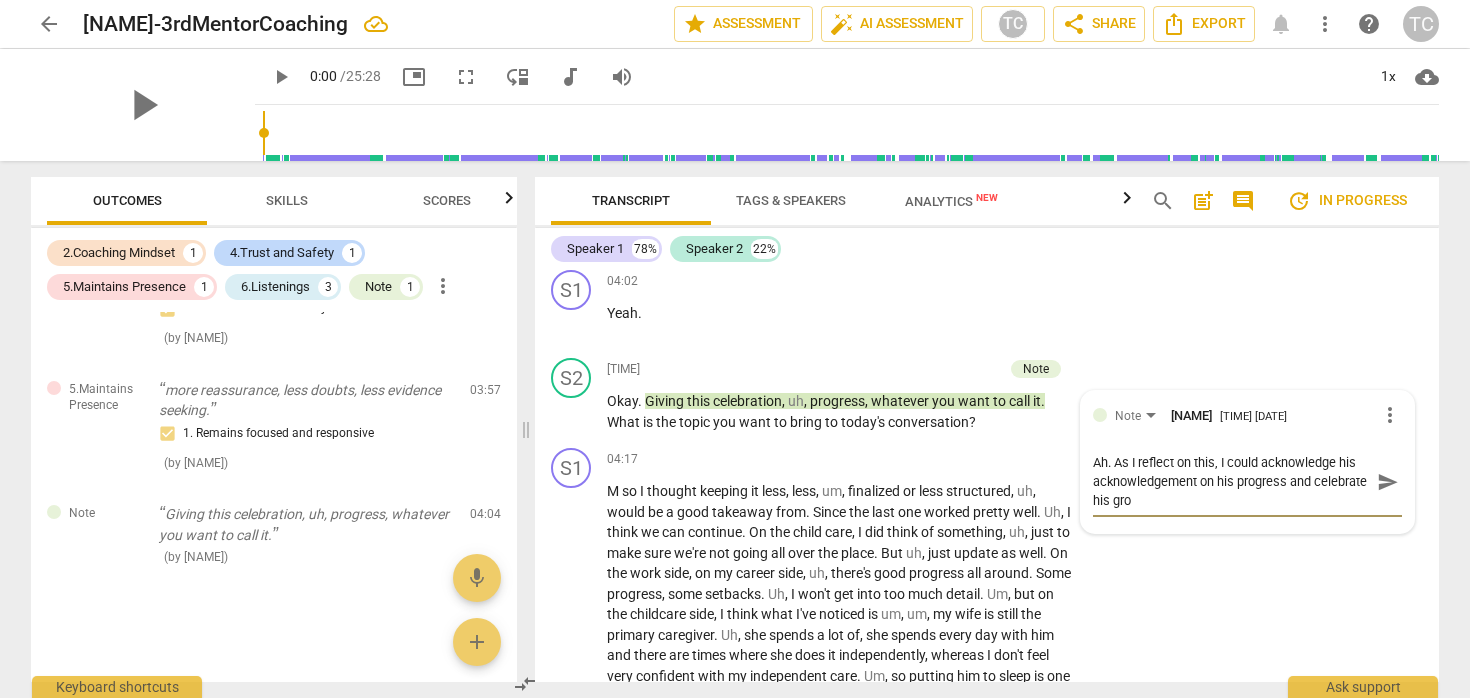 type on "Ah. As I reflect on this, I could acknowledge his acknowledgement on his progress and celebrate his grow" 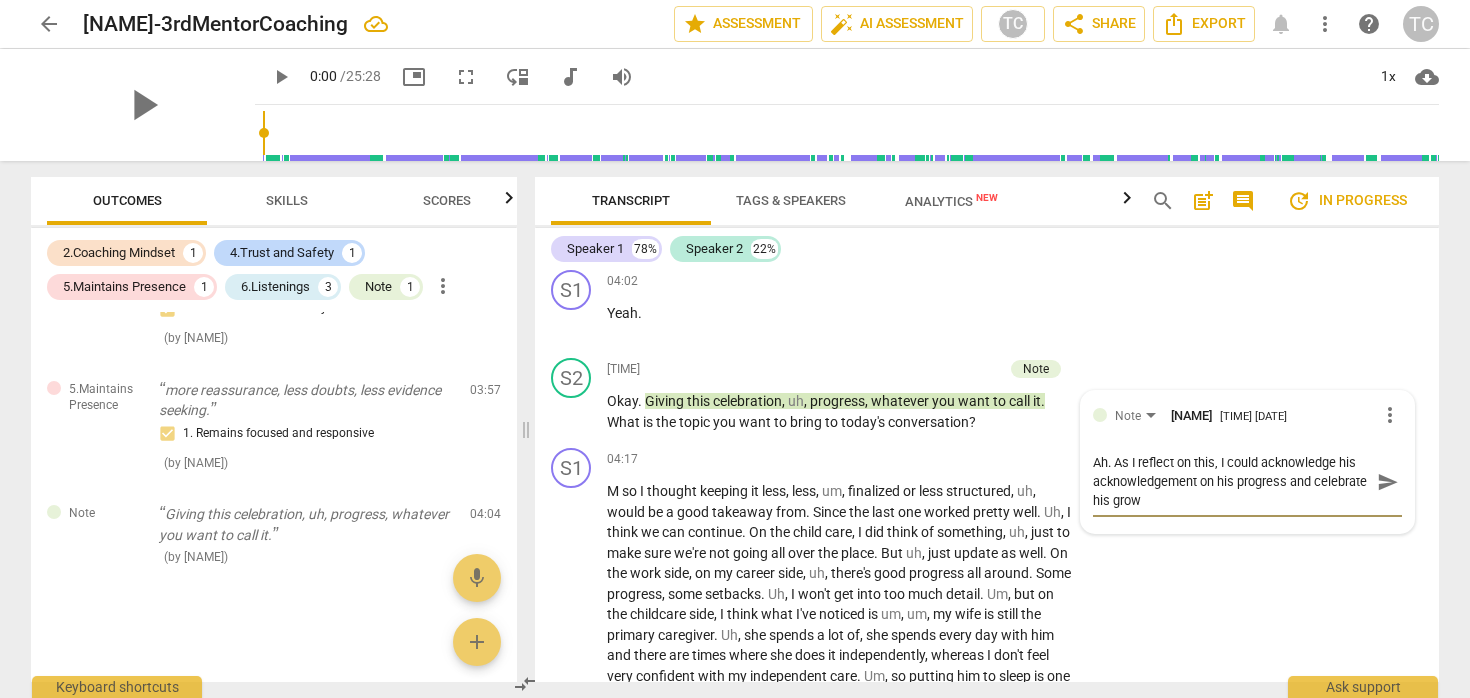 type on "Ah. As I reflect on this, I could acknowledge his acknowledgement on his progress and celebrate his growt" 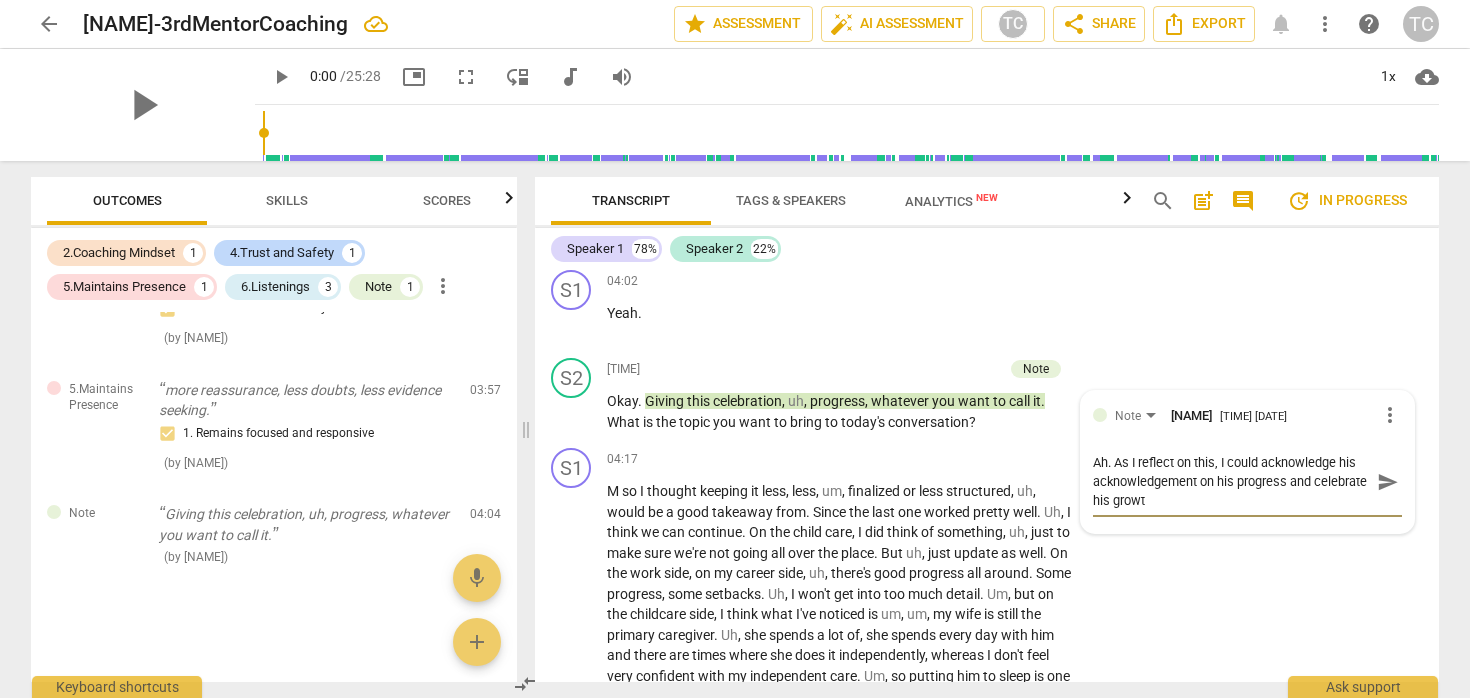 type on "Ah. As I reflect on this, I could acknowledge his acknowledgement on his progress and celebrate his growth" 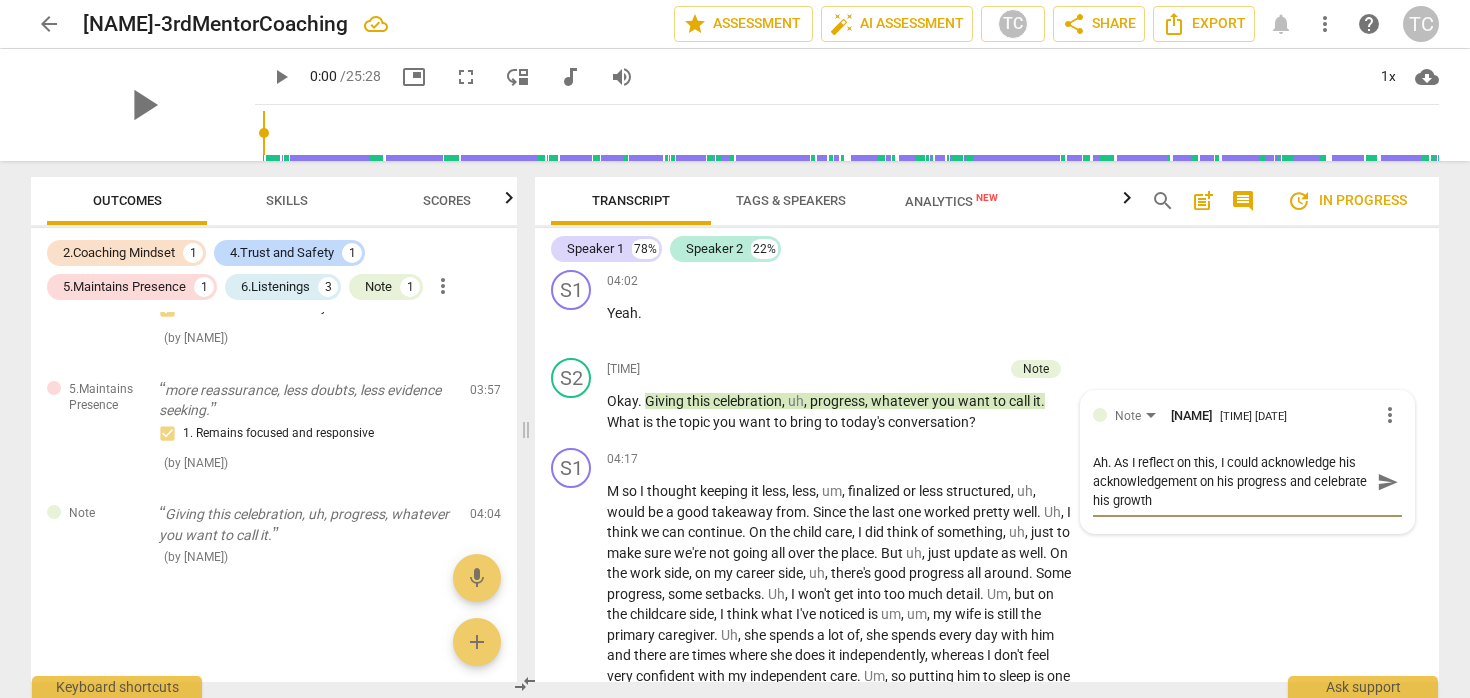 type on "Ah. As I reflect on this, I could acknowledge his acknowledgement on his progress and celebrate his growth" 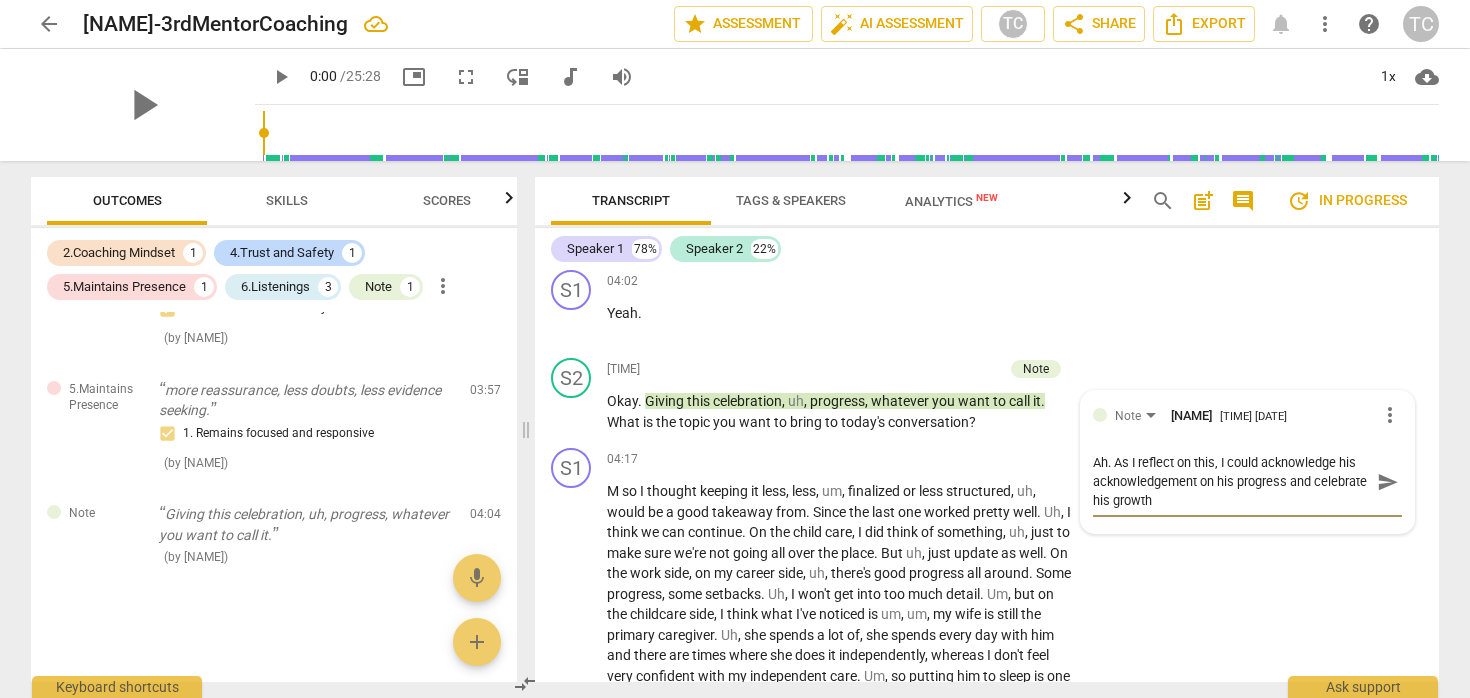 type on "Ah. As I reflect on this, I could acknowledge his acknowledgement on his progress and celebrate his growth" 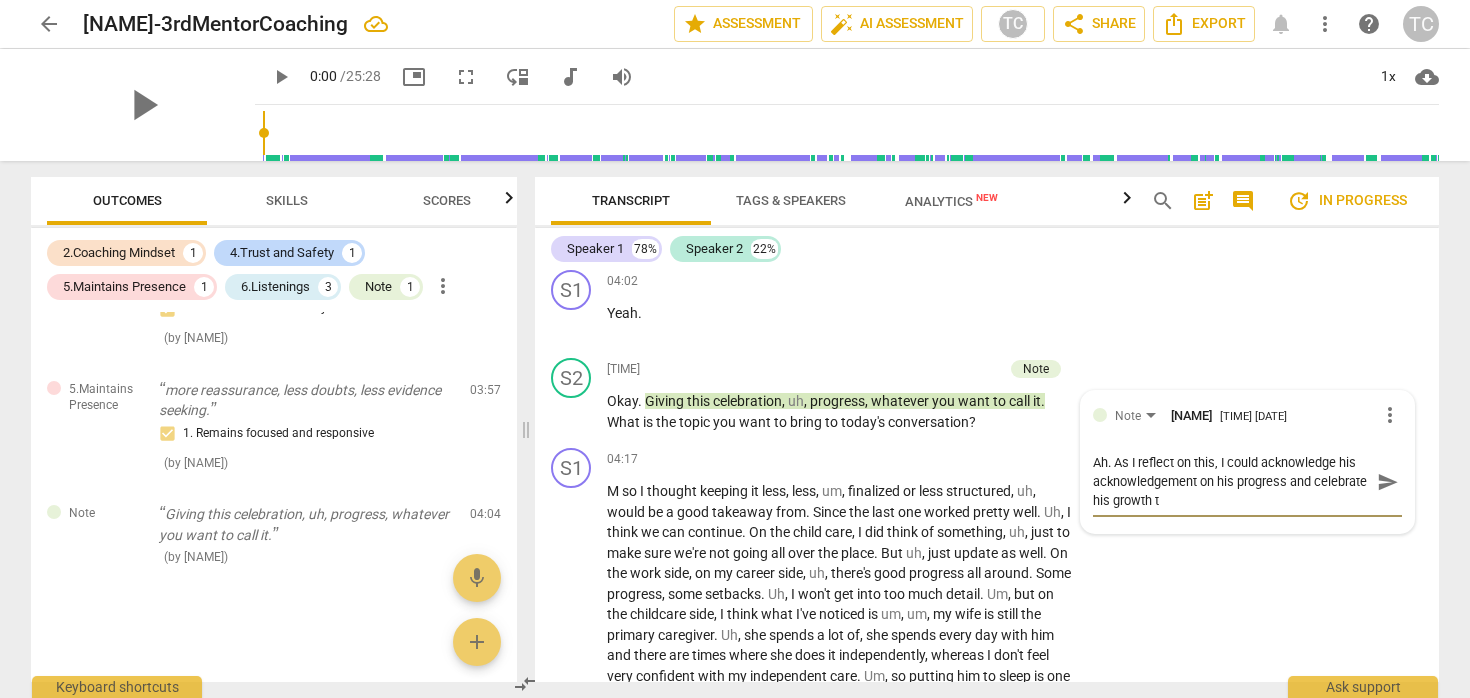 type on "Ah. As I reflect on this, I could acknowledge his acknowledgement on his progress and celebrate his growth to" 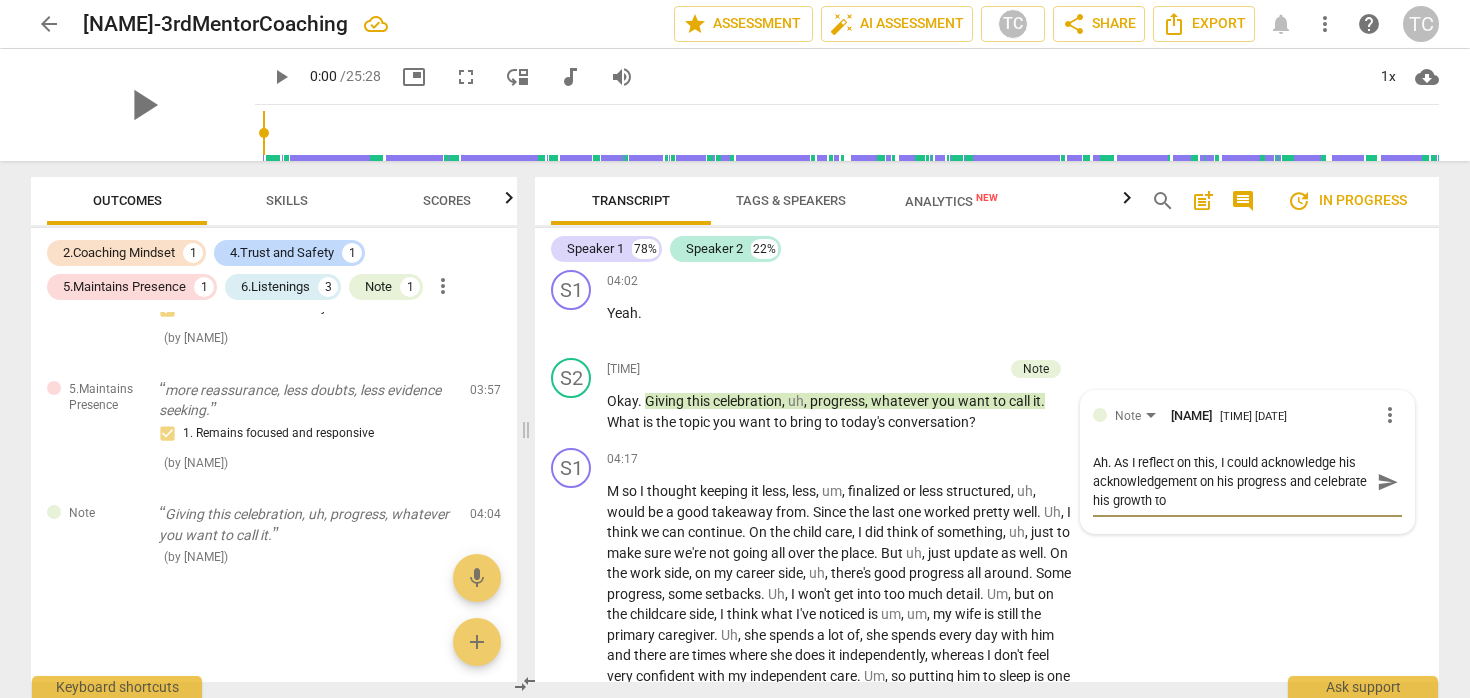 type 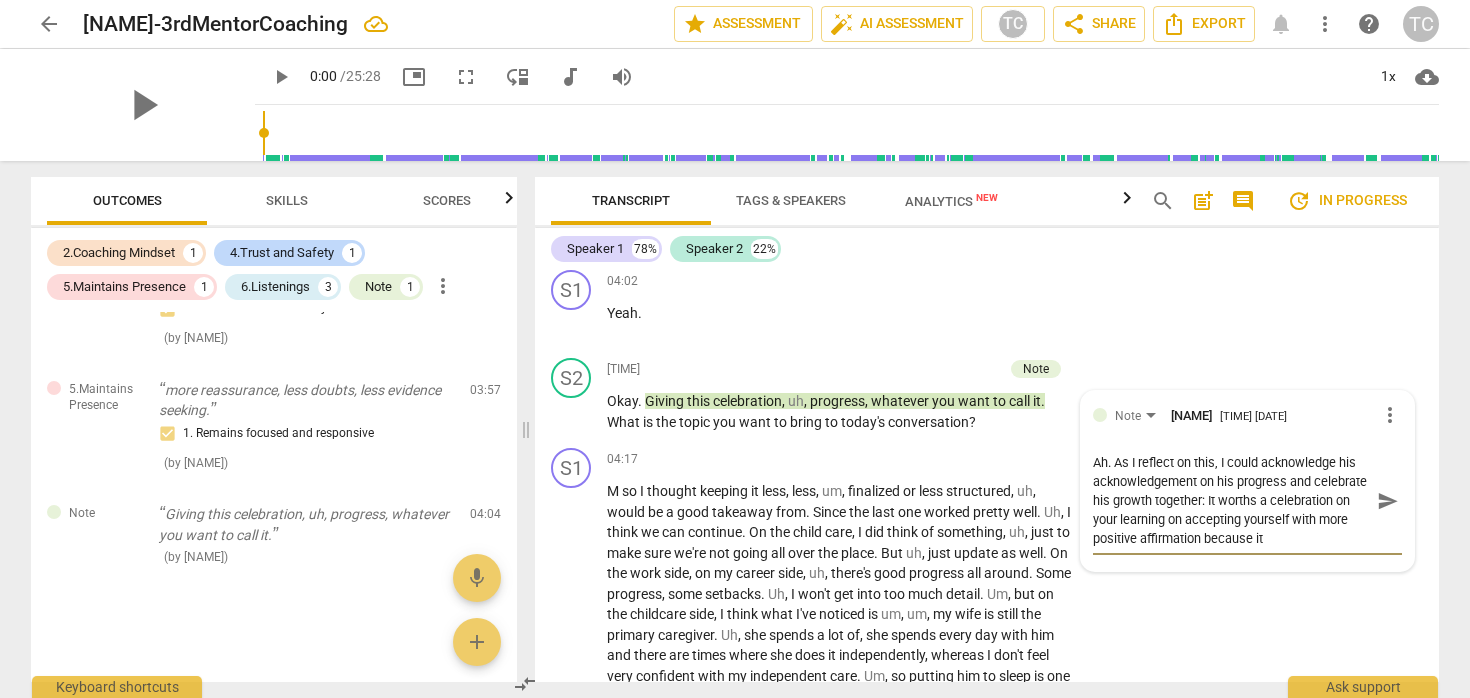 scroll, scrollTop: 17, scrollLeft: 0, axis: vertical 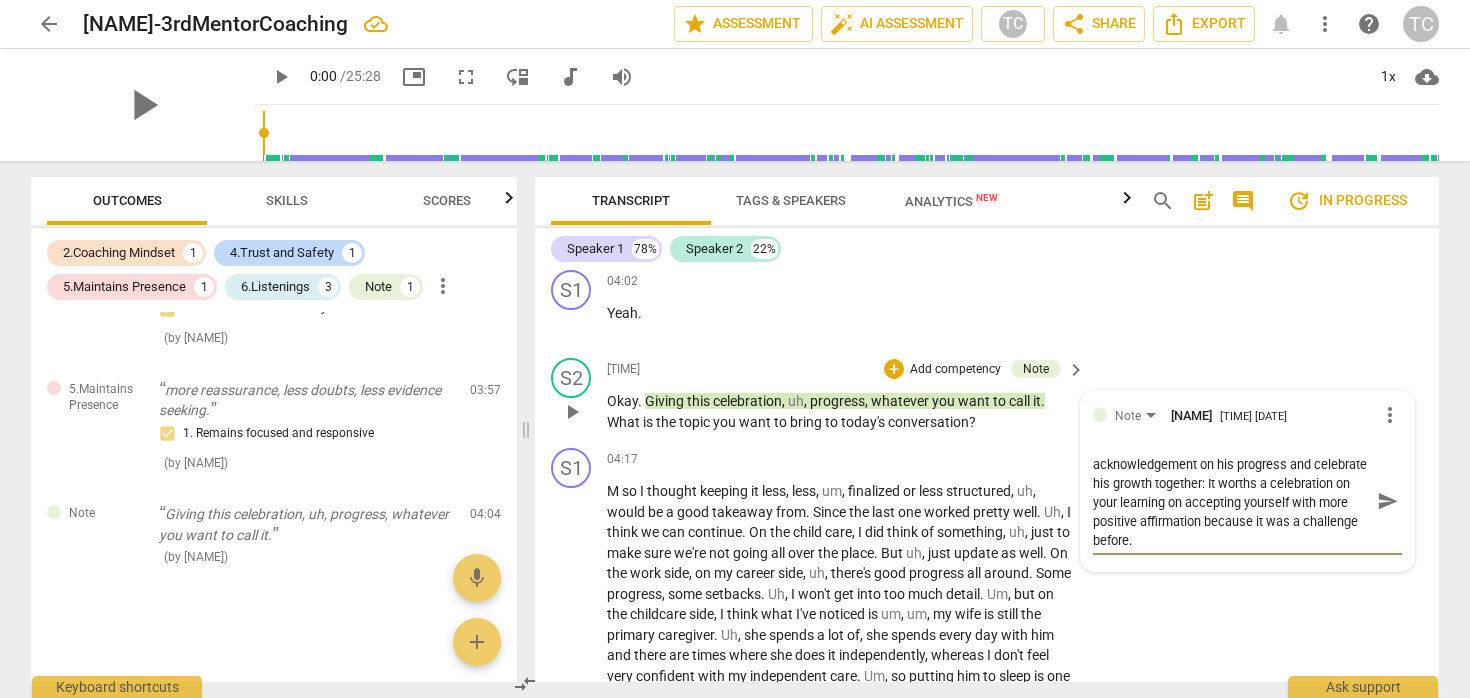 click on "Ah. As I reflect on this, I could acknowledge his acknowledgement on his progress and celebrate his growth together: It worths a celebration on your learning on accepting yourself with more positive affirmation because it was a challenge before." at bounding box center [1231, 500] 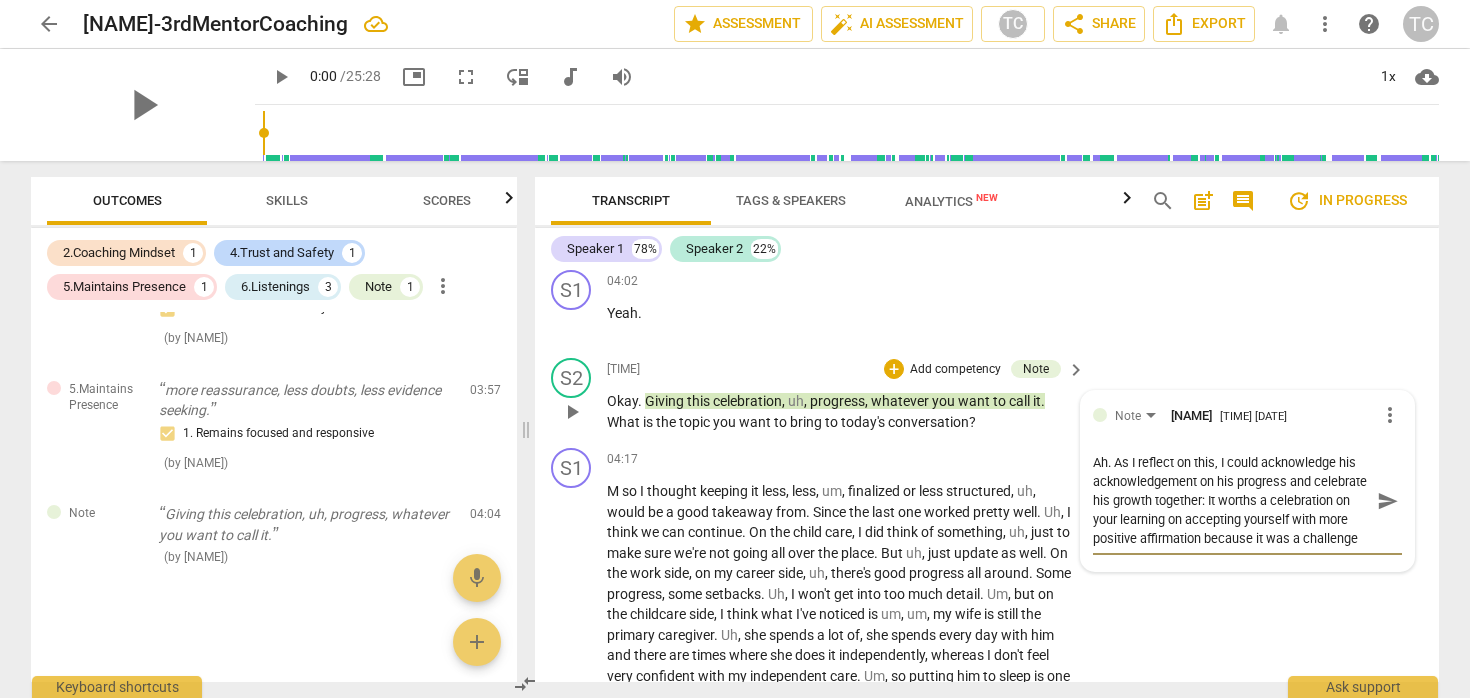 click on "Ah. As I reflect on this, I could acknowledge his acknowledgement on his progress and celebrate his growth together: It worths a celebration on your learning on accepting yourself with more positive affirmation because it was a challenge before." at bounding box center (1231, 500) 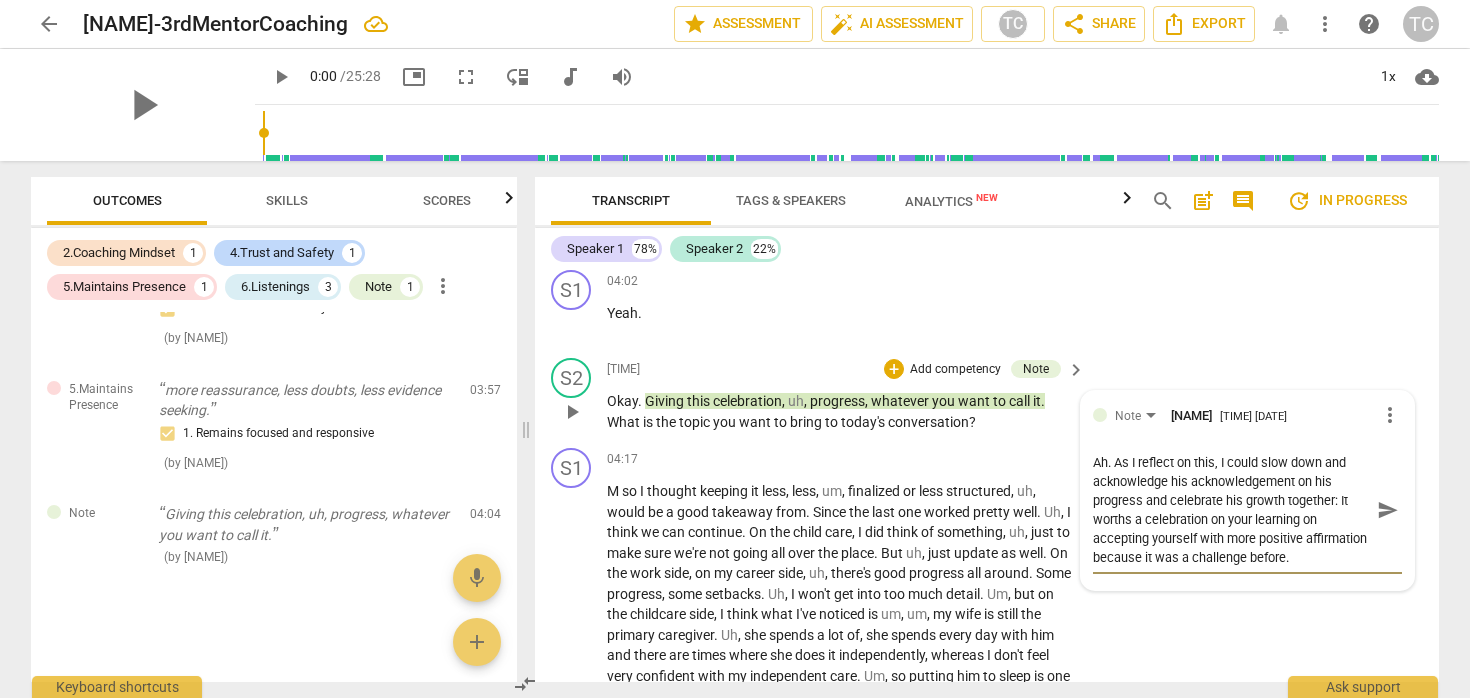 click on "Ah. As I reflect on this, I could slow down and acknowledge his acknowledgement on his progress and celebrate his growth together: It worths a celebration on your learning on accepting yourself with more positive affirmation because it was a challenge before." at bounding box center [1231, 510] 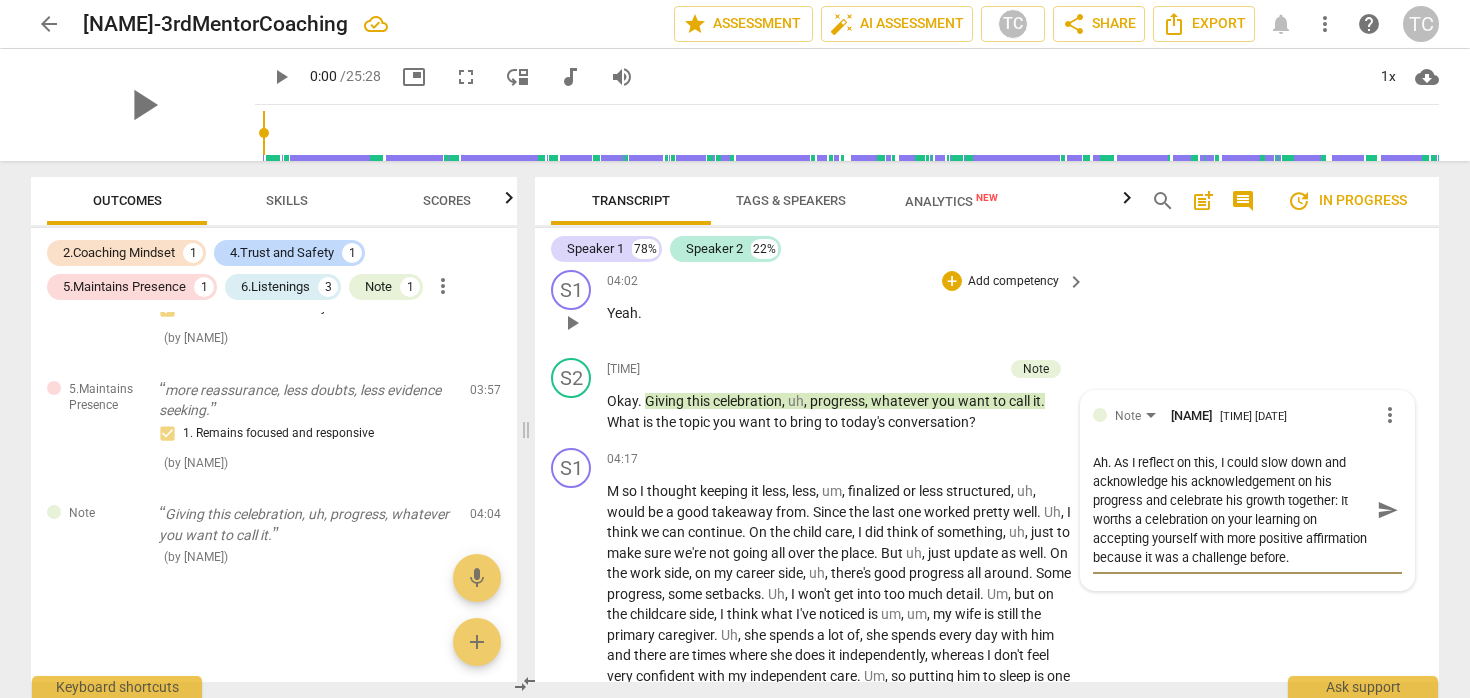 paste on ", as I reflect on this, I can slow down and acknowledge his recognition of his progress and celebrate his growth together. It’s worth celebrating your learning to accept yourself with more positive affirmation, especially since that used to be a challeng" 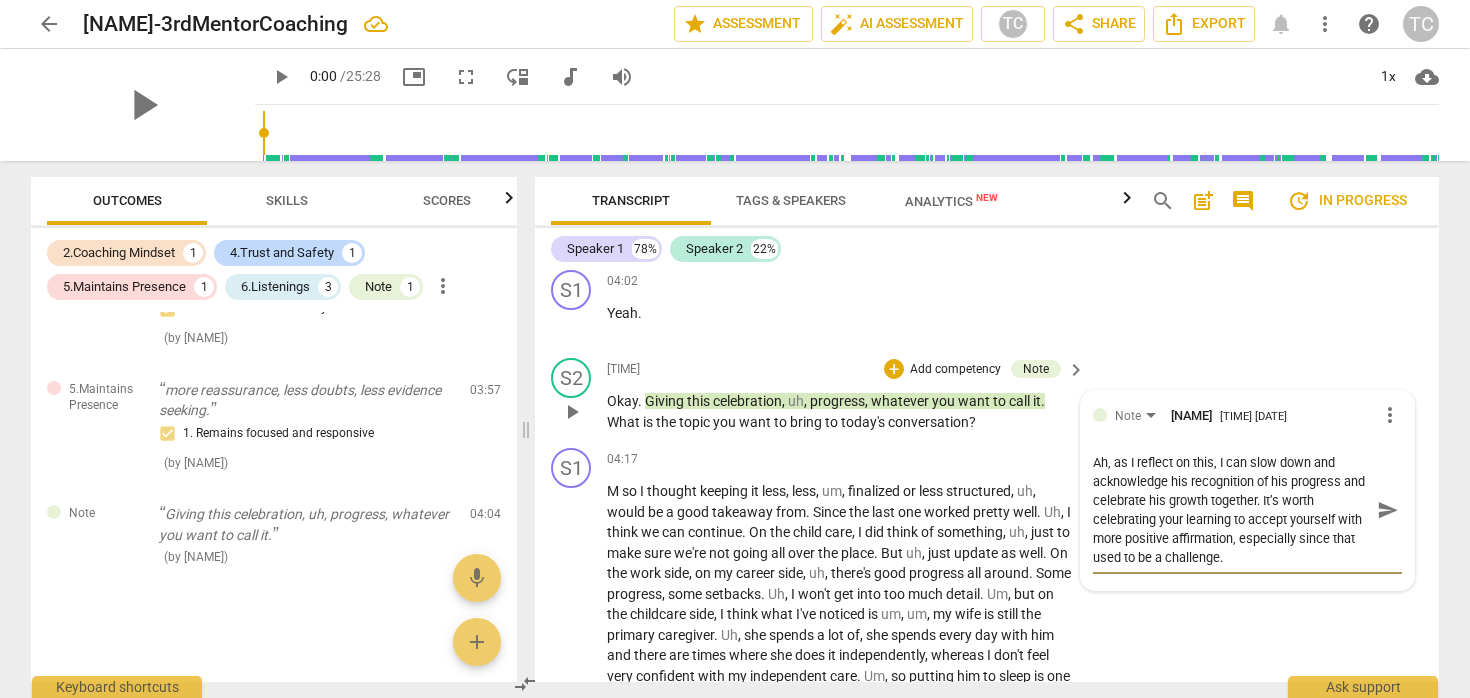 drag, startPoint x: 1248, startPoint y: 487, endPoint x: 1225, endPoint y: 487, distance: 23 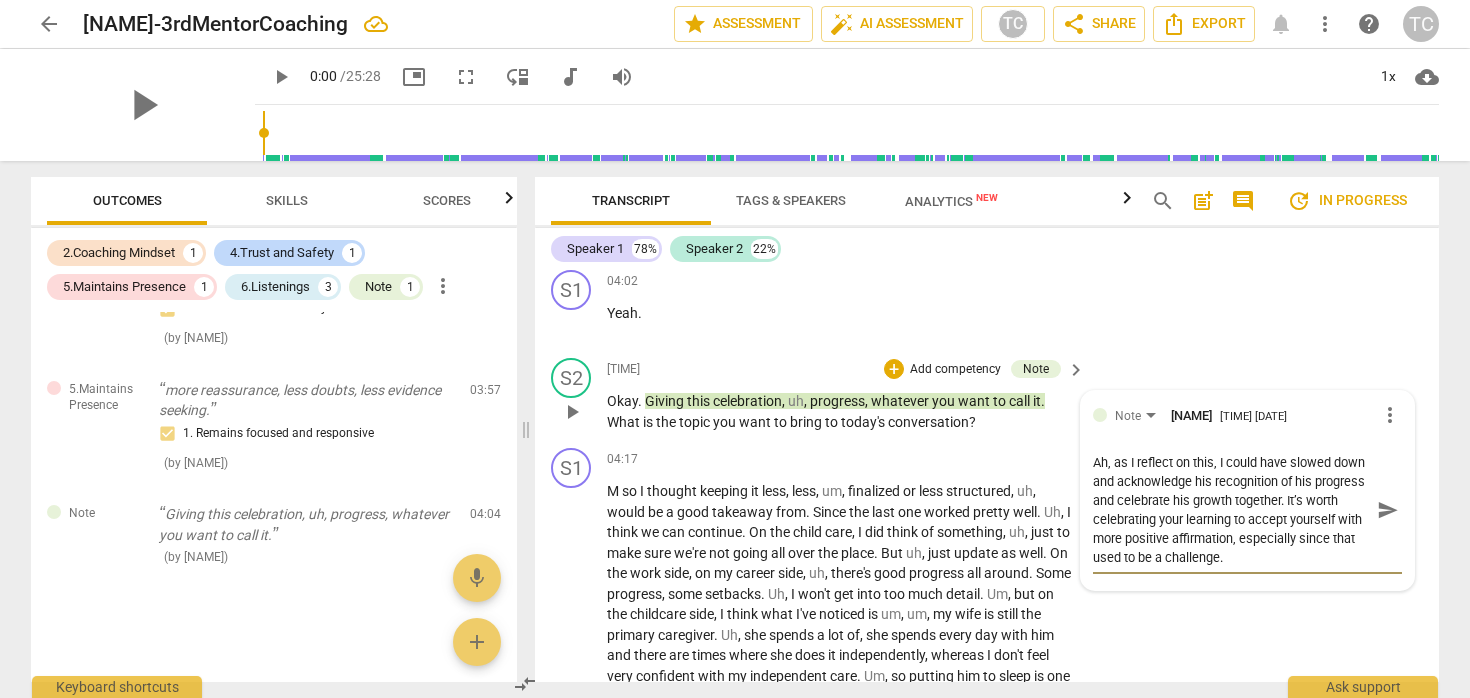 click on "Ah, as I reflect on this, I could have slowed down and acknowledge his recognition of his progress and celebrate his growth together. It’s worth celebrating your learning to accept yourself with more positive affirmation, especially since that used to be a challenge." at bounding box center [1231, 510] 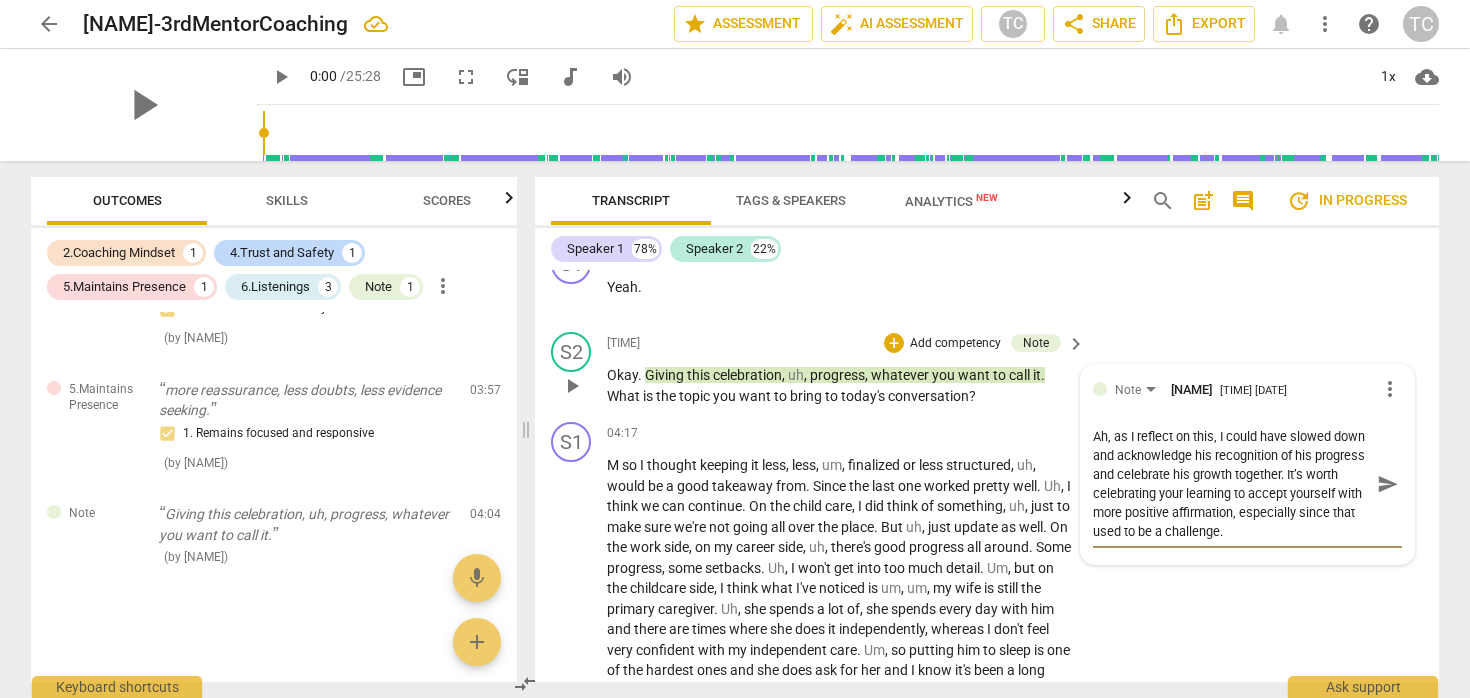 scroll, scrollTop: 1366, scrollLeft: 0, axis: vertical 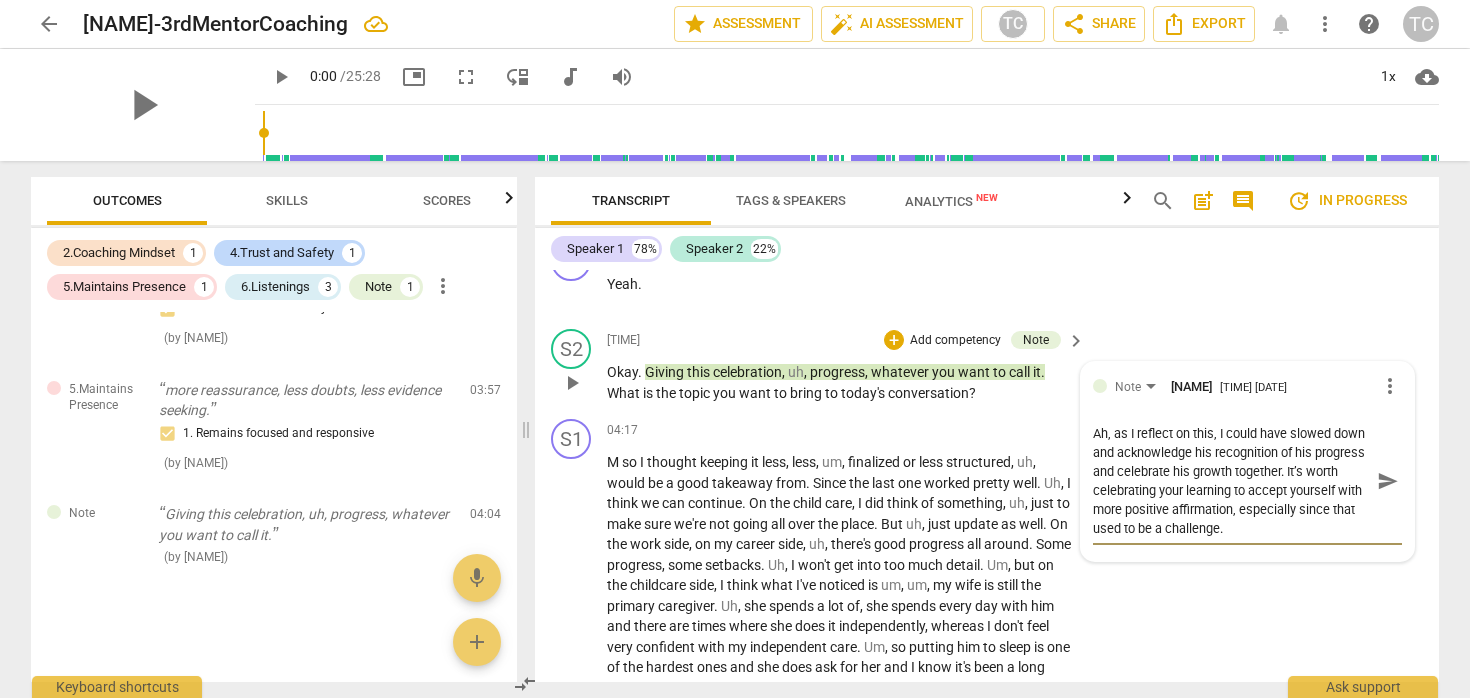 click on "Ah, as I reflect on this, I could have slowed down and acknowledge his recognition of his progress and celebrate his growth together. It’s worth celebrating your learning to accept yourself with more positive affirmation, especially since that used to be a challenge." at bounding box center (1231, 481) 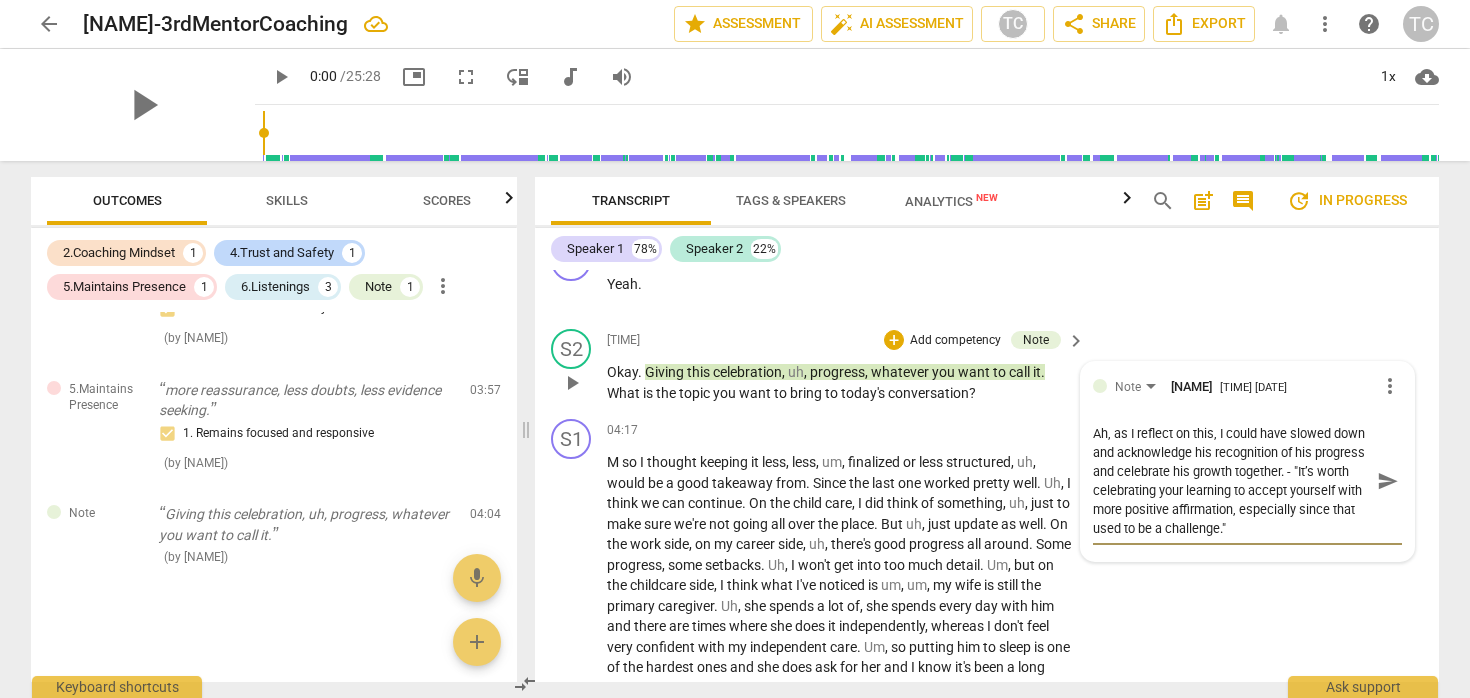 click on "Ah, as I reflect on this, I could have slowed down and acknowledge his recognition of his progress and celebrate his growth together. - "It’s worth celebrating your learning to accept yourself with more positive affirmation, especially since that used to be a challenge."" at bounding box center (1231, 481) 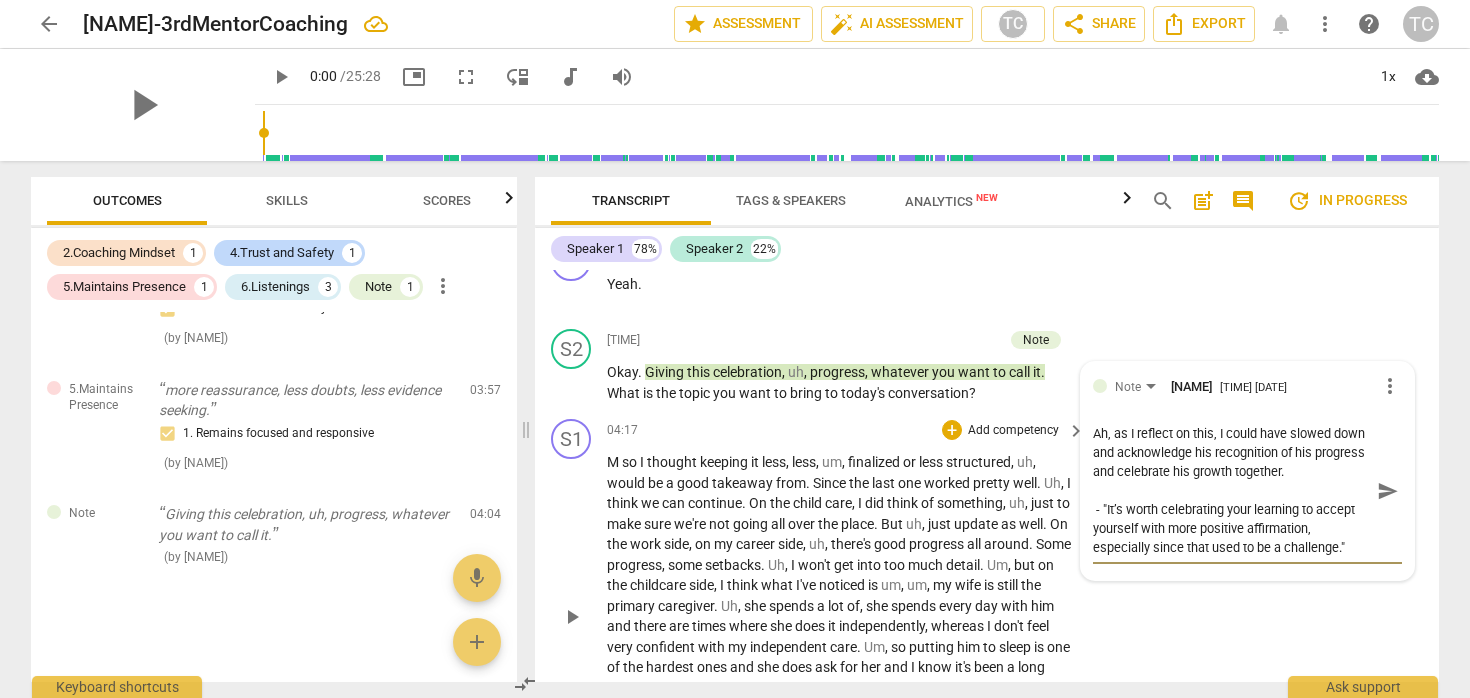 click on "S1 play_arrow pause 04:17 + Add competency keyboard_arrow_right M so I thought keeping it less , less , um , finalized or less structured , uh , would be a good takeaway from . Since the last one worked pretty well . Uh , I think we can continue . On the child care , I did think of something , uh , just to make sure we're not going all over the place . But uh , just update as well . On the work side , on my career side , uh , there's good progress all around . Some progress , some setbacks . Uh , I won't get into too much detail . Um , but on the child care side , I think what I've noticed is um , um , my wife is still the primary caregiver . Uh , she spends a lot of , she spends every day with him and there are times where she does it independently , whereas" at bounding box center (987, 599) 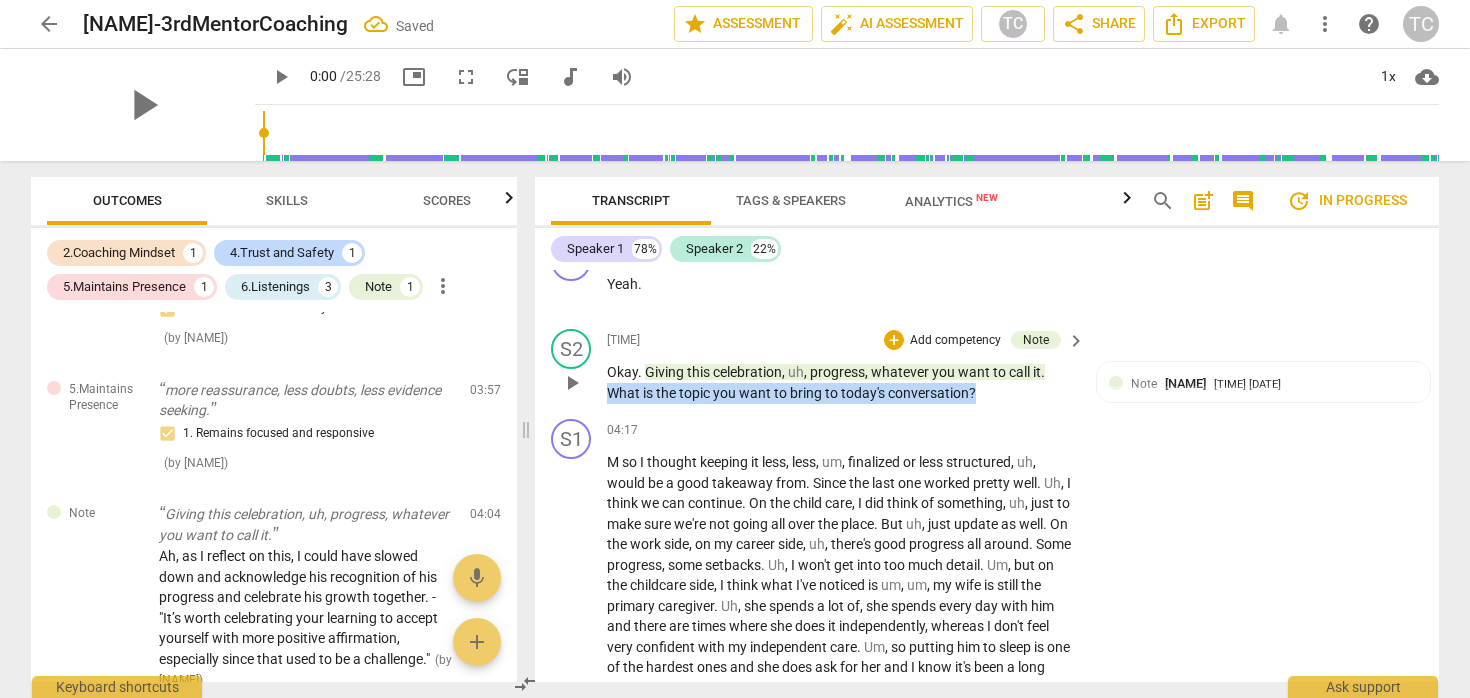 drag, startPoint x: 977, startPoint y: 418, endPoint x: 585, endPoint y: 412, distance: 392.04593 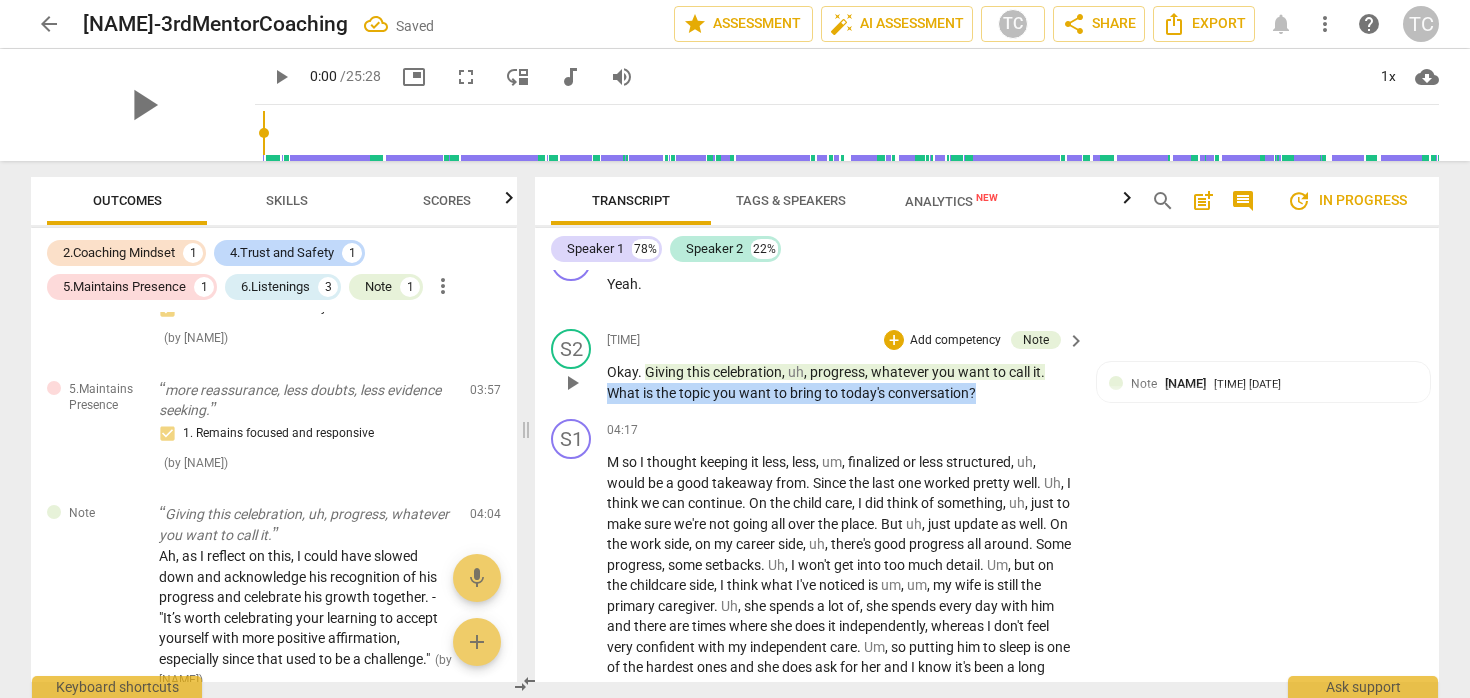 click on "S2 play_arrow pause 04:03 + Add competency Note keyboard_arrow_right Okay .   Giving   this   celebration ,   uh ,   progress ,   whatever   you   want   to   call   it .   What   is   the   topic   you   want   to   bring   to   today's   conversation ? Note Tian Cai 14:11 08-02-2025 Ah, as I reflect on this, I could have slowed down and acknowledge his recognition of his progress and celebrate his growth together.
- "It’s worth celebrating your learning to accept yourself with more positive affirmation, especially since that used to be a challenge."" at bounding box center (987, 366) 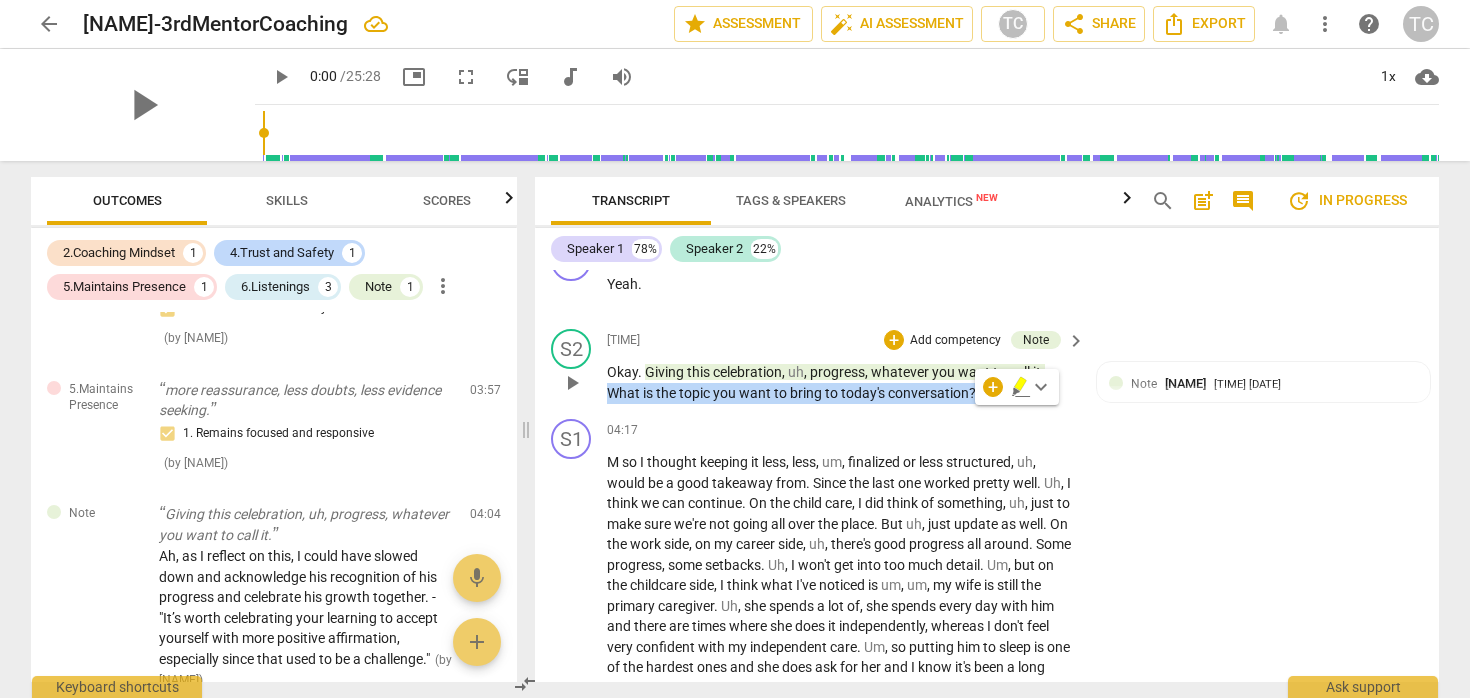 click on "+ Add competency" at bounding box center (943, 340) 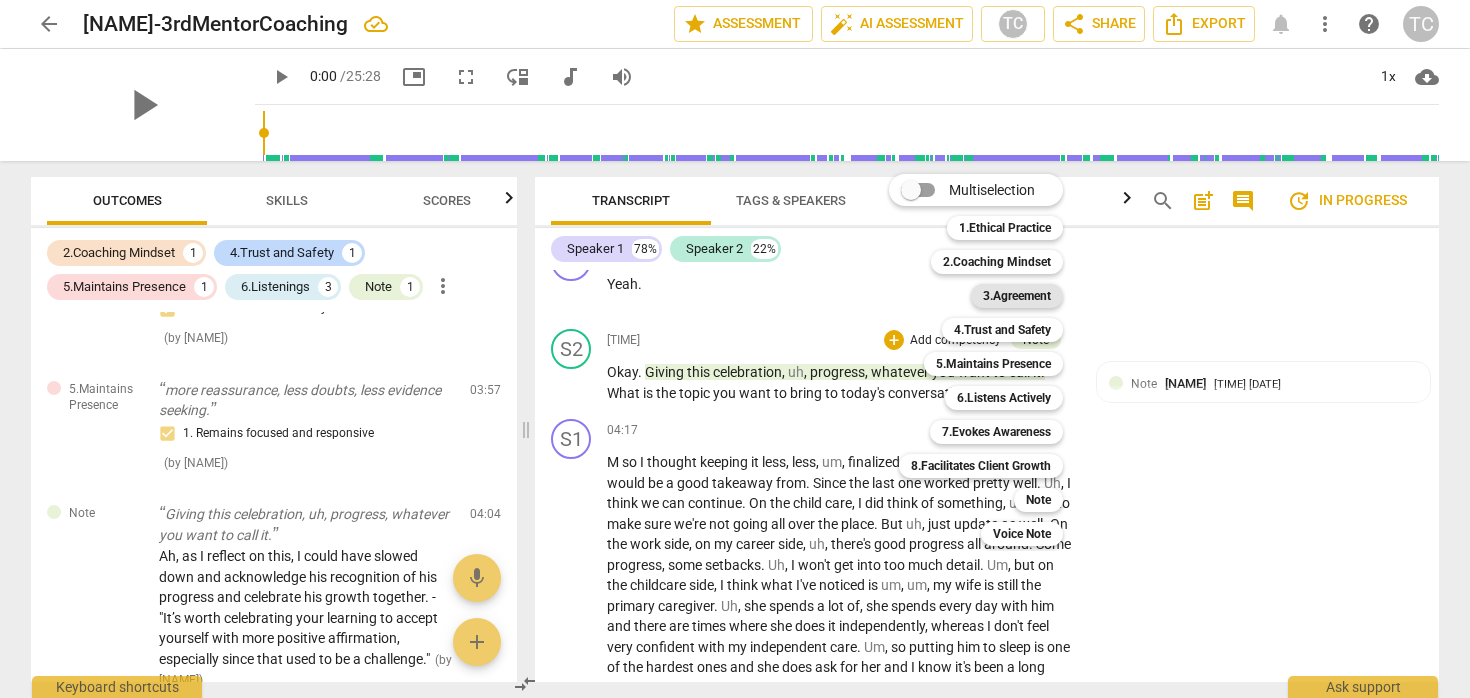 click on "3.Agreement" at bounding box center (1017, 296) 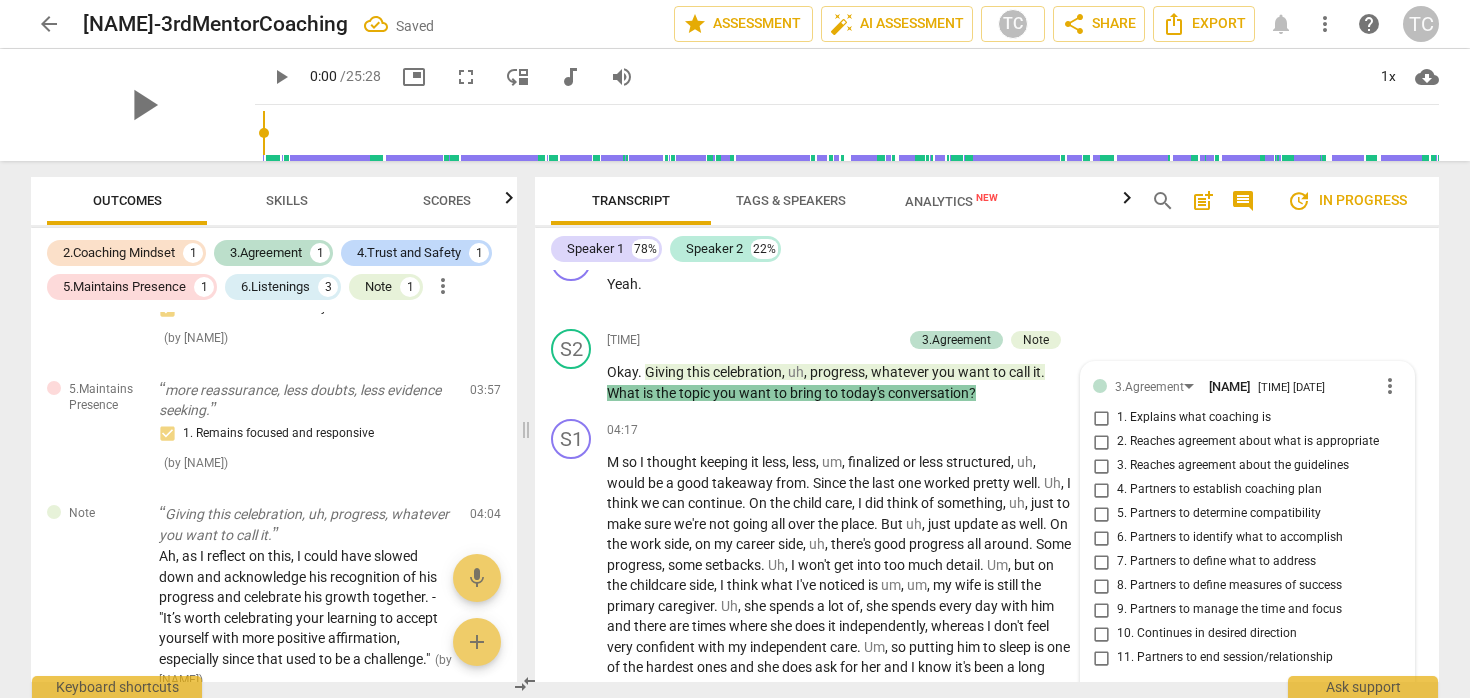 scroll, scrollTop: 1614, scrollLeft: 0, axis: vertical 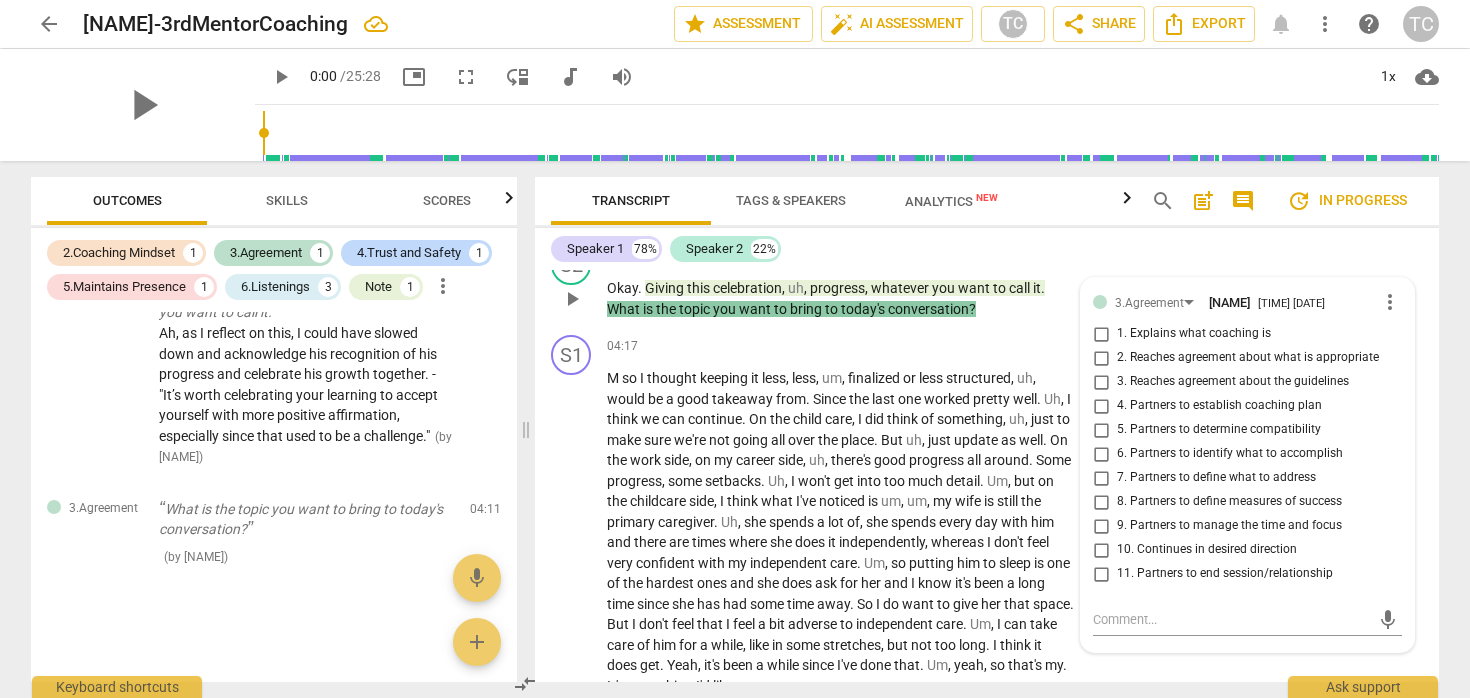 click on "4. Partners to establish coaching plan" at bounding box center (1219, 406) 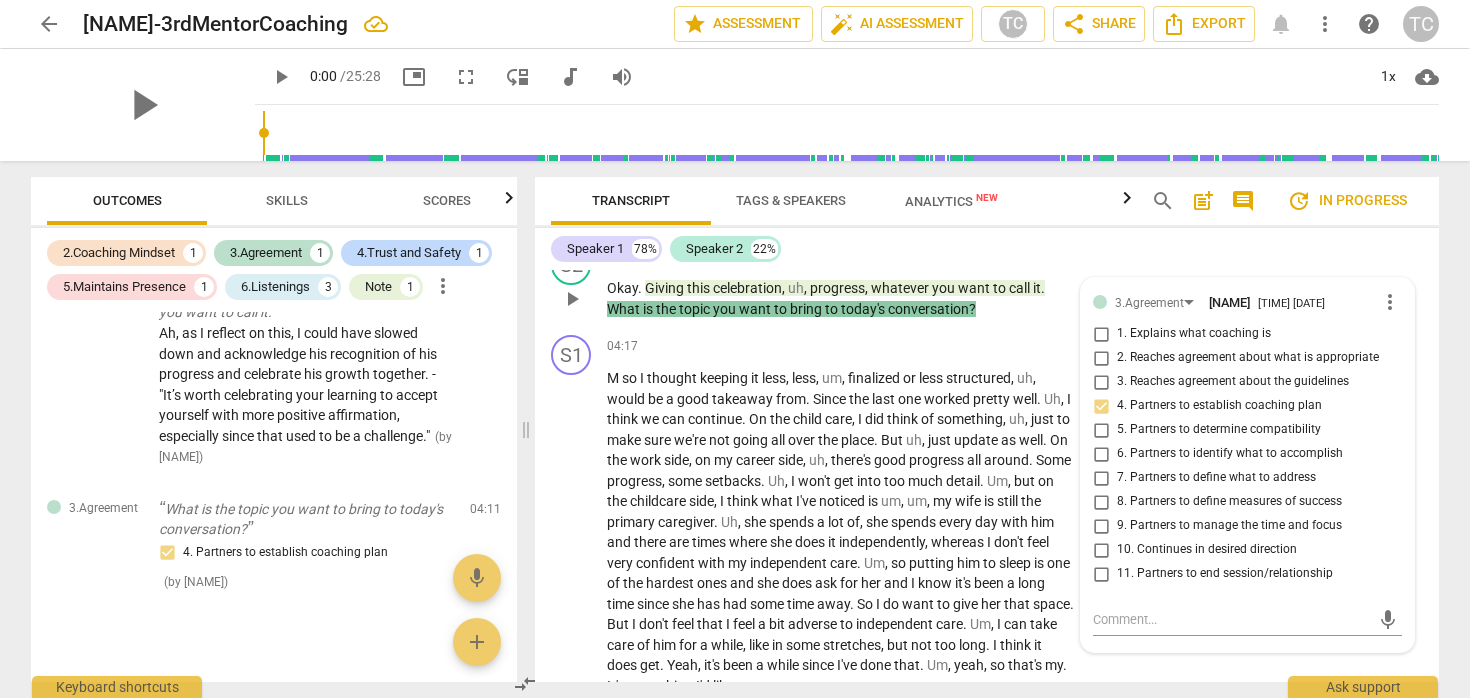 click on "7. Partners to define what to address" at bounding box center (1216, 478) 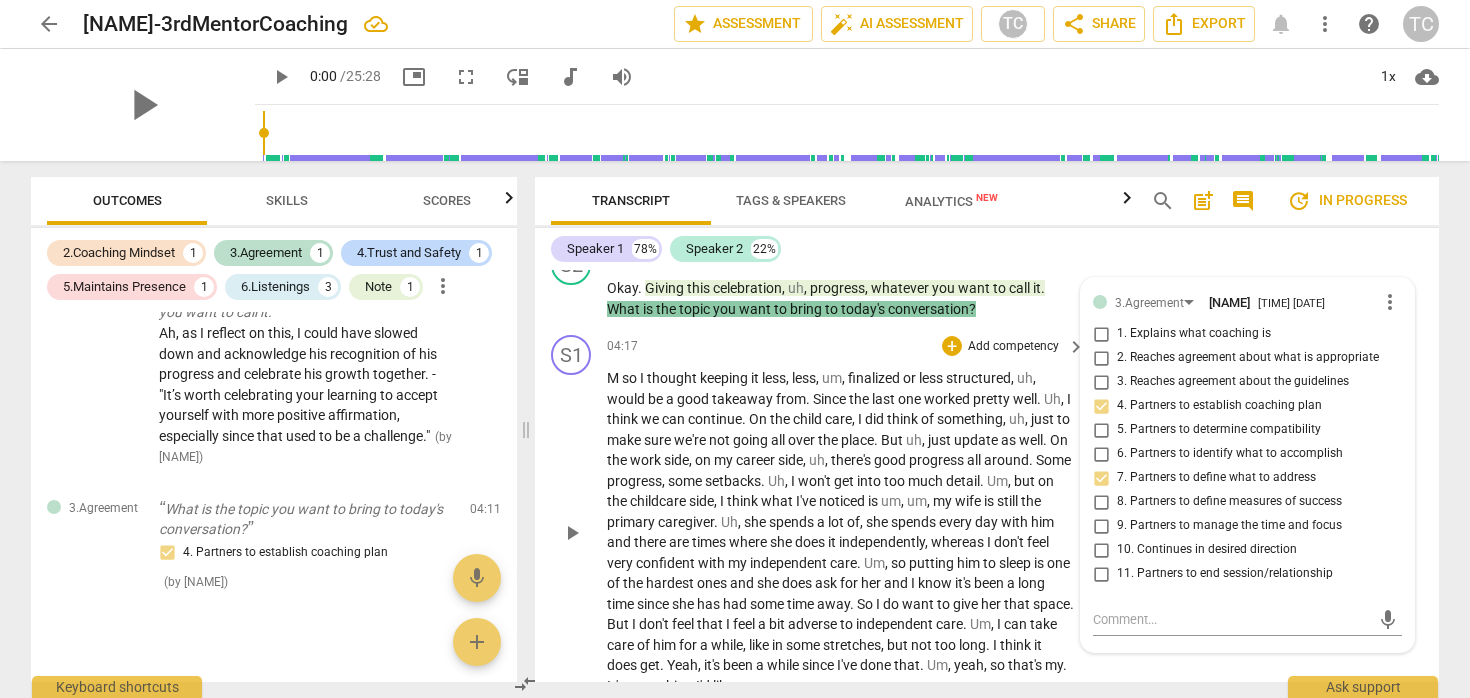 click on "spends" at bounding box center [793, 522] 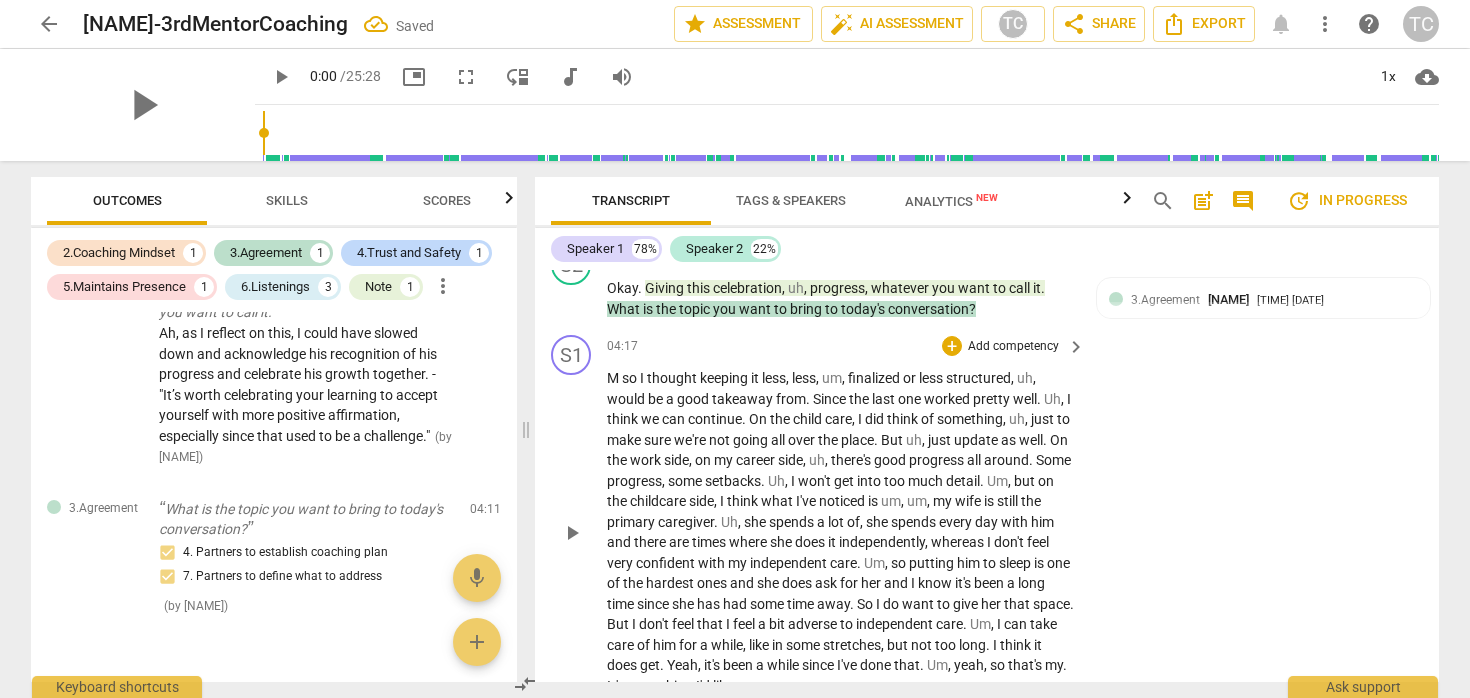 click on "spends" at bounding box center (793, 522) 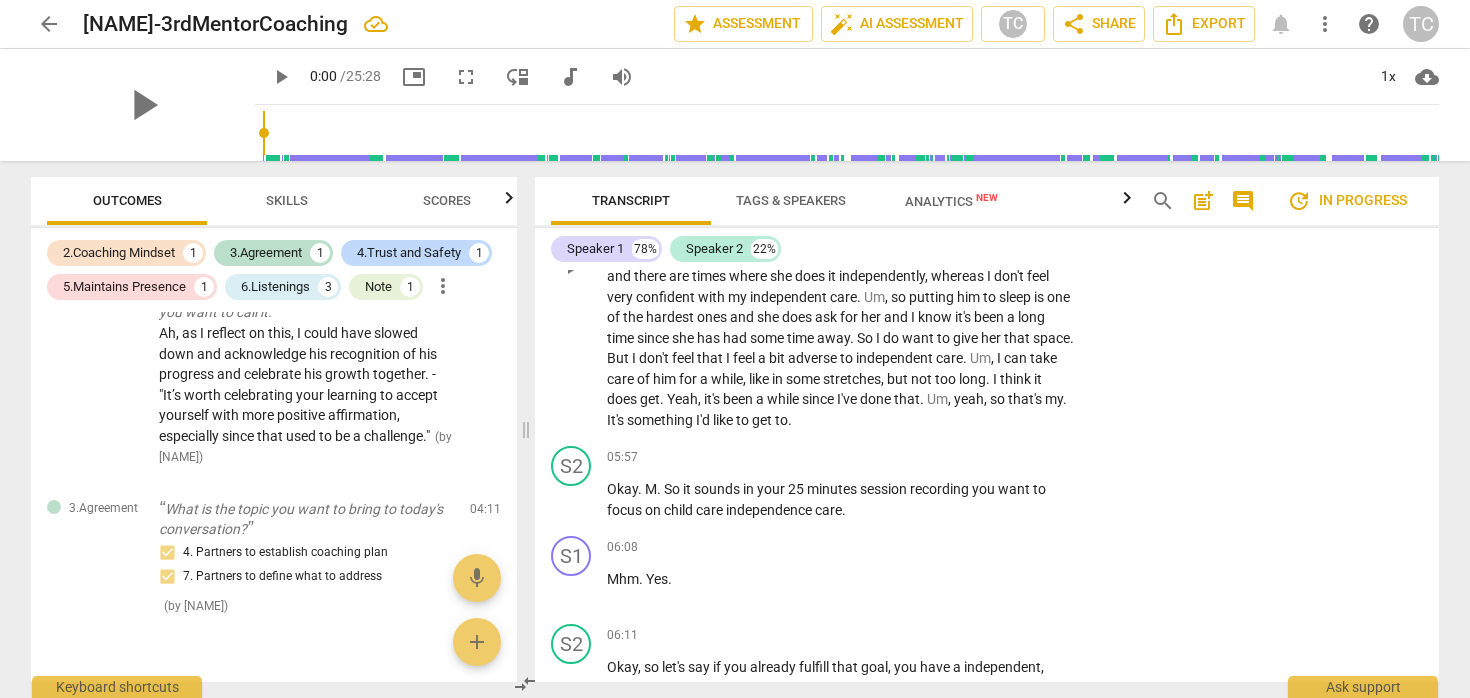 scroll, scrollTop: 1719, scrollLeft: 0, axis: vertical 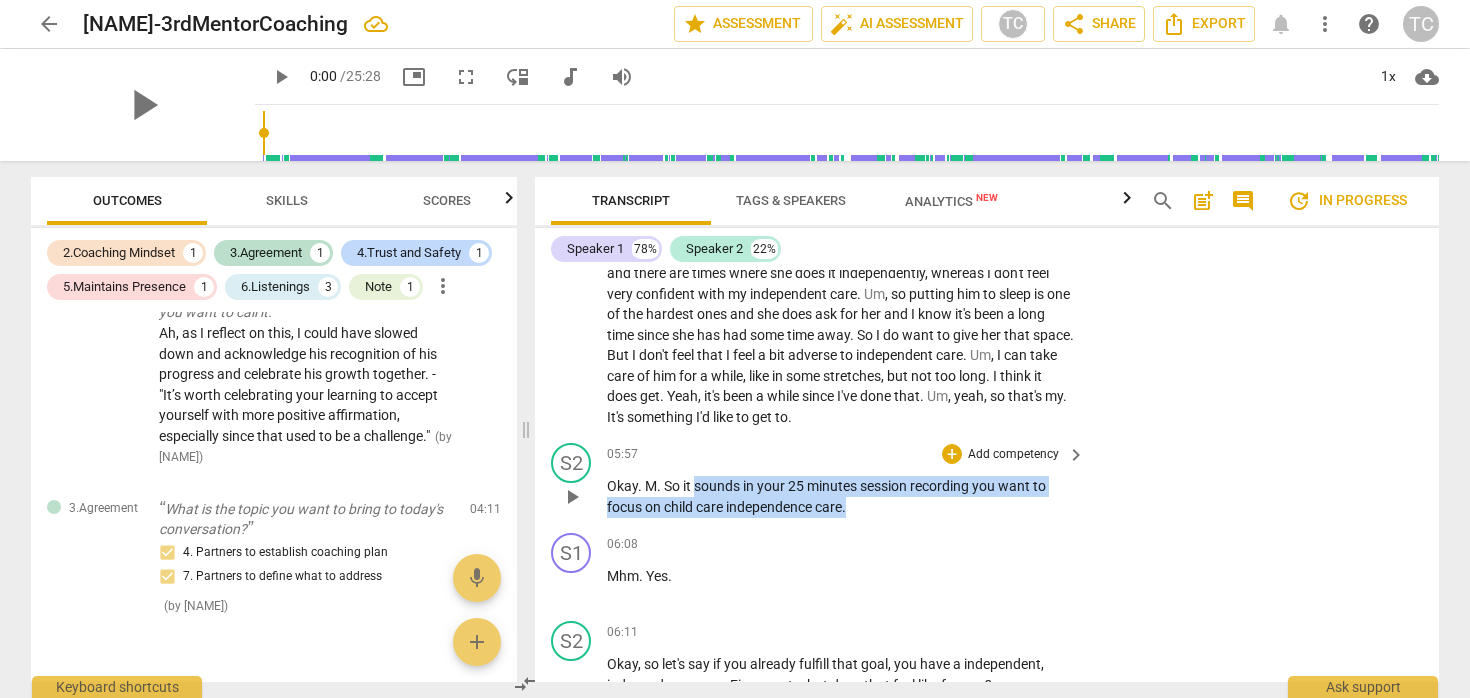 drag, startPoint x: 860, startPoint y: 531, endPoint x: 697, endPoint y: 509, distance: 164.47797 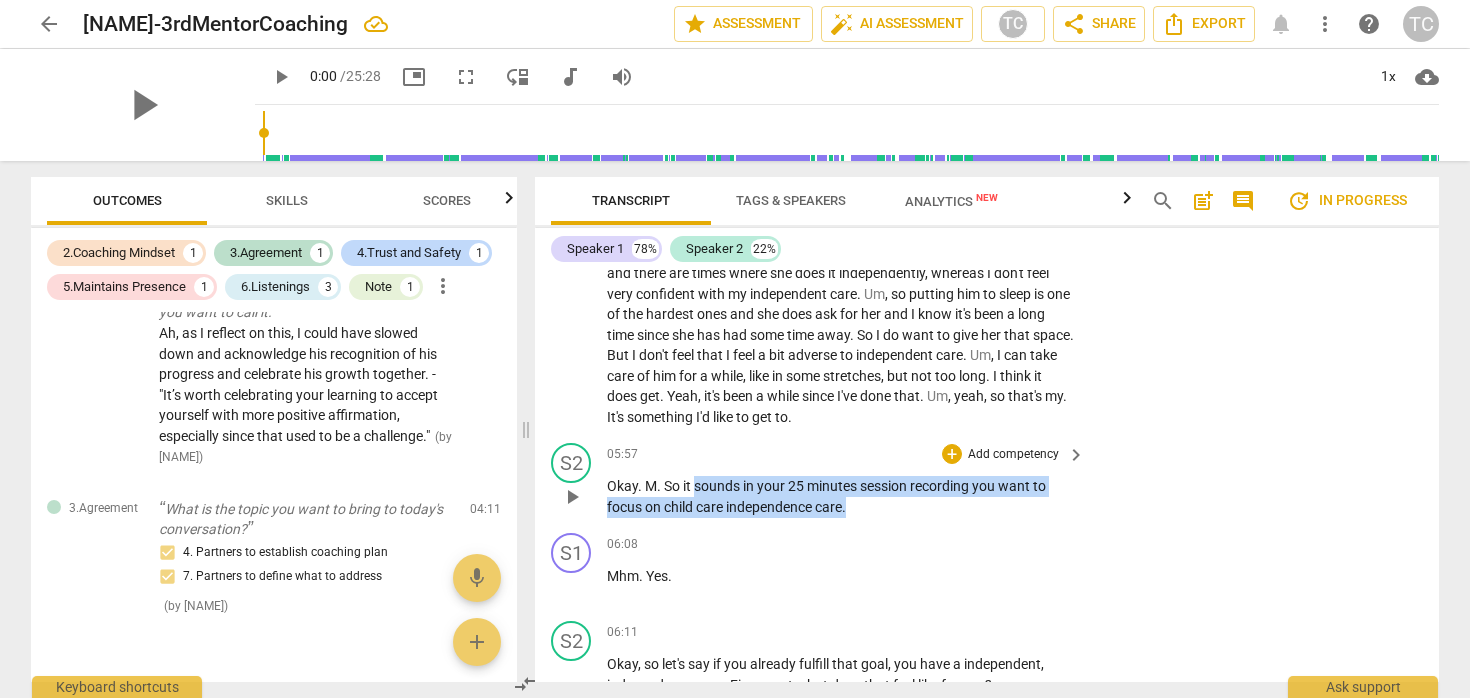 click on "Okay . M . So it sounds in your [TIME] minutes session recording you want to focus on child care independence care ." at bounding box center (841, 496) 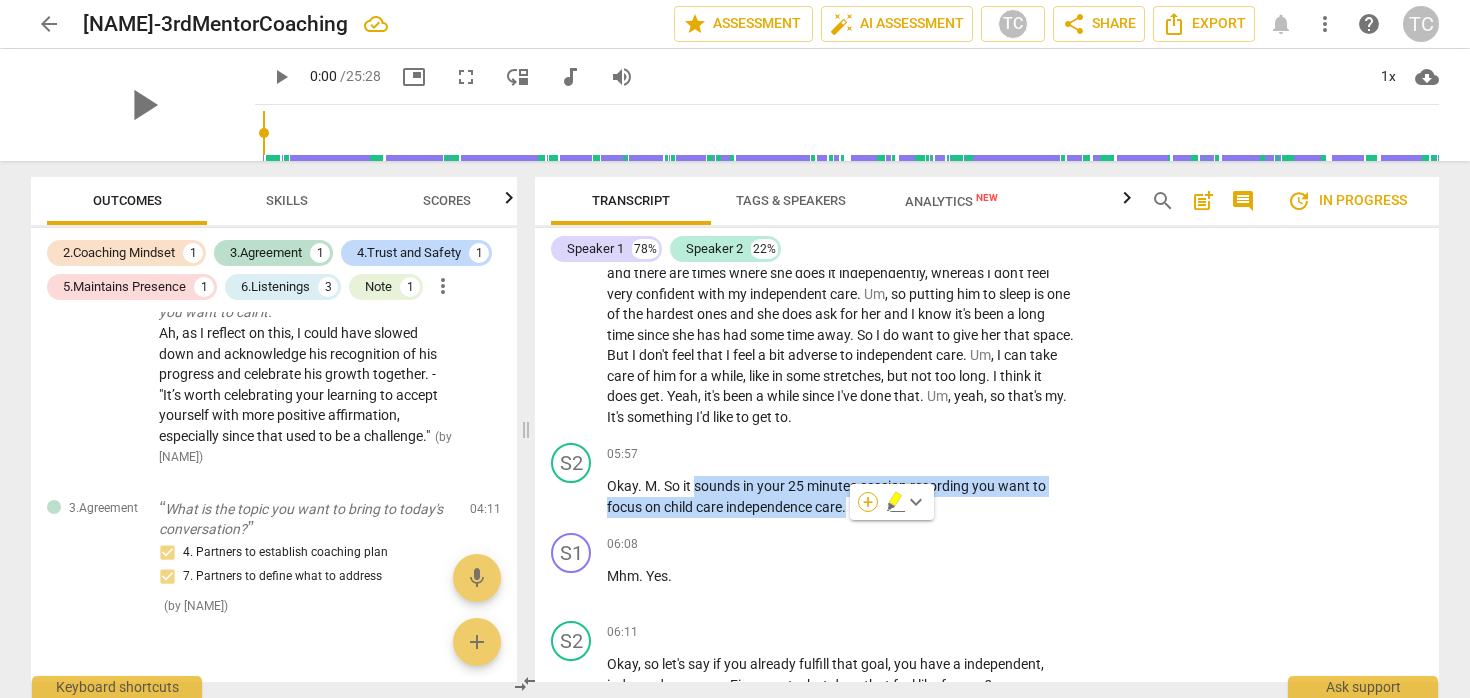click on "+" at bounding box center (868, 502) 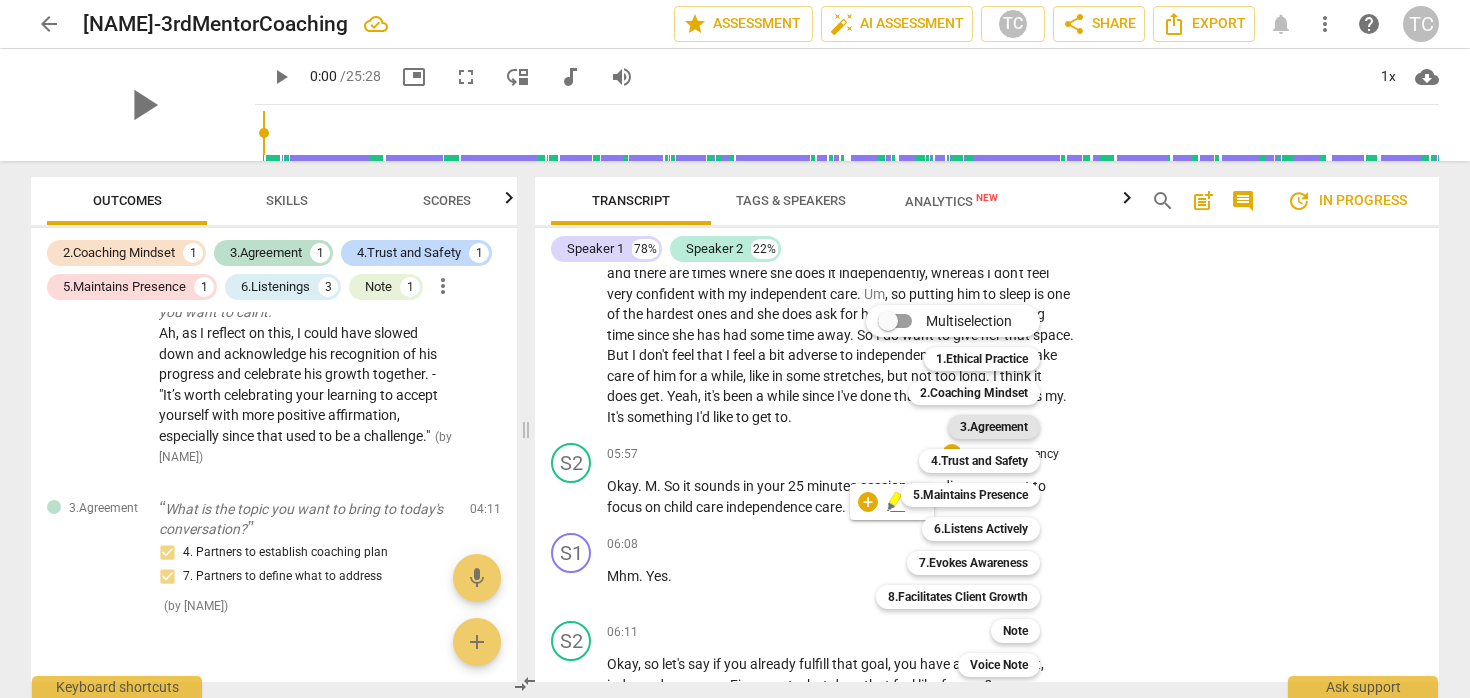 click on "3.Agreement" at bounding box center [994, 427] 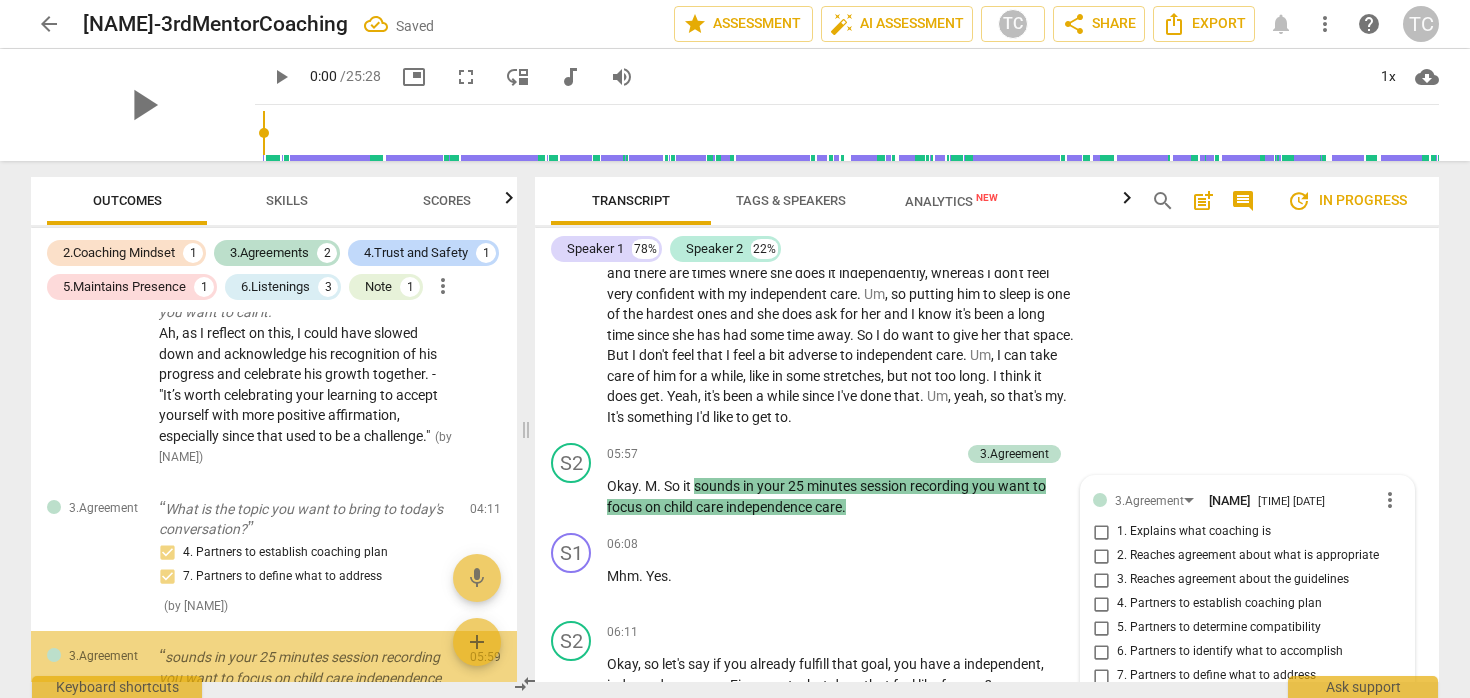 scroll, scrollTop: 2081, scrollLeft: 0, axis: vertical 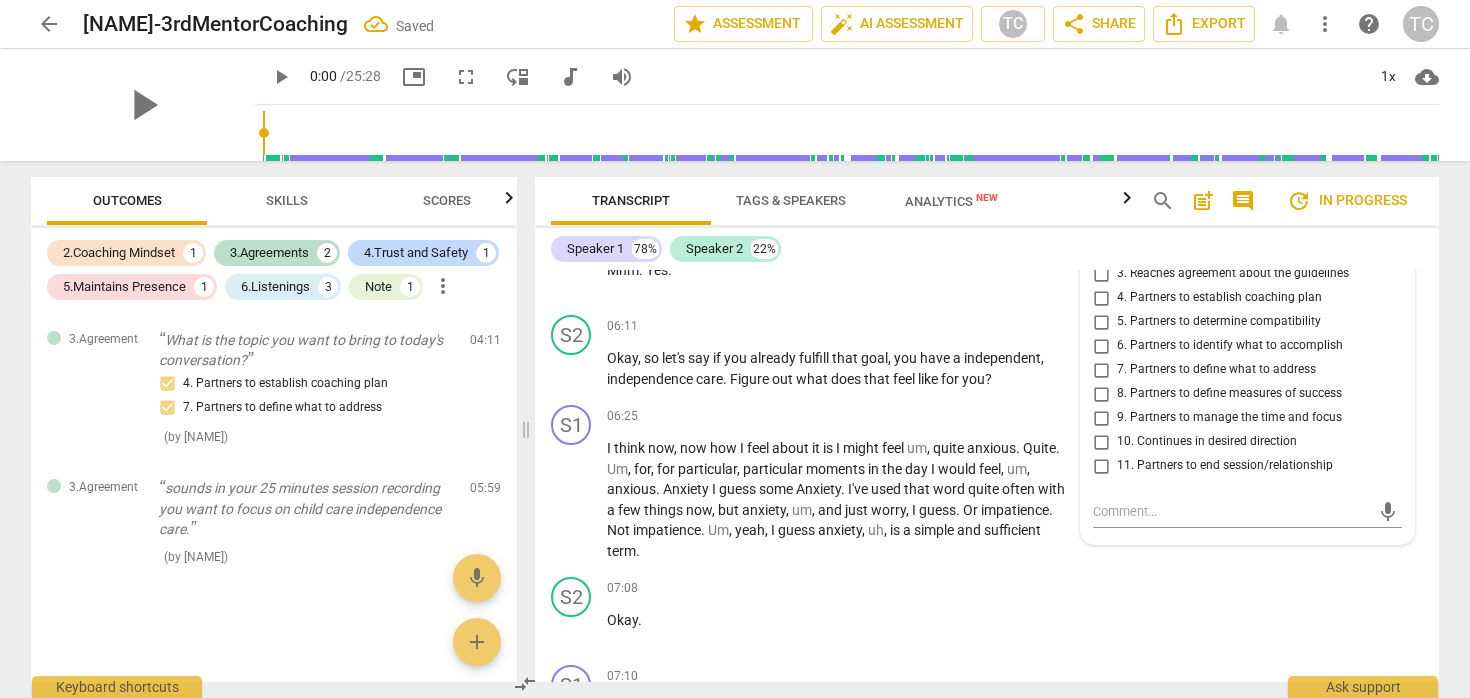 click on "7. Partners to define what to address" at bounding box center (1216, 370) 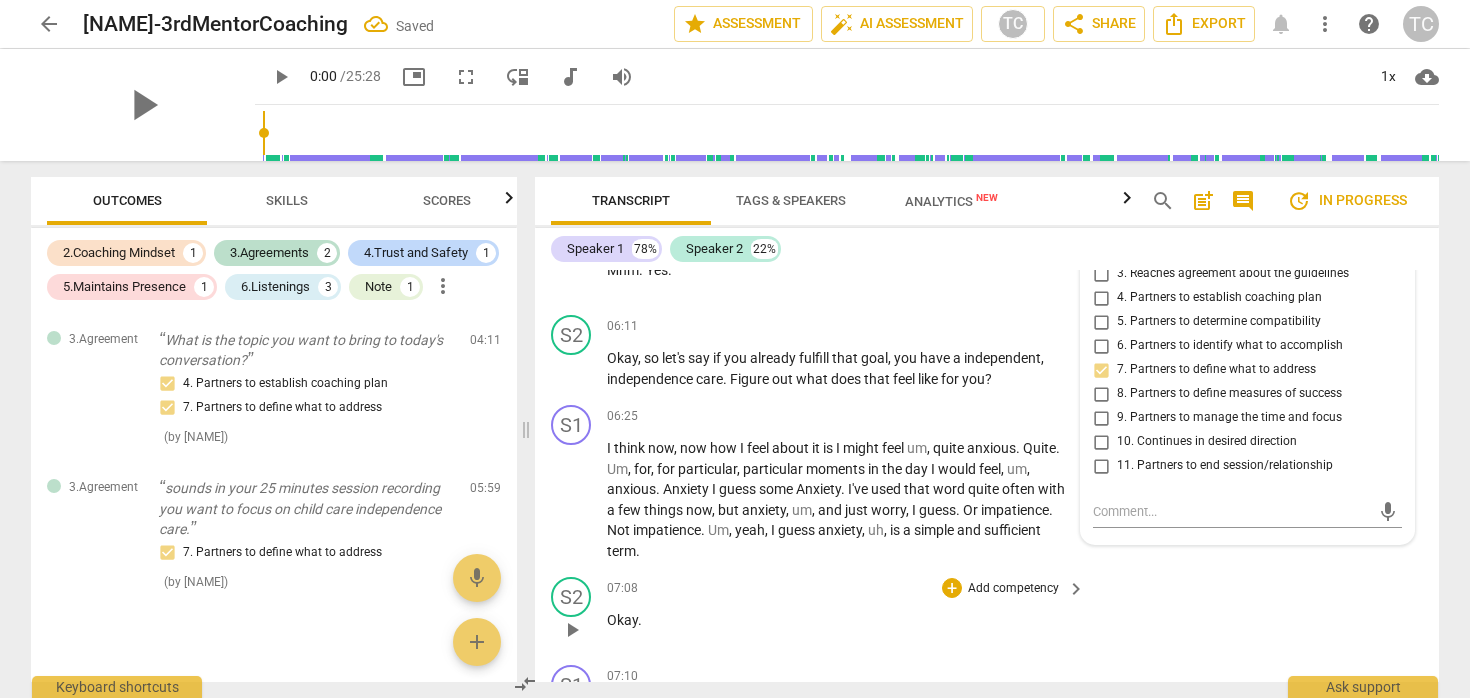 click on "[TIME] + Add competency keyboard_arrow_right" at bounding box center (847, 588) 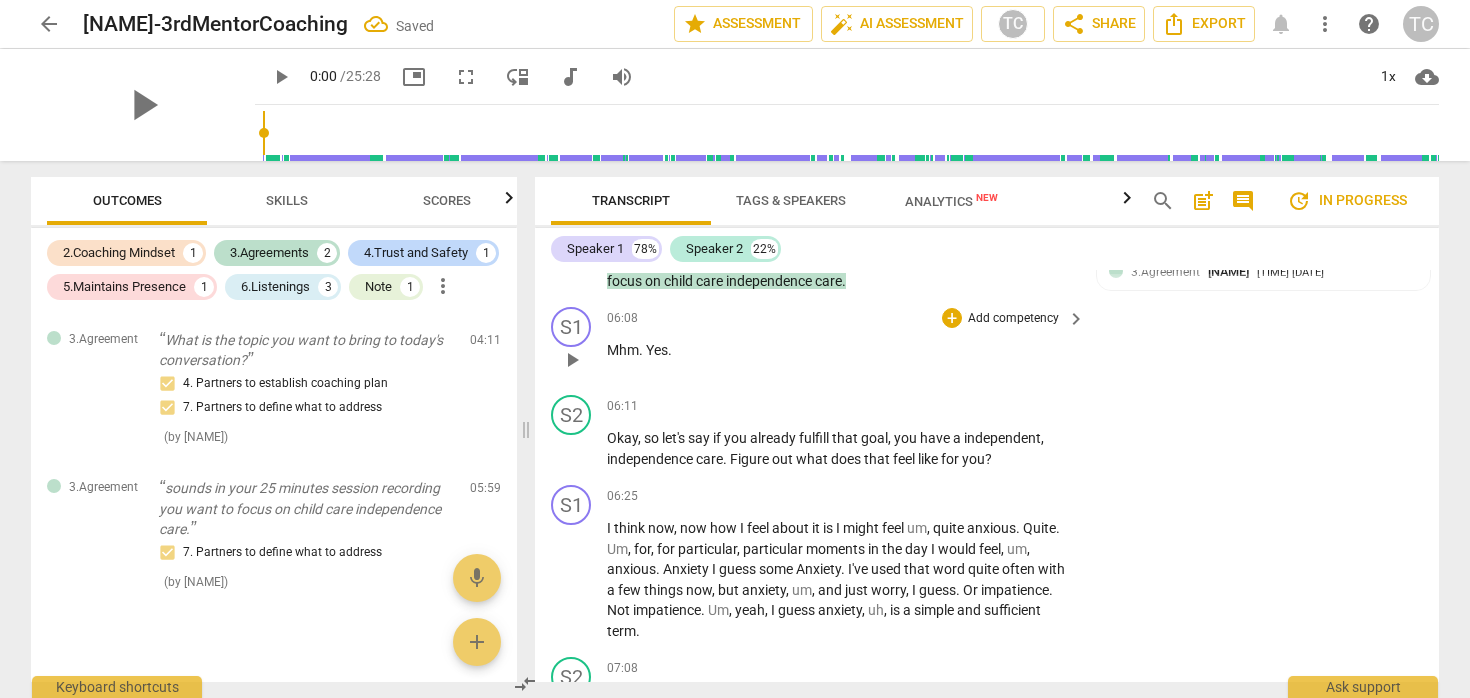 scroll, scrollTop: 1951, scrollLeft: 0, axis: vertical 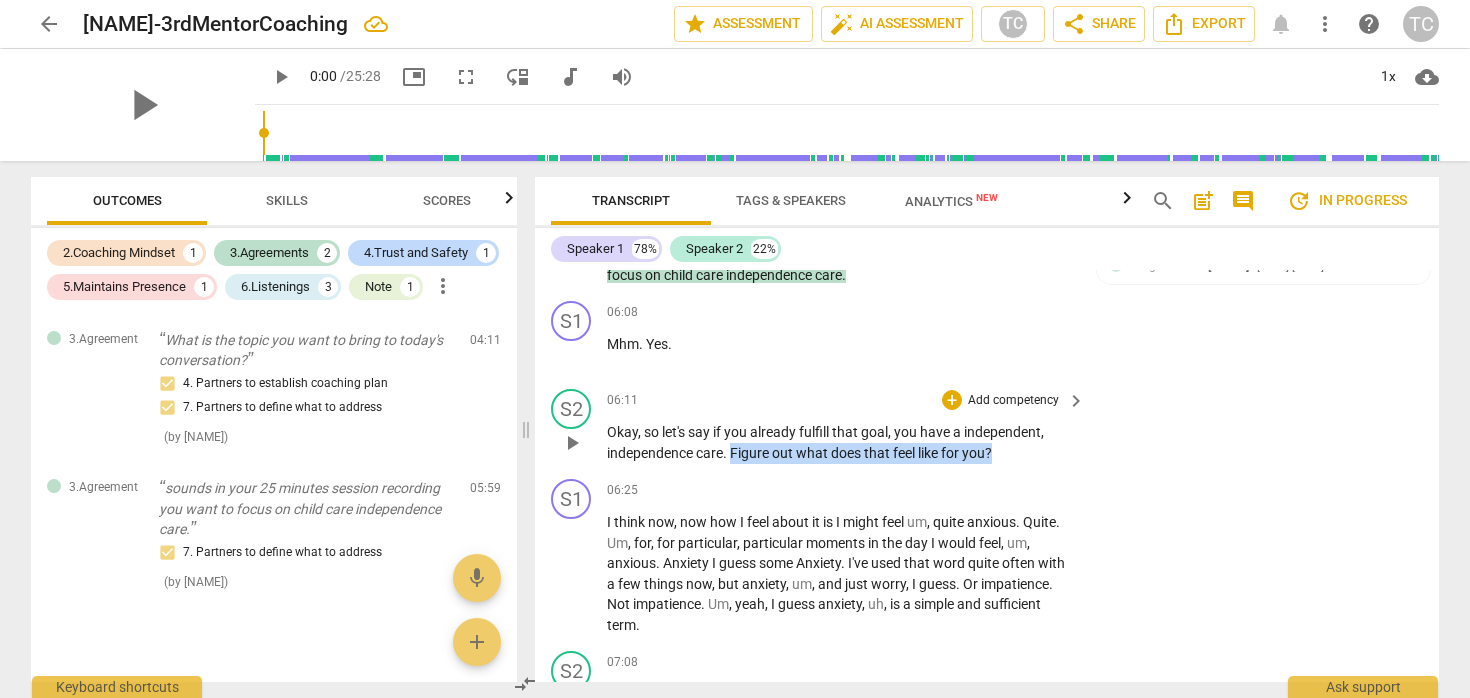 drag, startPoint x: 998, startPoint y: 470, endPoint x: 731, endPoint y: 474, distance: 267.02997 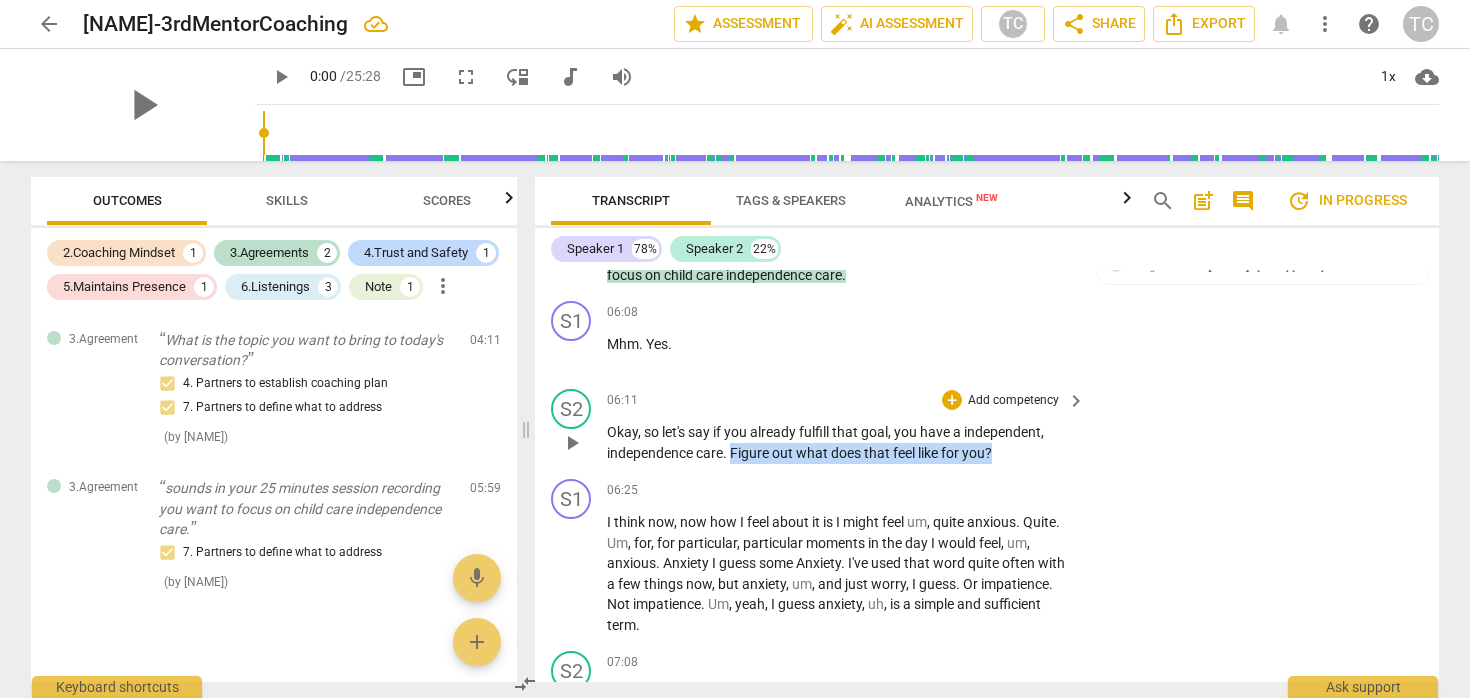click on "Okay ,   so   let's   say   if   you   already   fulfill   that   goal ,   you   have   a   independent ,   independence   care .   Figure   out   what   does   that   feel   like   for   you ?" at bounding box center (841, 442) 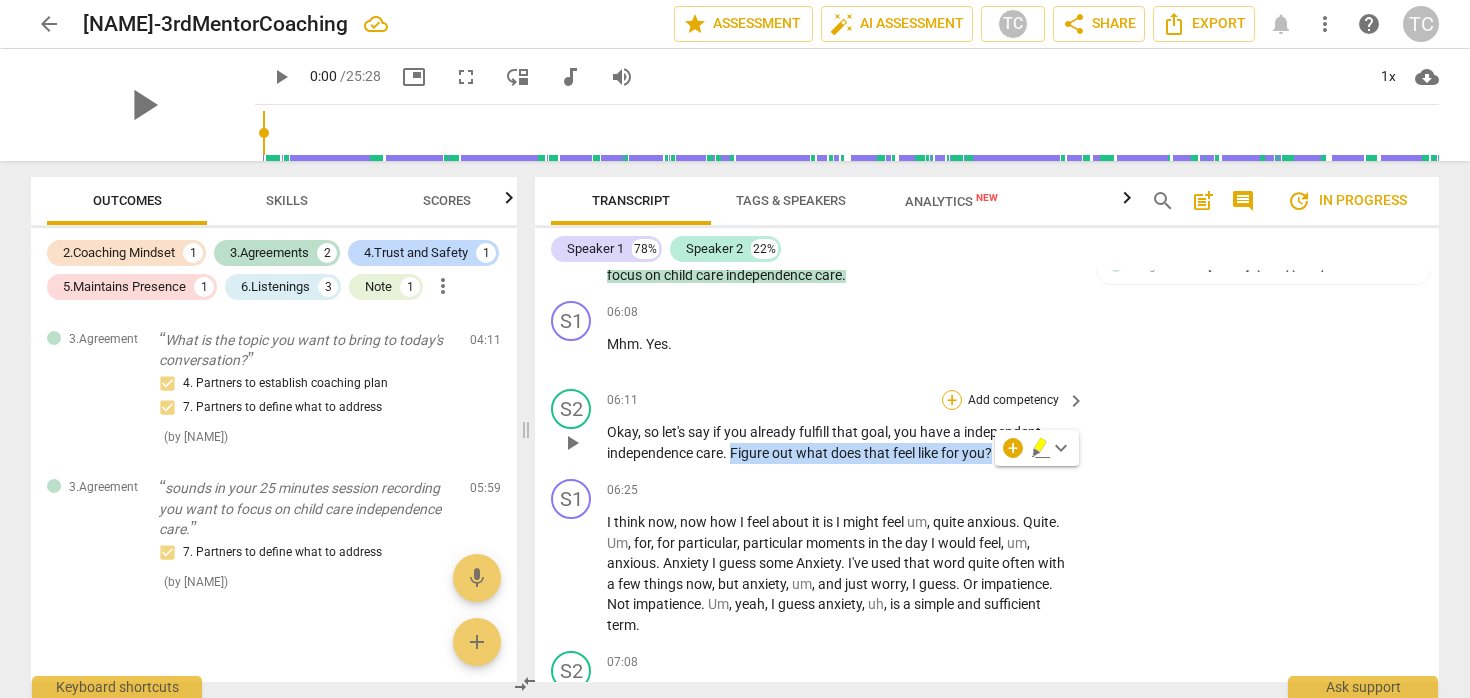 click on "+" at bounding box center (952, 400) 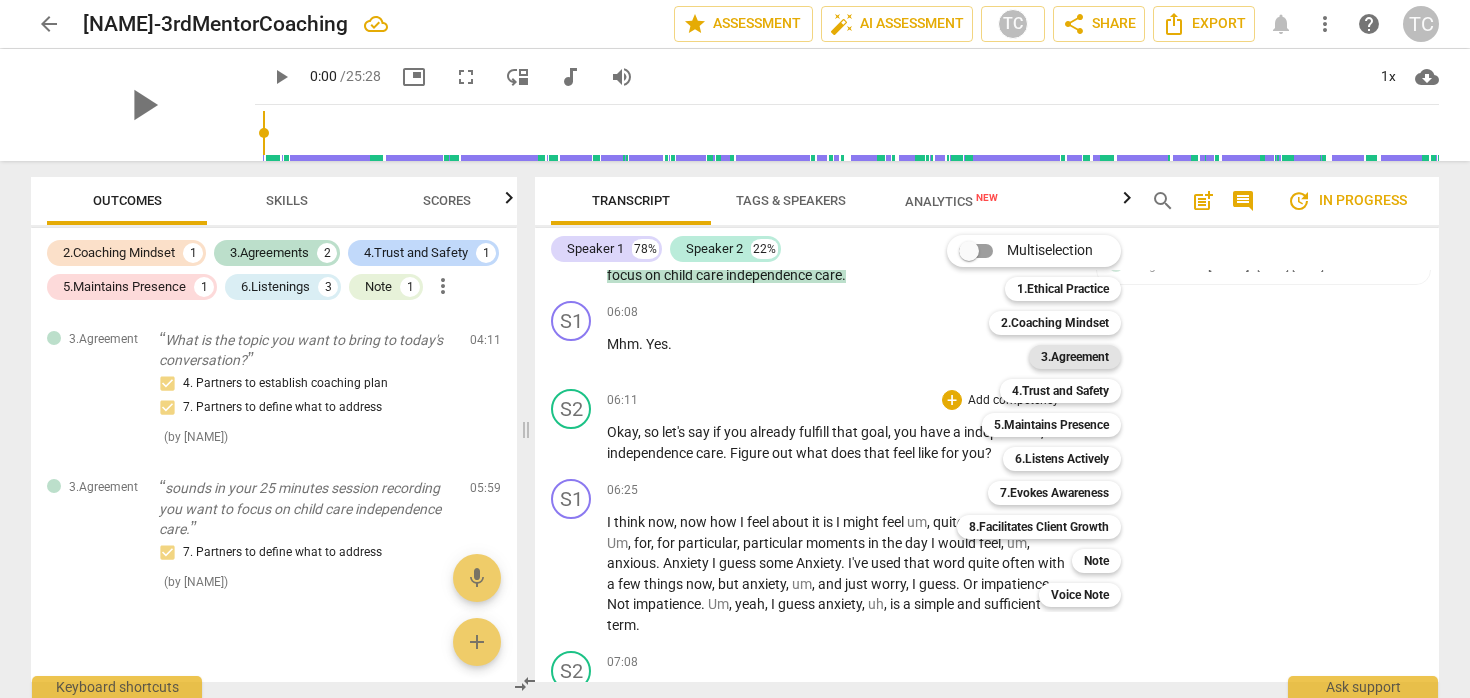 click on "3.Agreement" at bounding box center (1075, 357) 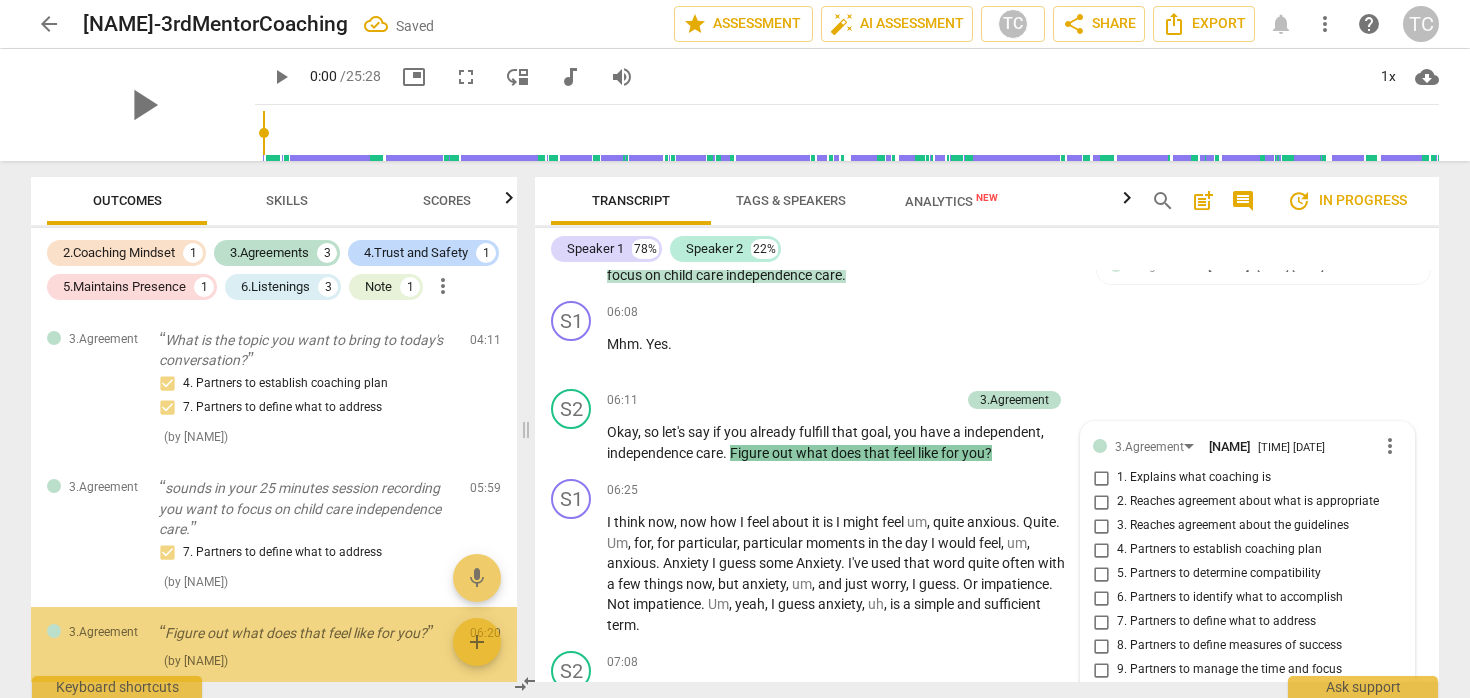 scroll, scrollTop: 2259, scrollLeft: 0, axis: vertical 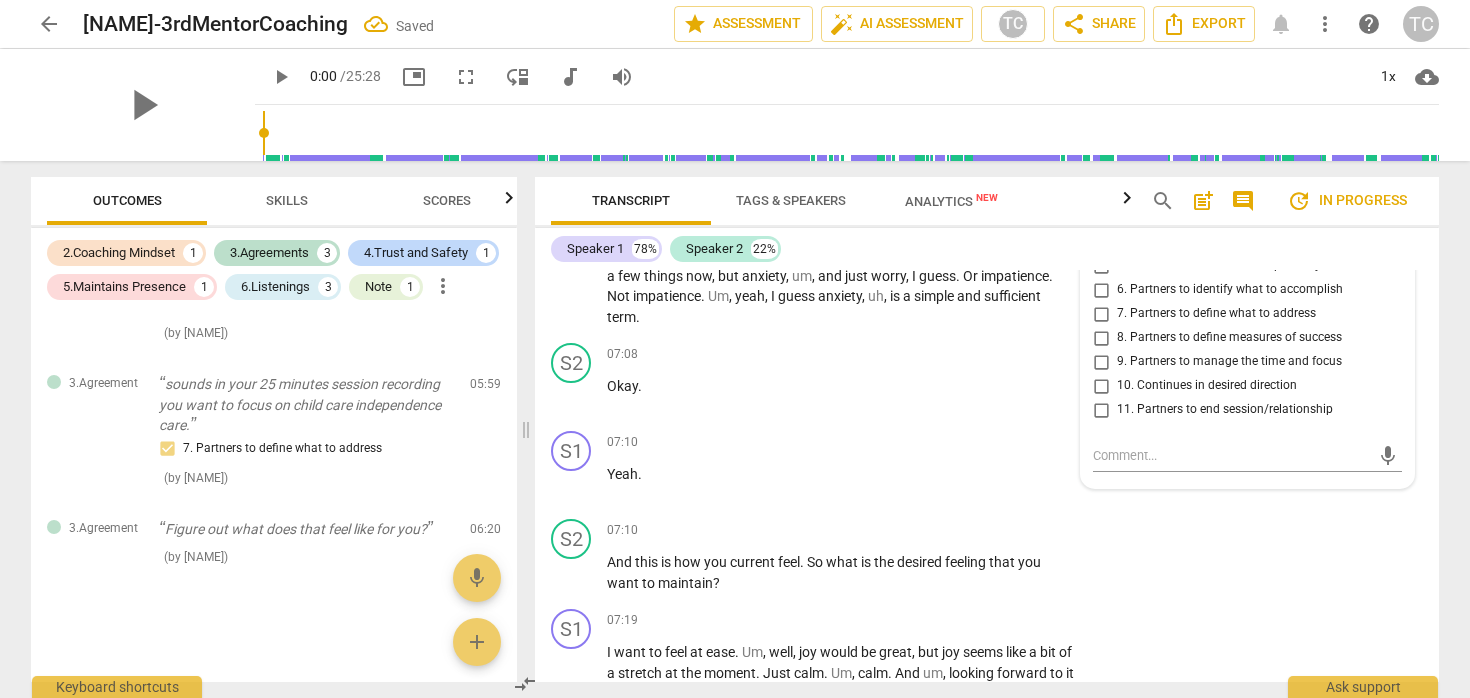 click on "8. Partners to define measures of success" at bounding box center (1229, 338) 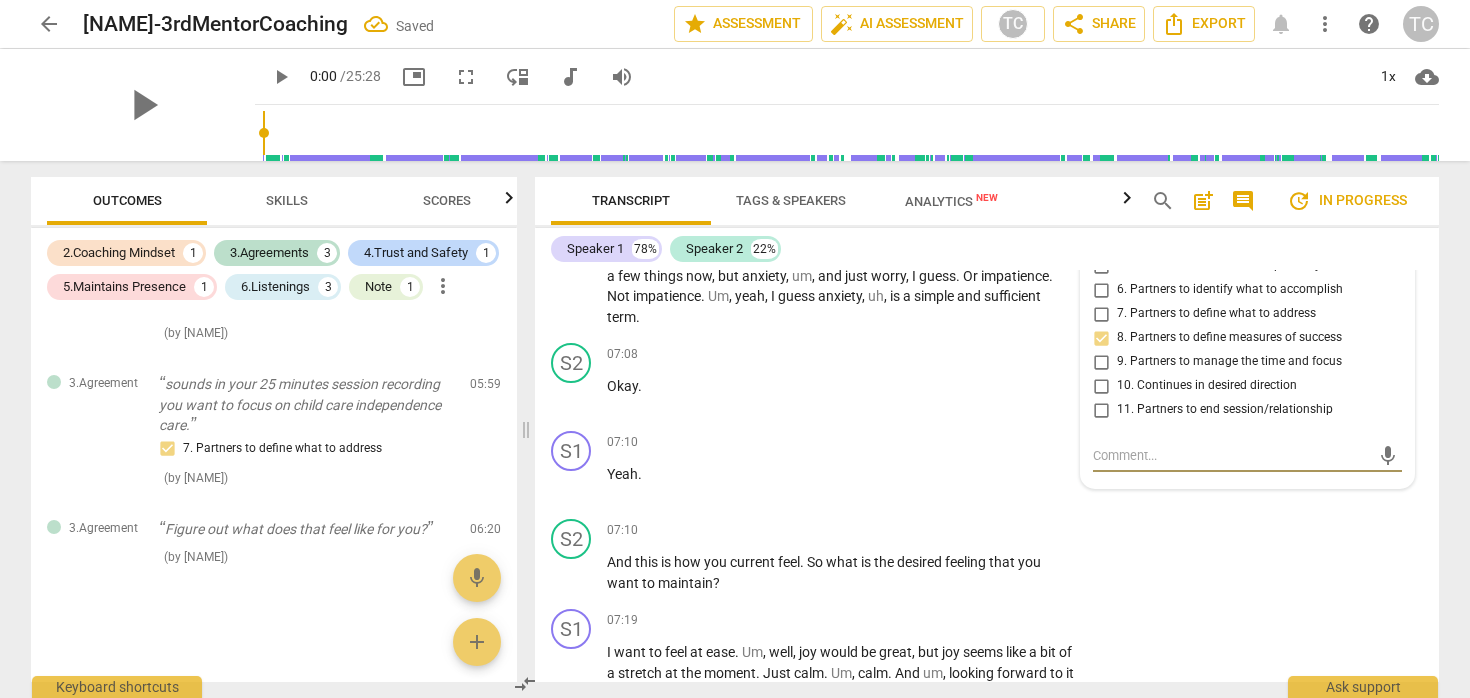 click at bounding box center [1231, 455] 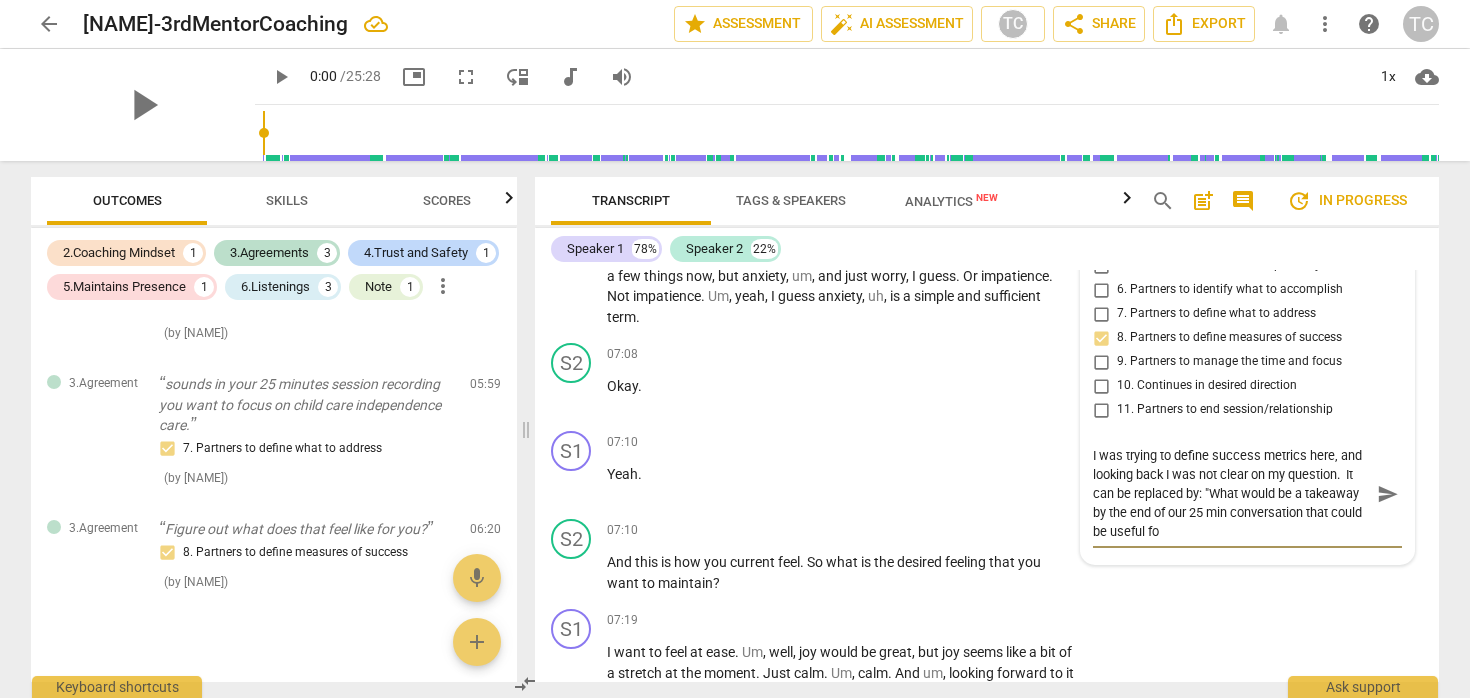 scroll, scrollTop: 0, scrollLeft: 0, axis: both 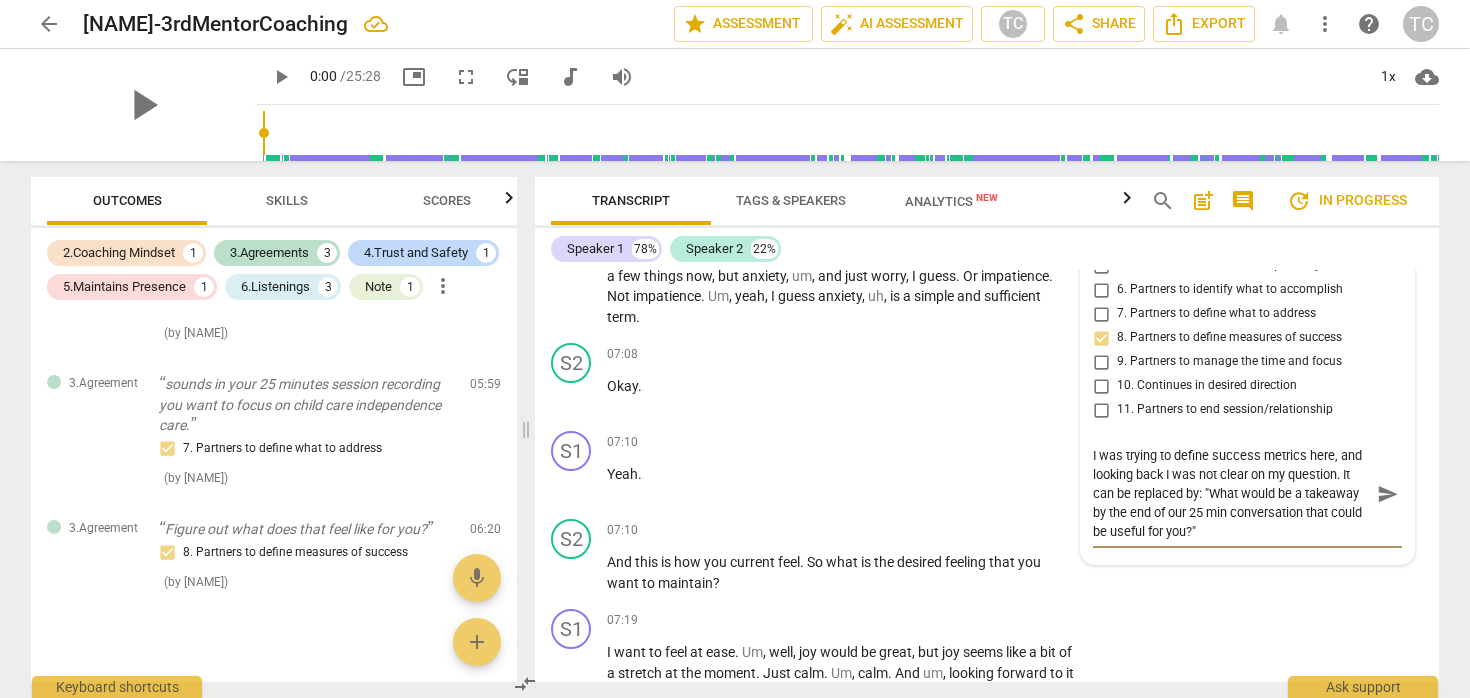paste on "but looking back, I realize my question wasn’t clear. A better way to phrase it might be: “What would be a useful takeaway for you by the end of our 25-minute conversation?”" 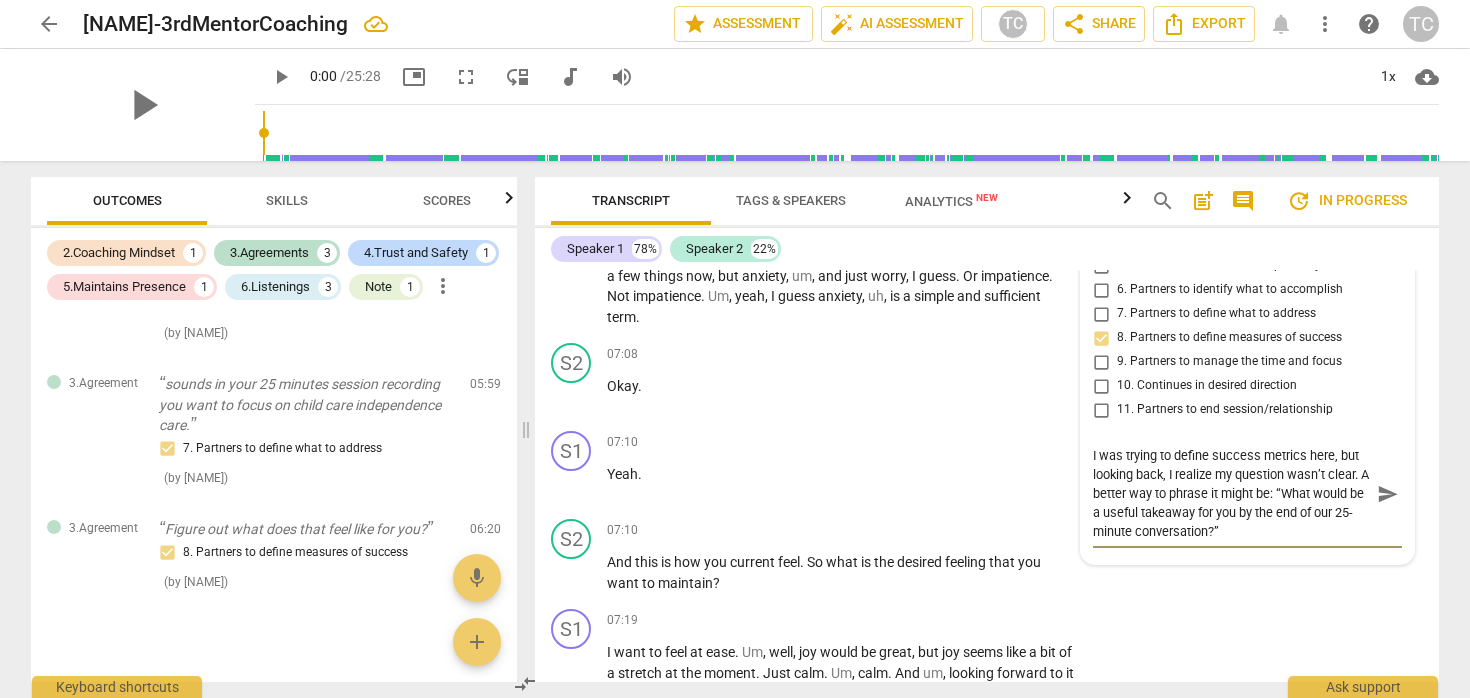 click on "send" at bounding box center [1388, 494] 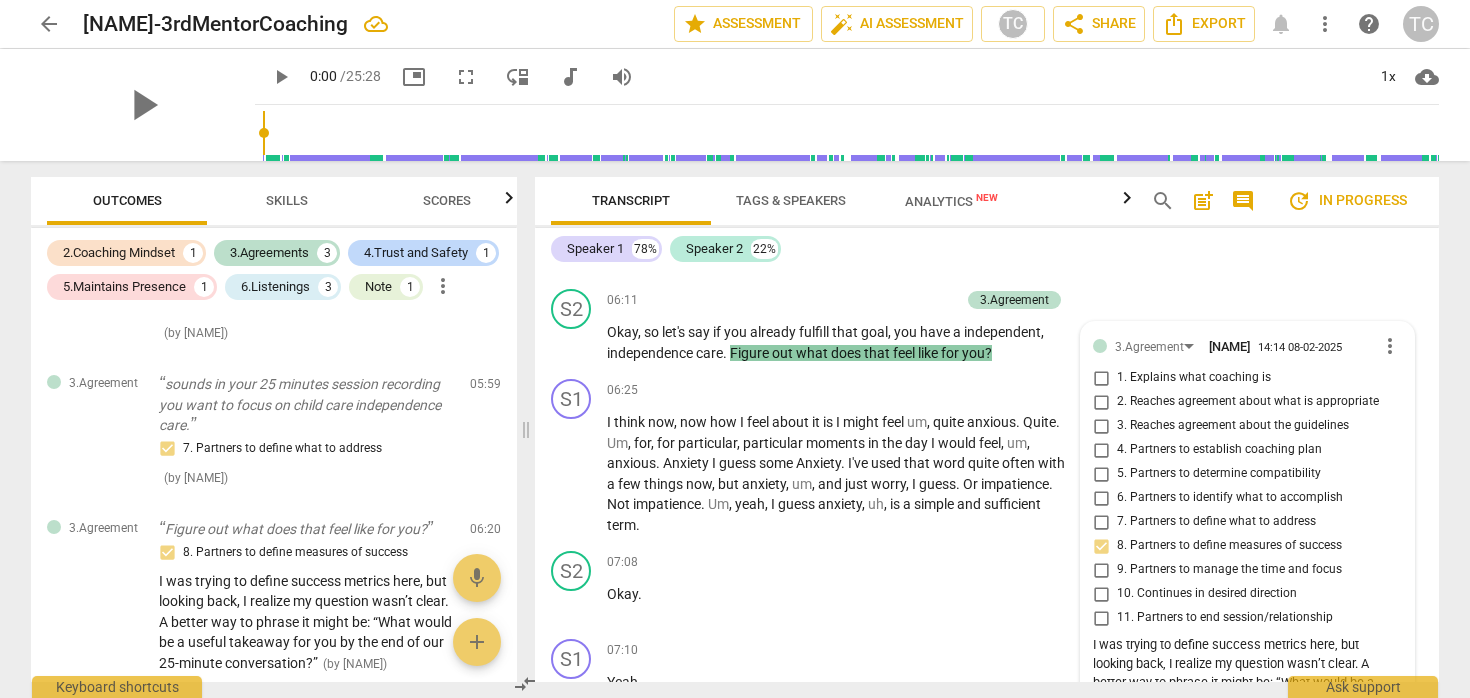 scroll, scrollTop: 2056, scrollLeft: 0, axis: vertical 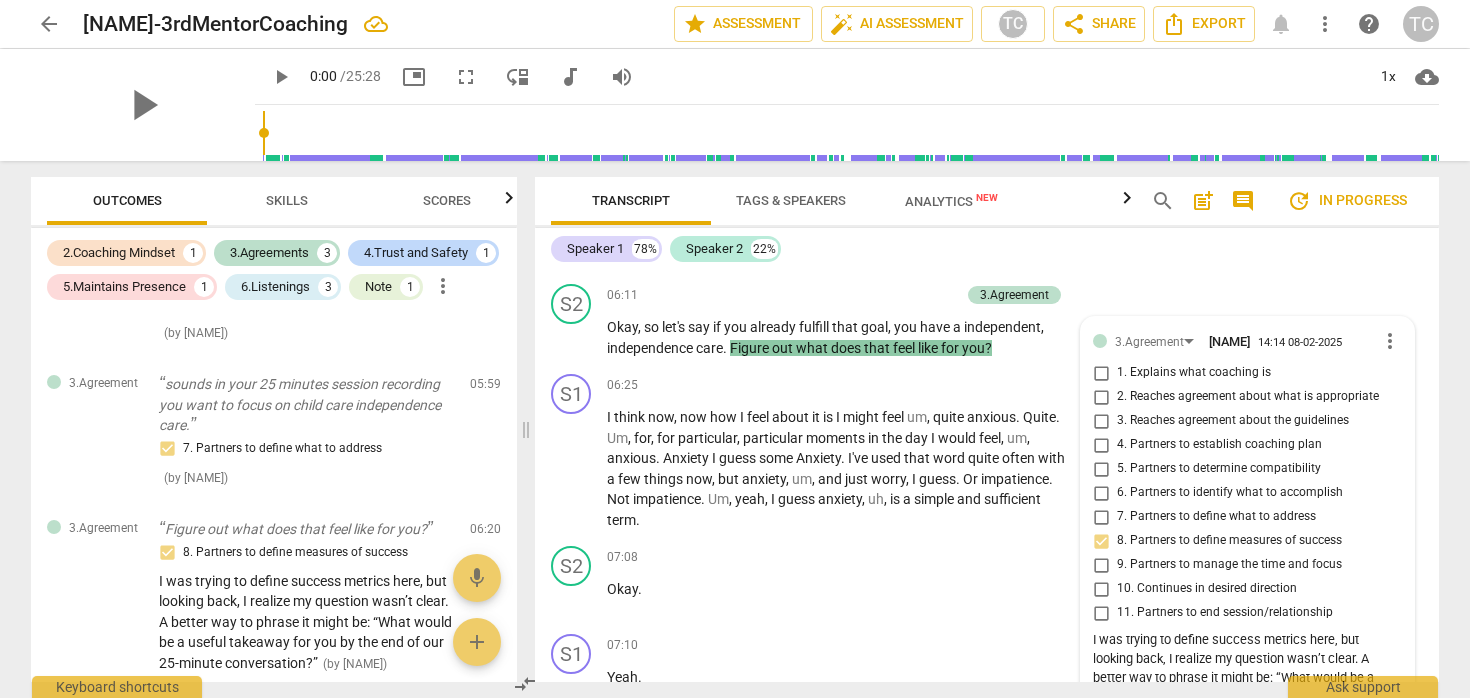 click on "S1 play_arrow pause 06:08 + Add competency keyboard_arrow_right Mhm .   Yes ." at bounding box center [987, 232] 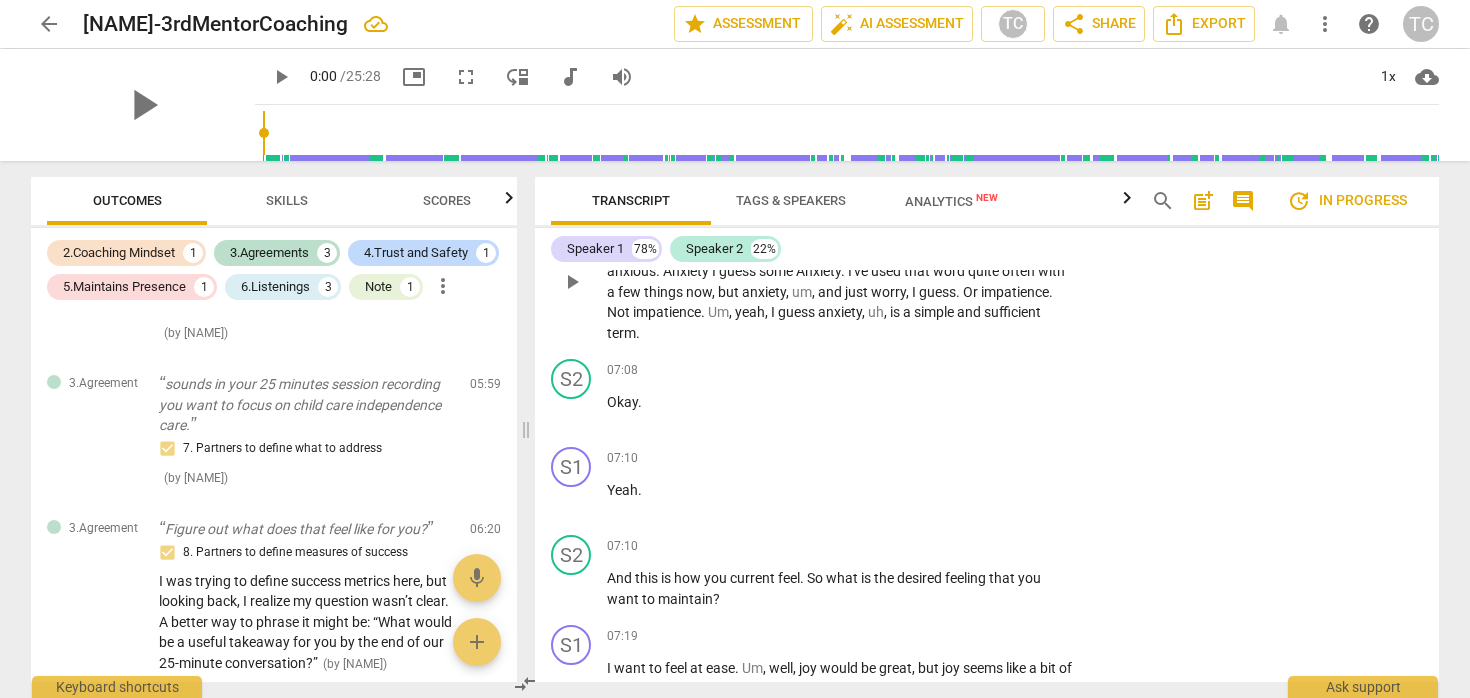 scroll, scrollTop: 2253, scrollLeft: 0, axis: vertical 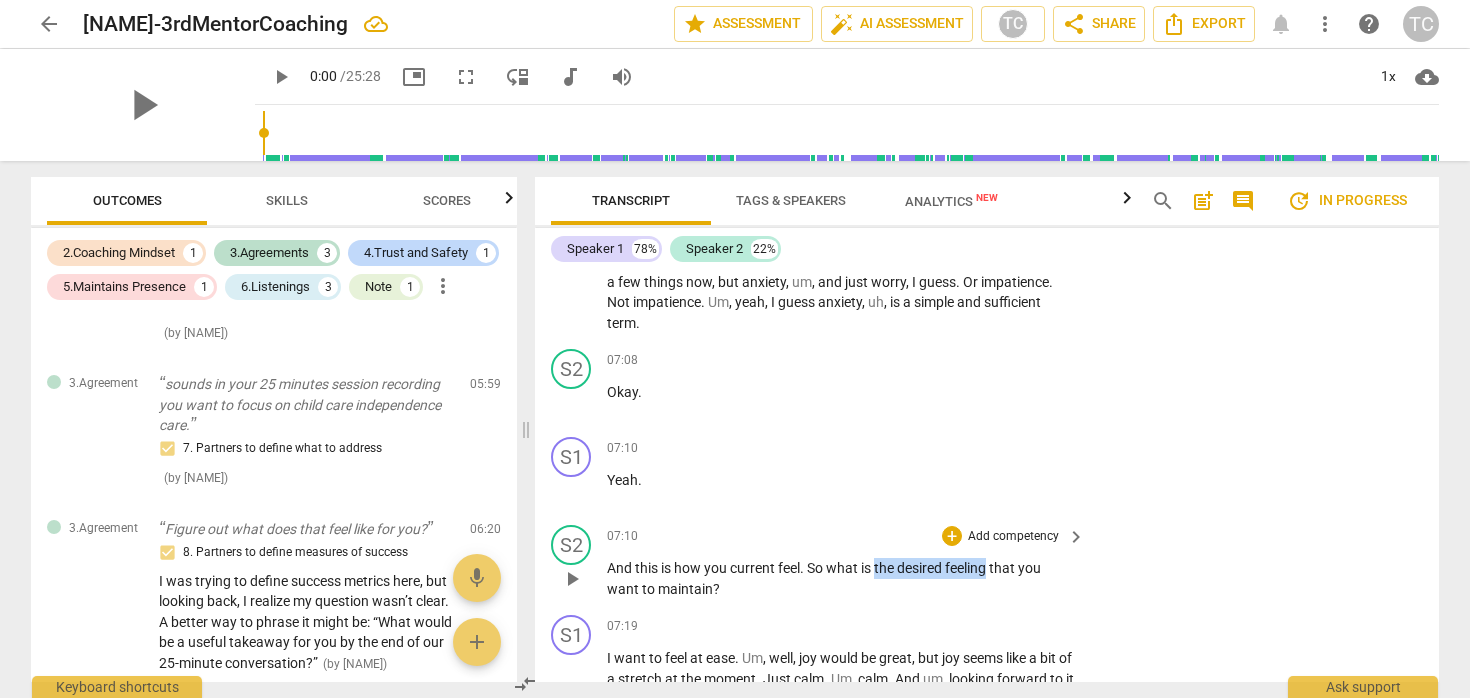drag, startPoint x: 875, startPoint y: 590, endPoint x: 991, endPoint y: 595, distance: 116.10771 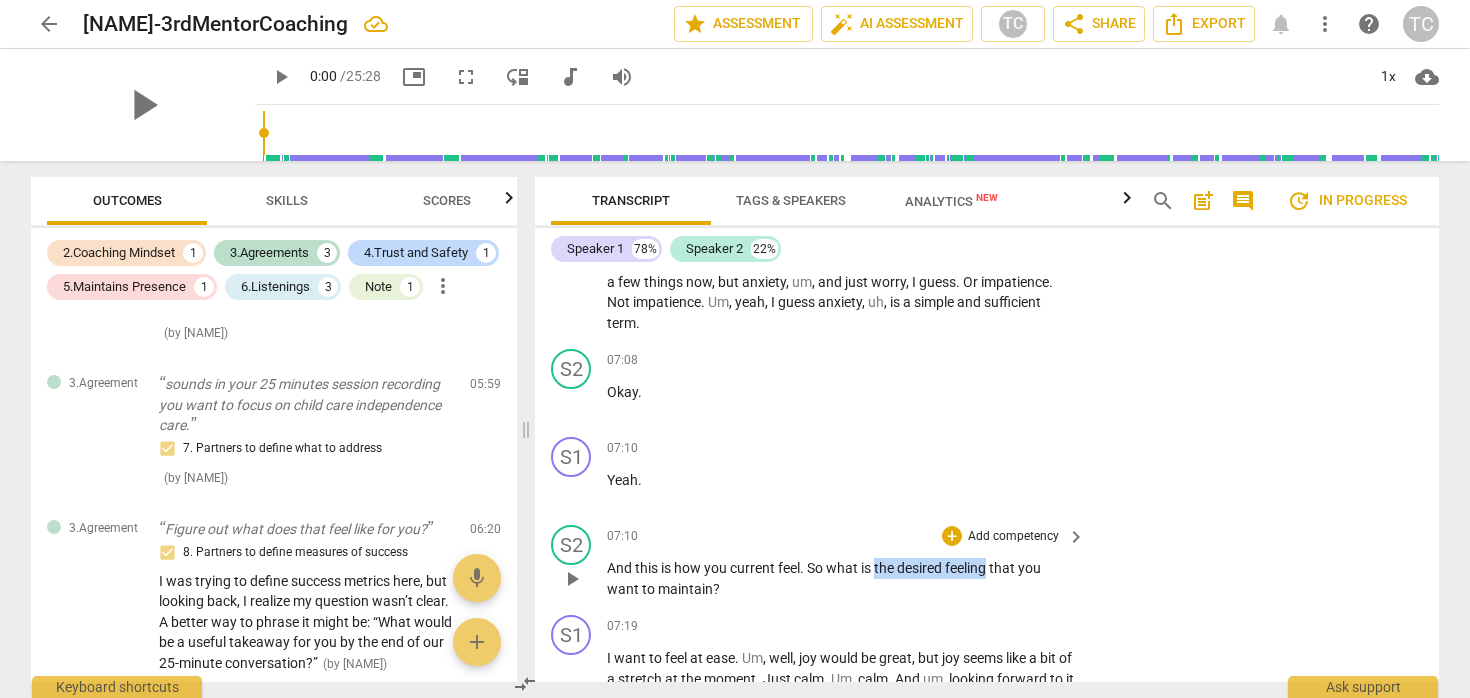 click on "And this is how you current feel. So what is the desired feeling that you want to maintain ?" at bounding box center [841, 578] 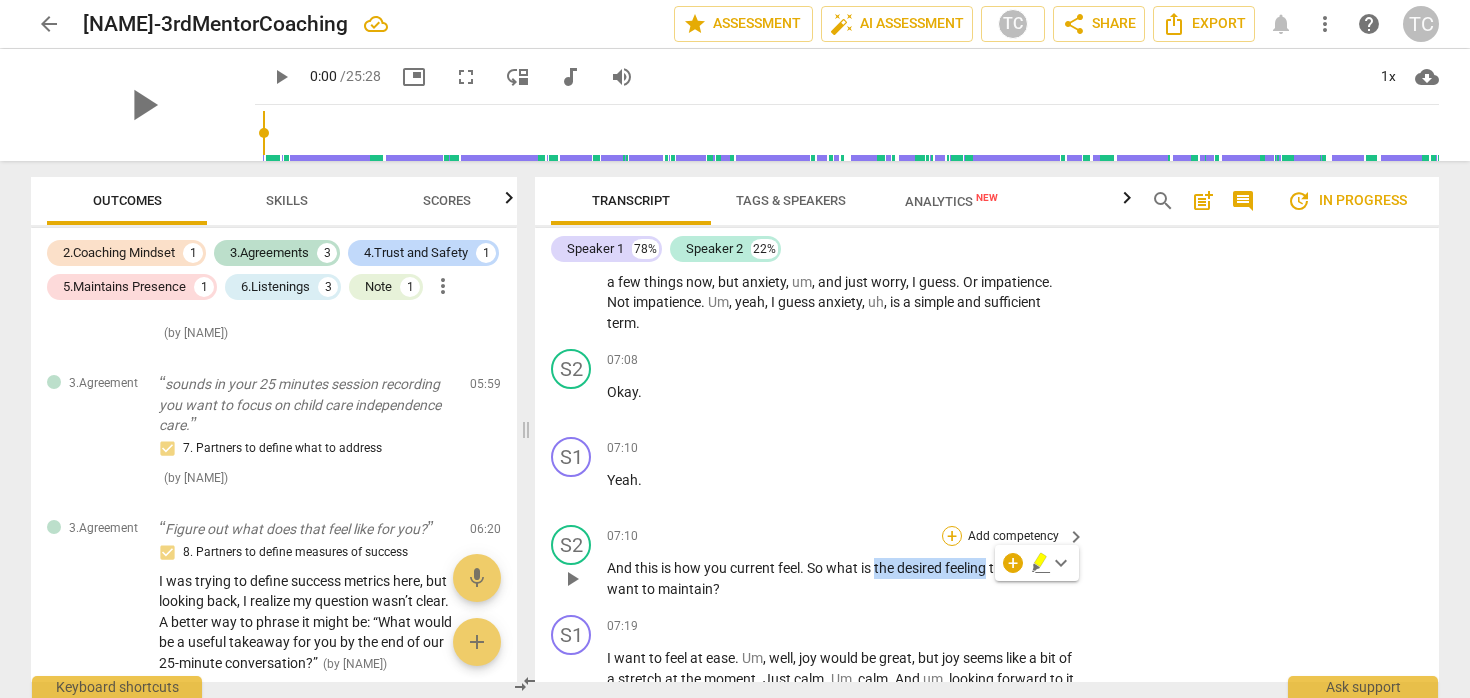 click on "+" at bounding box center [952, 536] 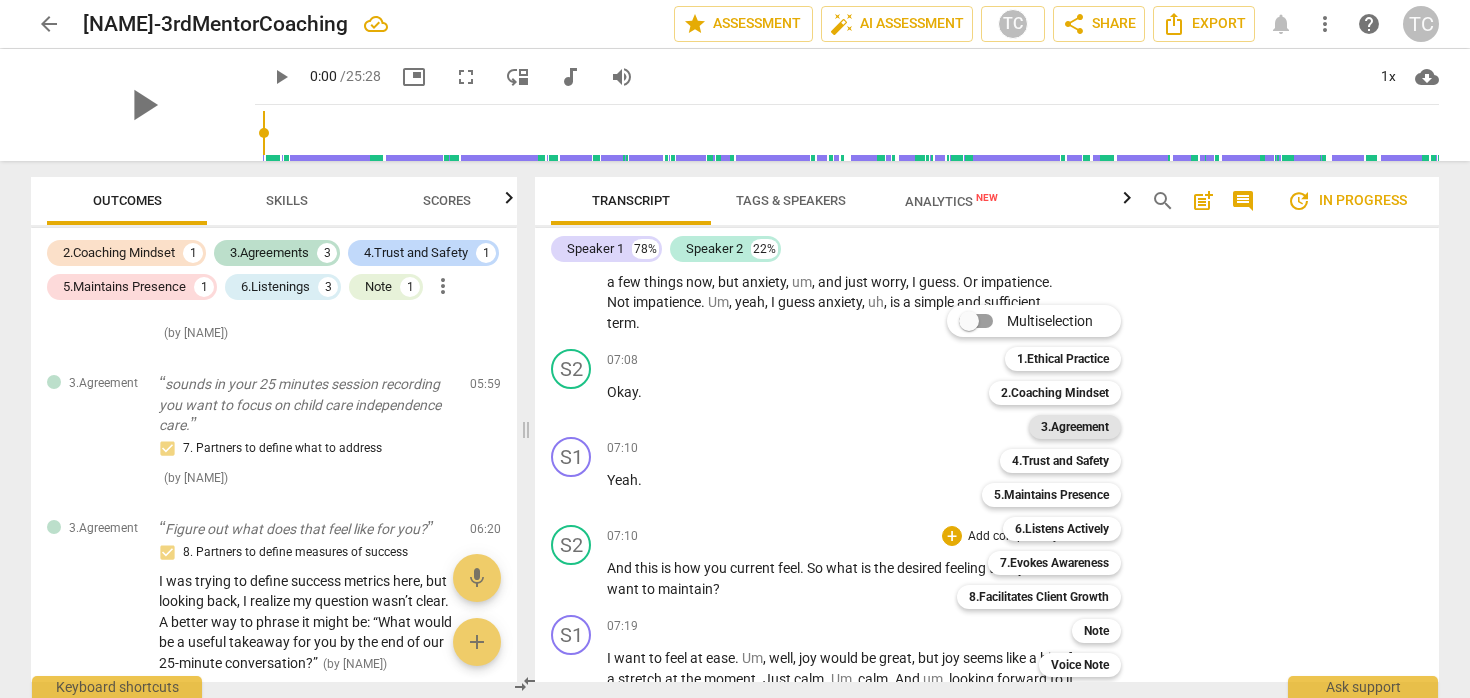 click on "3.Agreement" at bounding box center (1075, 427) 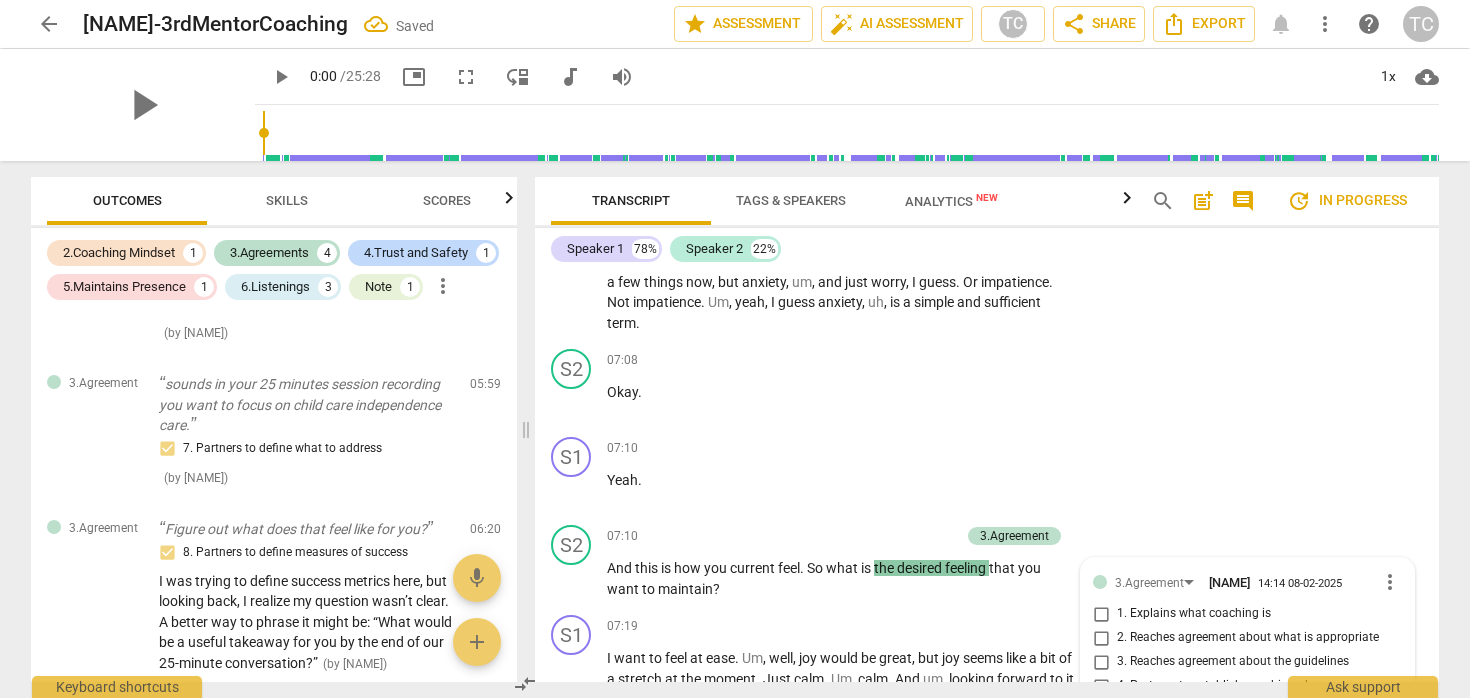 scroll, scrollTop: 2697, scrollLeft: 0, axis: vertical 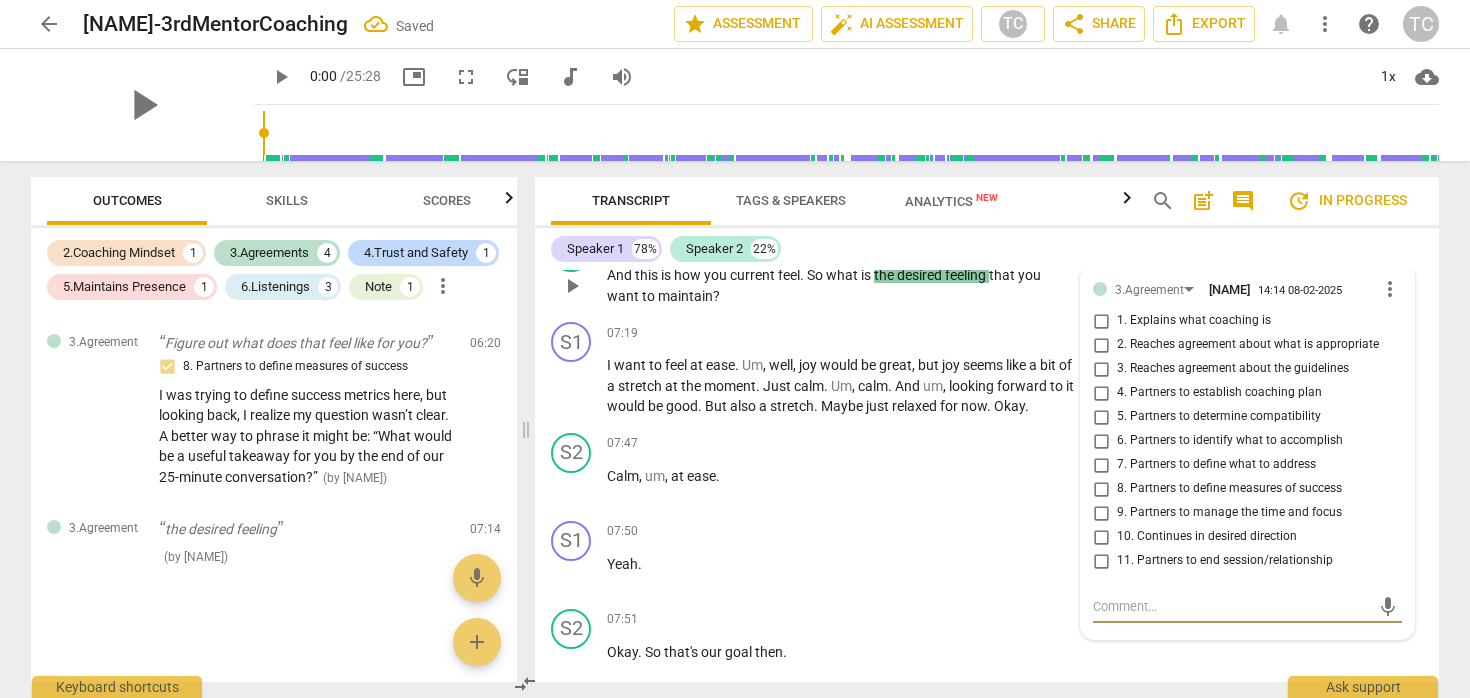 click on "8. Partners to define measures of success" at bounding box center (1229, 489) 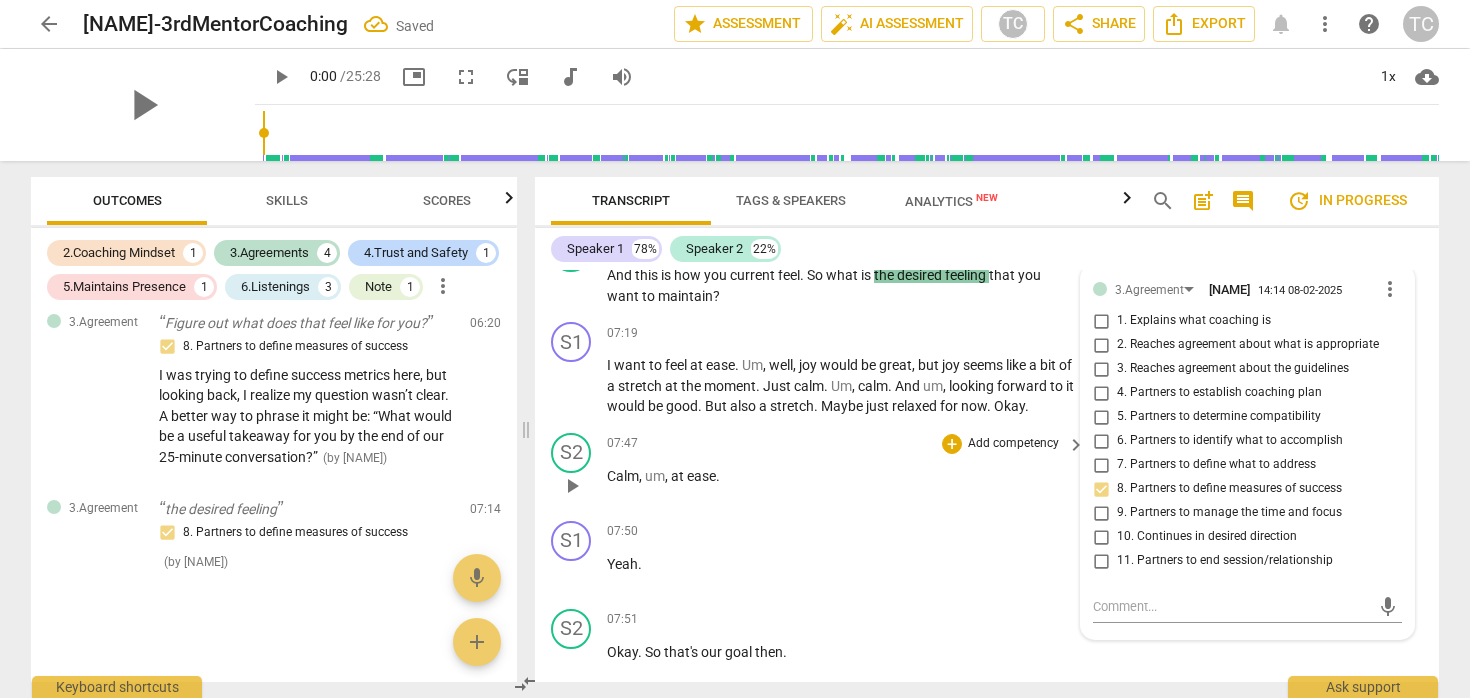 click on "[TIME] + Add competency keyboard_arrow_right Calm , um , at ease ." at bounding box center [847, 469] 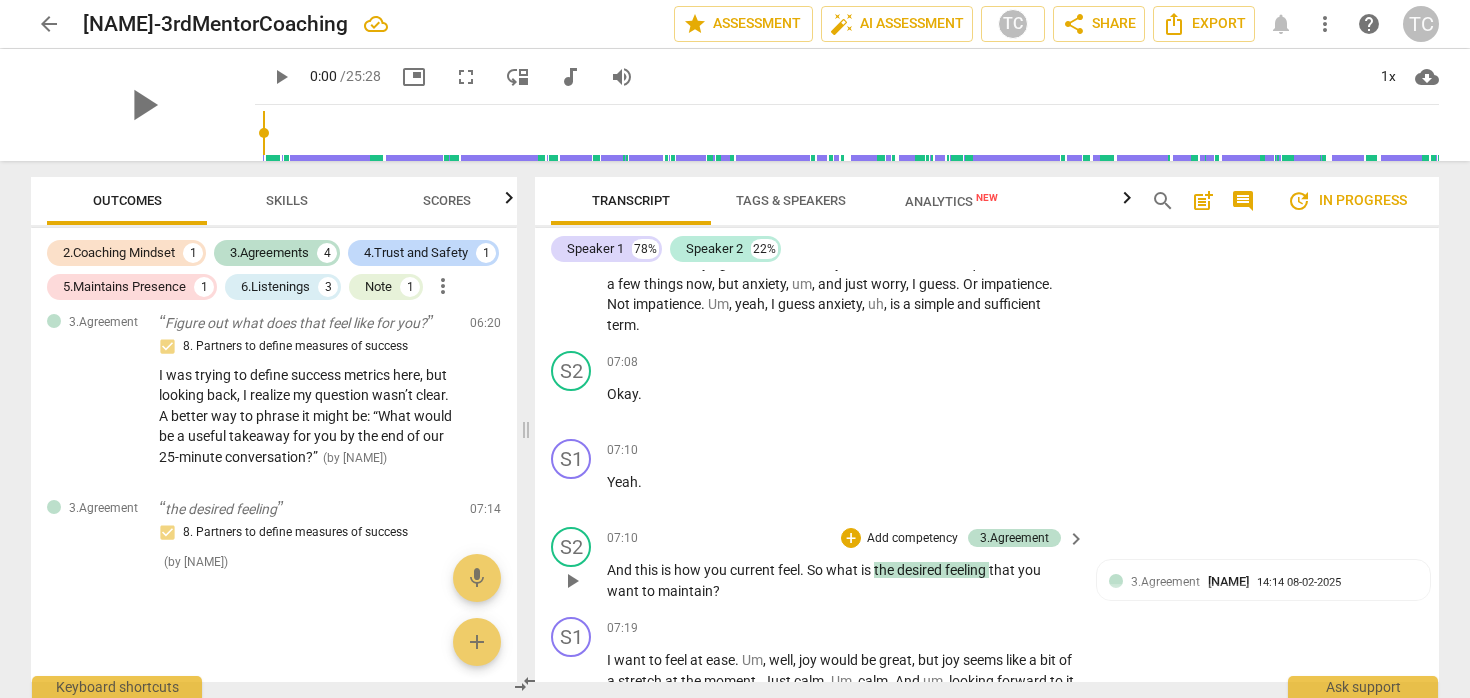 scroll, scrollTop: 2243, scrollLeft: 0, axis: vertical 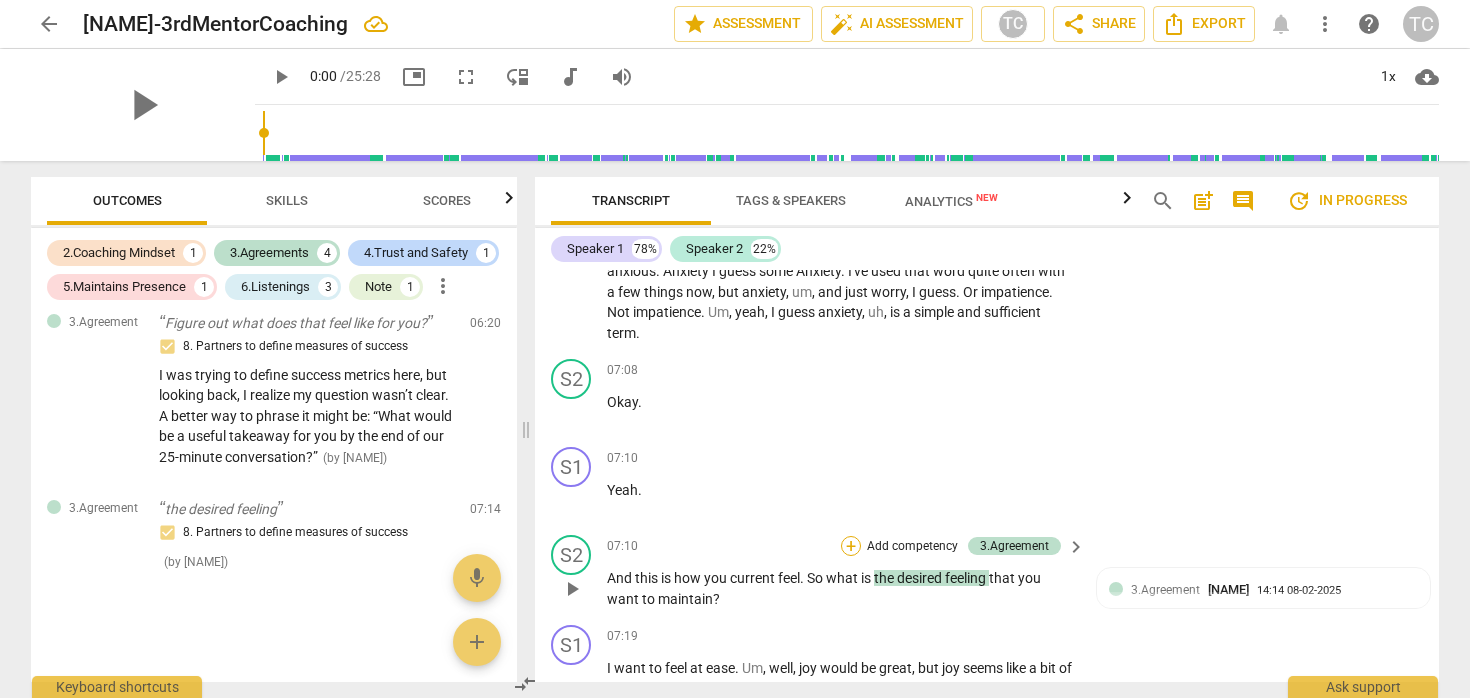 click on "+" at bounding box center [851, 546] 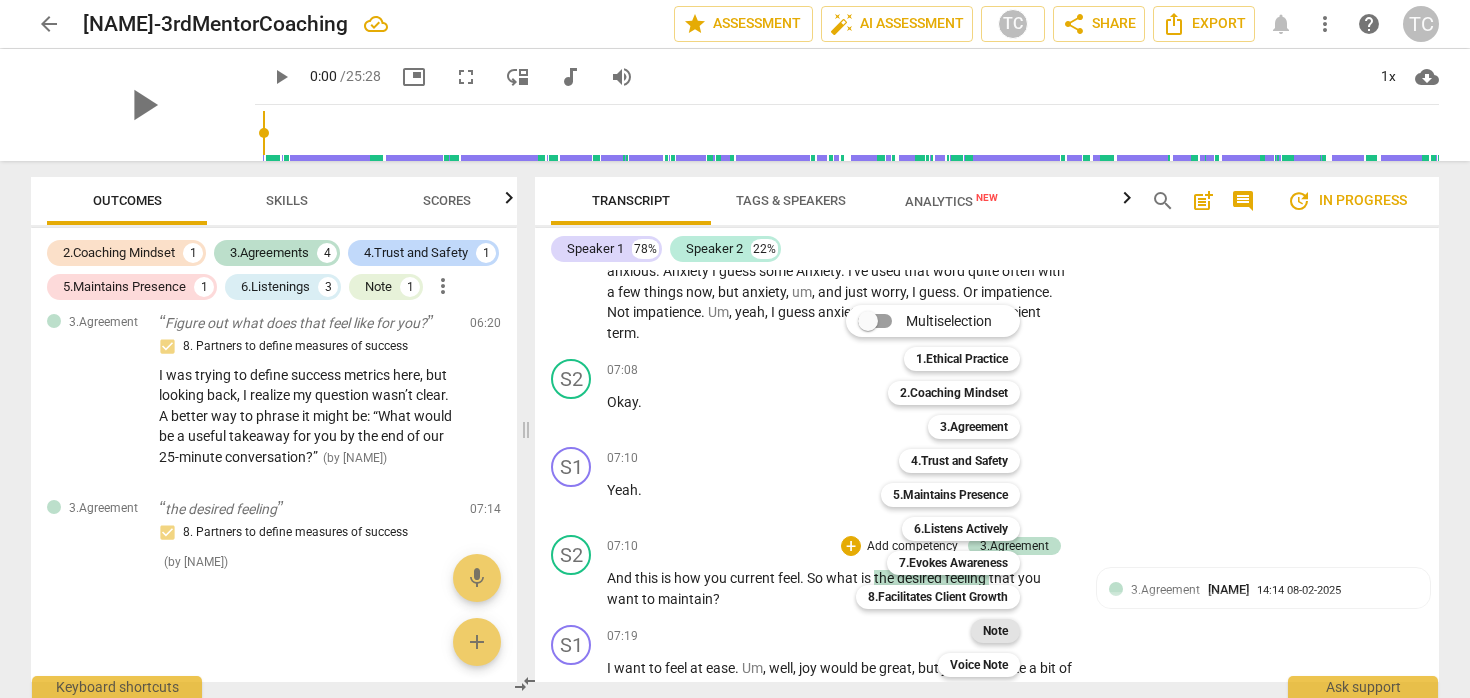 click on "Note" at bounding box center (995, 631) 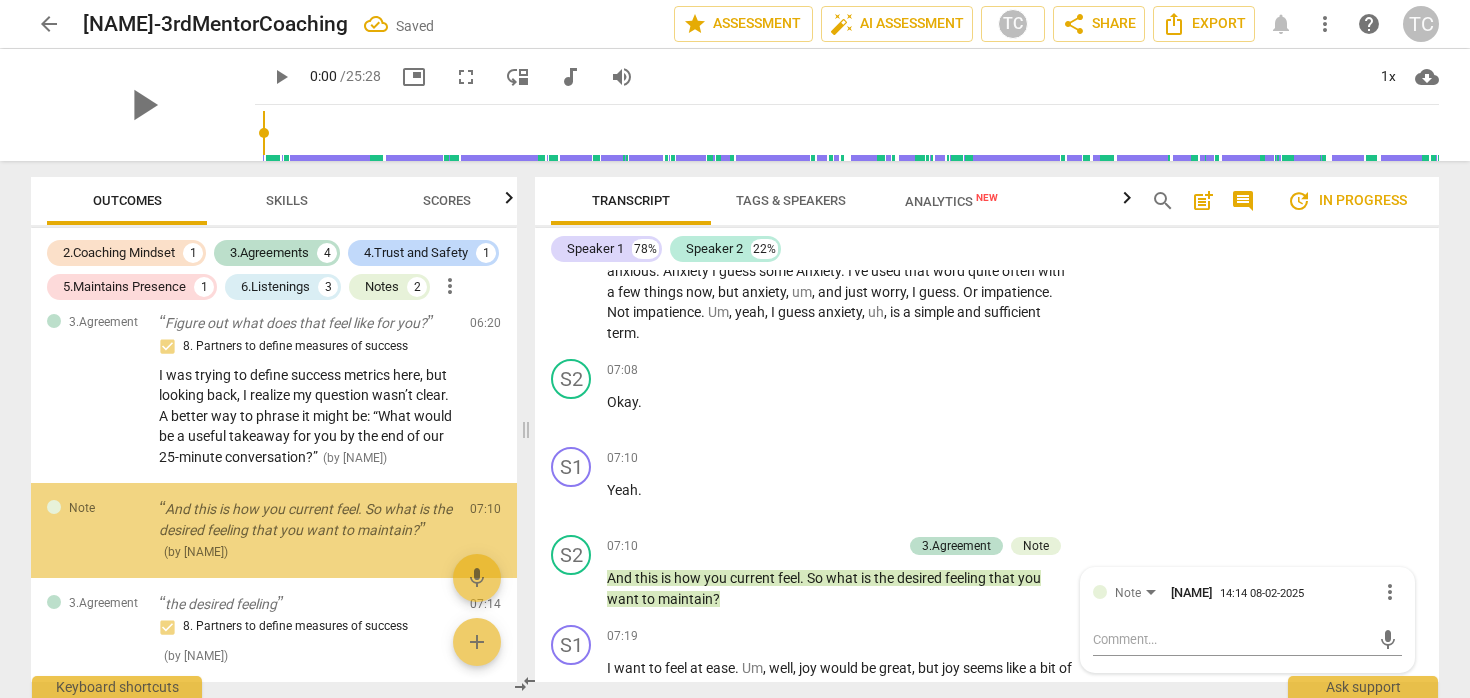 scroll, scrollTop: 1327, scrollLeft: 0, axis: vertical 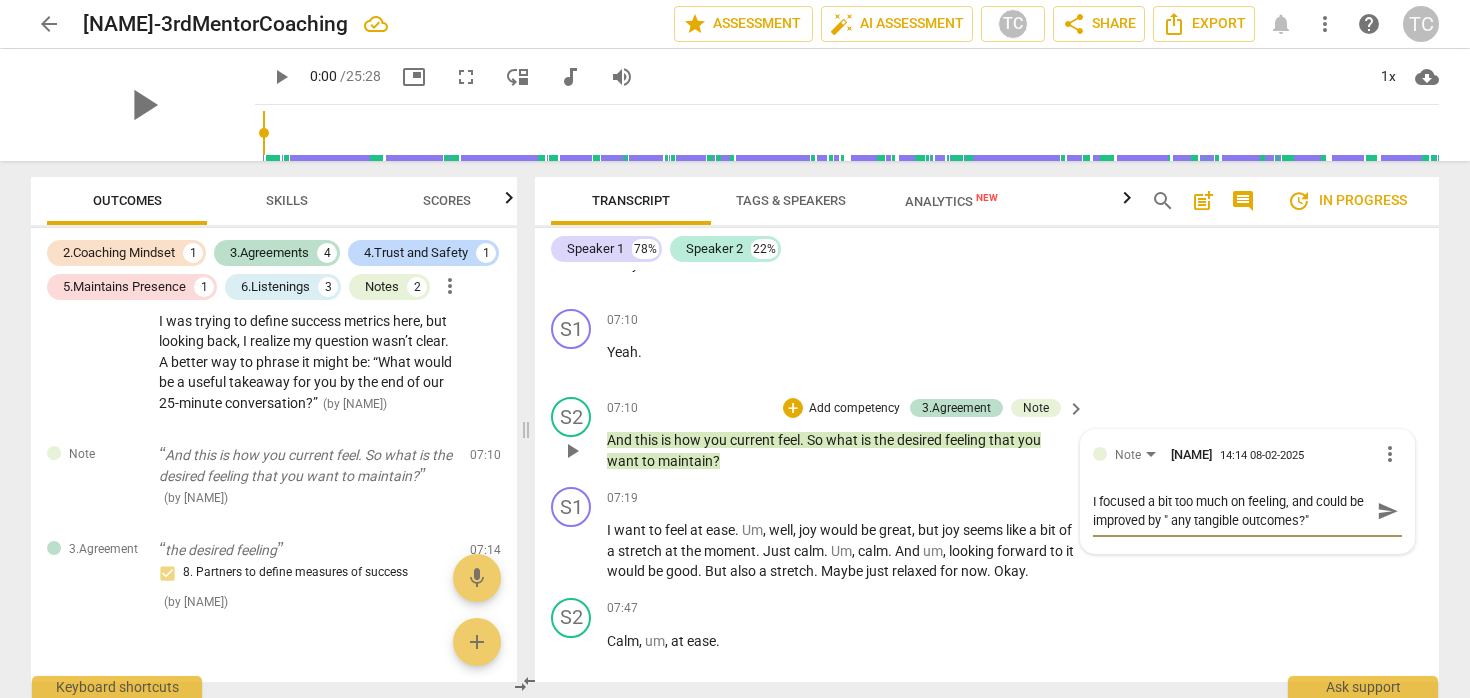 click on "I focused a bit too much on feeling, and could be improved by " any tangible outcomes?"" at bounding box center (1231, 511) 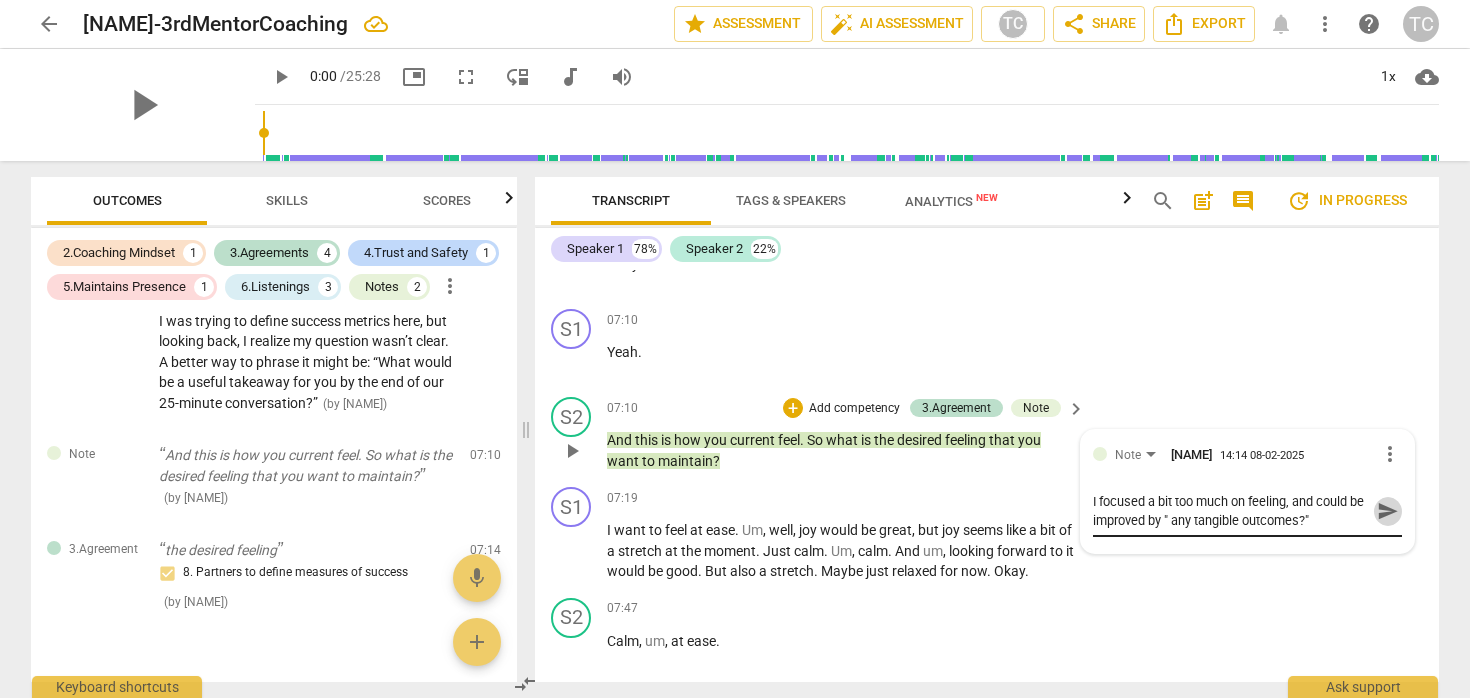 click on "send" at bounding box center (1388, 511) 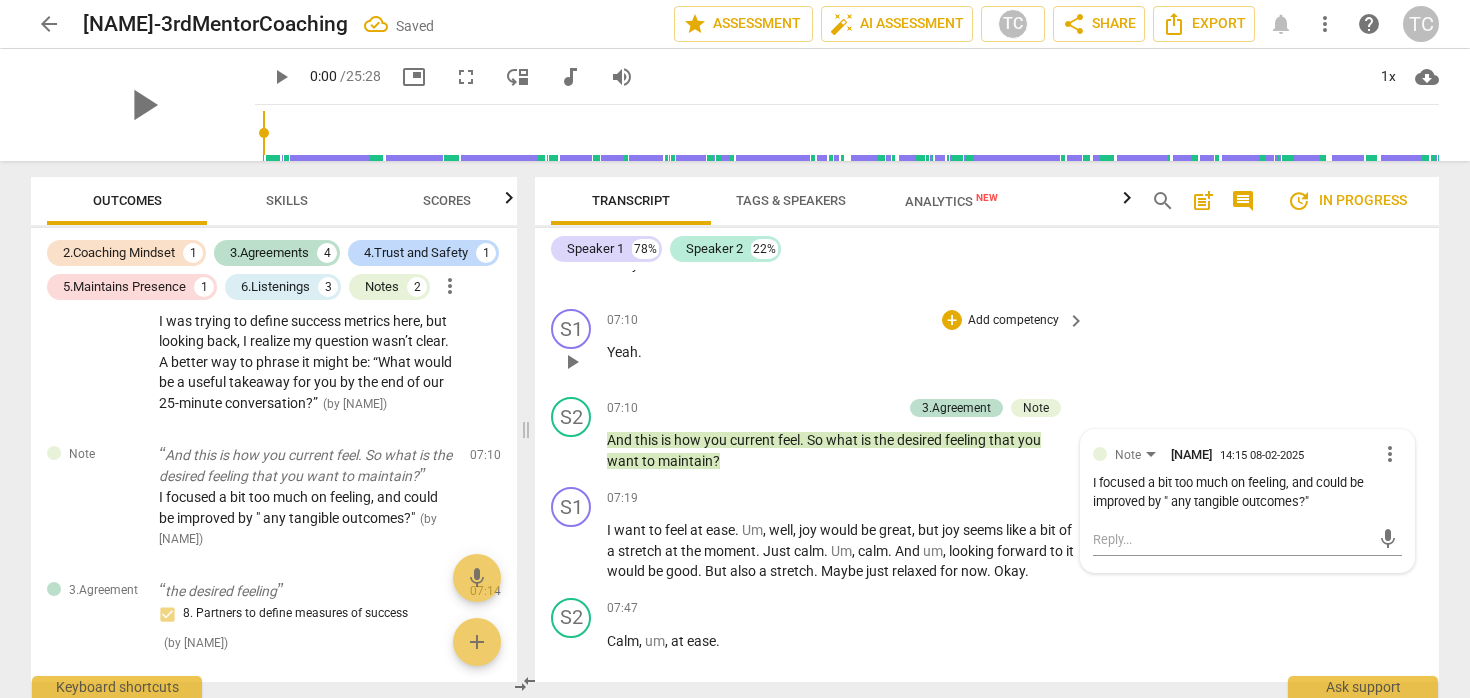 click on "S1 play_arrow pause 07:10 + Add competency keyboard_arrow_right Yeah ." at bounding box center [987, 345] 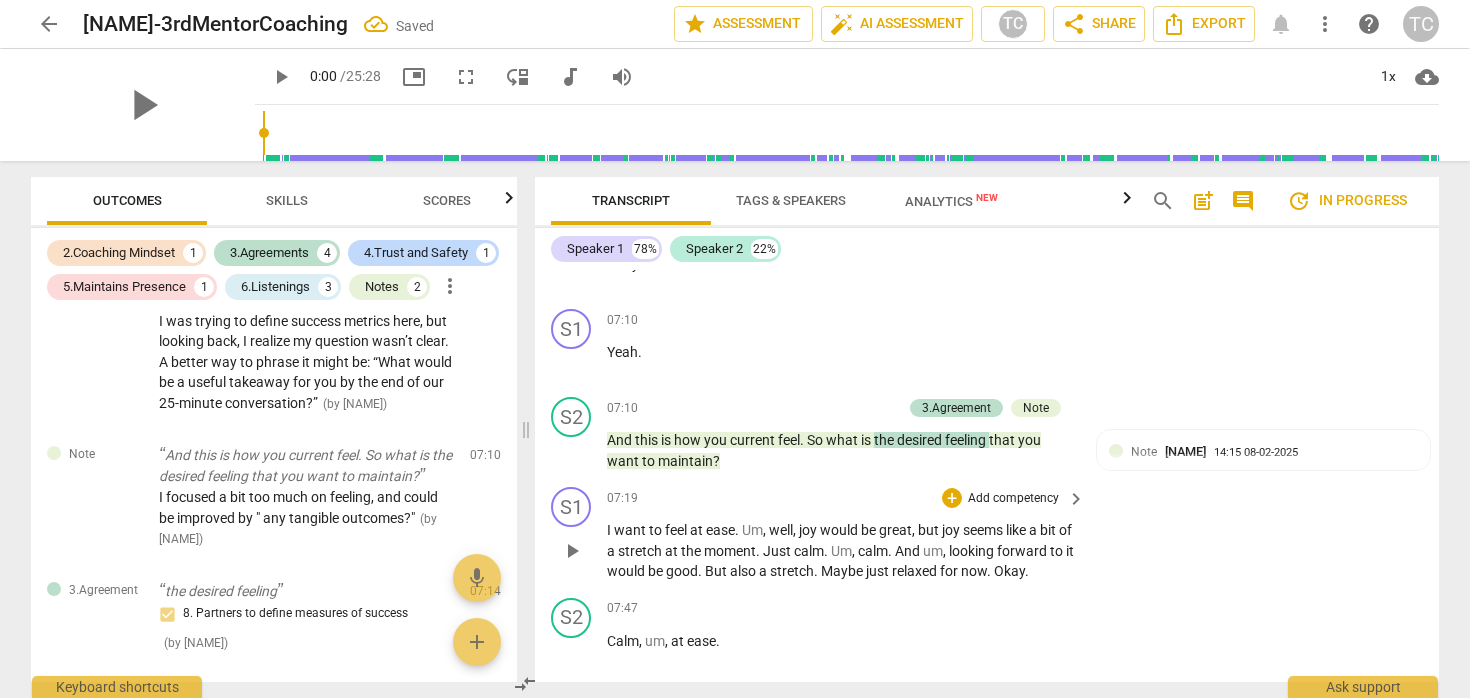 click on "just" at bounding box center [879, 571] 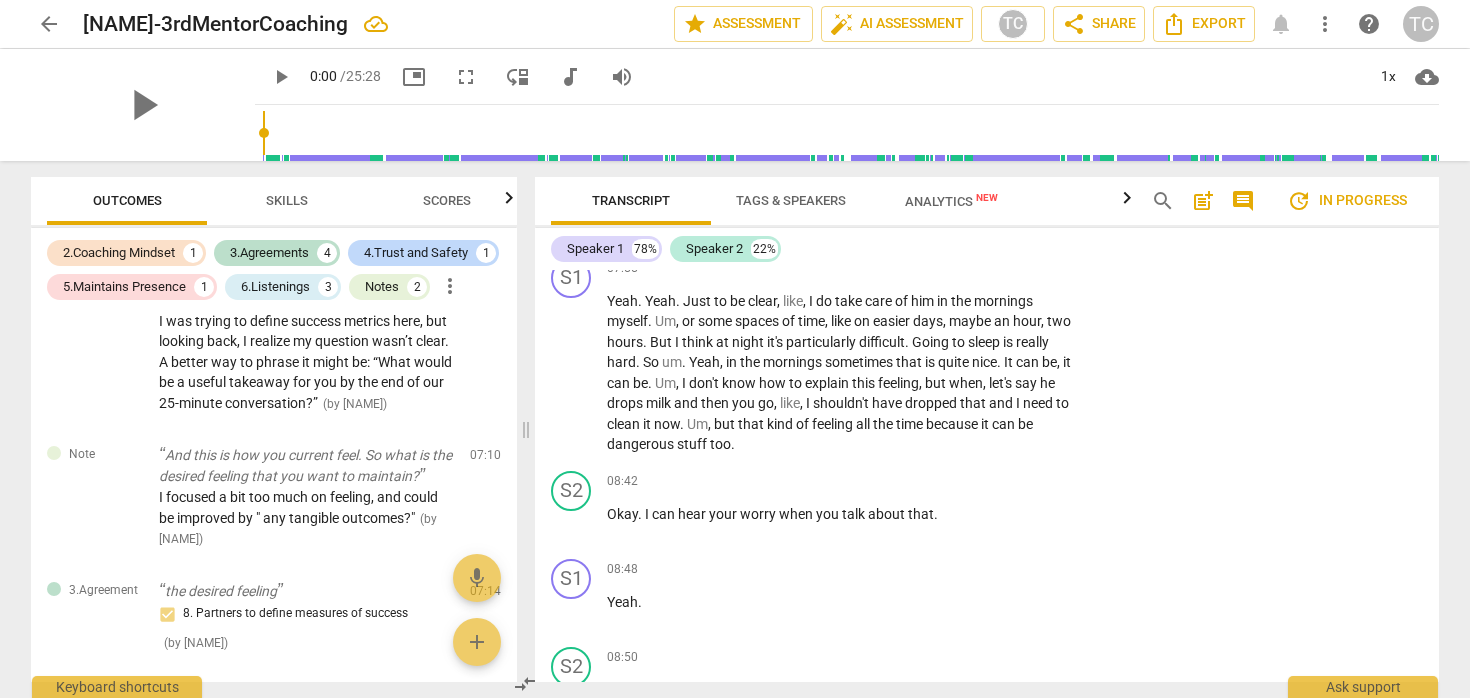 scroll, scrollTop: 2987, scrollLeft: 0, axis: vertical 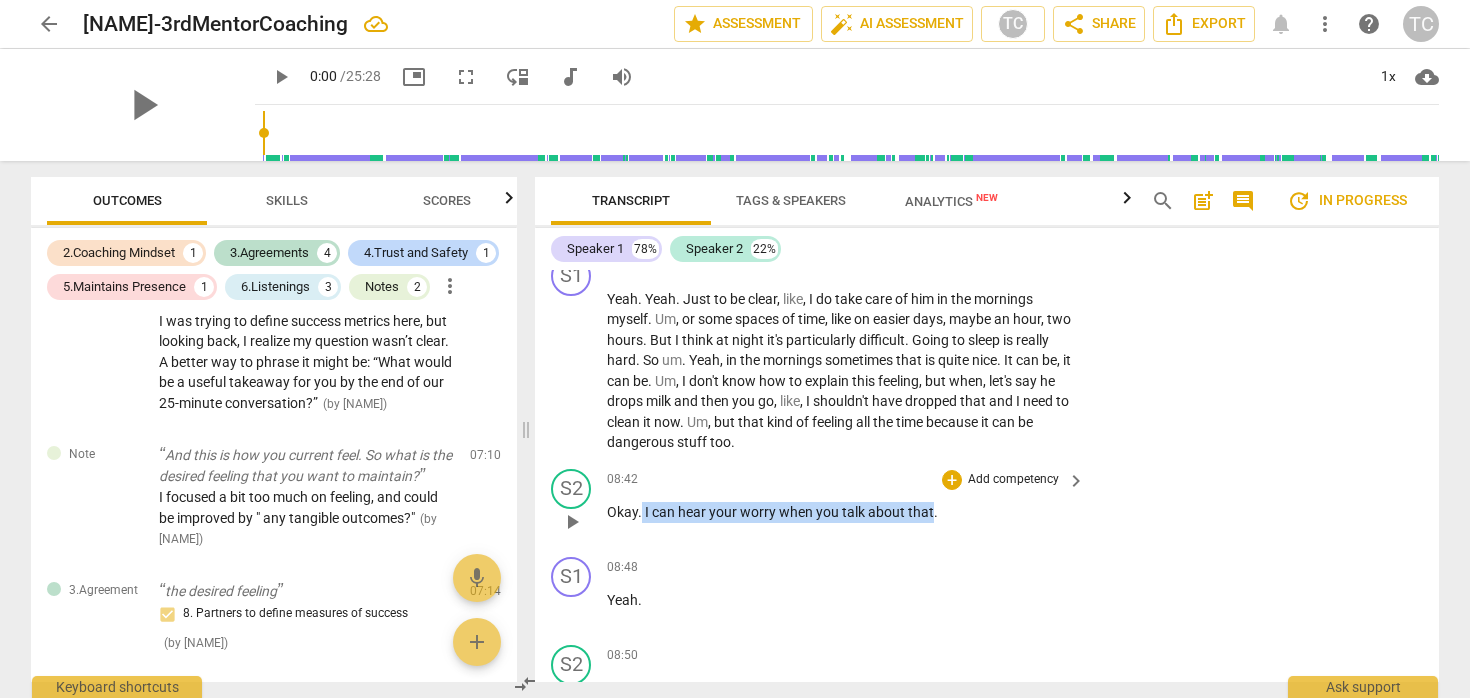 drag, startPoint x: 930, startPoint y: 531, endPoint x: 641, endPoint y: 533, distance: 289.00693 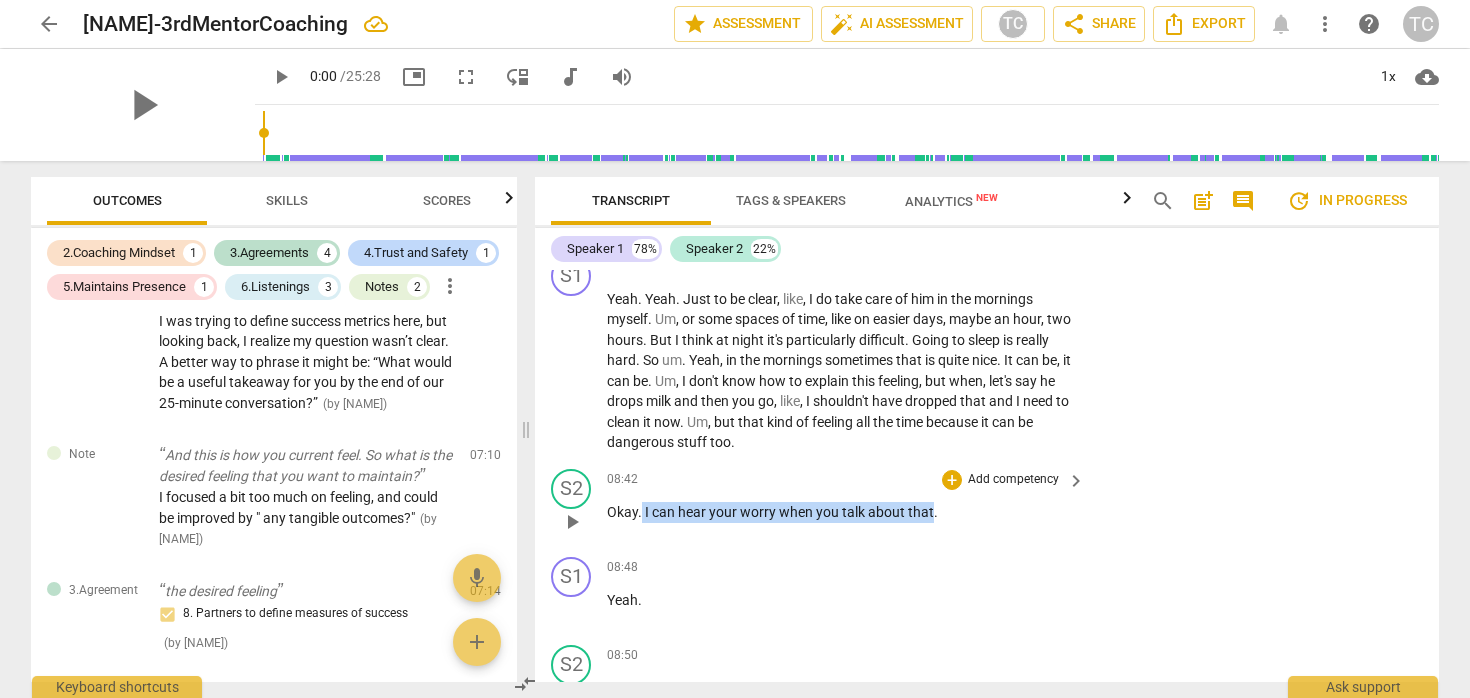 click on "Okay . I can hear your worry when you talk about that ." at bounding box center (841, 512) 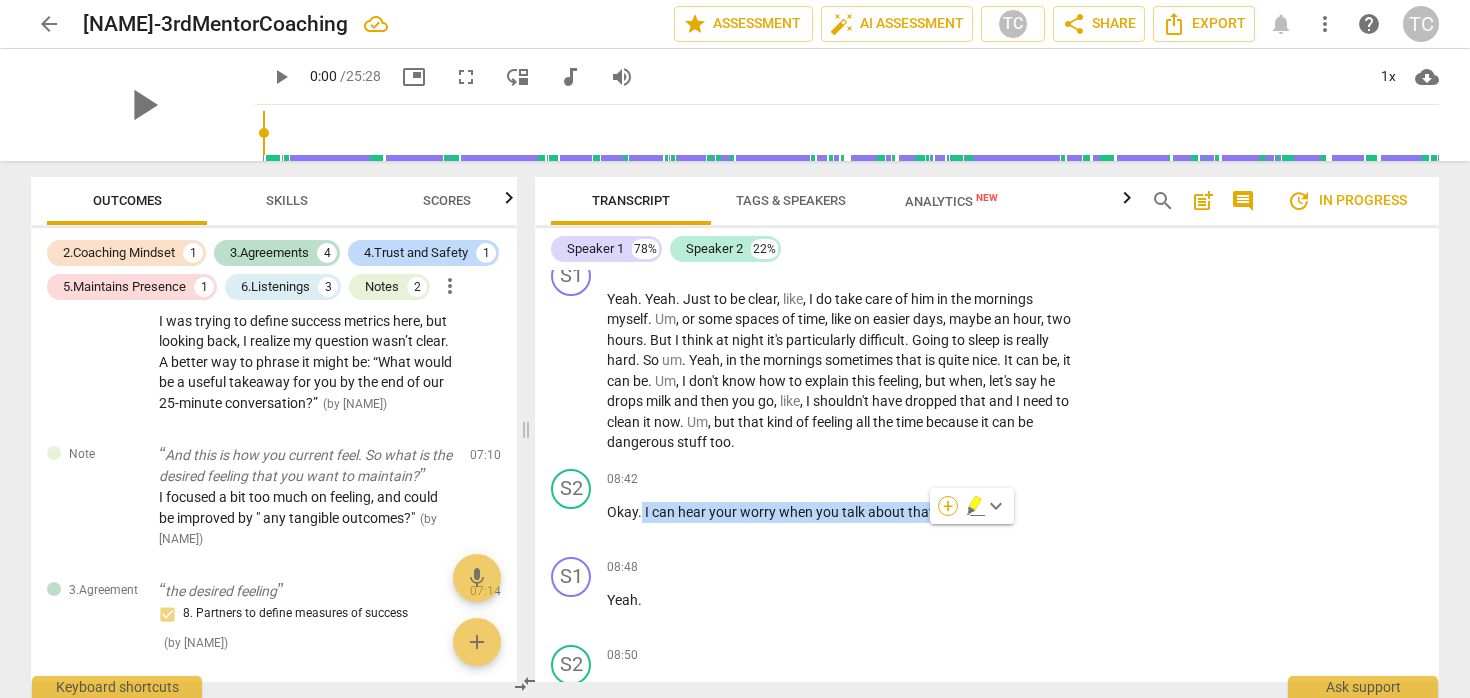 click on "+" at bounding box center [948, 506] 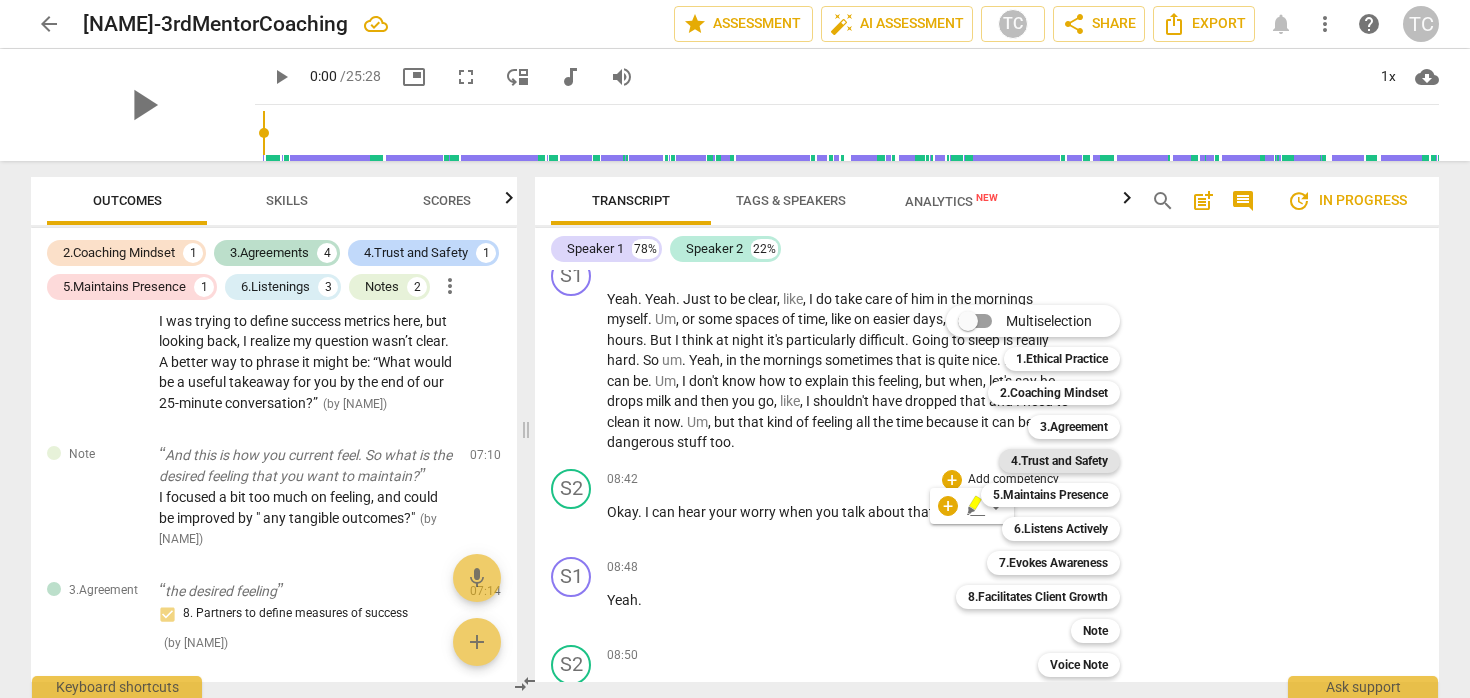 click on "4.Trust and Safety" at bounding box center [1059, 461] 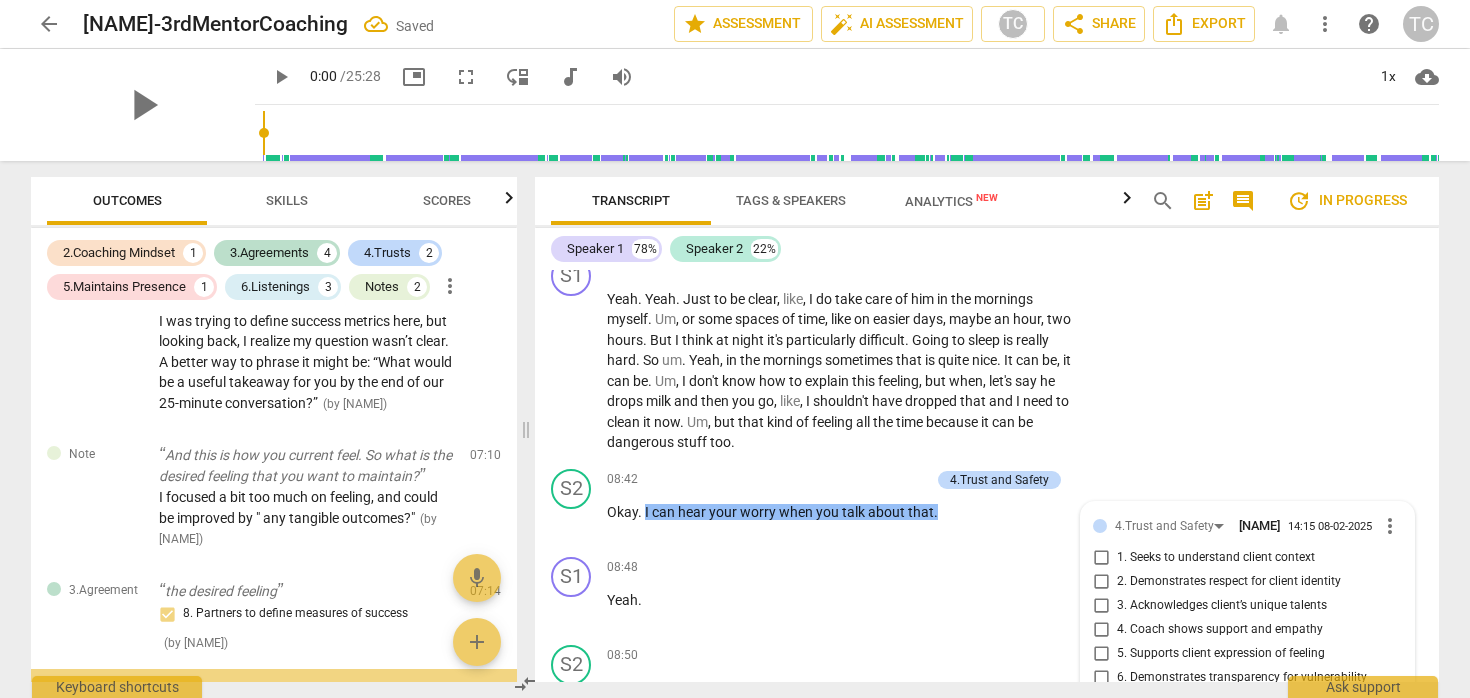 scroll, scrollTop: 3262, scrollLeft: 0, axis: vertical 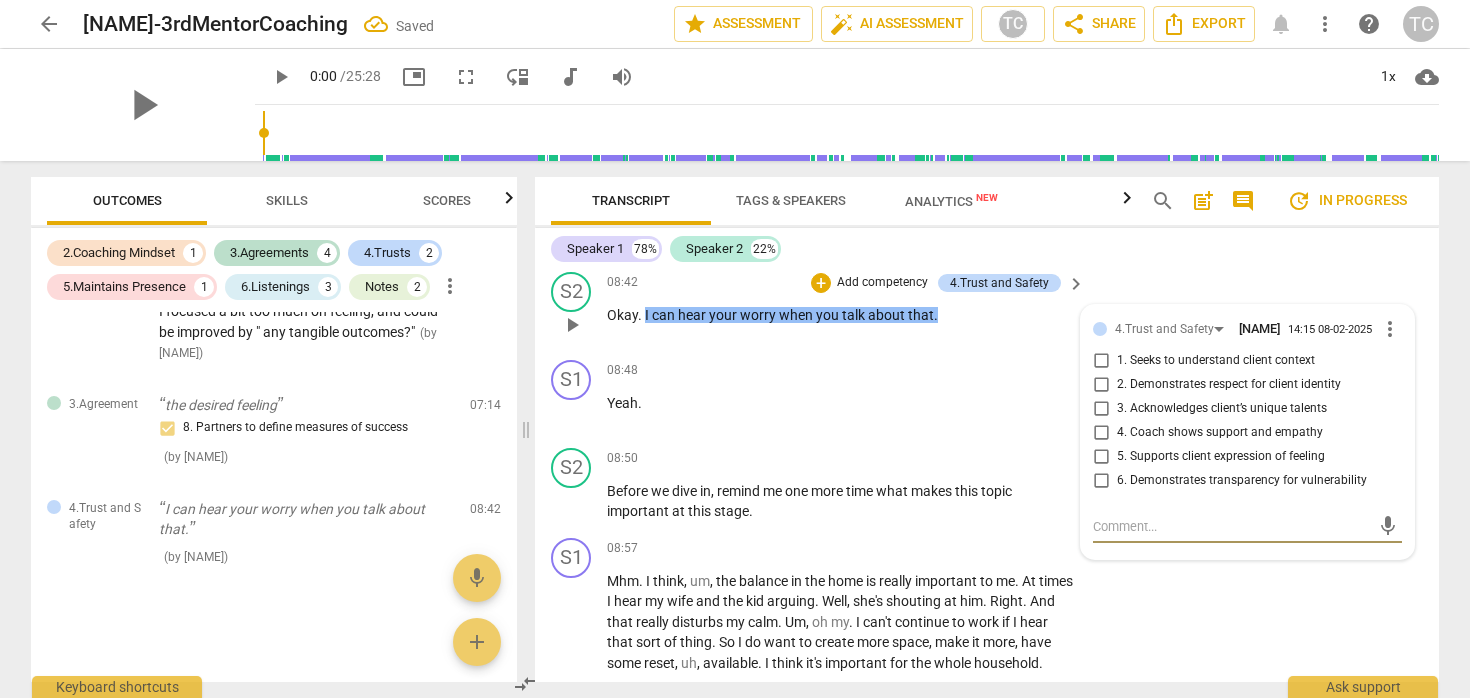 click on "1. Seeks to understand client context" at bounding box center [1216, 361] 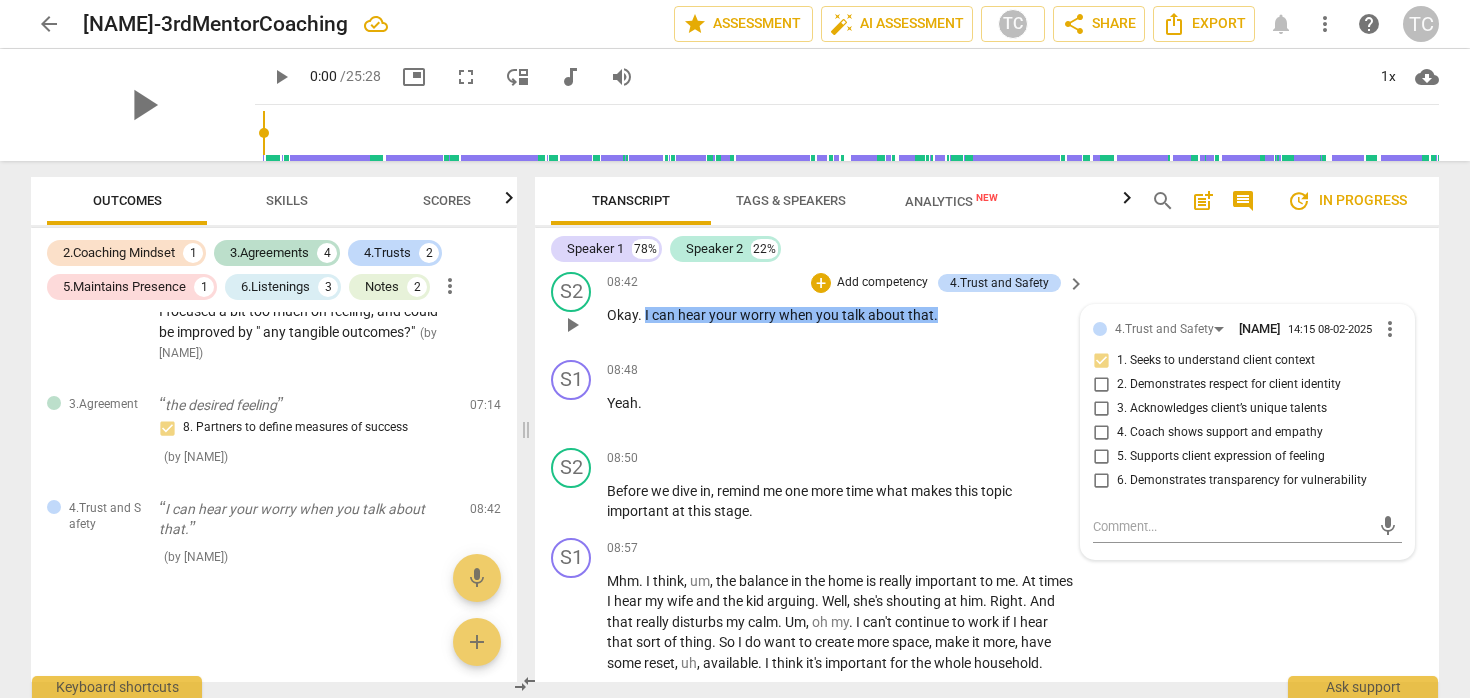 click on "1. Seeks to understand client context" at bounding box center [1216, 361] 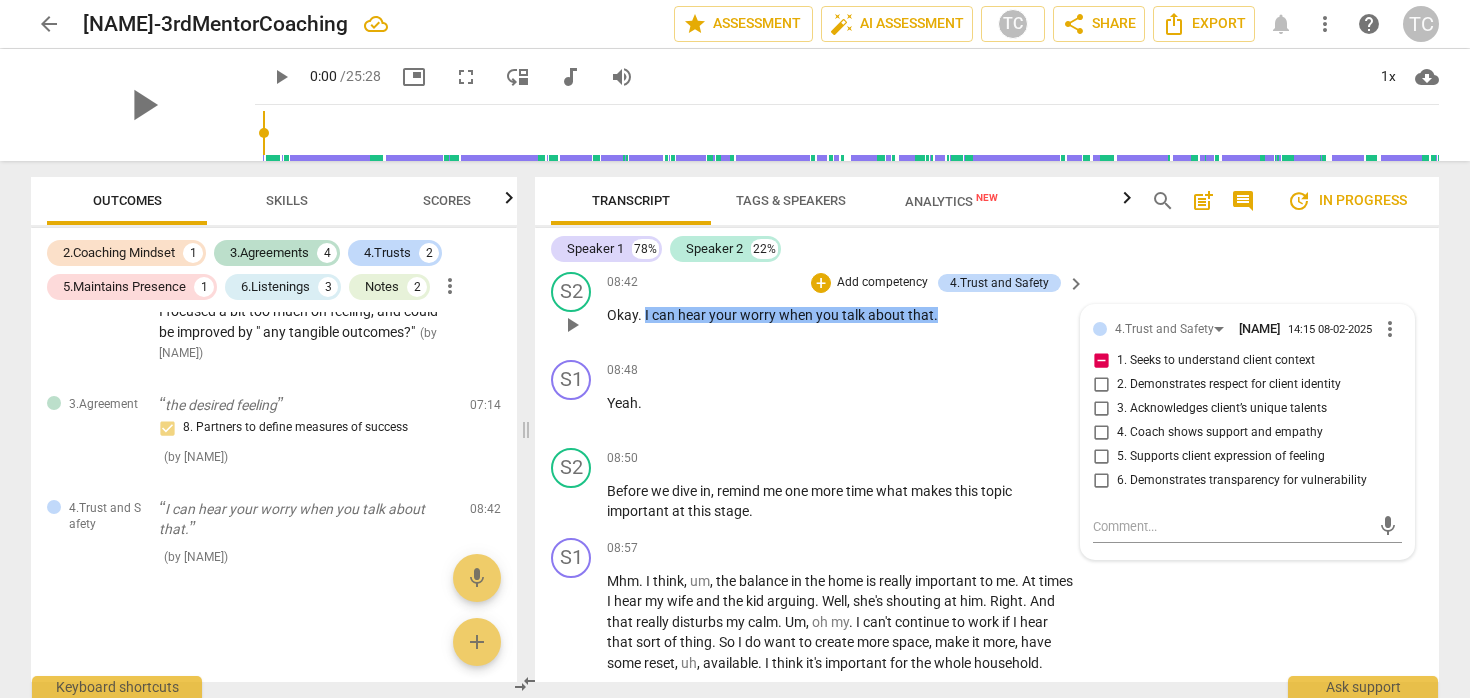 click on "1. Seeks to understand client context" at bounding box center [1101, 361] 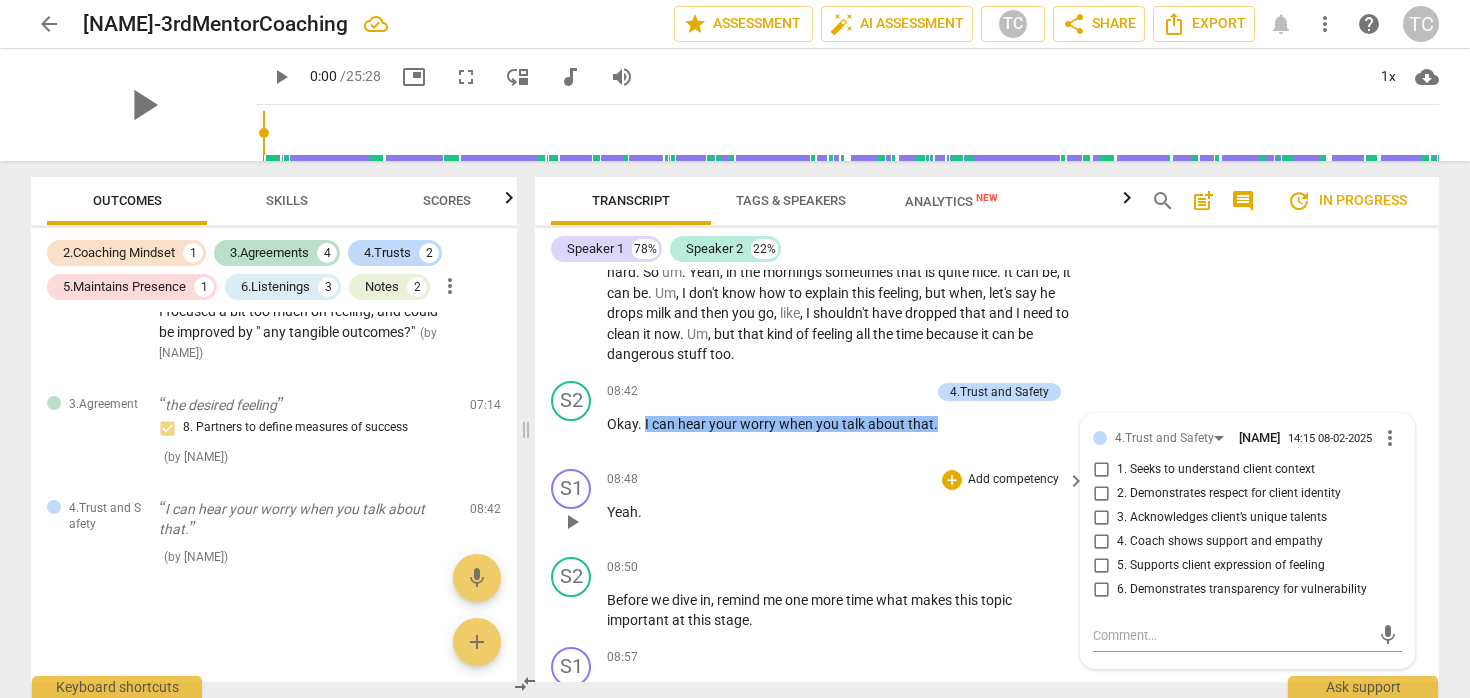scroll, scrollTop: 3074, scrollLeft: 0, axis: vertical 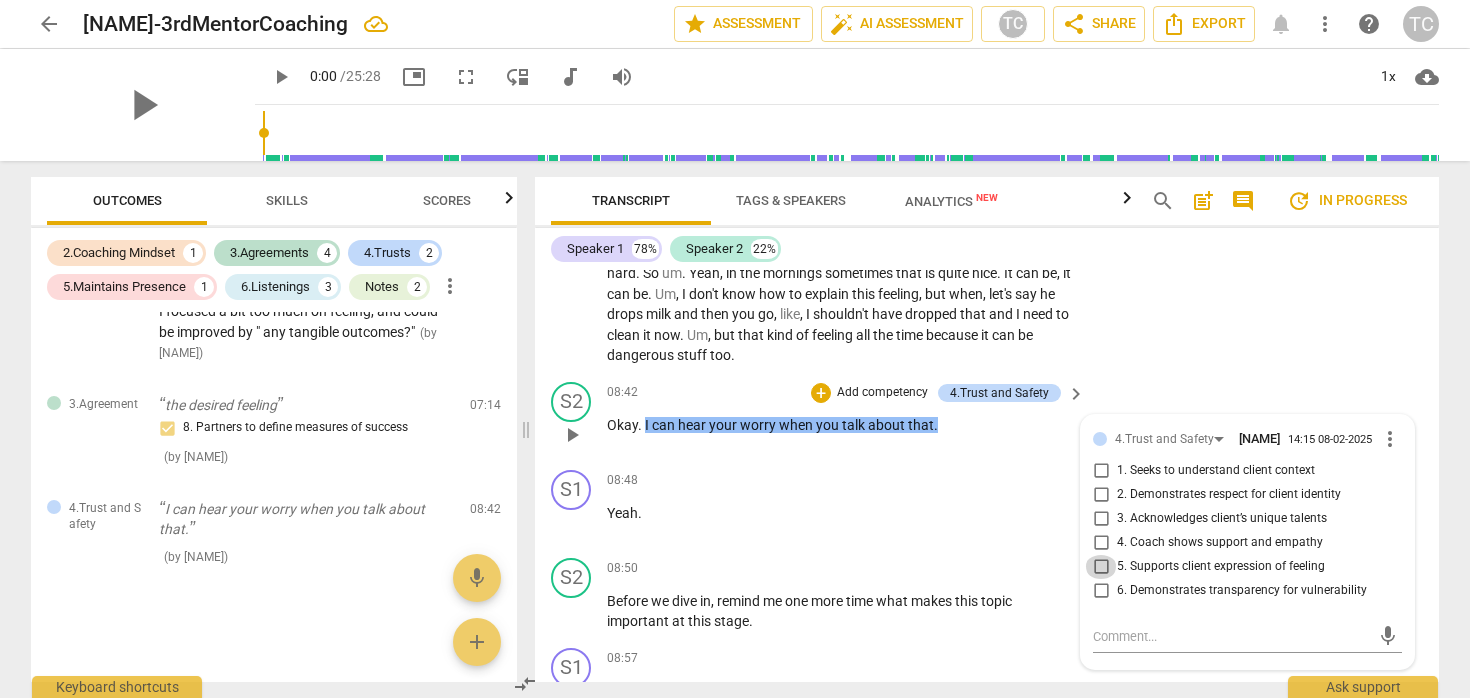 click on "5. Supports client expression of feeling" at bounding box center (1101, 567) 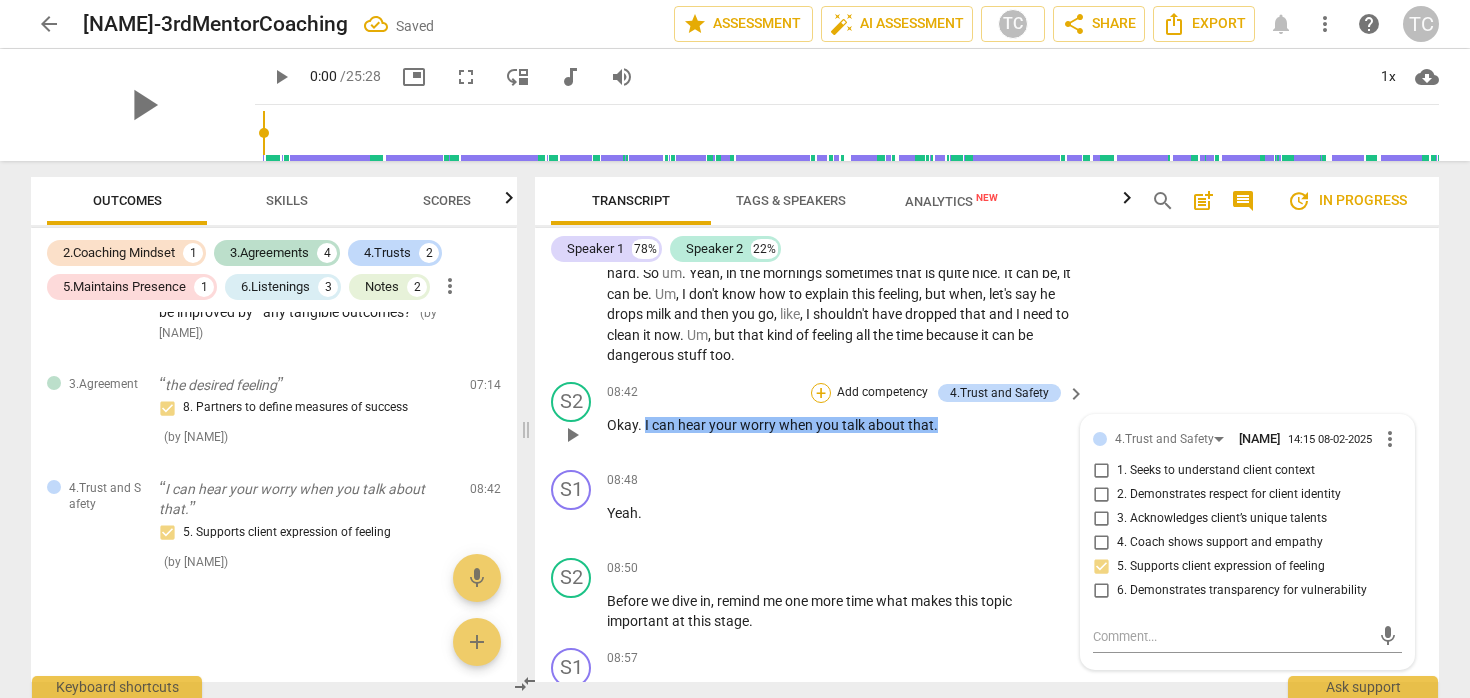 click on "+" at bounding box center (821, 393) 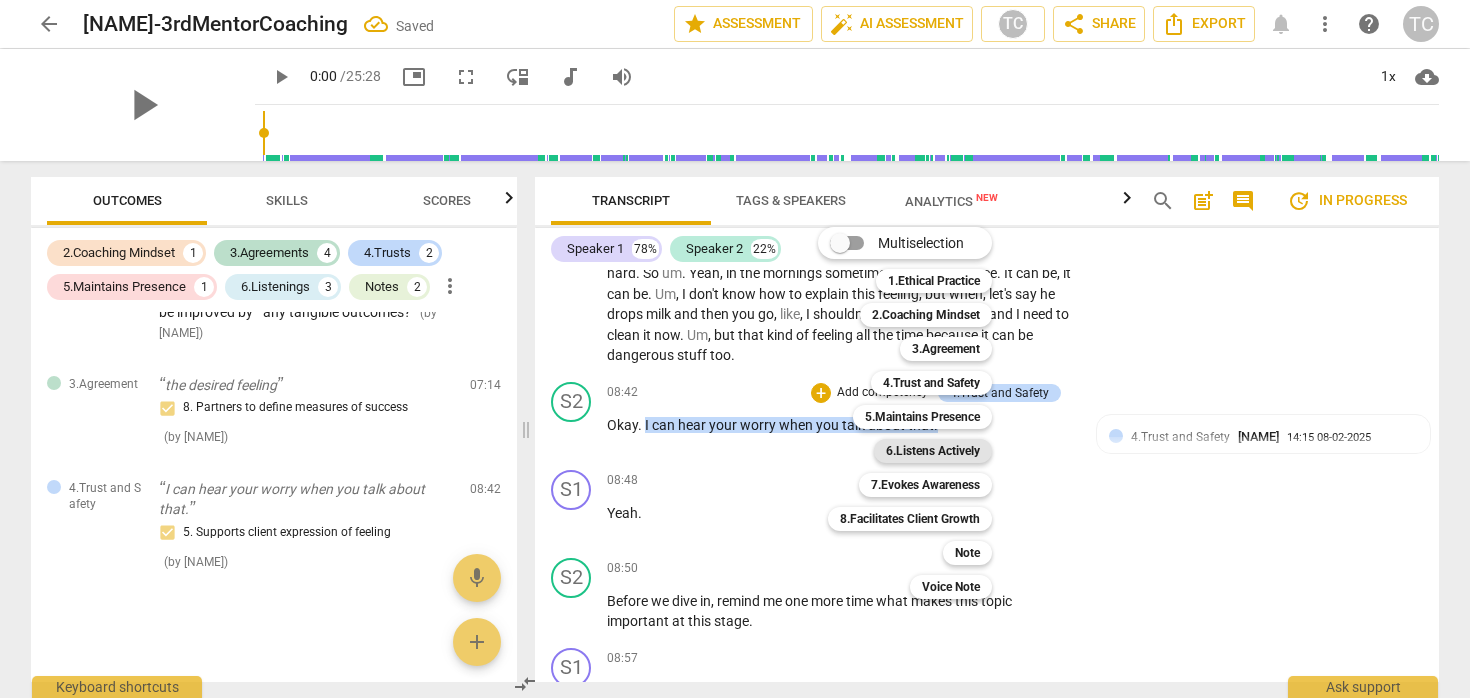 click on "6.Listens Actively" at bounding box center [933, 451] 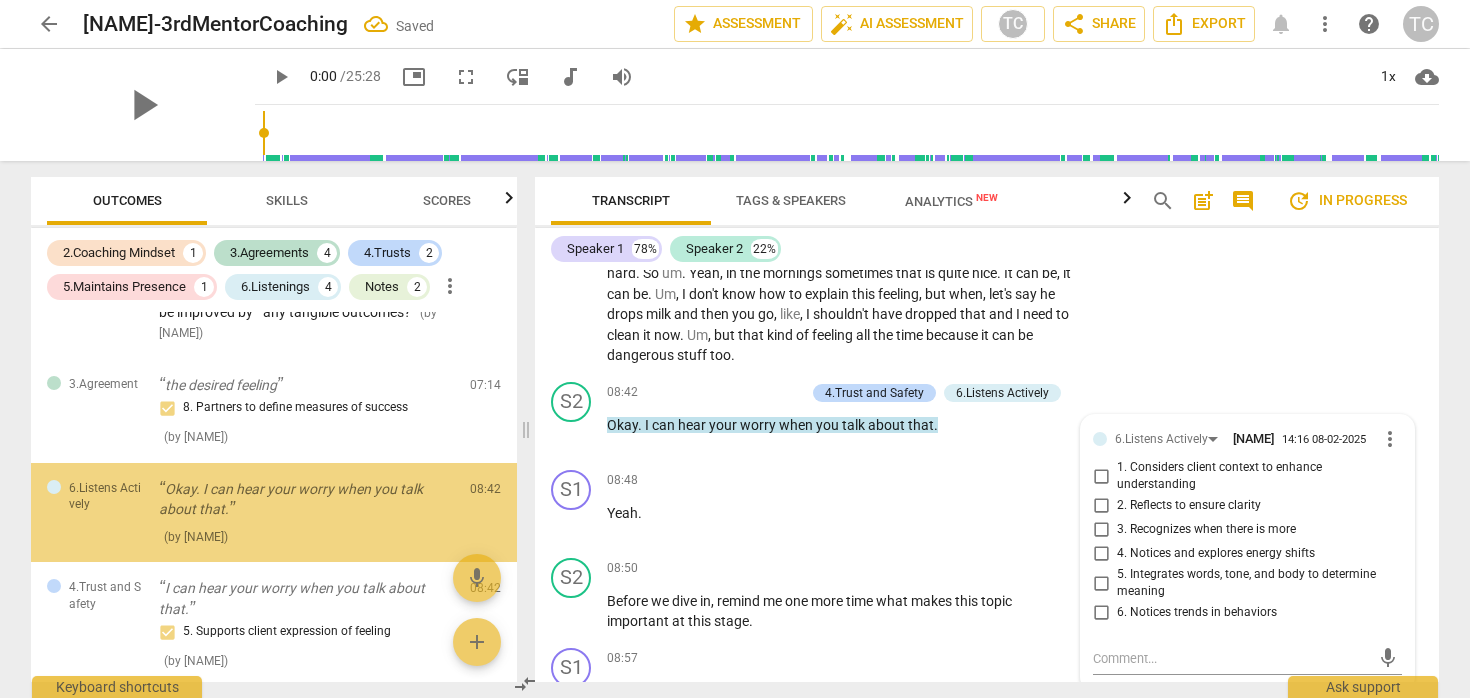 scroll, scrollTop: 3086, scrollLeft: 0, axis: vertical 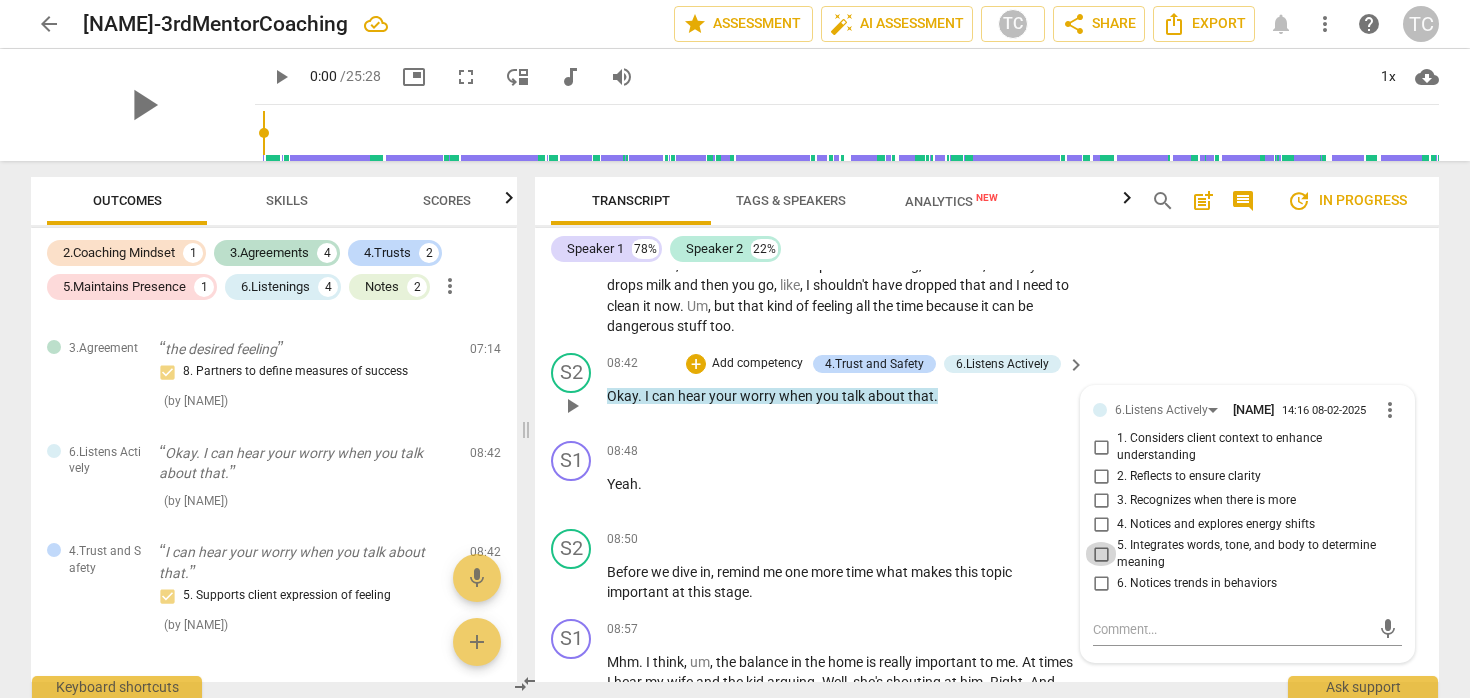 click on "5. Integrates words, tone, and body to determine meaning" at bounding box center [1101, 554] 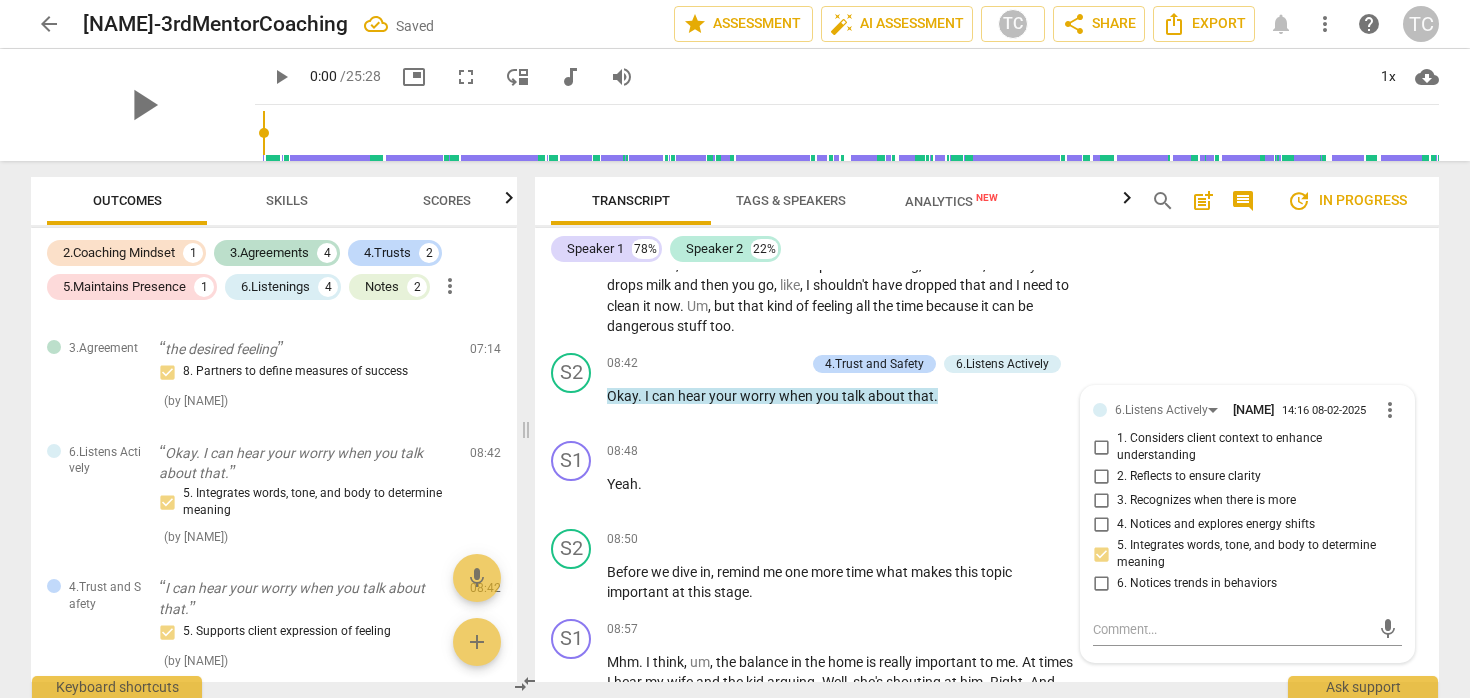 click on "S1 play_arrow pause 07:55 + Add competency keyboard_arrow_right Yeah .   Yeah .   Just   to   be   clear ,   like ,   I   do   take   care   of   him   in   the   mornings   myself .   Um ,   or   some   spaces   of   time ,   like   on   easier   days ,   maybe   an   hour ,   two   hours .   But   I   think   at   night   it's   particularly   difficult .   Going   to   sleep   is   really   hard .   So   um .   Yeah ,   in   the   mornings   sometimes   that   is   quite   nice .   It   can   be ,   it   can   be .   Um ,   I   don't   know   how   to   explain   this   feeling ,   but   when ,   let's   say   he   drops   milk   and   then   you   go ,   like ,   I   shouldn't   have   dropped   that   and   I   need   to   clean   it   now .   Um ,   but   that   kind   of   feeling   all   the   time   because   it   can   be   dangerous   stuff   too ." at bounding box center (987, 238) 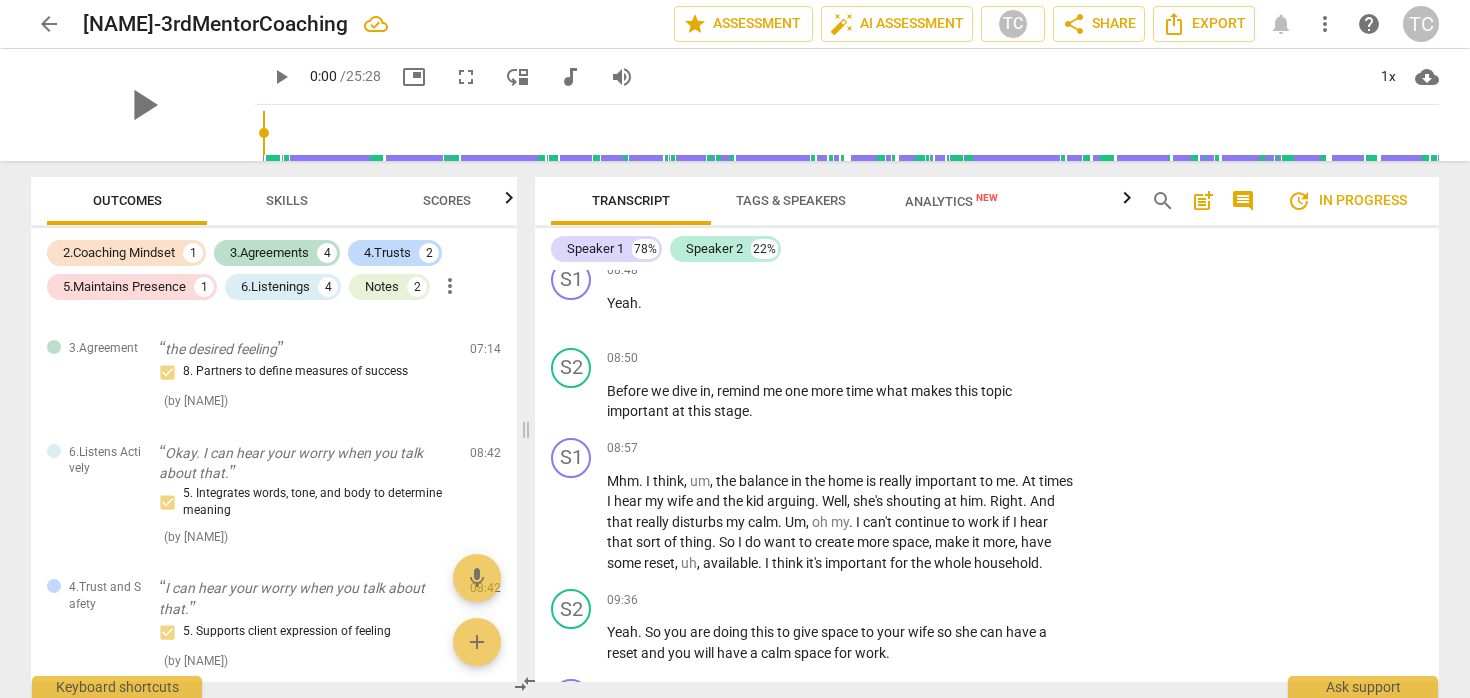 scroll, scrollTop: 3285, scrollLeft: 0, axis: vertical 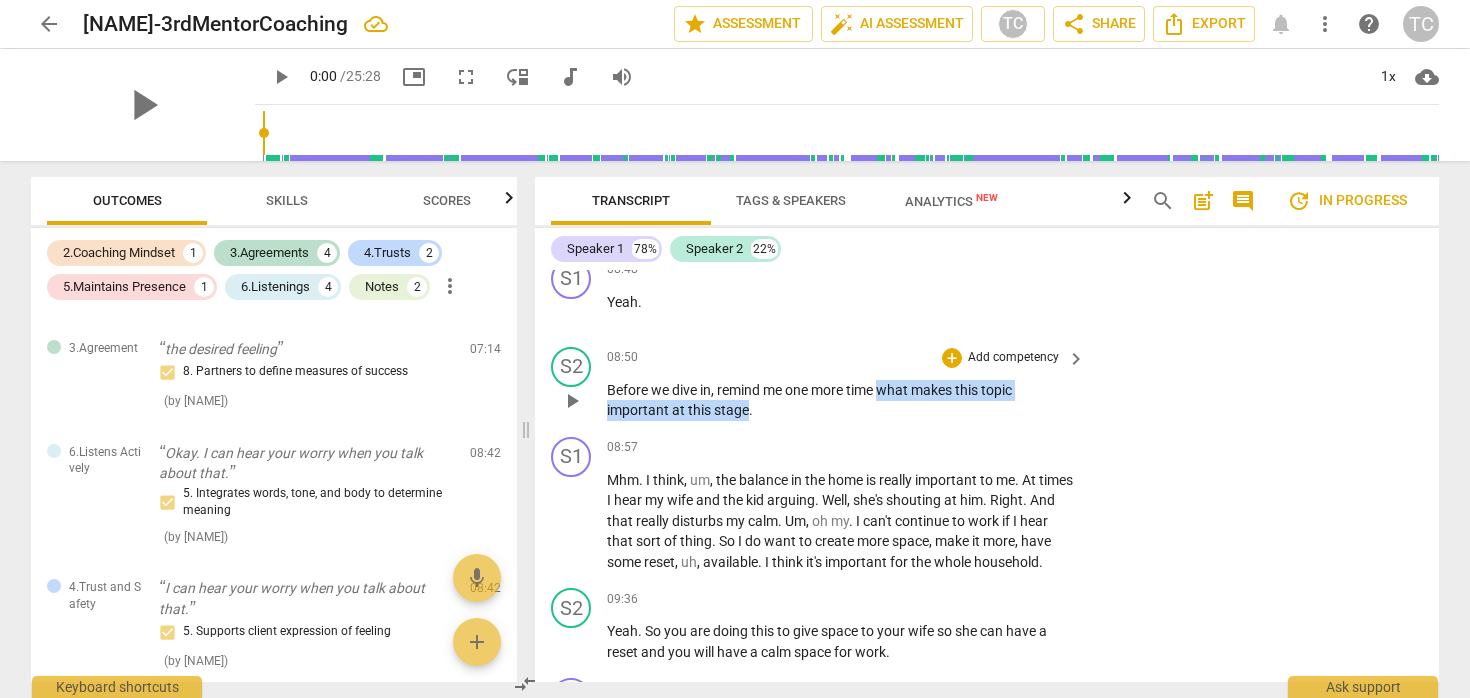 drag, startPoint x: 885, startPoint y: 415, endPoint x: 749, endPoint y: 429, distance: 136.71869 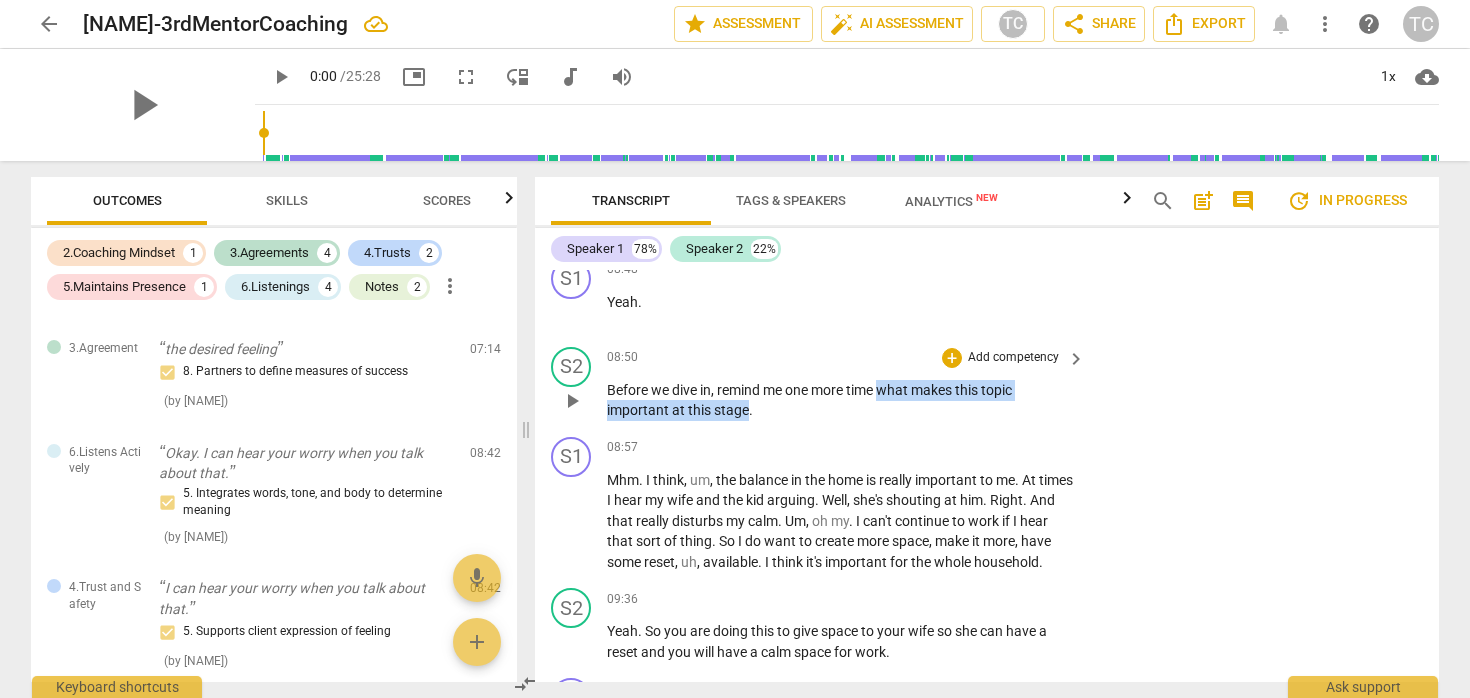 click on "Before we dive in , remind me one more time what makes this topic important at this stage ." at bounding box center (841, 400) 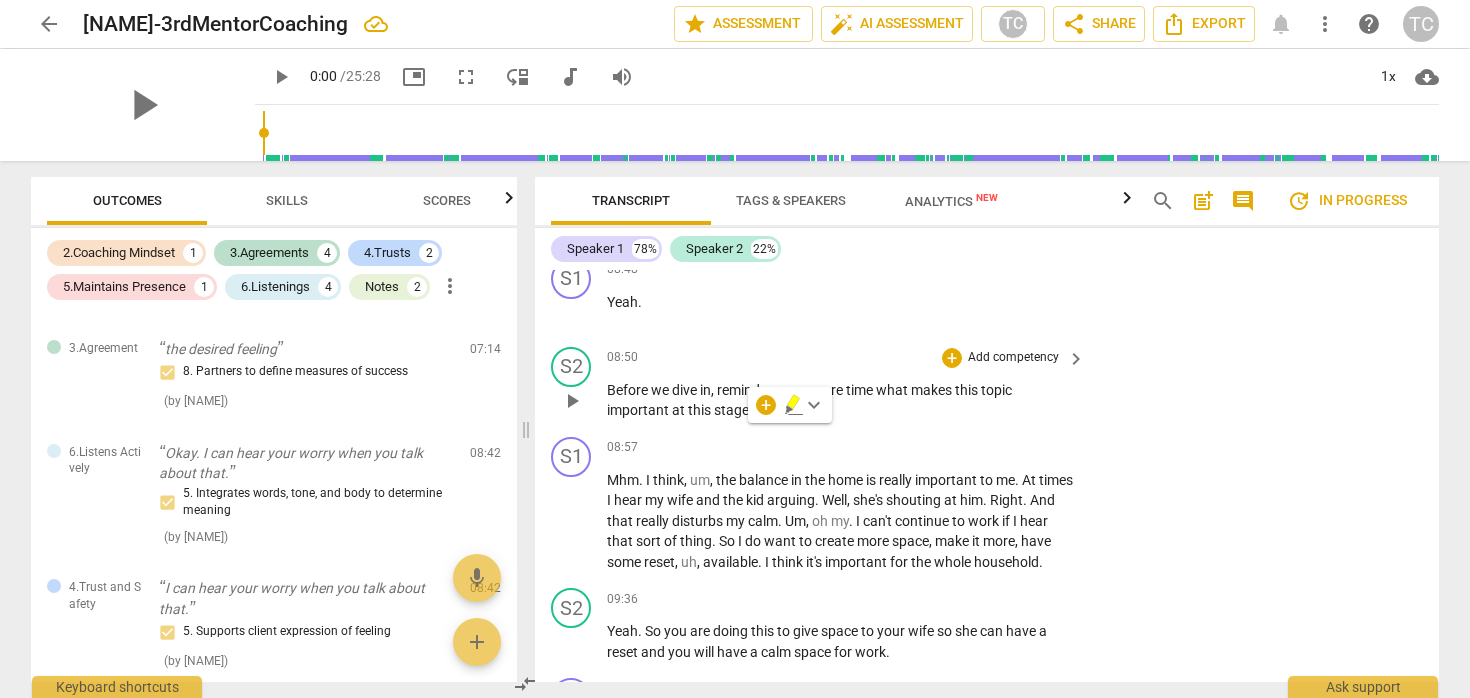 click on "Before we dive in , remind me one more time what makes this topic important at this stage ." at bounding box center [841, 400] 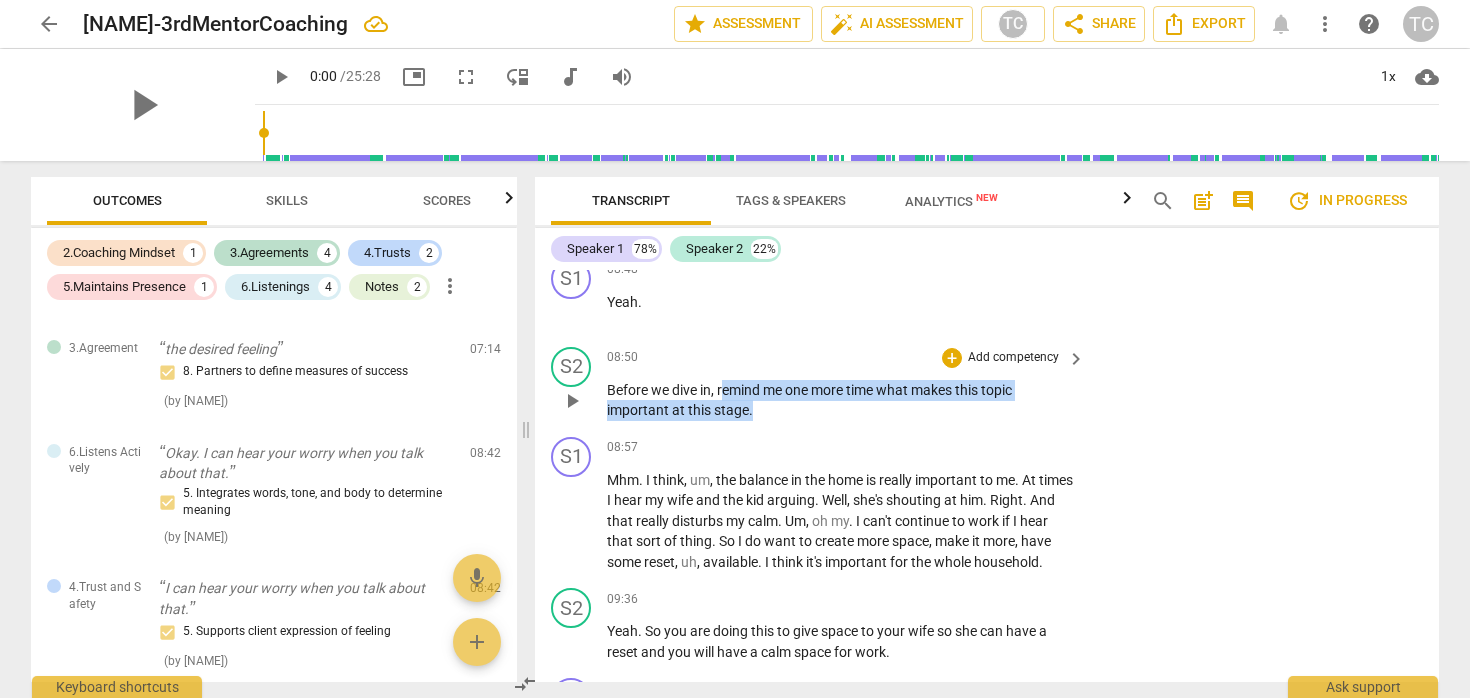 drag, startPoint x: 758, startPoint y: 432, endPoint x: 722, endPoint y: 409, distance: 42.72002 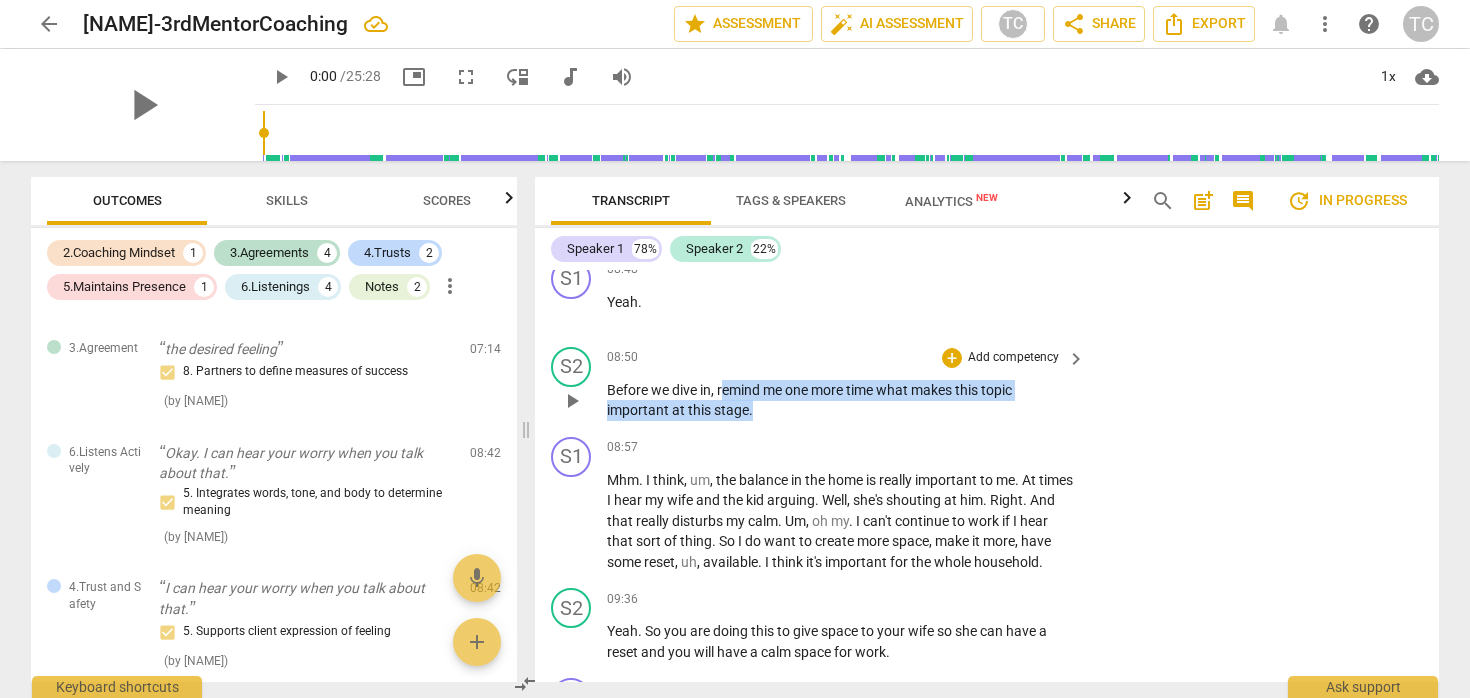 click on "Before we dive in , remind me one more time what makes this topic important at this stage ." at bounding box center [841, 400] 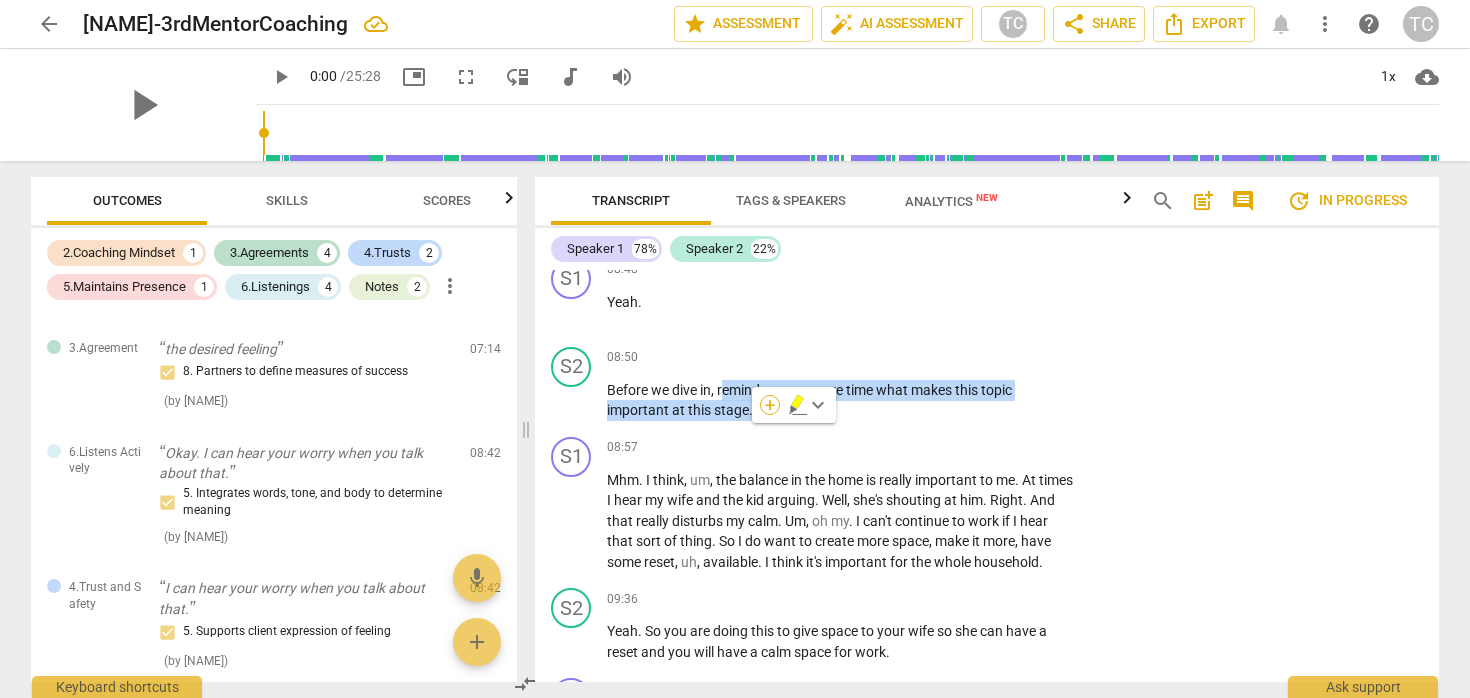 click on "+" at bounding box center [770, 405] 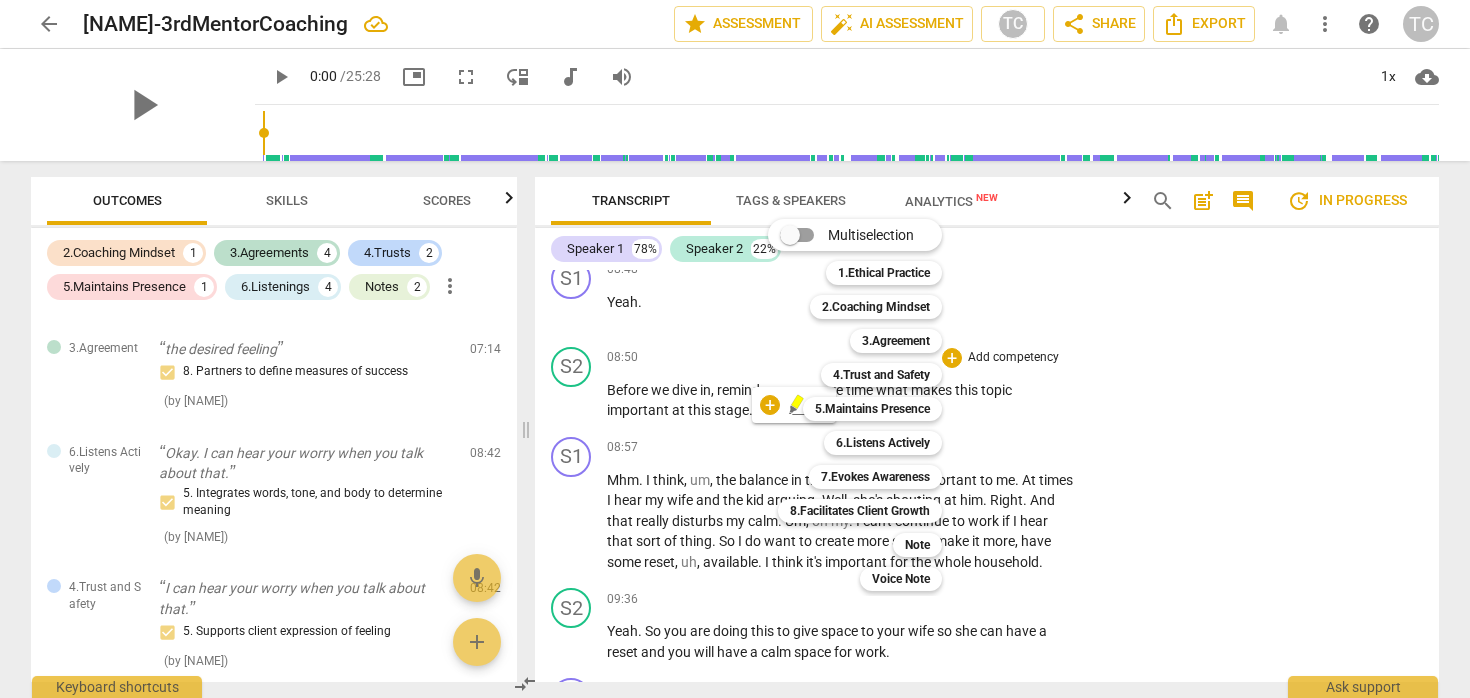 click at bounding box center [735, 349] 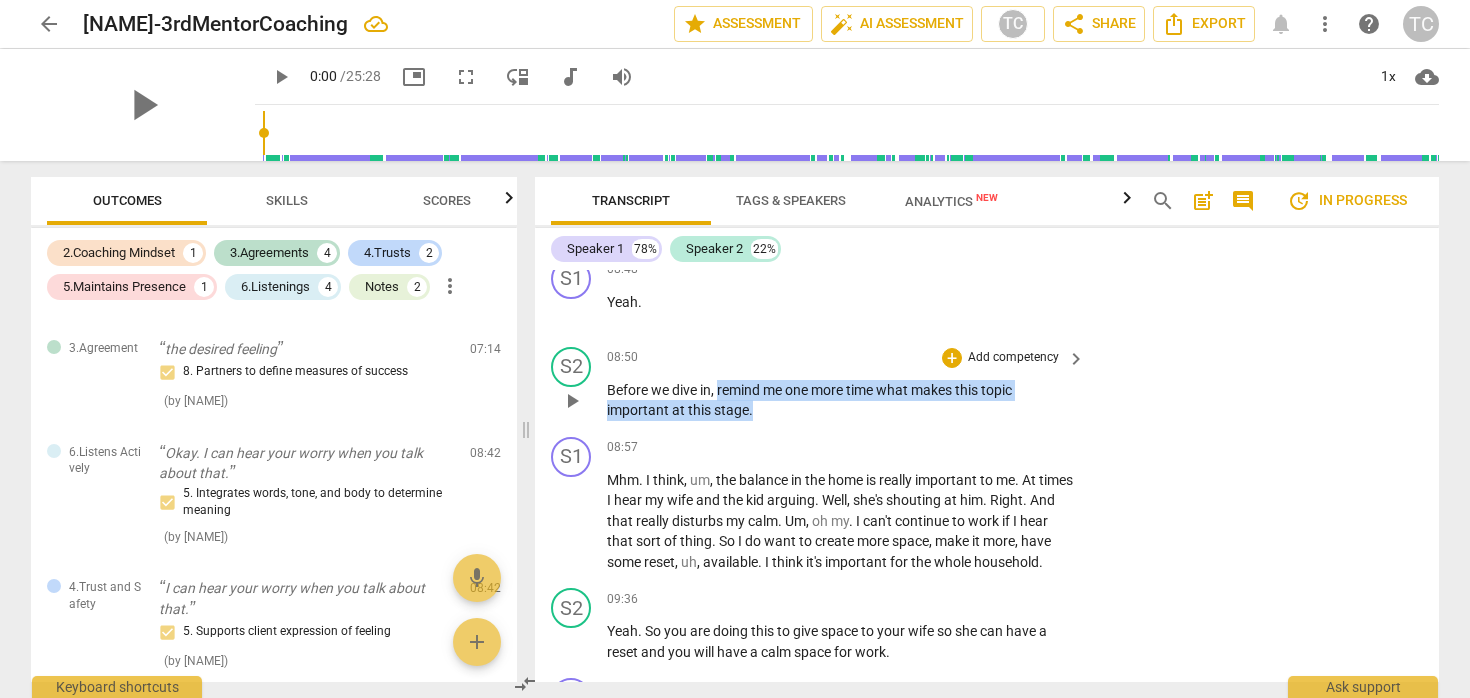 drag, startPoint x: 750, startPoint y: 433, endPoint x: 719, endPoint y: 411, distance: 38.013157 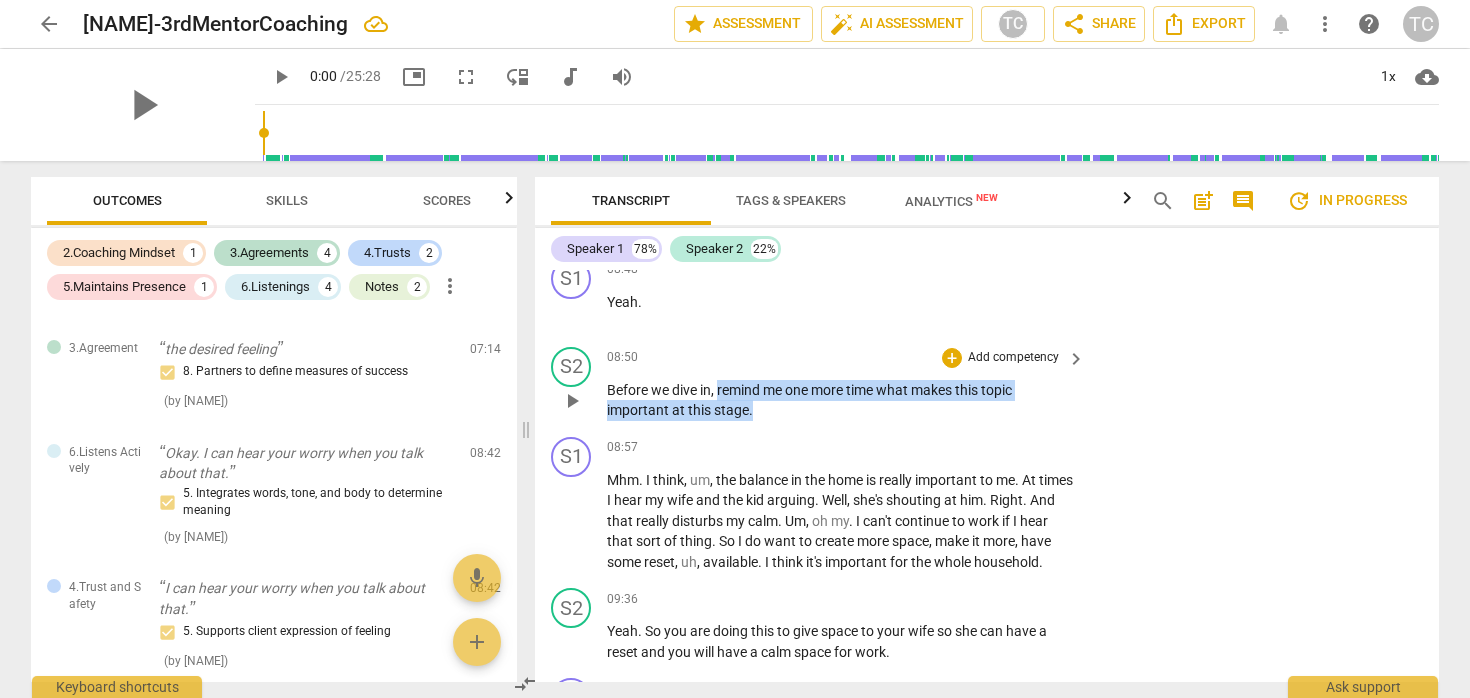 click on "Before we dive in , remind me one more time what makes this topic important at this stage ." at bounding box center (841, 400) 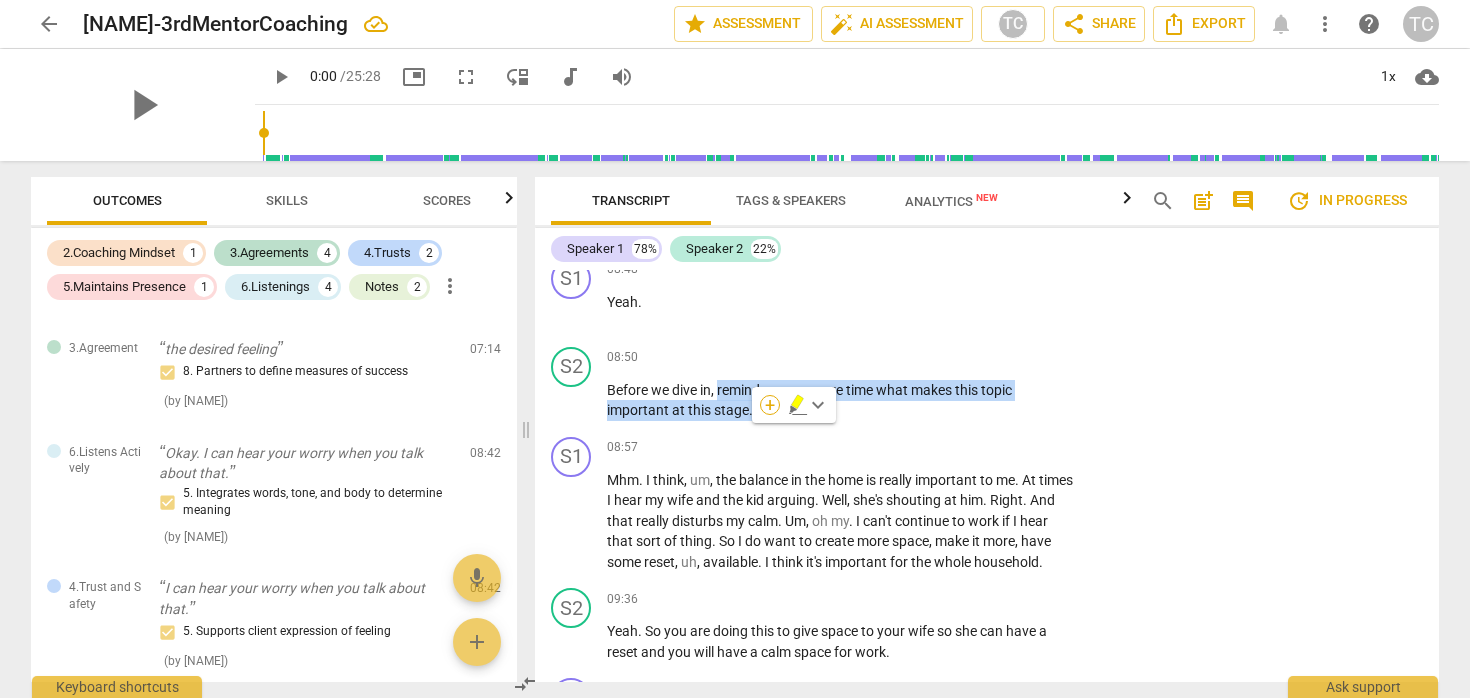 click on "+" at bounding box center [770, 405] 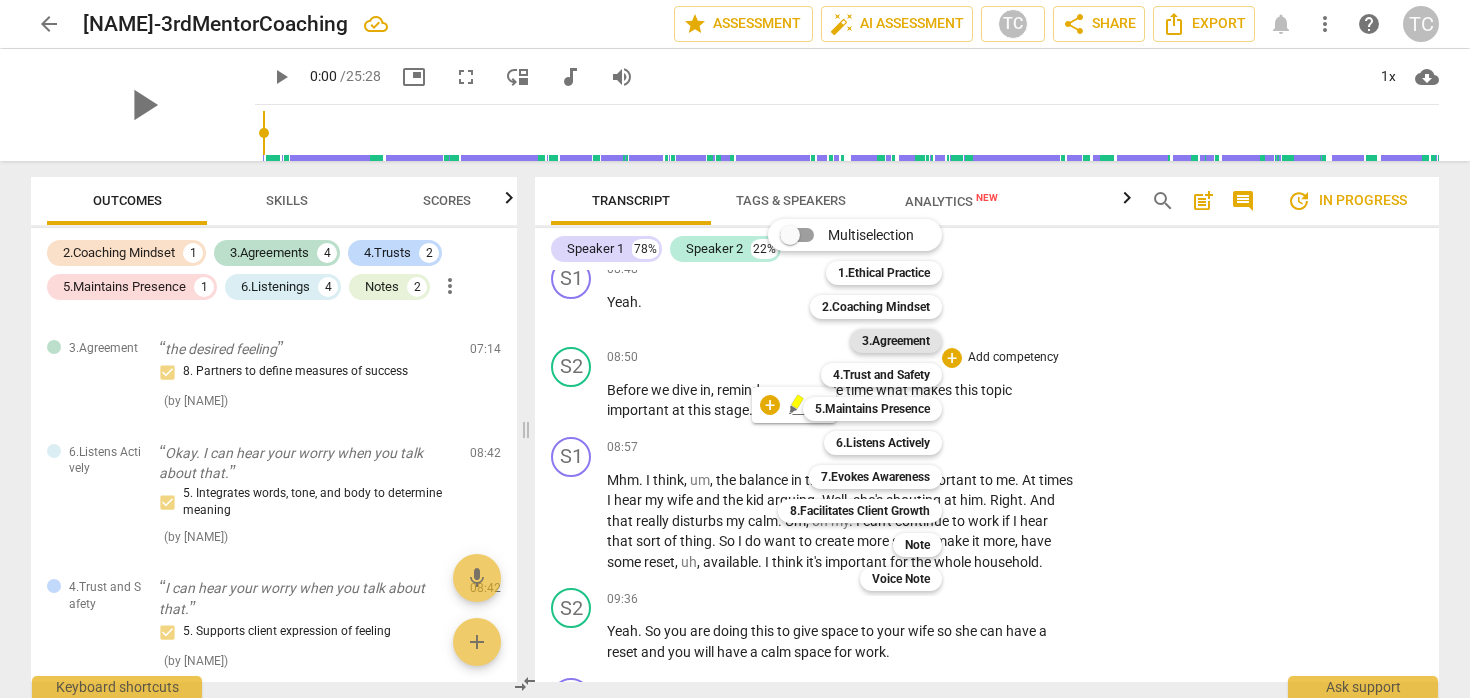 click on "3.Agreement" at bounding box center (896, 341) 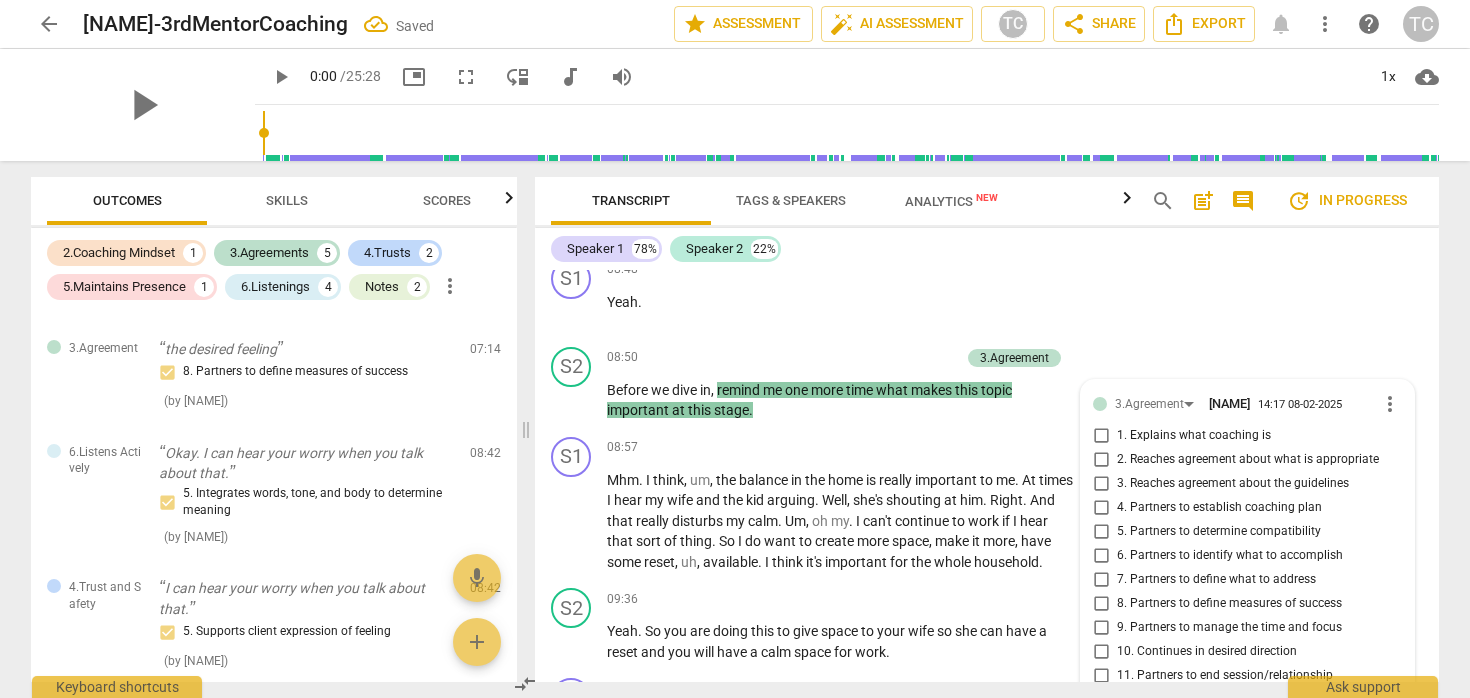 scroll, scrollTop: 3550, scrollLeft: 0, axis: vertical 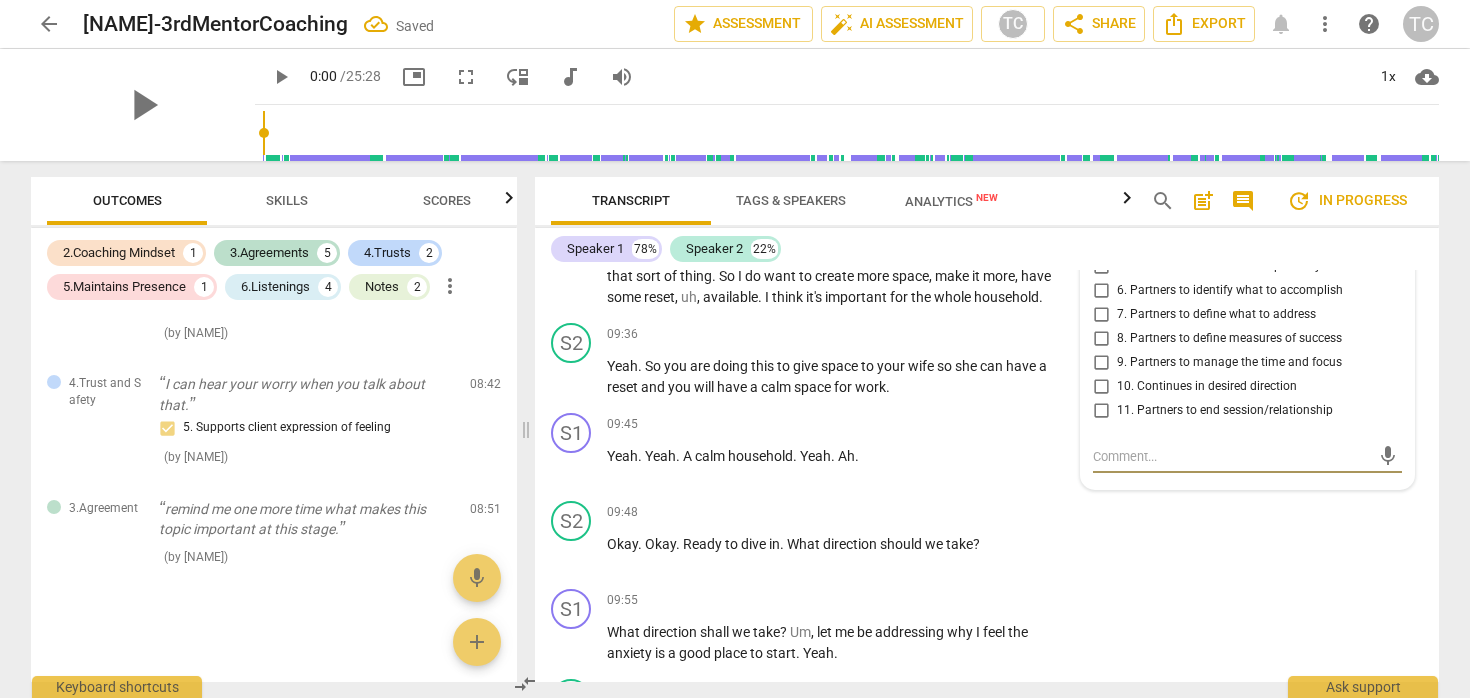 click on "10. Continues in desired direction" at bounding box center (1207, 387) 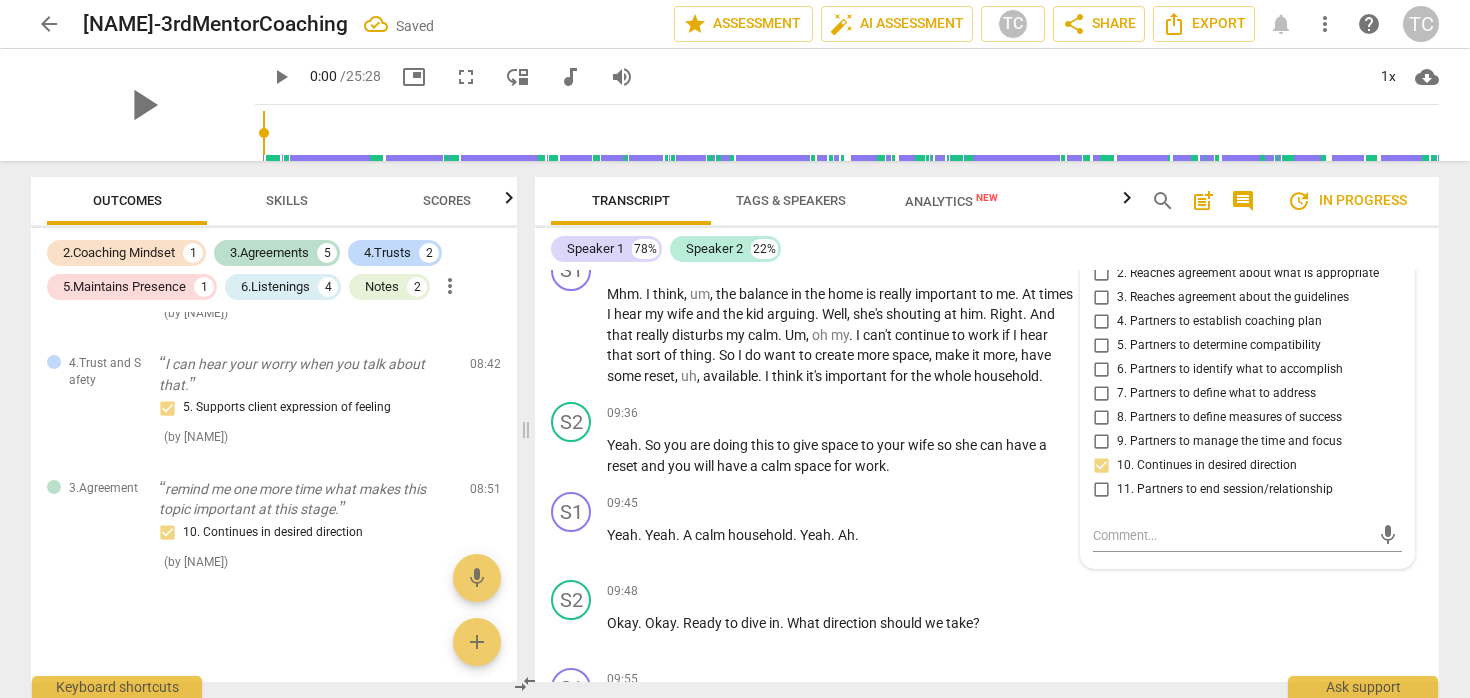 scroll, scrollTop: 3466, scrollLeft: 0, axis: vertical 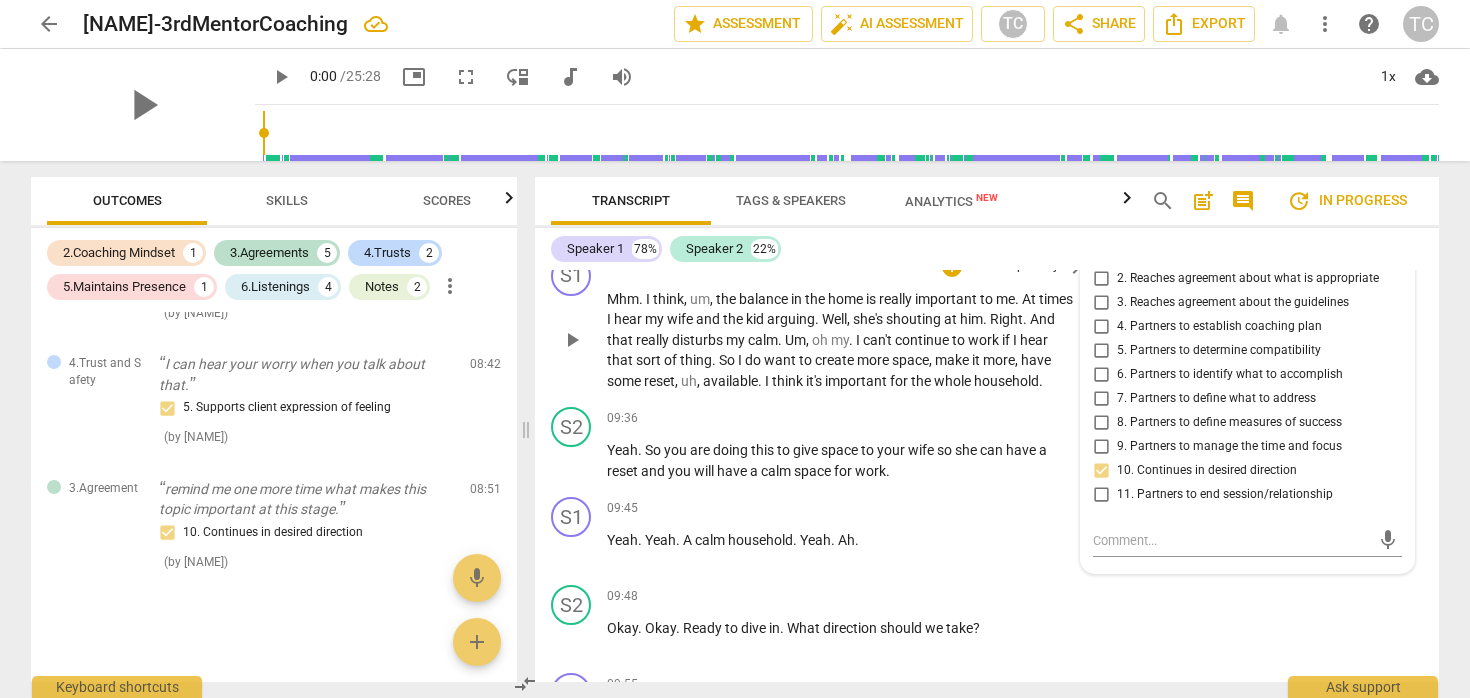click on "S1 play_arrow pause [TIME] + Add competency keyboard_arrow_right Mhm . I think , um , the balance in the home is really important to me . At times I hear my wife and the kid arguing . Well , she's shouting at him . Right . And that really disturbs my calm . Um , oh my . I can't continue to work if I hear that sort of thing . So I do want to create more space , make it more , have some reset , uh , available . I think it's important for the whole household ." at bounding box center (987, 324) 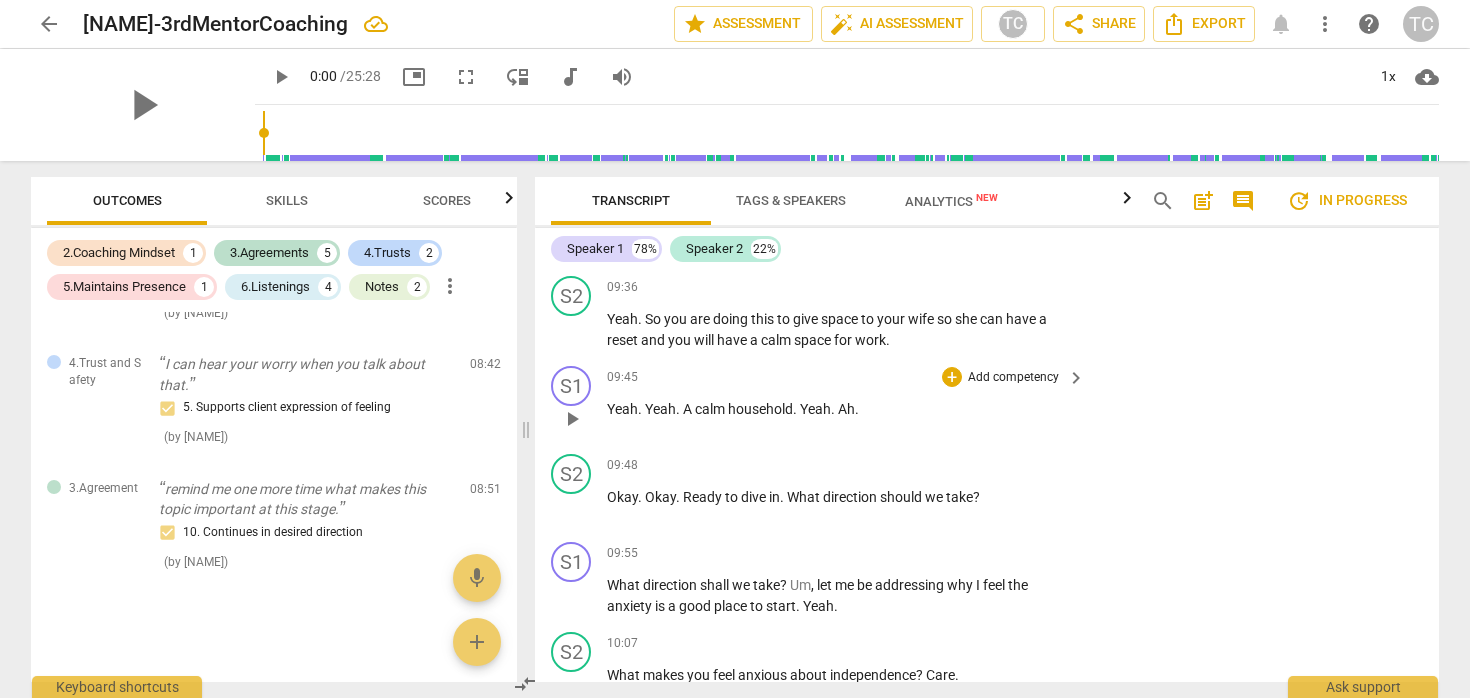 scroll, scrollTop: 3612, scrollLeft: 0, axis: vertical 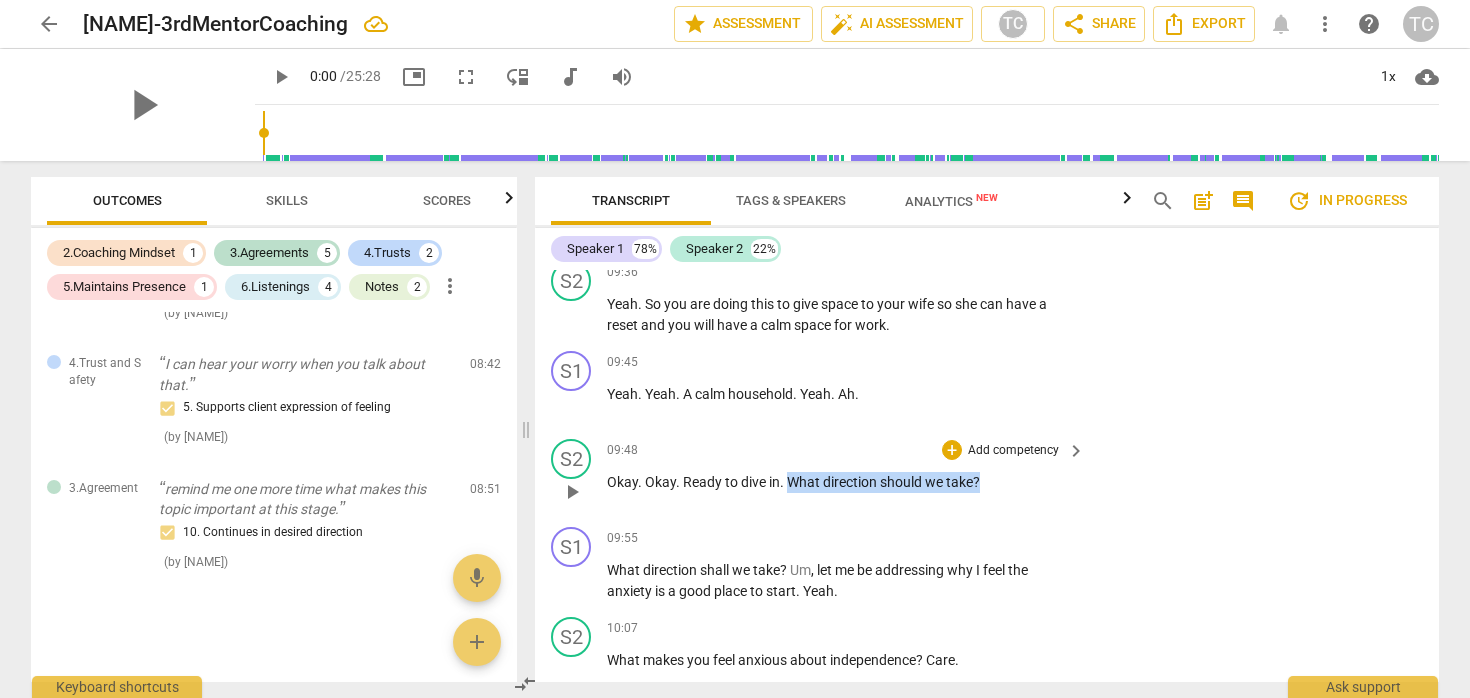 drag, startPoint x: 989, startPoint y: 522, endPoint x: 791, endPoint y: 520, distance: 198.0101 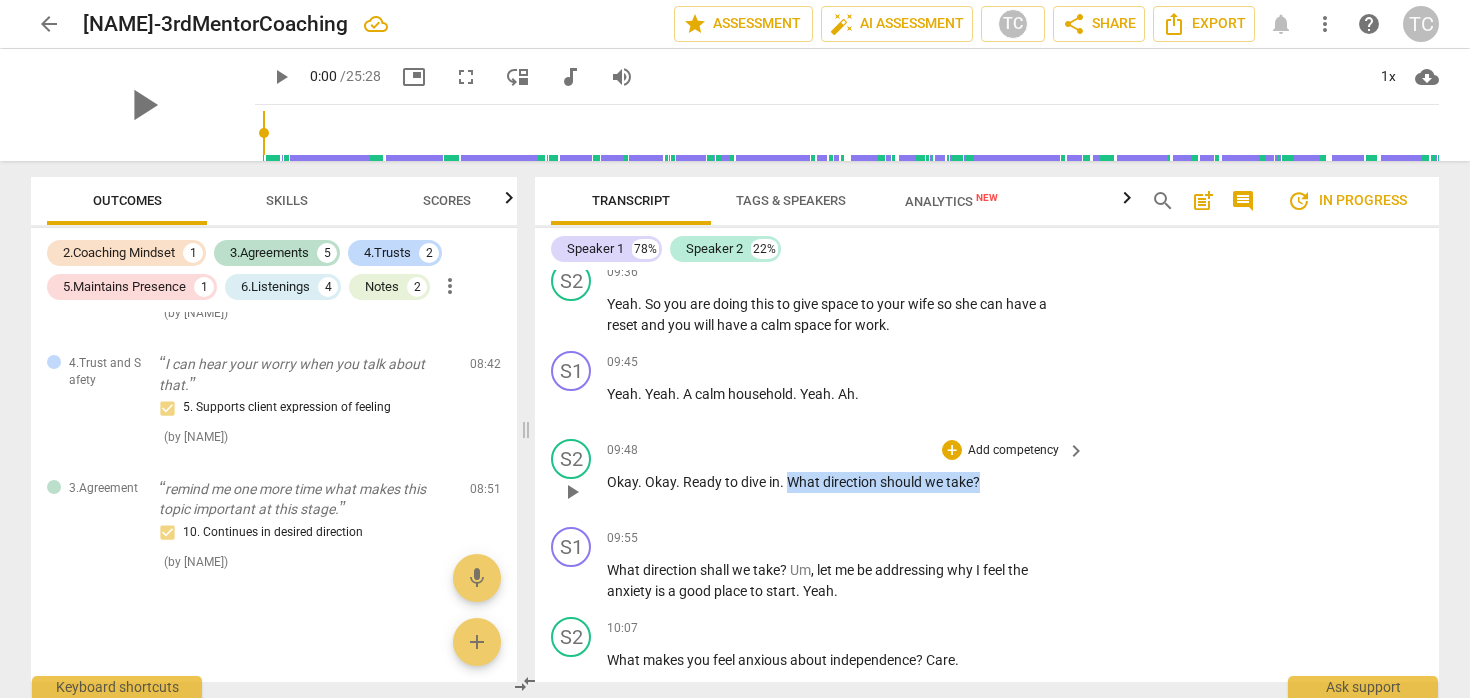 click on "Okay .   Okay .   Ready   to   dive   in .   What   direction   should   we   take ?" at bounding box center (841, 482) 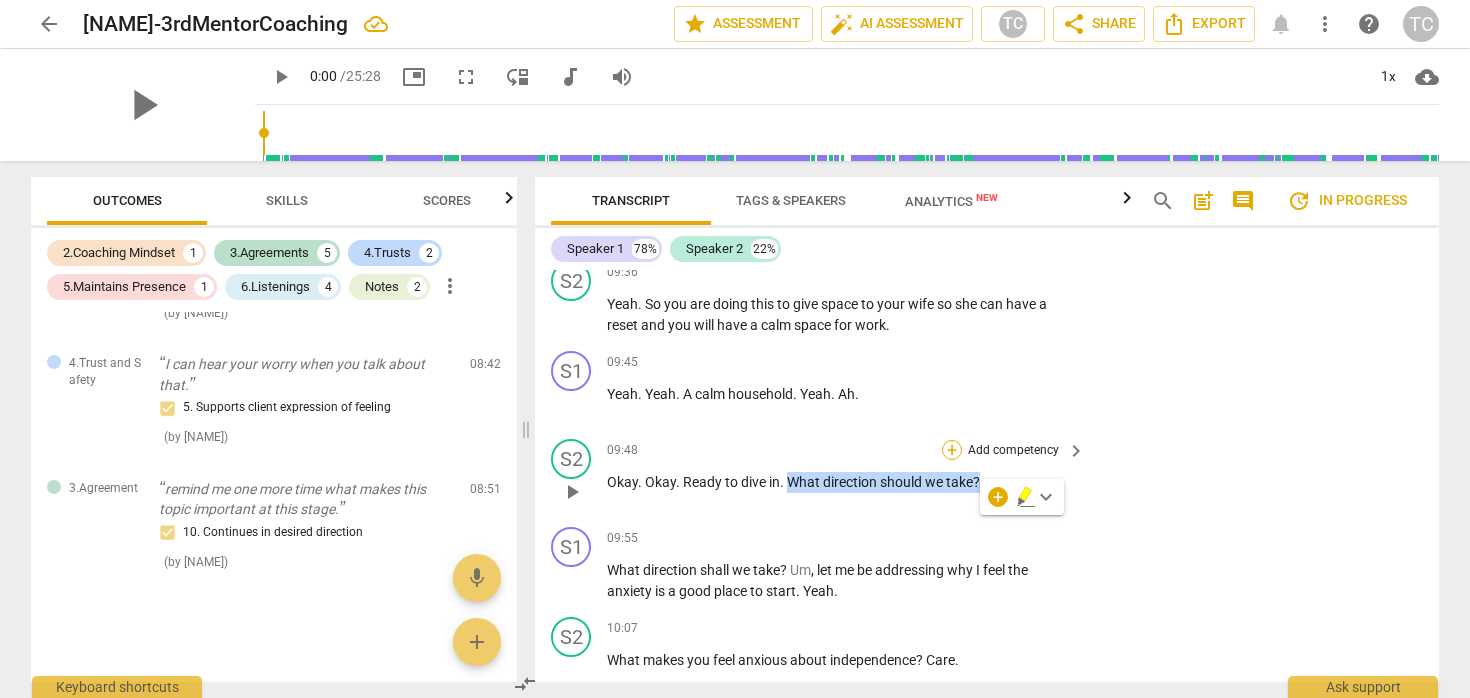 click on "+" at bounding box center (952, 450) 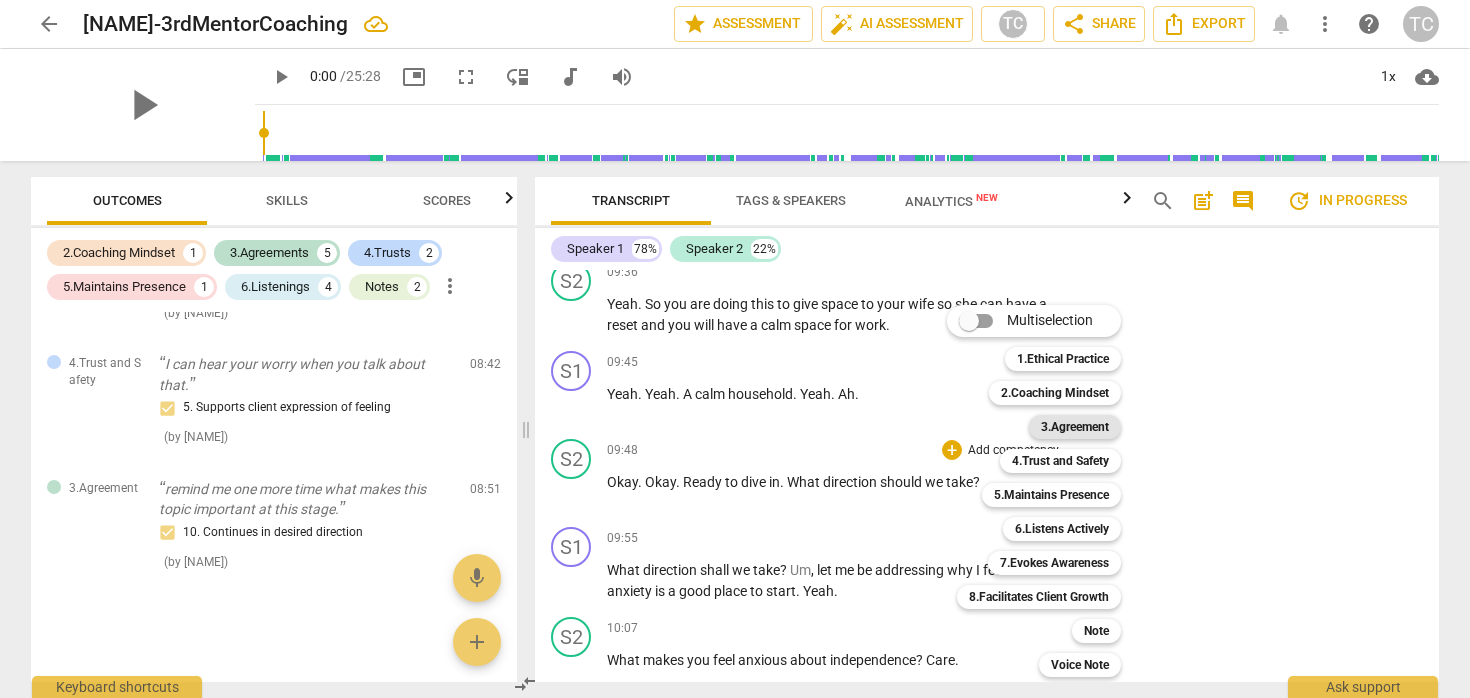 click on "3.Agreement" at bounding box center (1075, 427) 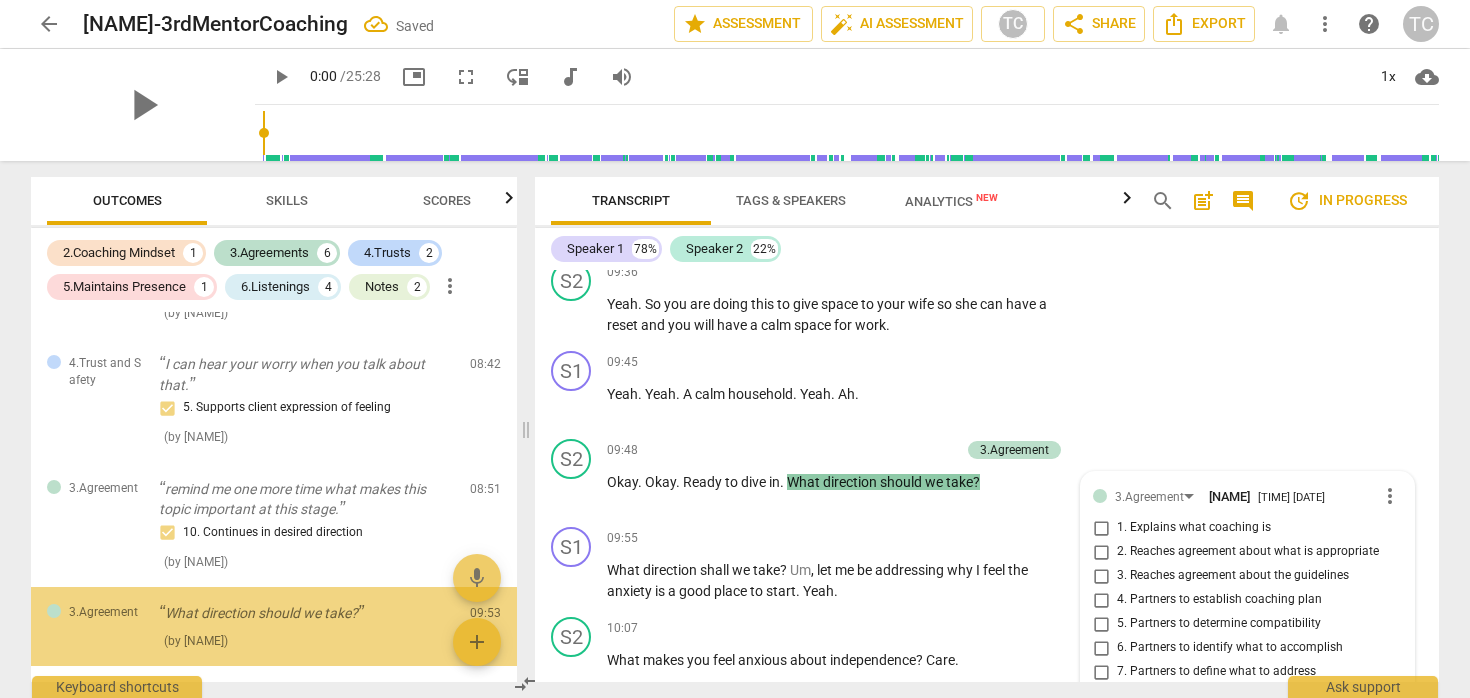 scroll, scrollTop: 3990, scrollLeft: 0, axis: vertical 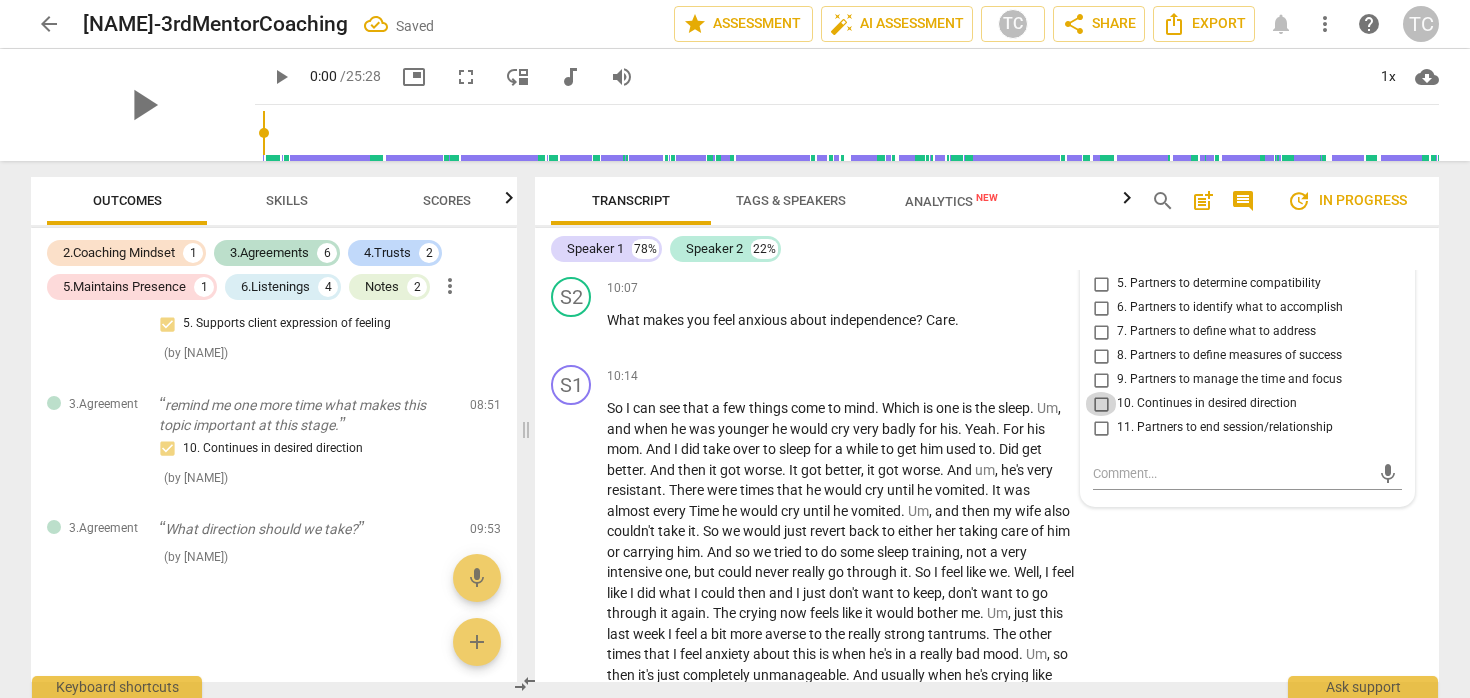 click on "10. Continues in desired direction" at bounding box center (1101, 404) 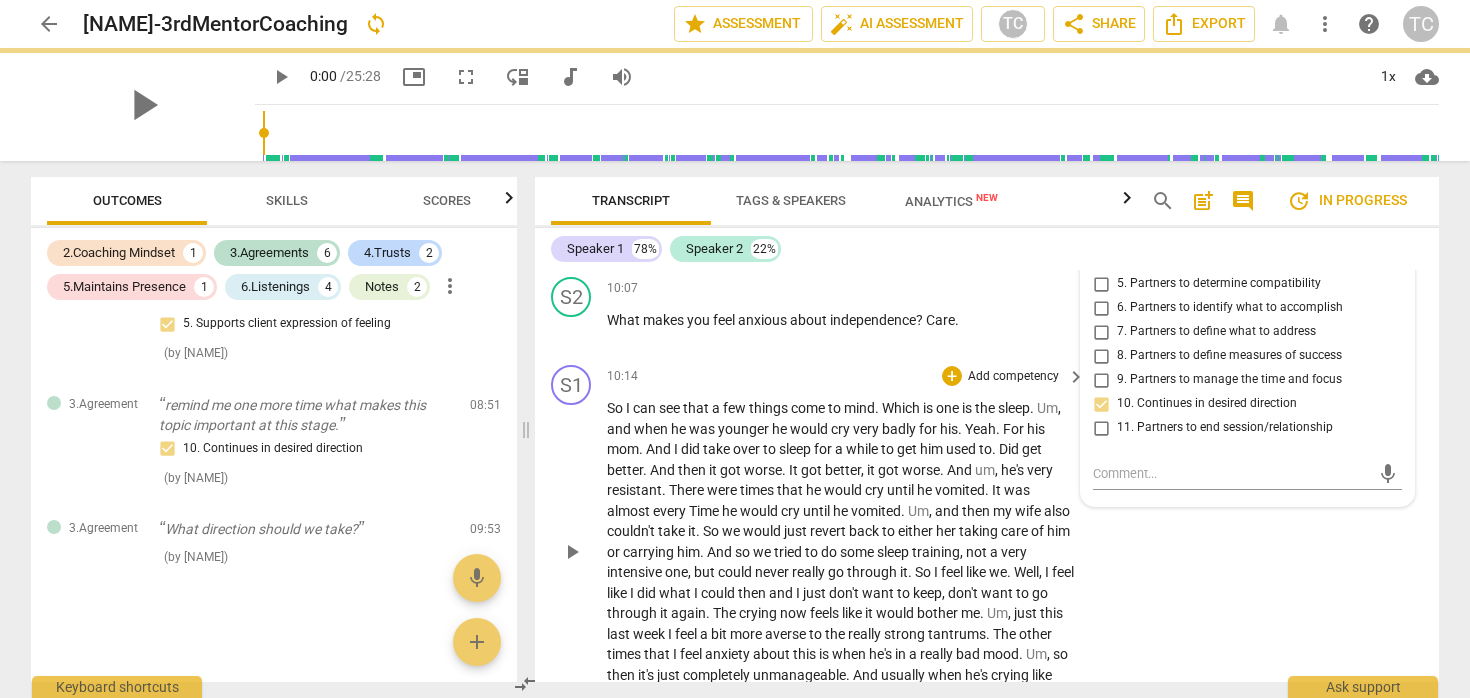 click on "So I can see that a few things come to mind . Which is one is the sleep . Um , and when he was younger he would cry very badly for his . Yeah . For his mom . And I did take over to sleep for a while to get him used to . Did get better . And then it got worse . It got better , it got worse . And um , he's very resistant . There were times that he would cry until he vomited . It was almost every Time he would cry until he vomited . Um , and then my wife also couldn't take it . So we would just revert back to either her taking care of him or carrying him . And so we tried to do some sleep training , not a very intensive one , but could never really go through it . So I feel like we . Well , I feel like I did what I could" at bounding box center (841, 552) 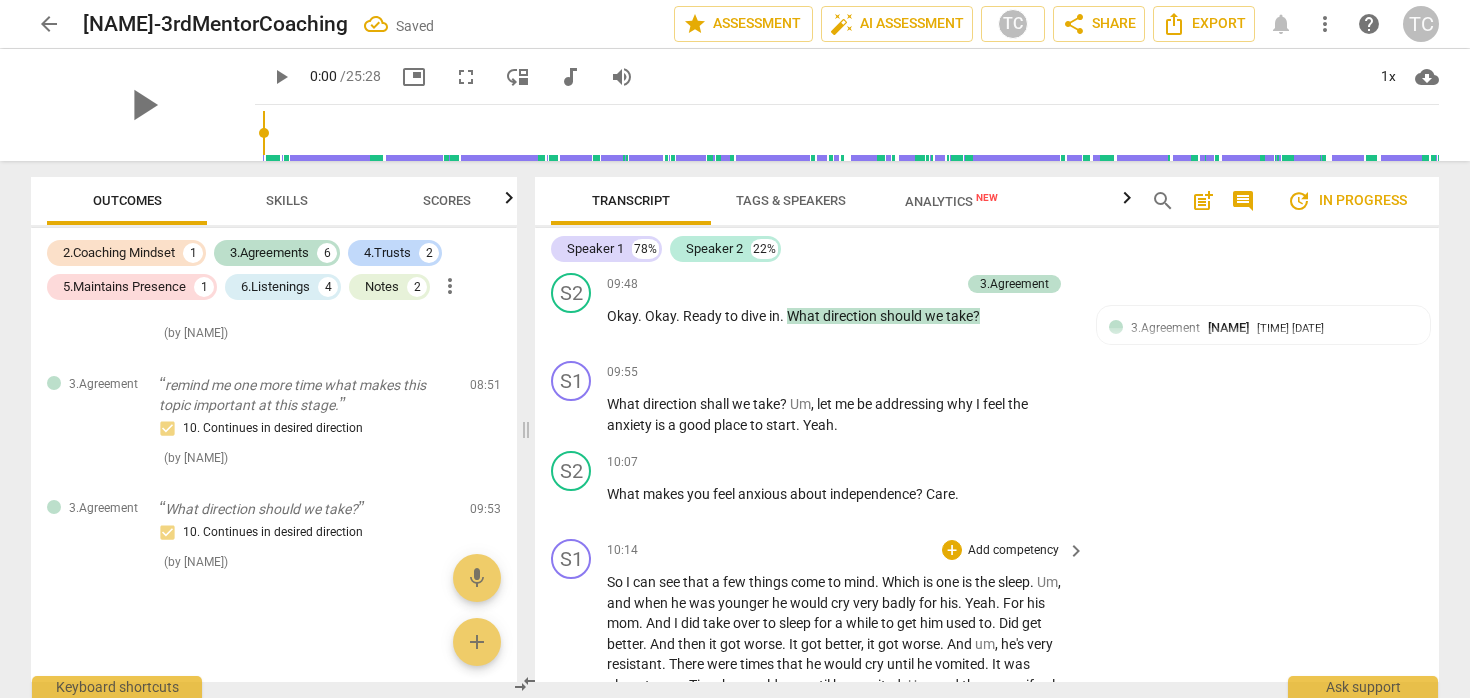 scroll, scrollTop: 3781, scrollLeft: 0, axis: vertical 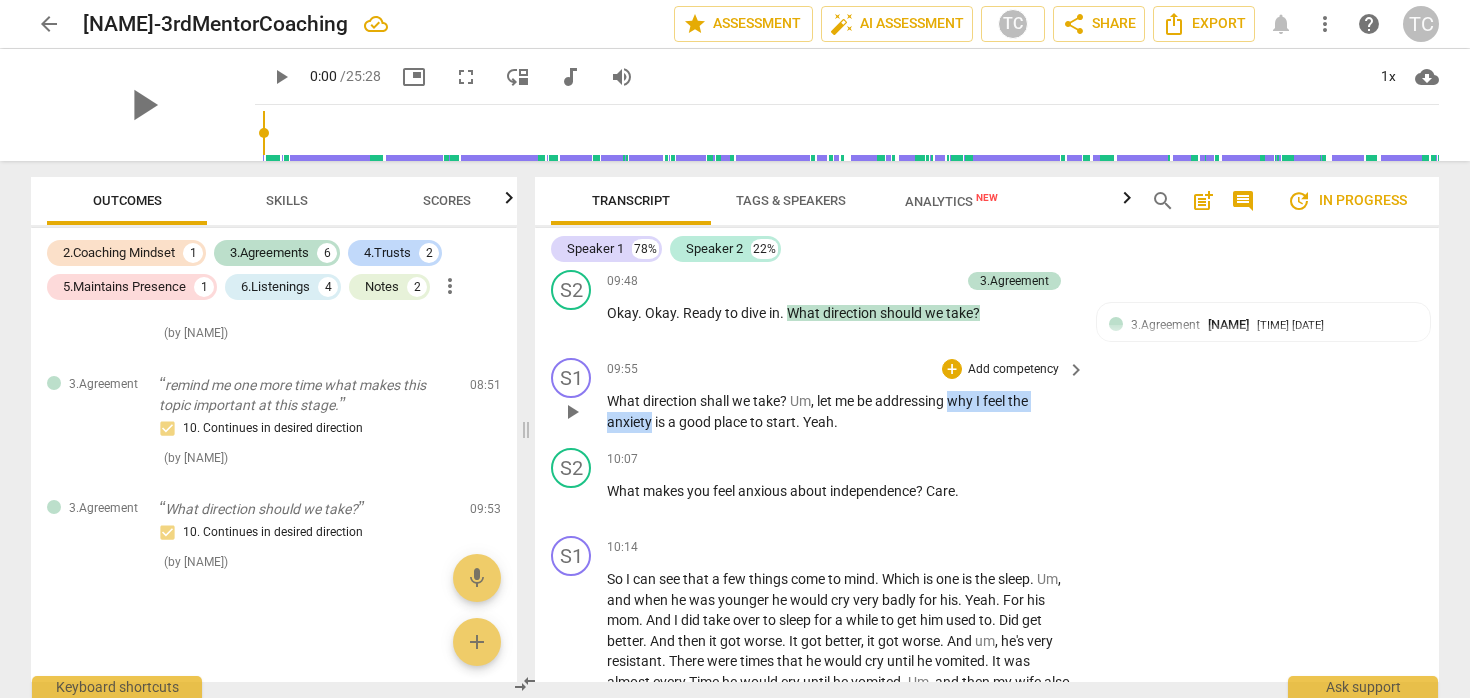 drag, startPoint x: 954, startPoint y: 445, endPoint x: 650, endPoint y: 463, distance: 304.53244 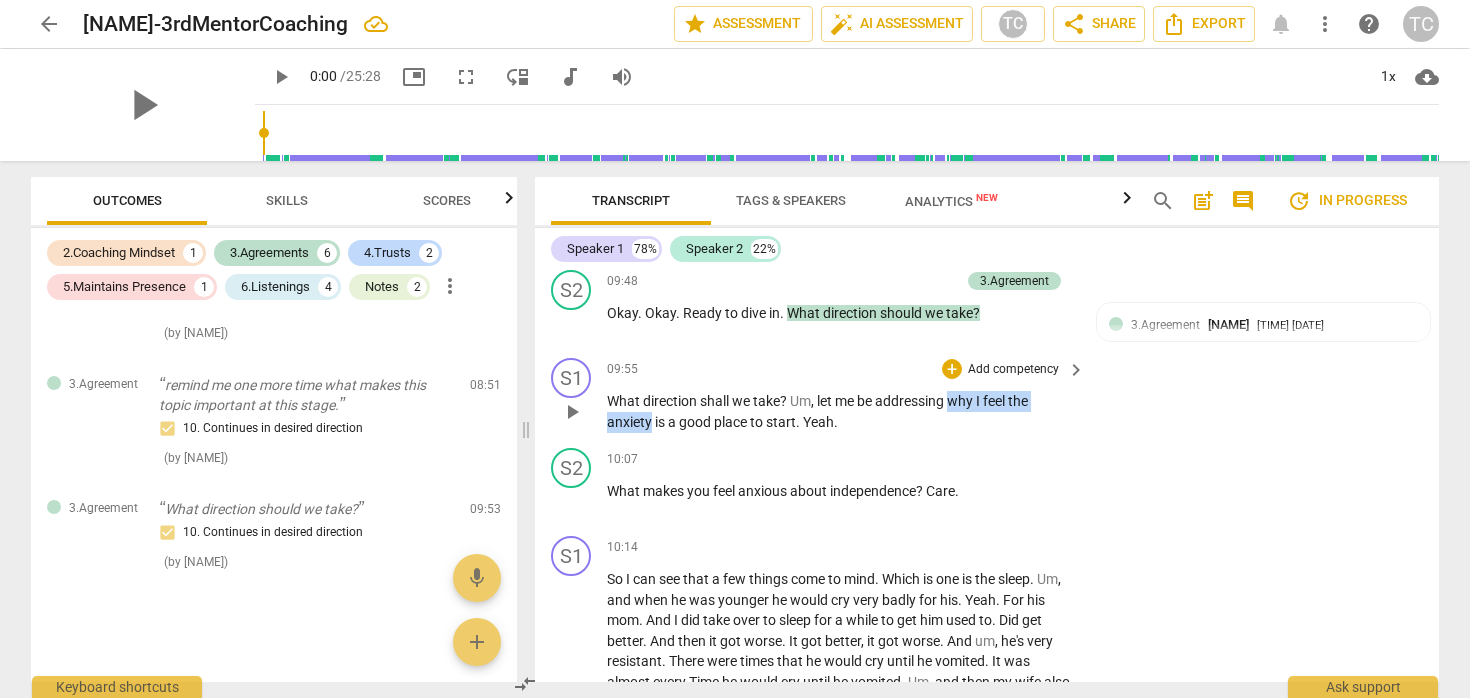 click on "What direction shall we take ? Um , let me be addressing why I feel the anxiety is a good place to start . Yeah ." at bounding box center [841, 411] 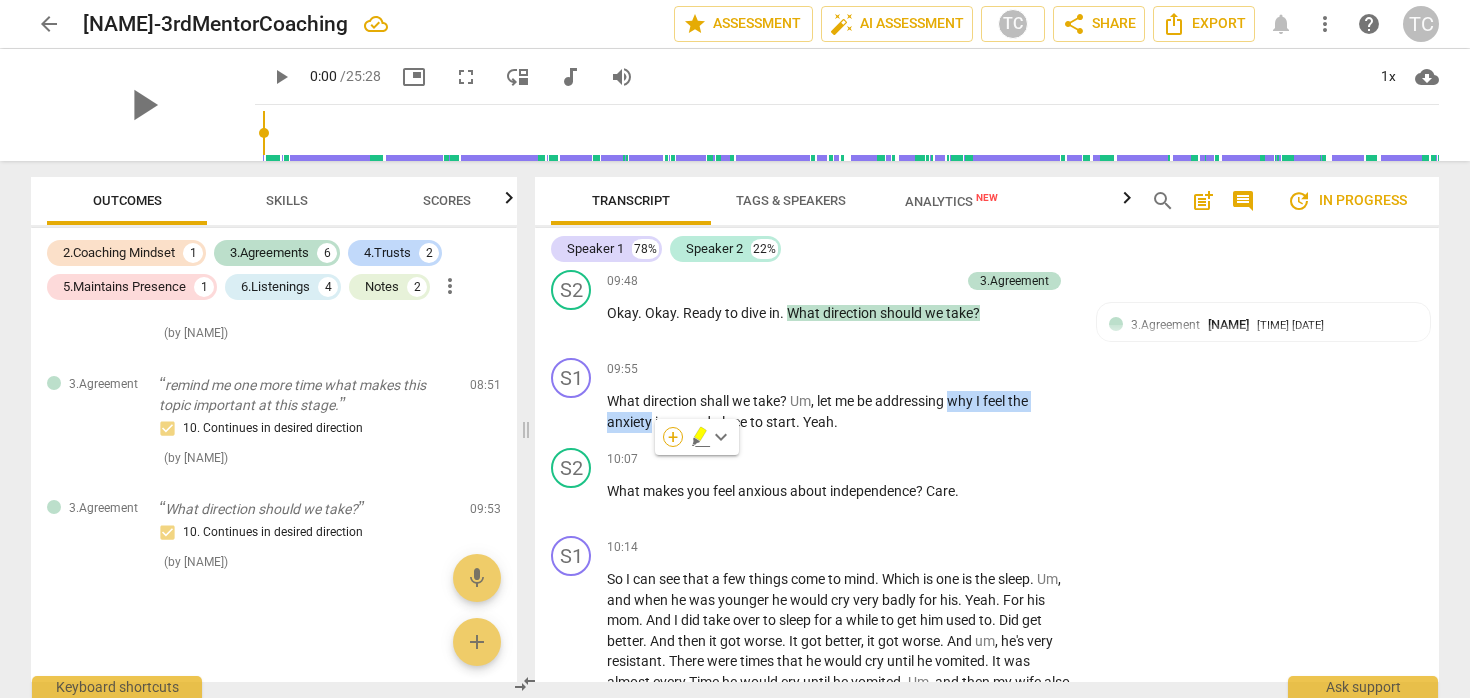 click on "+" at bounding box center [673, 437] 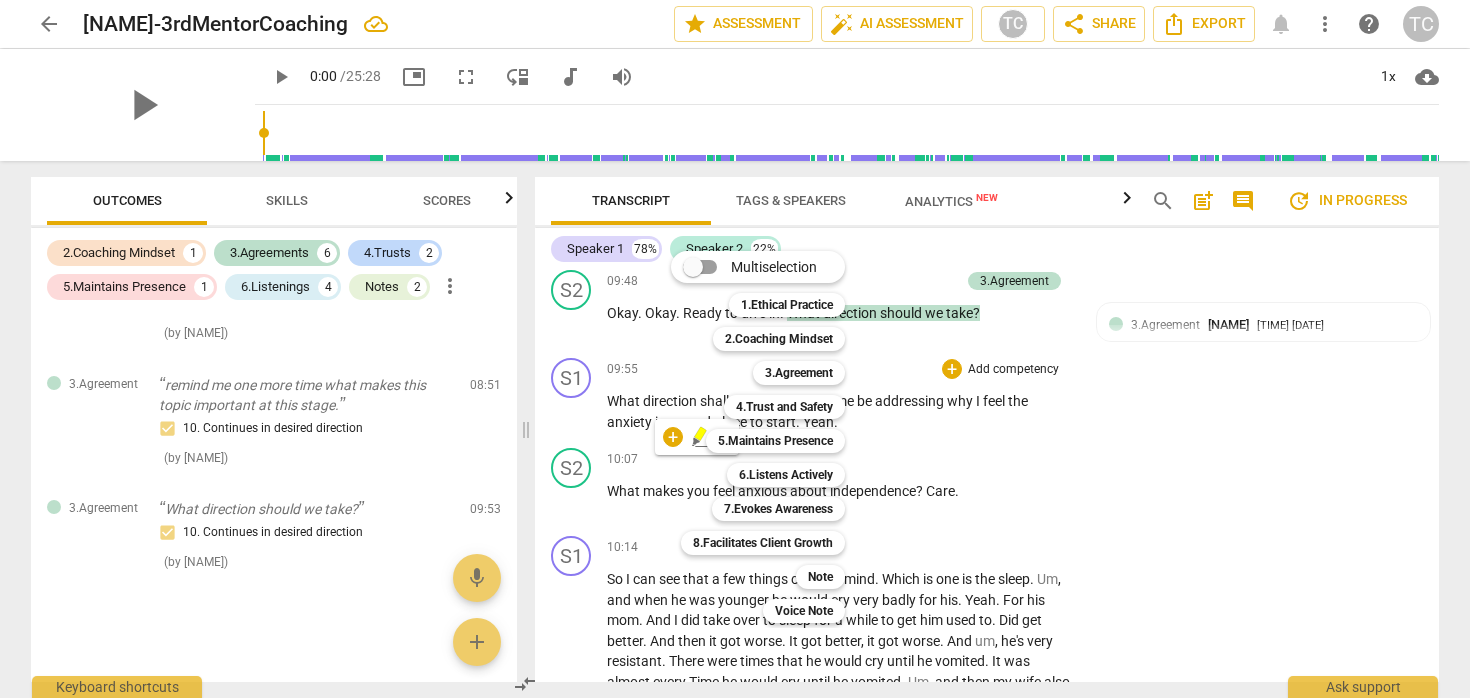 click at bounding box center [735, 349] 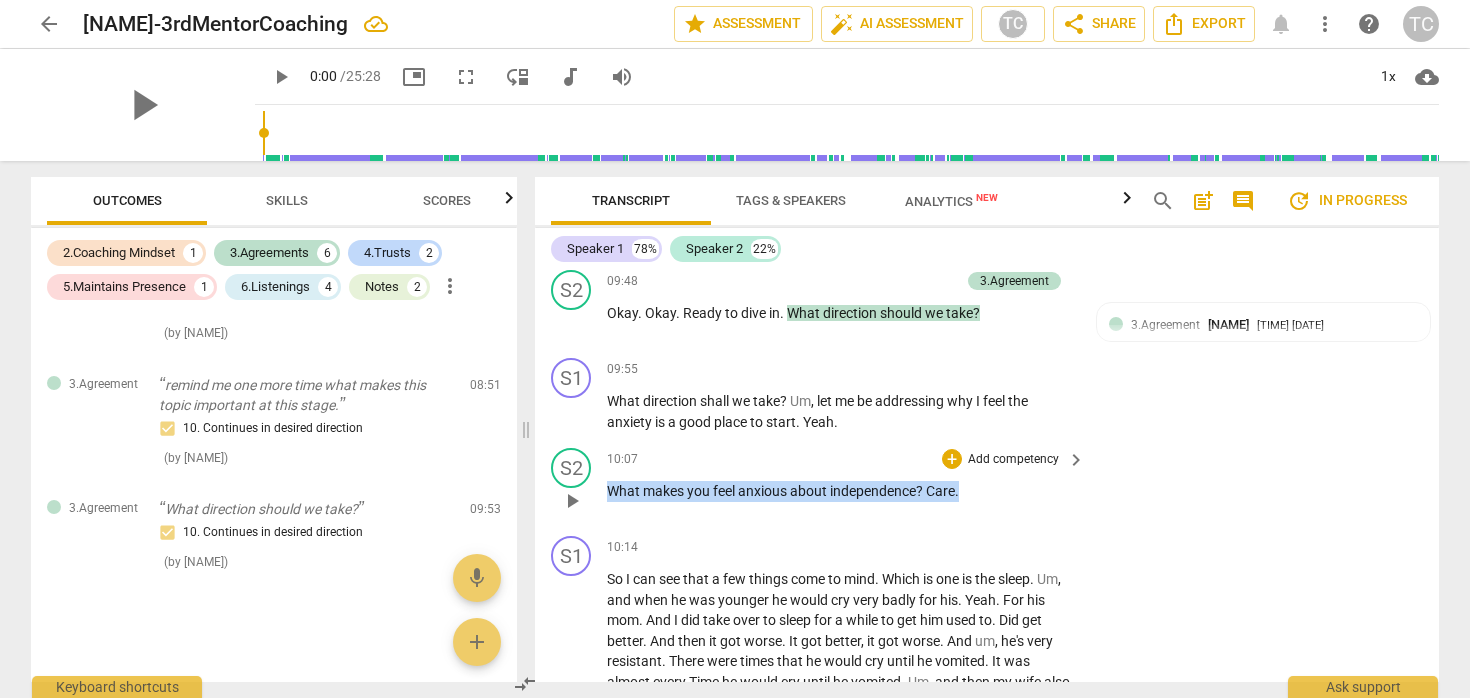 drag, startPoint x: 975, startPoint y: 532, endPoint x: 604, endPoint y: 538, distance: 371.04852 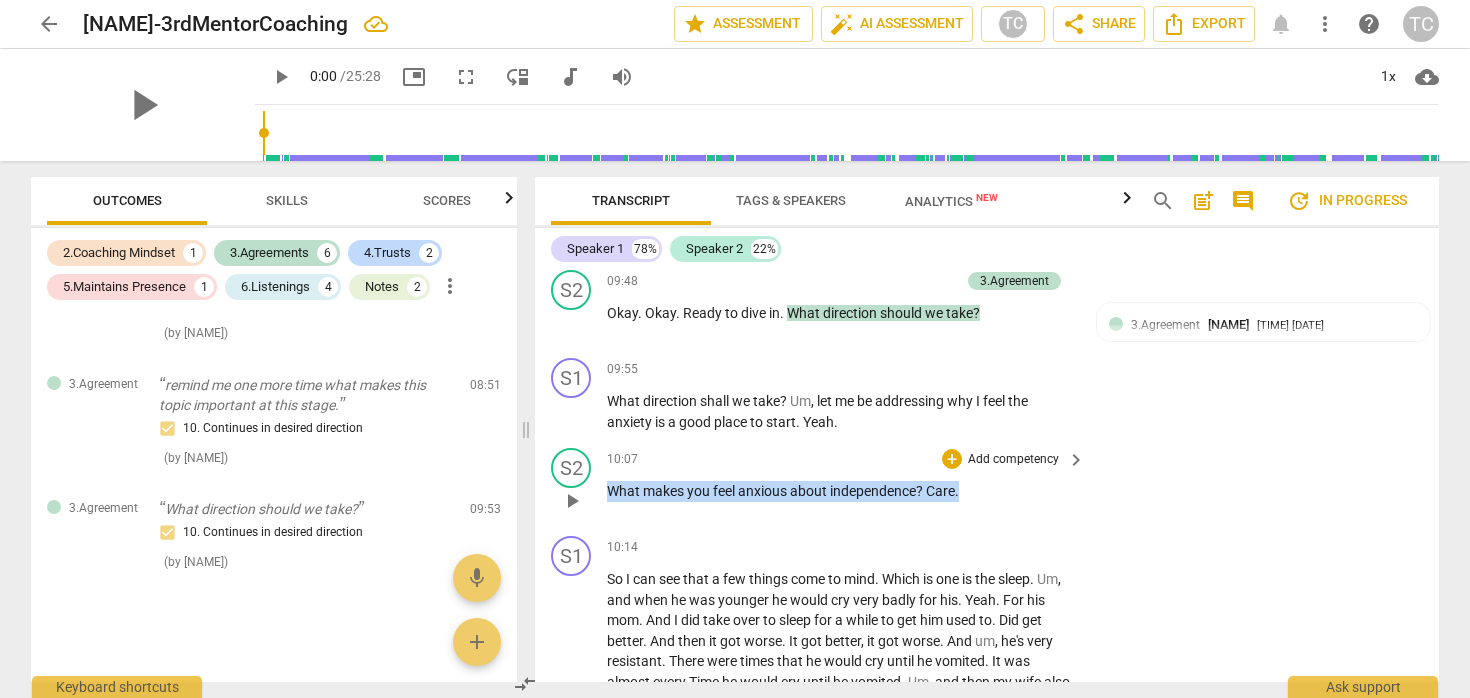 click on "S2 play_arrow pause [TIME] + Add competency keyboard_arrow_right What makes you feel anxious about independence ? Care ." at bounding box center [987, 484] 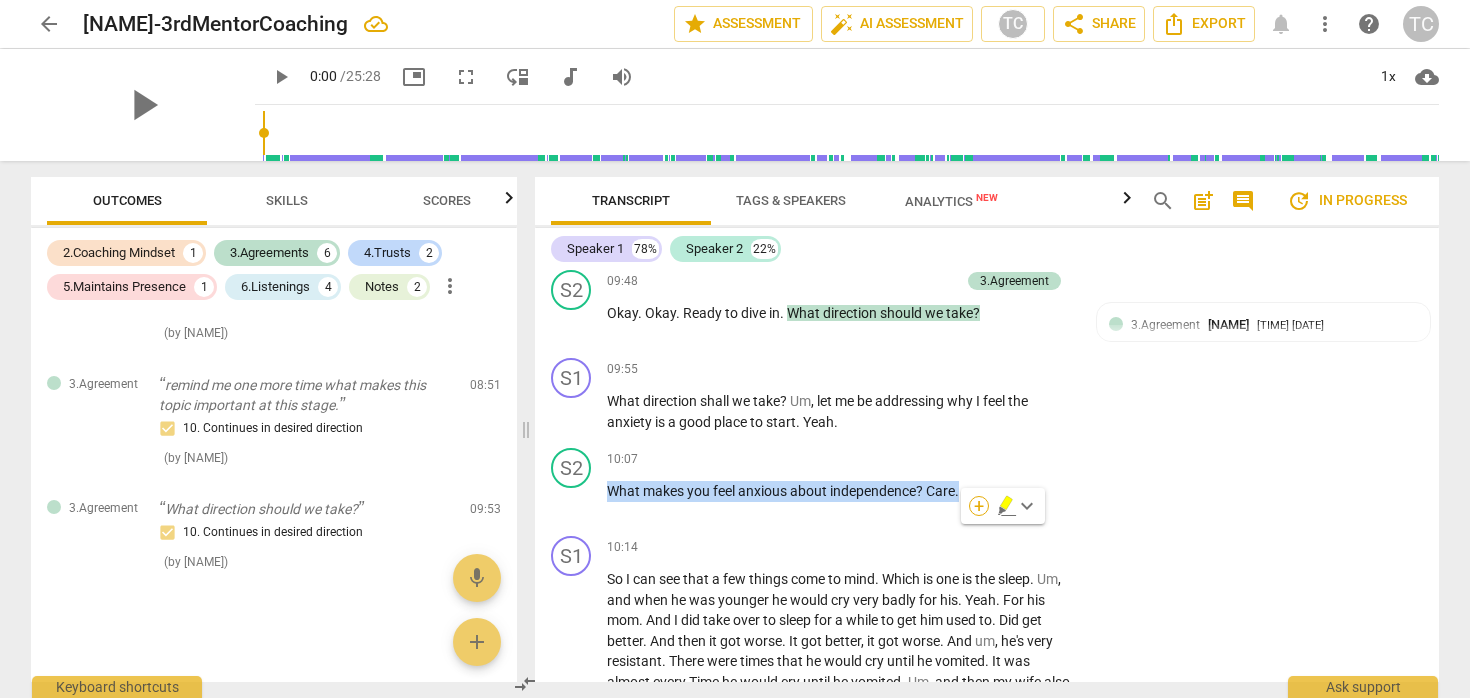 click on "+" at bounding box center (979, 506) 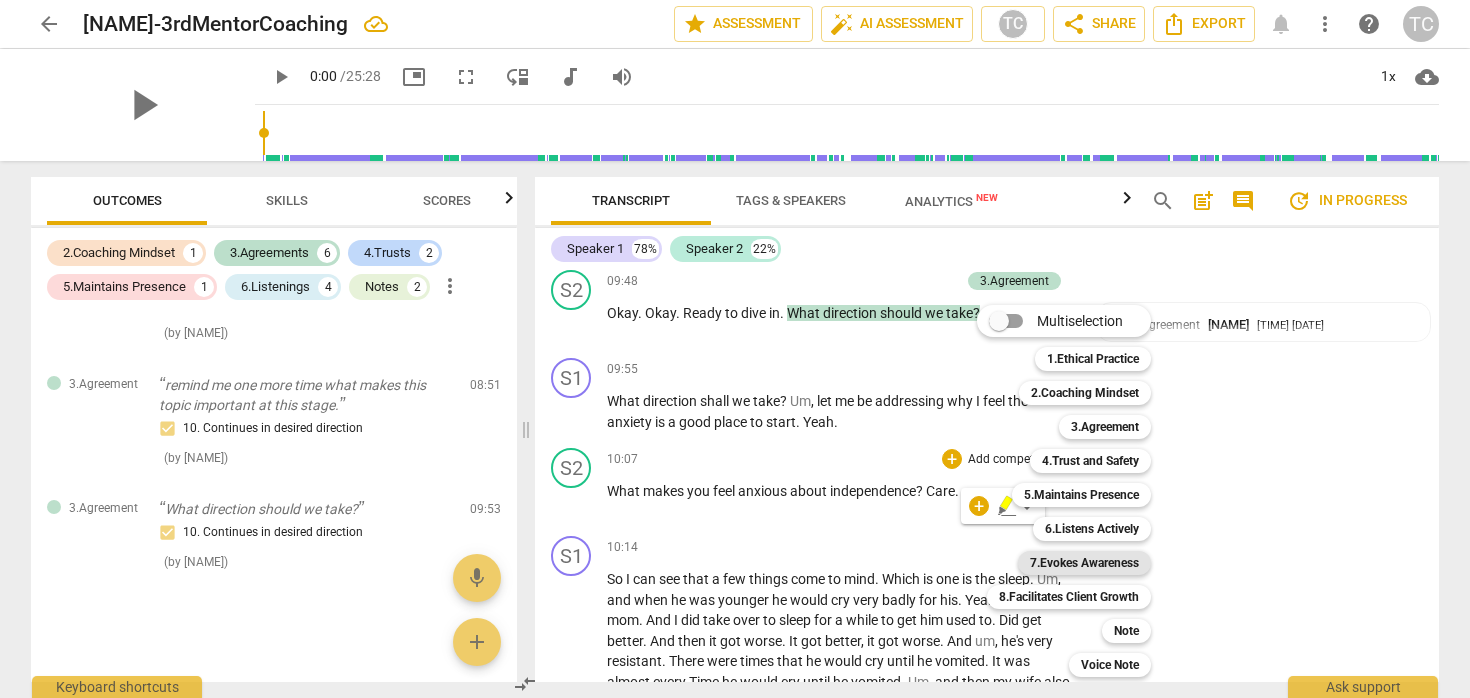 click on "7.Evokes Awareness" at bounding box center [1084, 563] 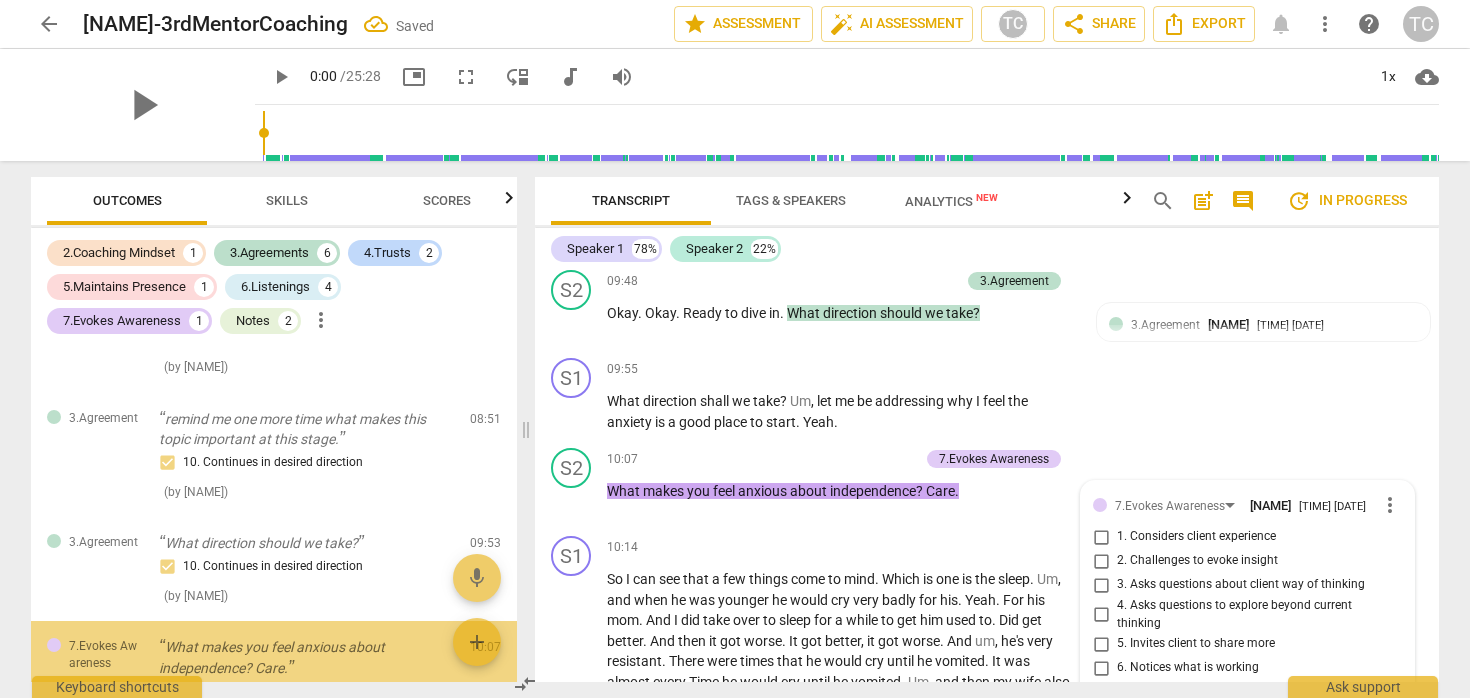 scroll, scrollTop: 4187, scrollLeft: 0, axis: vertical 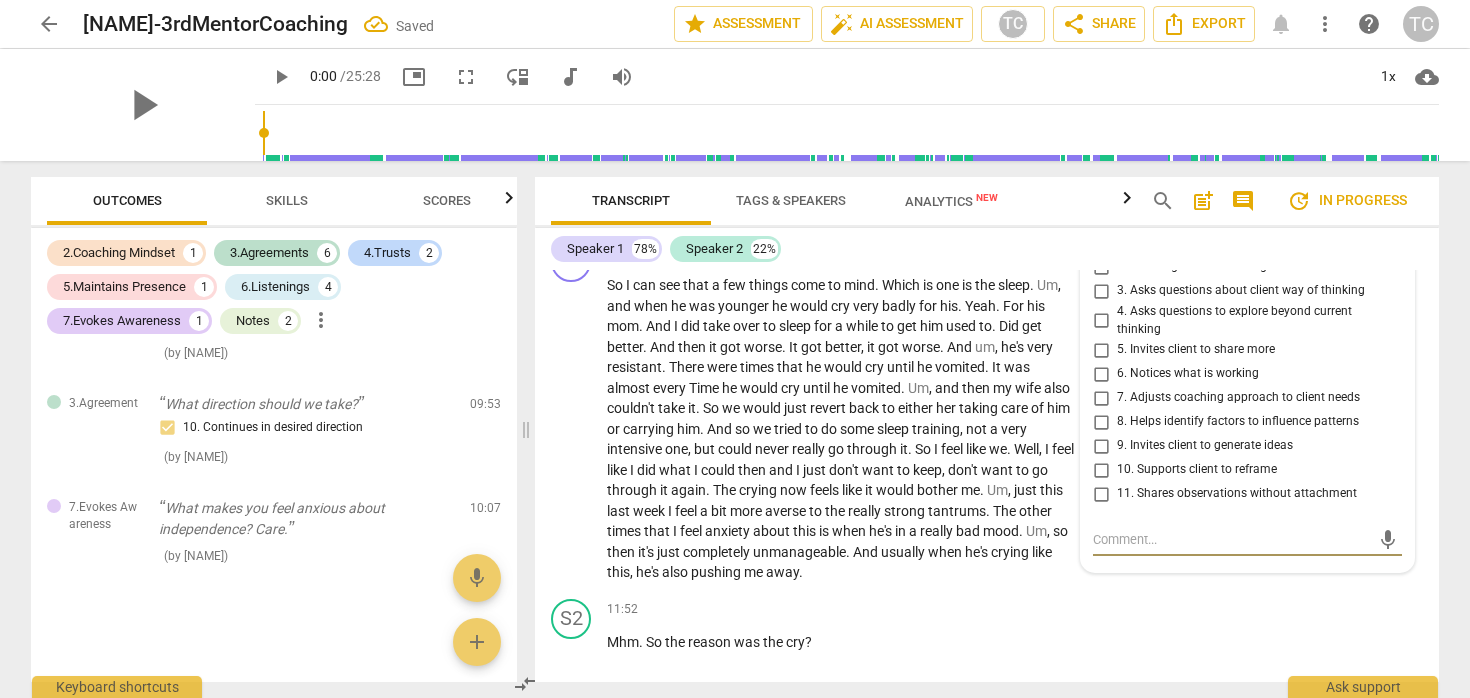 click on "5. Invites client to share more" at bounding box center [1196, 350] 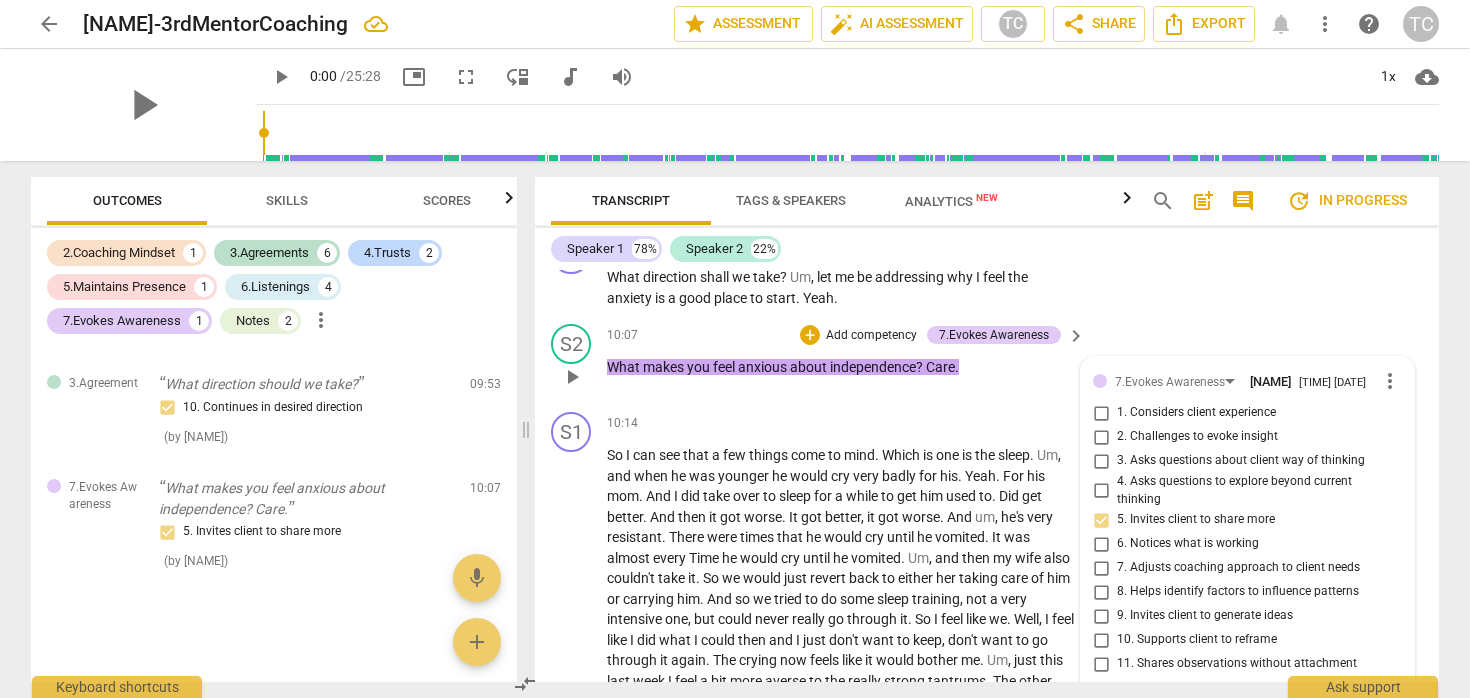 scroll, scrollTop: 3892, scrollLeft: 0, axis: vertical 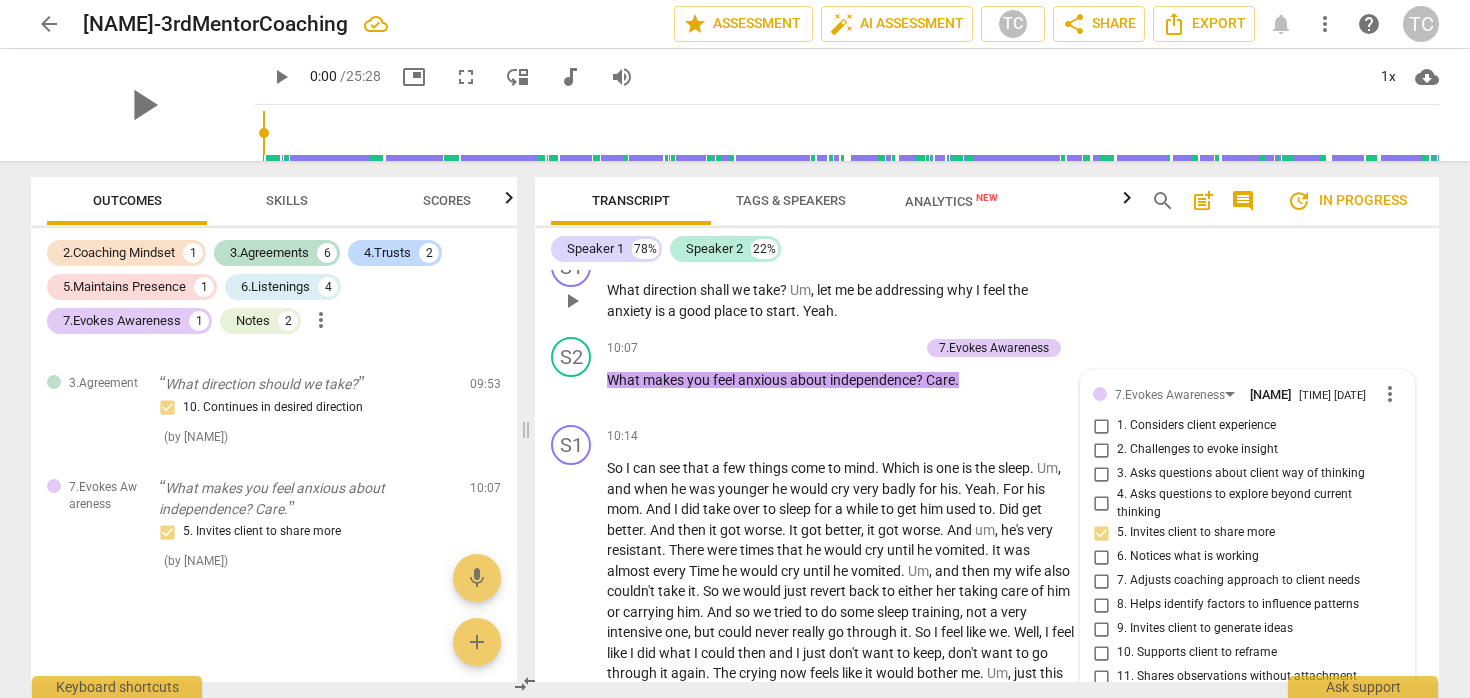 click on "S1 play_arrow pause [TIME] + Add competency keyboard_arrow_right What direction shall we take ? Um , let me be addressing why I feel the anxiety is a good place to start . Yeah ." at bounding box center (987, 284) 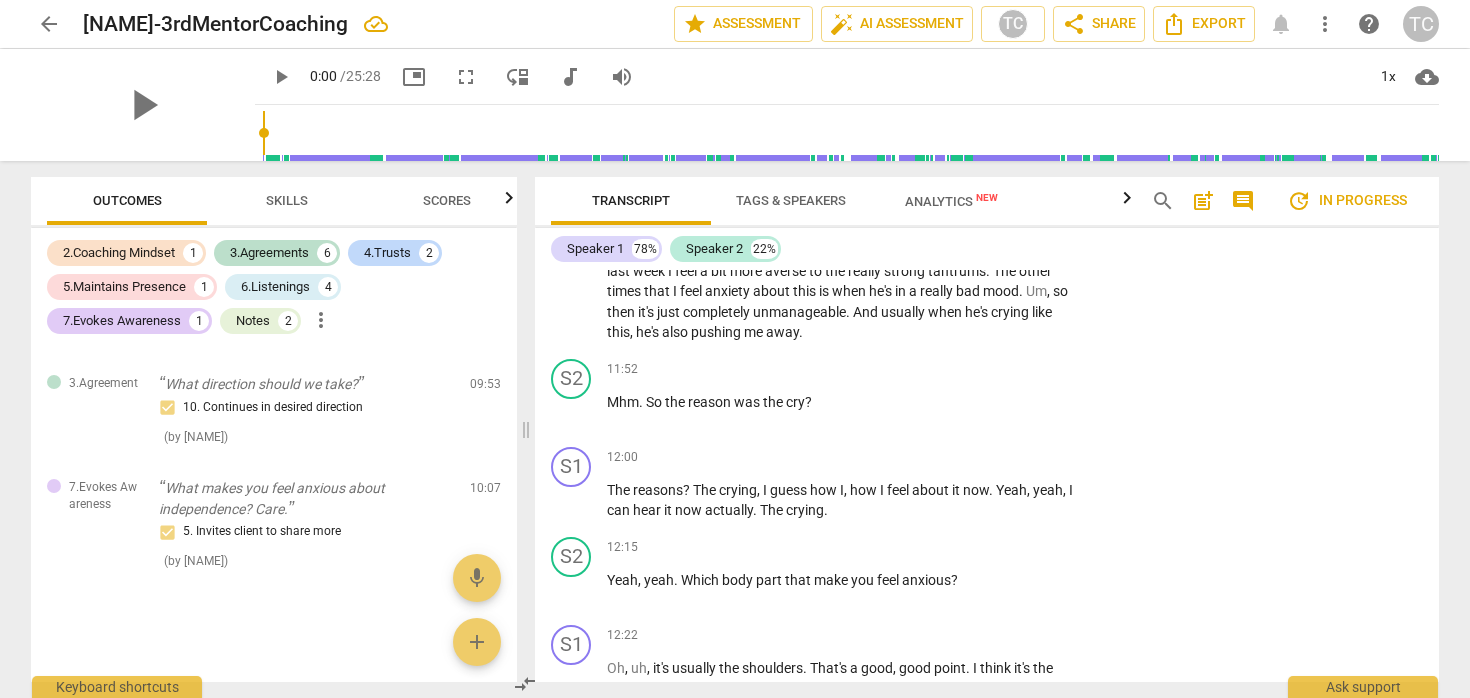 scroll, scrollTop: 4321, scrollLeft: 0, axis: vertical 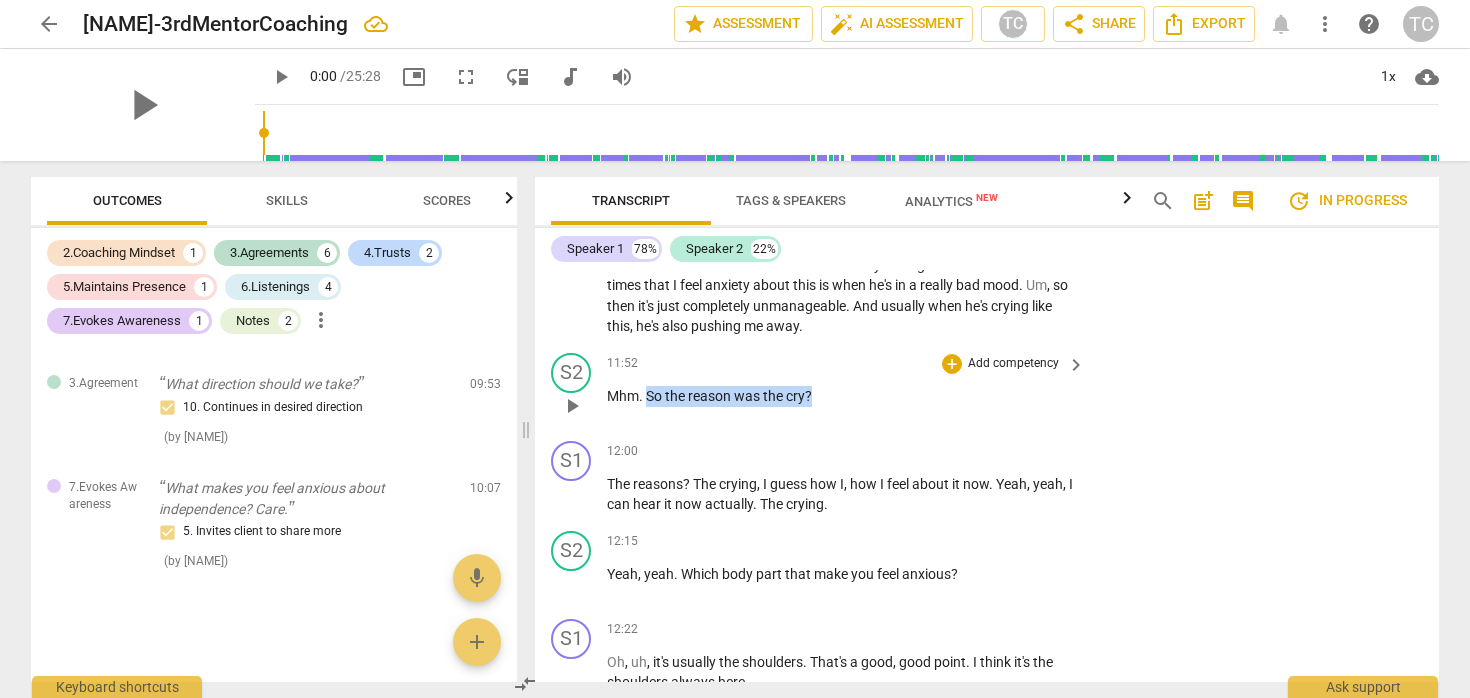 drag, startPoint x: 819, startPoint y: 436, endPoint x: 646, endPoint y: 436, distance: 173 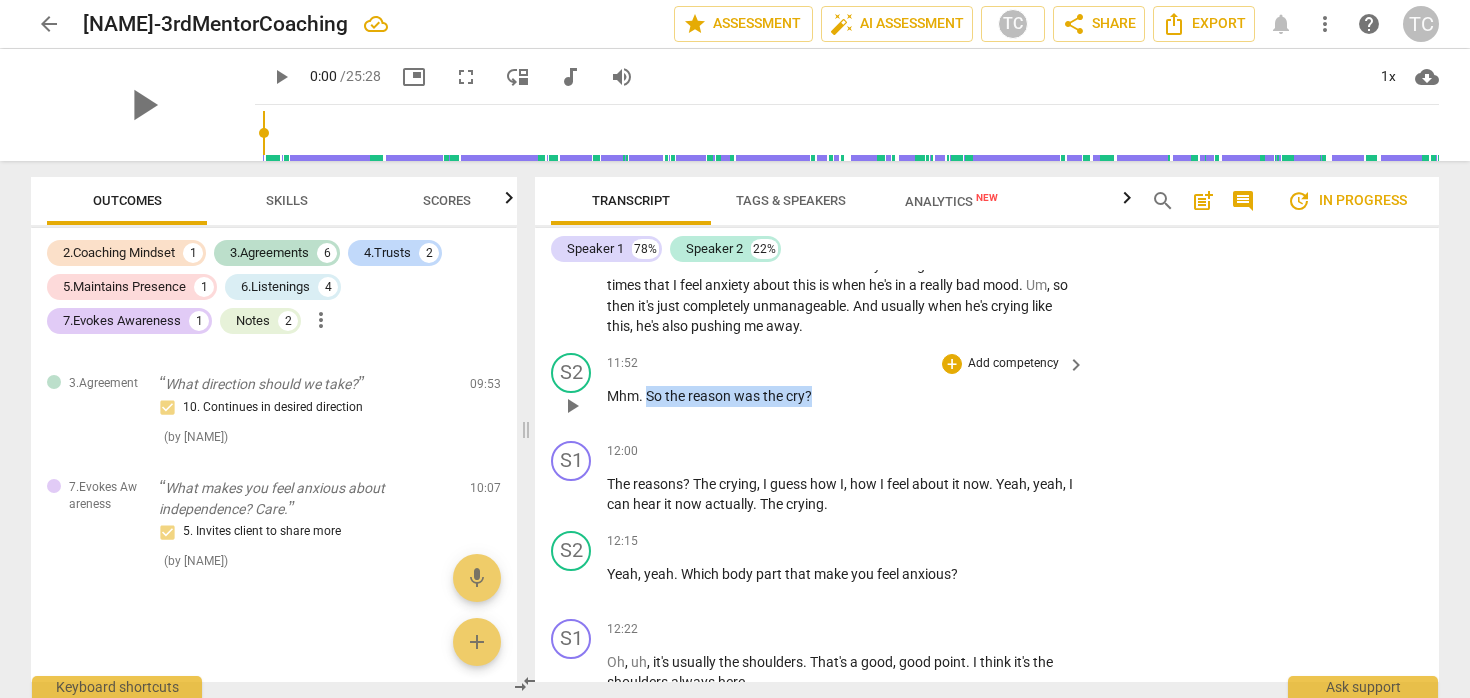 click on "Mhm .   So   the   reason   was   the   cry ?" at bounding box center (841, 396) 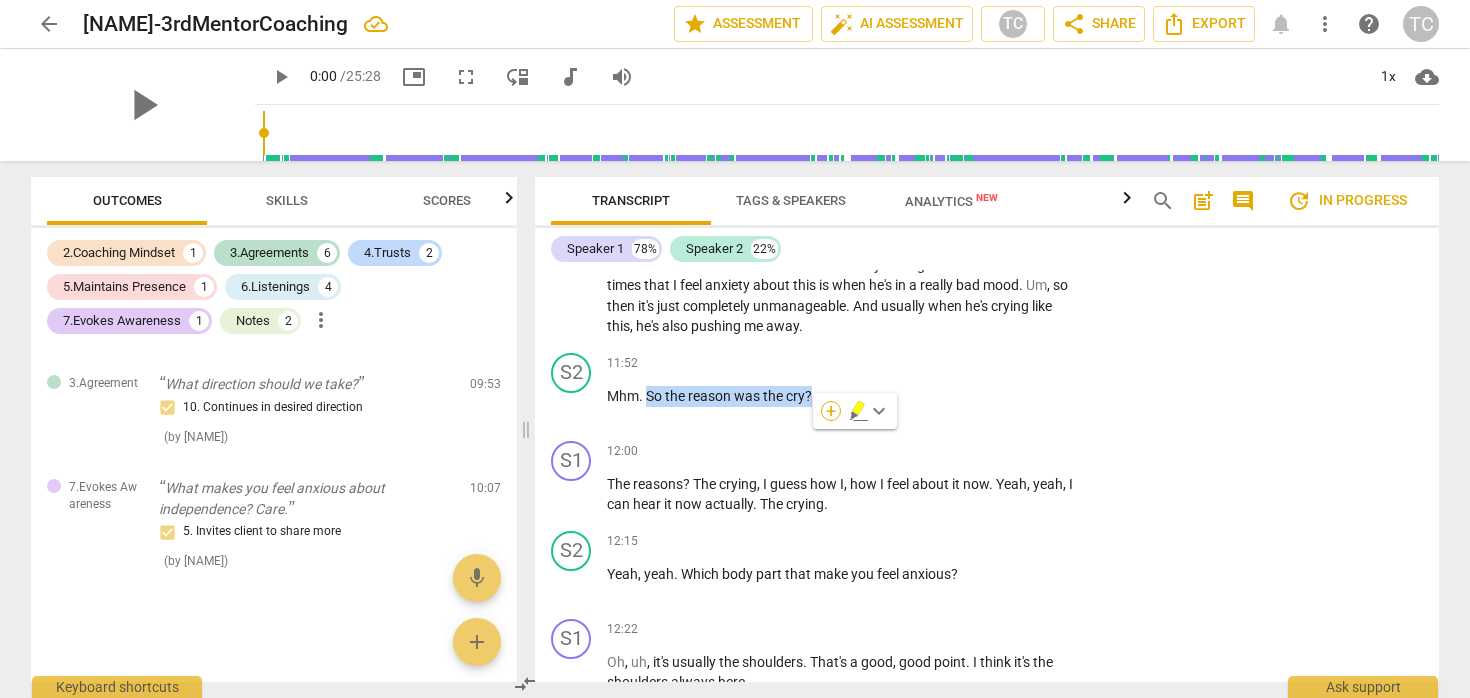 click on "+" at bounding box center (831, 411) 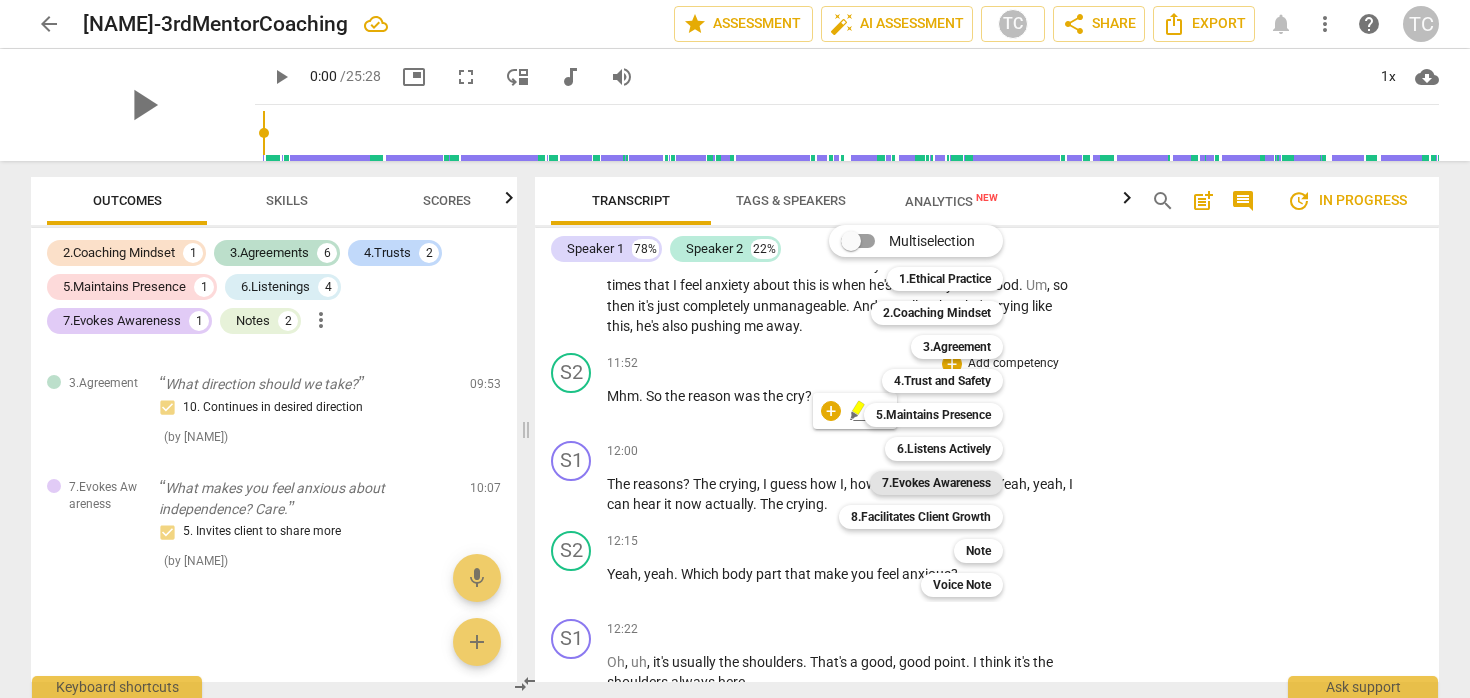 click on "7.Evokes Awareness" at bounding box center [936, 483] 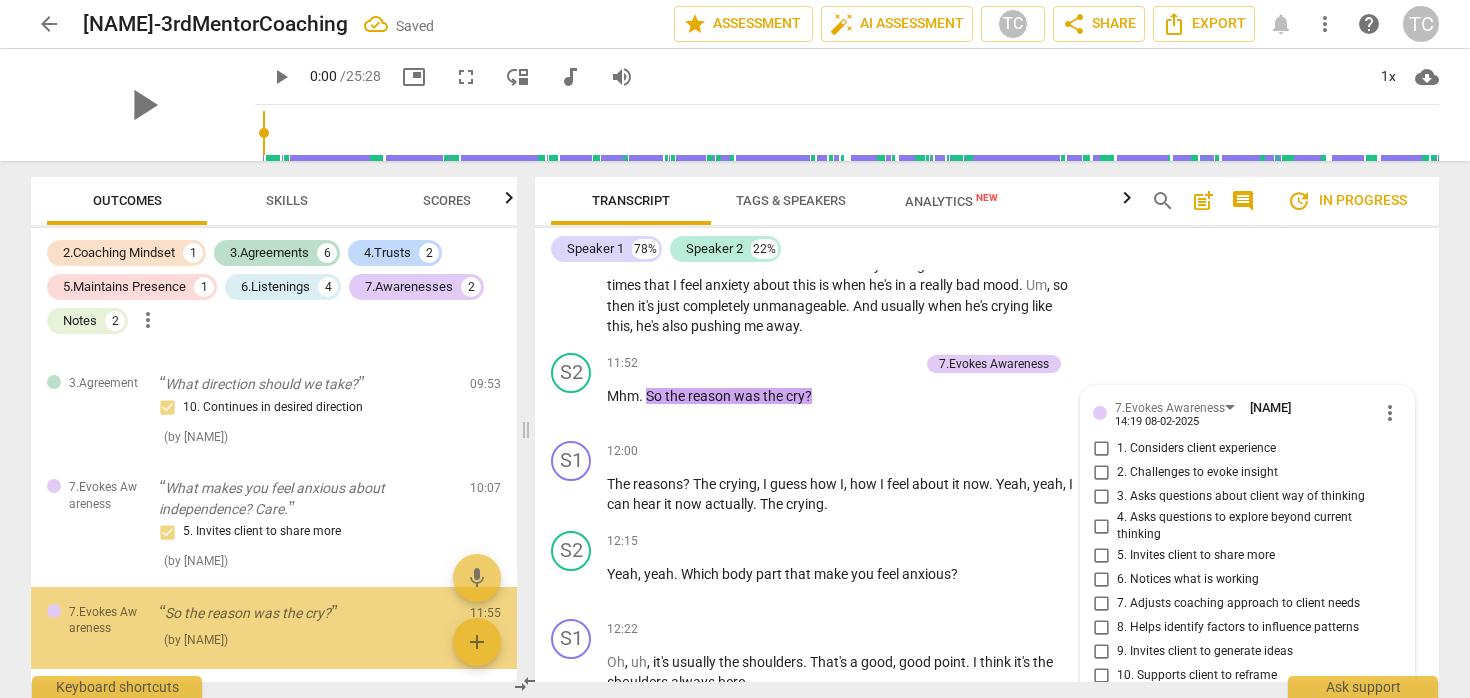 scroll, scrollTop: 4631, scrollLeft: 0, axis: vertical 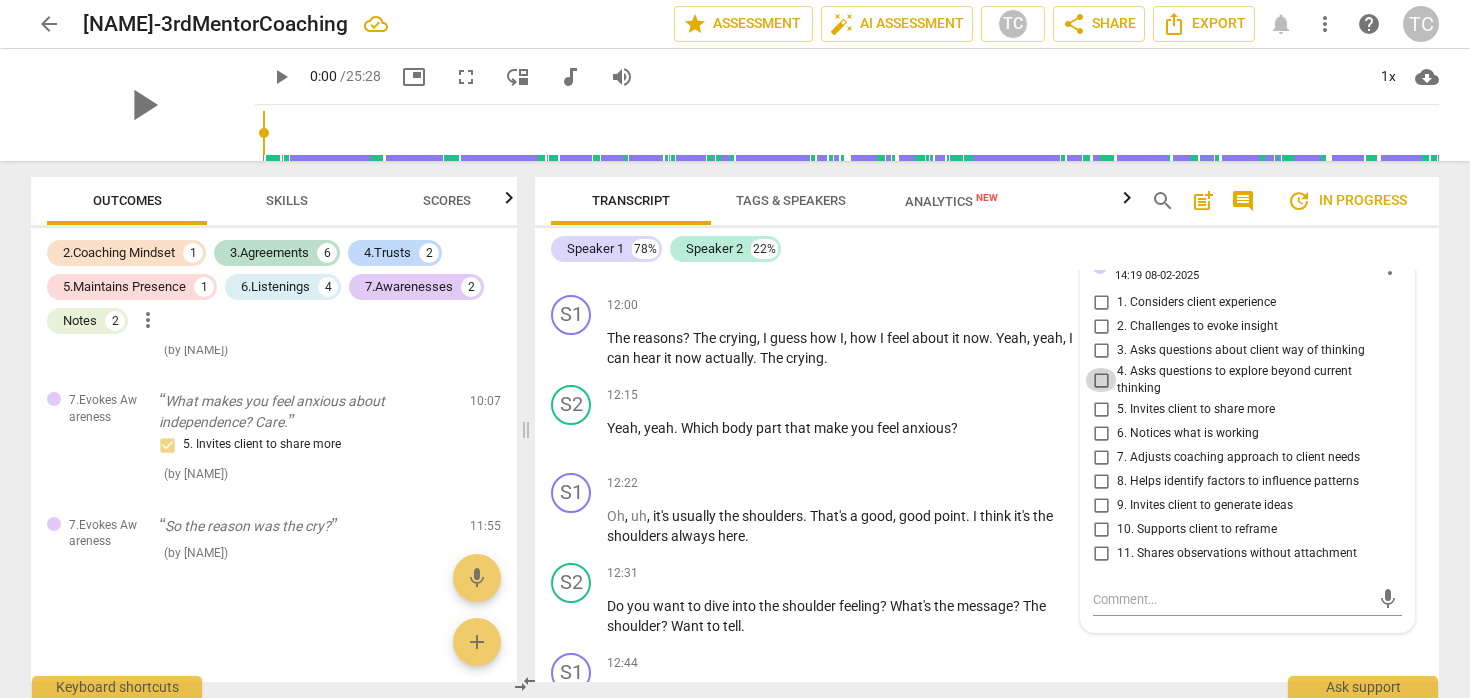 click on "4. Asks questions to explore beyond current thinking" at bounding box center [1101, 380] 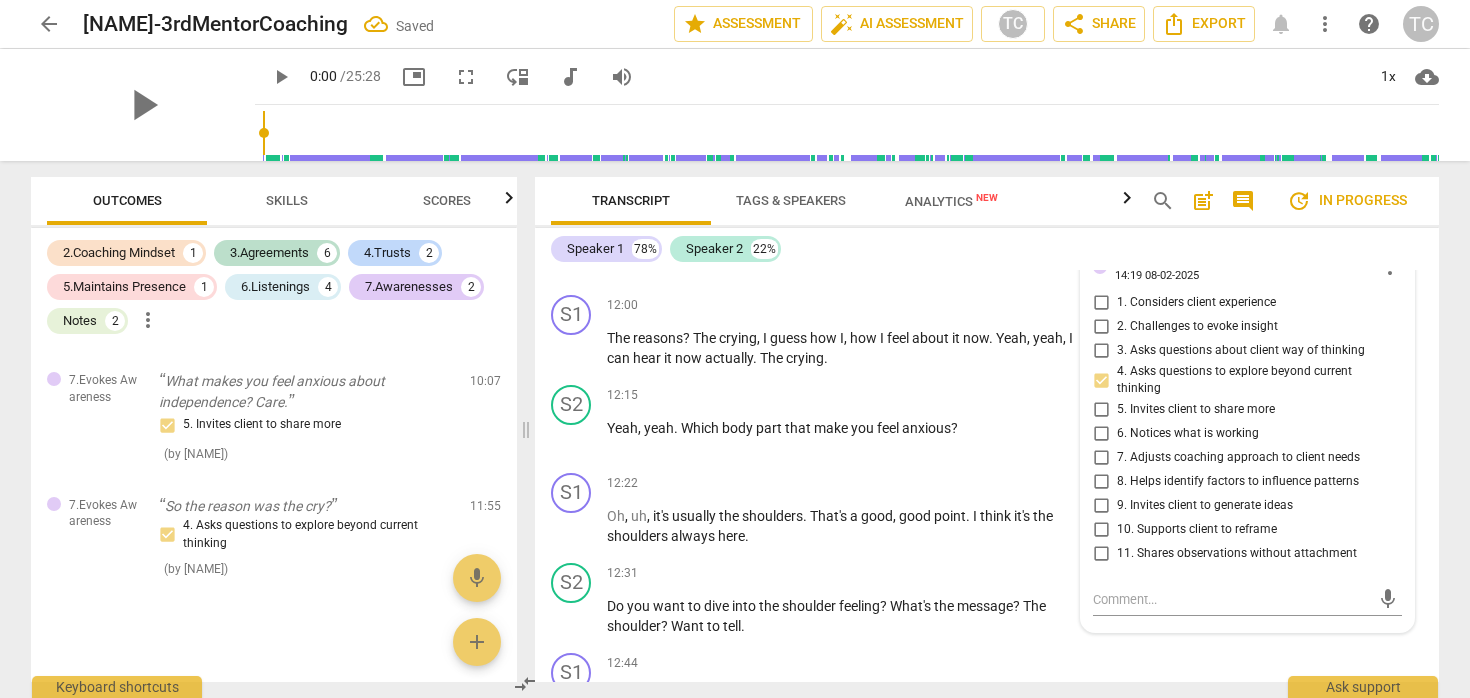 click on "11:52 + Add competency 7.Evokes Awareness keyboard_arrow_right Mhm .   So   the   reason   was   the   cry ?" at bounding box center [847, 243] 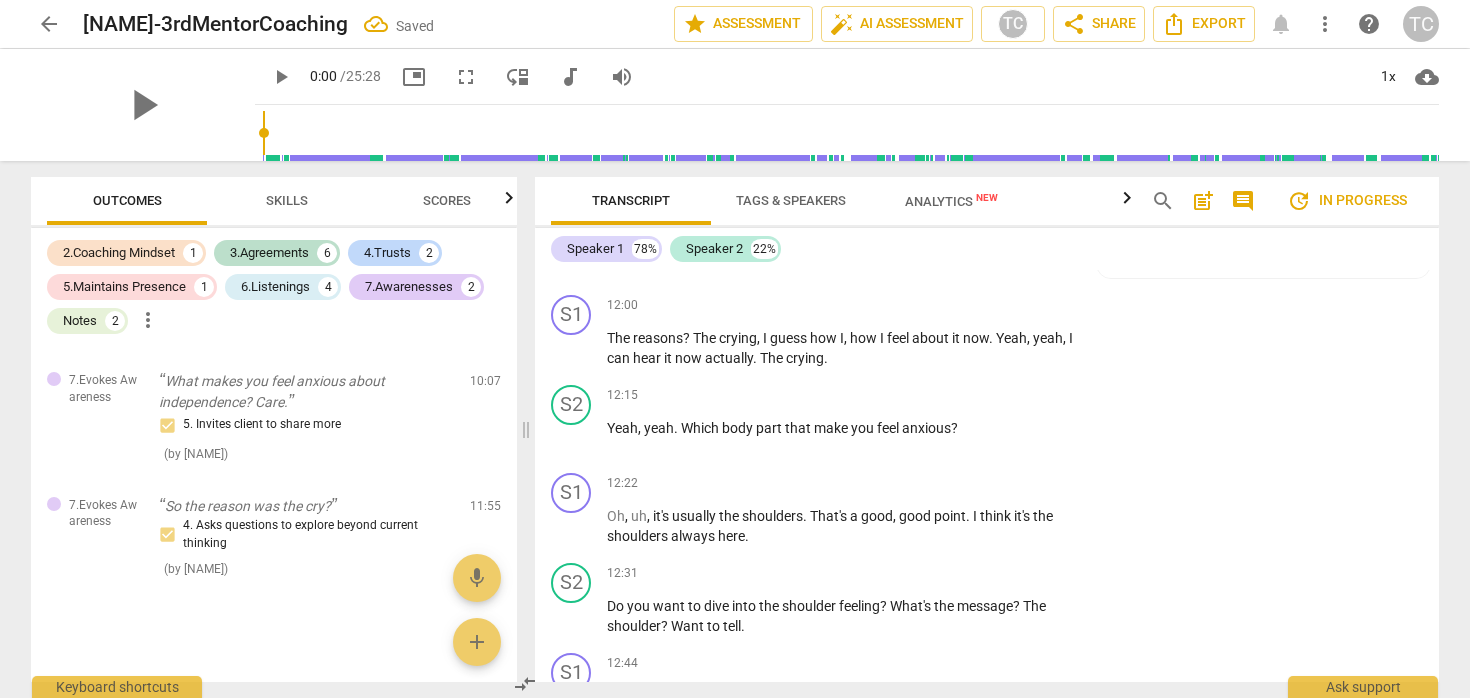 click on "the" at bounding box center [774, 250] 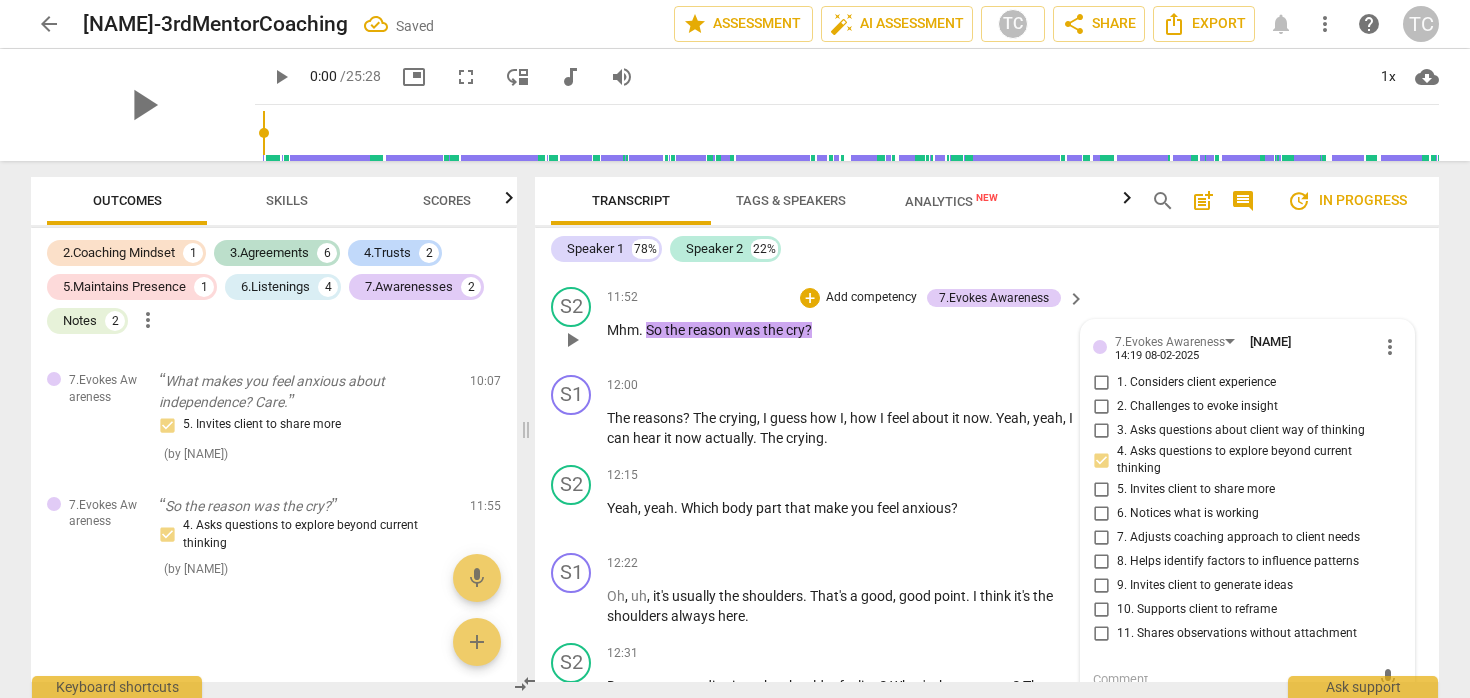 scroll, scrollTop: 4370, scrollLeft: 0, axis: vertical 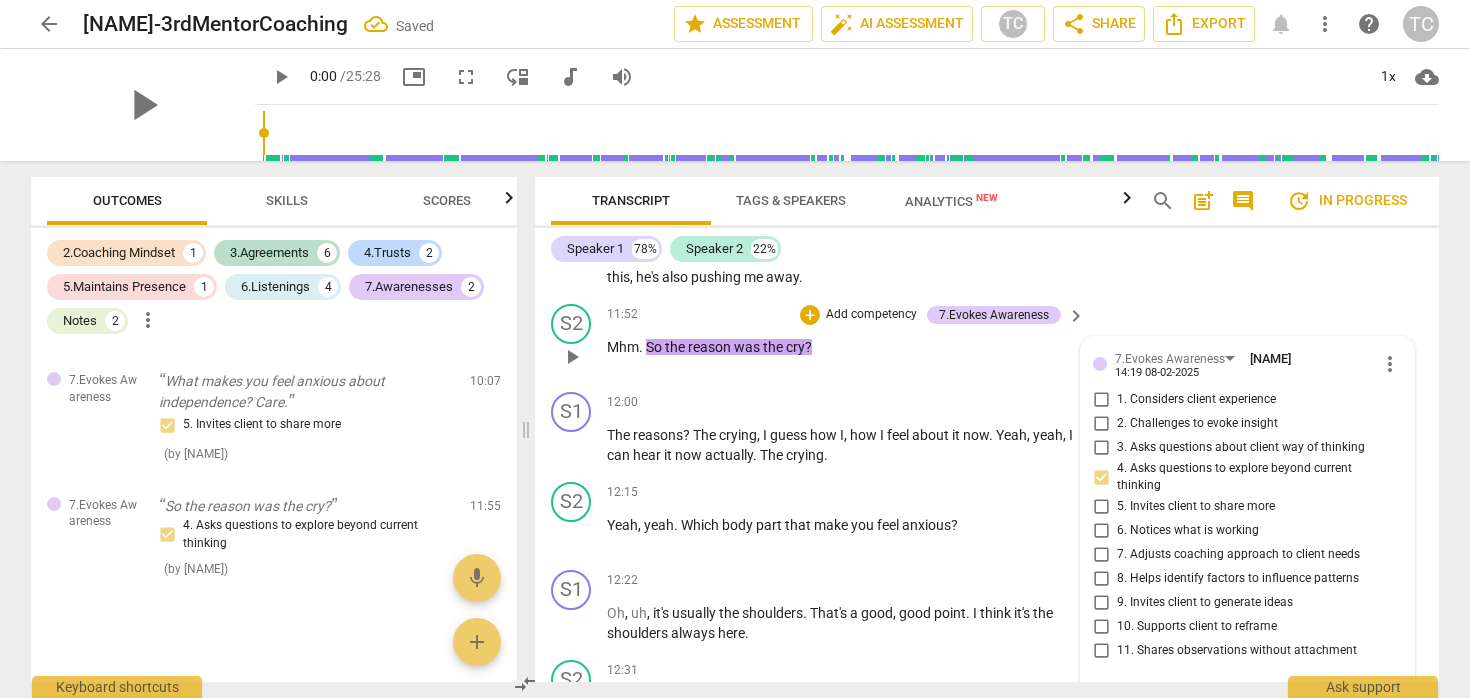 click on "Add competency" at bounding box center [871, 315] 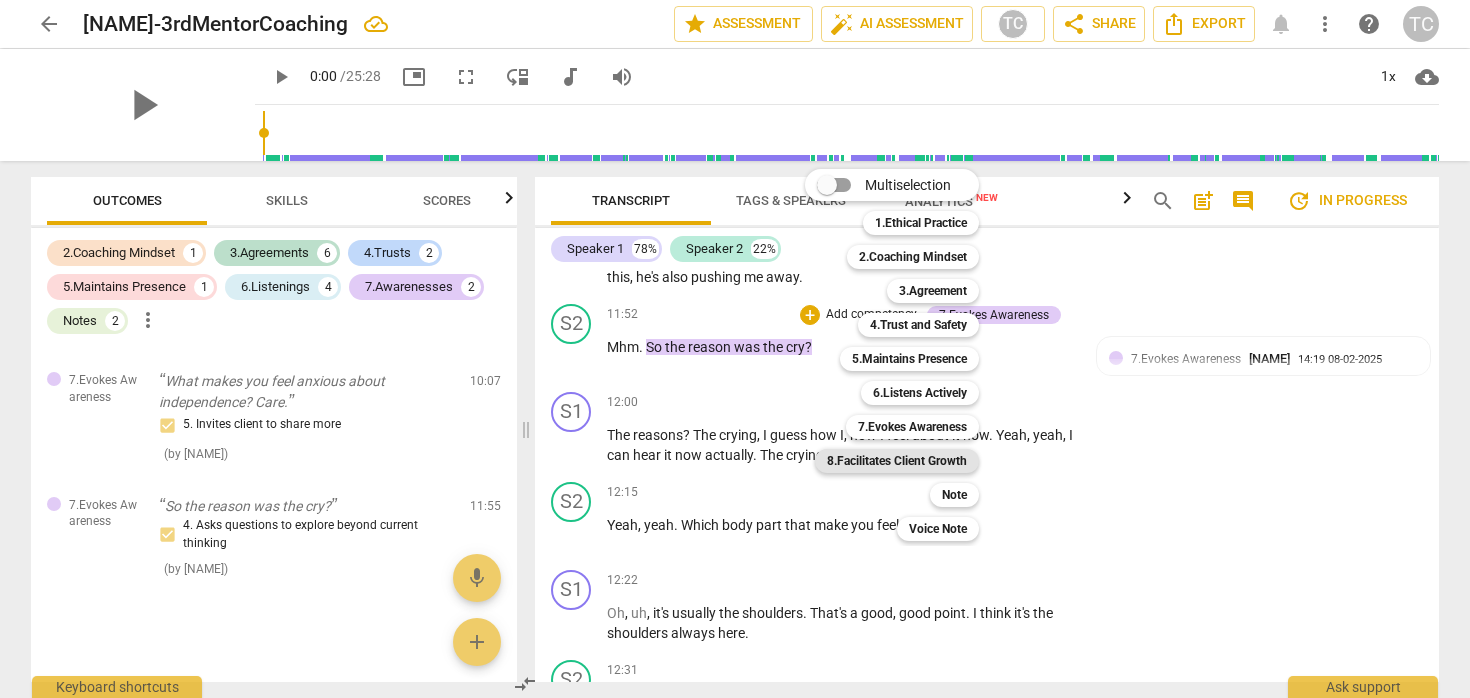 click on "8.Facilitates Client Growth" at bounding box center (897, 461) 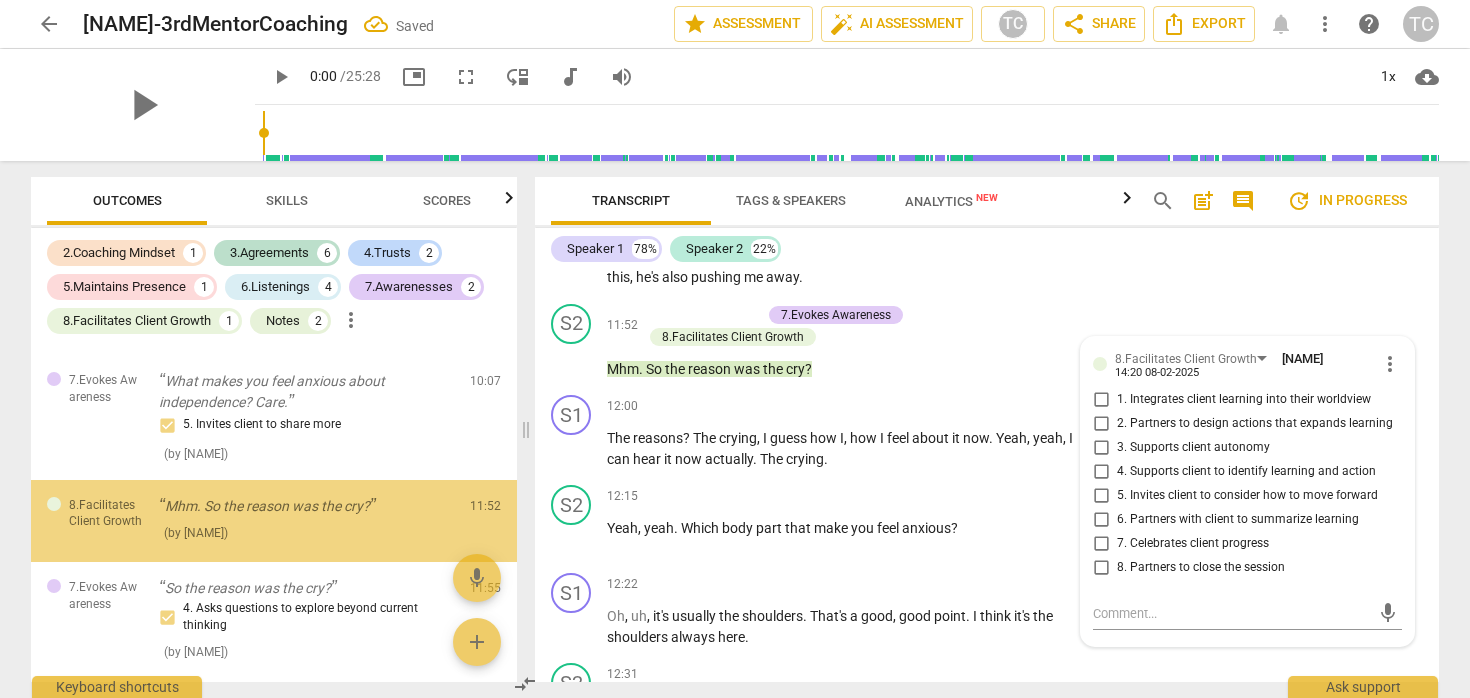 scroll, scrollTop: 2190, scrollLeft: 0, axis: vertical 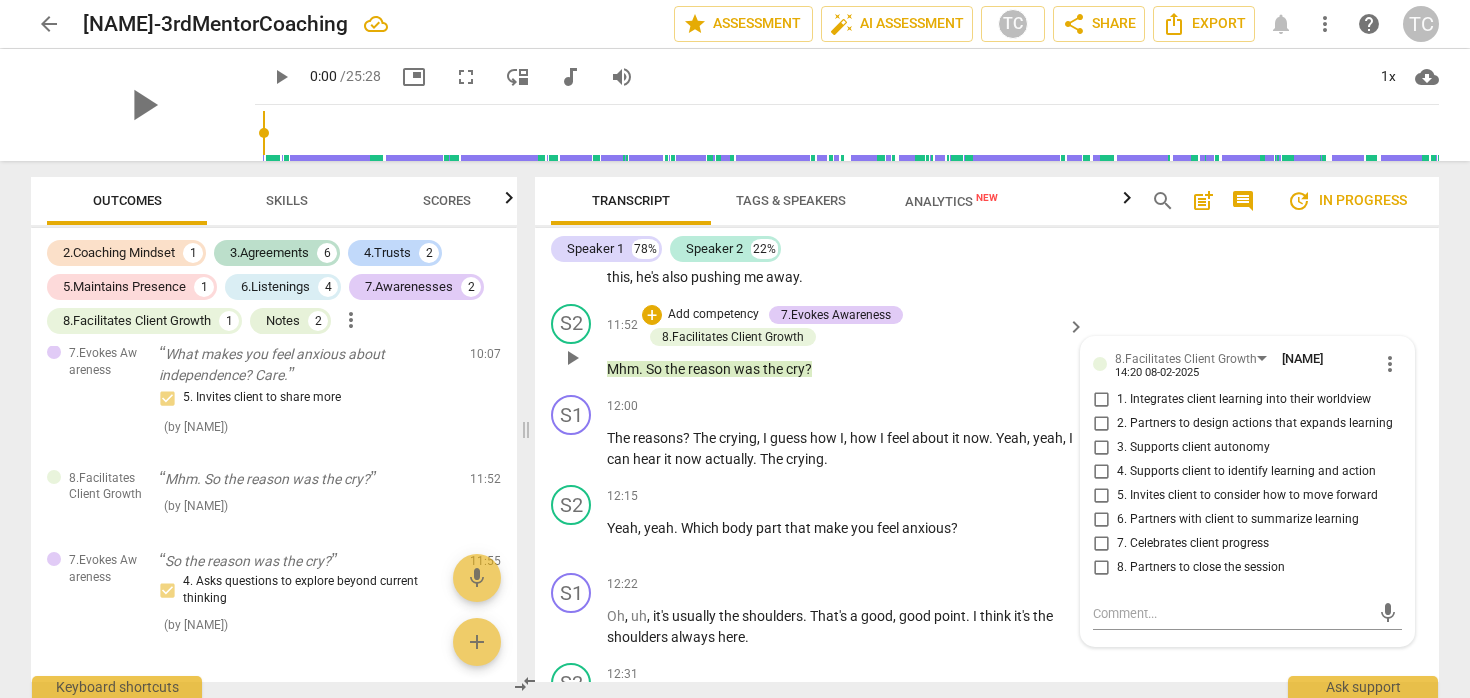 click on "S2 play_arrow pause 11:52 + Add competency 7.Evokes Awareness 8.Facilitates Client Growth keyboard_arrow_right Mhm .   So   the   reason   was   the   cry ? 8.Facilitates Client Growth [NAME] 14:20 08-02-2025 more_vert 1. Integrates client learning into their worldview 2. Partners to design actions that expands learning 3. Supports client autonomy 4. Supports client to identify learning and action 5. Invites client to consider how to move forward 6. Partners with client to summarize learning 7. Celebrates client progress 8. Partners to close the session mic" at bounding box center (987, 342) 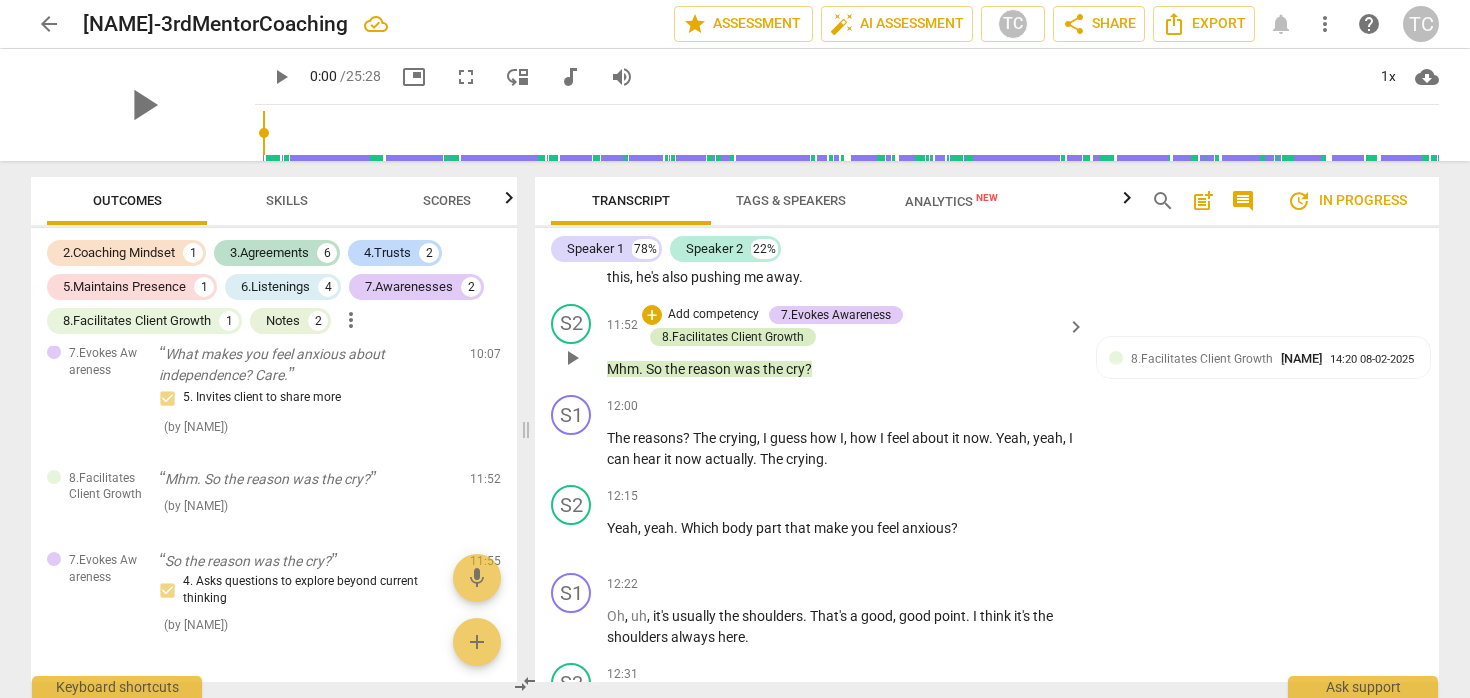 click on "8.Facilitates Client Growth" at bounding box center [733, 337] 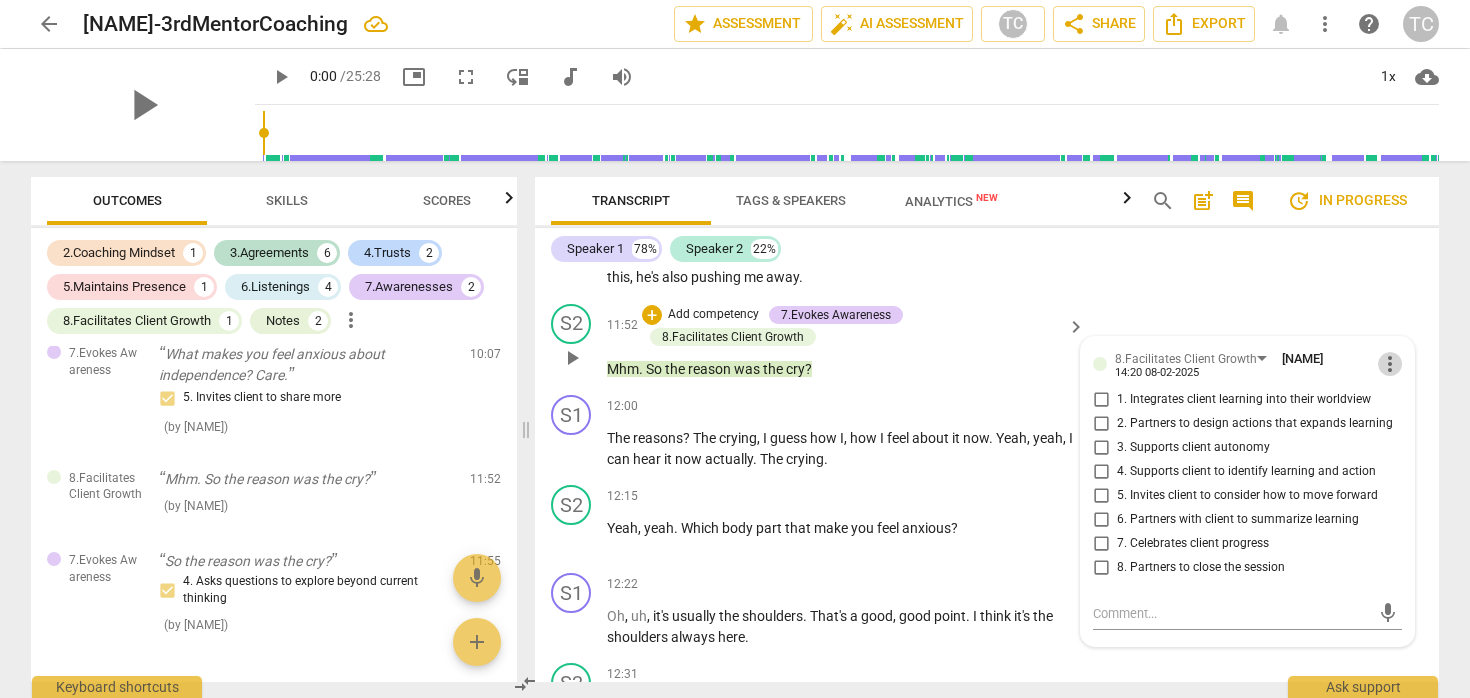 click on "more_vert" at bounding box center [1390, 364] 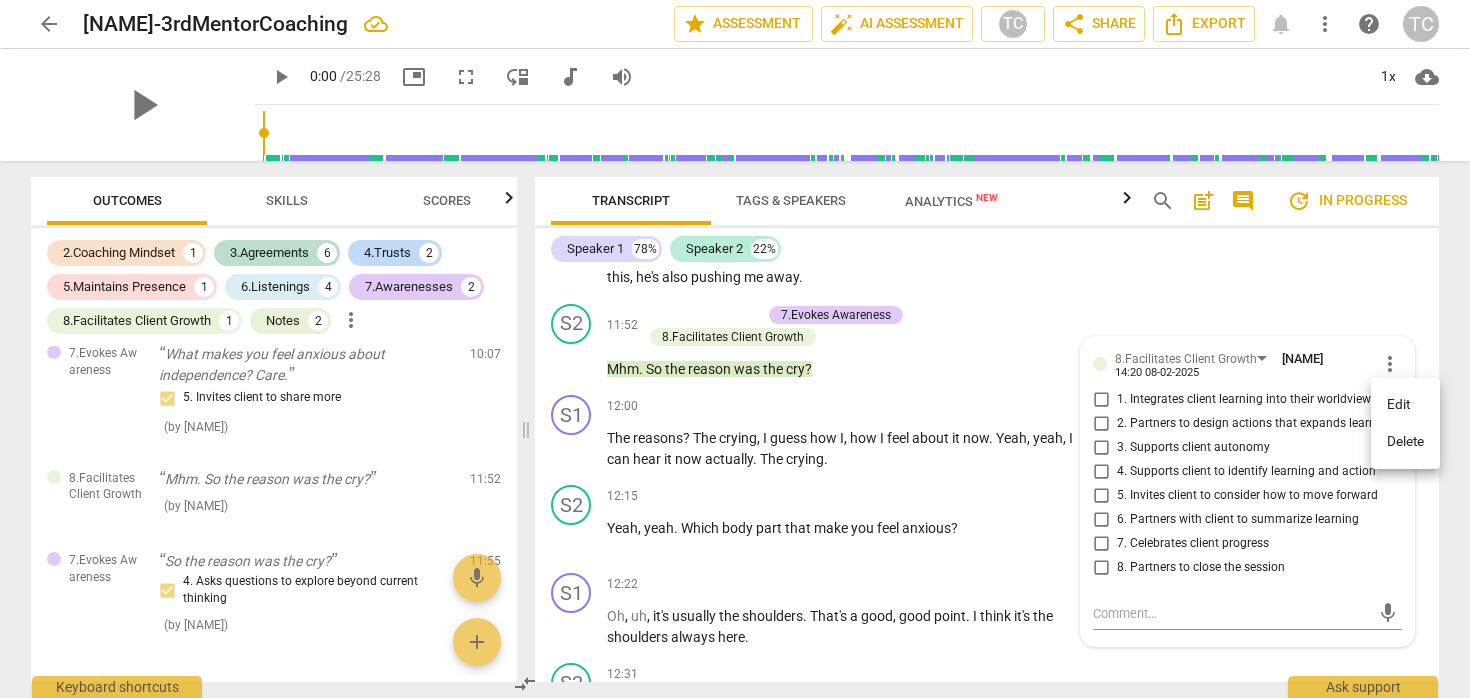 click on "Delete" at bounding box center (1405, 442) 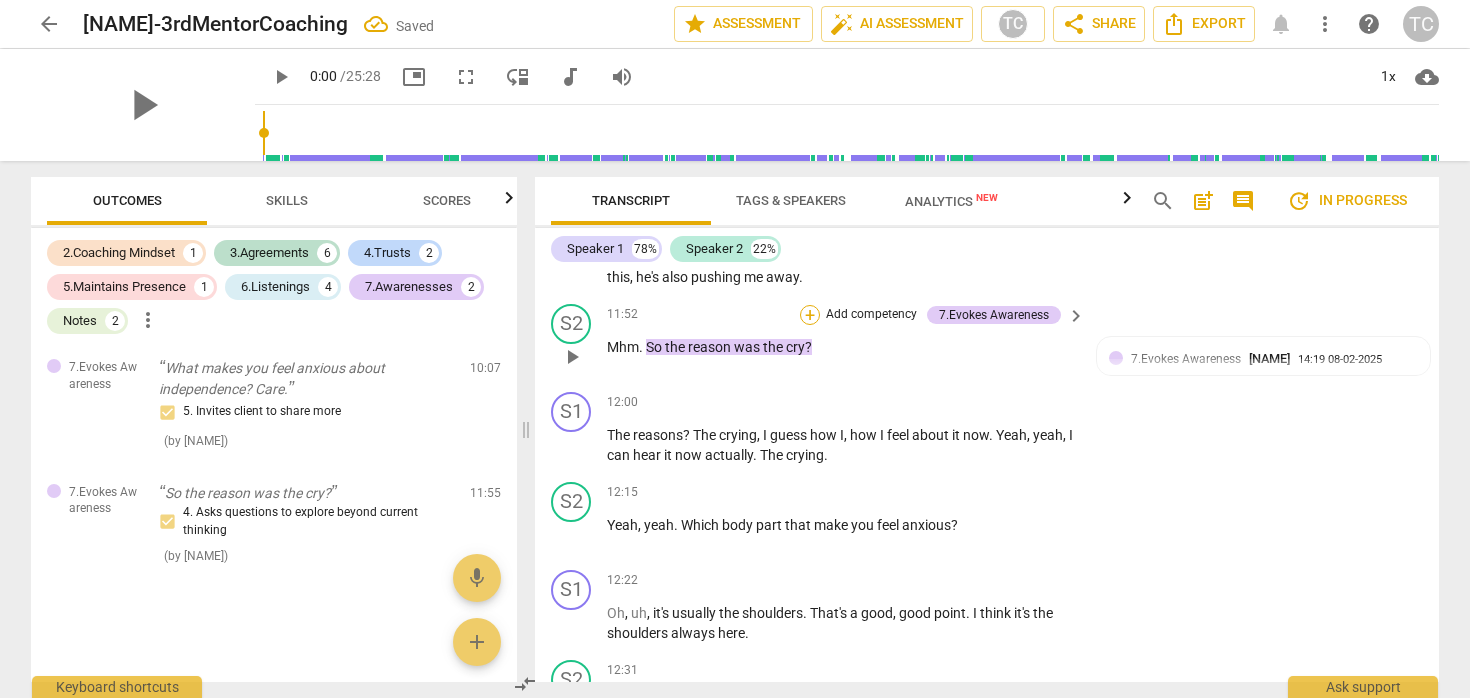 click on "+" at bounding box center (810, 315) 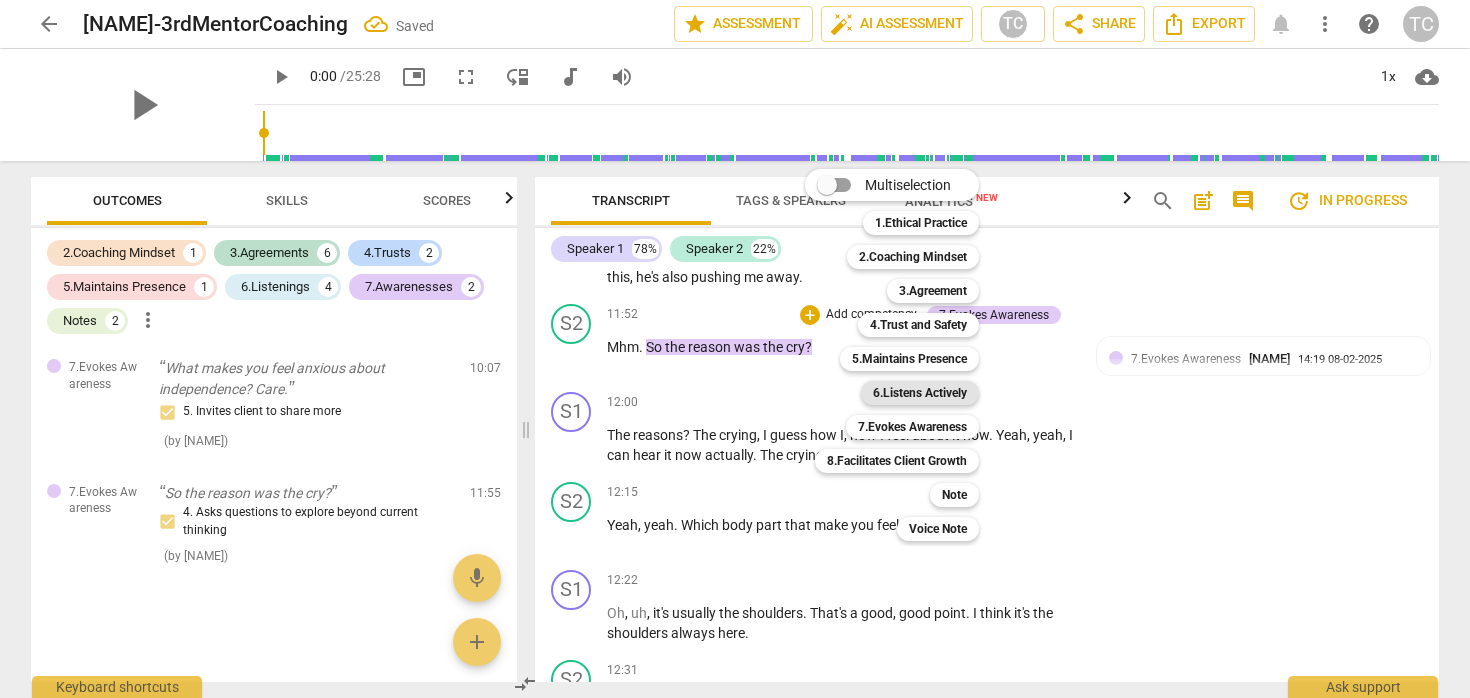 click on "6.Listens Actively" at bounding box center [920, 393] 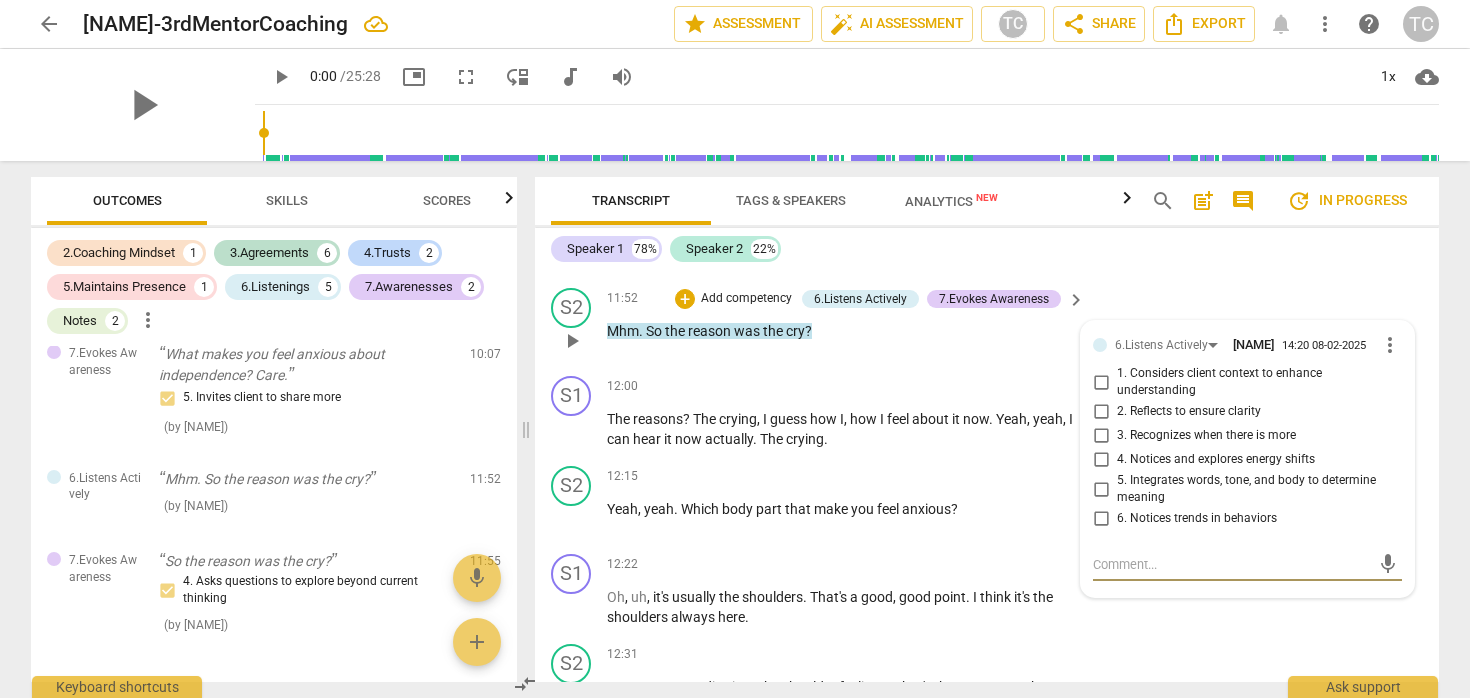 scroll, scrollTop: 4376, scrollLeft: 0, axis: vertical 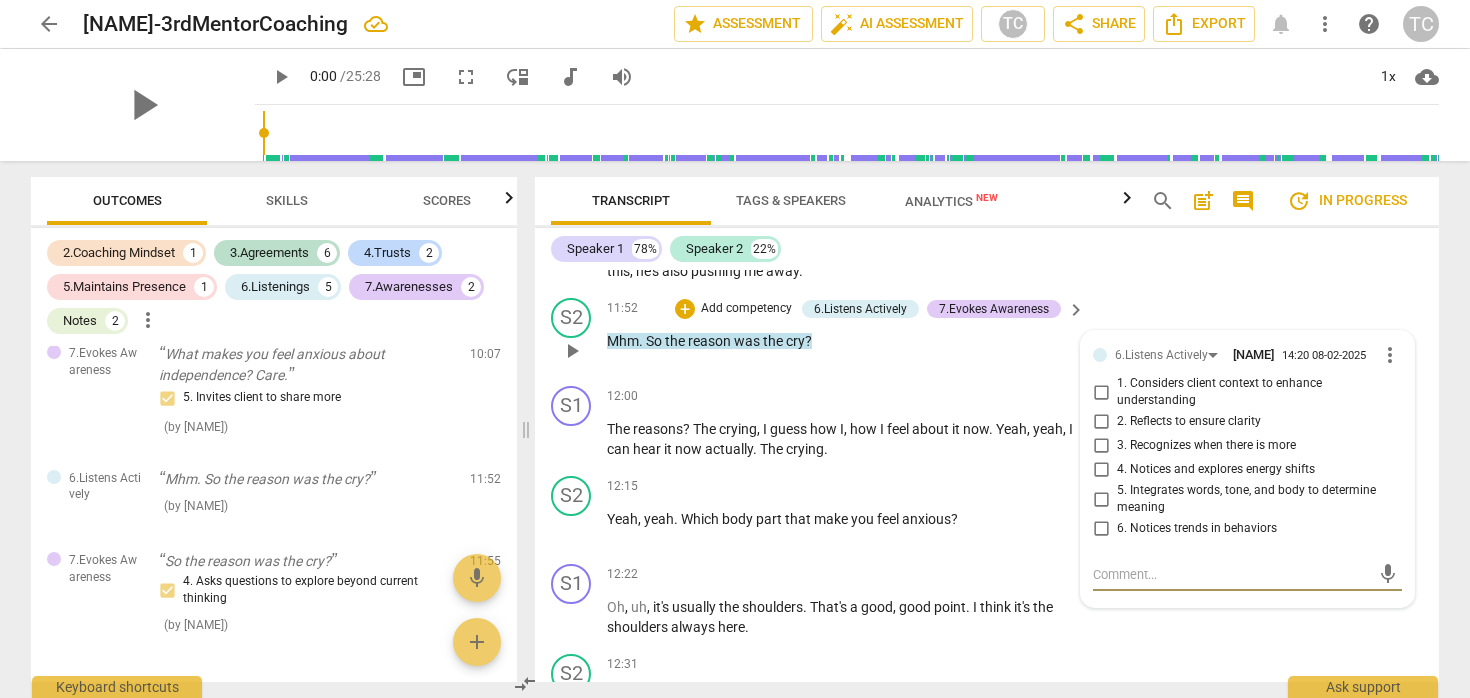 click on "2. Reflects to ensure clarity" at bounding box center [1189, 422] 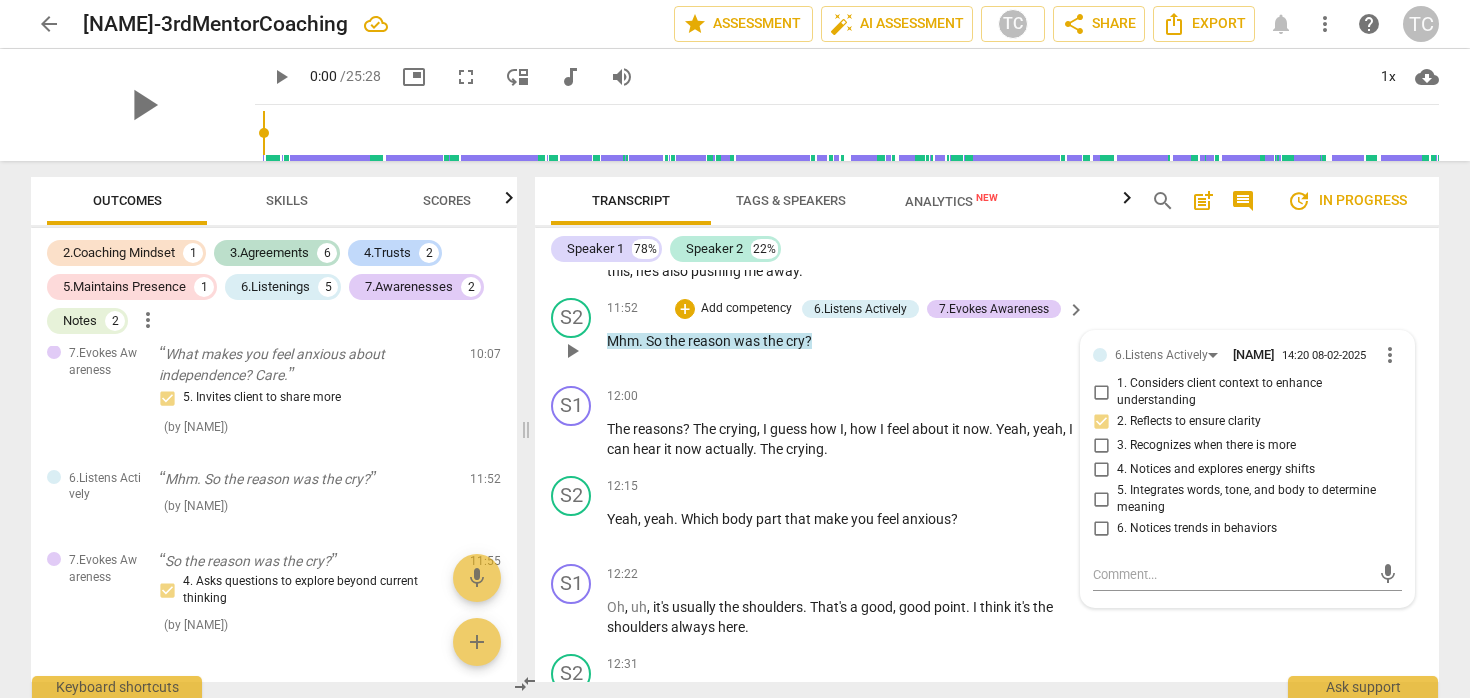 click on "3. Recognizes when there is more" at bounding box center (1206, 446) 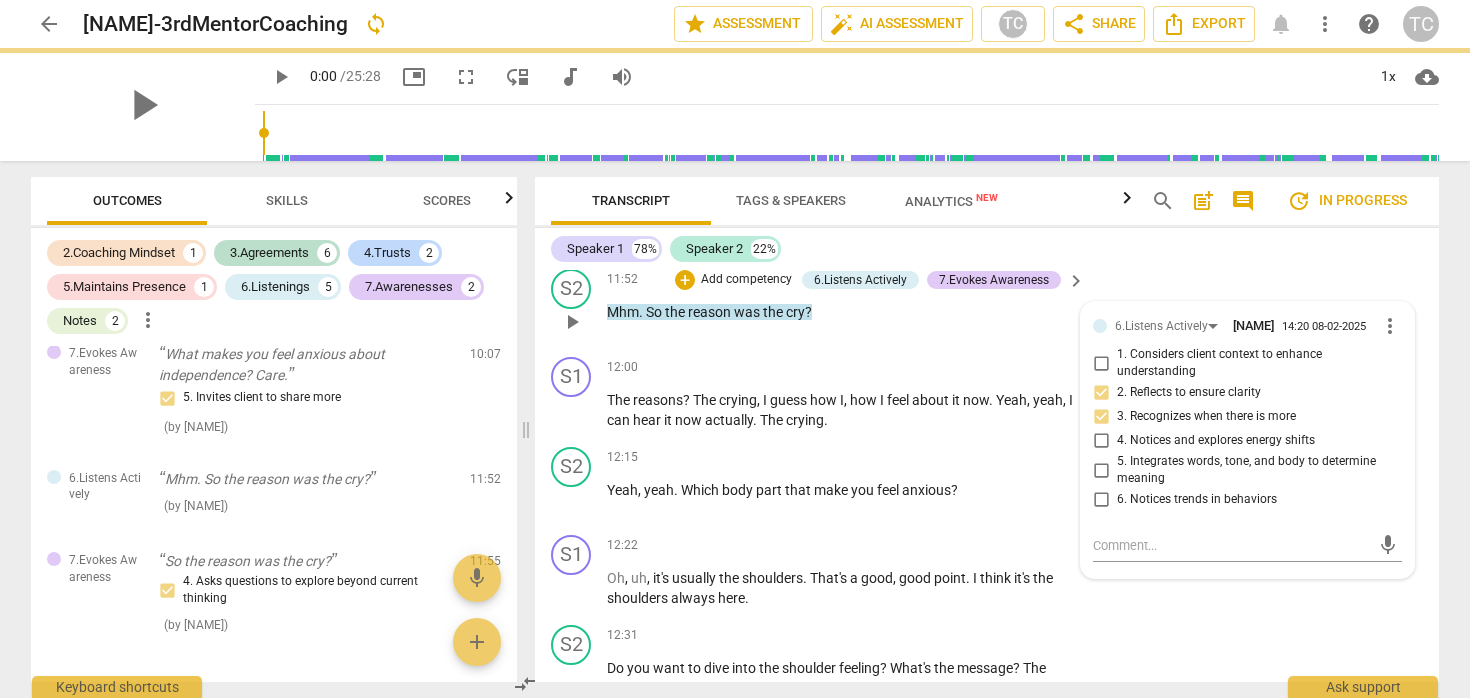 scroll, scrollTop: 4416, scrollLeft: 0, axis: vertical 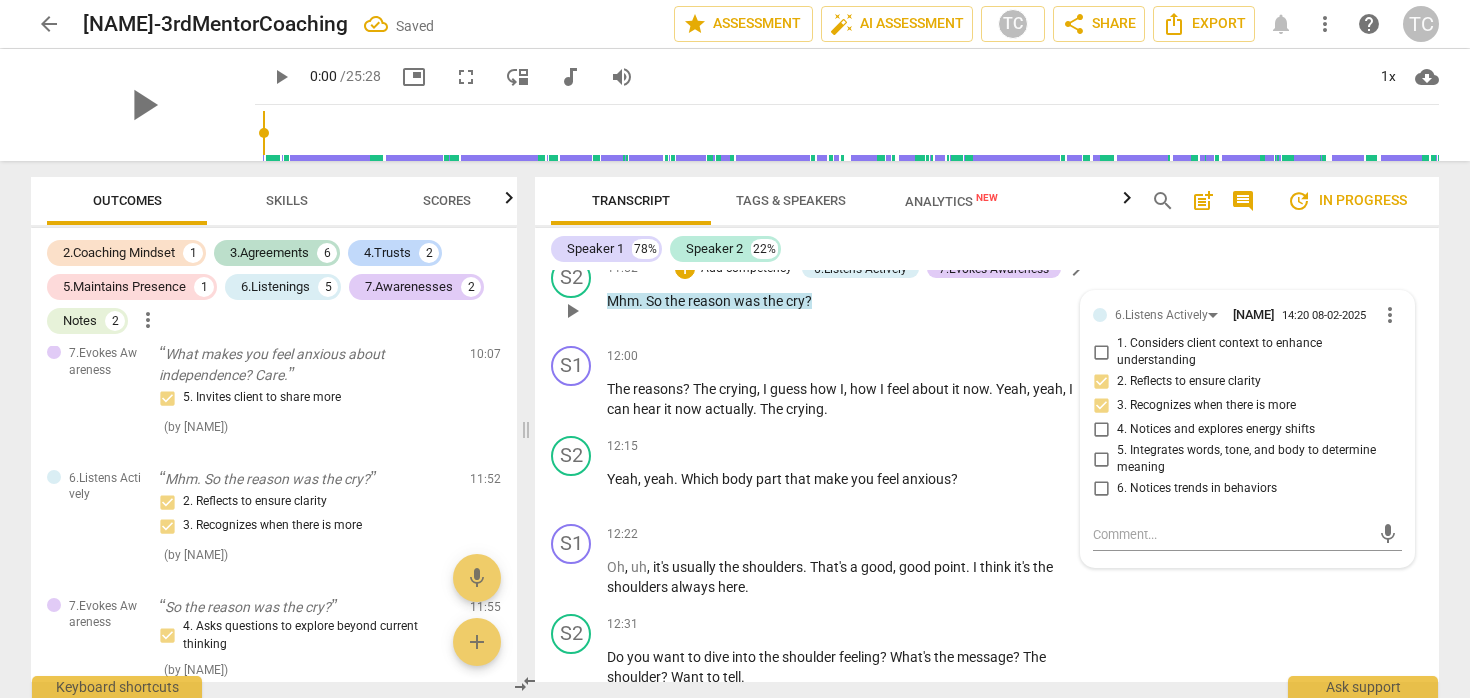 click on "S2 play_arrow pause 11:52 + Add competency 6.Listens Actively 7.Evokes Awareness keyboard_arrow_right Mhm . So the reason was the cry ? 6.Listens Actively Tian Cai [TIME] [DATE] more_vert 1. Considers client context to enhance understanding 2. Reflects to ensure clarity 3. Recognizes when there is more 4. Notices and explores energy shifts 5. Integrates words, tone, and body to determine meaning 6. Notices trends in behaviors mic" at bounding box center [987, 294] 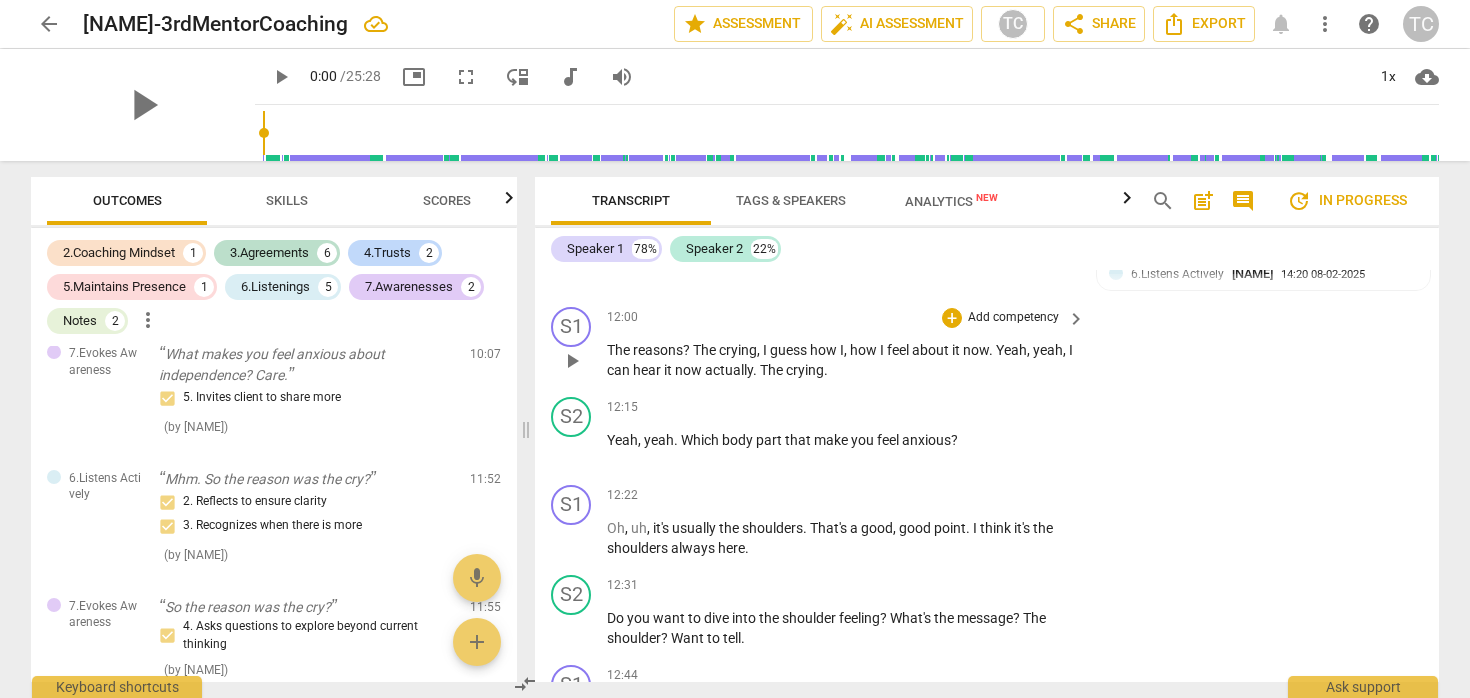 scroll, scrollTop: 4466, scrollLeft: 0, axis: vertical 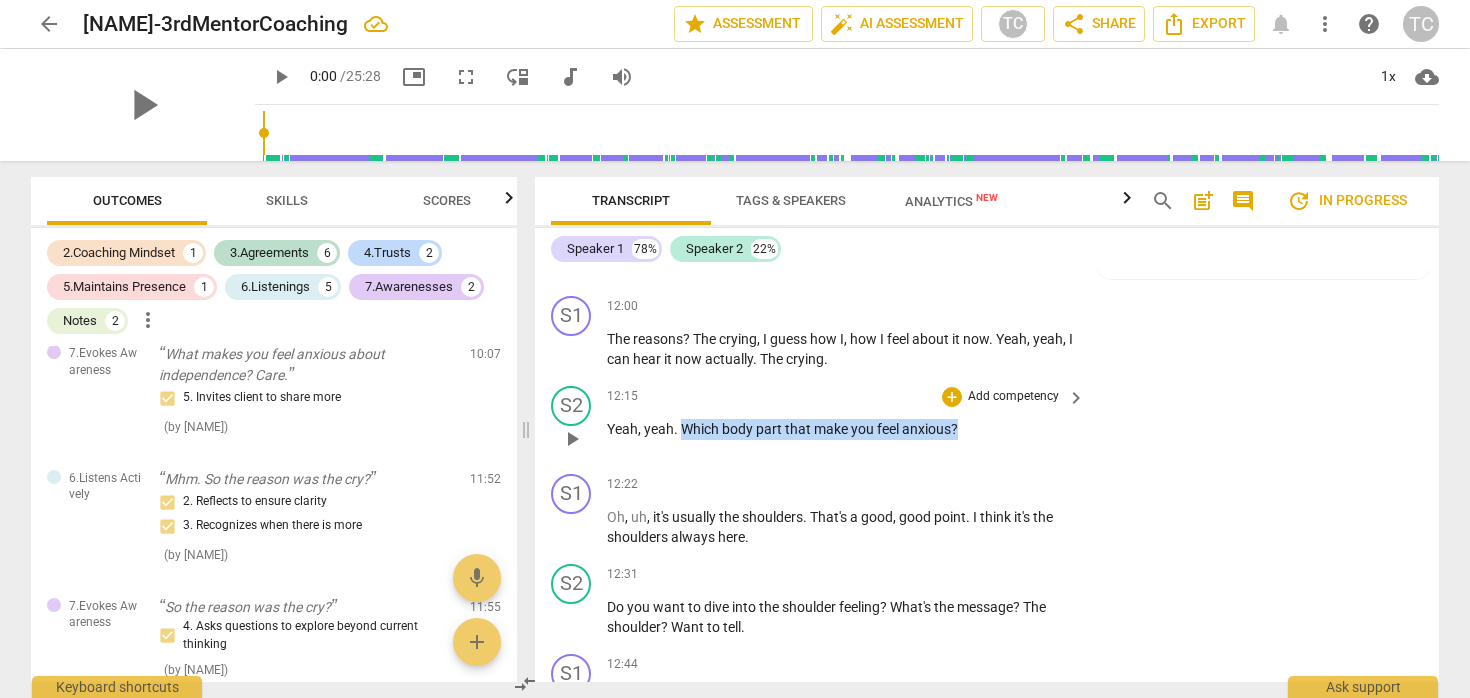 drag, startPoint x: 972, startPoint y: 469, endPoint x: 680, endPoint y: 472, distance: 292.0154 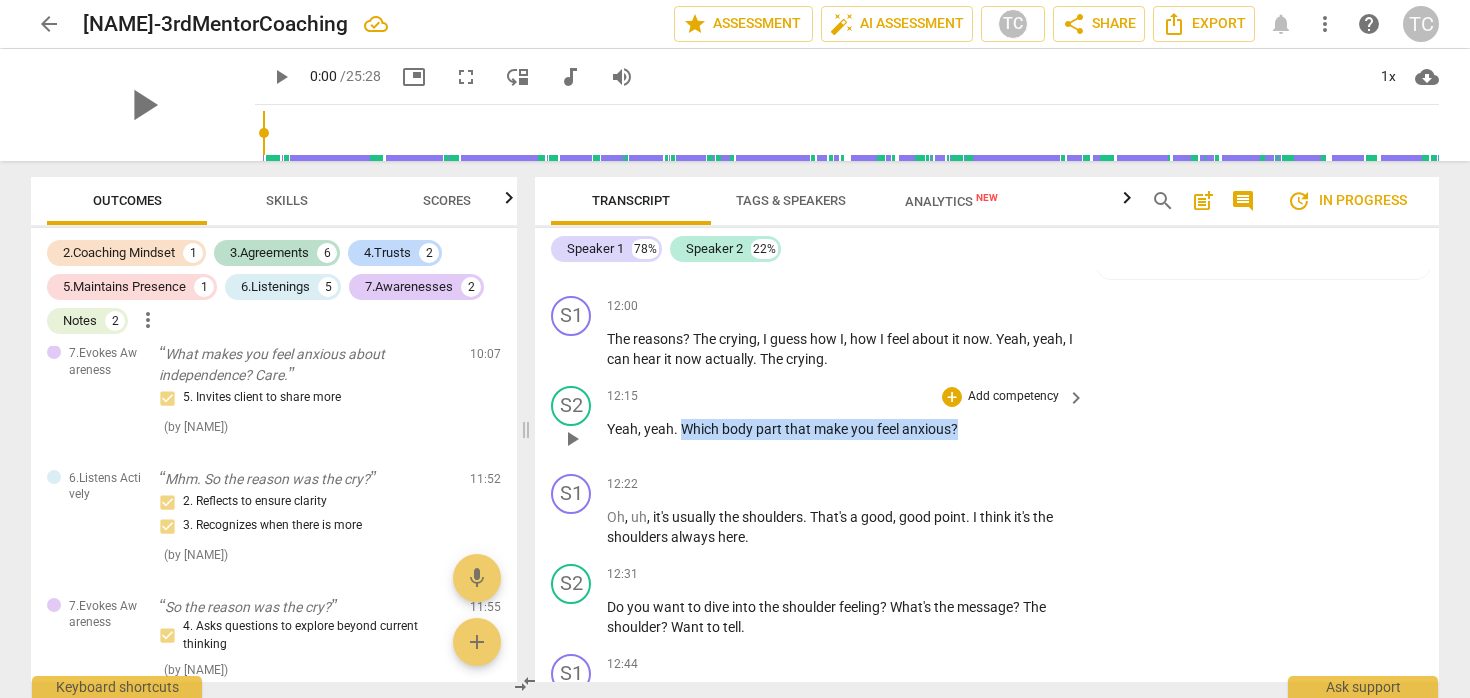 click on "Yeah , yeah . Which body part that make you feel anxious ?" at bounding box center (841, 429) 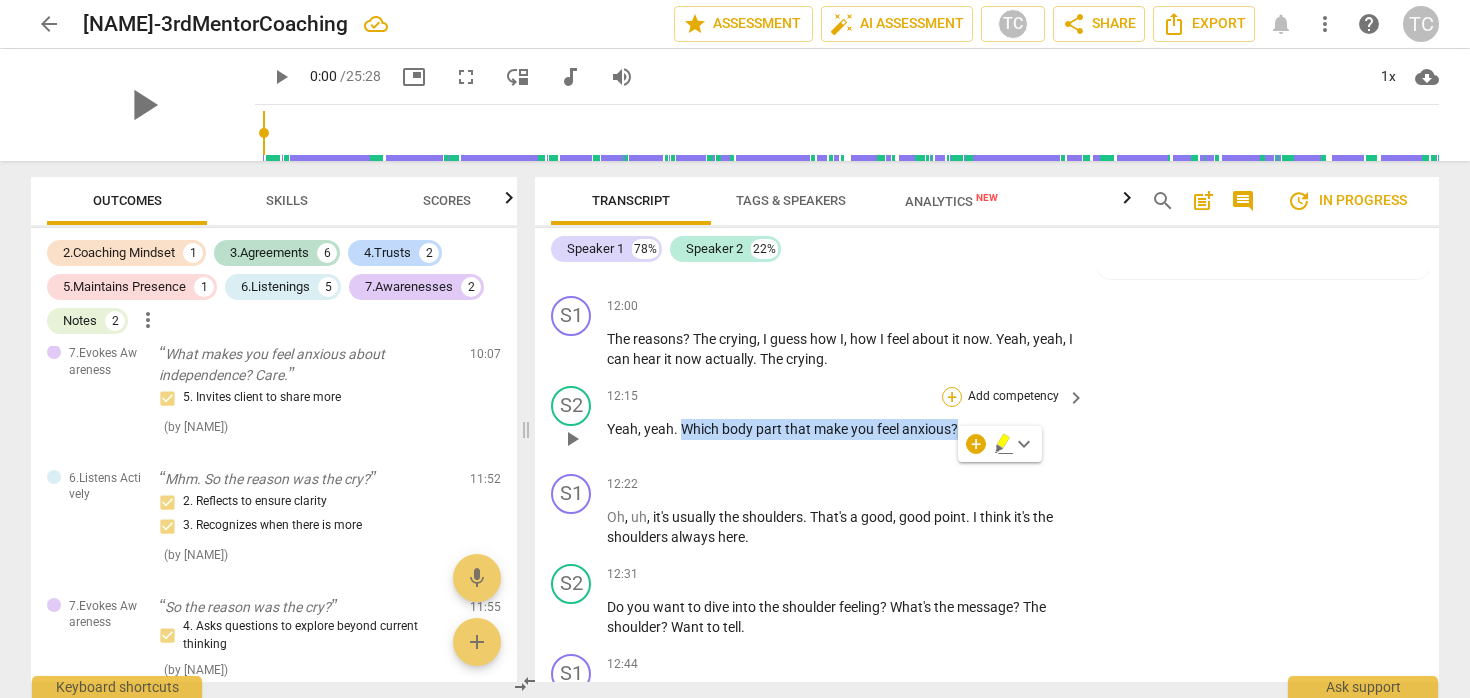click on "+" at bounding box center [952, 397] 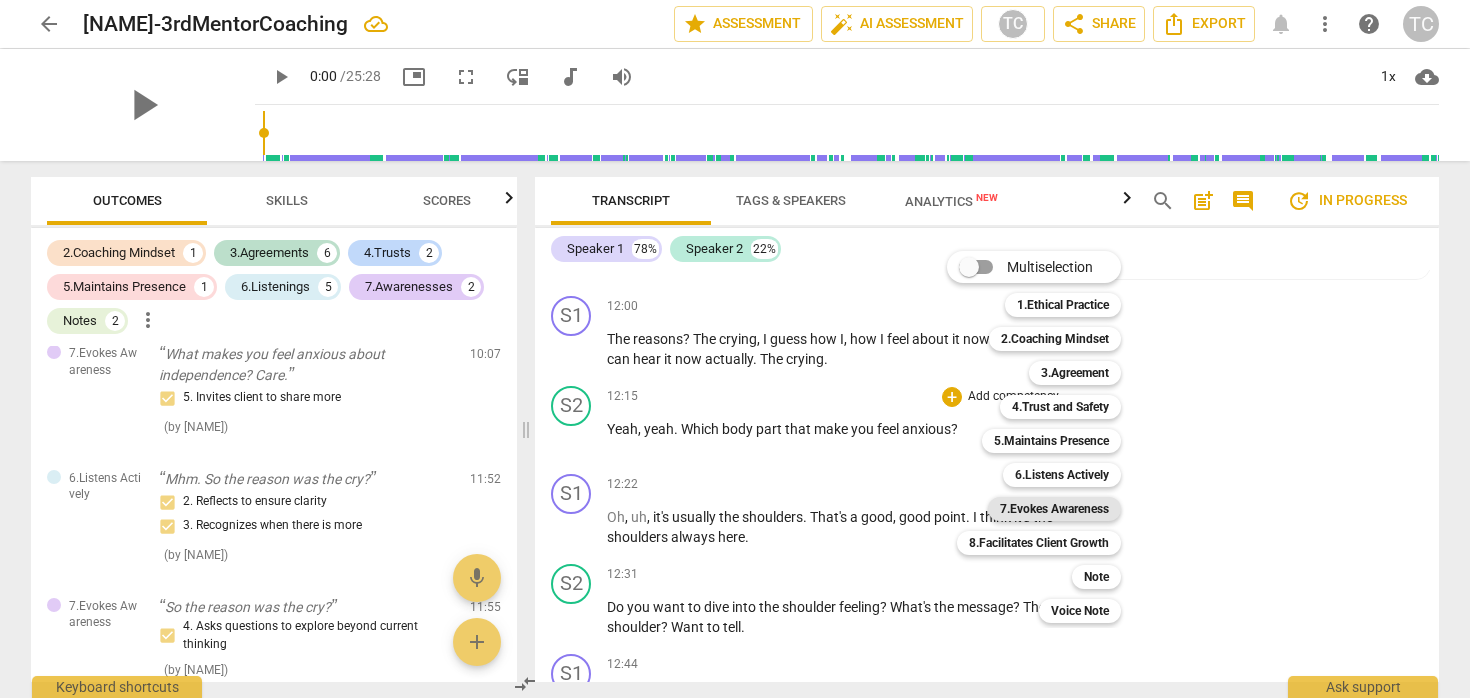 click on "7.Evokes Awareness" at bounding box center [1054, 509] 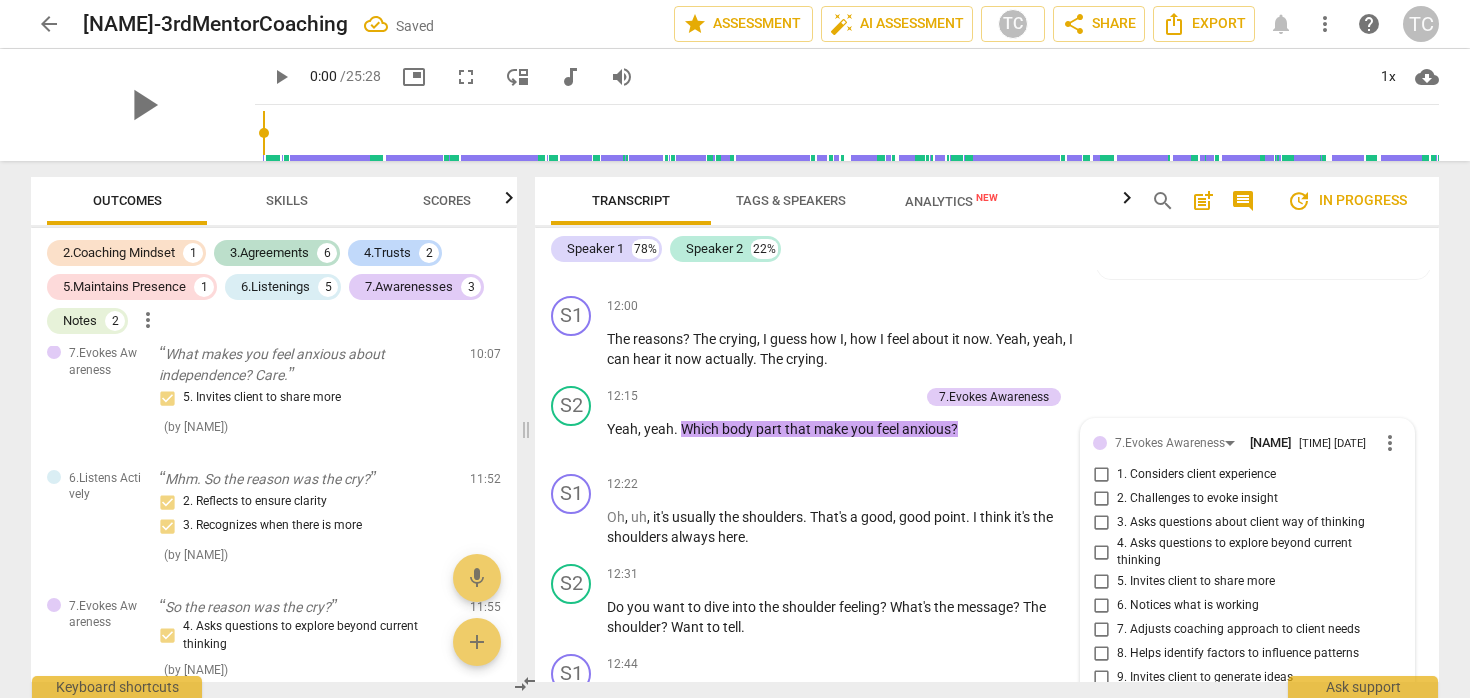 scroll, scrollTop: 4809, scrollLeft: 0, axis: vertical 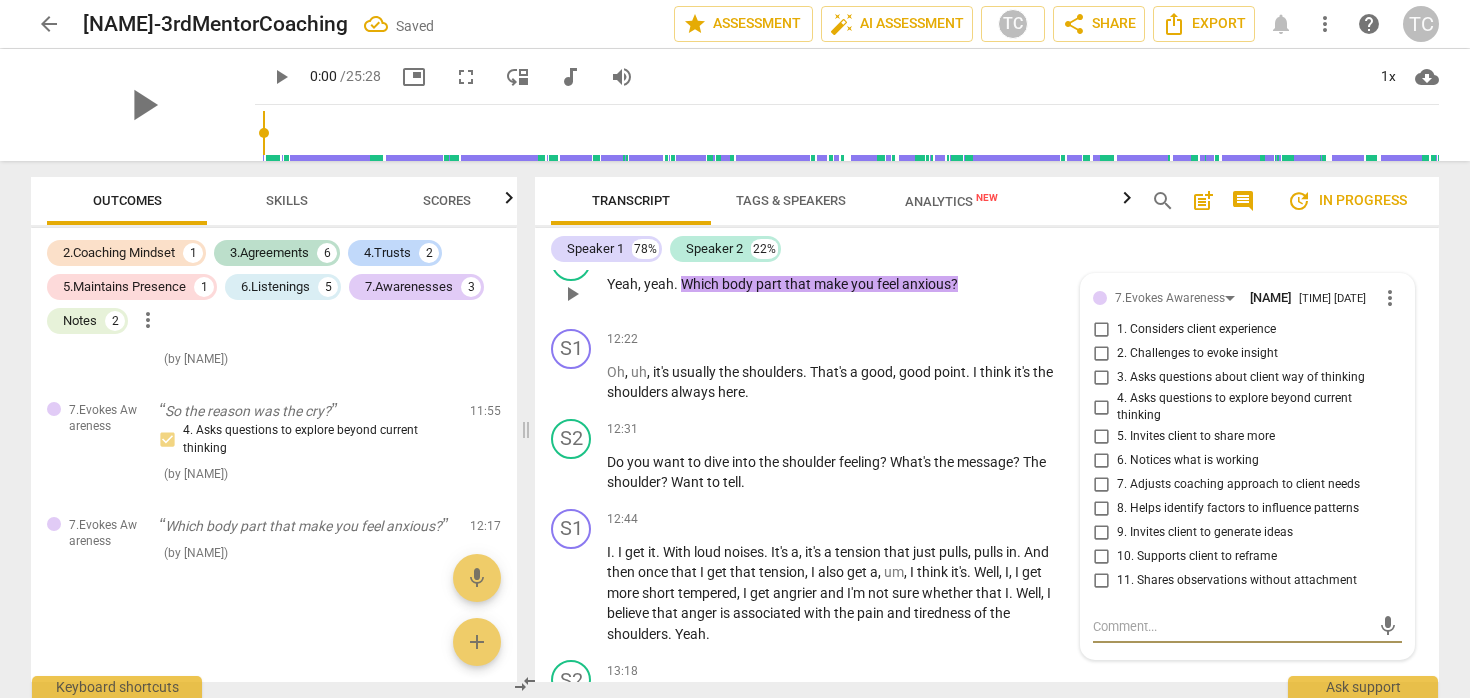 click on "2. Challenges to evoke insight" at bounding box center (1197, 354) 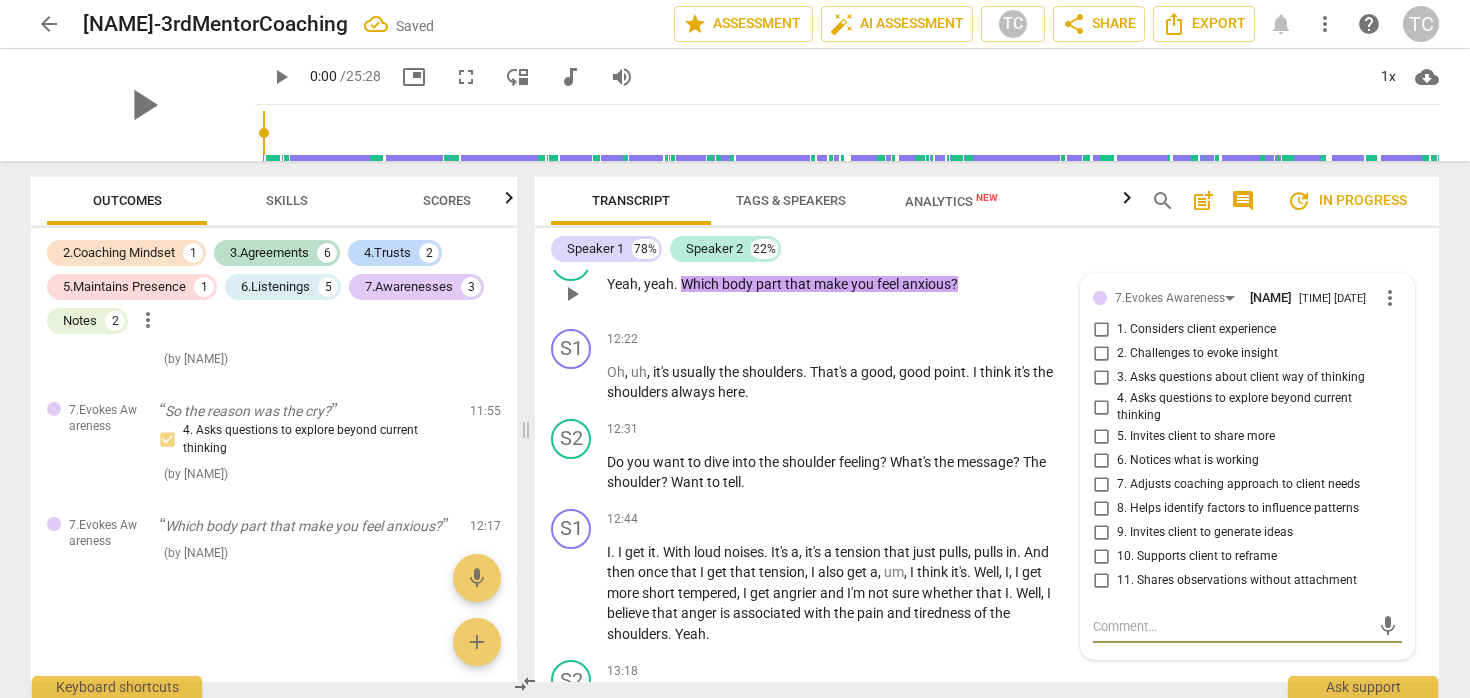click on "2. Challenges to evoke insight" at bounding box center (1101, 354) 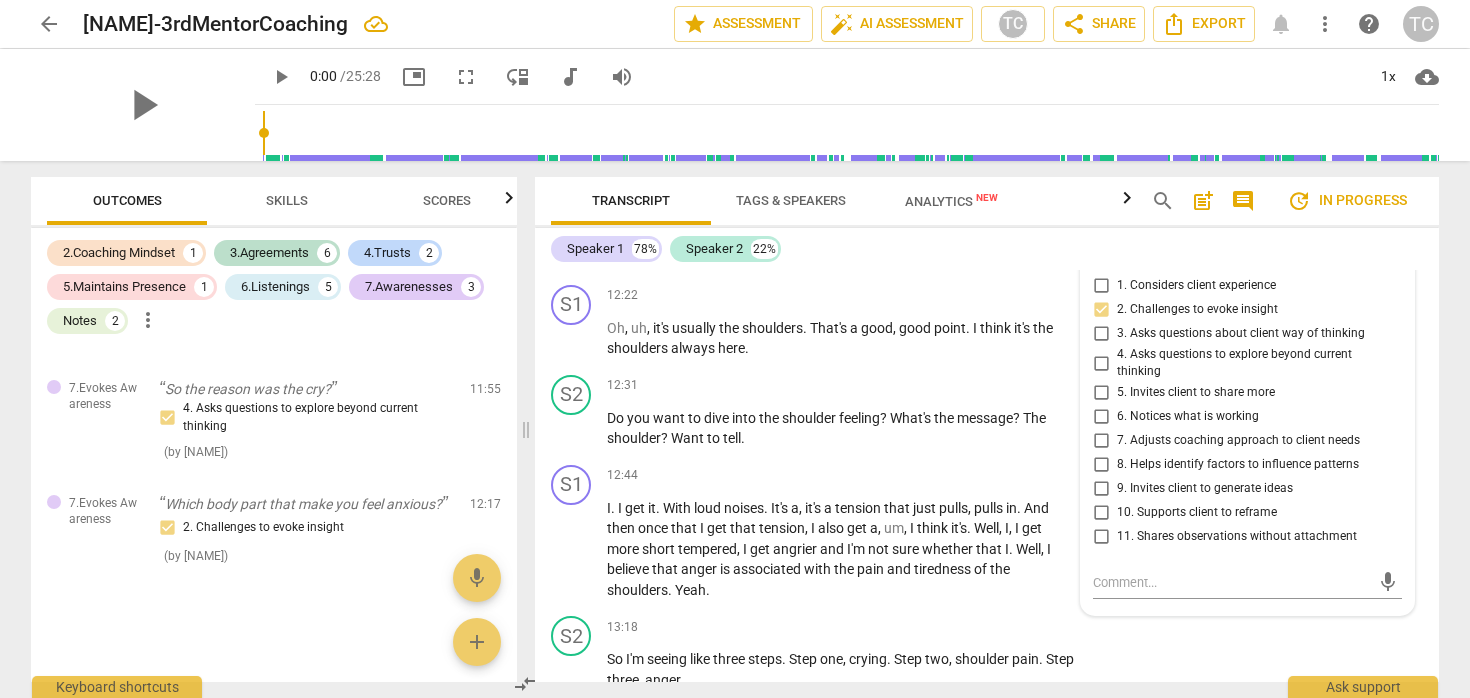 scroll, scrollTop: 4661, scrollLeft: 0, axis: vertical 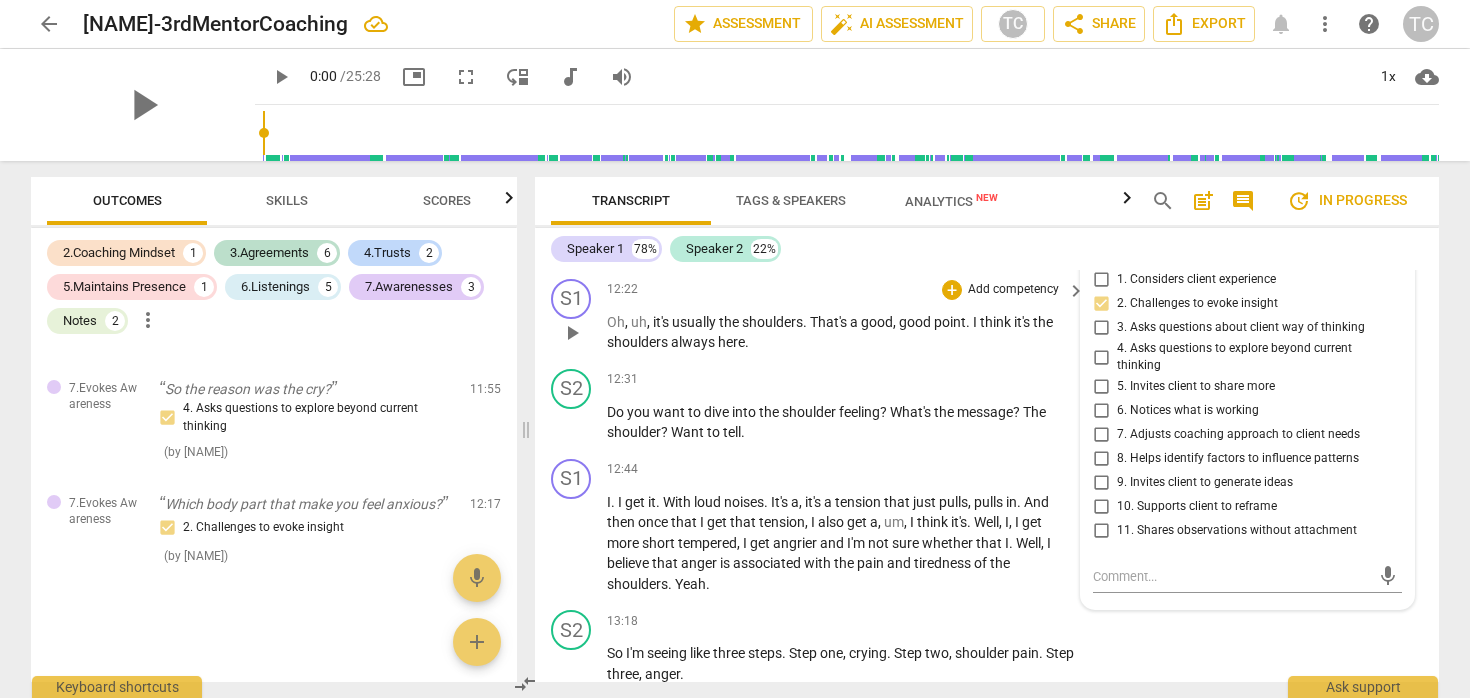 click on "Oh ,   uh ,   it's   usually   the   shoulders .   That's   a   good ,   good   point .   I   think   it's   the   shoulders   always   here ." at bounding box center [841, 332] 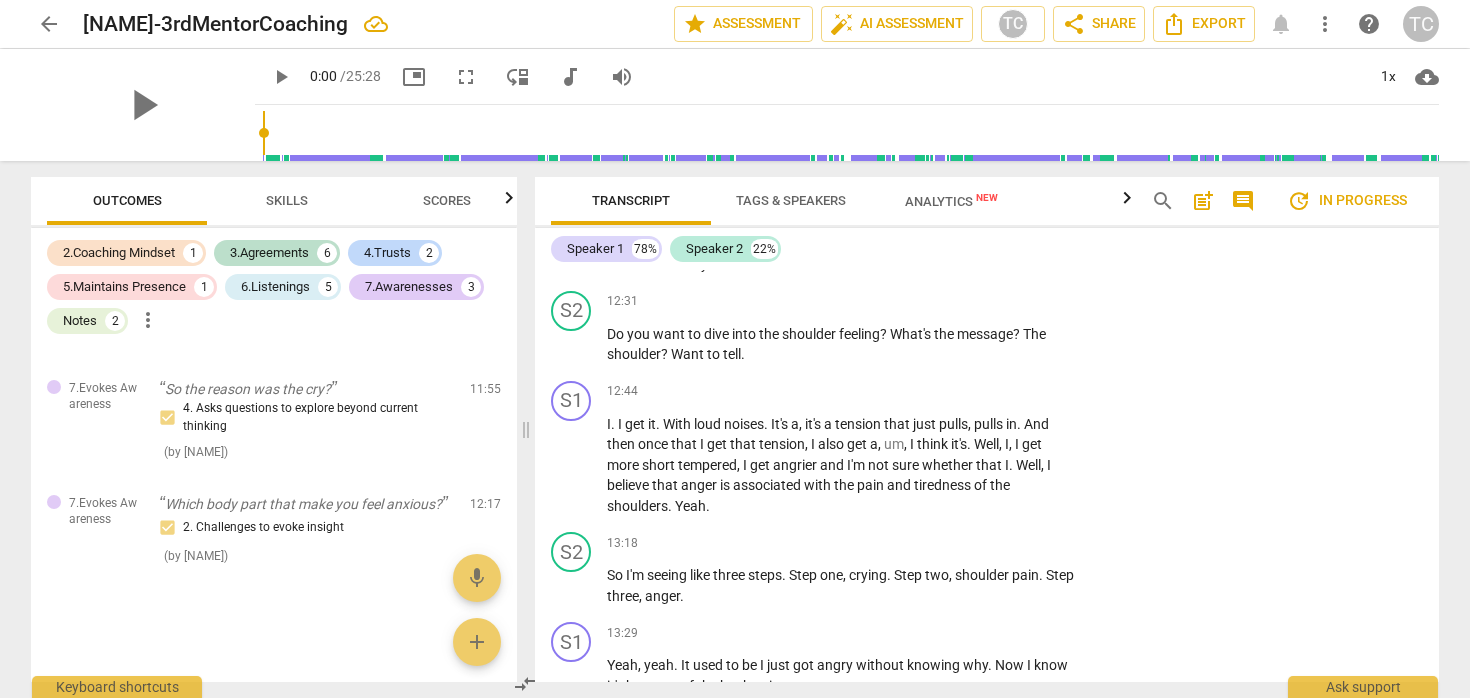 scroll, scrollTop: 4746, scrollLeft: 0, axis: vertical 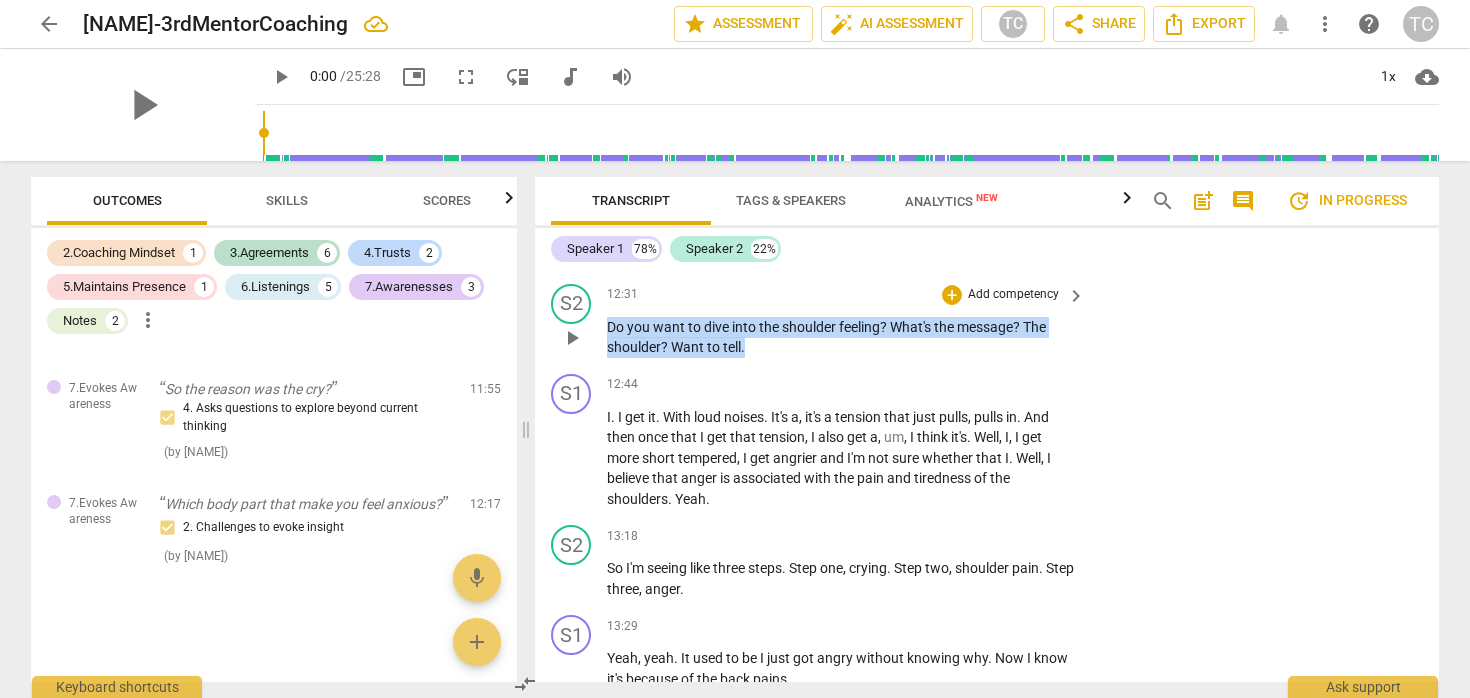 drag, startPoint x: 768, startPoint y: 385, endPoint x: 600, endPoint y: 373, distance: 168.42802 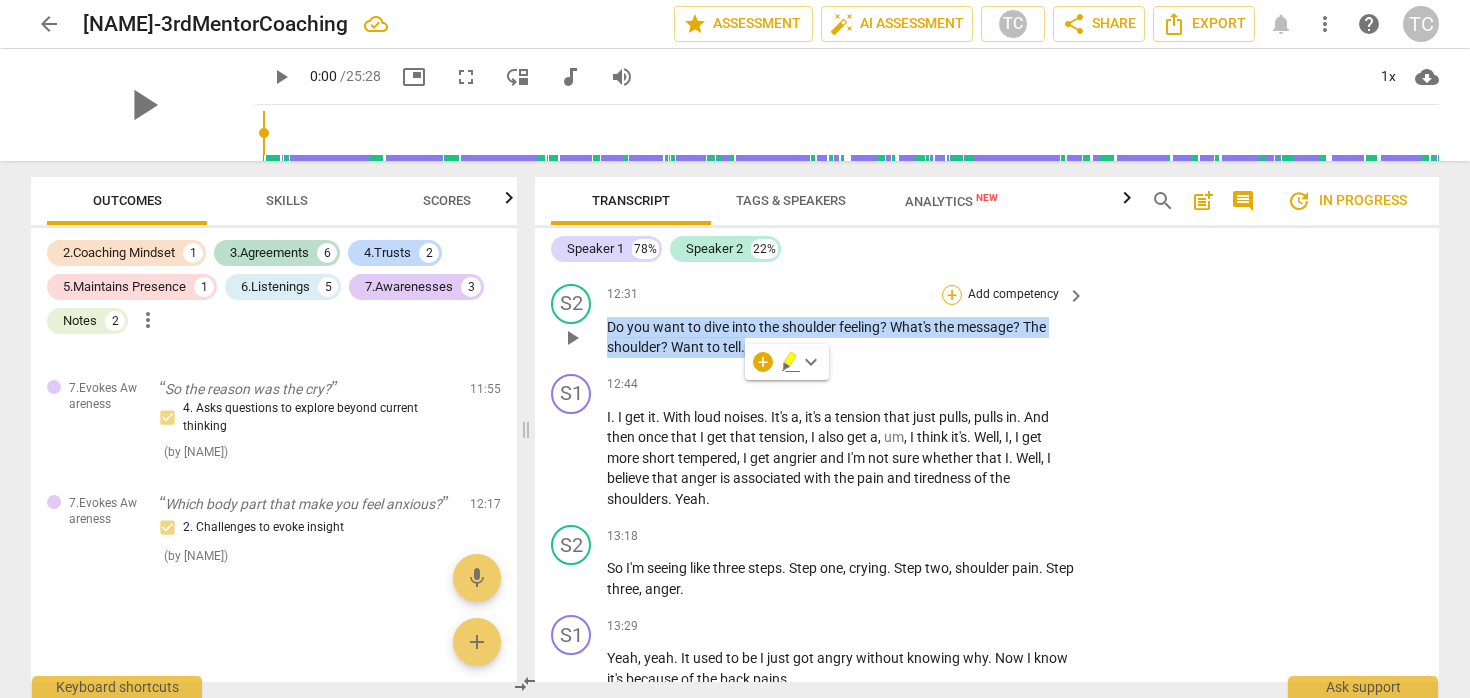 click on "+" at bounding box center [952, 295] 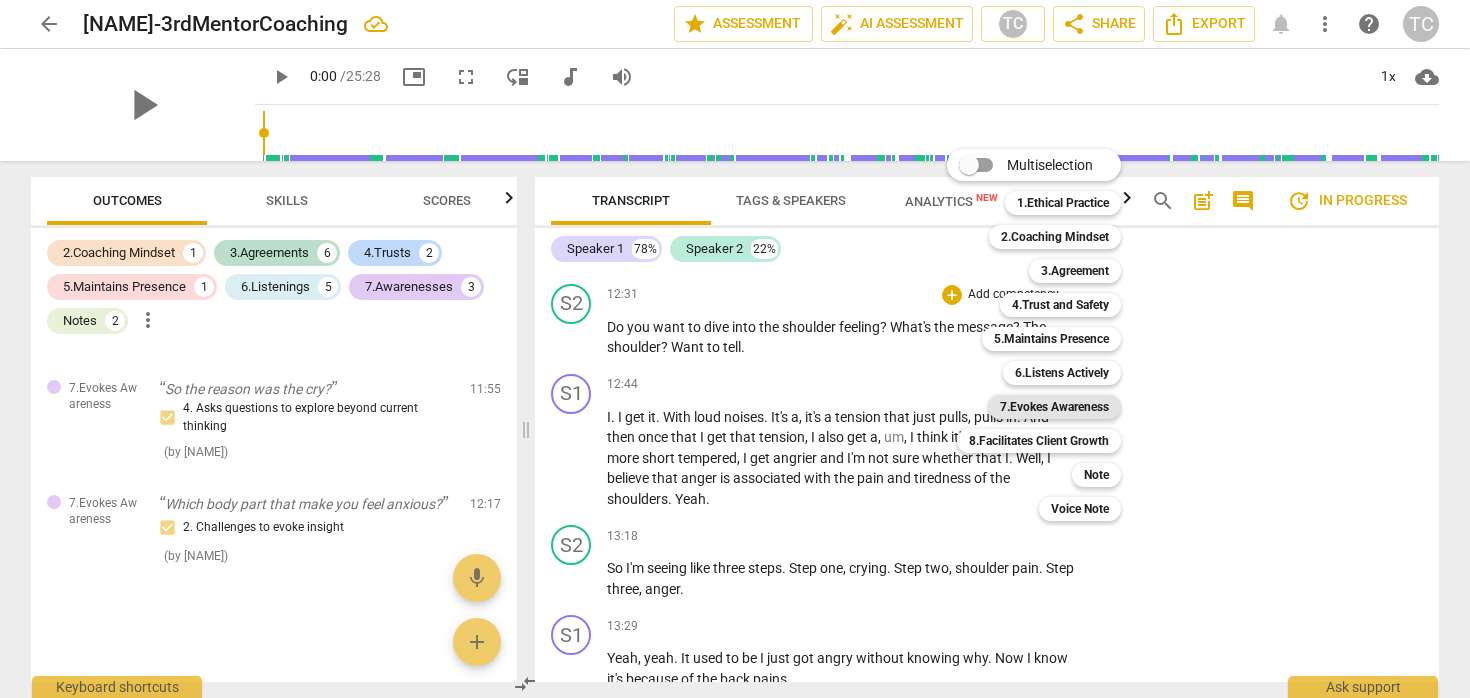 click on "7.Evokes Awareness" at bounding box center (1054, 407) 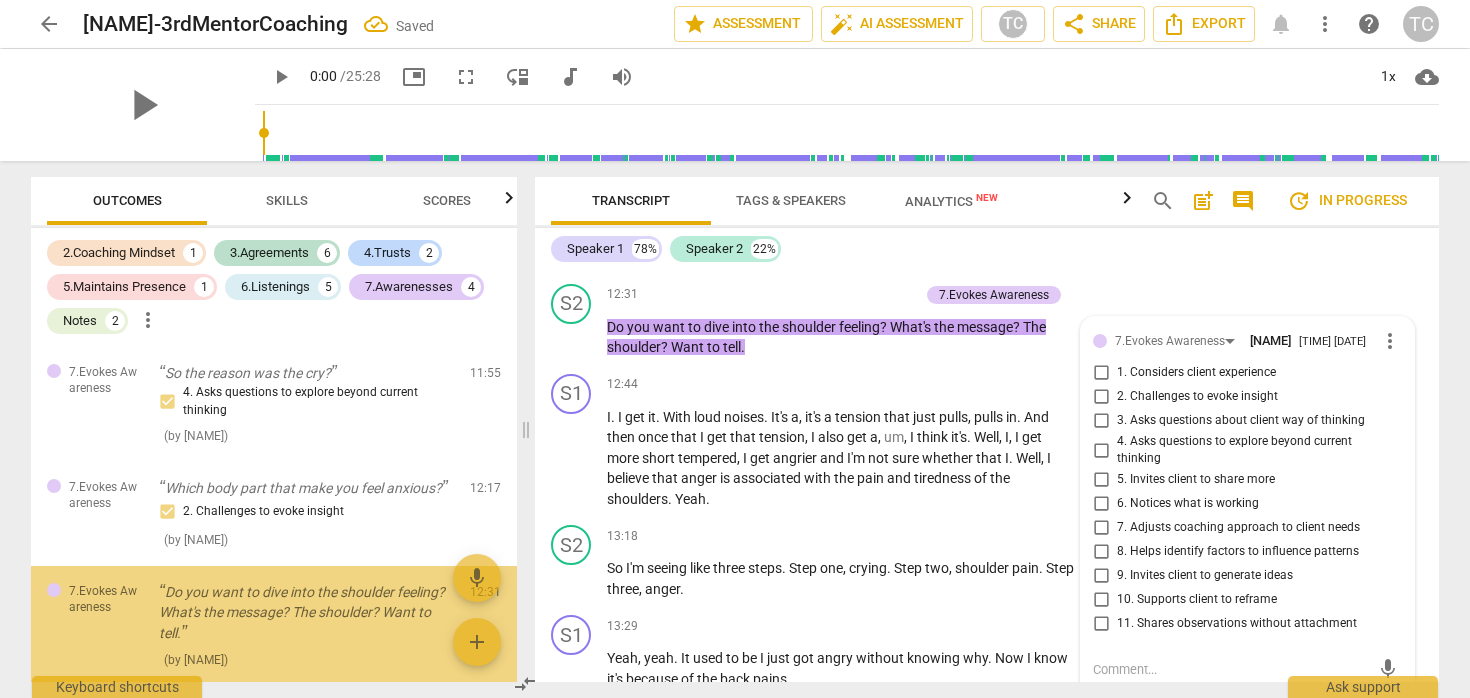 scroll, scrollTop: 4987, scrollLeft: 0, axis: vertical 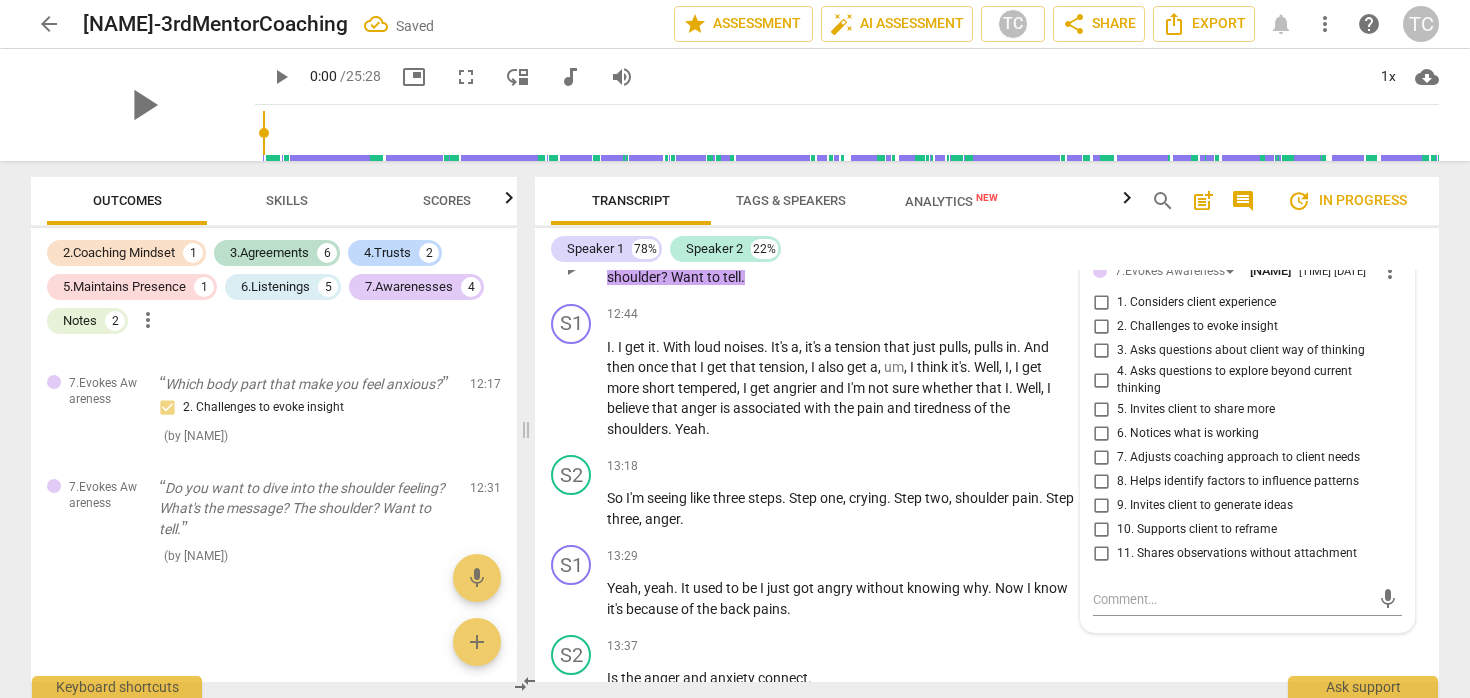 click on "9. Invites client to generate ideas" at bounding box center [1205, 506] 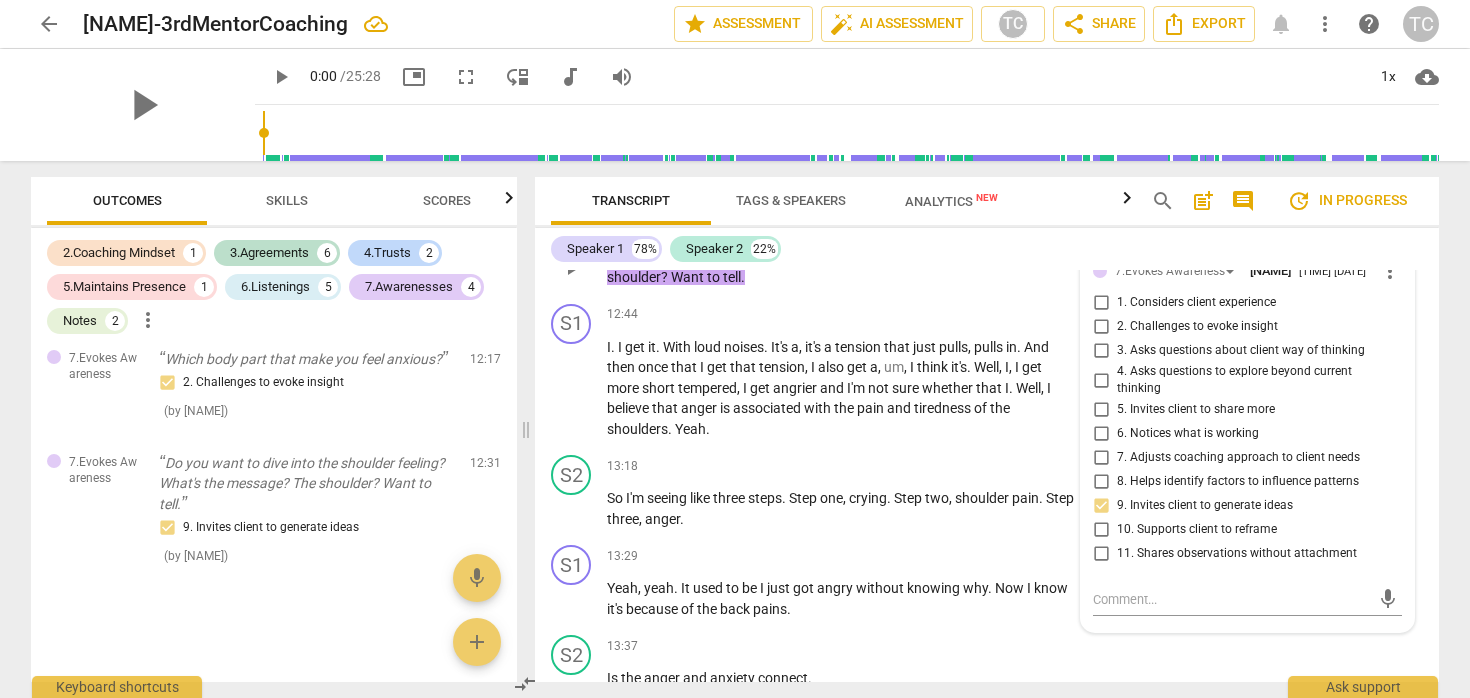 click on "8. Helps identify factors to influence patterns" at bounding box center [1238, 482] 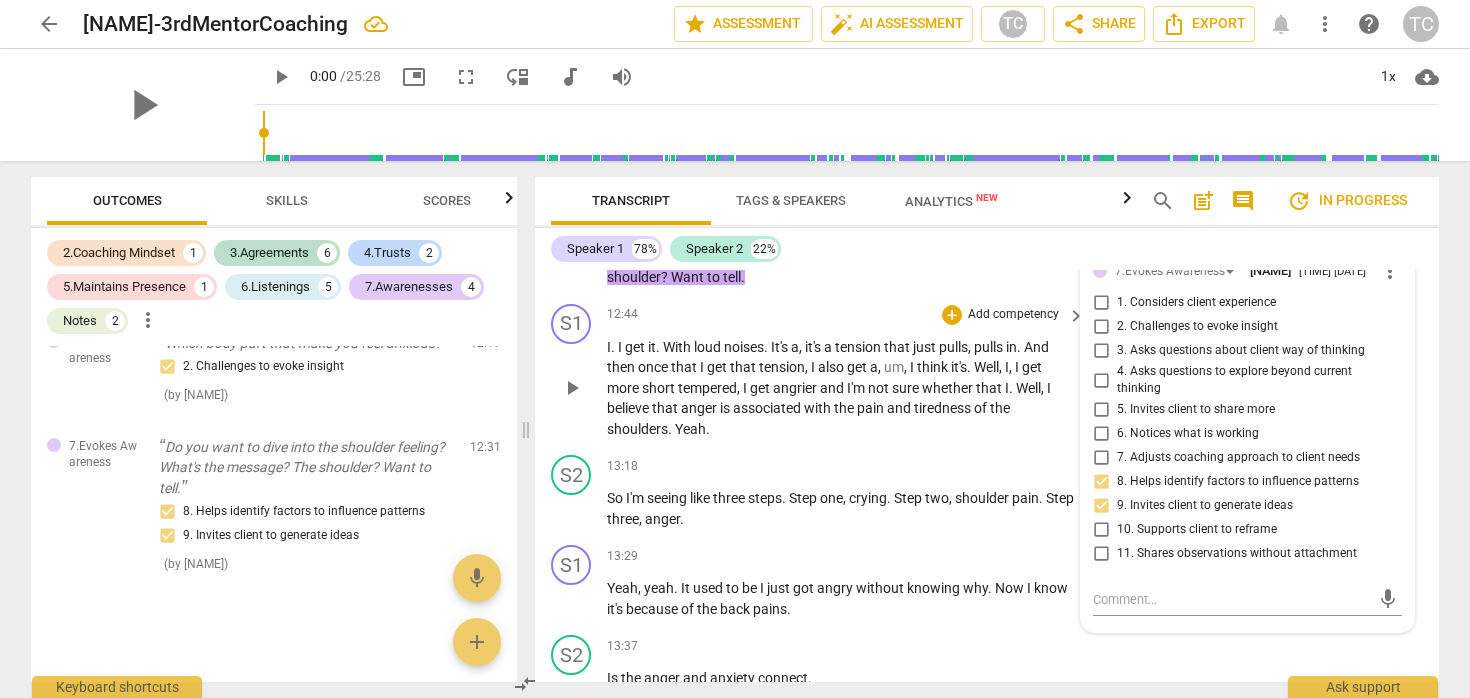 click on "I . I get it . With loud noises . It's a , it's a tension that just pulls , pulls in . And then once that I get that tension , I also get a , um , I think it's . Well , I , I get more short tempered , I get angrier and I'm not sure whether that I . Well , I believe that anger is associated with the pain and tiredness of the shoulders . Yeah ." at bounding box center (841, 388) 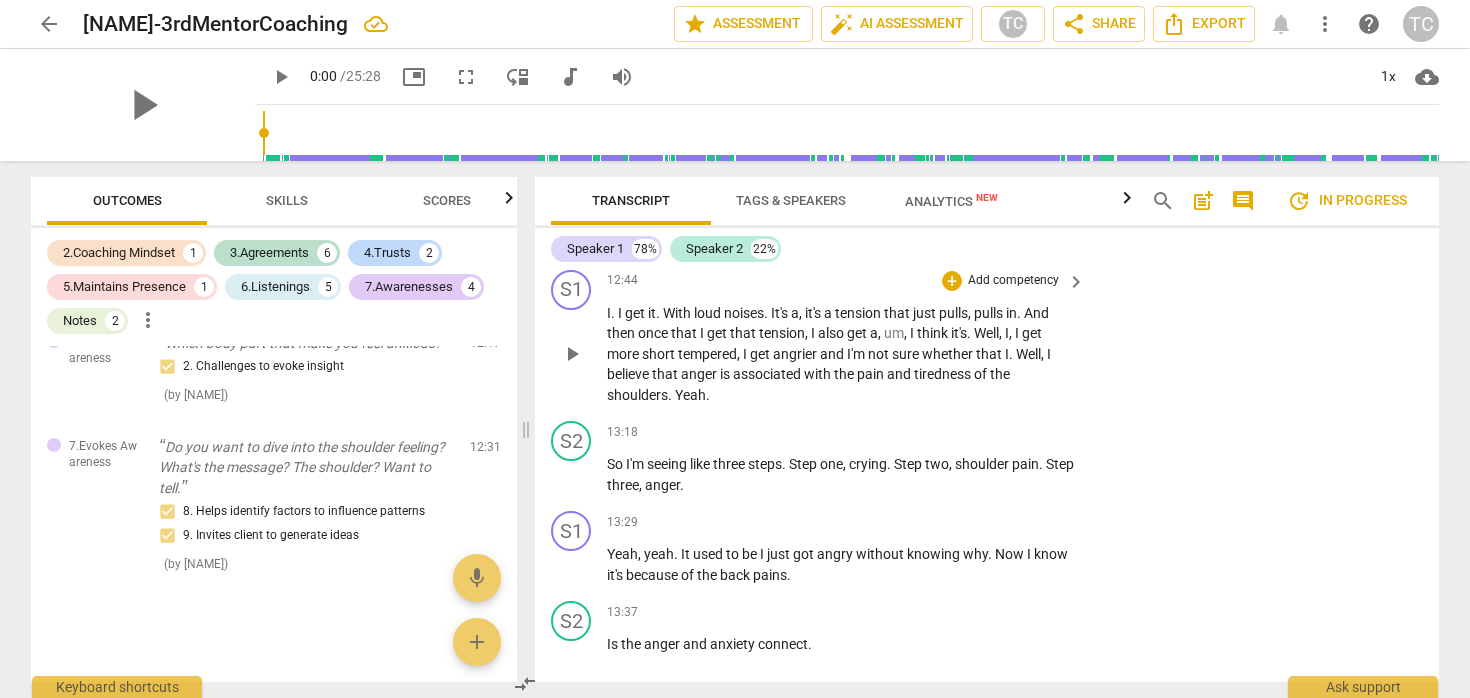 scroll, scrollTop: 4857, scrollLeft: 0, axis: vertical 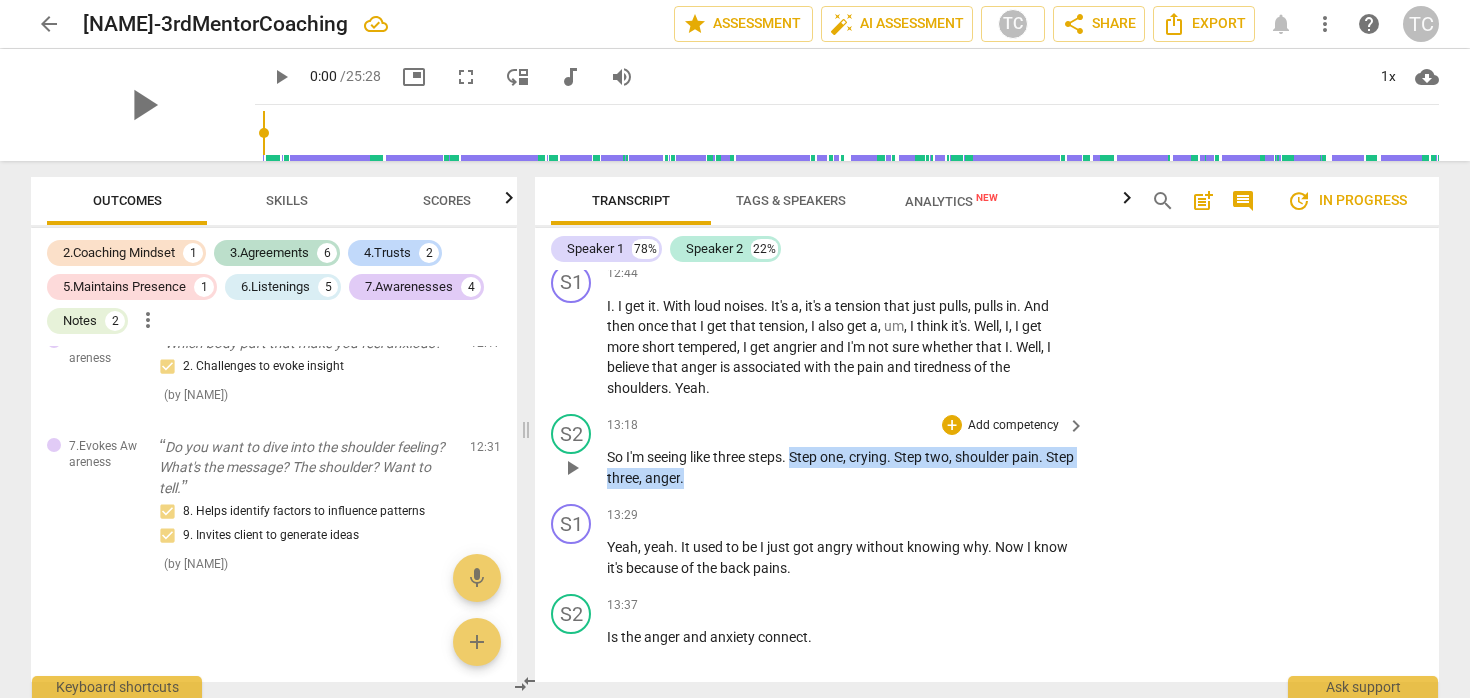 drag, startPoint x: 797, startPoint y: 520, endPoint x: 796, endPoint y: 504, distance: 16.03122 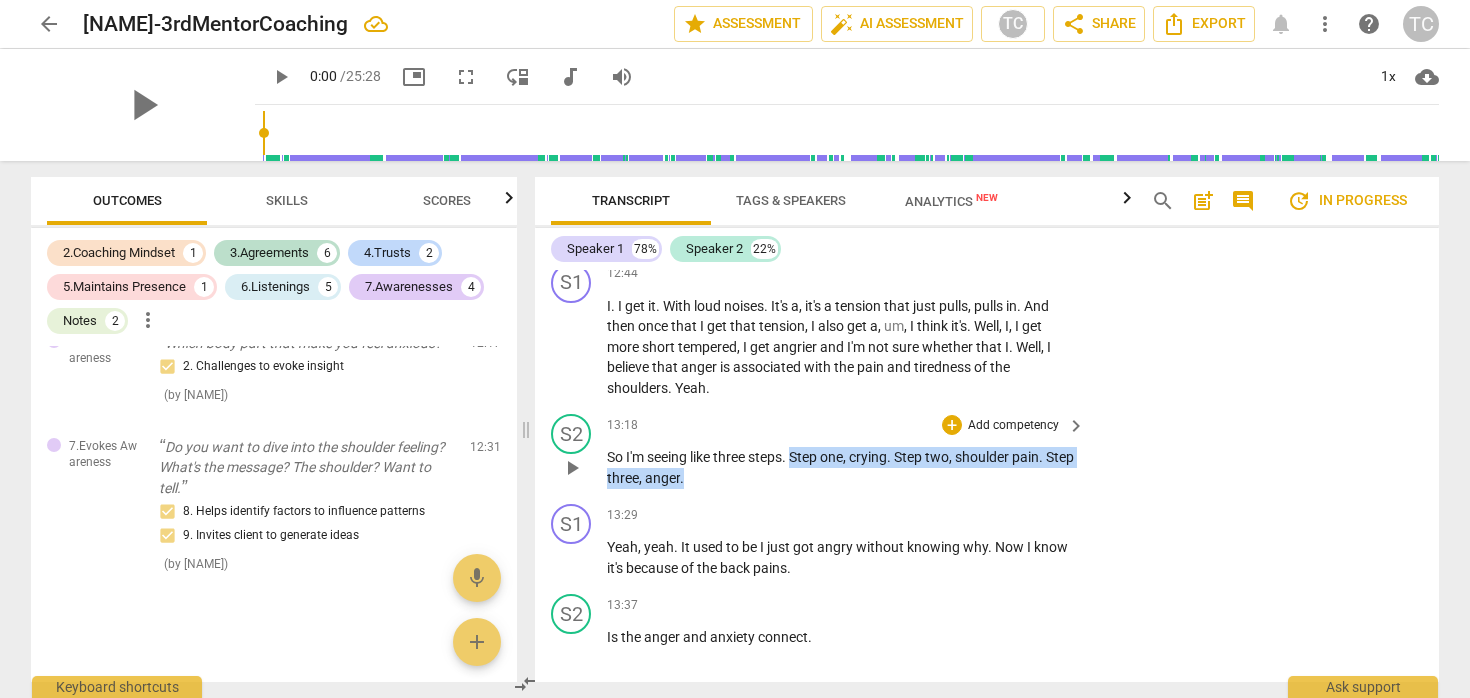 click on "So   I'm   seeing   like   three   steps .   Step   one ,   crying .   Step   two ,   shoulder   pain .   Step   three ,   anger ." at bounding box center [841, 467] 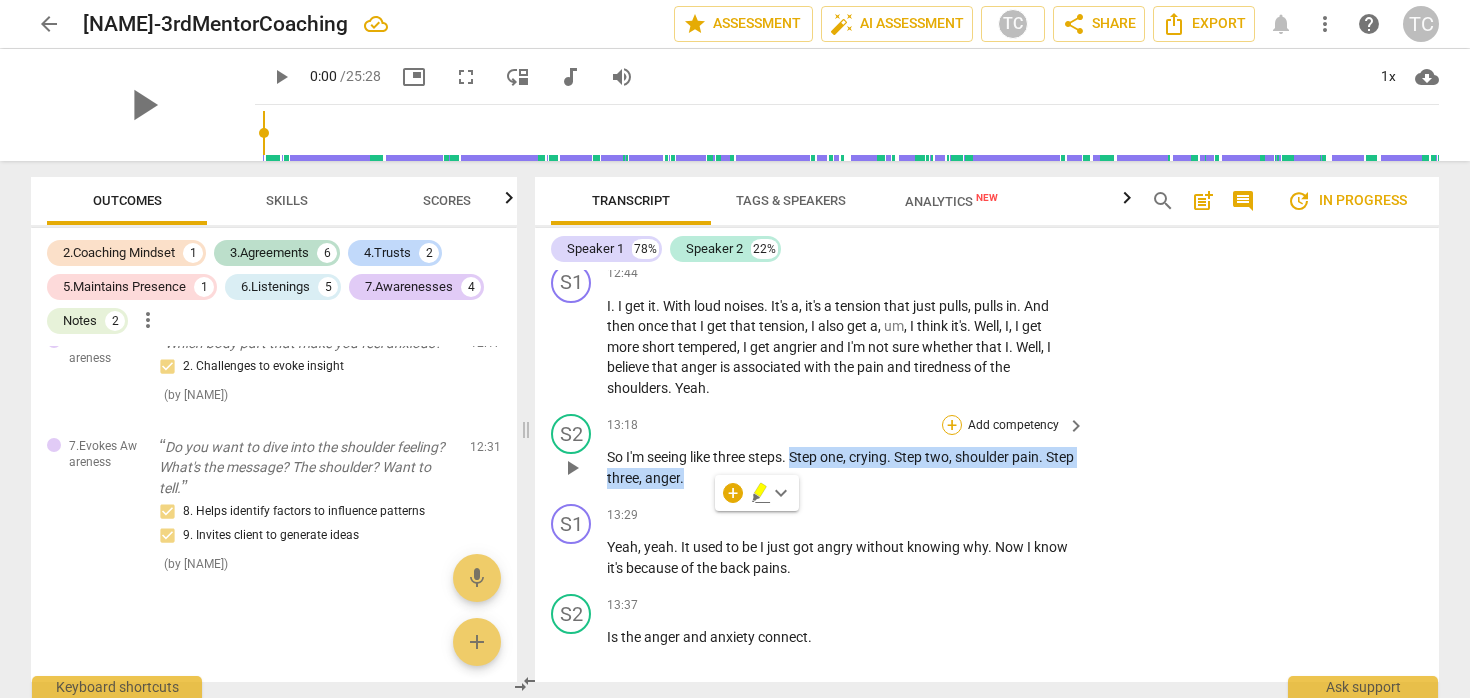 click on "+" at bounding box center [952, 425] 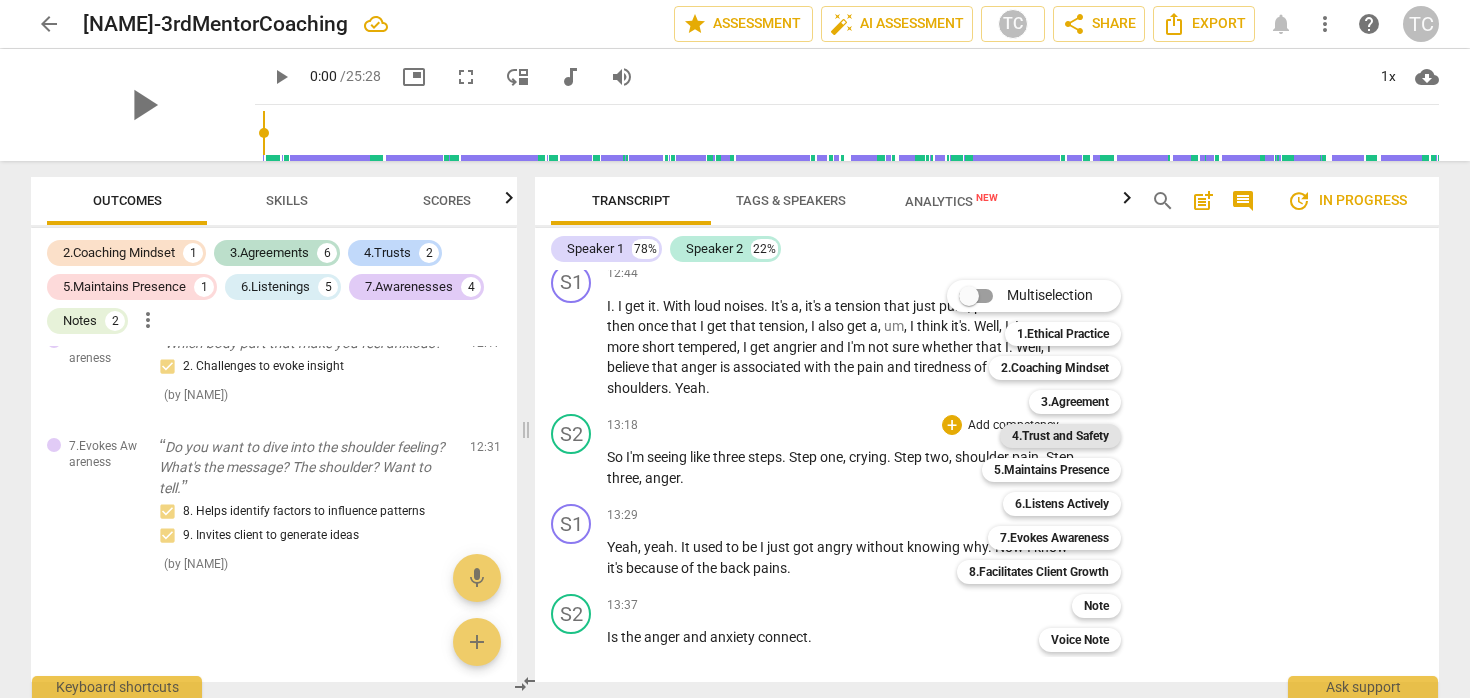 click on "4.Trust and Safety" at bounding box center (1060, 436) 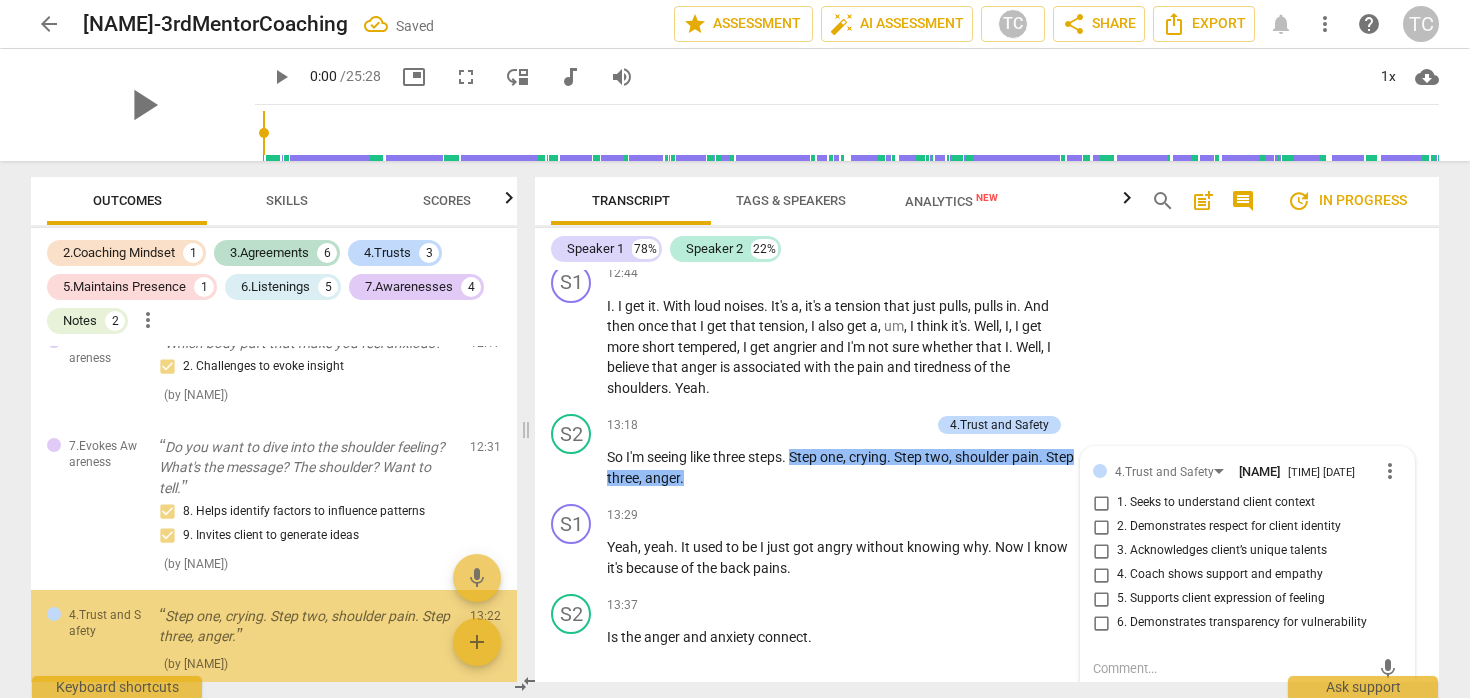 scroll, scrollTop: 5098, scrollLeft: 0, axis: vertical 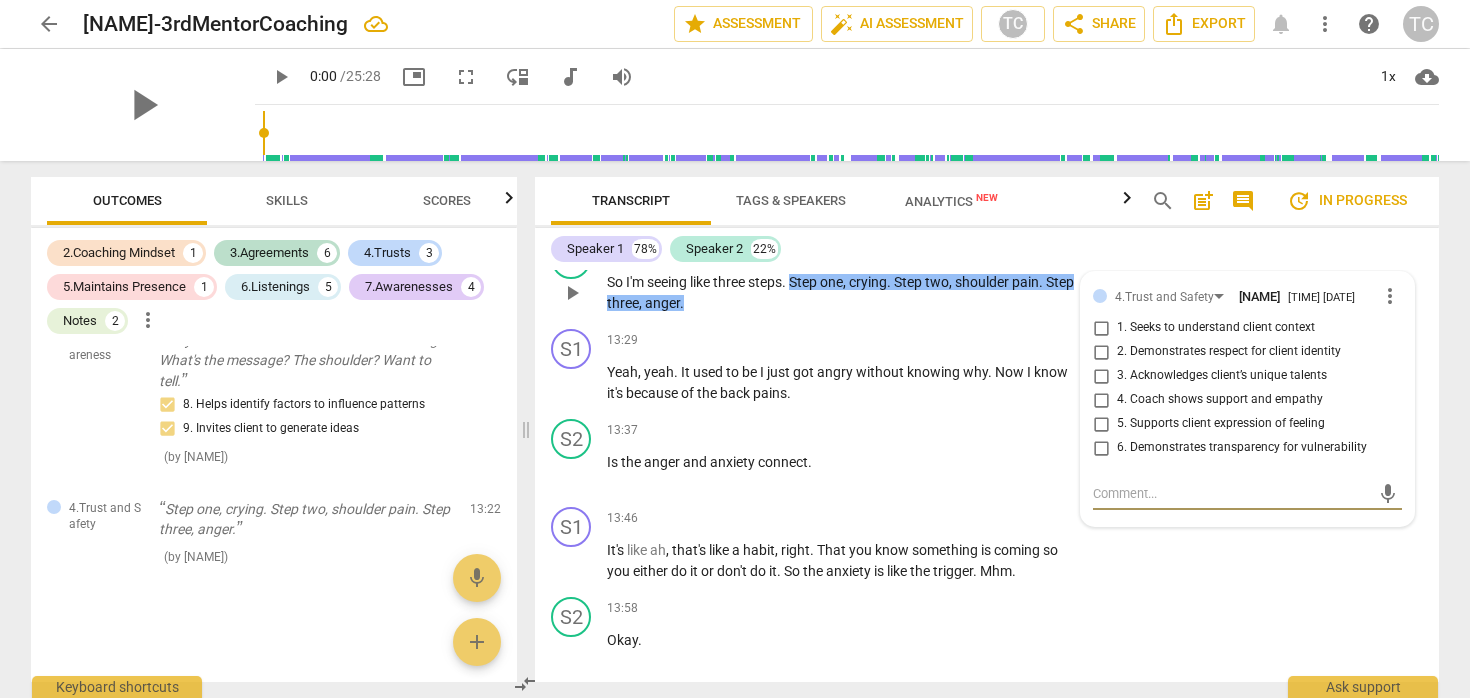 click on "So   I'm   seeing   like   three   steps .   Step   one ,   crying .   Step   two ,   shoulder   pain .   Step   three ,   anger ." at bounding box center [841, 292] 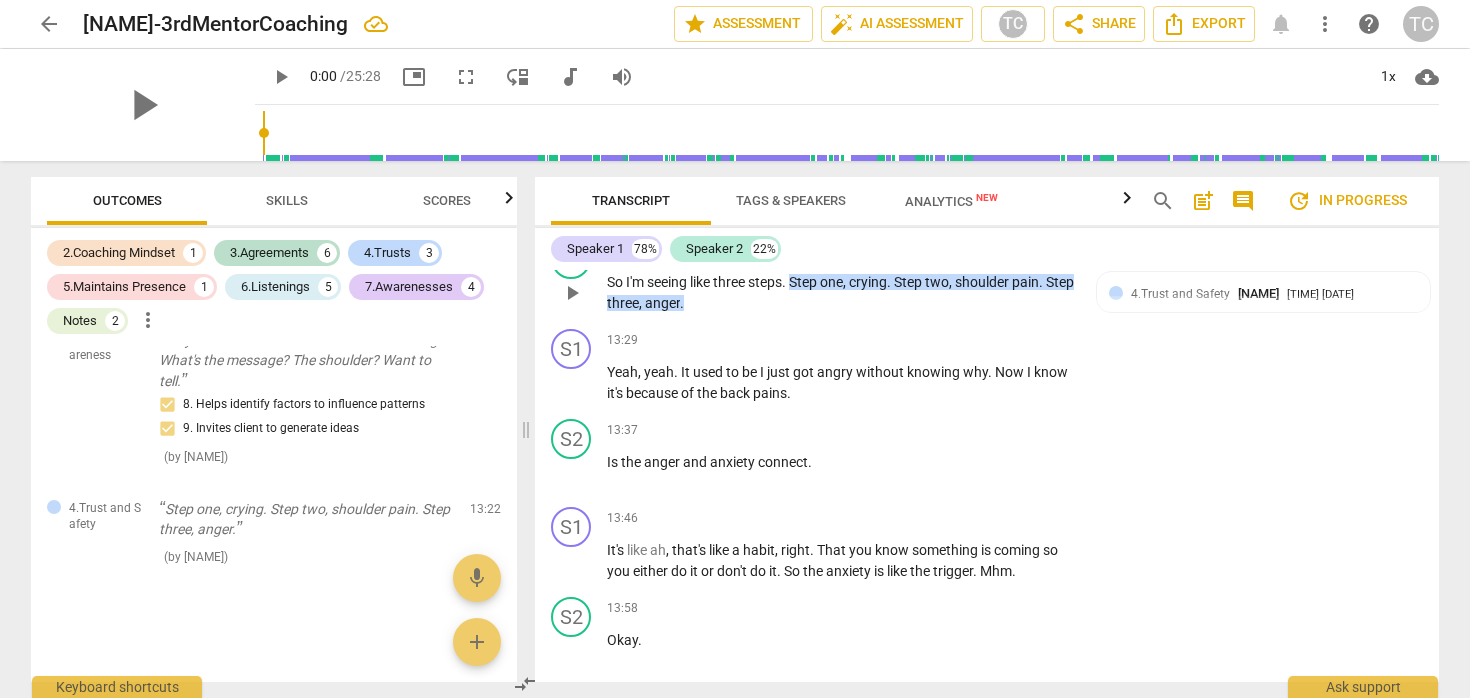 click on "pain" at bounding box center [1025, 282] 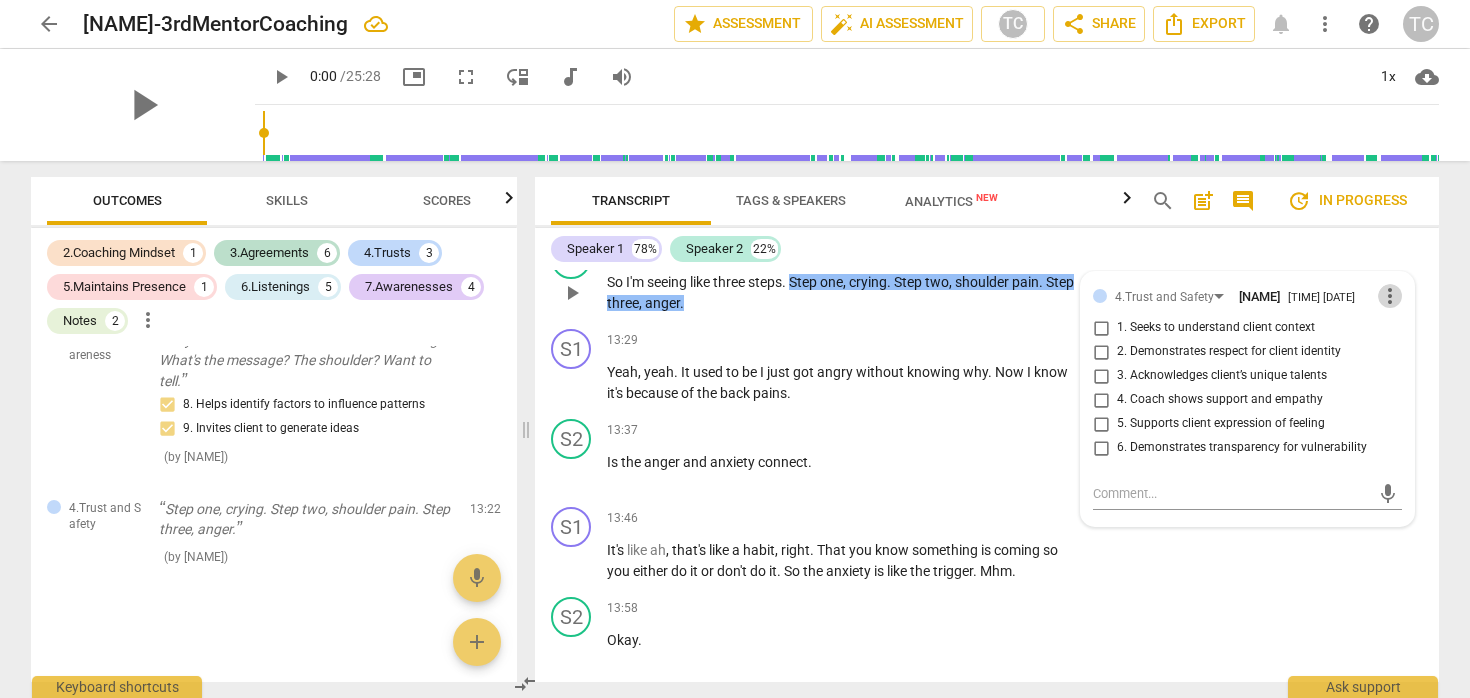 click on "more_vert" at bounding box center [1390, 296] 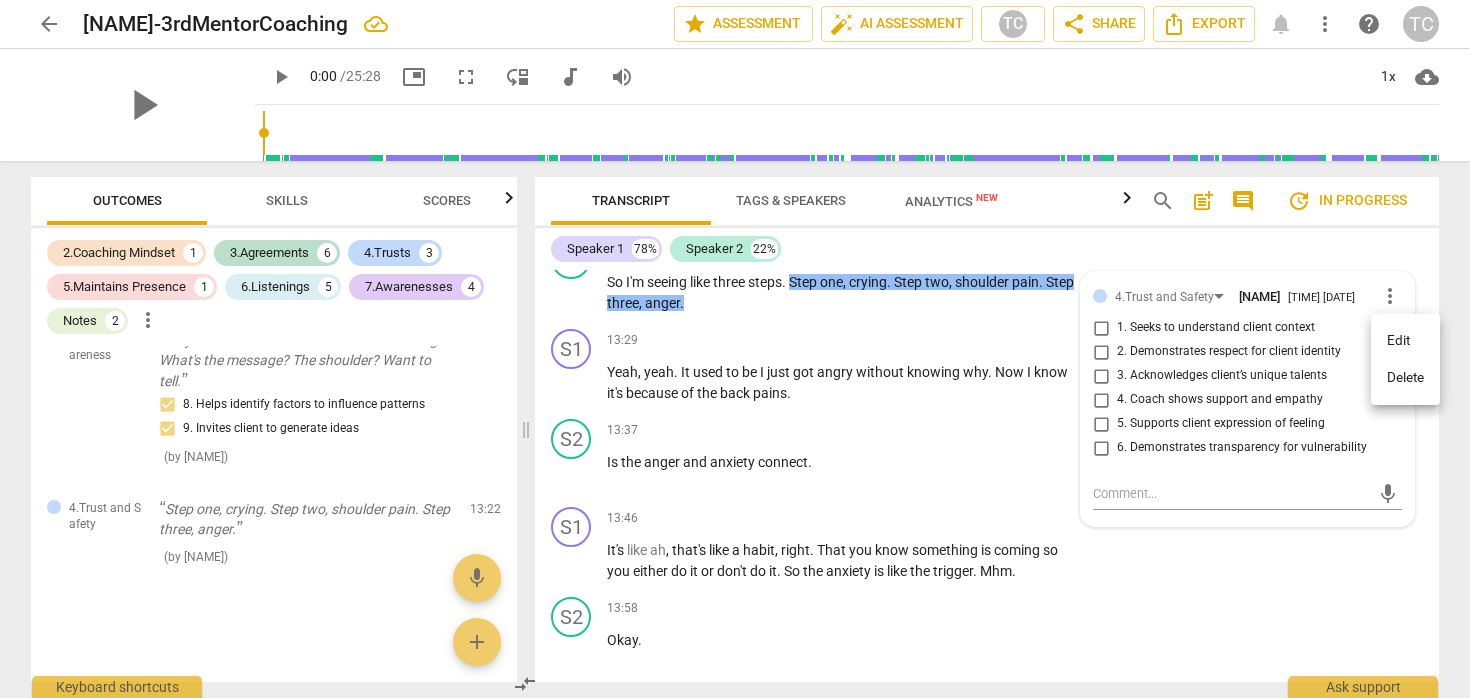 click on "Delete" at bounding box center [1405, 378] 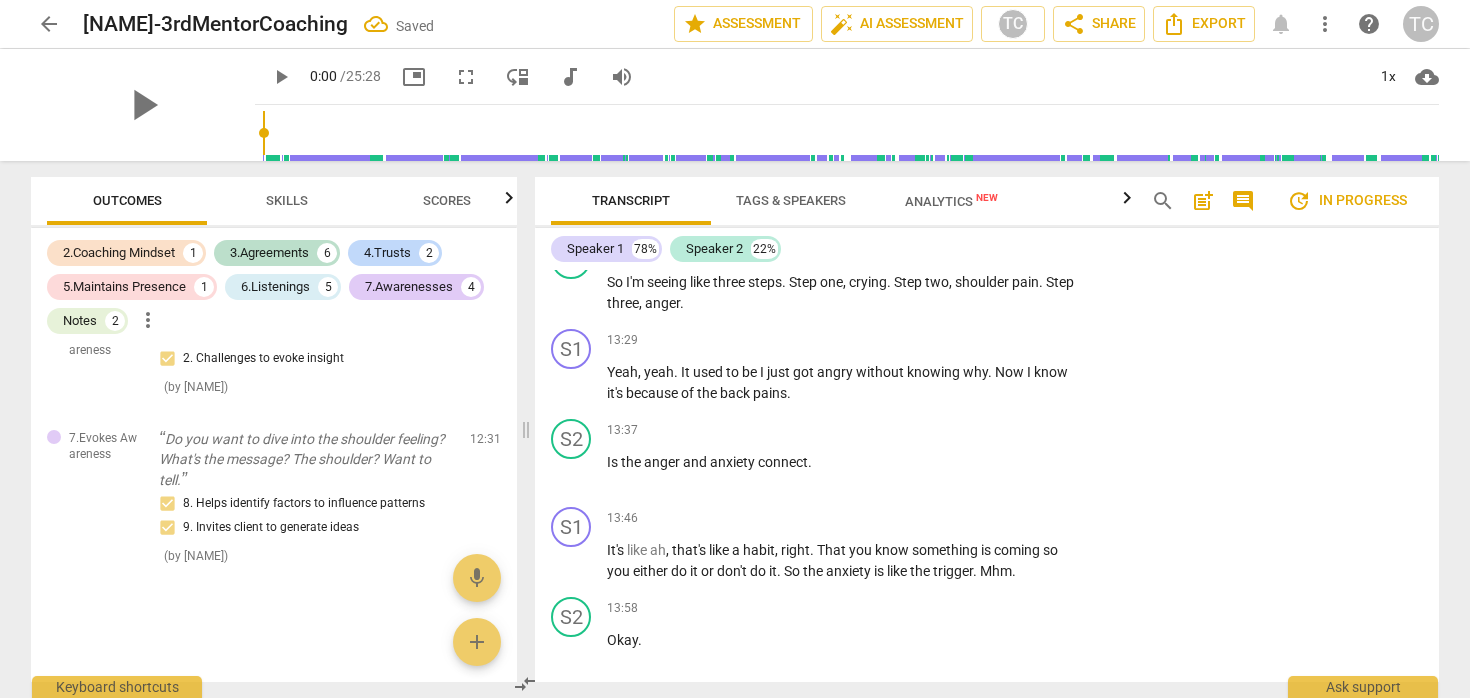scroll, scrollTop: 2618, scrollLeft: 0, axis: vertical 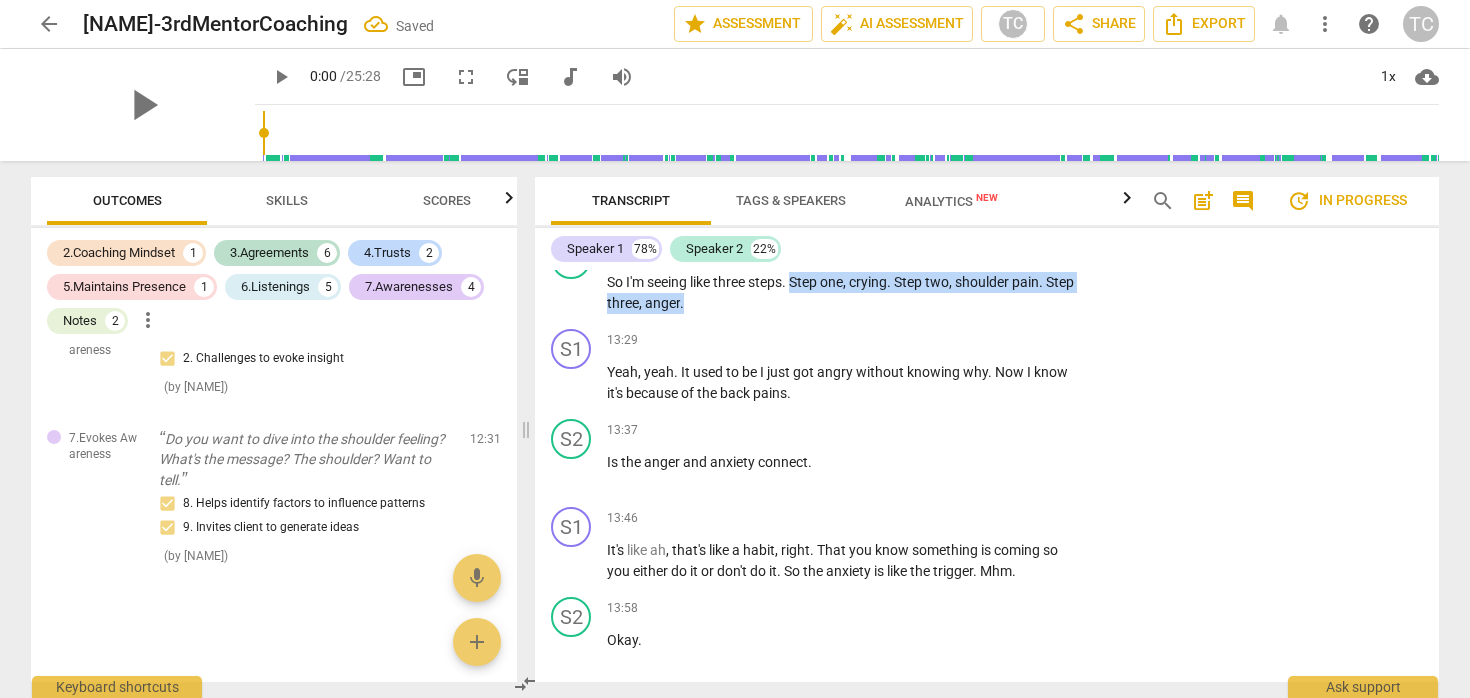 drag, startPoint x: 794, startPoint y: 321, endPoint x: 789, endPoint y: 338, distance: 17.720045 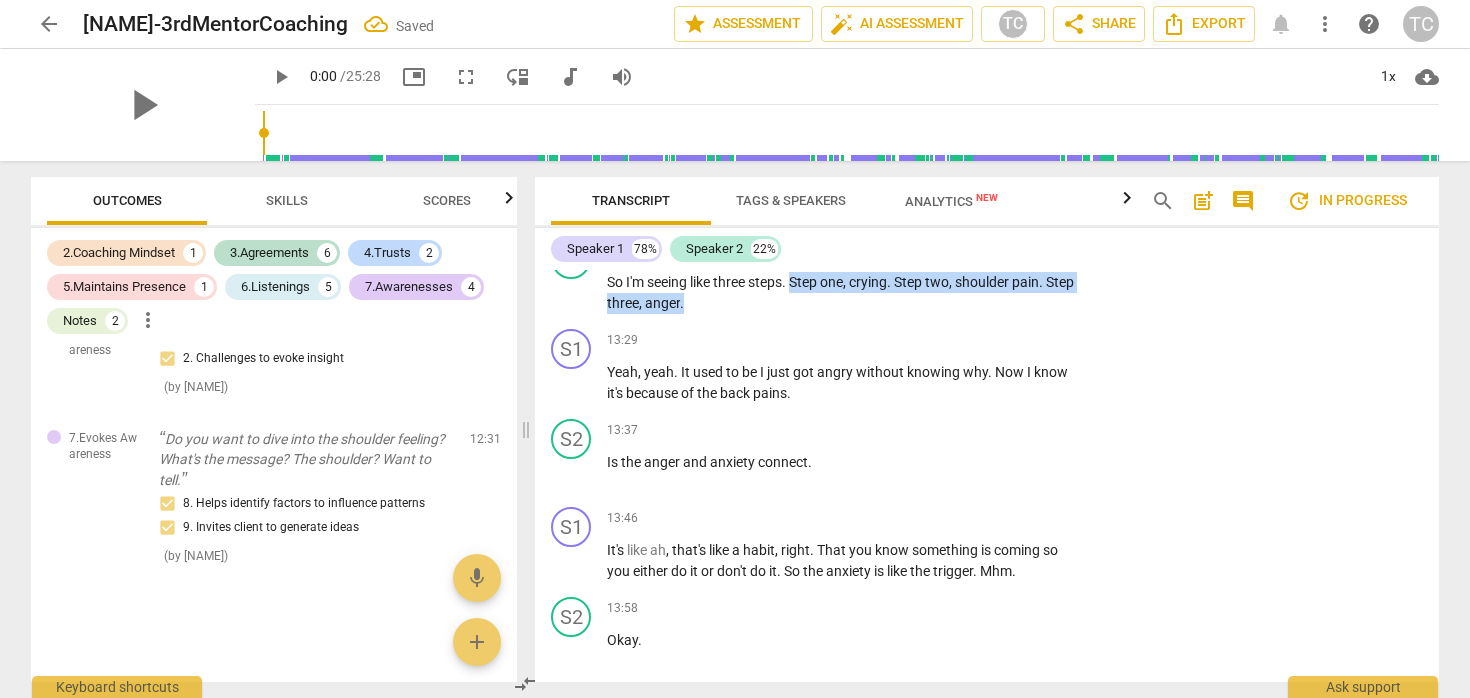 click on "So   I'm   seeing   like   three   steps .   Step   one ,   crying .   Step   two ,   shoulder   pain .   Step   three ,   anger ." at bounding box center (841, 292) 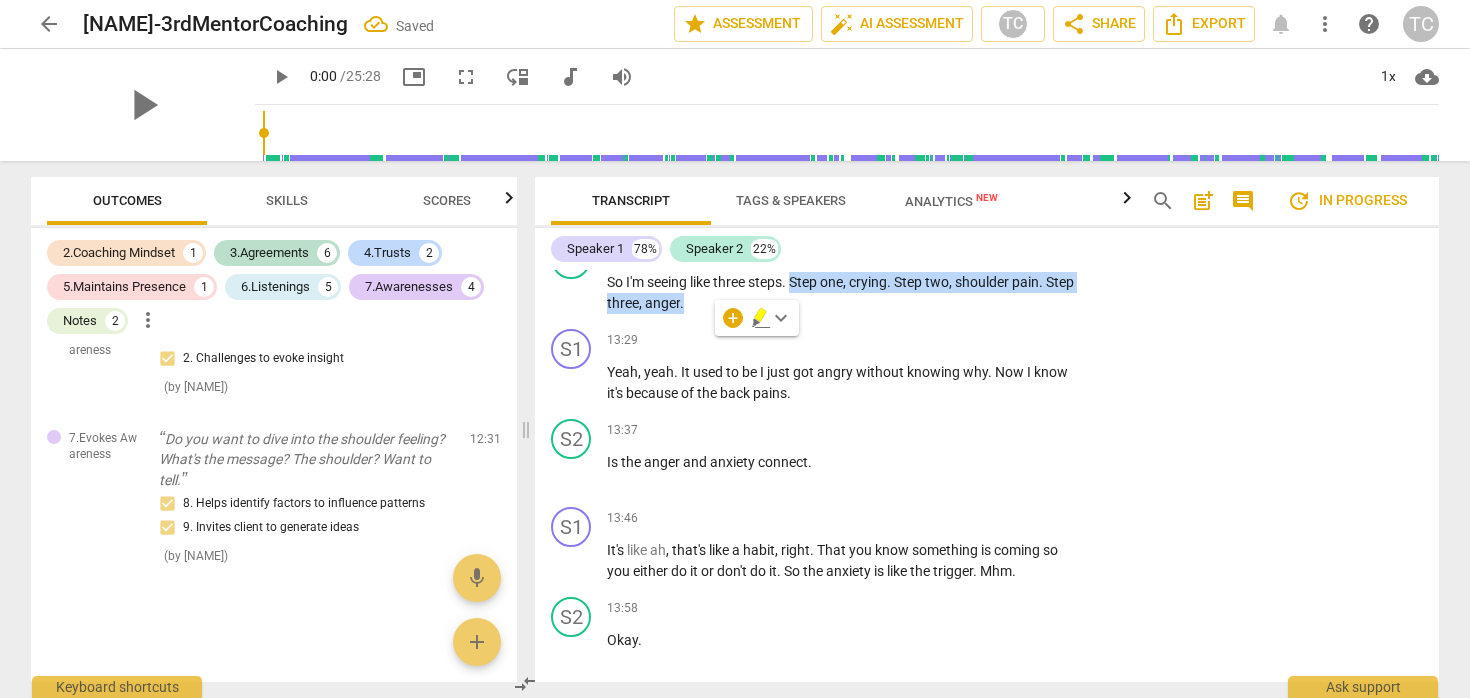 click on "+" at bounding box center (952, 250) 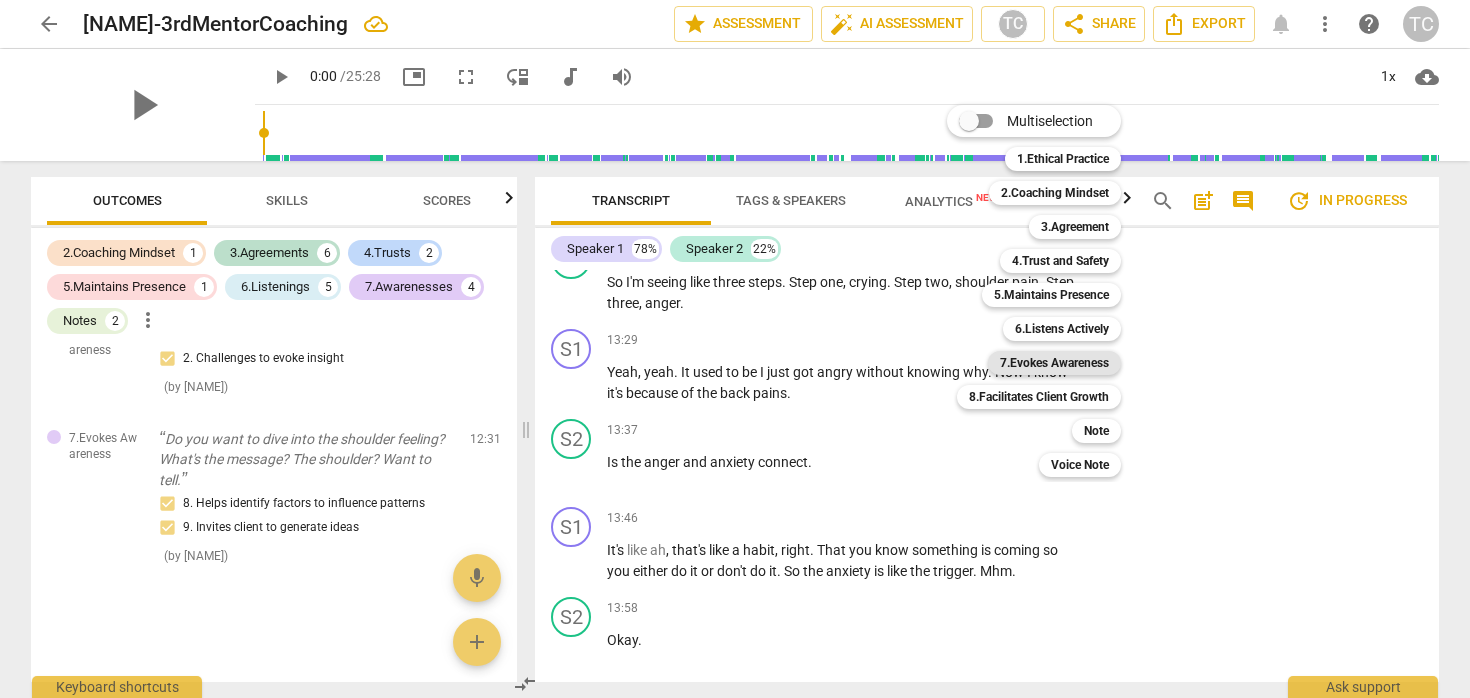 click on "7.Evokes Awareness" at bounding box center [1054, 363] 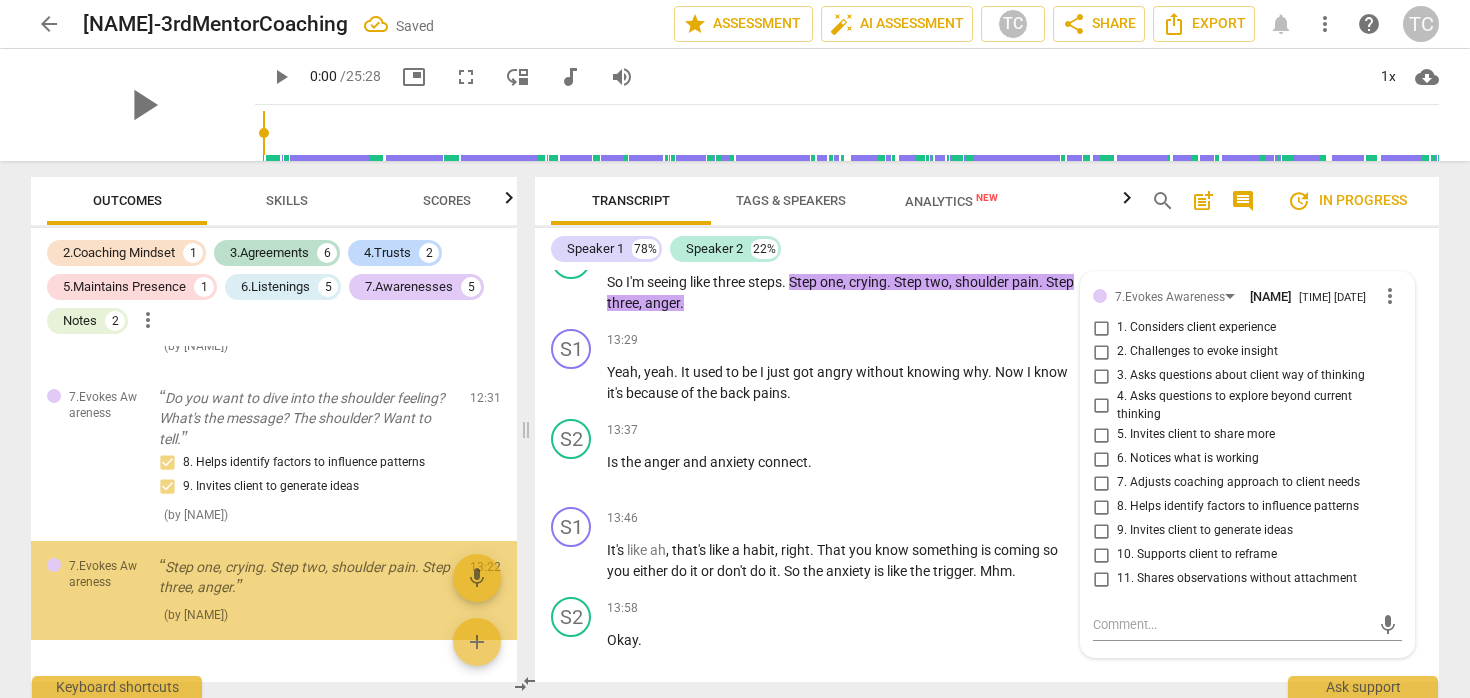scroll, scrollTop: 2717, scrollLeft: 0, axis: vertical 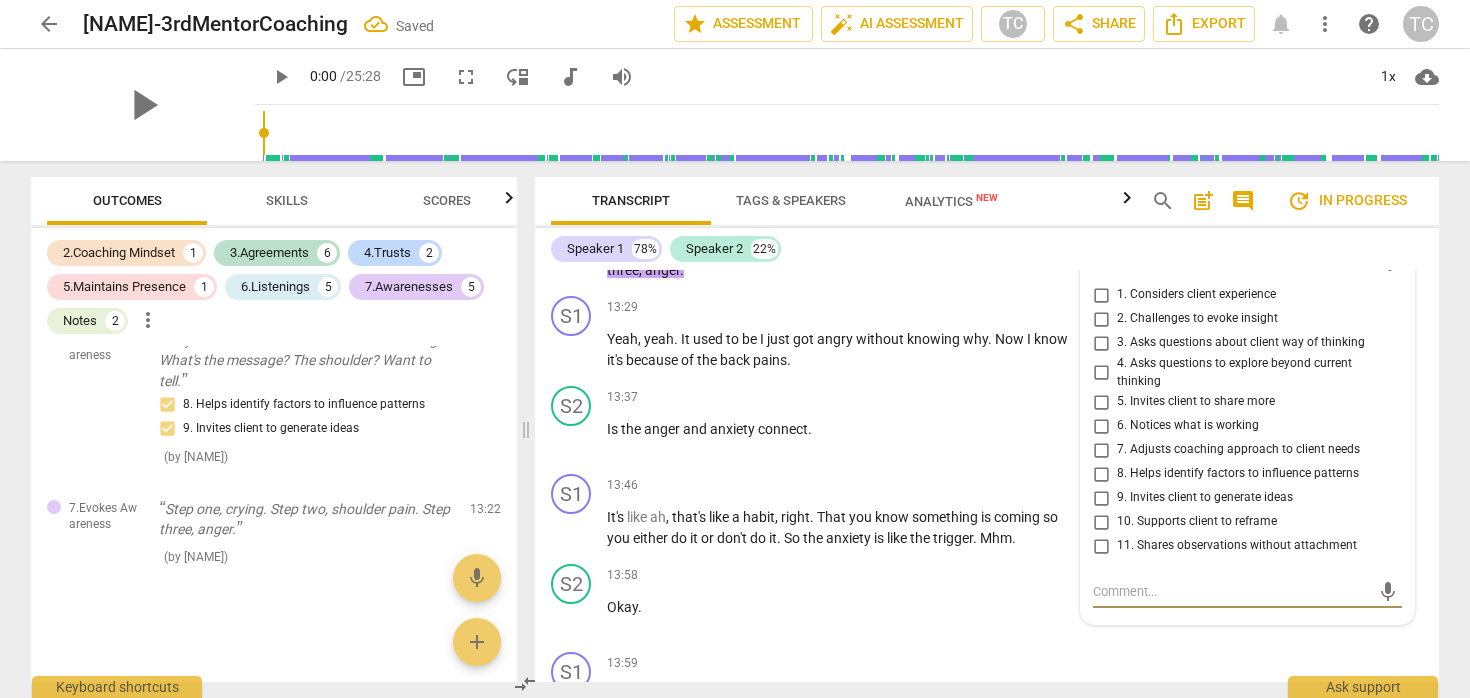 click on "3. Asks questions about client way of thinking" at bounding box center (1241, 343) 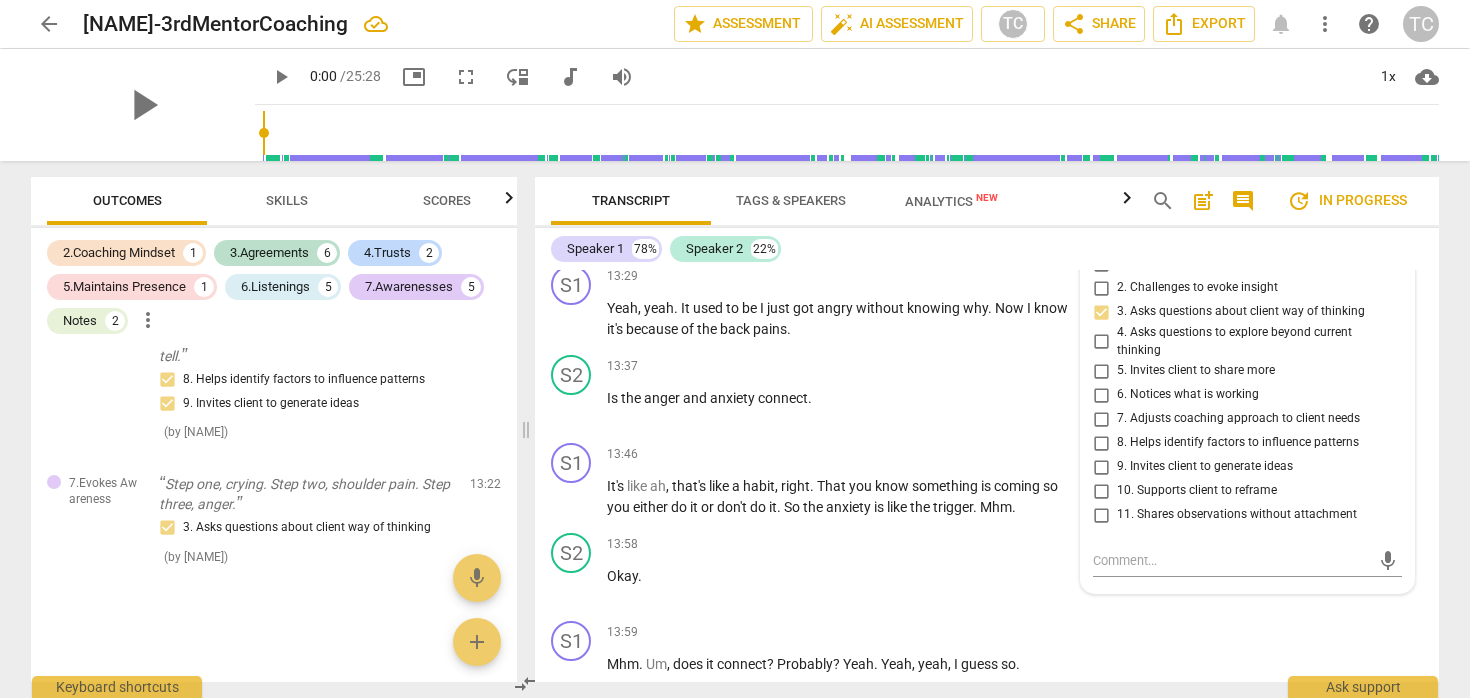 scroll, scrollTop: 5092, scrollLeft: 0, axis: vertical 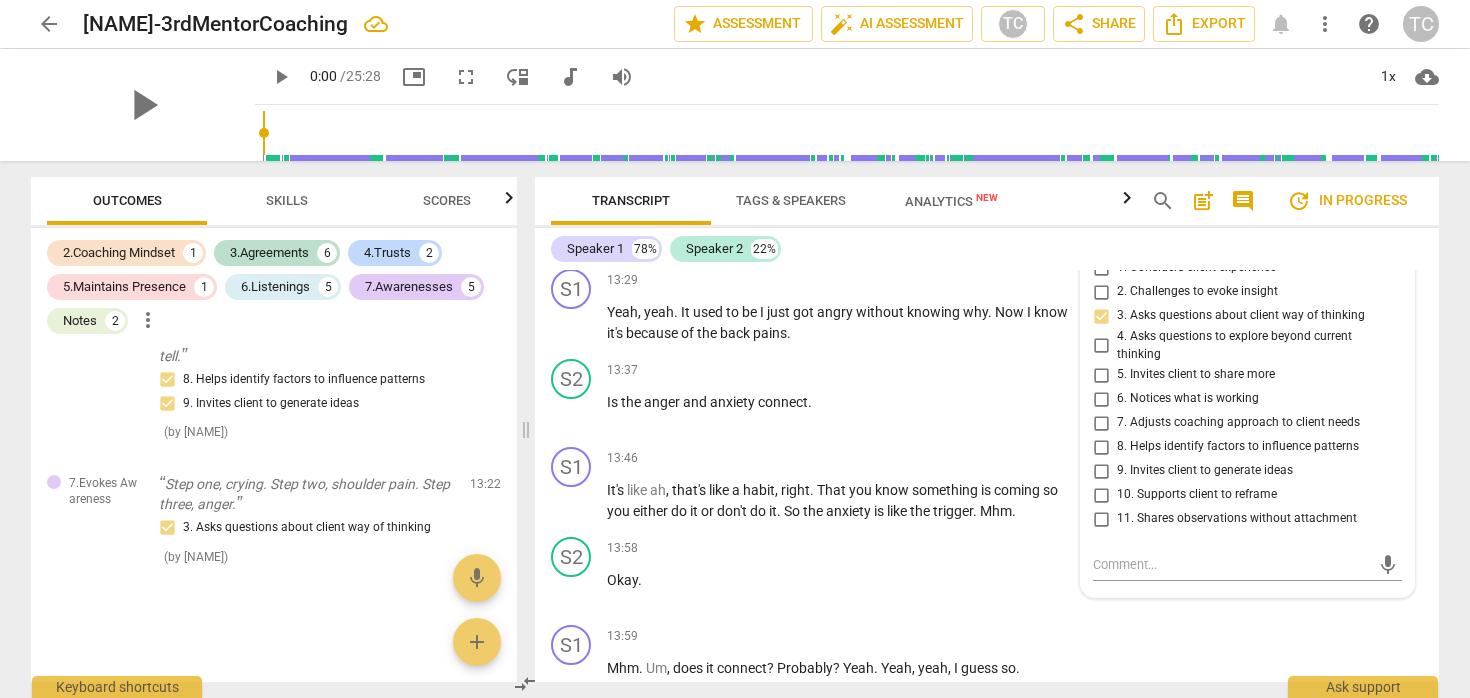 click on "11. Shares observations without attachment" at bounding box center [1237, 519] 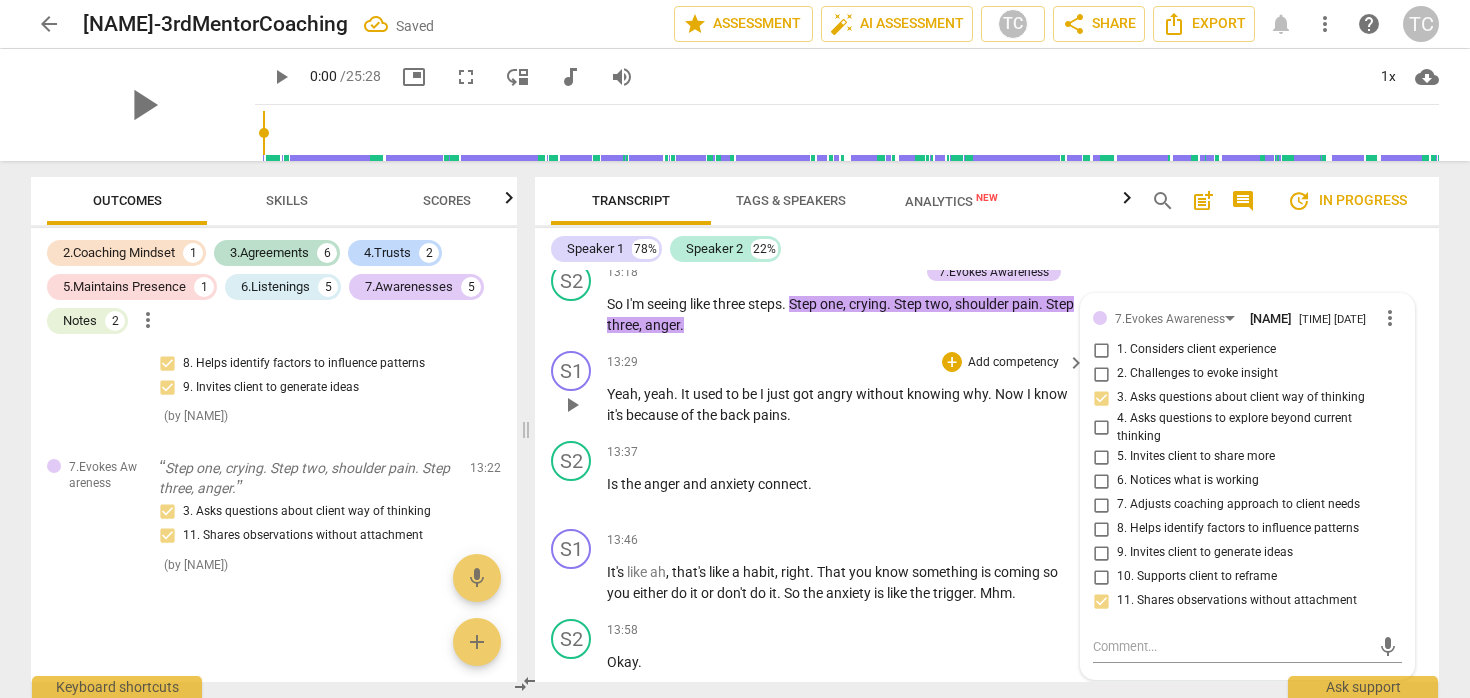 scroll, scrollTop: 4969, scrollLeft: 0, axis: vertical 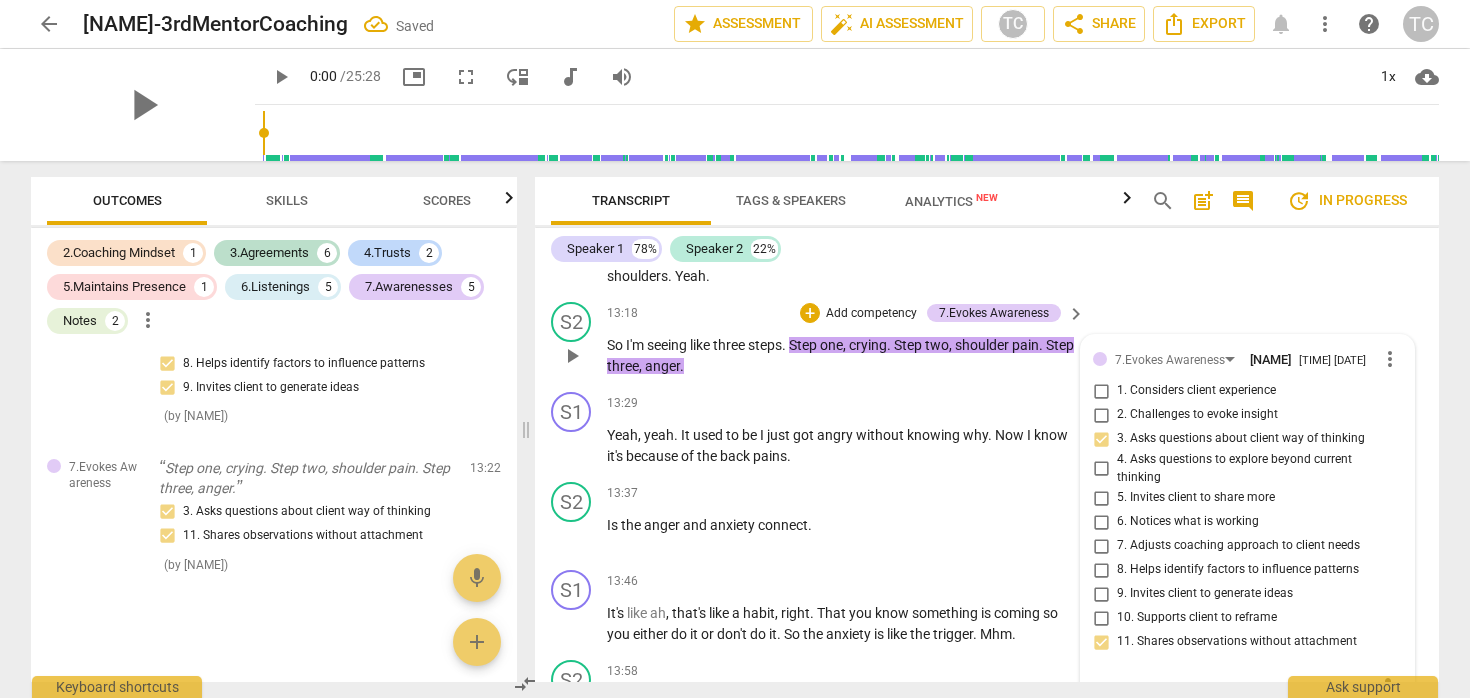 click on "S2 play_arrow pause 13:18 + Add competency 7.Evokes Awareness keyboard_arrow_right So I'm seeing like three steps . Step one , crying . Step two , shoulder pain . Step three , anger . 7.Evokes Awareness Tian Cai 14:22 08-02-2025 more_vert 1. Considers client experience 2. Challenges to evoke insight 3. Asks questions about client way of thinking 4. Asks questions to explore beyond current thinking 5. Invites client to share more 6. Notices what is working 7. Adjusts coaching approach to client needs 8. Helps identify factors to influence patterns 9. Invites client to generate ideas 10. Supports client to reframe 11. Shares observations without attachment mic" at bounding box center [987, 339] 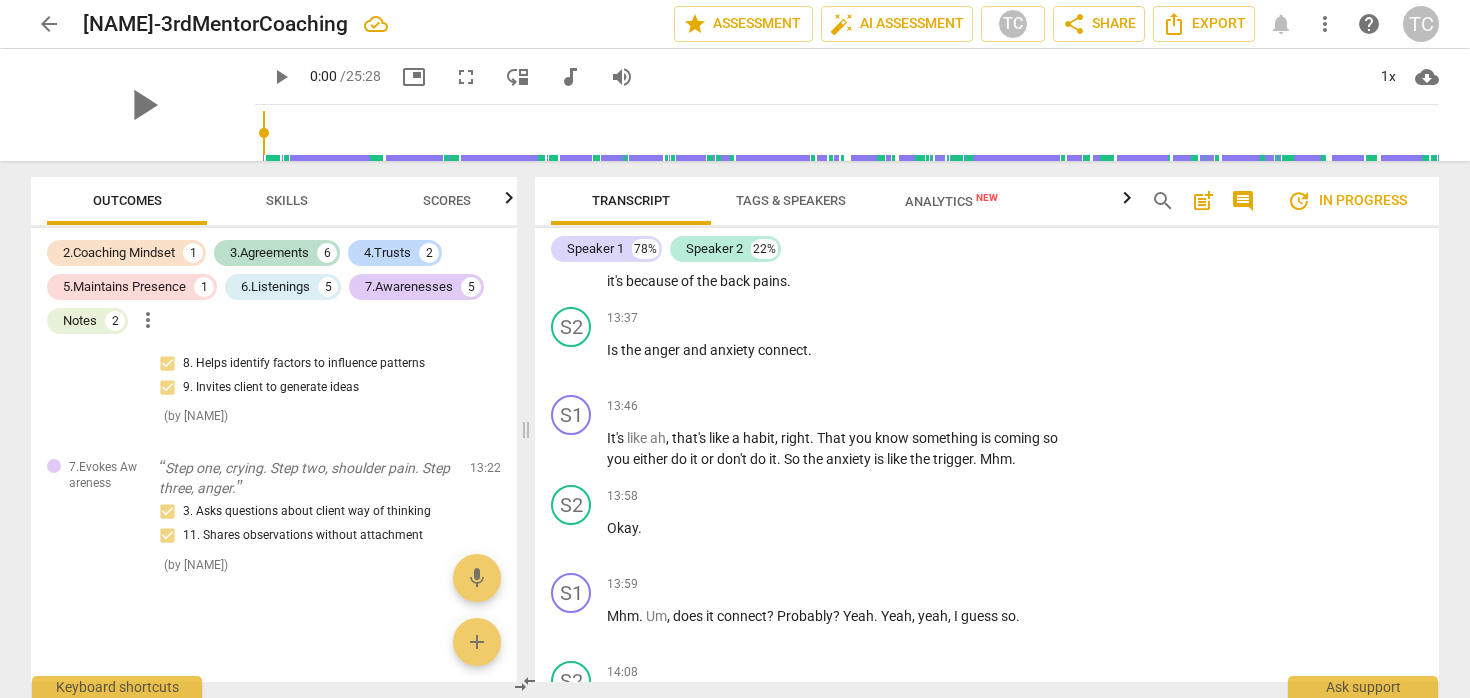 scroll, scrollTop: 5154, scrollLeft: 0, axis: vertical 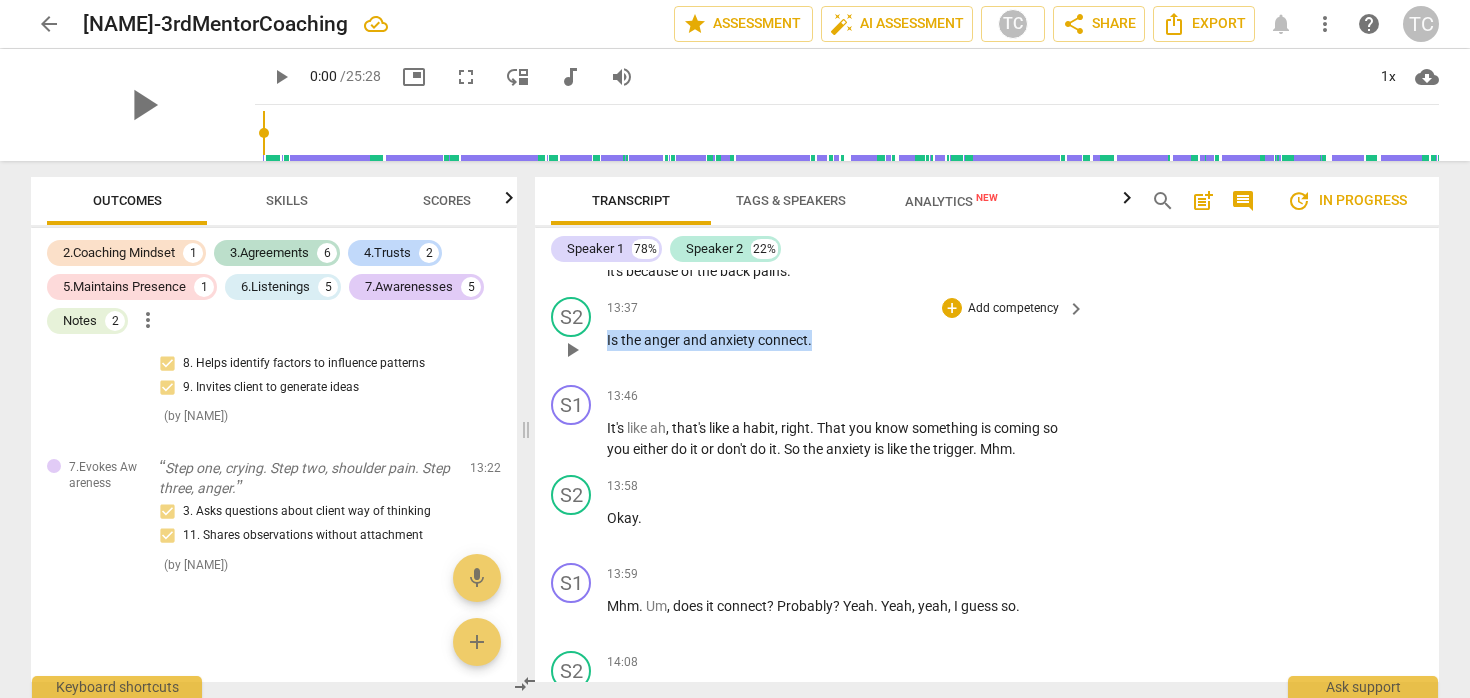 drag, startPoint x: 839, startPoint y: 384, endPoint x: 607, endPoint y: 384, distance: 232 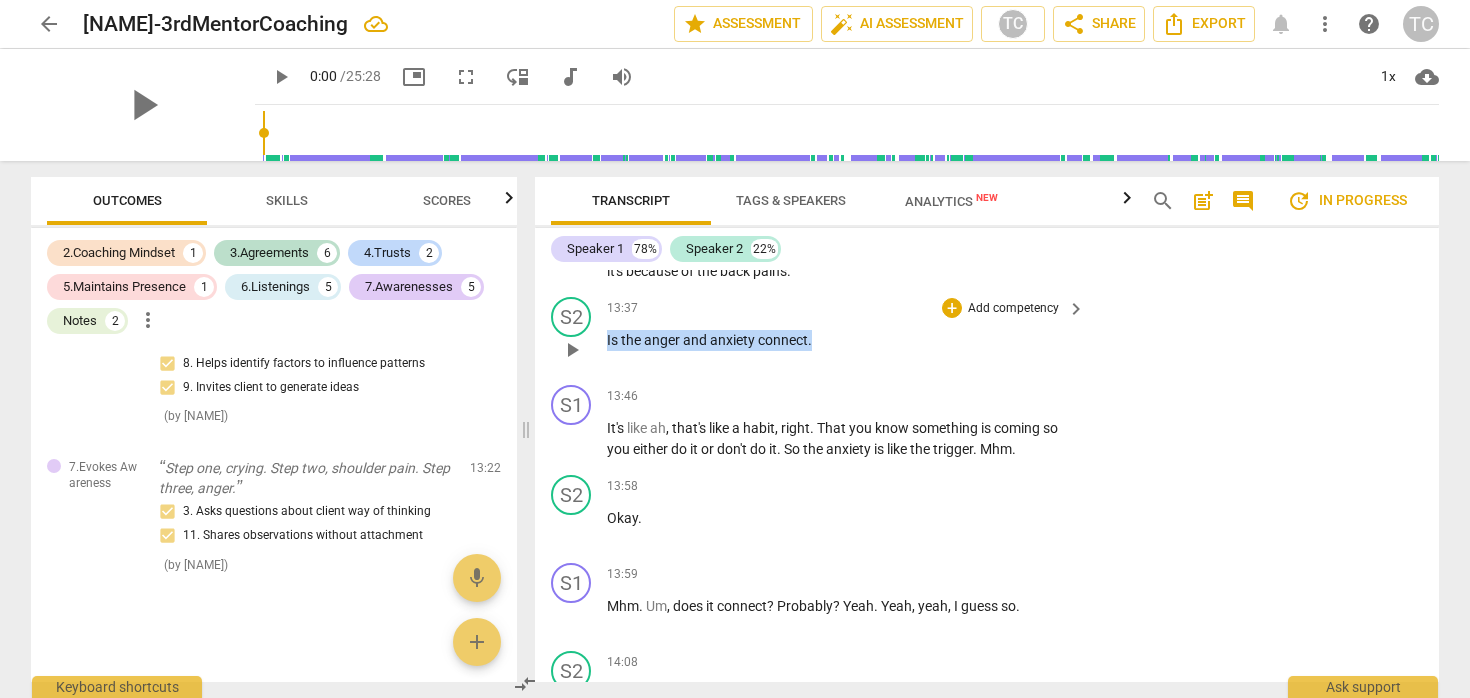click on "Is   the   anger   and   anxiety   connect ." at bounding box center (841, 340) 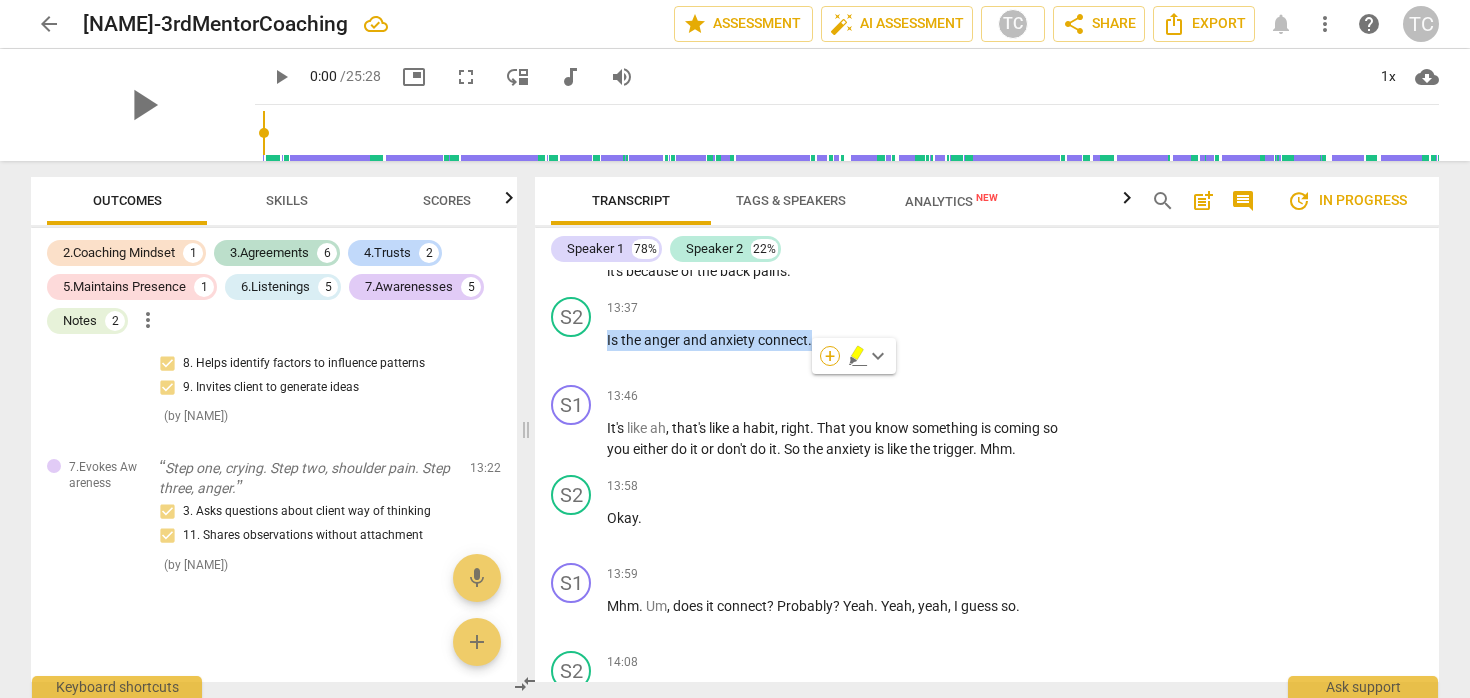 click on "+" at bounding box center (830, 356) 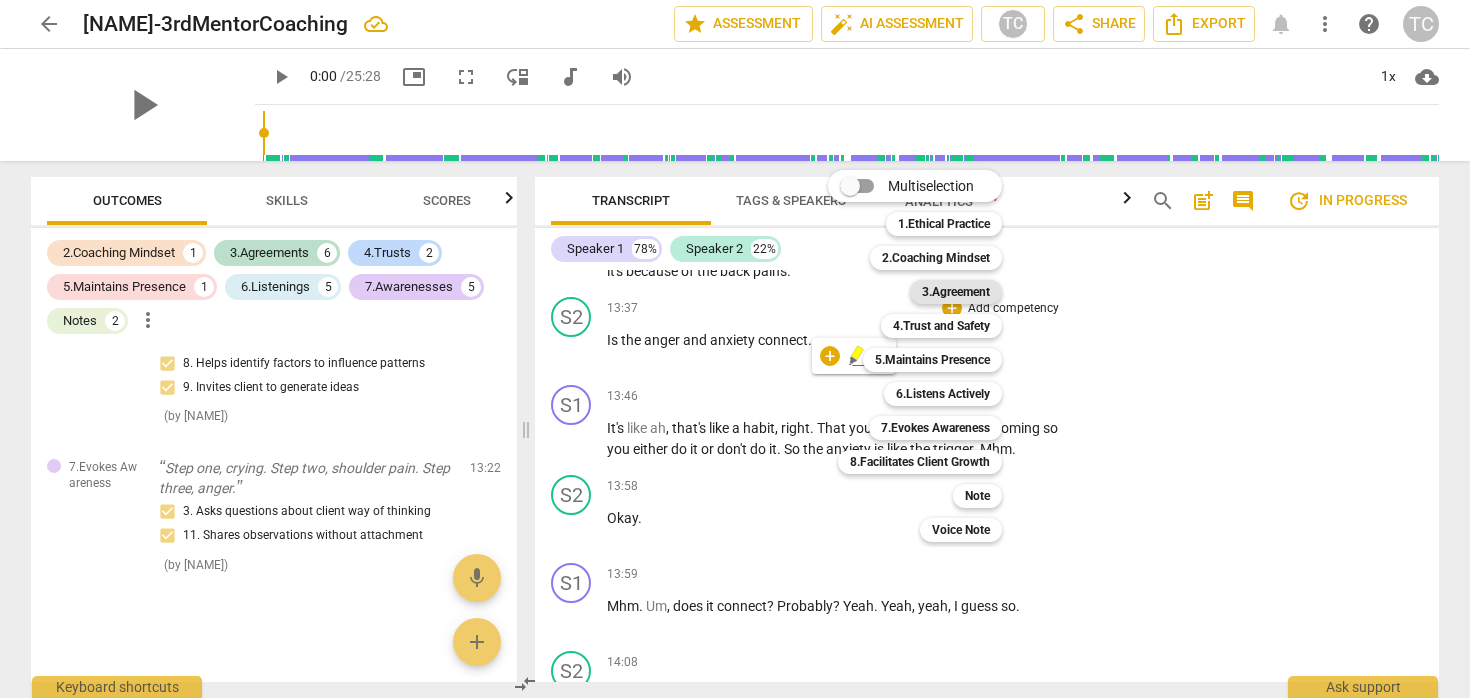 click on "3.Agreement" at bounding box center (956, 292) 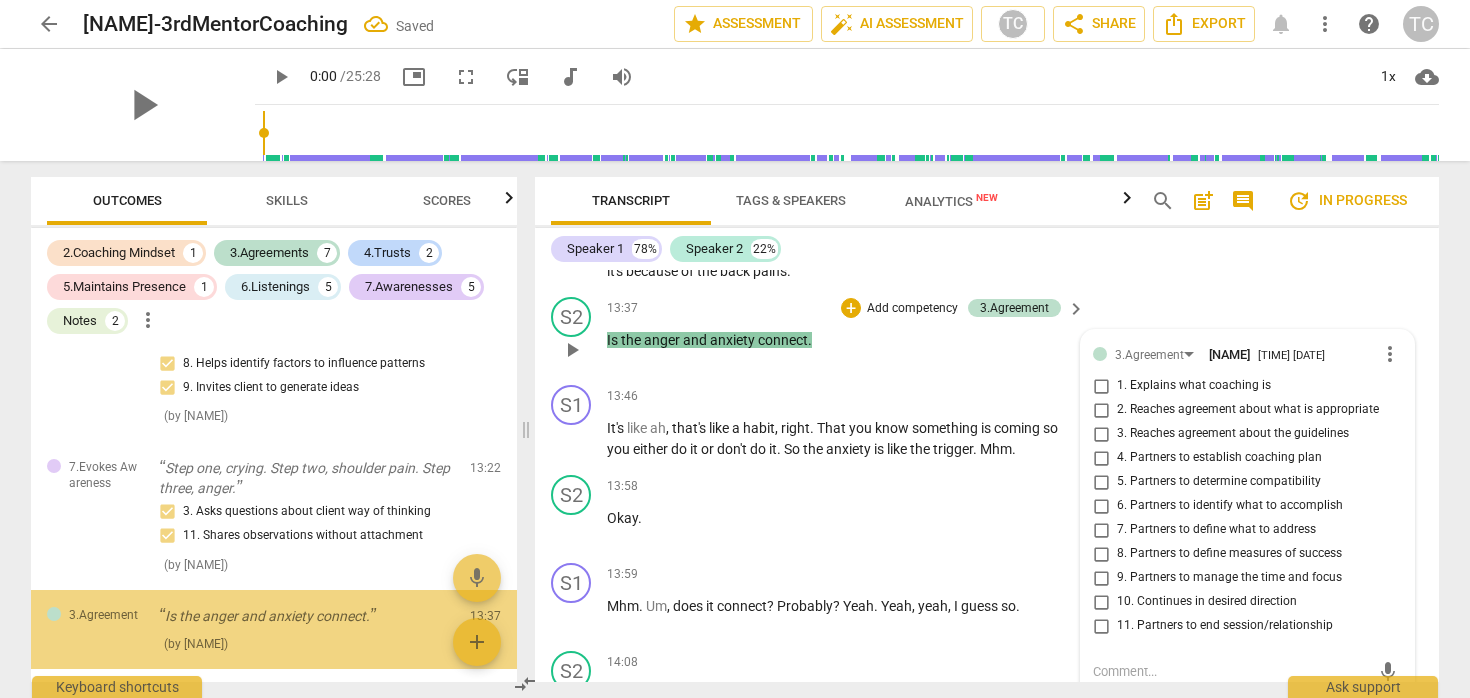 scroll, scrollTop: 5390, scrollLeft: 0, axis: vertical 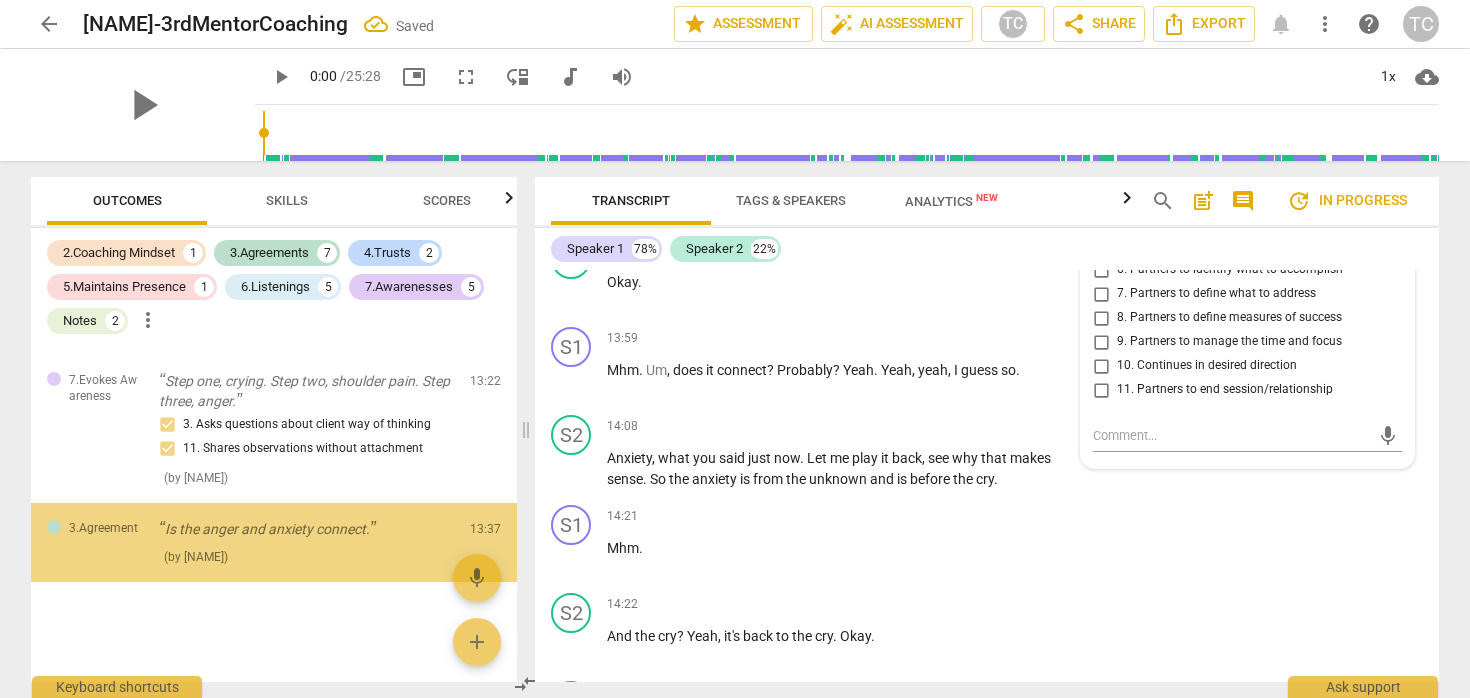 click on "10. Continues in desired direction" at bounding box center [1207, 366] 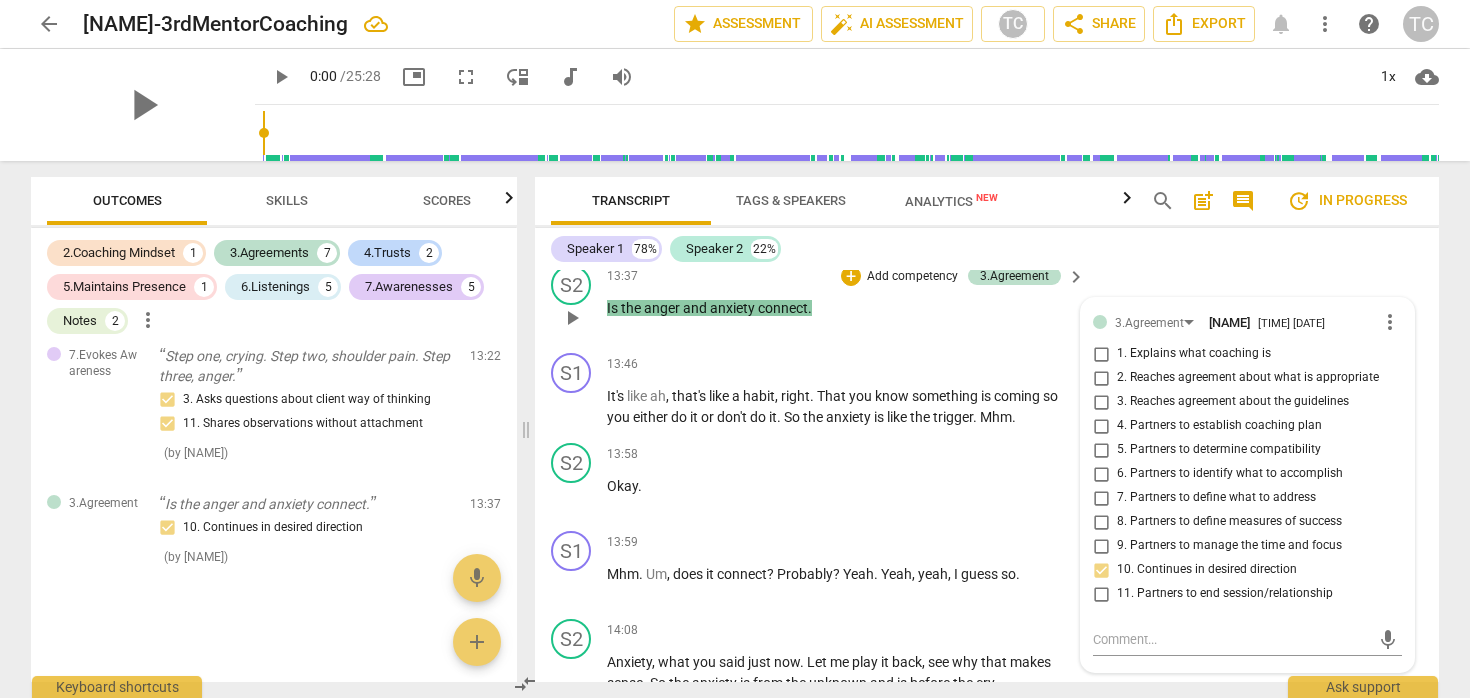 scroll, scrollTop: 5173, scrollLeft: 0, axis: vertical 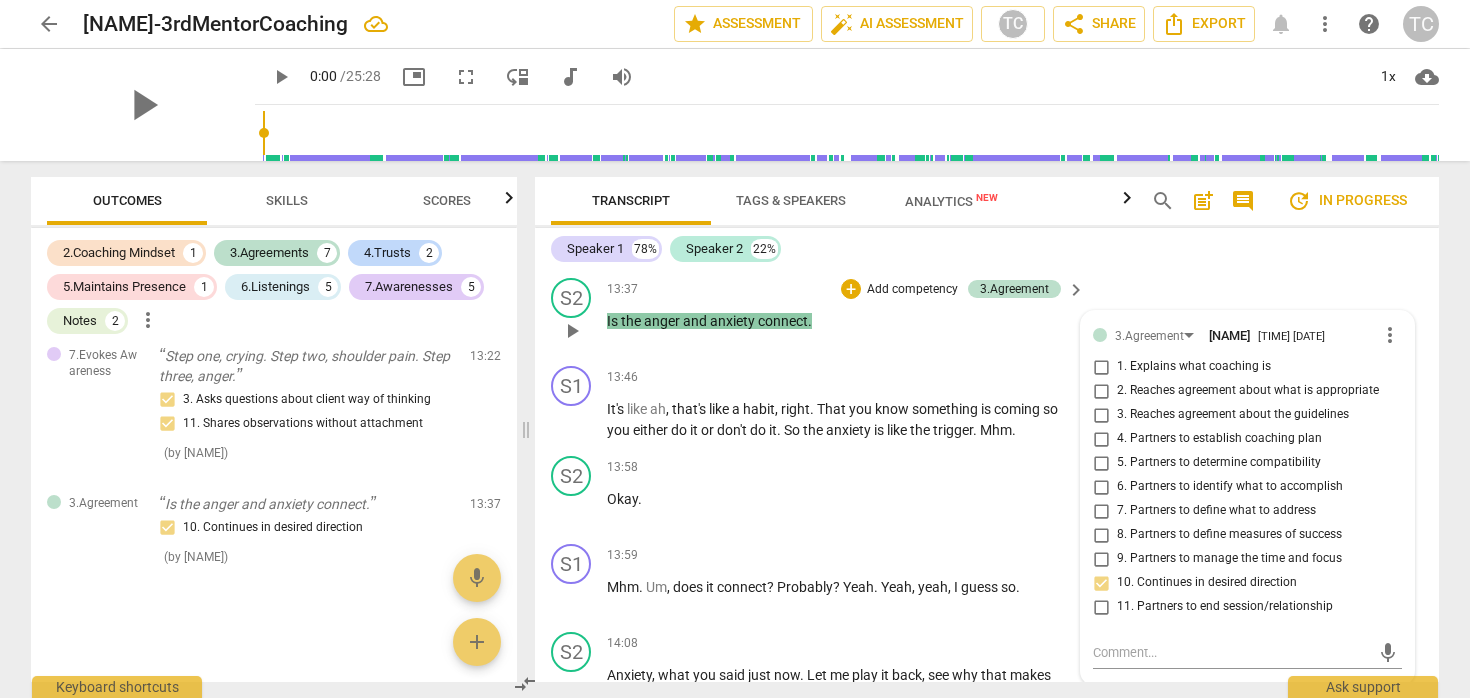 click on "S2 play_arrow pause [TIME] + Add competency 3.Agreement keyboard_arrow_right Is the anger and anxiety connect . 3.Agreement Tian Cai [TIME] [DATE] more_vert 1. Explains what coaching is 2. Reaches agreement about what is appropriate 3. Reaches agreement about the guidelines 4. Partners to establish coaching plan 5. Partners to determine compatibility 6. Partners to identify what to accomplish 7. Partners to define what to address 8. Partners to define measures of success 9. Partners to manage the time and focus 10. Continues in desired direction 11. Partners to end session/relationship mic" at bounding box center (987, 314) 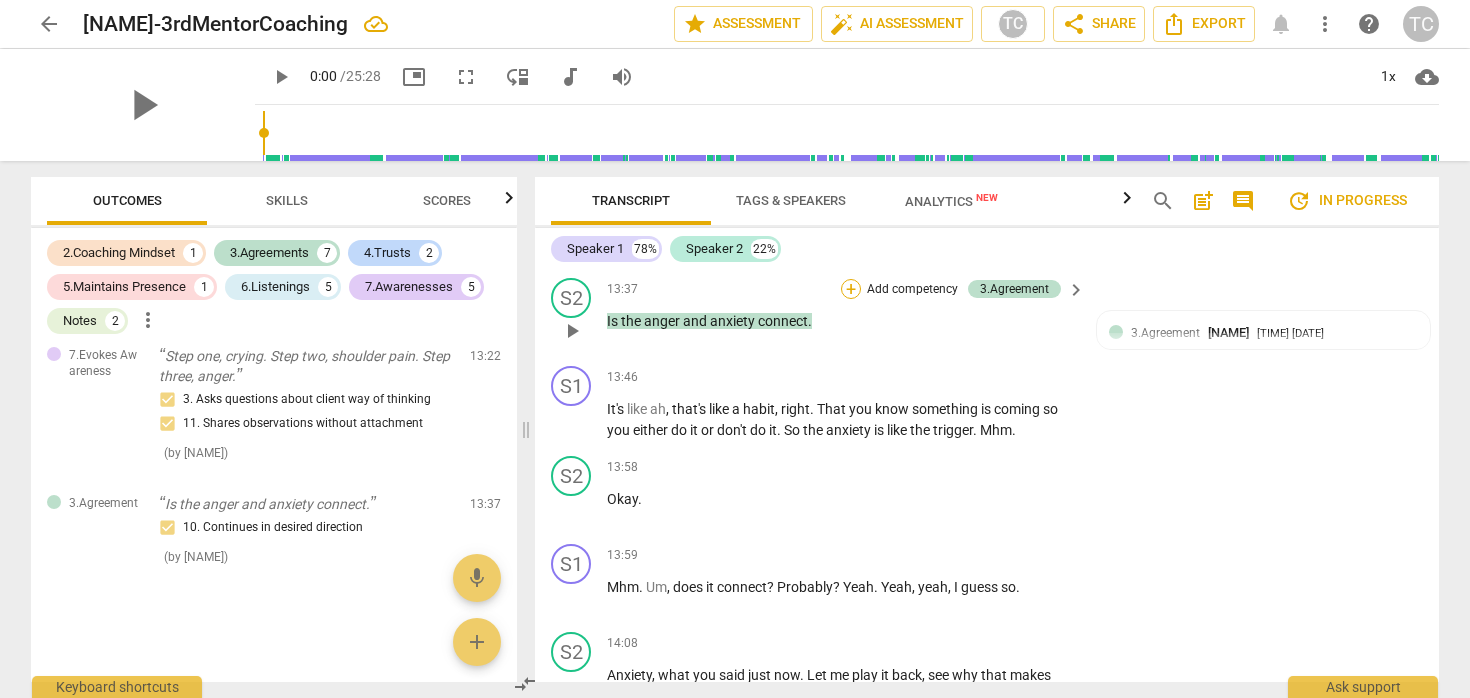 click on "+" at bounding box center [851, 289] 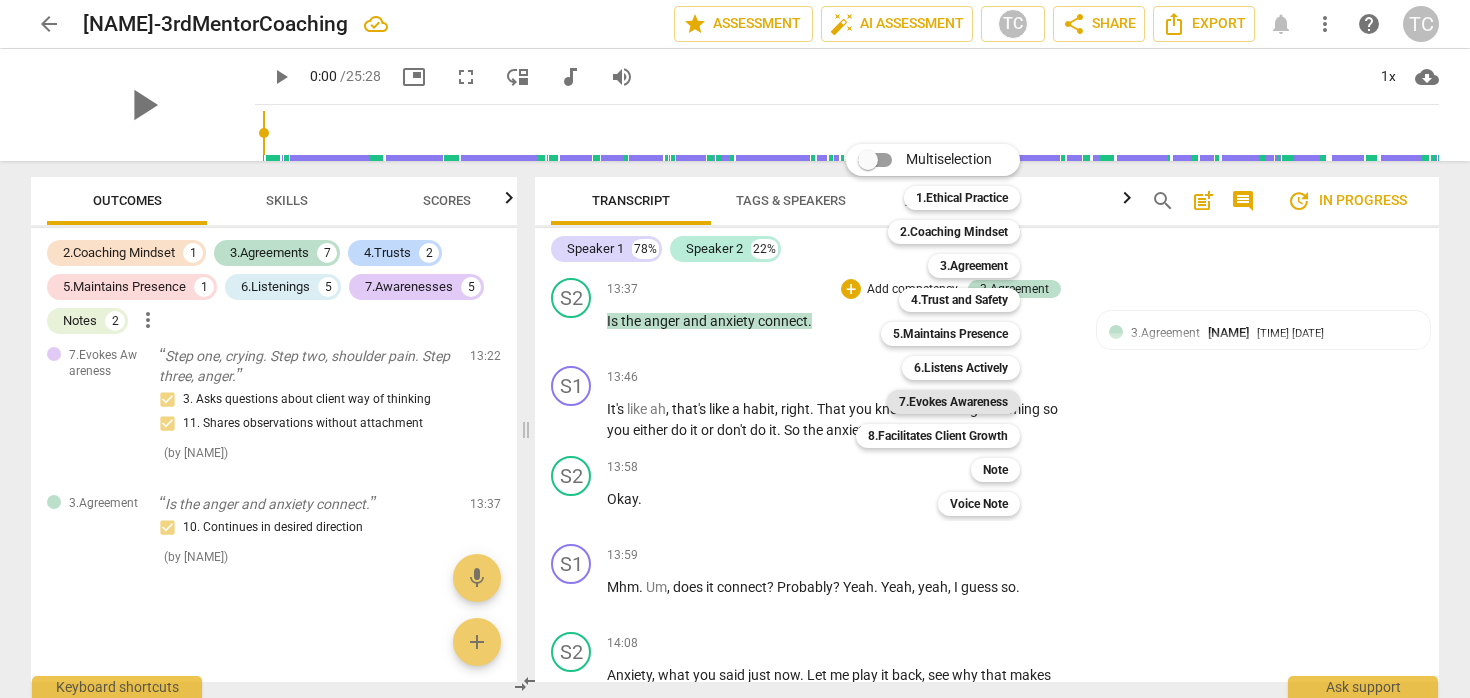 click on "7.Evokes Awareness" at bounding box center [953, 402] 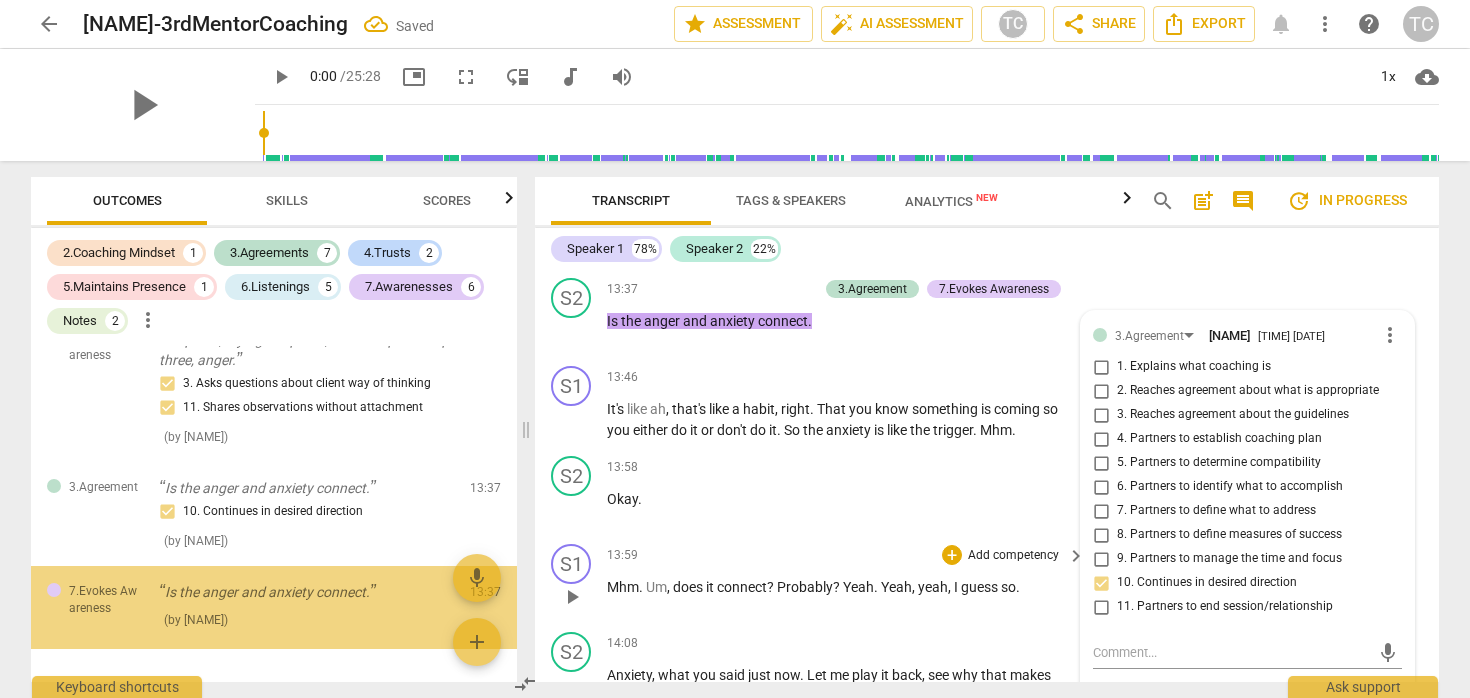 scroll, scrollTop: 5390, scrollLeft: 0, axis: vertical 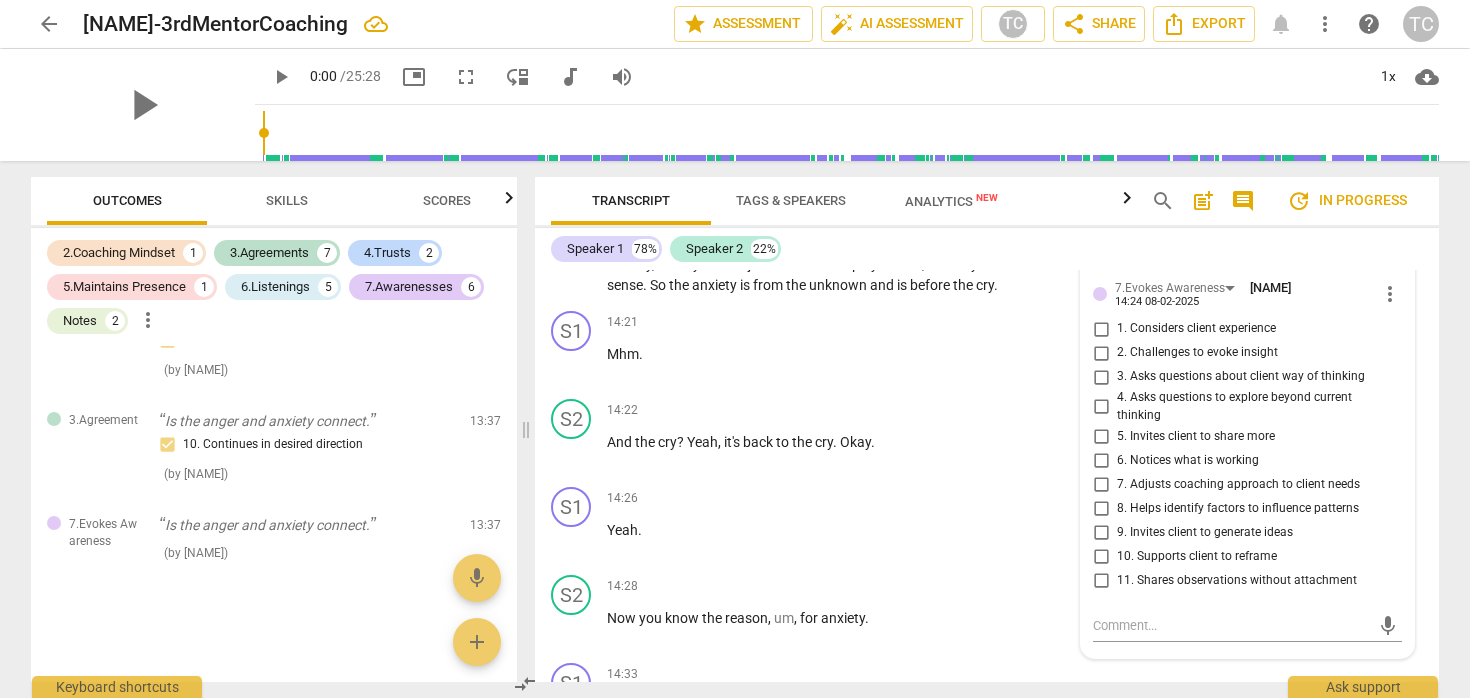click on "10. Supports client to reframe" at bounding box center [1197, 557] 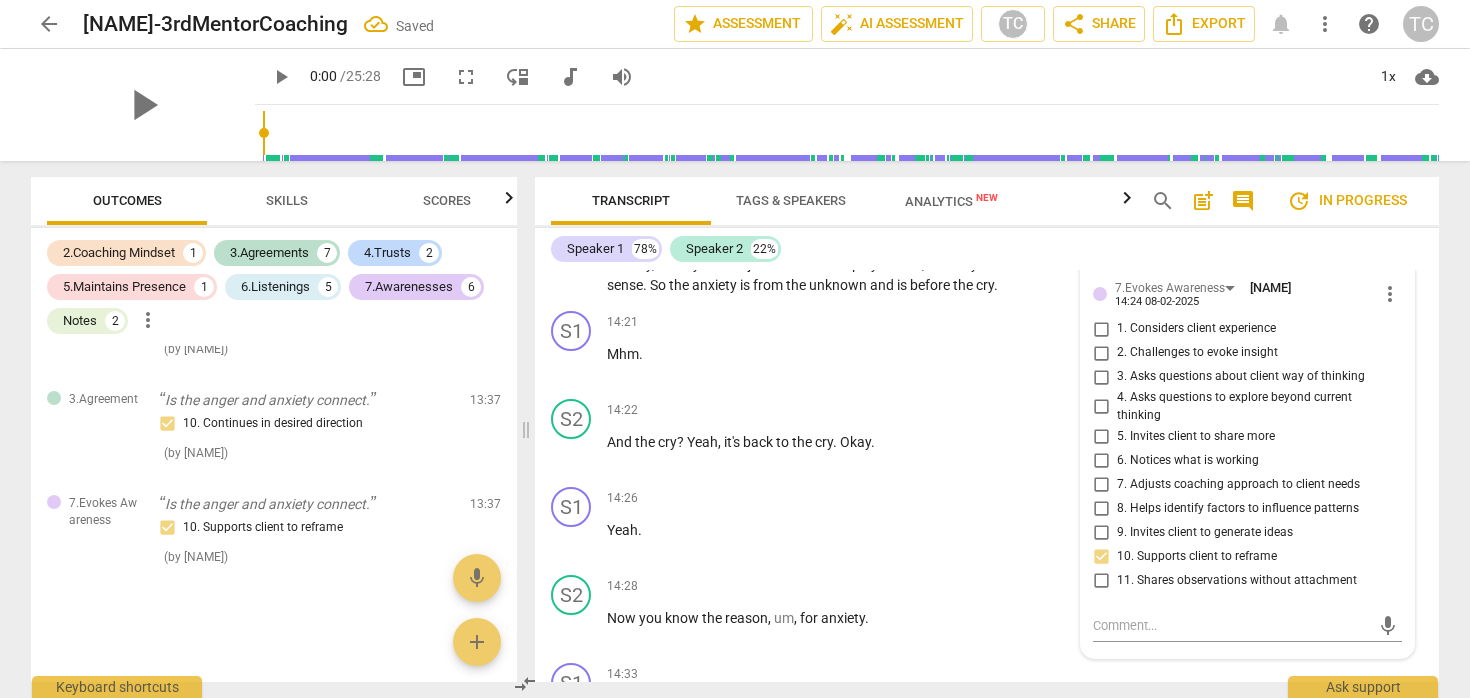 click on "10. Supports client to reframe" at bounding box center (1197, 557) 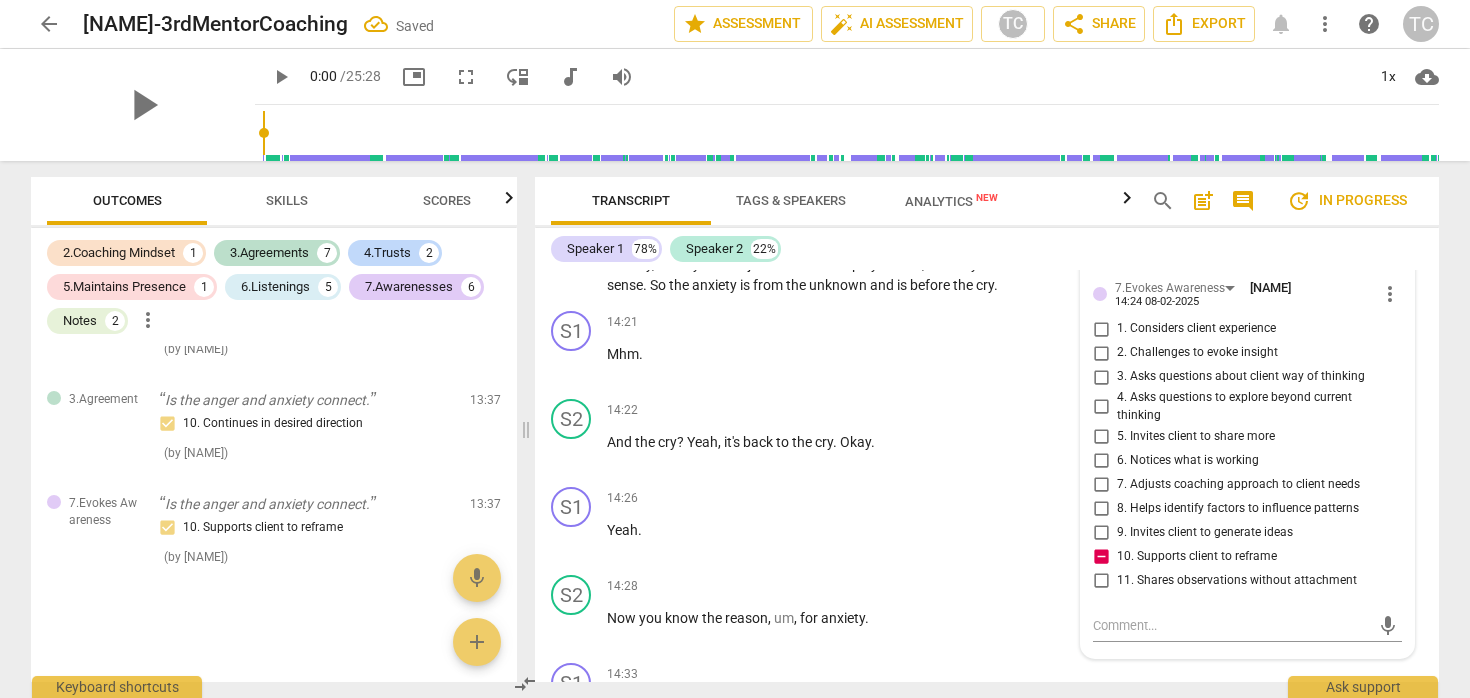 click on "10. Supports client to reframe" at bounding box center [1197, 557] 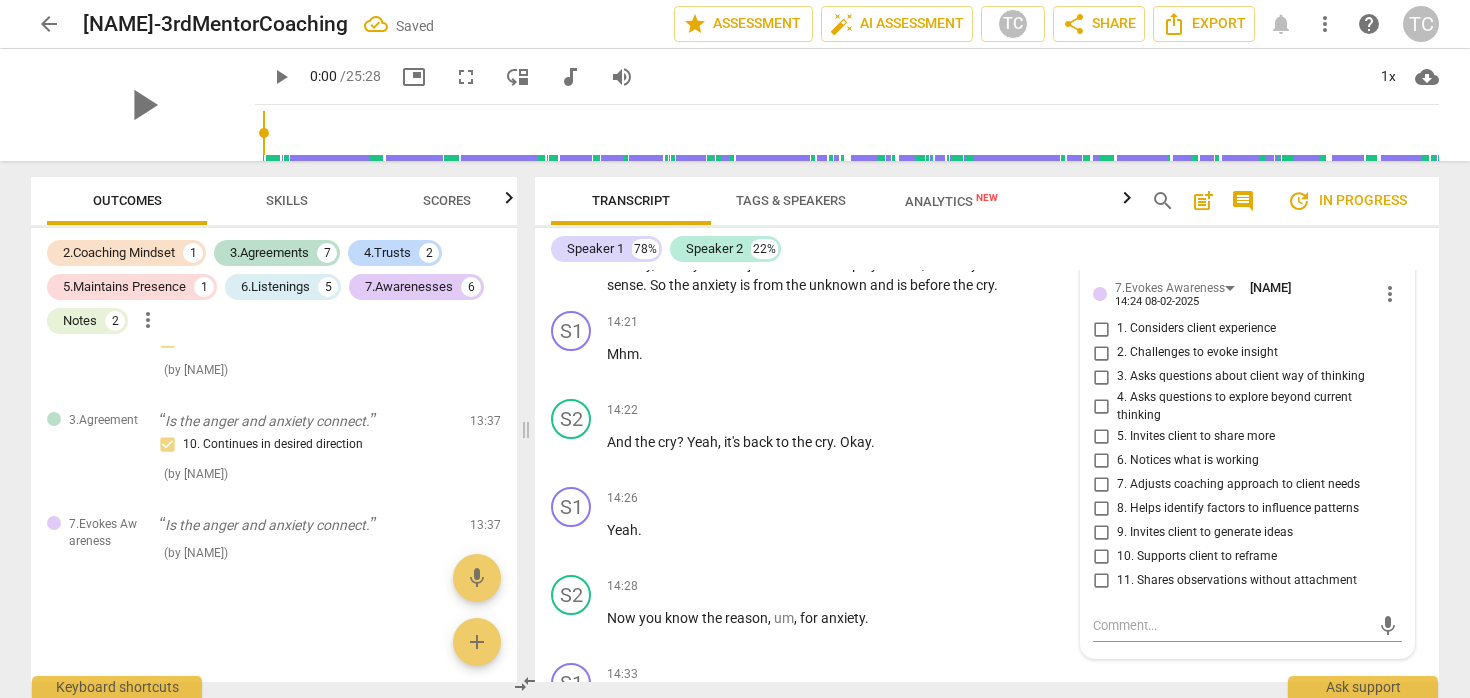 click on "9. Invites client to generate ideas" at bounding box center (1205, 533) 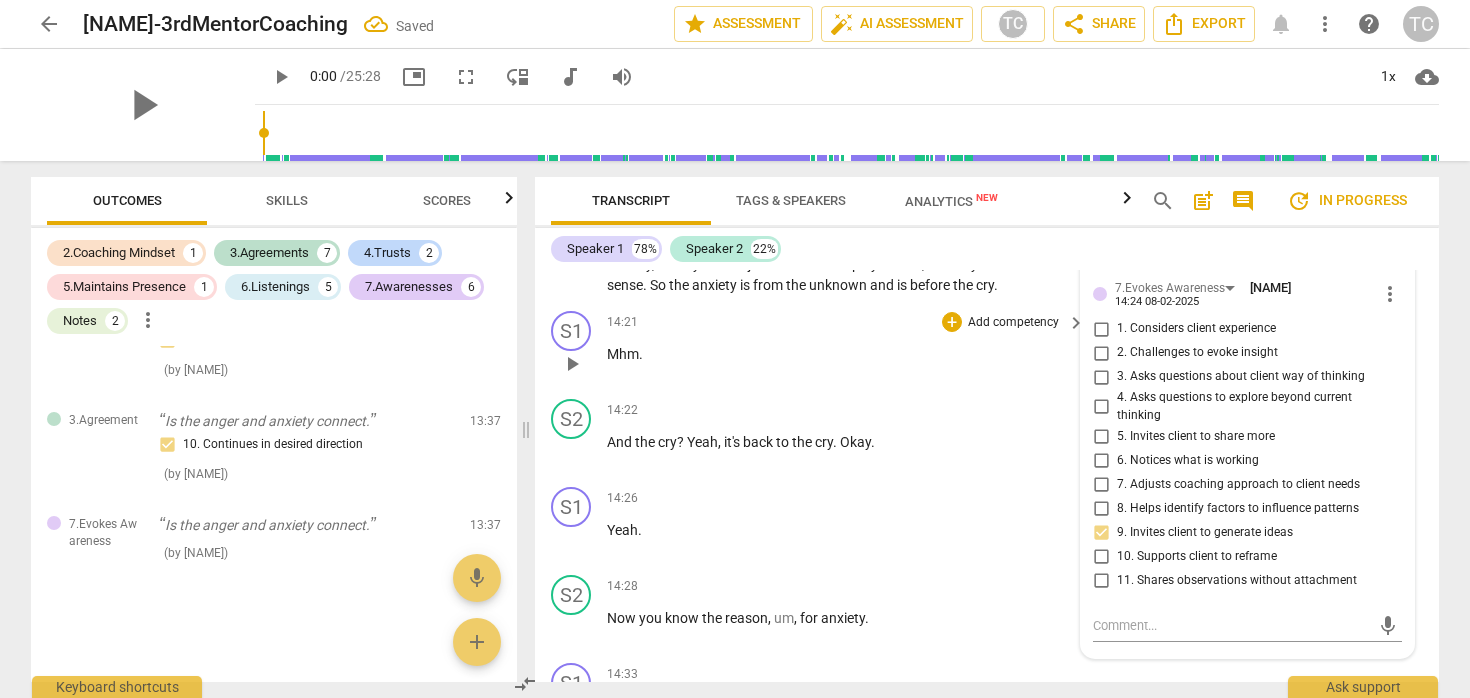 click on "Mhm ." at bounding box center (841, 354) 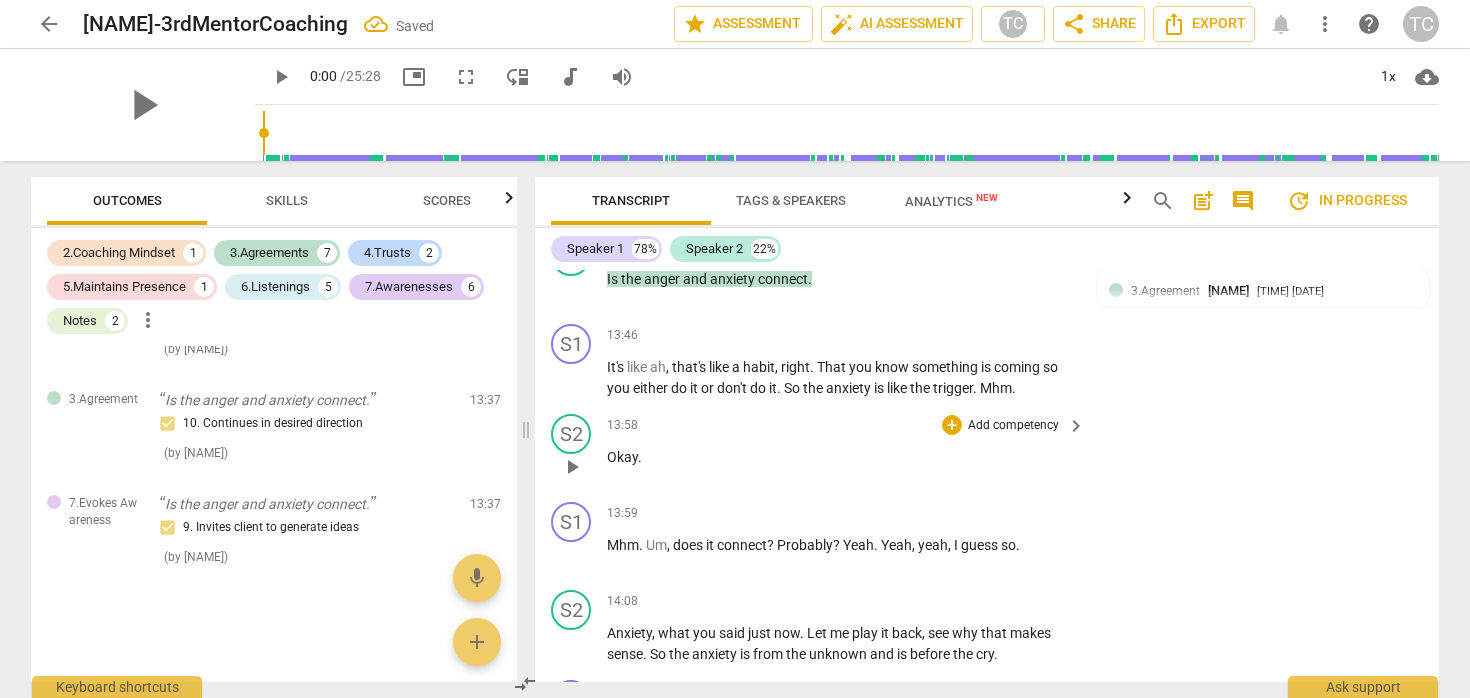 scroll, scrollTop: 5218, scrollLeft: 0, axis: vertical 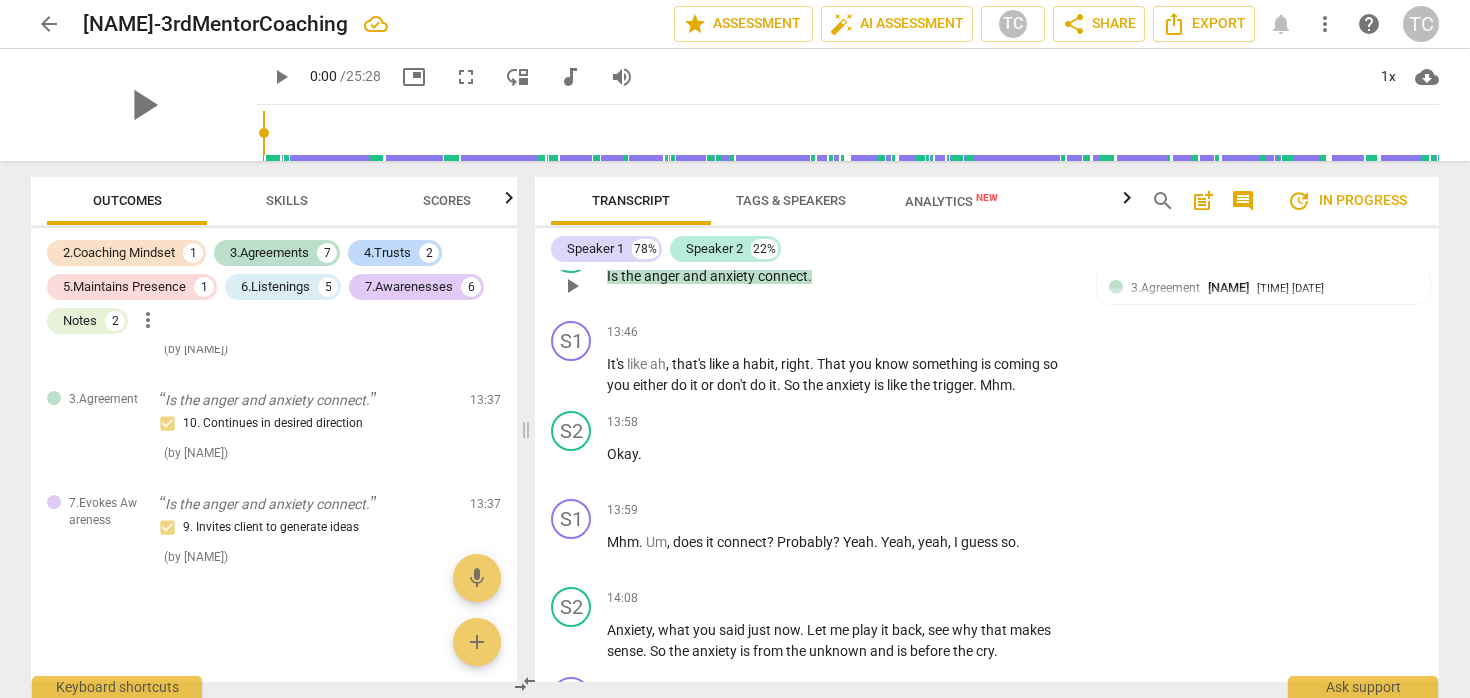 click on "connect" at bounding box center [783, 276] 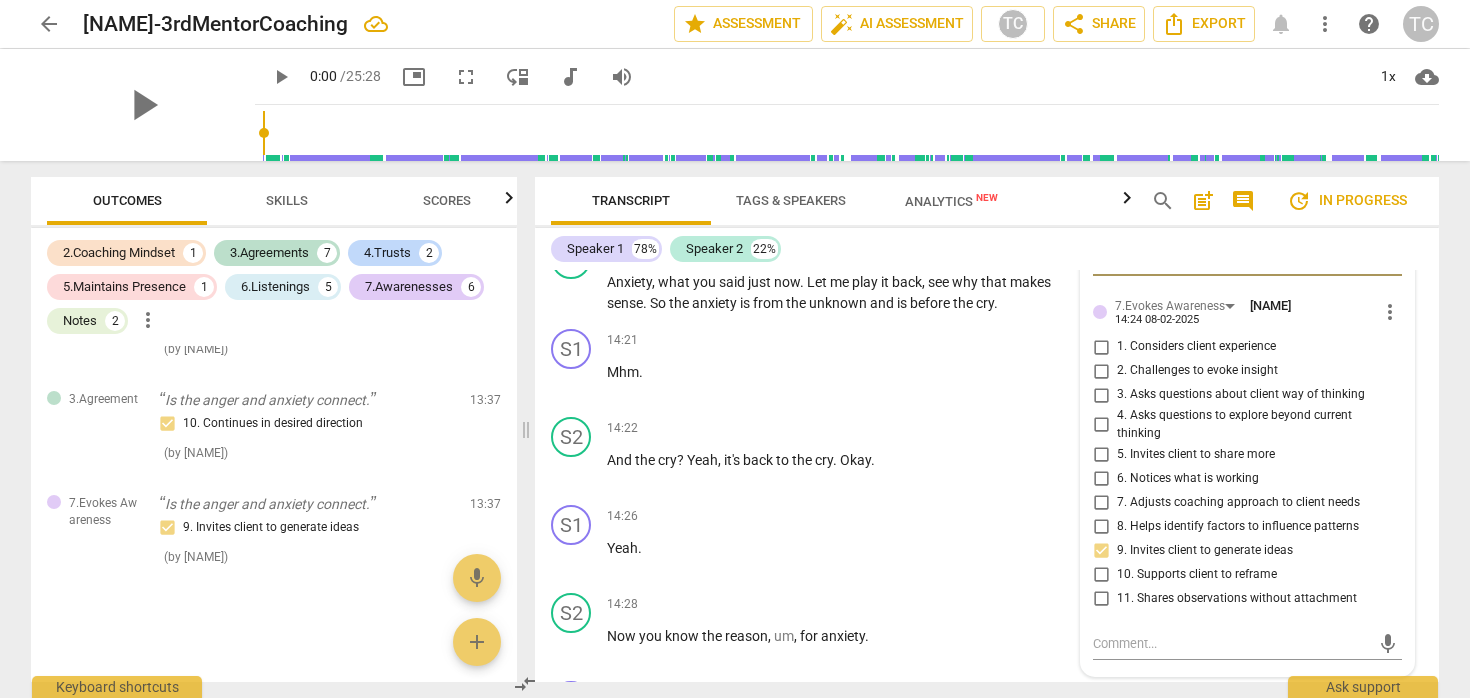 scroll, scrollTop: 5572, scrollLeft: 0, axis: vertical 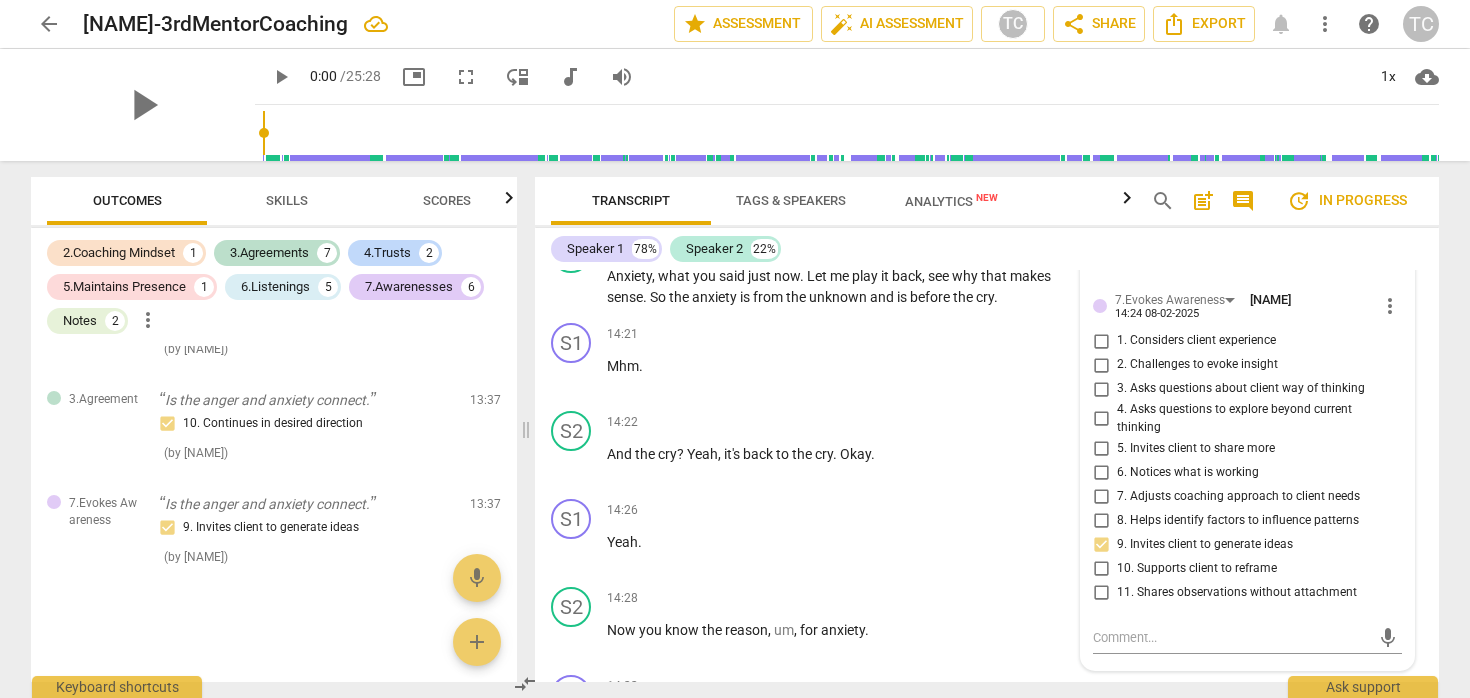 click on "10. Supports client to reframe" at bounding box center (1101, 568) 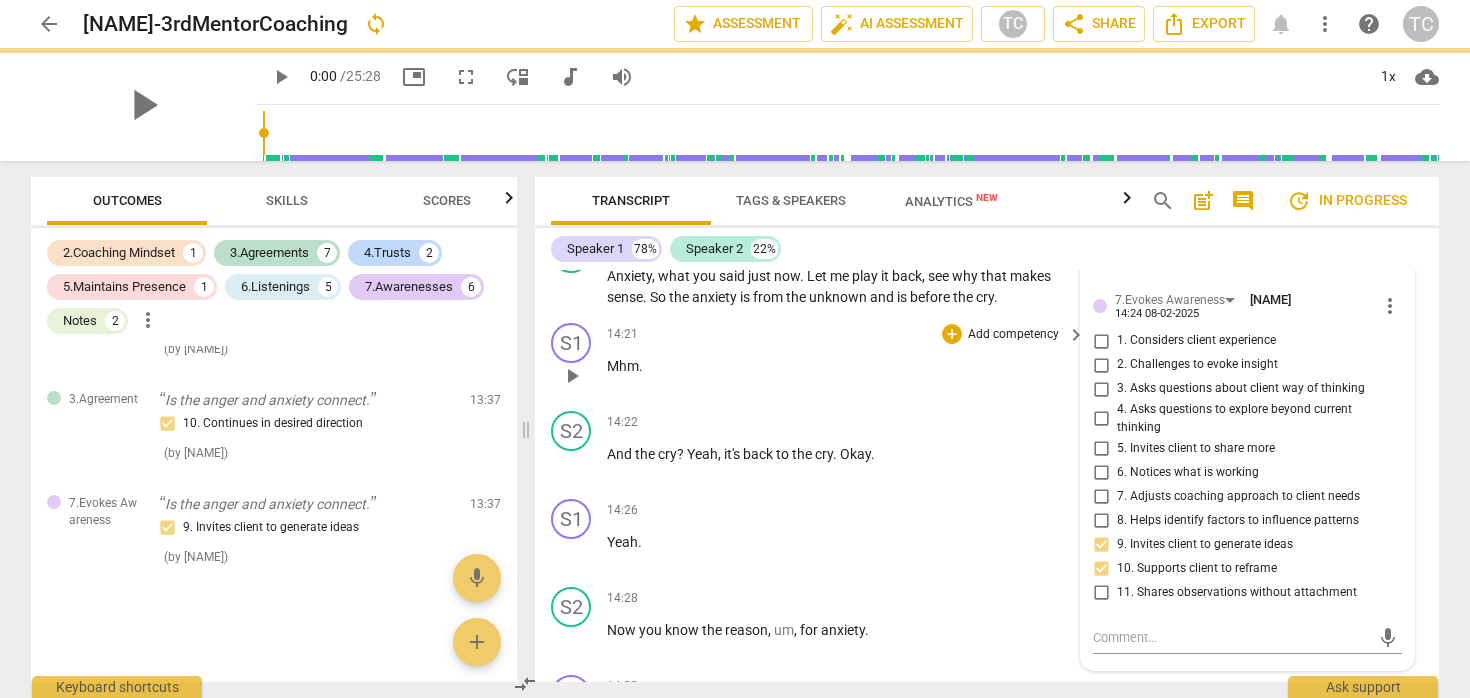 click on "+ Add competency" at bounding box center (1001, 334) 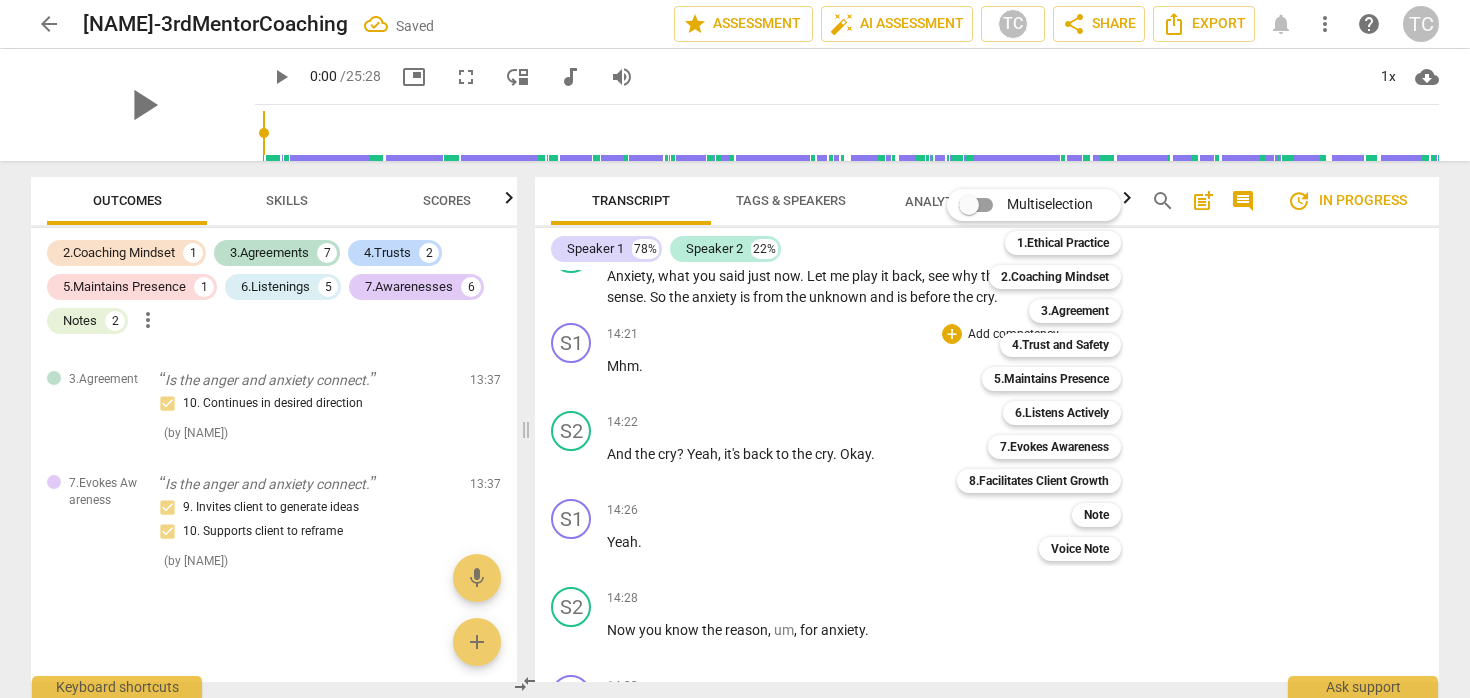 click at bounding box center (735, 349) 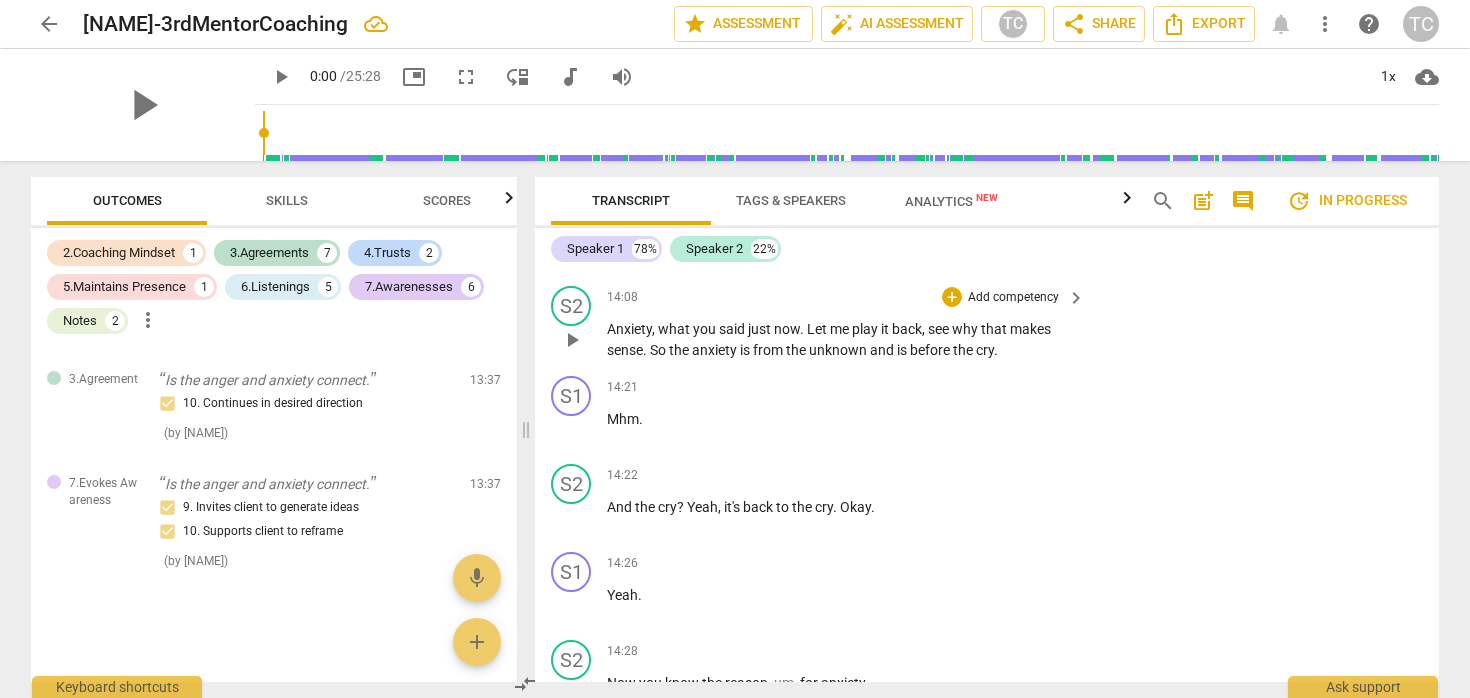 scroll, scrollTop: 5528, scrollLeft: 0, axis: vertical 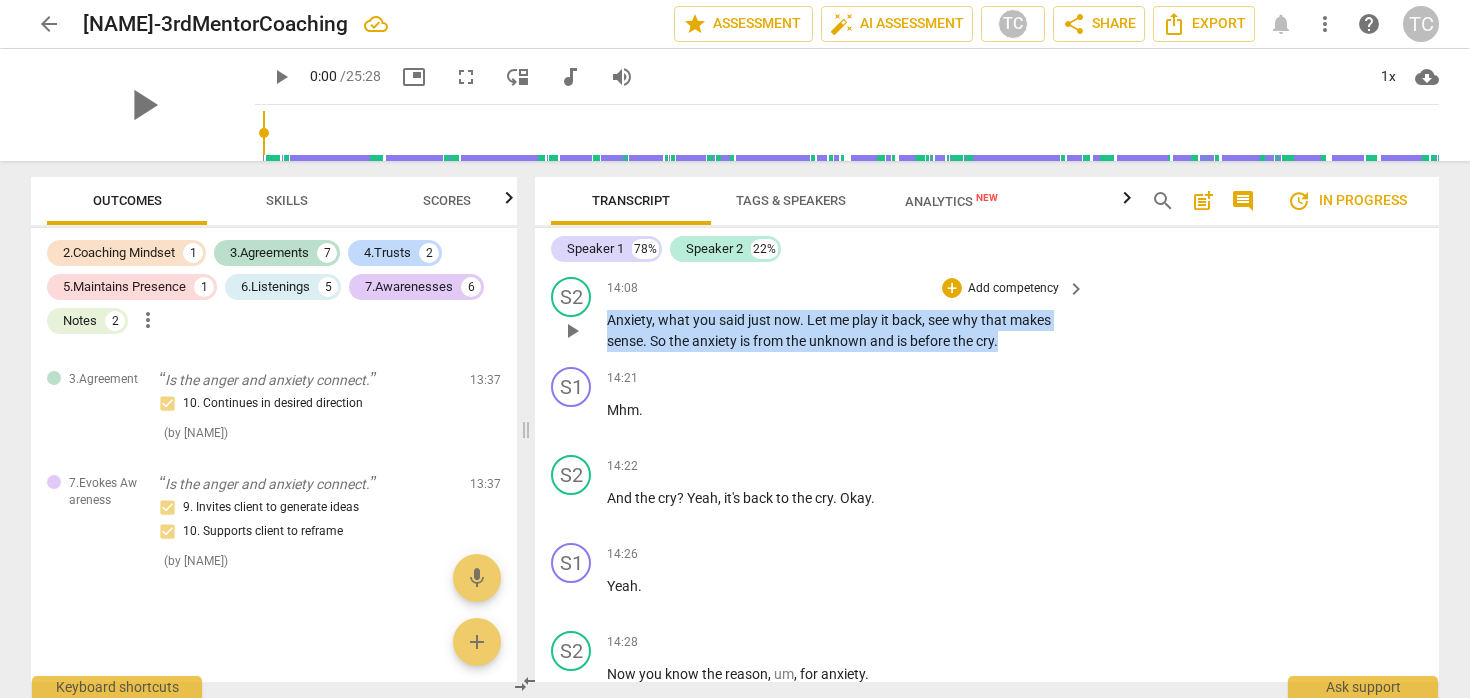 drag, startPoint x: 1017, startPoint y: 382, endPoint x: 596, endPoint y: 366, distance: 421.30392 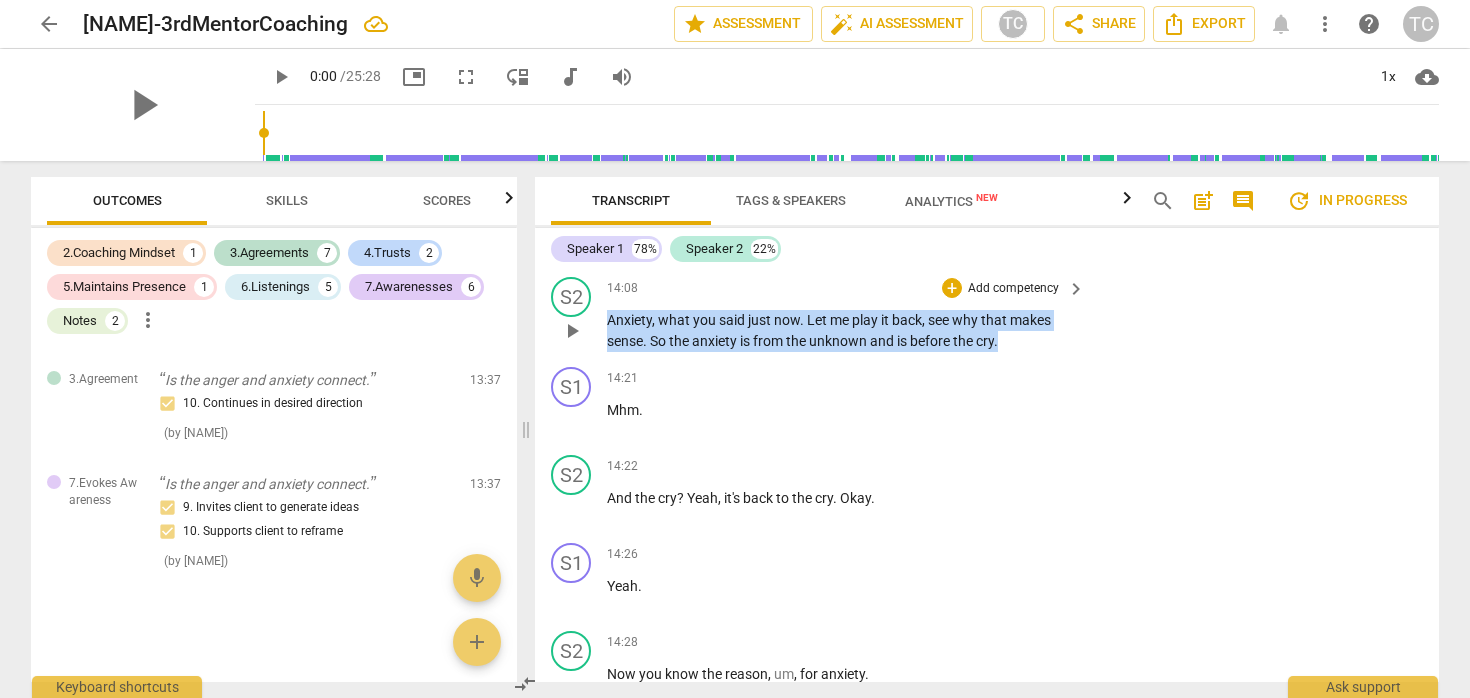 click on "S2 play_arrow pause [TIME] + Add competency keyboard_arrow_right Anxiety , what you said just now . Let me play it back , see why that makes sense . So the anxiety is from the unknown and is before the cry ." at bounding box center [987, 314] 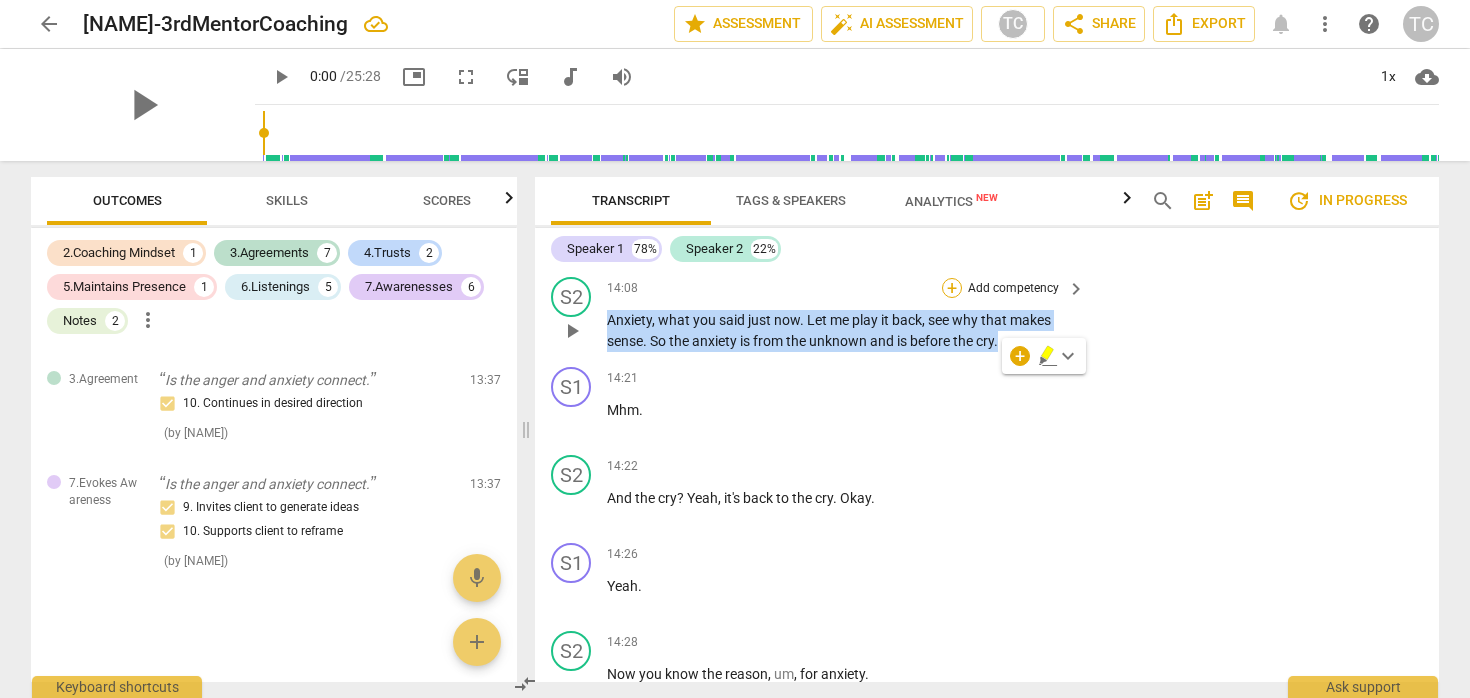 click on "+" at bounding box center [952, 288] 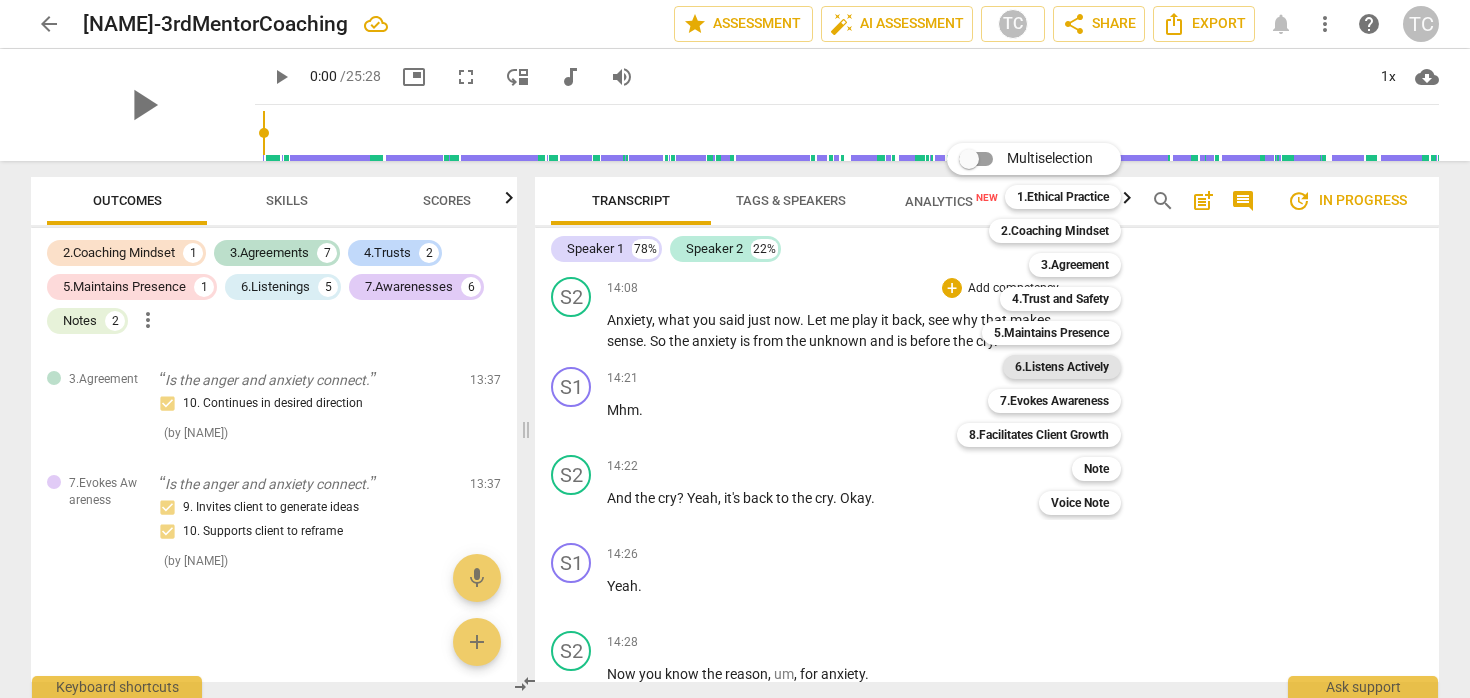 click on "6.Listens Actively" at bounding box center (1062, 367) 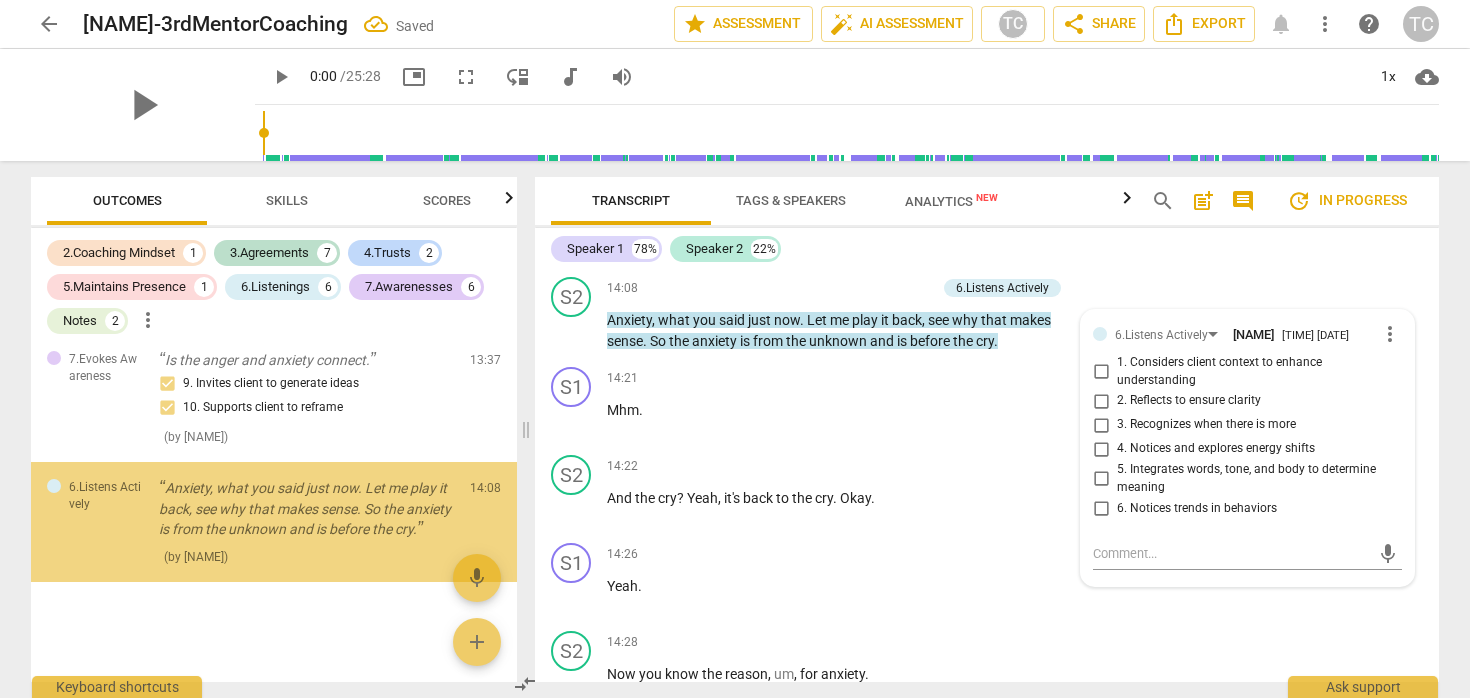 scroll, scrollTop: 3136, scrollLeft: 0, axis: vertical 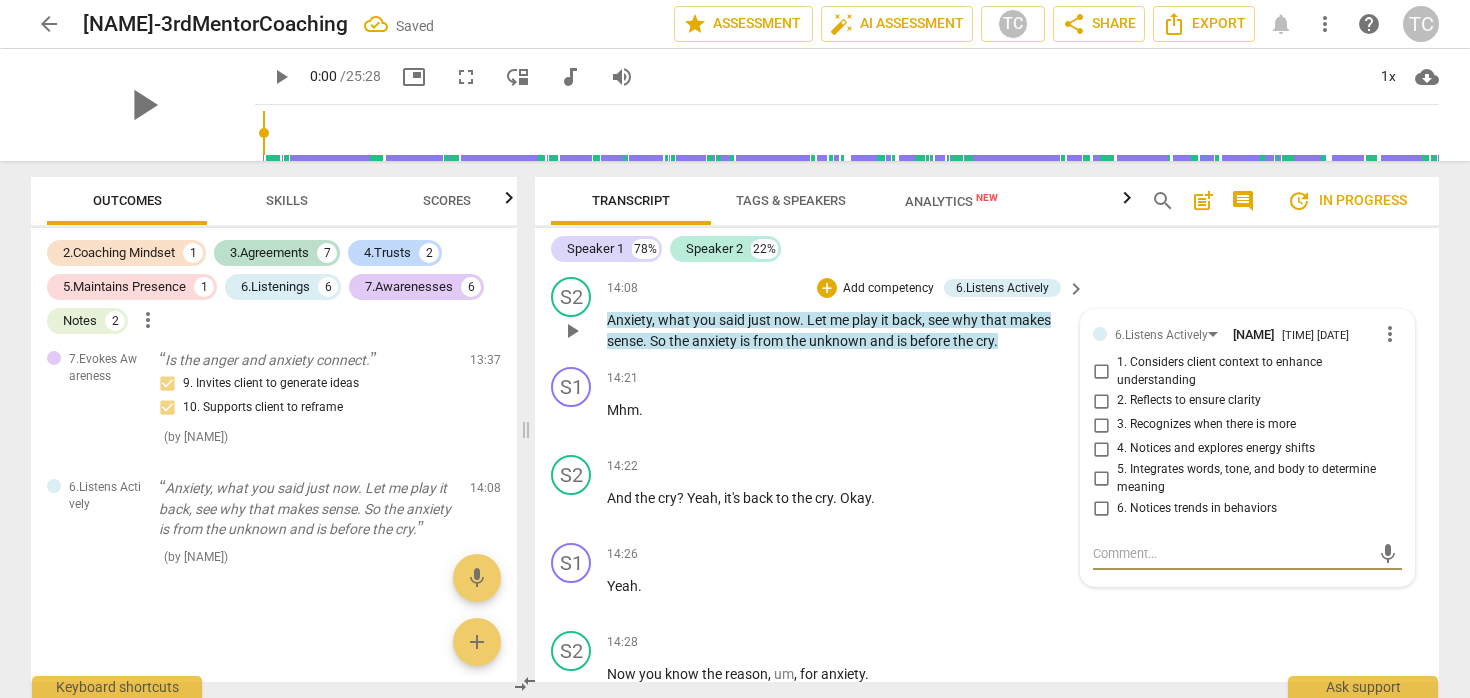 click on "2. Reflects to ensure clarity" at bounding box center (1189, 401) 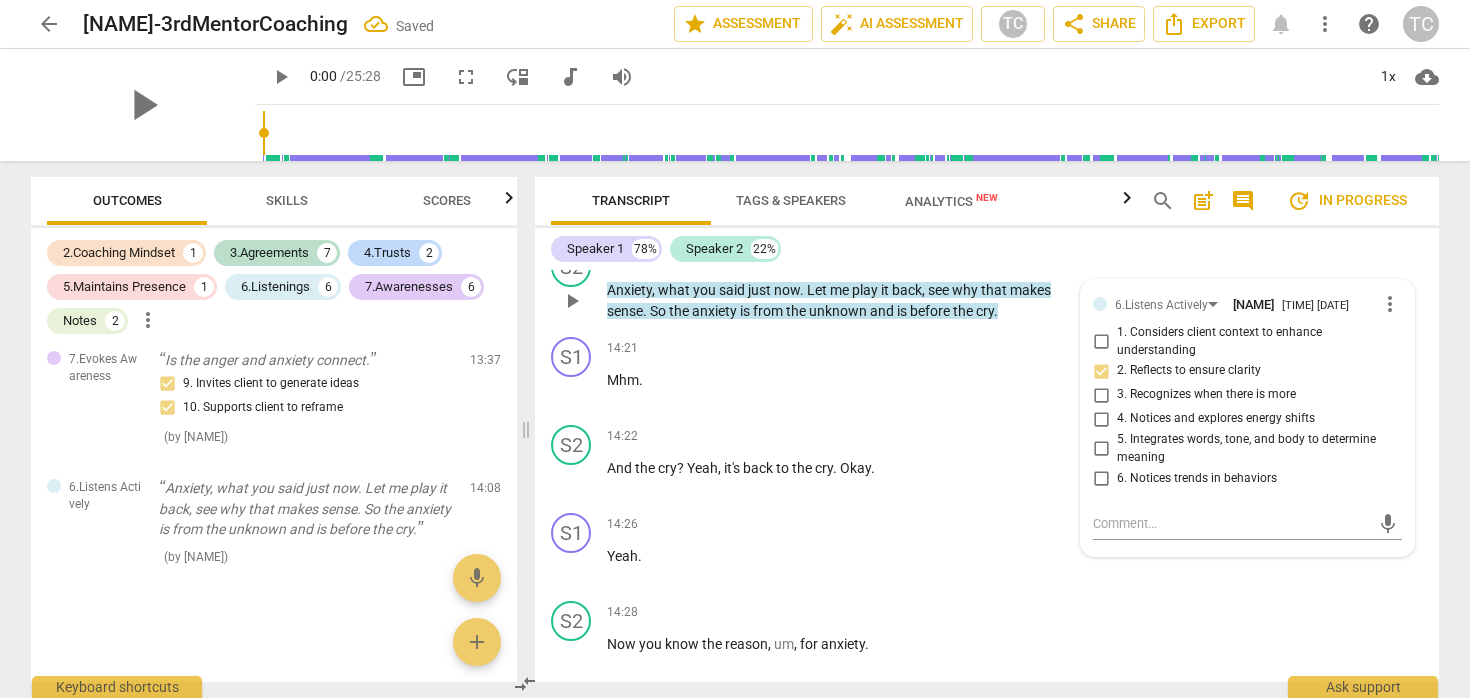 scroll, scrollTop: 5565, scrollLeft: 0, axis: vertical 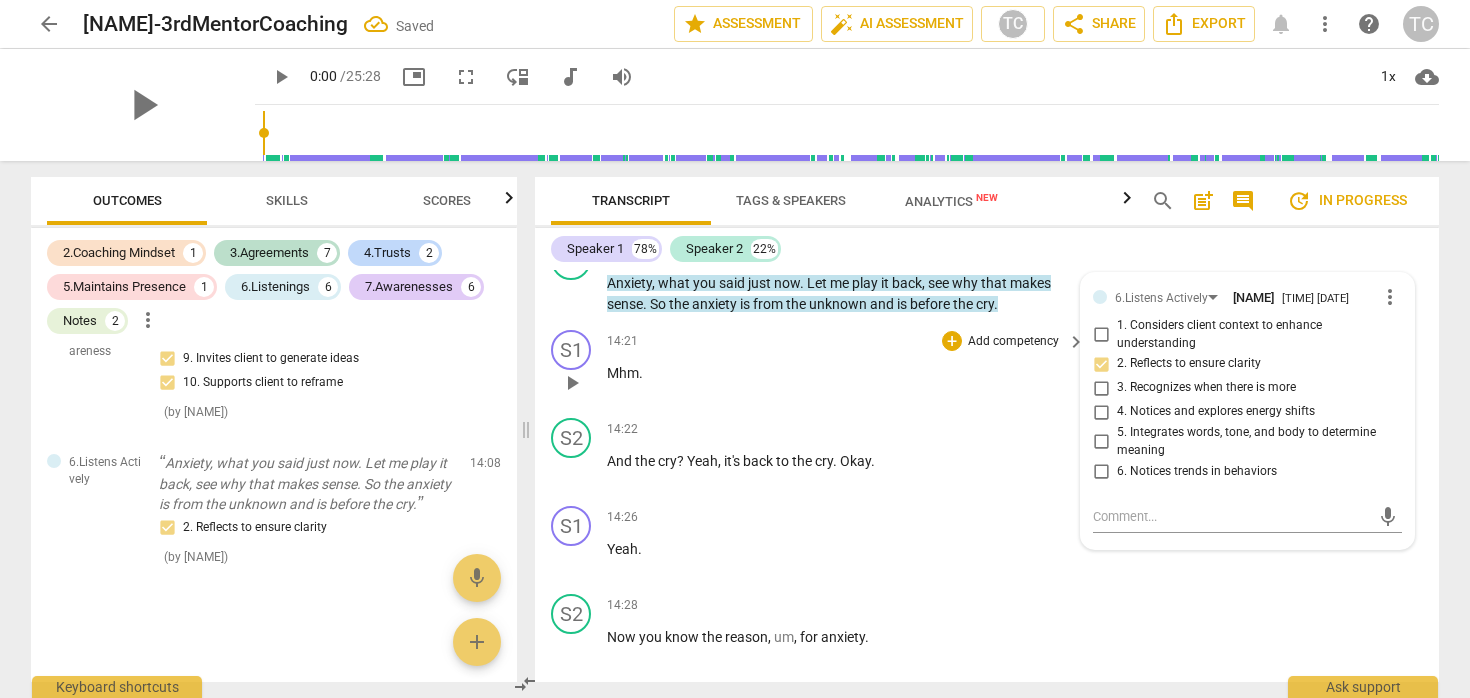 click on "14:21 + Add competency keyboard_arrow_right Mhm ." at bounding box center [847, 366] 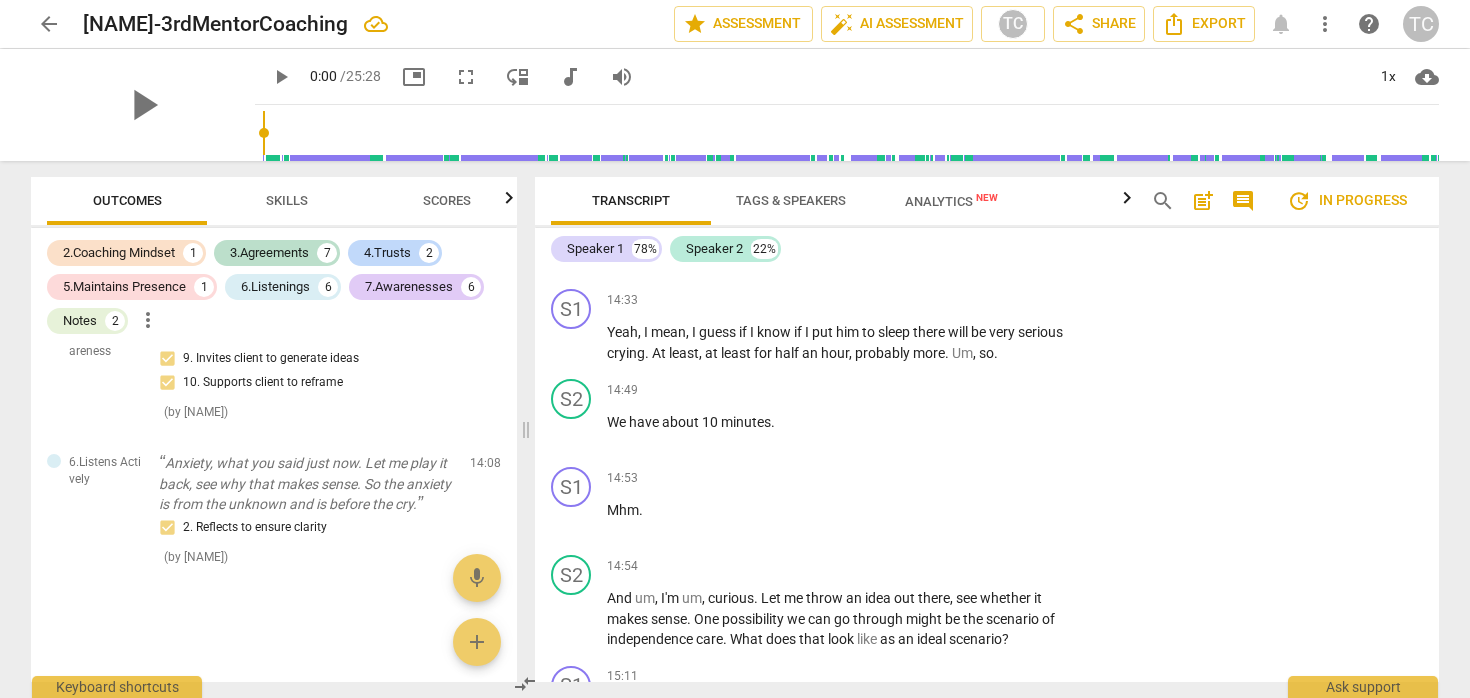 scroll, scrollTop: 5960, scrollLeft: 0, axis: vertical 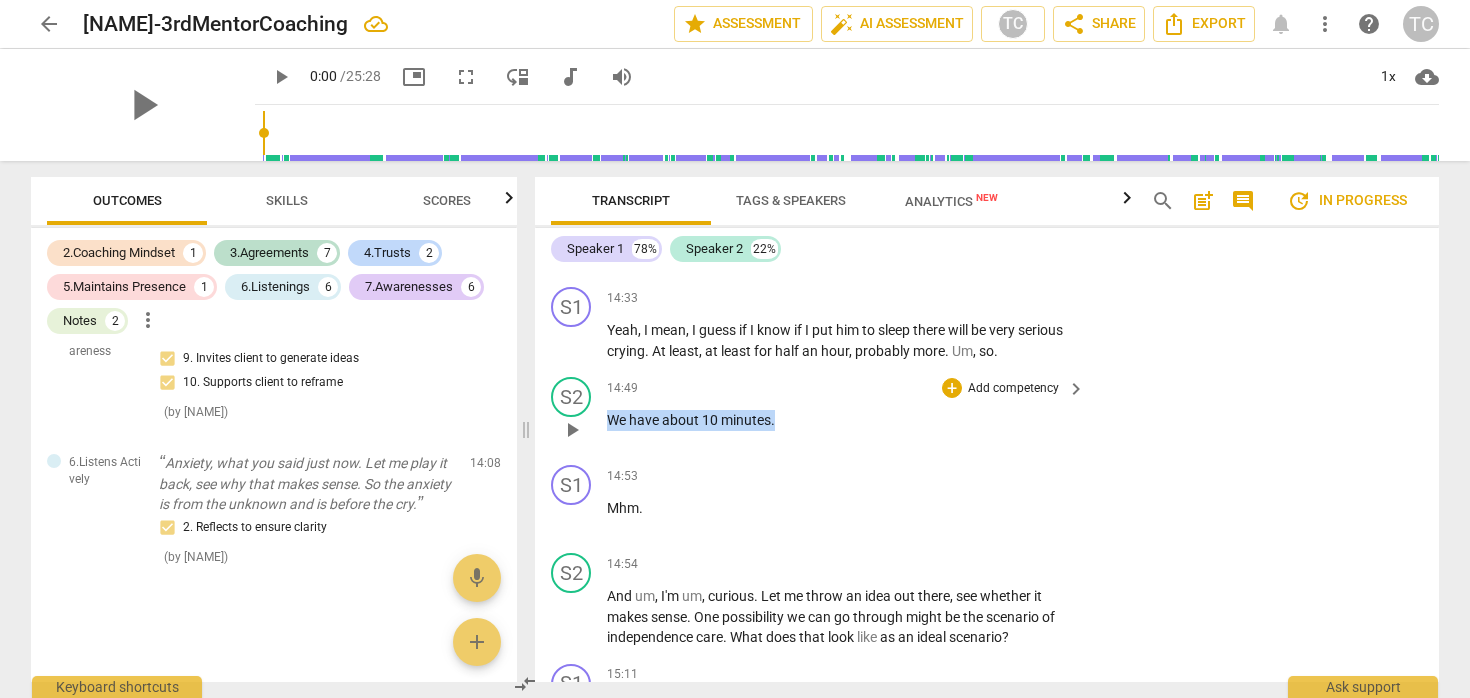 drag, startPoint x: 796, startPoint y: 460, endPoint x: 606, endPoint y: 462, distance: 190.01053 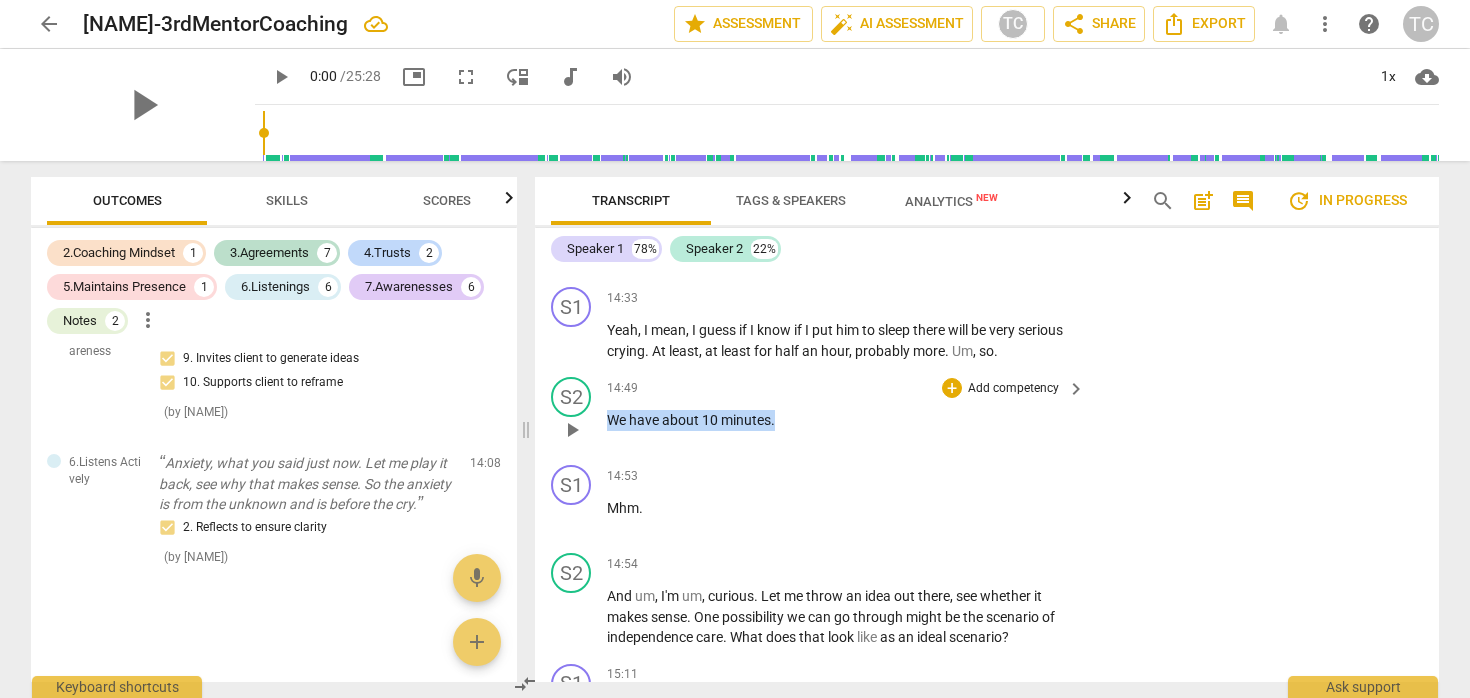 click on "S2 play_arrow pause 14:49 + Add competency keyboard_arrow_right We have about 10 minutes ." at bounding box center (987, 413) 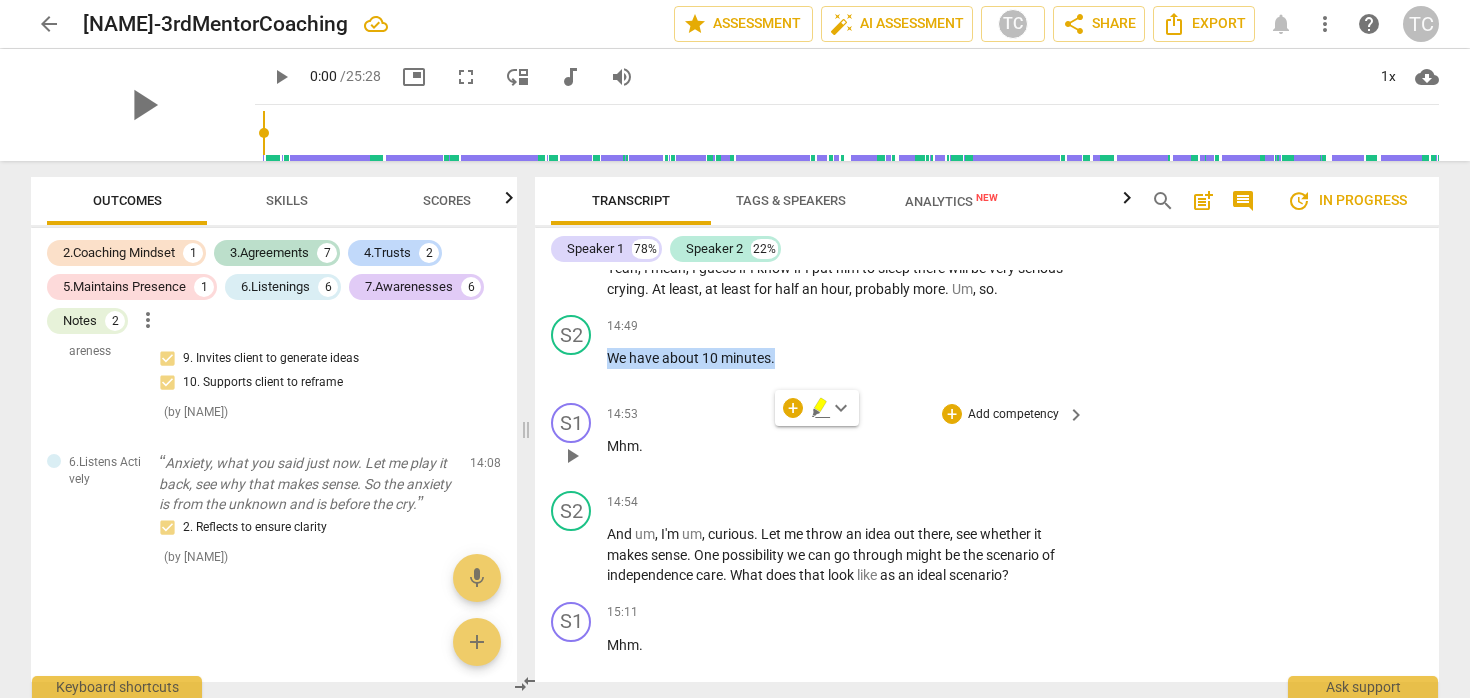 scroll, scrollTop: 6023, scrollLeft: 0, axis: vertical 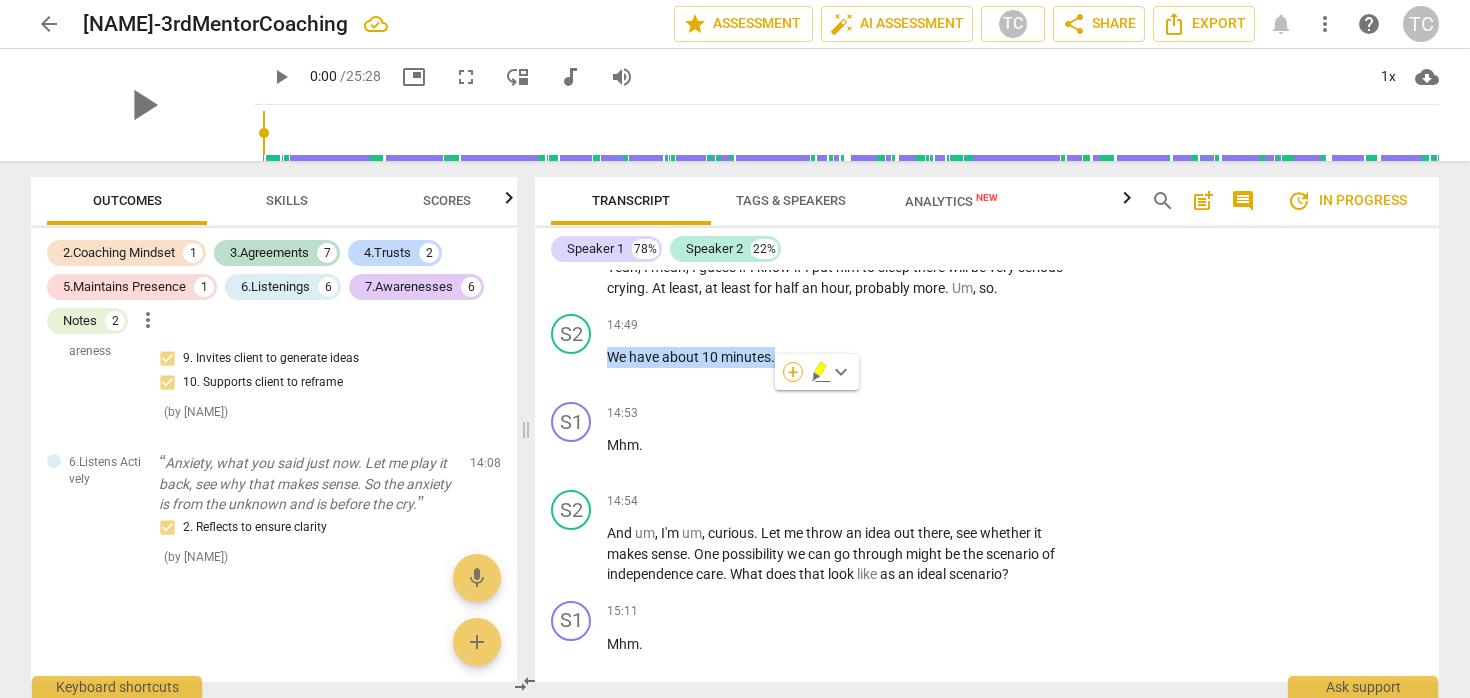 click on "+" at bounding box center [793, 372] 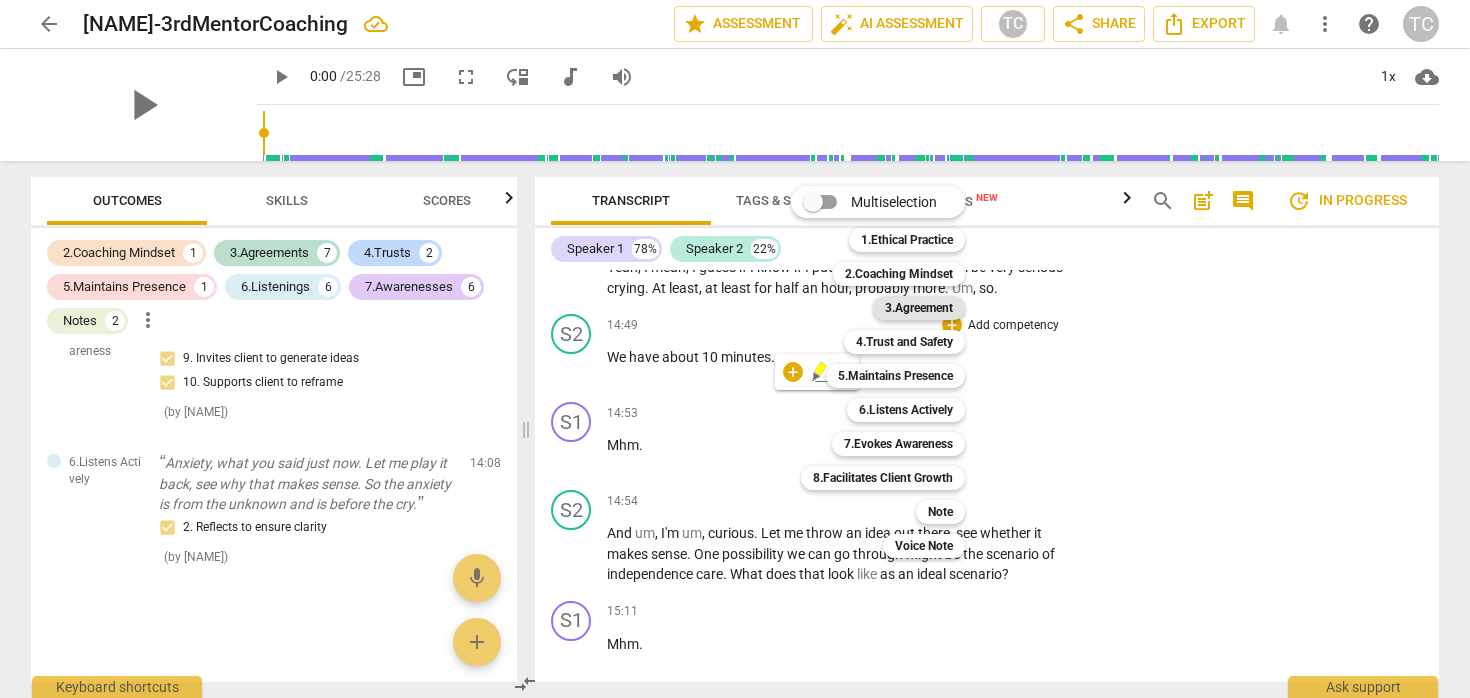 click on "3.Agreement" at bounding box center (919, 308) 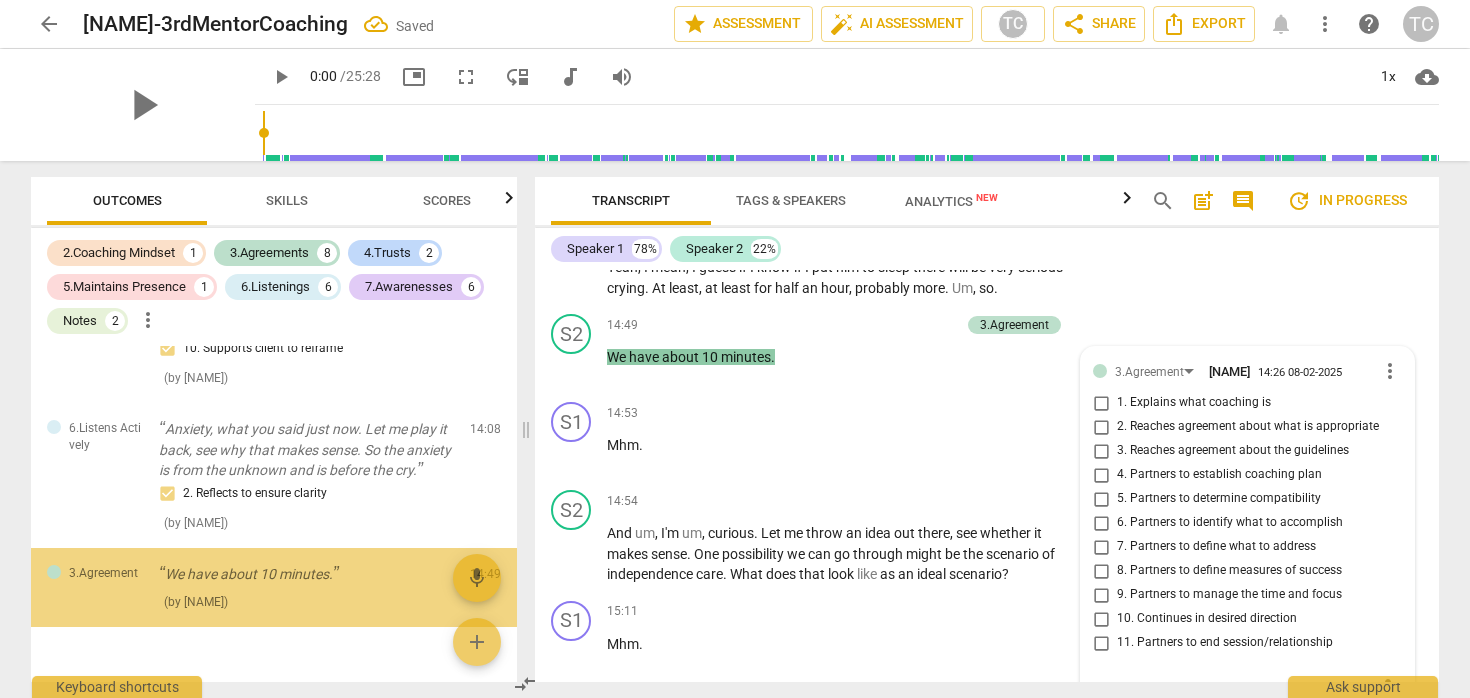 scroll, scrollTop: 6276, scrollLeft: 0, axis: vertical 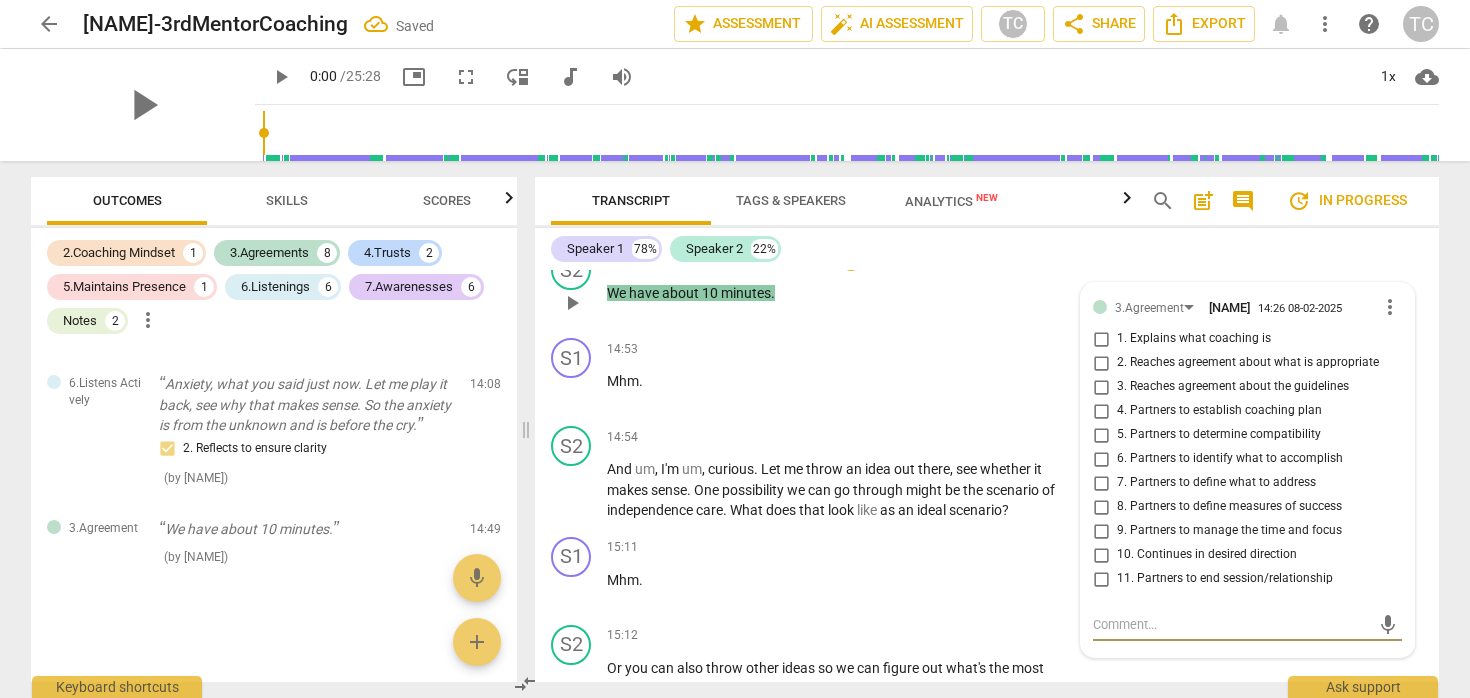click on "9. Partners to manage the time and focus" at bounding box center [1229, 531] 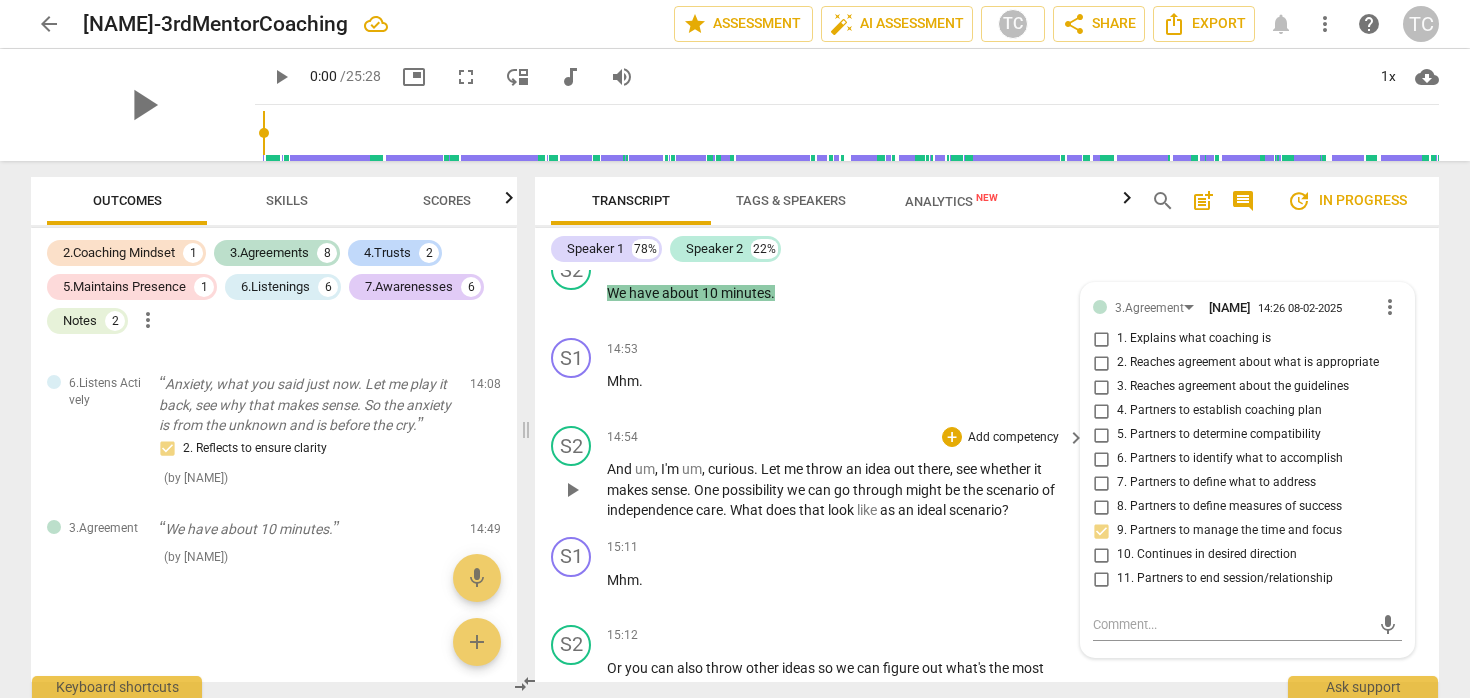 click on "S2 play_arrow pause 14:54 + Add competency keyboard_arrow_right And   um ,   I'm   um ,   curious .   Let   me   throw   an   idea   out   there ,   see   whether   it   makes   sense .   One   possibility   we   can   go   through   might   be   the   scenario   of   independence   care .   What   does   that   look   like   as   an   ideal   scenario ?" at bounding box center (987, 473) 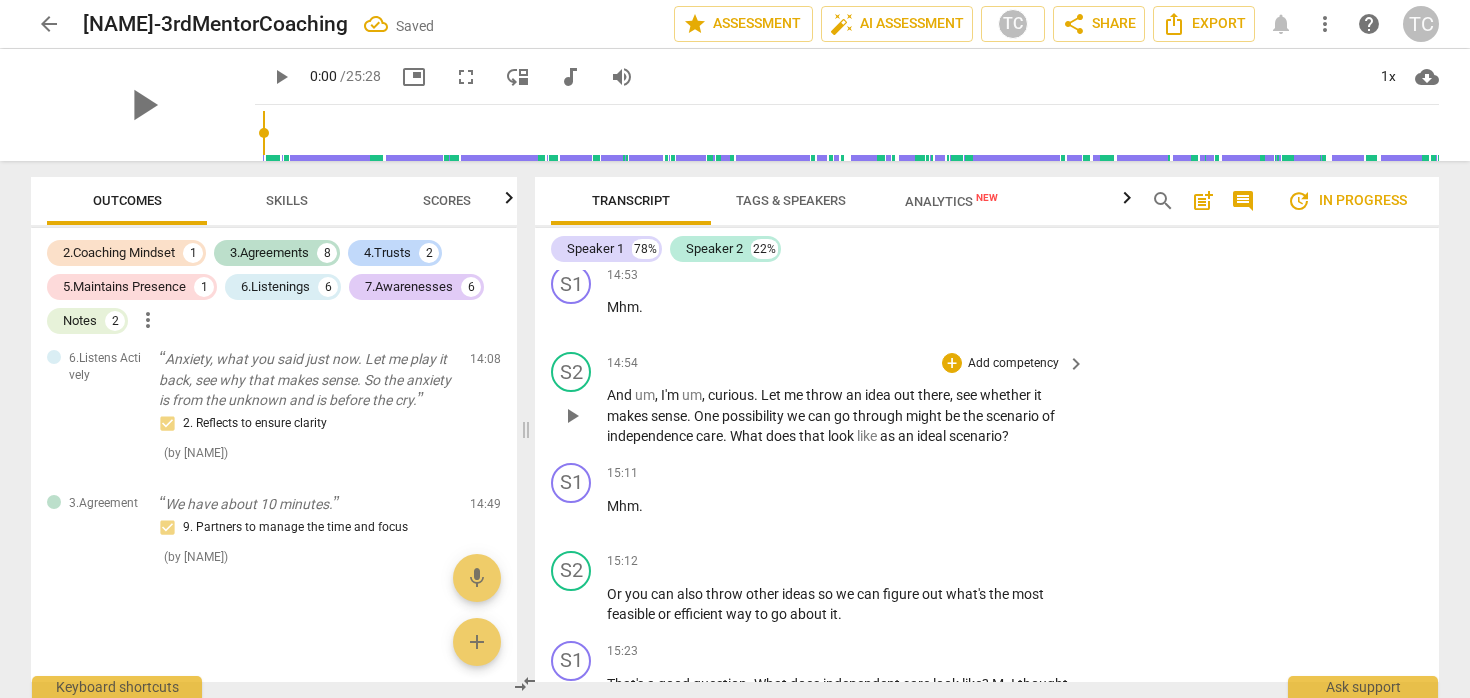 scroll, scrollTop: 6161, scrollLeft: 0, axis: vertical 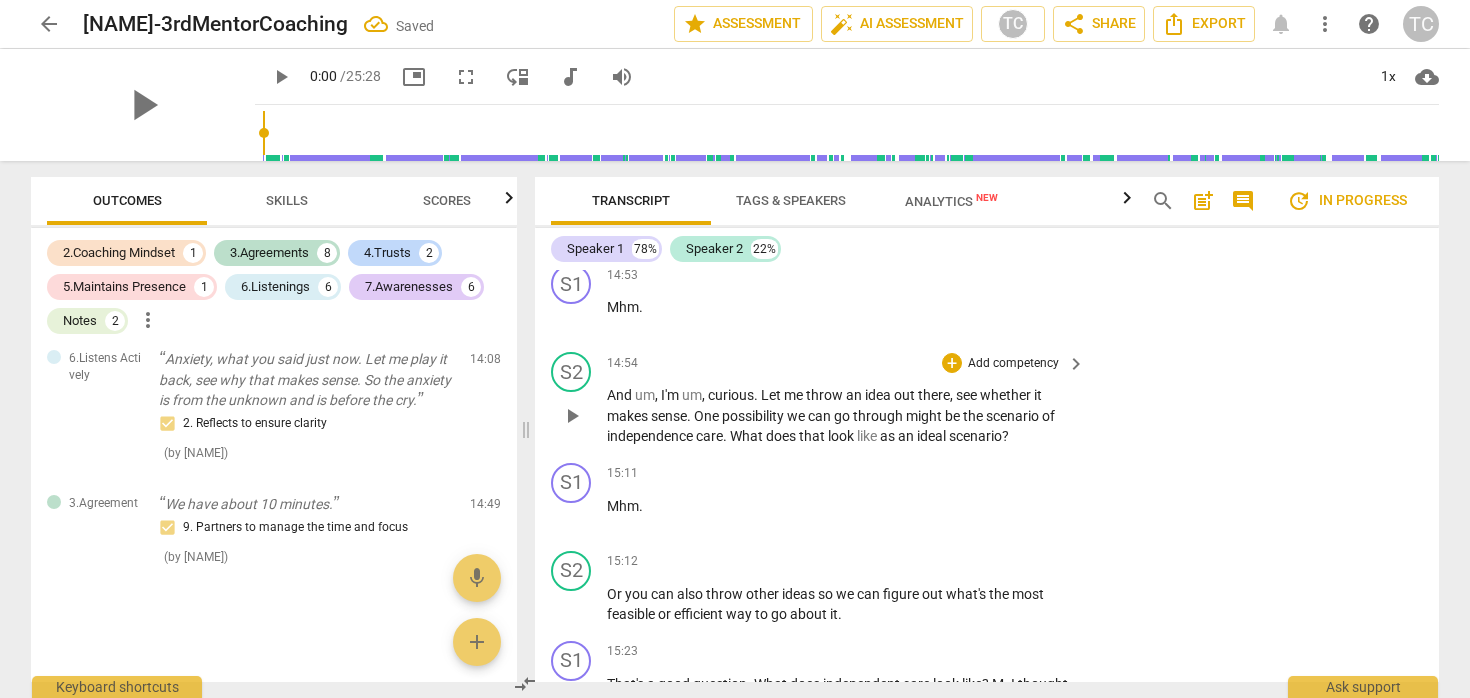 click on "And um , I'm um , curious . Let me throw an idea out there , see whether it makes sense . One possibility we can go through might be the scenario of independence care . What does that look like as an ideal scenario ?" at bounding box center [841, 416] 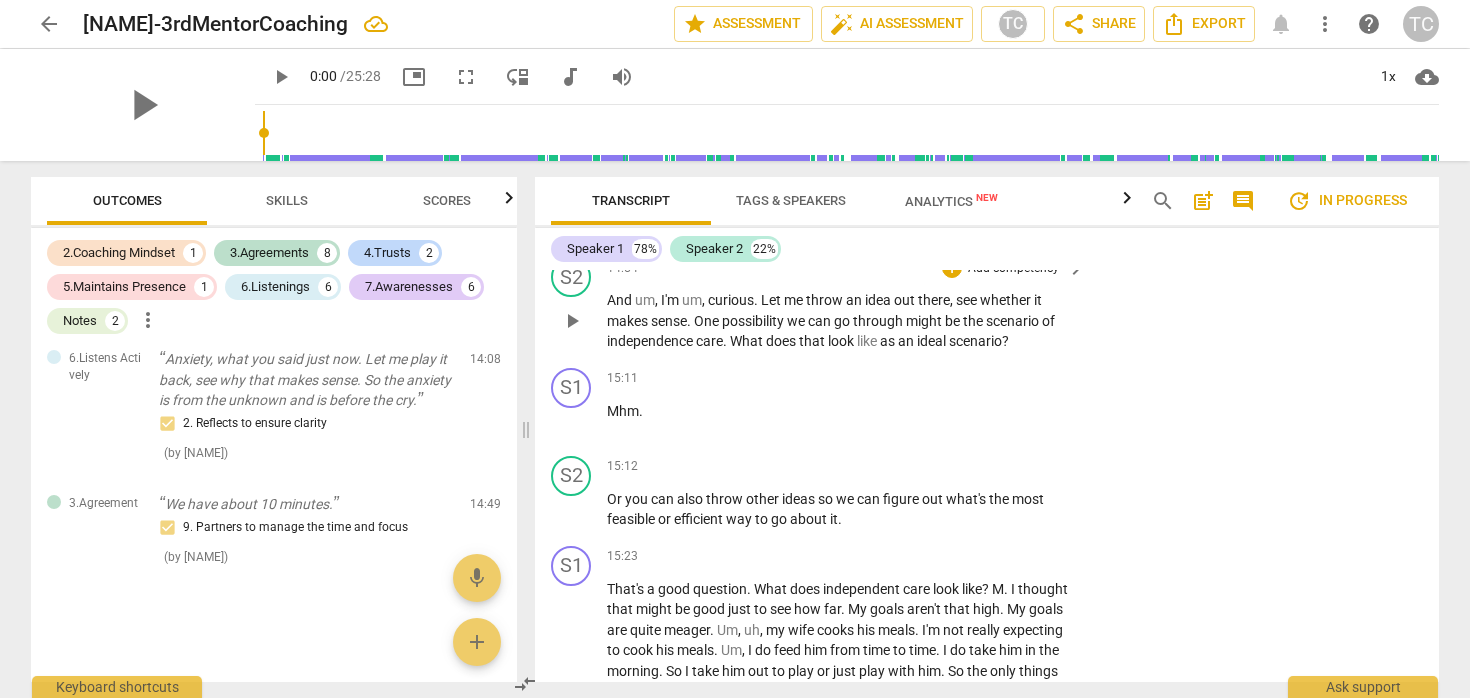 scroll, scrollTop: 6261, scrollLeft: 0, axis: vertical 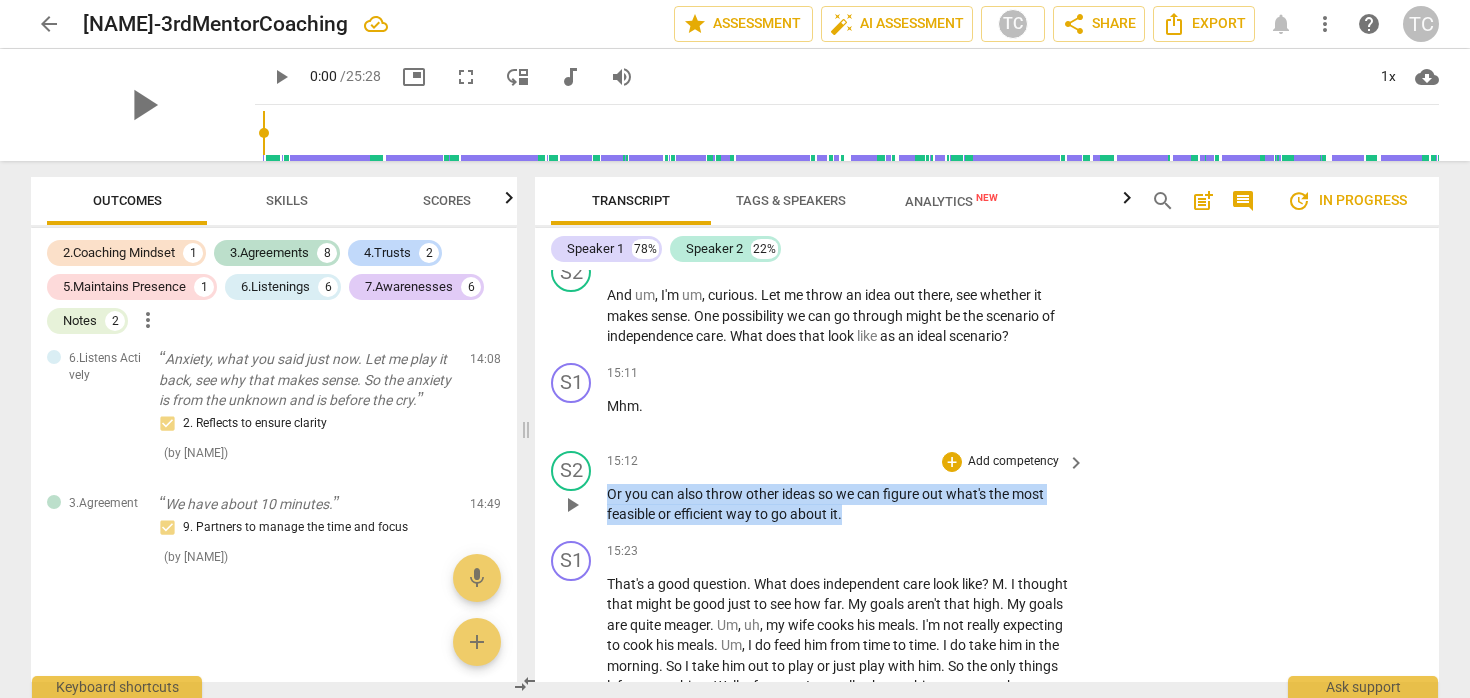 drag, startPoint x: 846, startPoint y: 555, endPoint x: 608, endPoint y: 539, distance: 238.53722 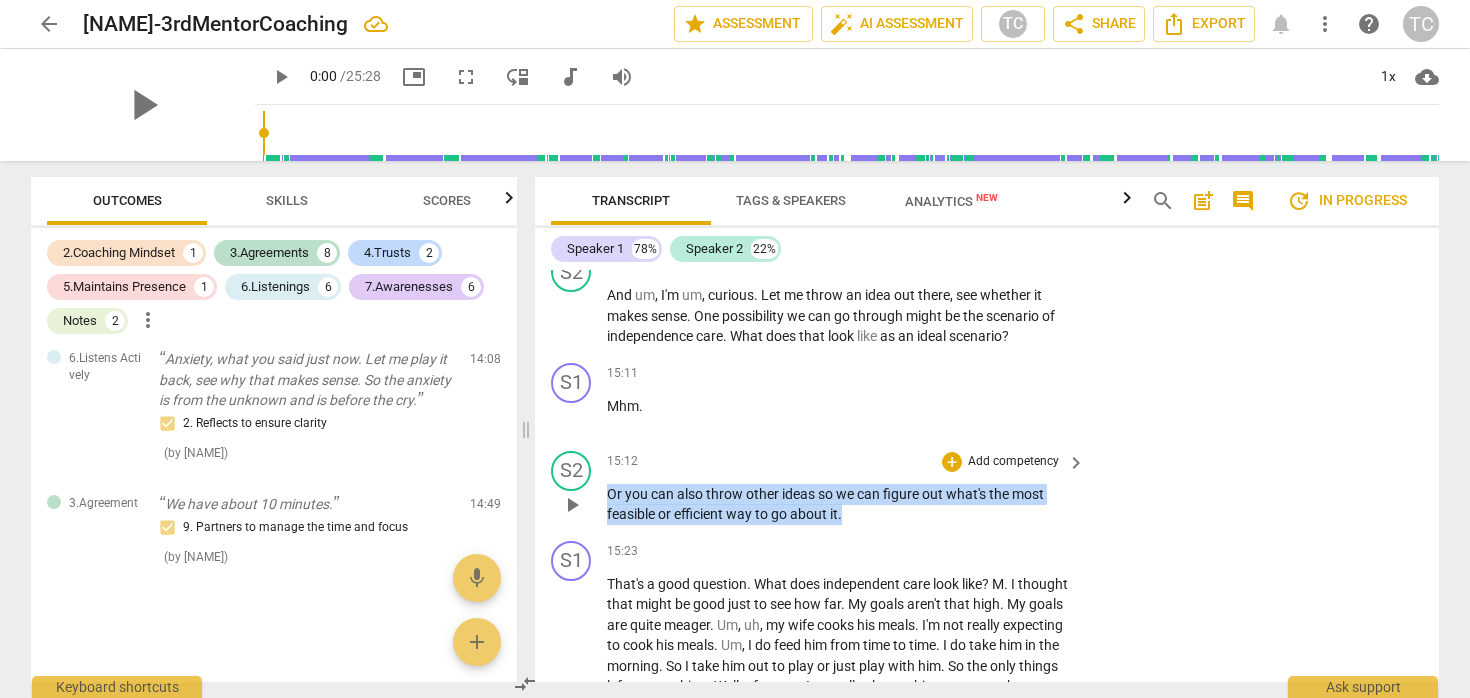 click on "Or you can also throw other ideas so we can figure out what's the most feasible or efficient way to go about it ." at bounding box center (841, 504) 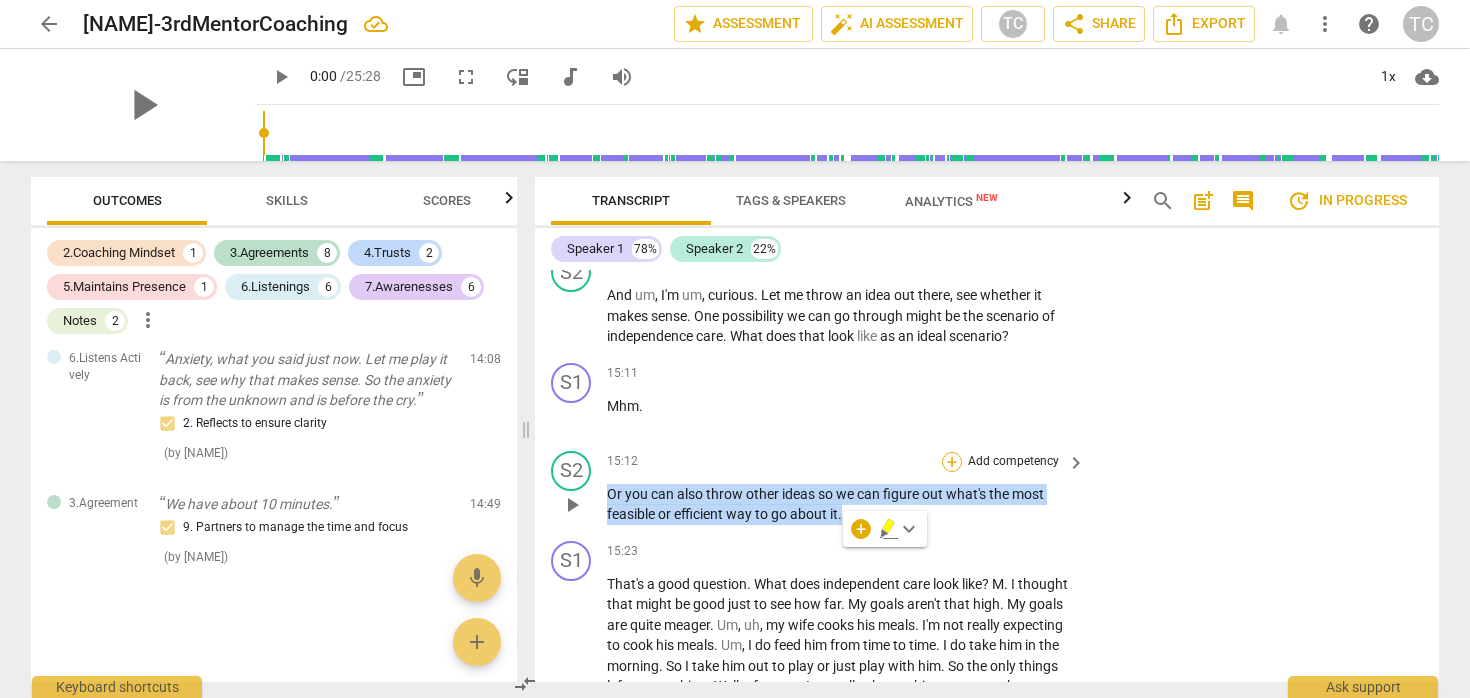 click on "+" at bounding box center (952, 462) 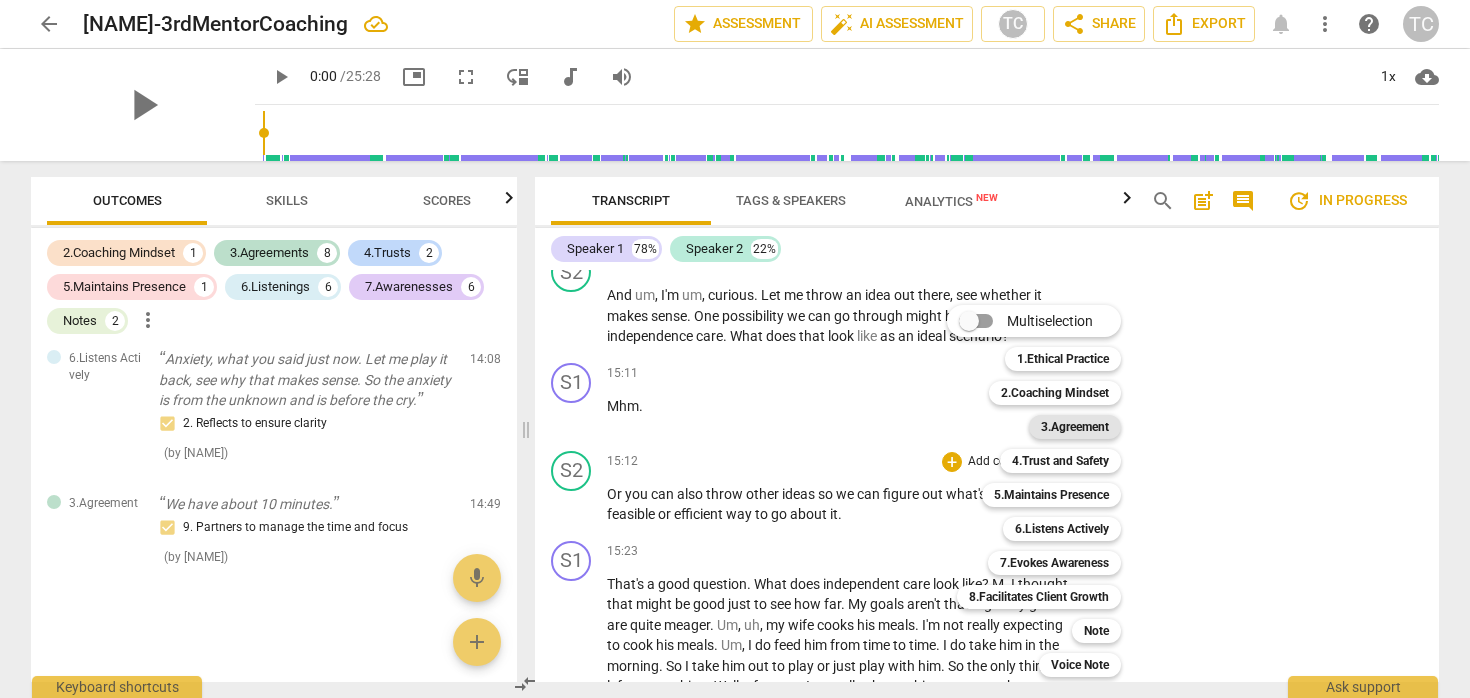 click on "3.Agreement" at bounding box center (1075, 427) 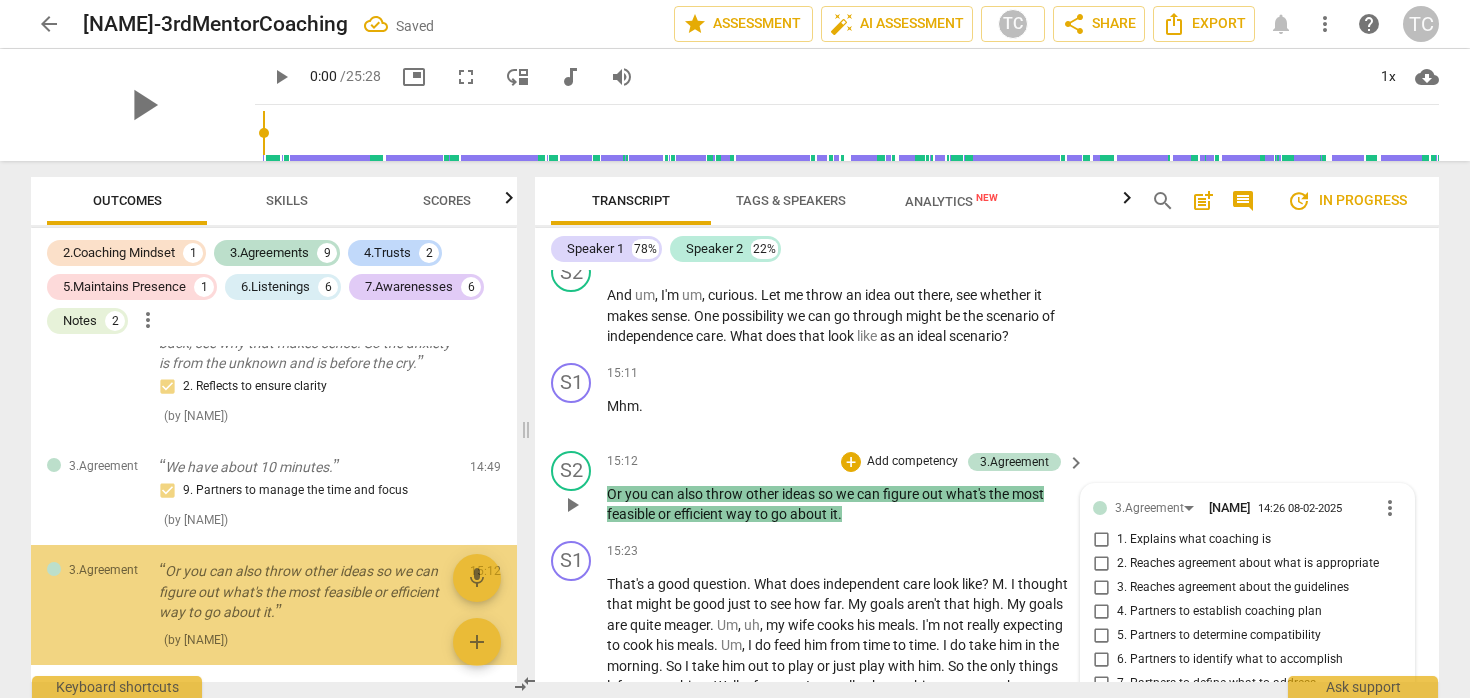 scroll, scrollTop: 6651, scrollLeft: 0, axis: vertical 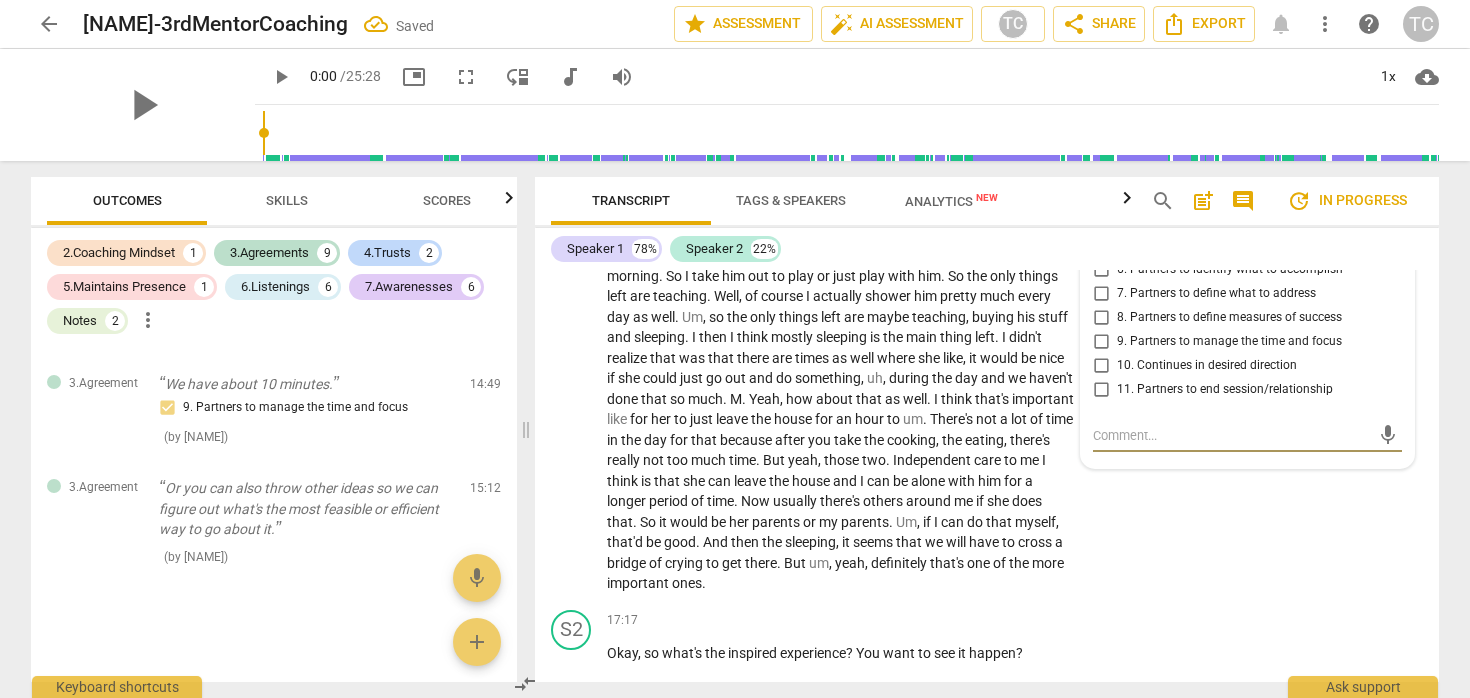 click on "10. Continues in desired direction" at bounding box center (1207, 366) 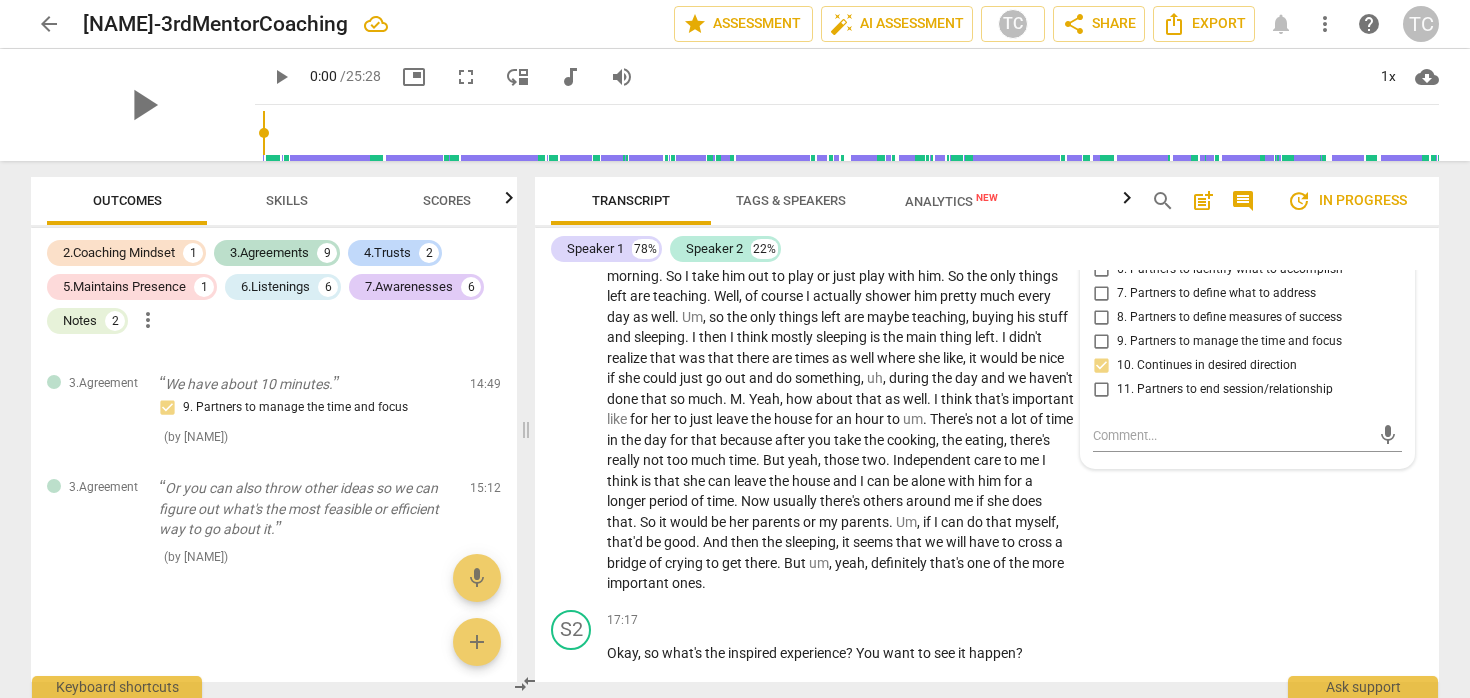 click on "9. Partners to manage the time and focus" at bounding box center (1229, 342) 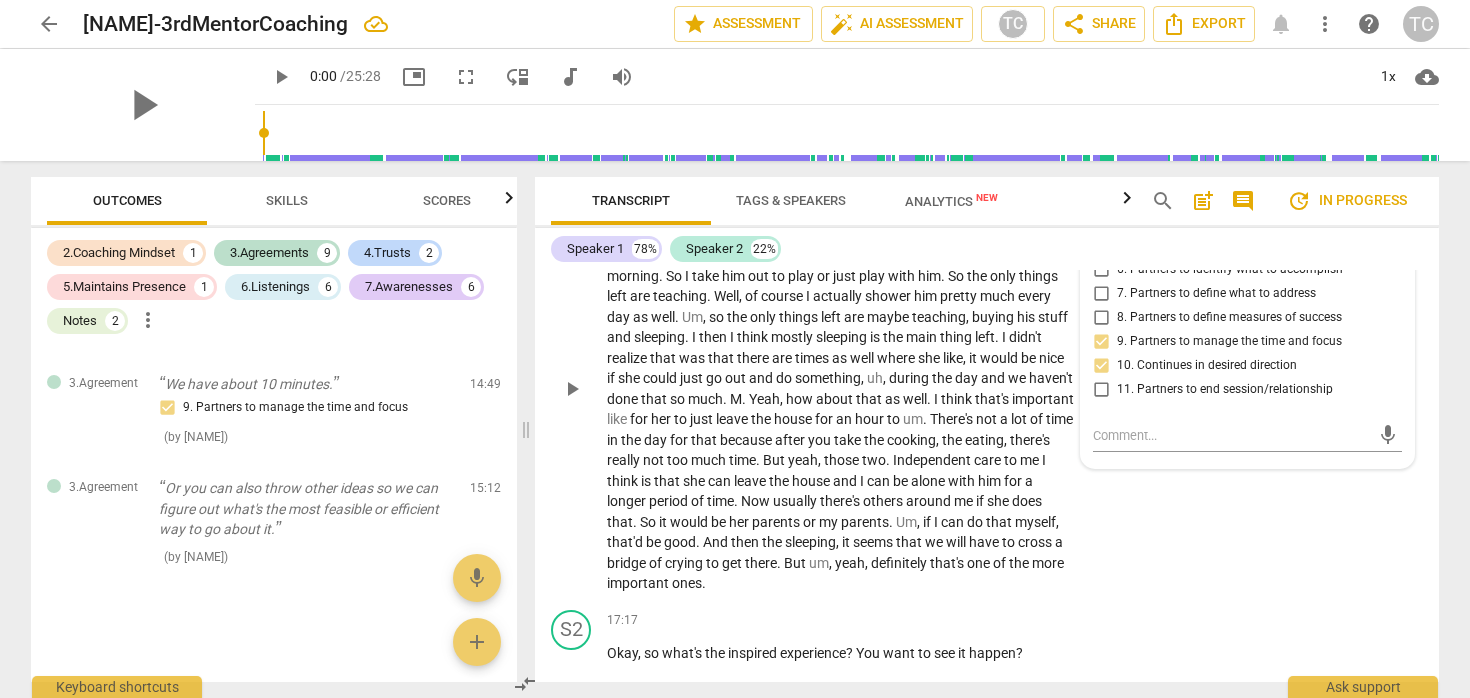 click on "S1 play_arrow pause 15:23 + Add competency keyboard_arrow_right That's   a   good   question .   What   does   independent   care   look   like ?   [NAME] .   [NAME]   I   thought   that   might   be   good   just   to   see   how   far .   My   goals   aren't   that   high .   My   goals   are   quite   meager .   Um ,   uh ,   my   wife   cooks   his   meals .   I'm   not   really   expecting   to   cook   his   meals .   Um ,   I   do   feed   him   from   time   to   time .   I   do   take   him   in   the   morning .   So   I   take   him   out   to   play   or   just   play   with   him .   So   the   only   things   left   are   teaching .   Well ,   of   course   I   actually   shower   him   pretty   much   every   day   as   well .   Um ,   so   the   only   things   left   are   maybe   teaching ,   buying   his   stuff   and   sleeping .   I   then   I   think   mostly   sleeping   is   the   main   thing   left .   I   didn't   realize   that   was   that   there   are   times   as   well   where   she   like" at bounding box center (987, 372) 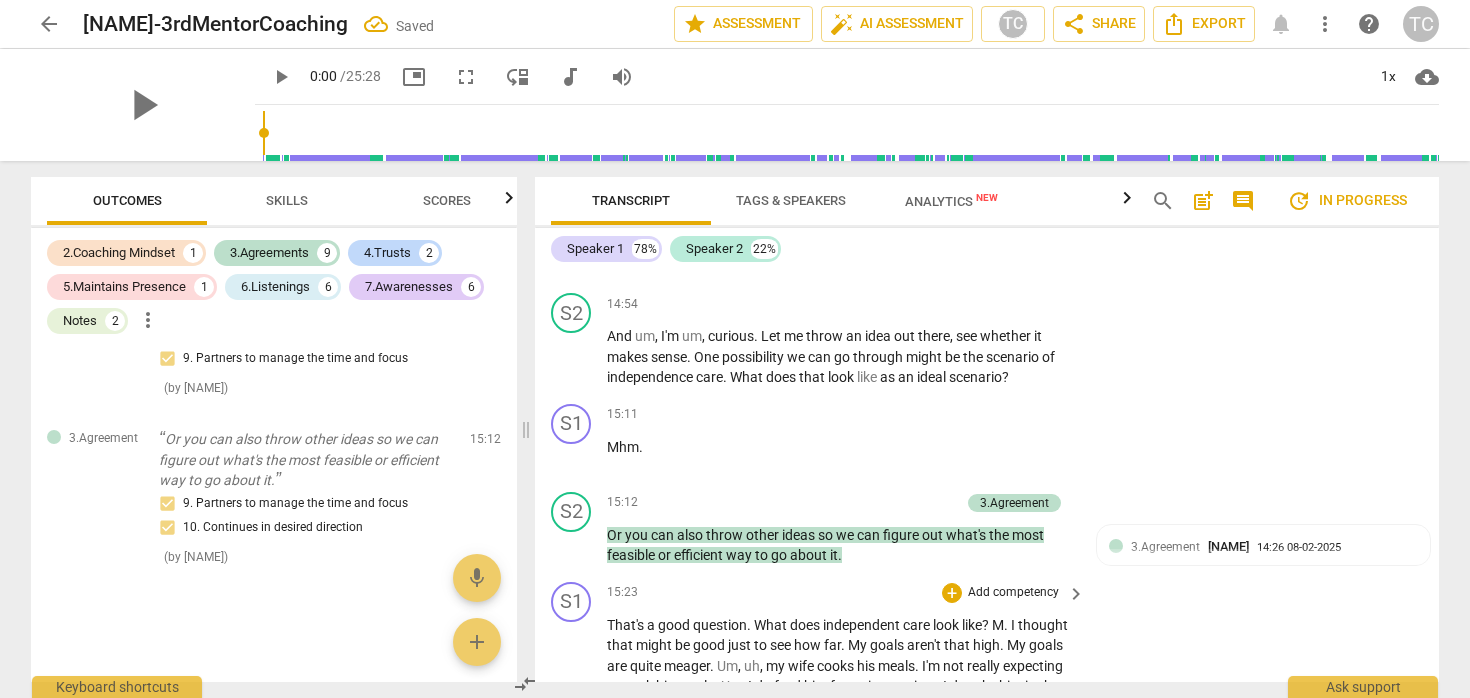 scroll, scrollTop: 6179, scrollLeft: 0, axis: vertical 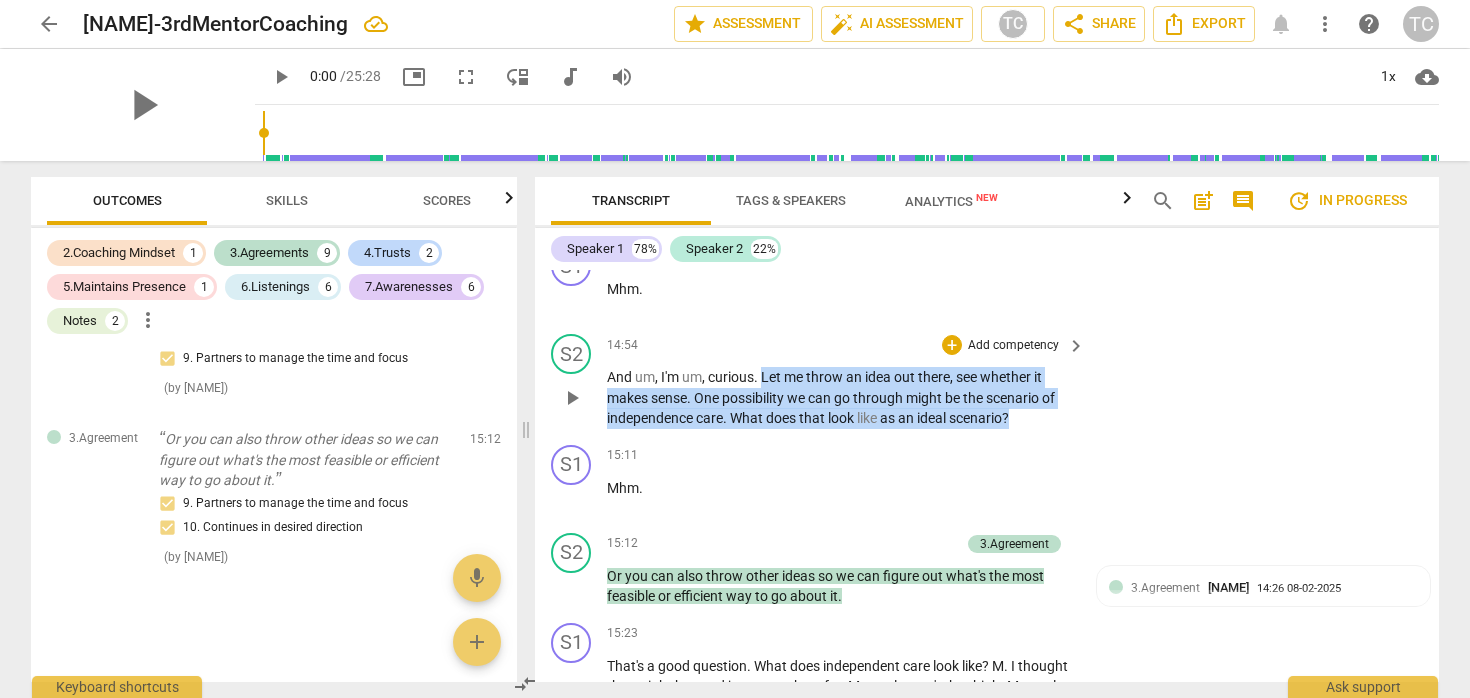 drag, startPoint x: 1026, startPoint y: 466, endPoint x: 764, endPoint y: 418, distance: 266.36066 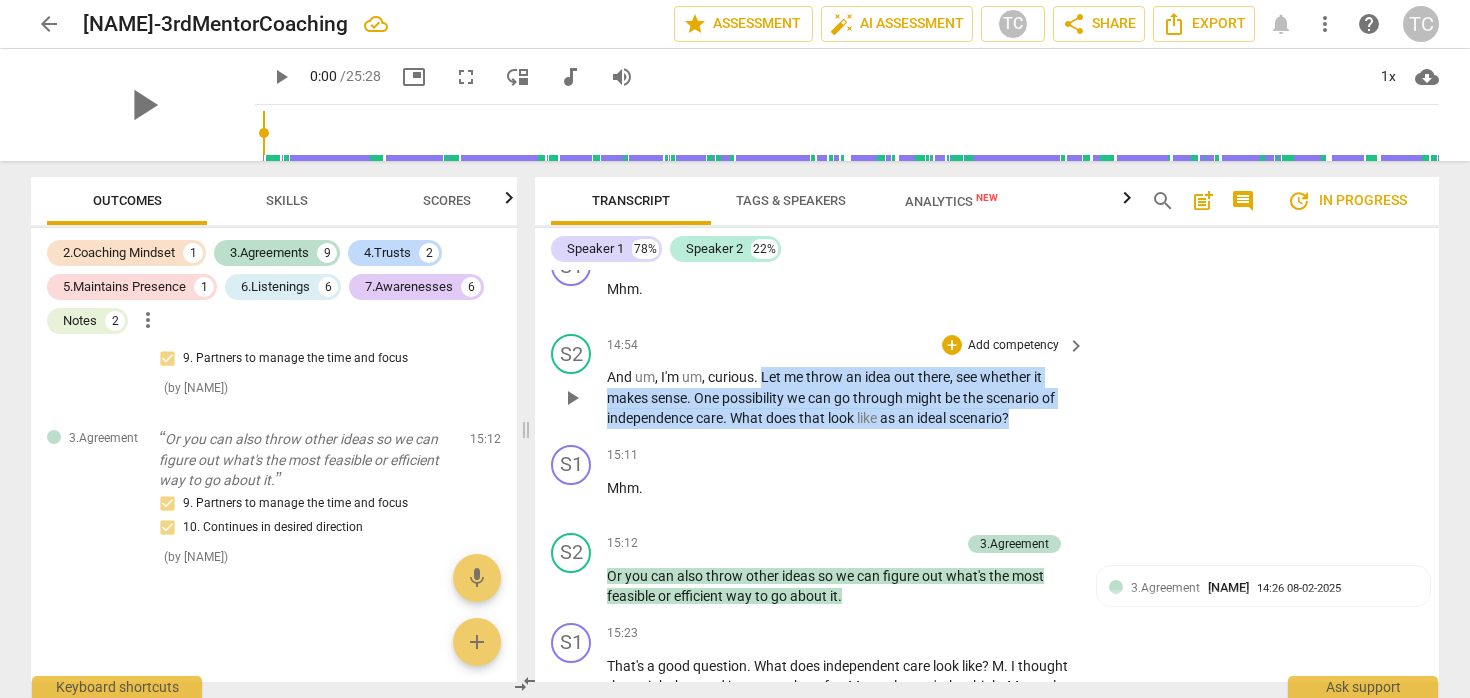 click on "And um , I'm um , curious . Let me throw an idea out there , see whether it makes sense . One possibility we can go through might be the scenario of independence care . What does that look like as an ideal scenario ?" at bounding box center [841, 398] 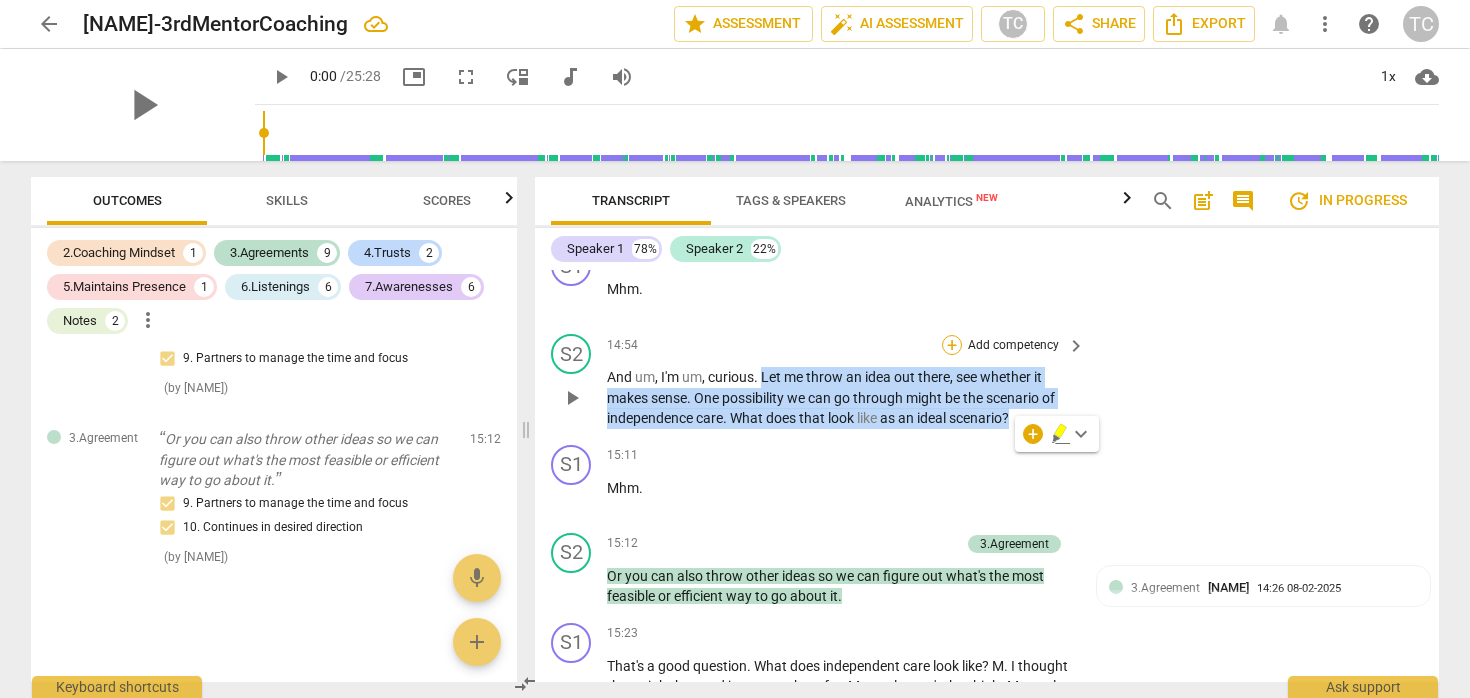 click on "+" at bounding box center [952, 345] 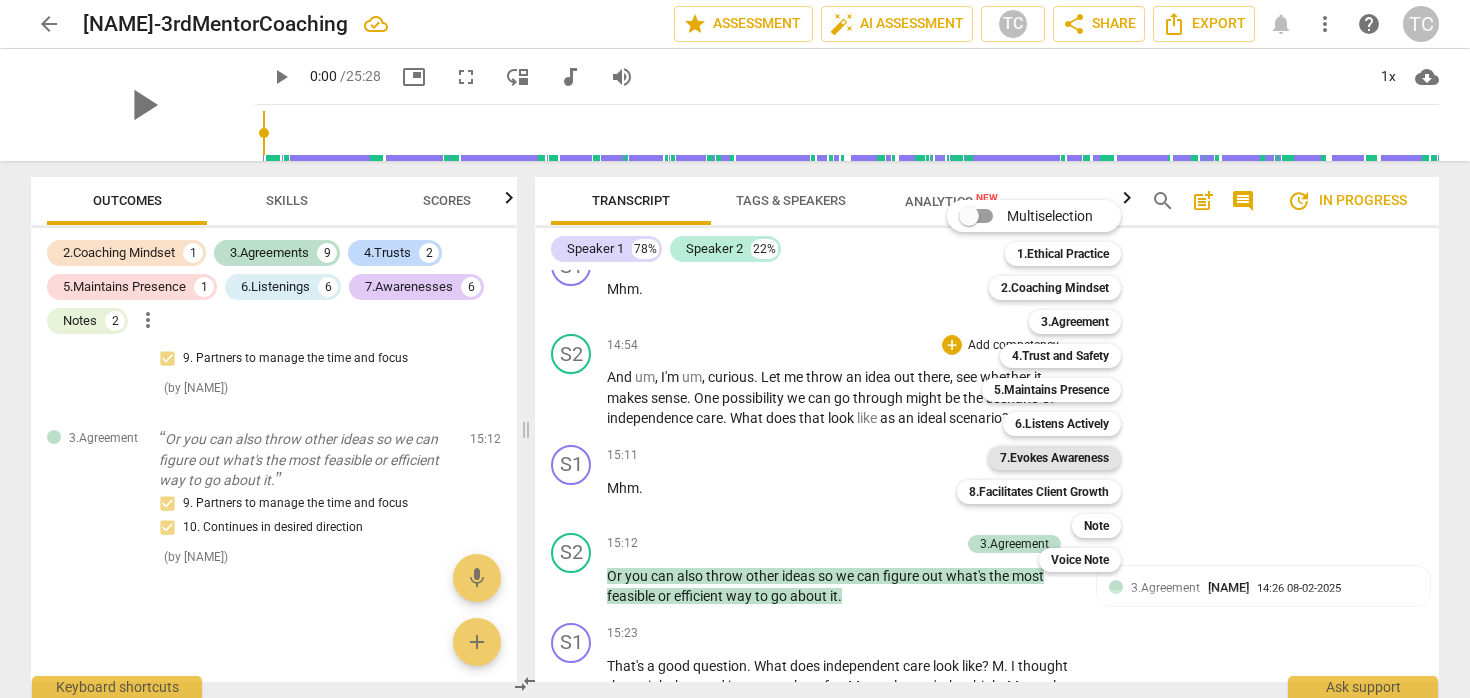 click on "7.Evokes Awareness" at bounding box center [1054, 458] 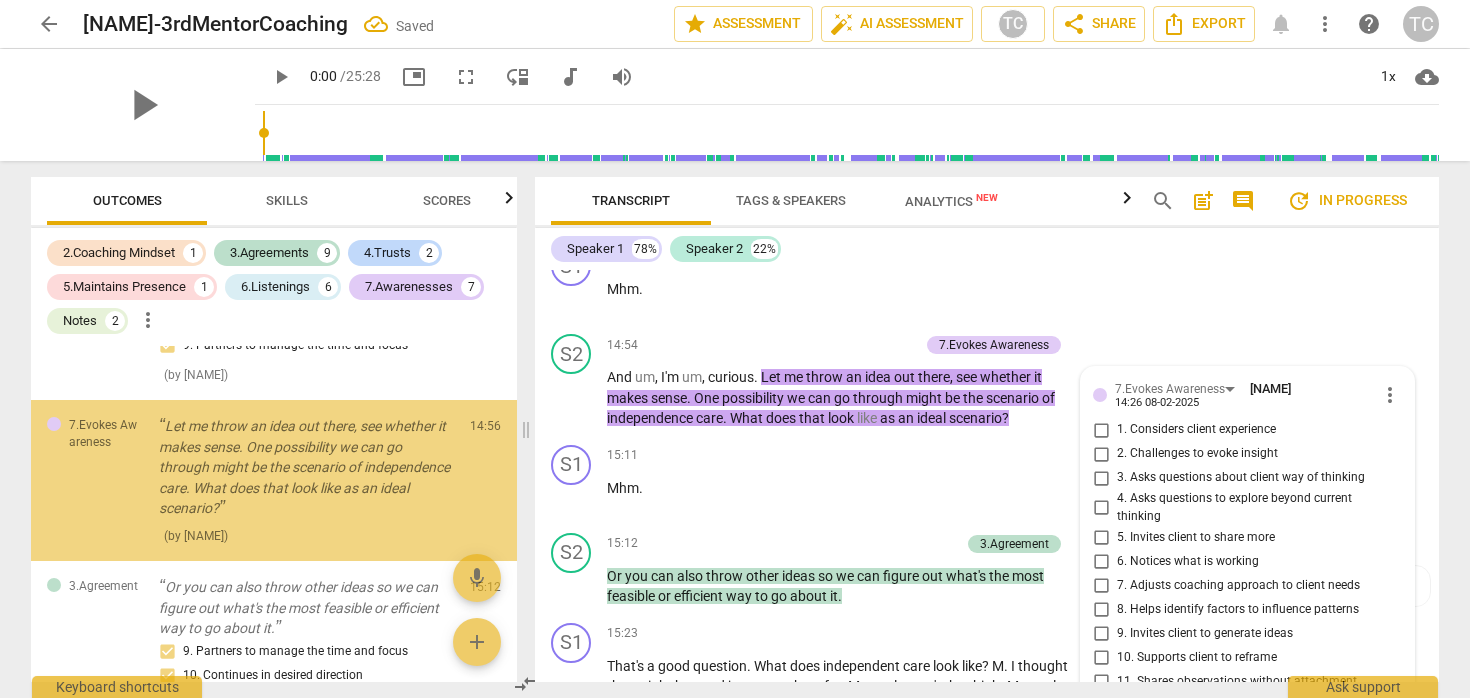 scroll, scrollTop: 6471, scrollLeft: 0, axis: vertical 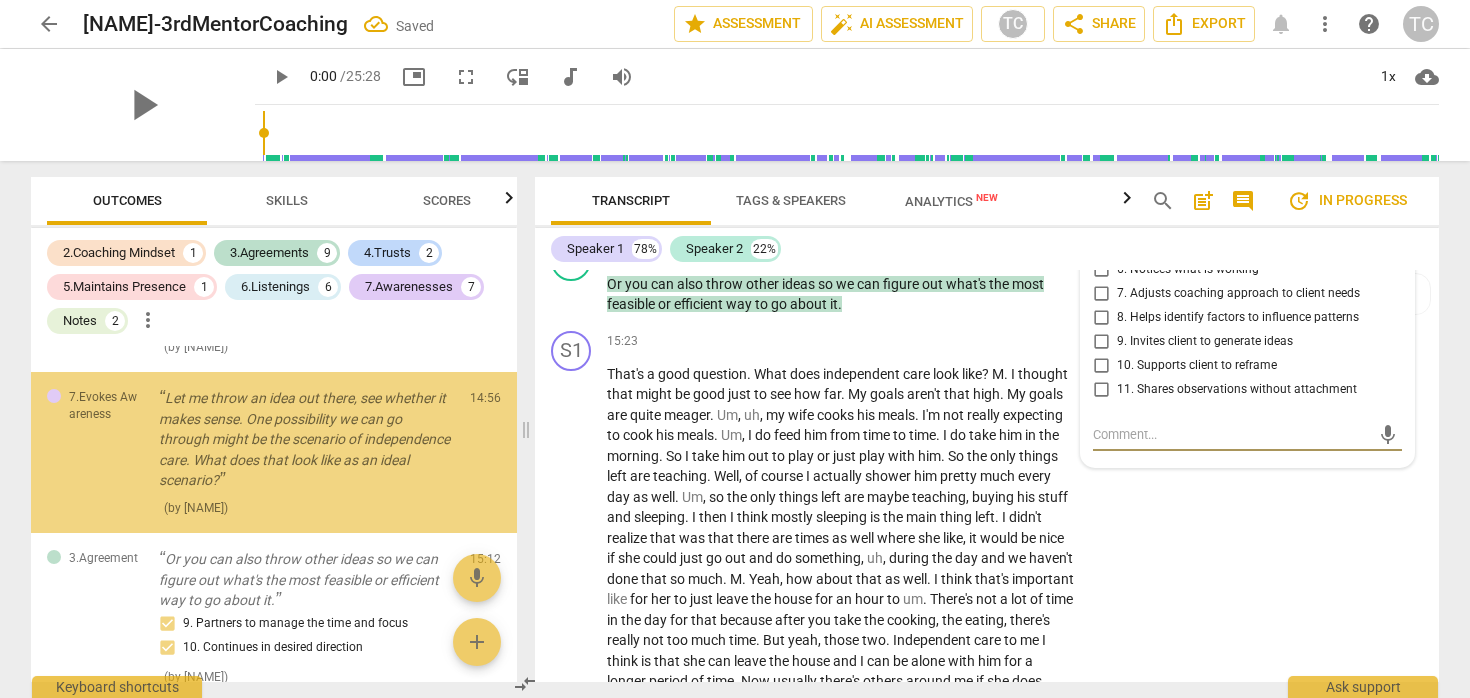 click on "11. Shares observations without attachment" at bounding box center (1237, 390) 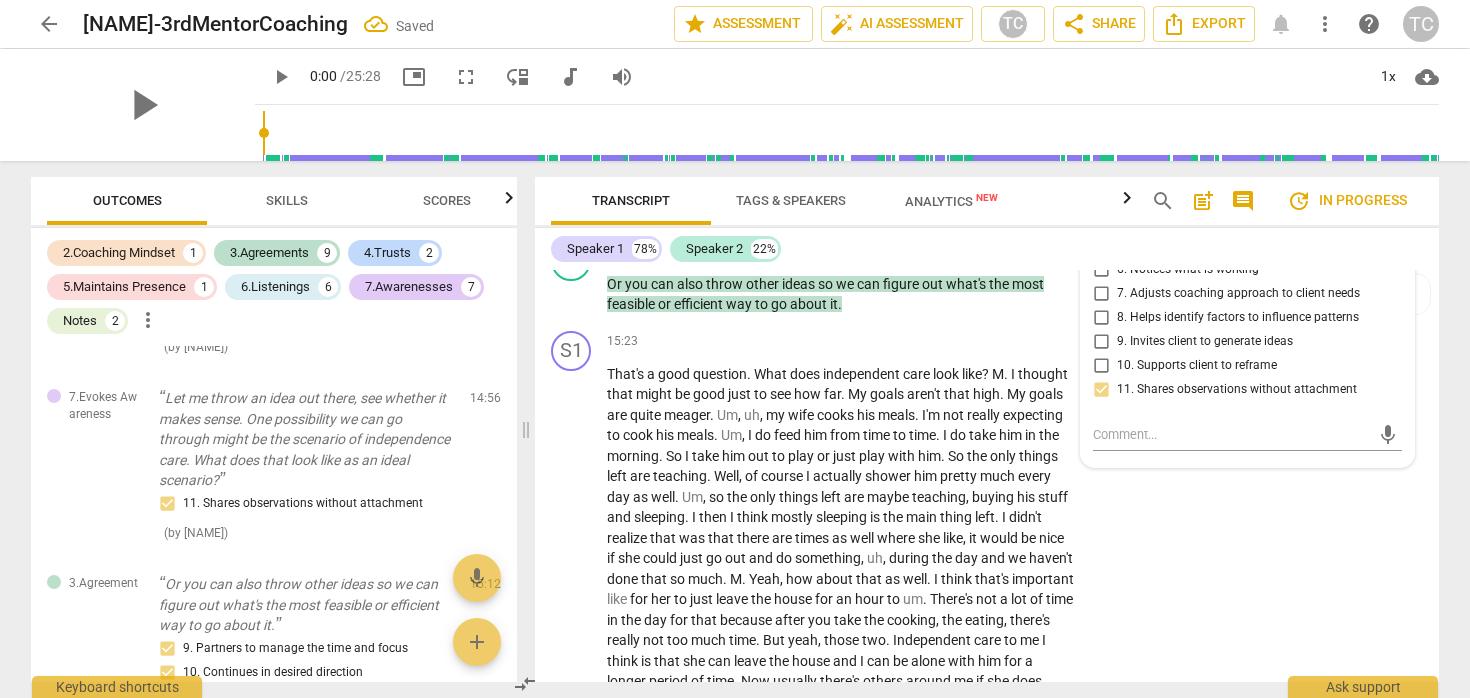 click on "9. Invites client to generate ideas" at bounding box center (1205, 342) 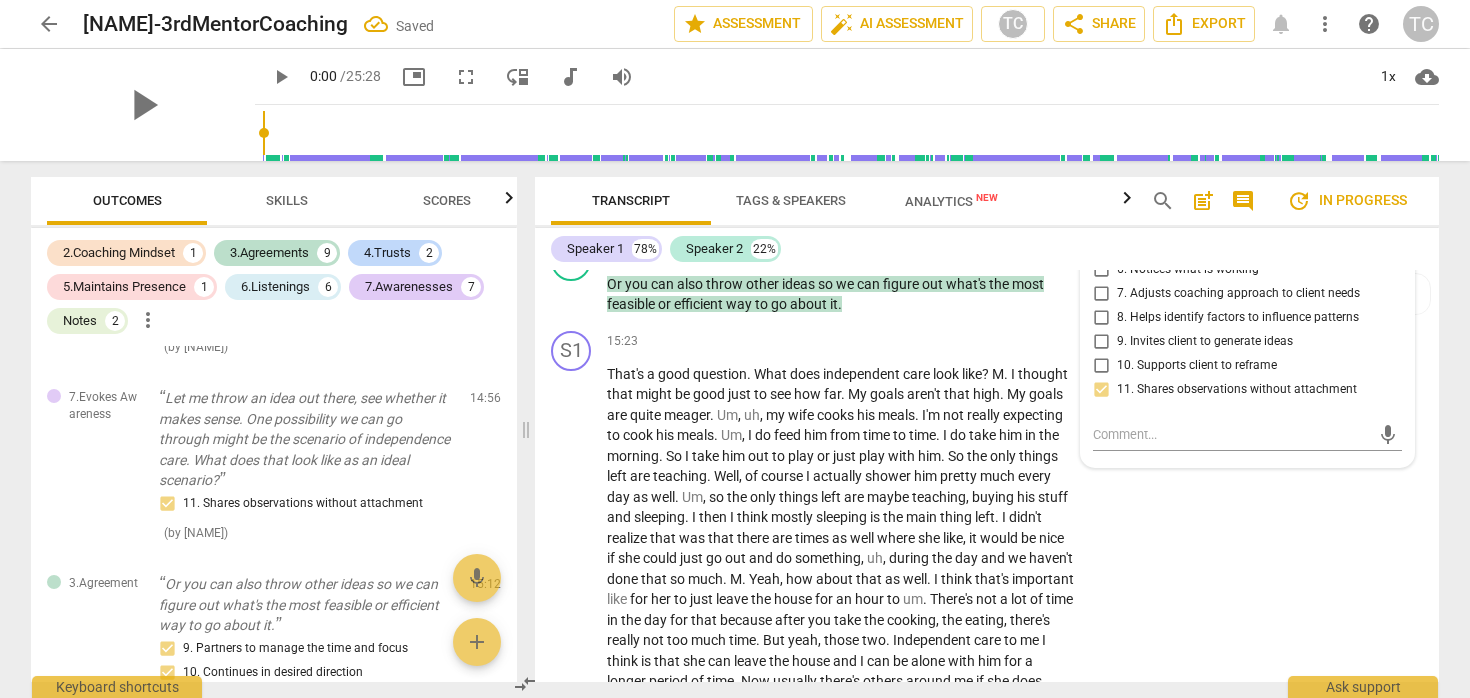 click on "9. Invites client to generate ideas" at bounding box center (1101, 341) 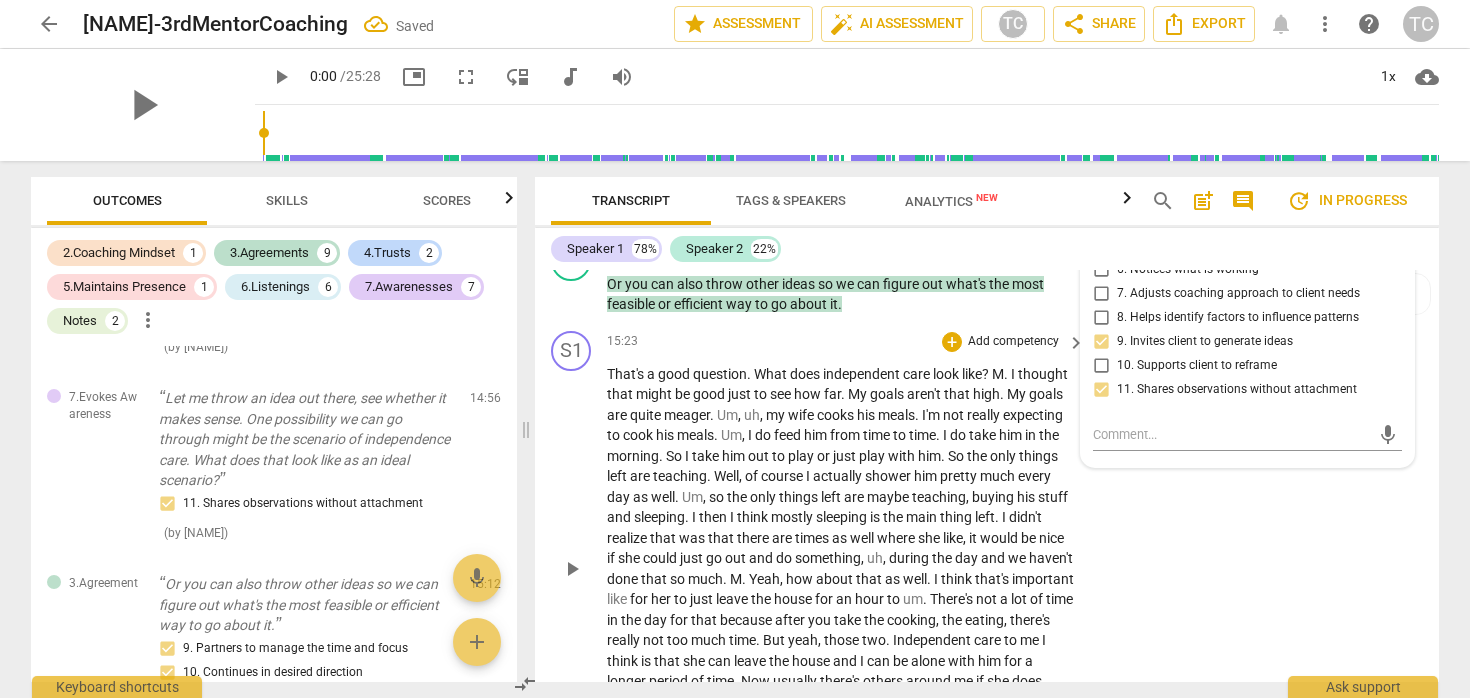 click on "S1 play_arrow pause 15:23 + Add competency keyboard_arrow_right That's   a   good   question .   What   does   independent   care   look   like ?   [NAME] .   [NAME]   I   thought   that   might   be   good   just   to   see   how   far .   My   goals   aren't   that   high .   My   goals   are   quite   meager .   Um ,   uh ,   my   wife   cooks   his   meals .   I'm   not   really   expecting   to   cook   his   meals .   Um ,   I   do   feed   him   from   time   to   time .   I   do   take   him   in   the   morning .   So   I   take   him   out   to   play   or   just   play   with   him .   So   the   only   things   left   are   teaching .   Well ,   of   course   I   actually   shower   him   pretty   much   every   day   as   well .   Um ,   so   the   only   things   left   are   maybe   teaching ,   buying   his   stuff   and   sleeping .   I   then   I   think   mostly   sleeping   is   the   main   thing   left .   I   didn't   realize   that   was   that   there   are   times   as   well   where   she   like" at bounding box center [987, 552] 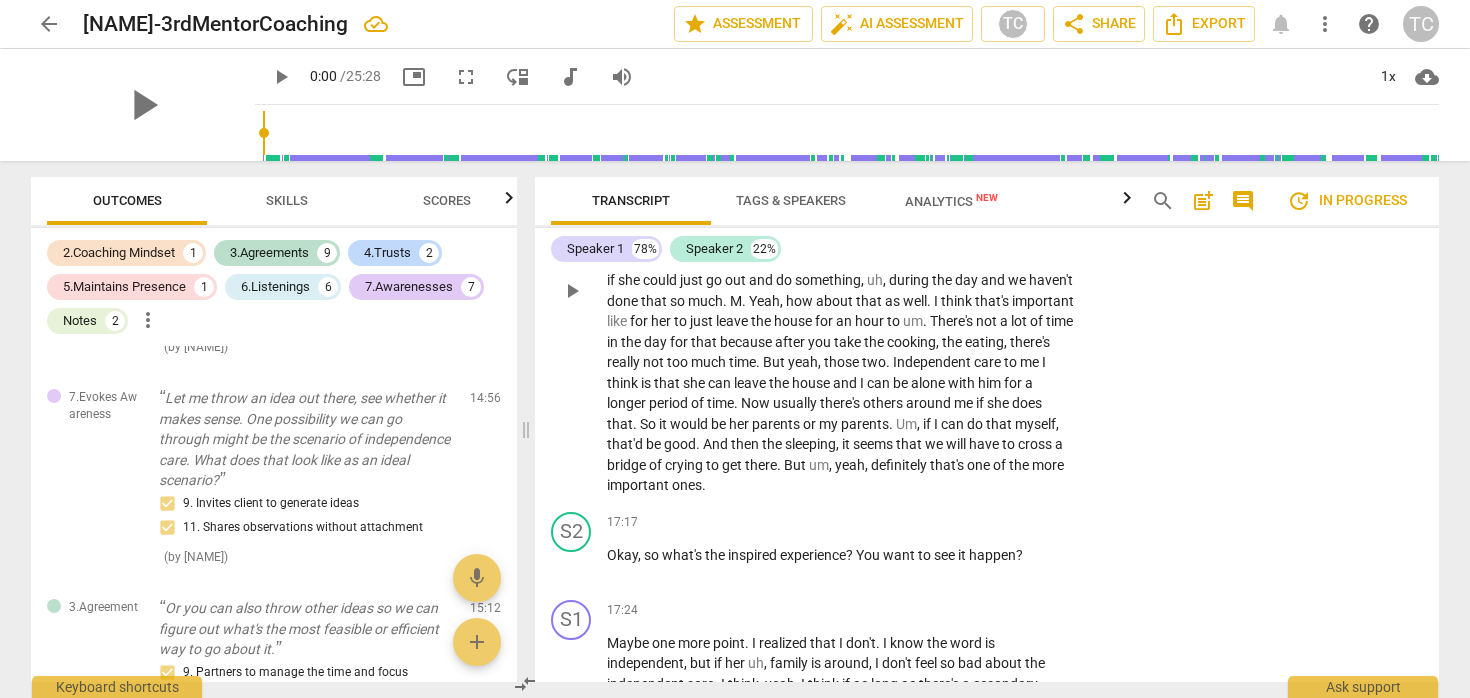scroll, scrollTop: 6767, scrollLeft: 0, axis: vertical 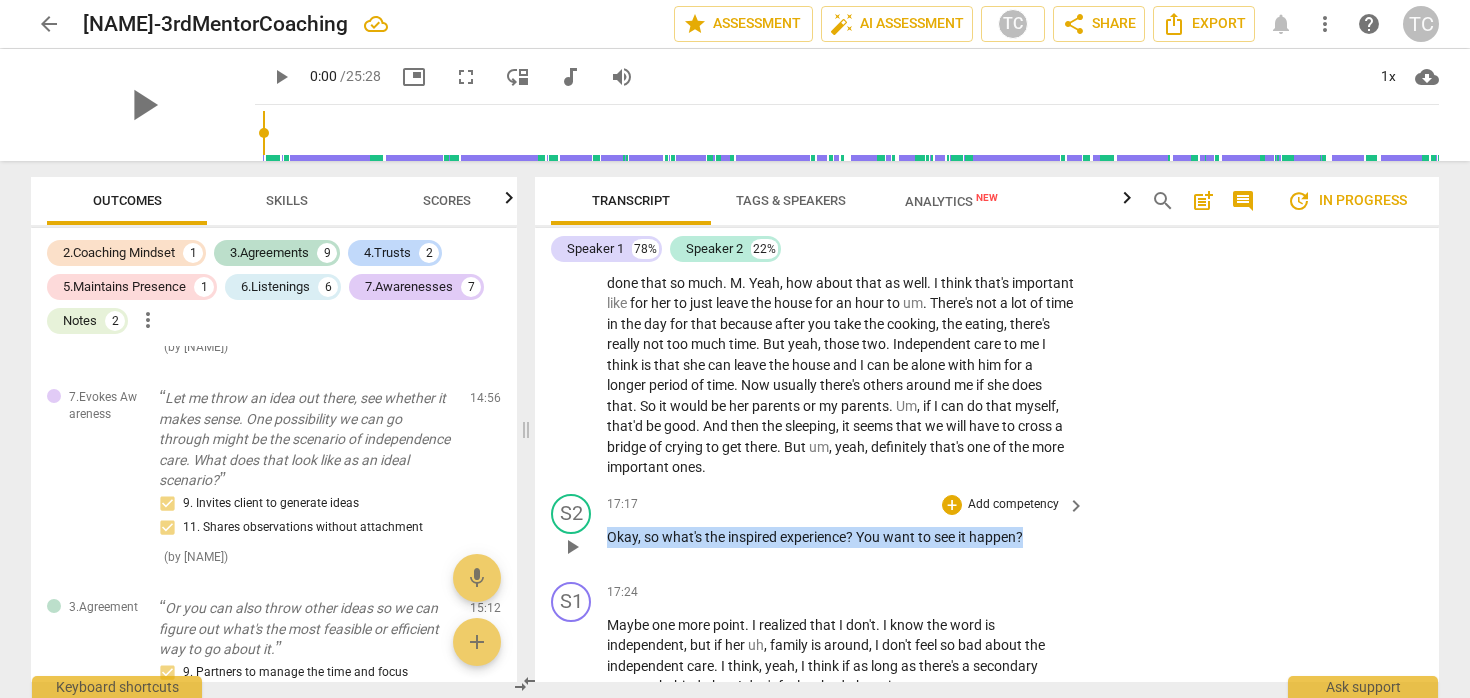 drag, startPoint x: 1028, startPoint y: 581, endPoint x: 595, endPoint y: 572, distance: 433.09354 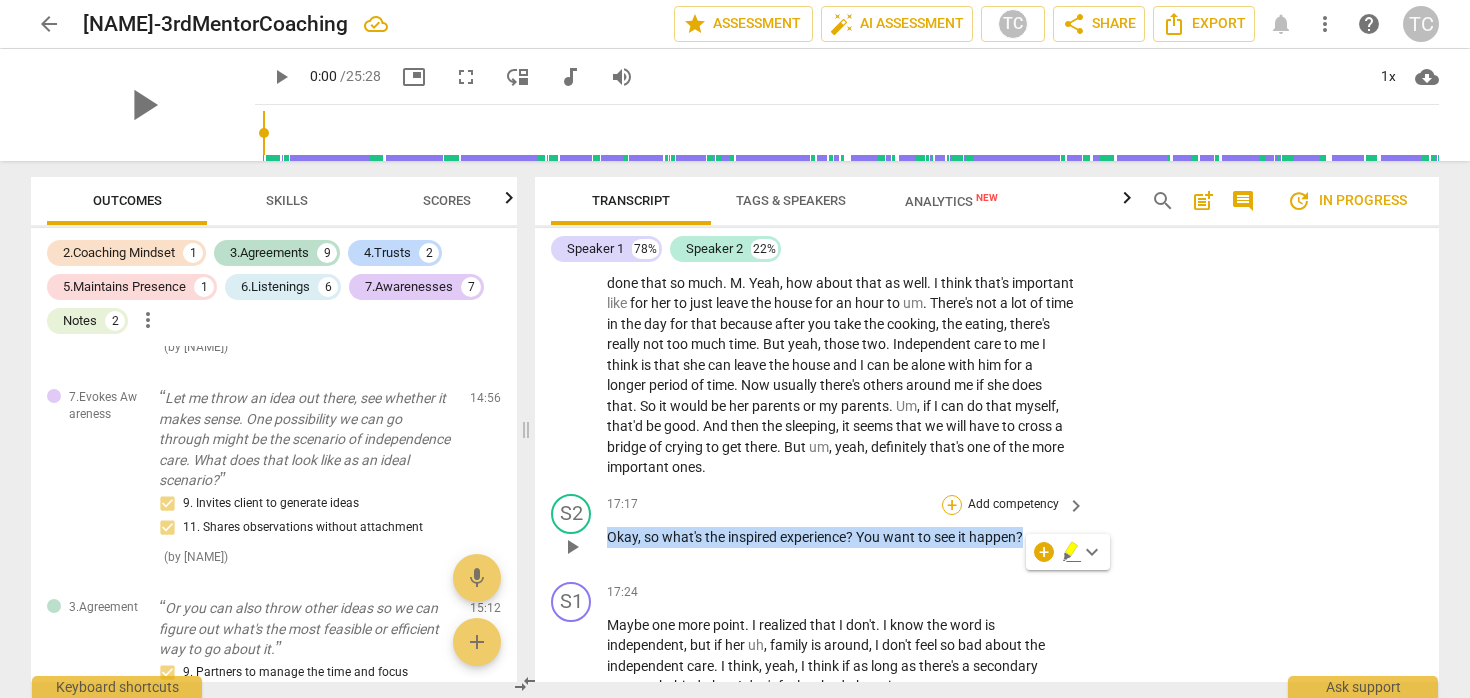 click on "+" at bounding box center [952, 505] 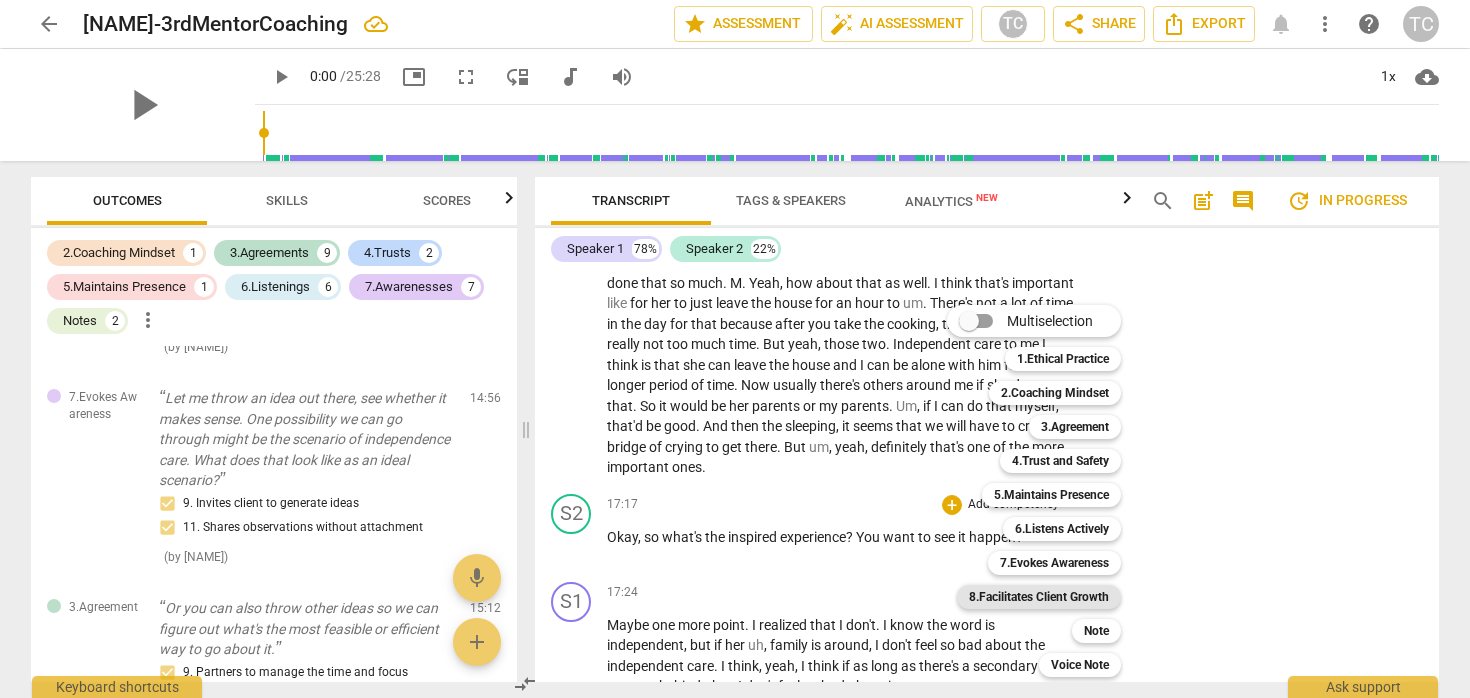 click on "8.Facilitates Client Growth" at bounding box center [1039, 597] 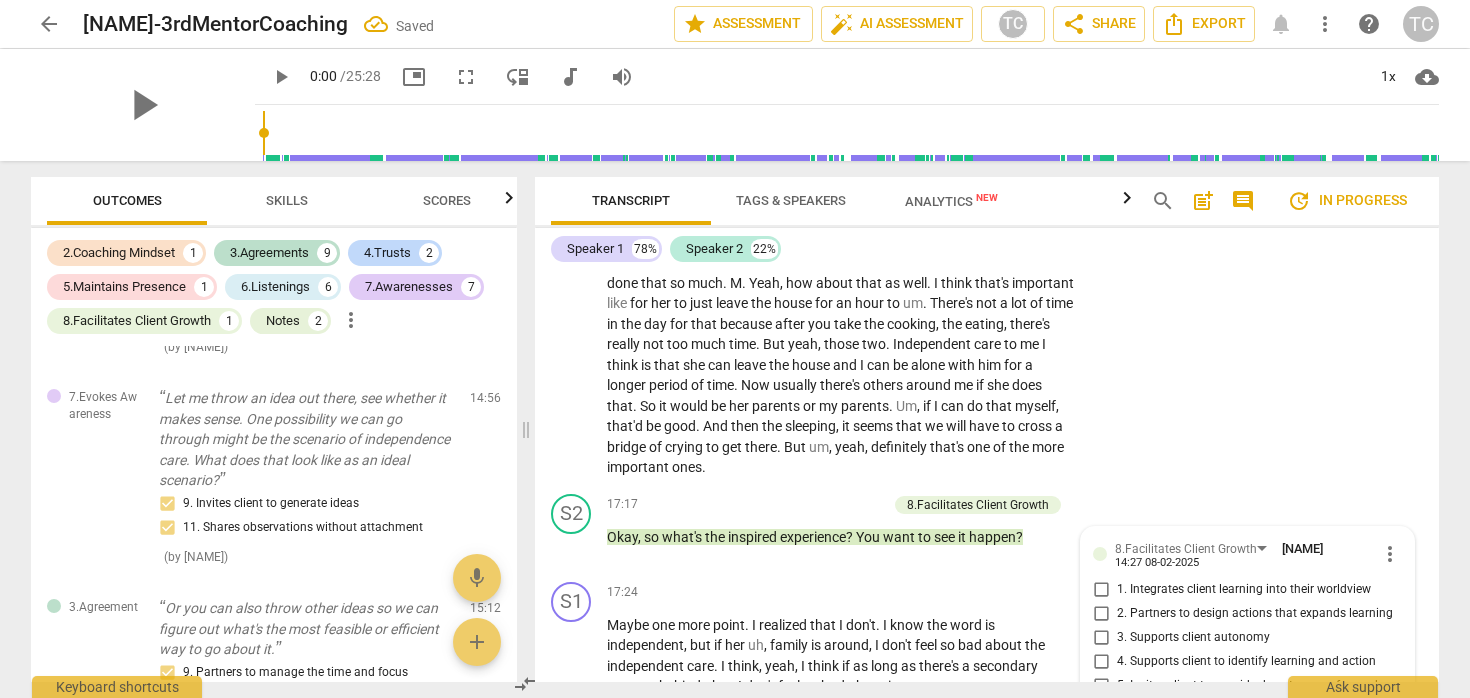 scroll, scrollTop: 7135, scrollLeft: 0, axis: vertical 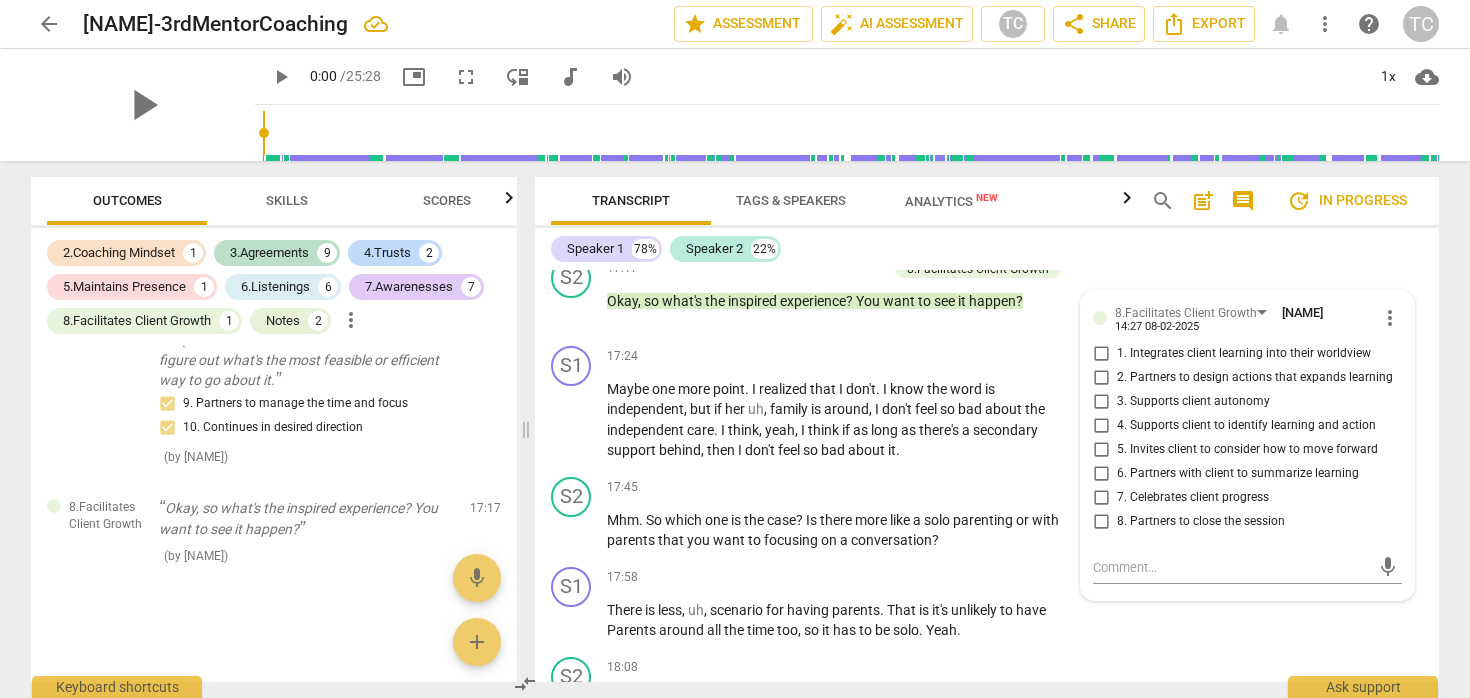 click on "S1 play_arrow pause 15:23 + Add competency keyboard_arrow_right That's   a   good   question .   What   does   independent   care   look   like ?   [NAME] .   [NAME]   I   thought   that   might   be   good   just   to   see   how   far .   My   goals   aren't   that   high .   My   goals   are   quite   meager .   Um ,   uh ,   my   wife   cooks   his   meals .   I'm   not   really   expecting   to   cook   his   meals .   Um ,   I   do   feed   him   from   time   to   time .   I   do   take   him   in   the   morning .   So   I   take   him   out   to   play   or   just   play   with   him .   So   the   only   things   left   are   teaching .   Well ,   of   course   I   actually   shower   him   pretty   much   every   day   as   well .   Um ,   so   the   only   things   left   are   maybe   teaching ,   buying   his   stuff   and   sleeping .   I   then   I   think   mostly   sleeping   is   the   main   thing   left .   I   didn't   realize   that   was   that   there   are   times   as   well   where   she   like" at bounding box center (987, 20) 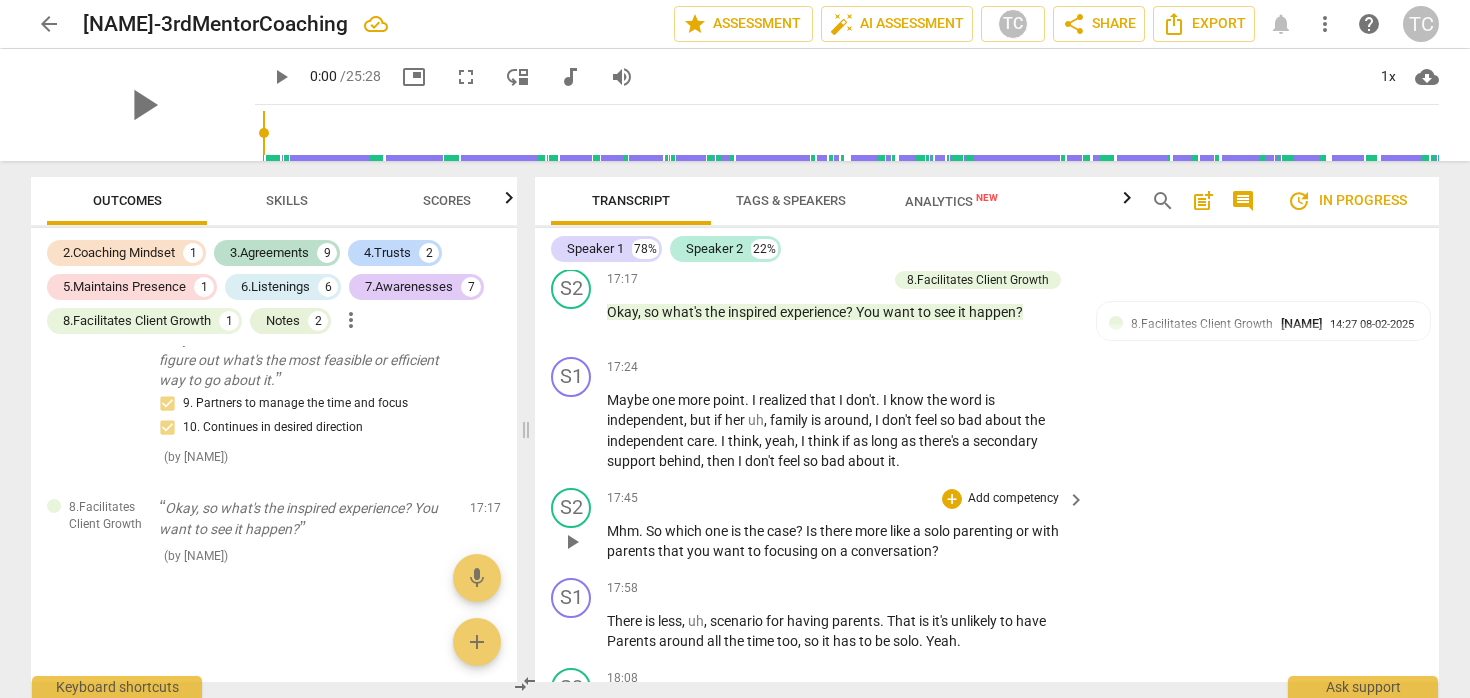 scroll, scrollTop: 6994, scrollLeft: 0, axis: vertical 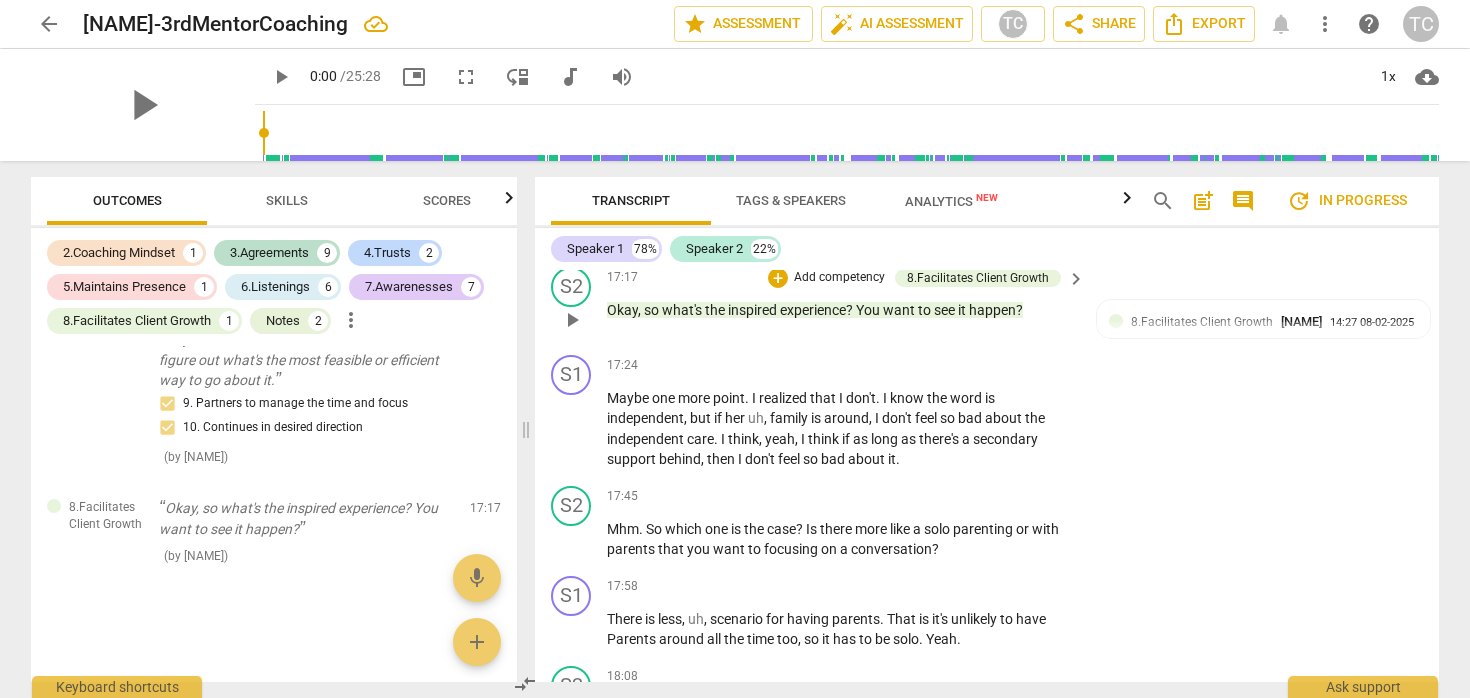 click on "happen" at bounding box center [992, 310] 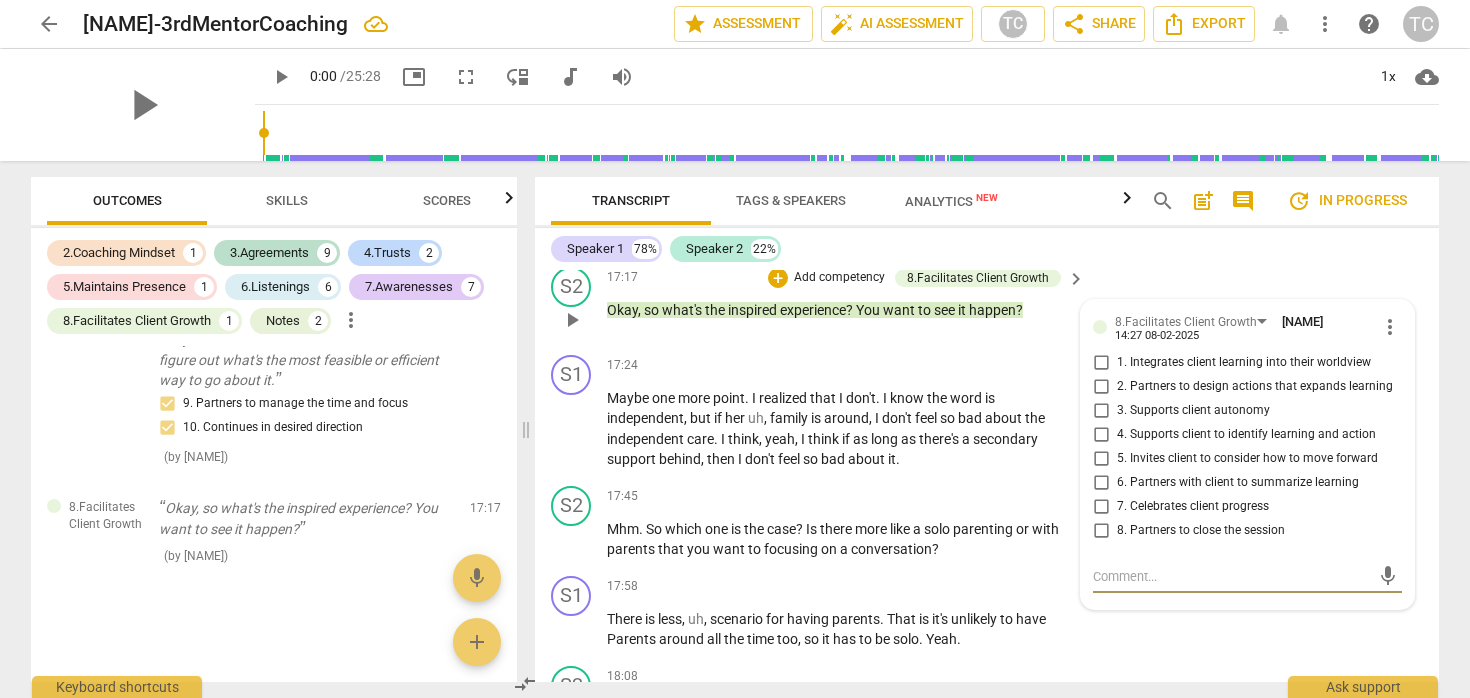 click on "more_vert" at bounding box center (1390, 327) 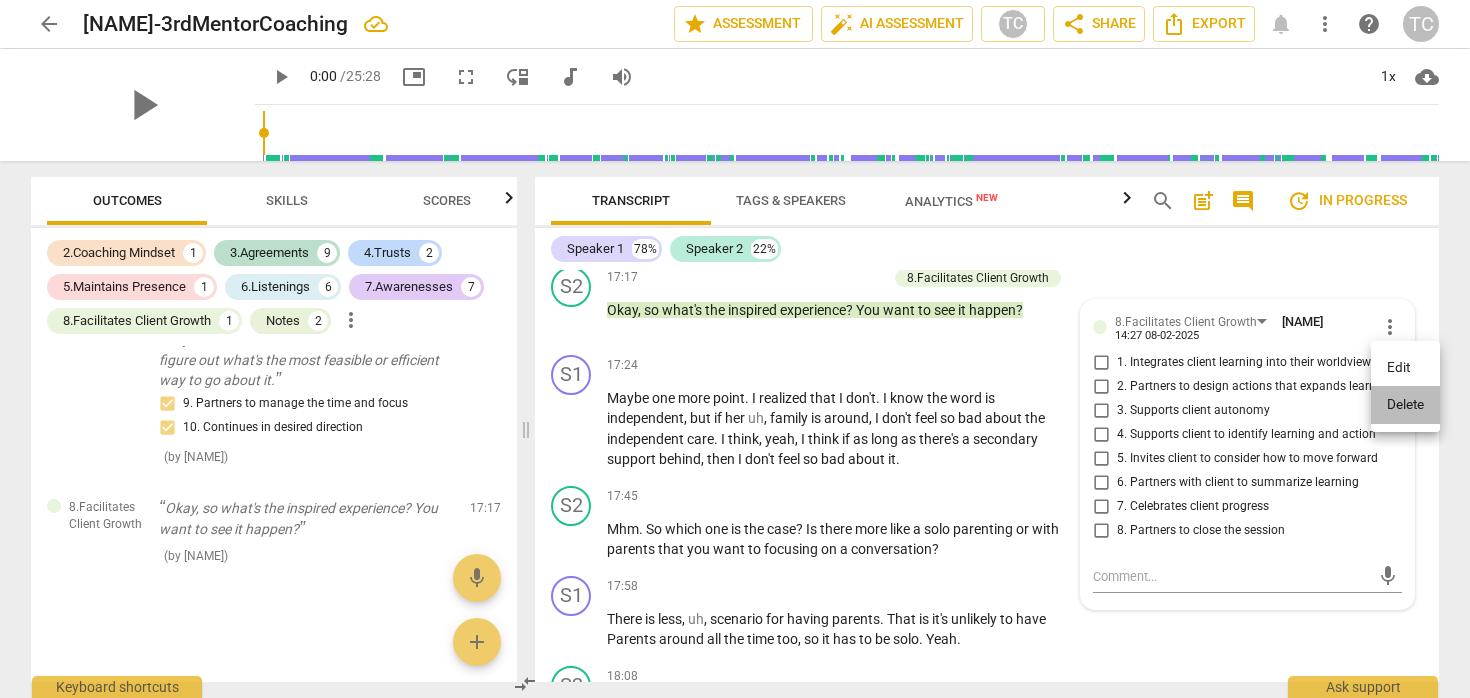click on "Delete" at bounding box center (1405, 405) 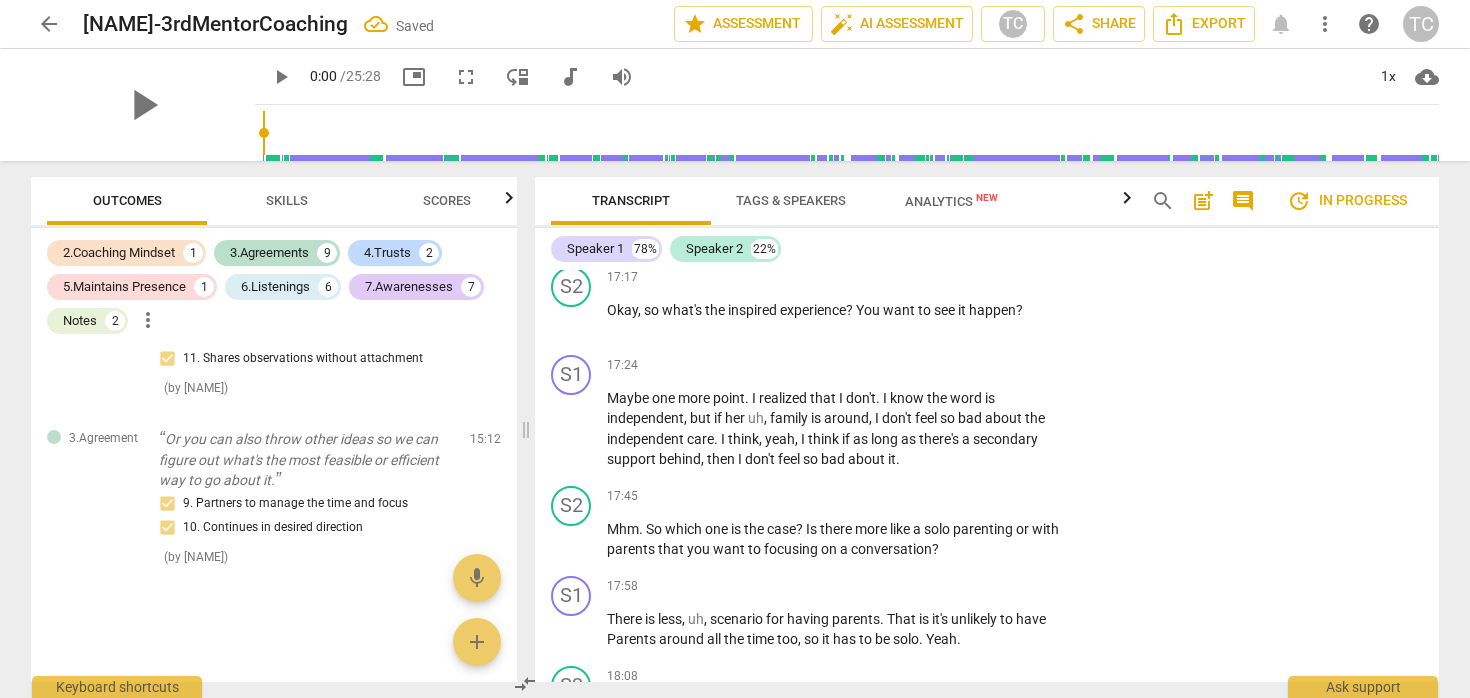 scroll, scrollTop: 3647, scrollLeft: 0, axis: vertical 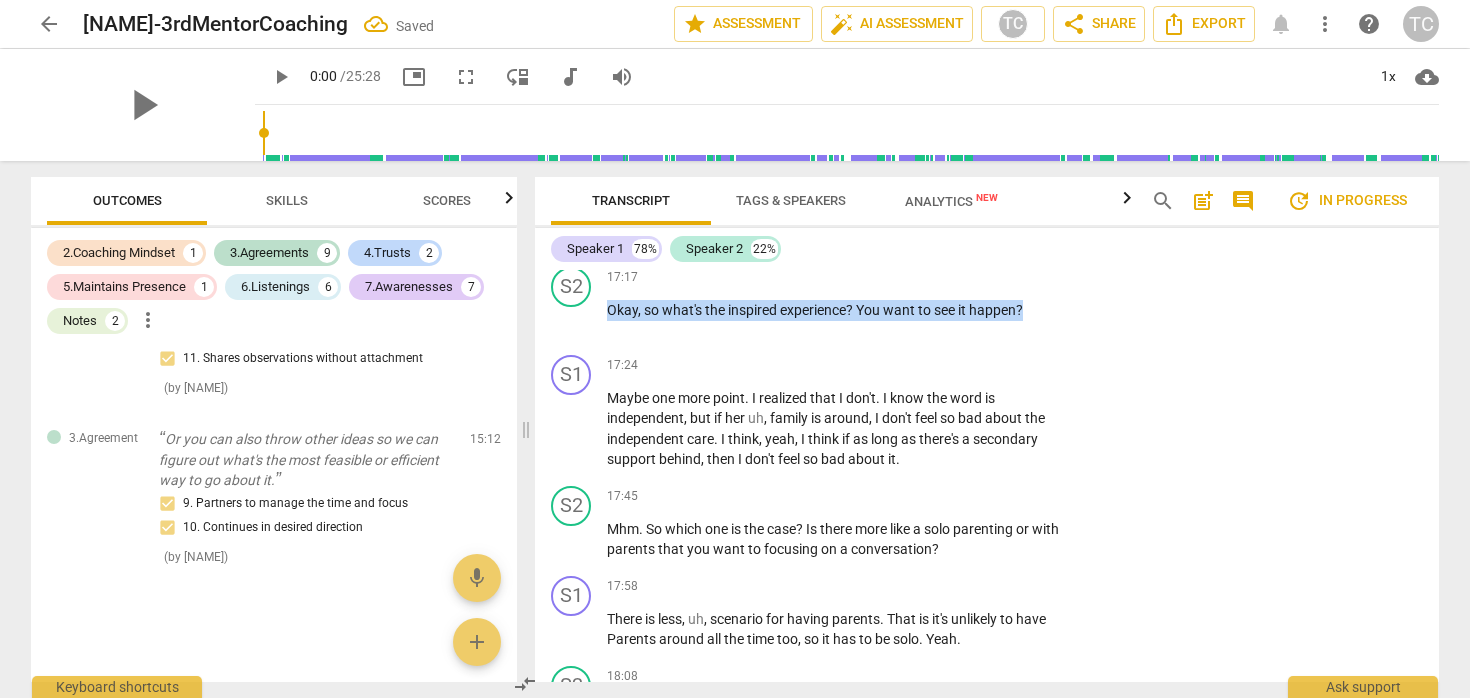 drag, startPoint x: 1030, startPoint y: 352, endPoint x: 605, endPoint y: 344, distance: 425.0753 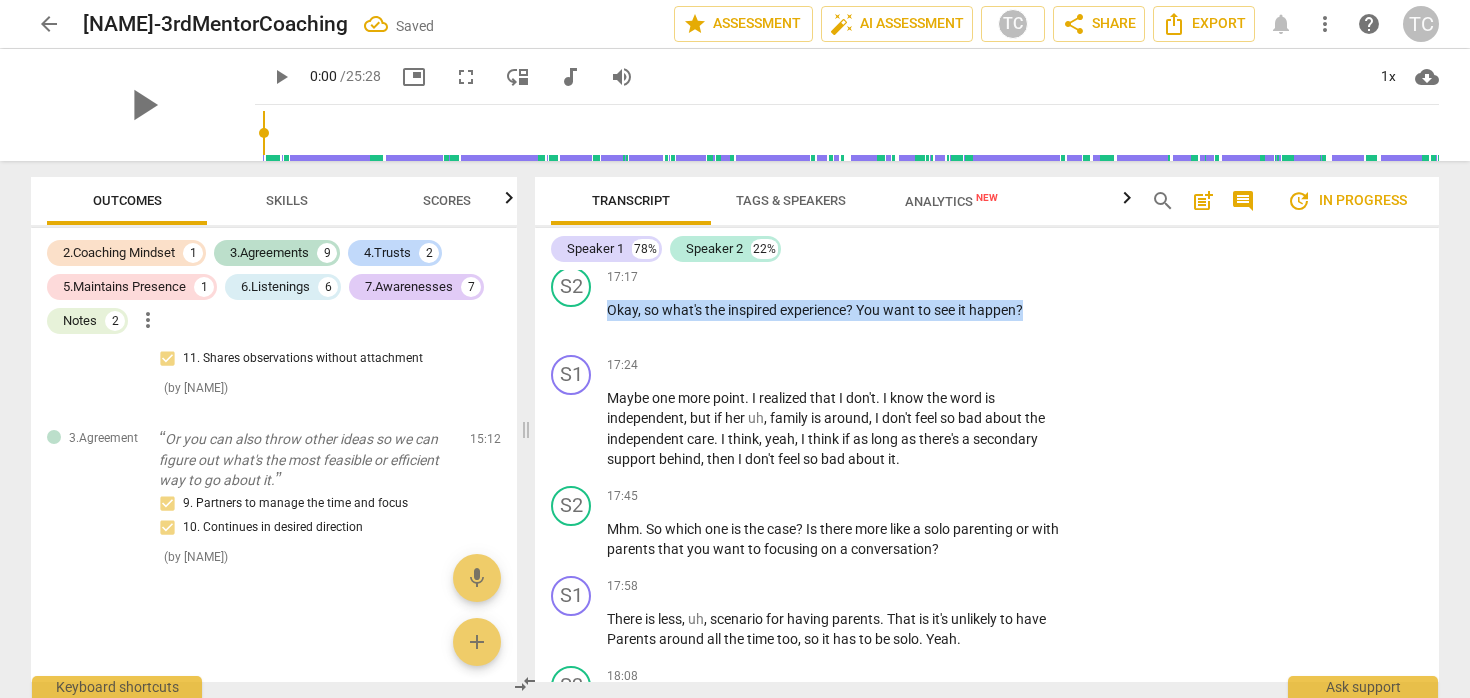 click on "S2 play_arrow pause 17:17 + Add competency keyboard_arrow_right Okay ,   so   what's   the   inspired   experience ?   You   want   to   see   it   happen ?" at bounding box center [987, 303] 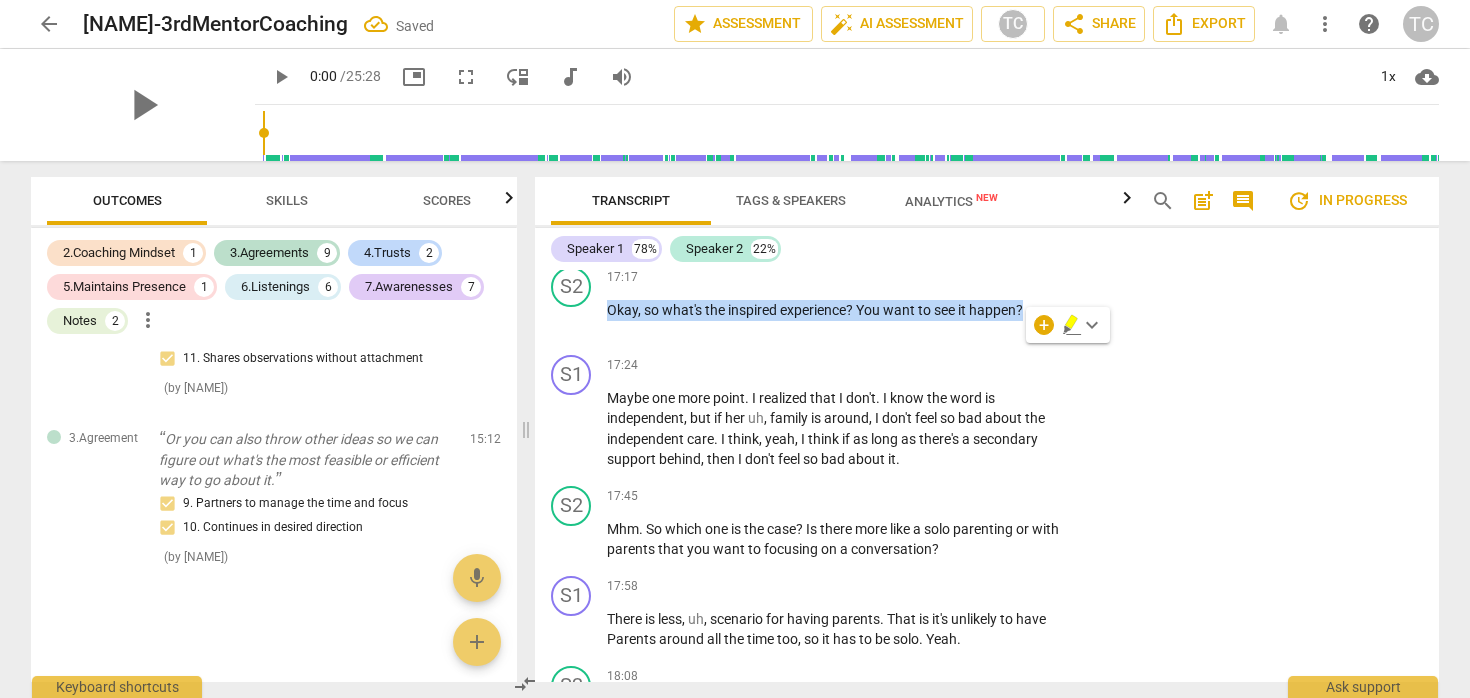 click on "+" at bounding box center [952, 278] 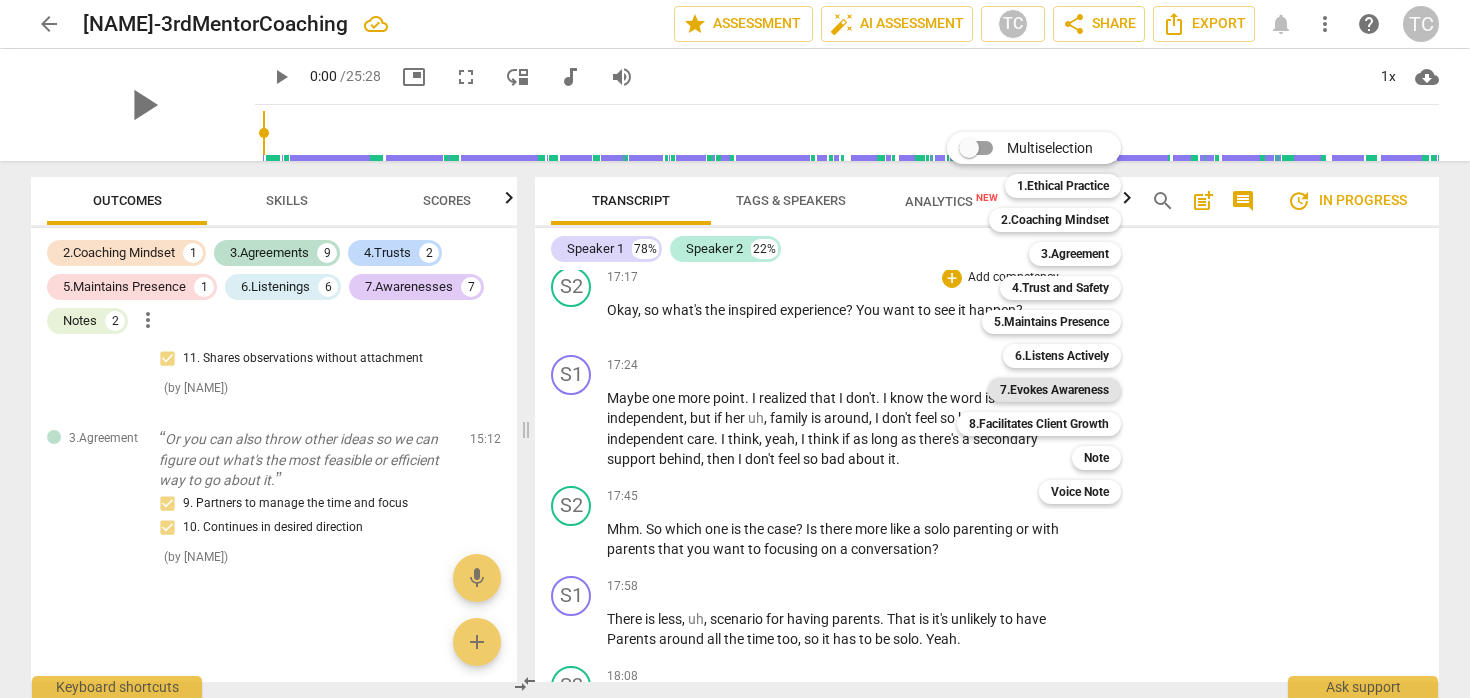 click on "7.Evokes Awareness" at bounding box center [1054, 390] 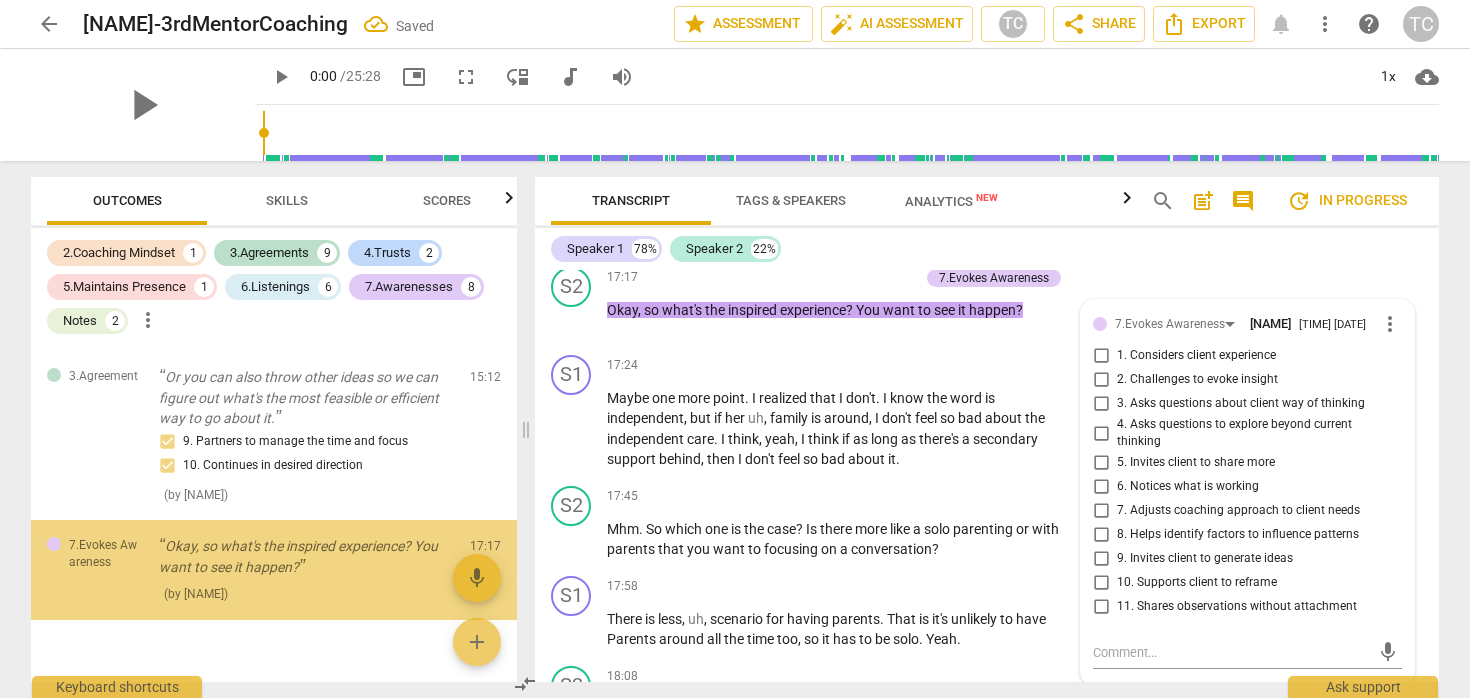 scroll, scrollTop: 7218, scrollLeft: 0, axis: vertical 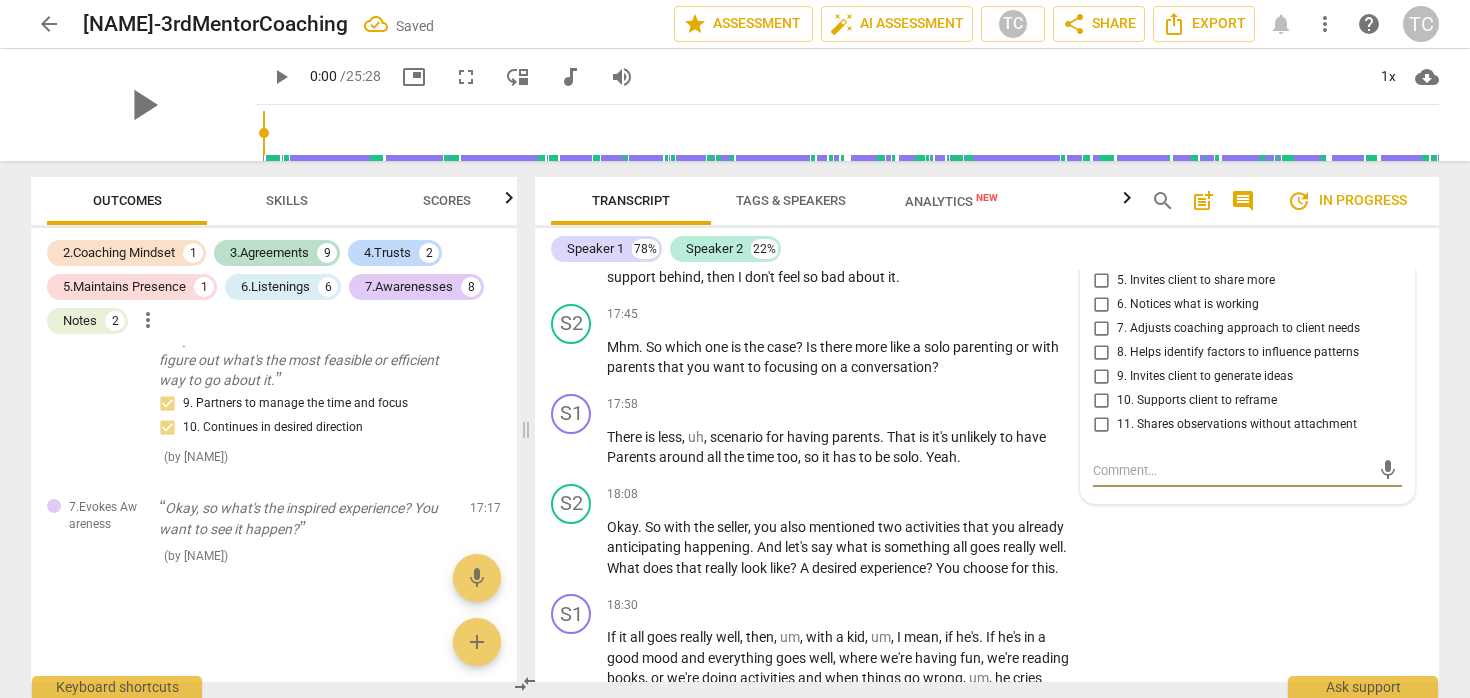 click on "9. Invites client to generate ideas" at bounding box center [1205, 377] 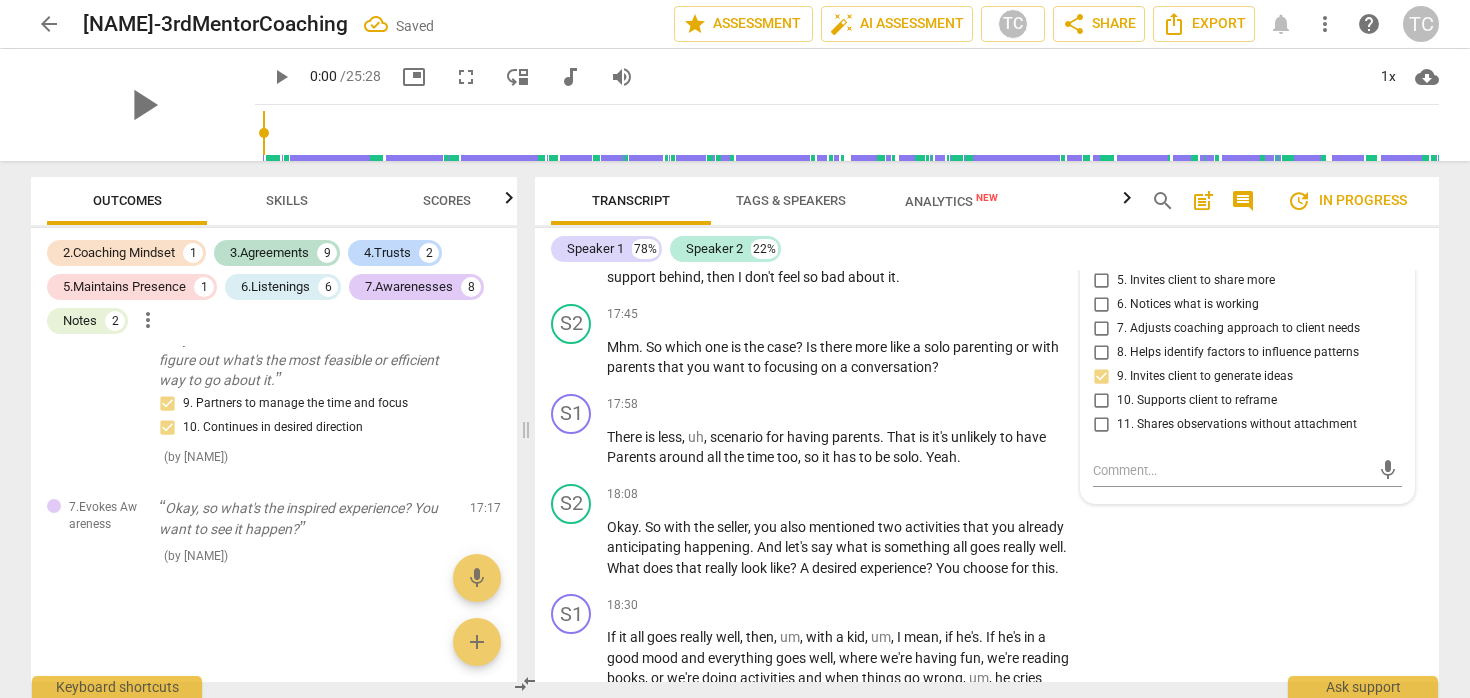click on "10. Supports client to reframe" at bounding box center [1197, 401] 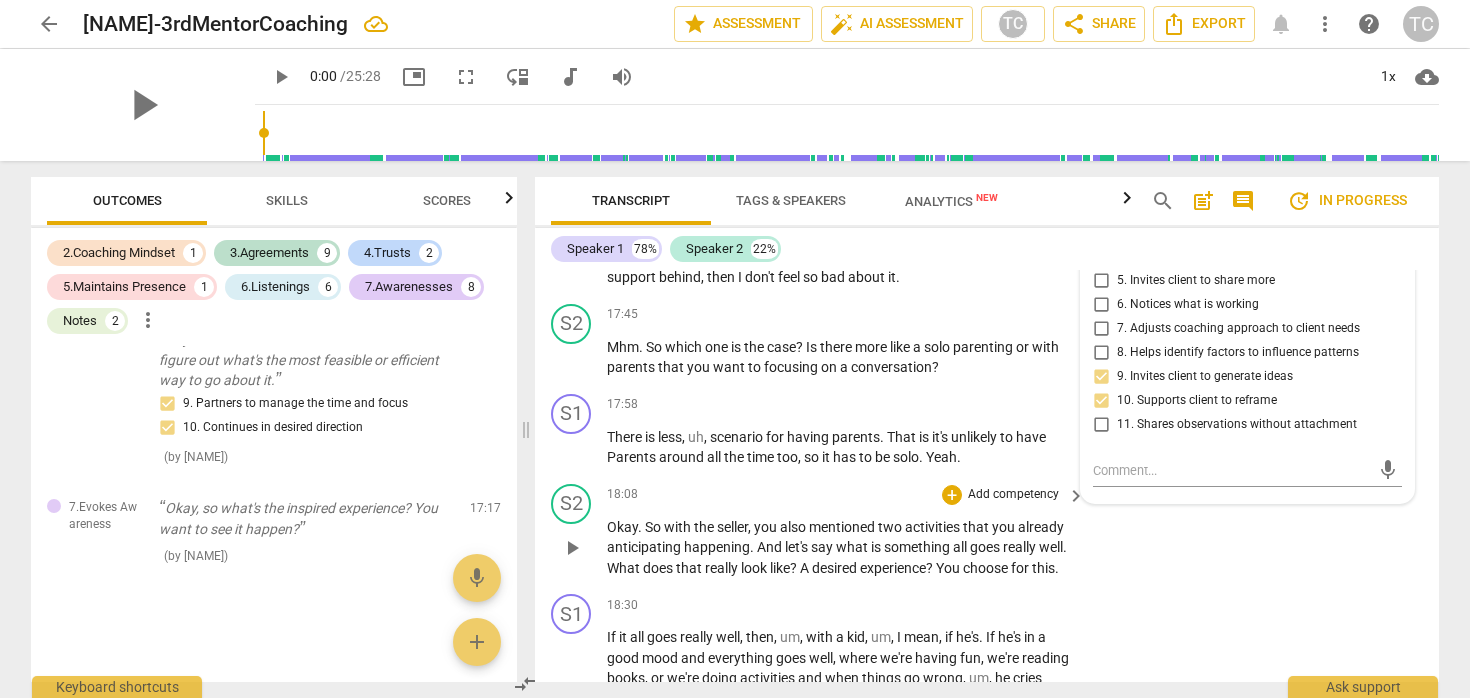 click on "S2 play_arrow pause 18:08 + Add competency keyboard_arrow_right Okay . So with the seller , you also mentioned two activities that you already anticipating happening . And let's say what is something all goes really well . What does that really look like ? A desired experience ? You choose for this." at bounding box center (987, 531) 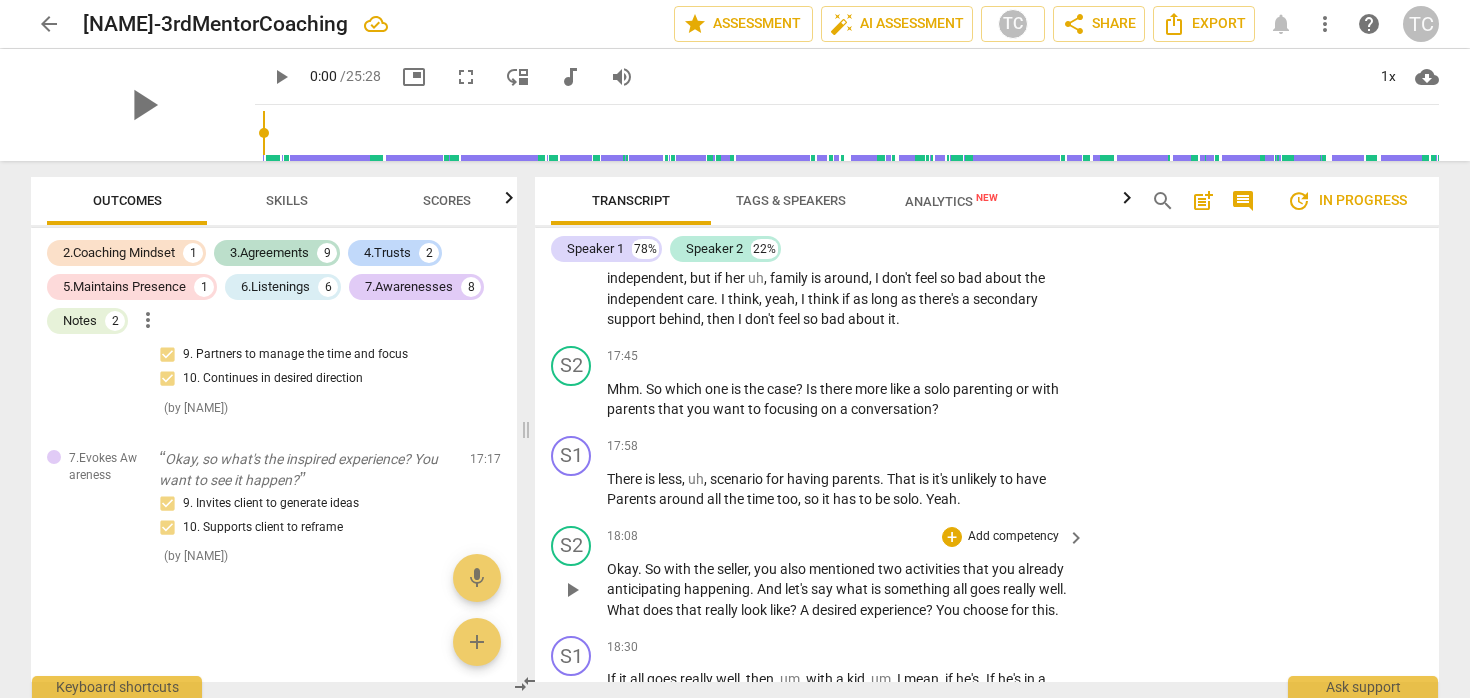 scroll, scrollTop: 7139, scrollLeft: 0, axis: vertical 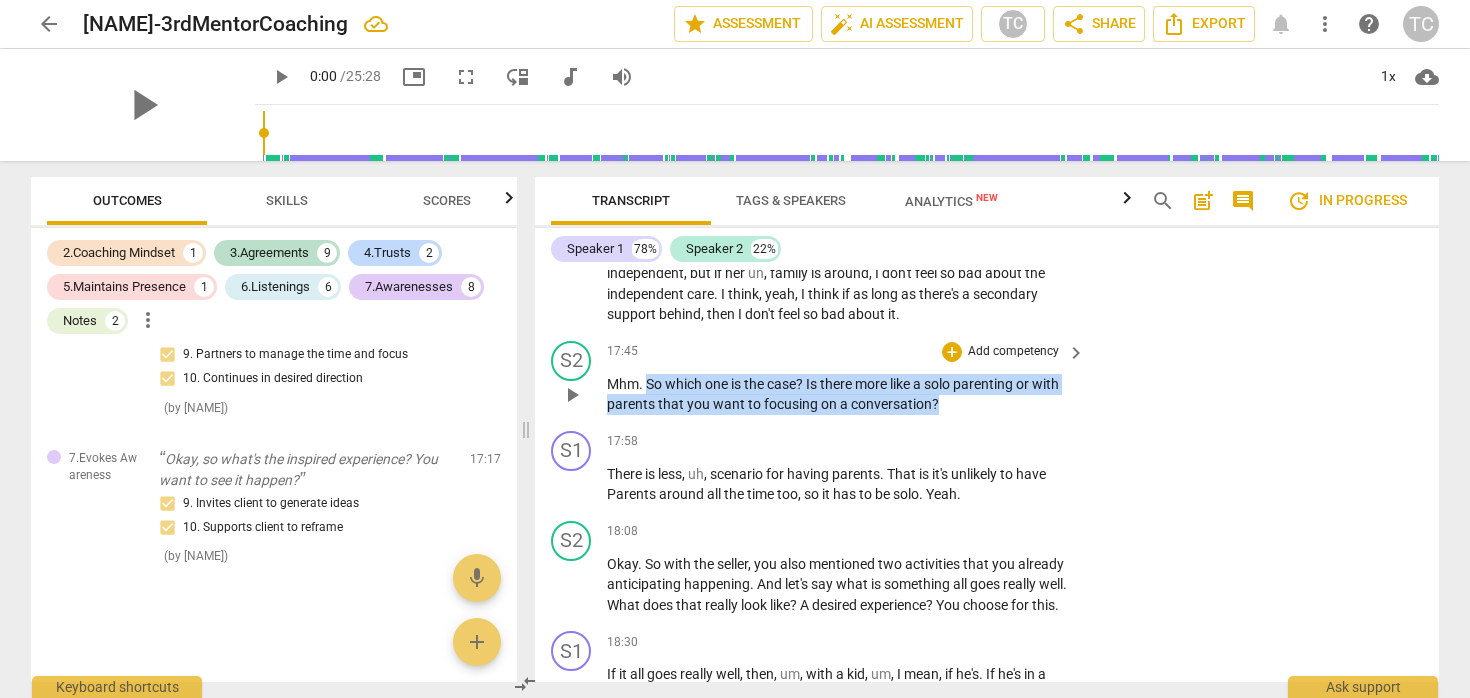 drag, startPoint x: 954, startPoint y: 449, endPoint x: 649, endPoint y: 426, distance: 305.866 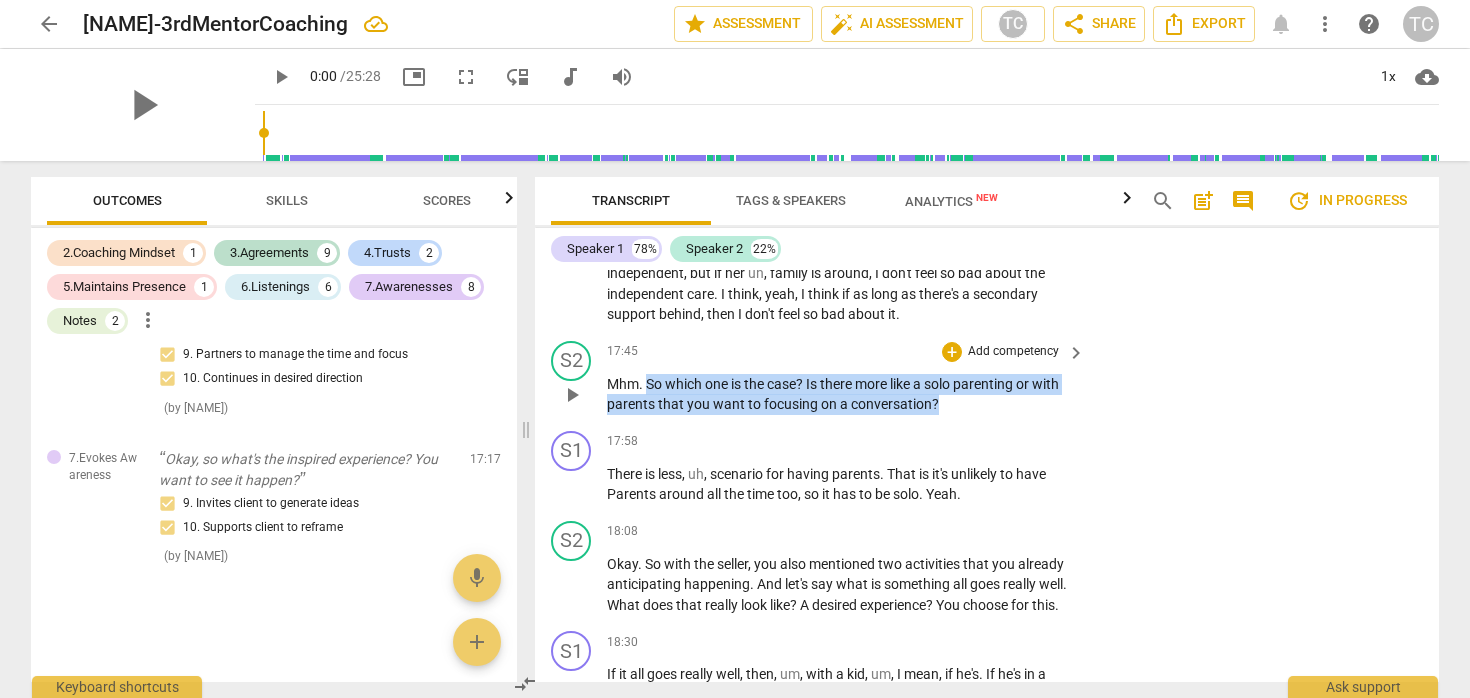 click on "Mhm .   So   which   one   is   the   case ?   Is   there   more   like   a   solo   parenting   or   with   parents   that   you   want   to   focusing   on   a   conversation ?" at bounding box center (841, 394) 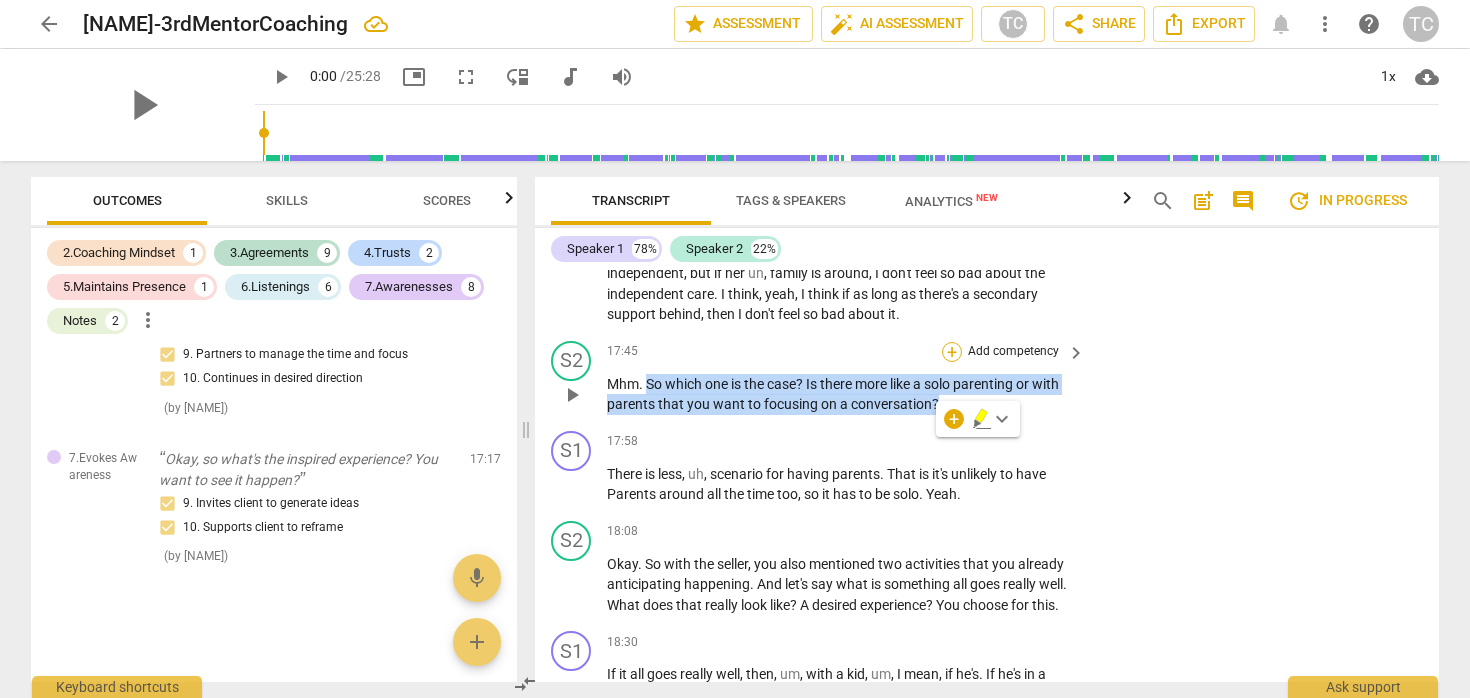 click on "+" at bounding box center (952, 352) 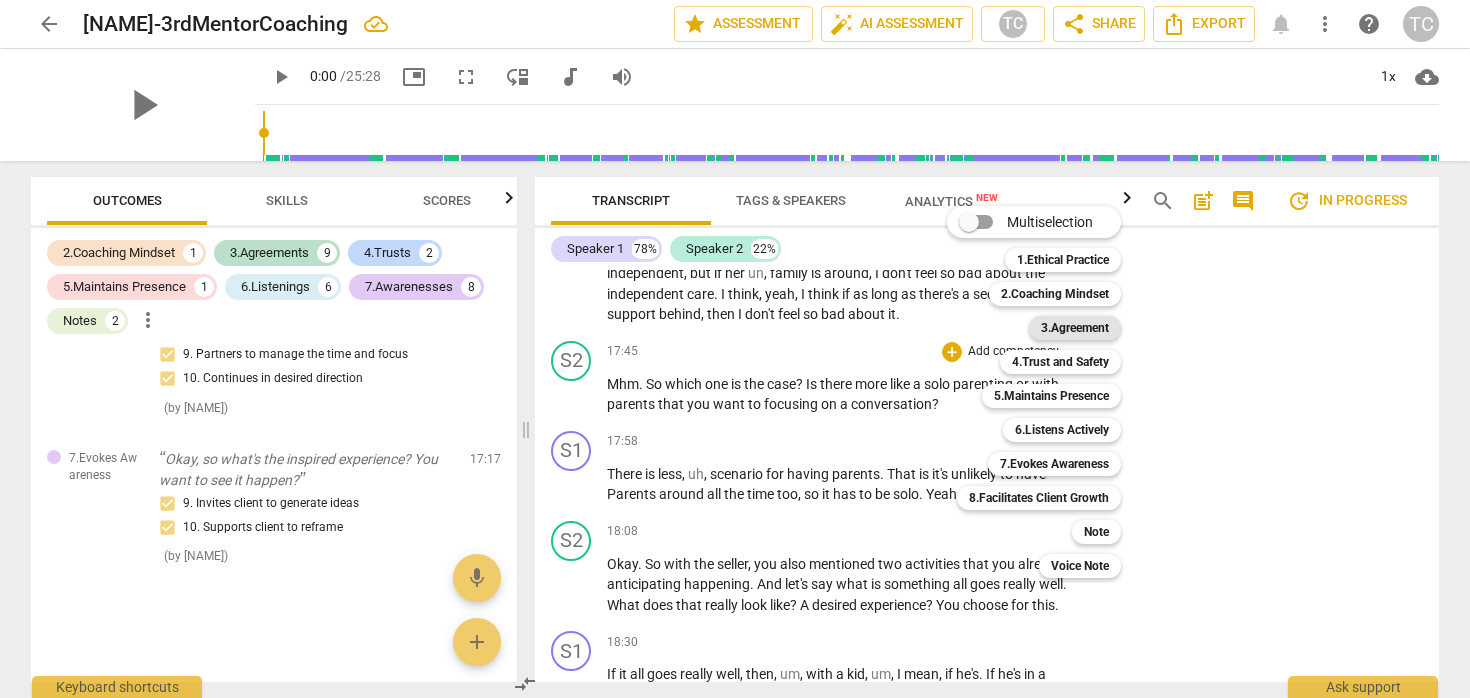 click on "3.Agreement" at bounding box center [1075, 328] 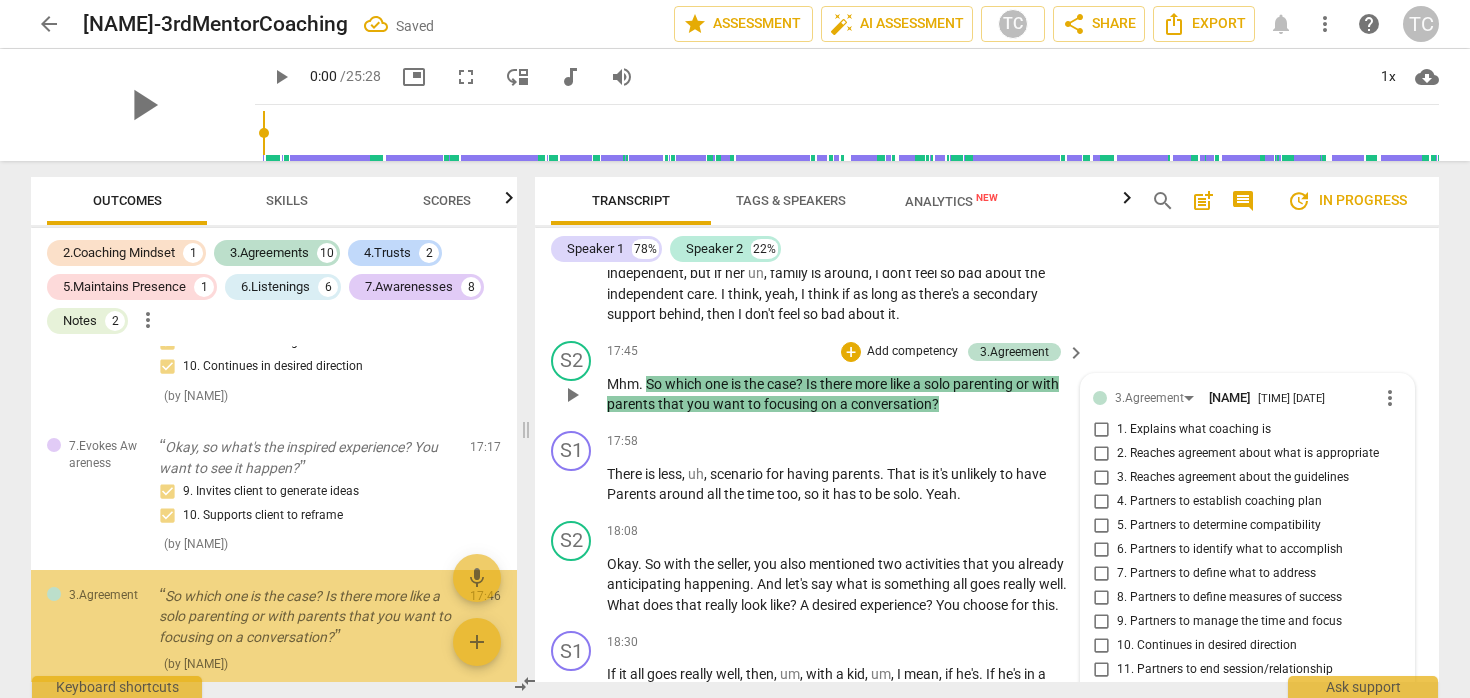 scroll, scrollTop: 7419, scrollLeft: 0, axis: vertical 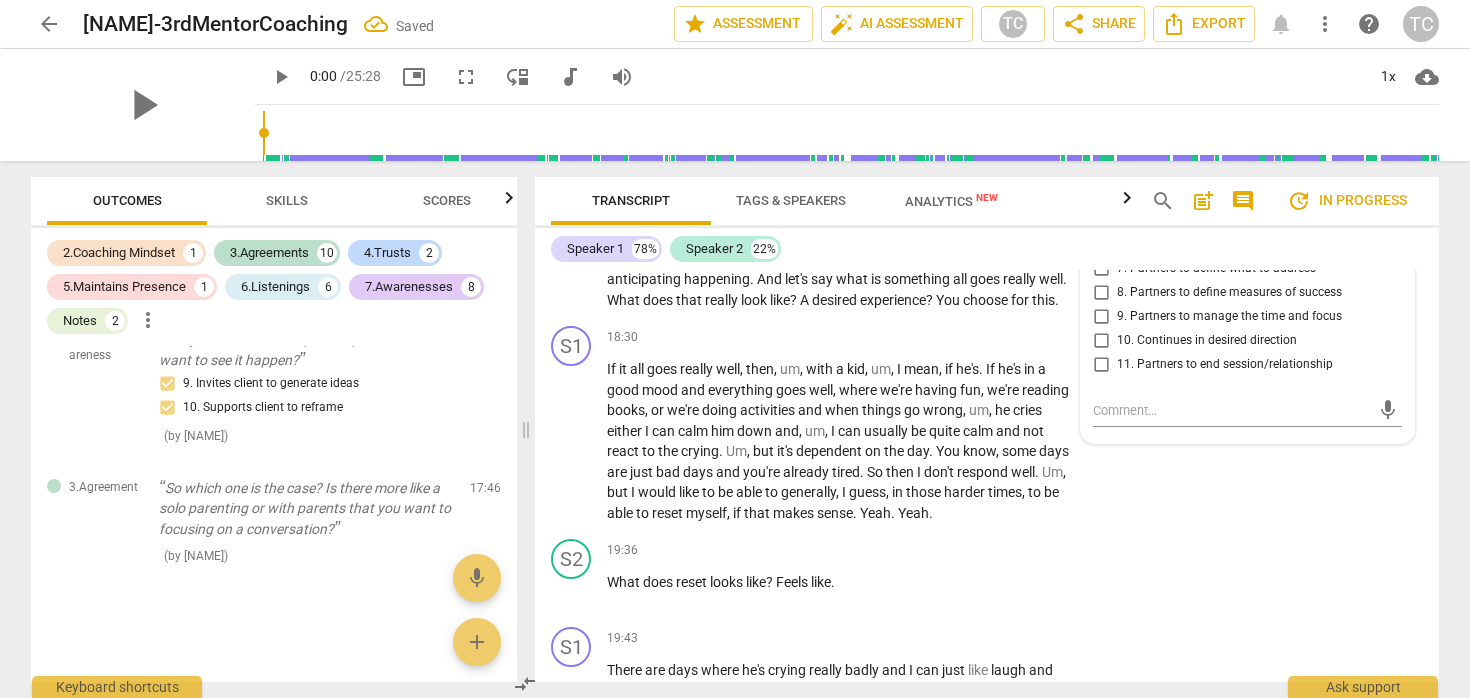 click on "10. Continues in desired direction" at bounding box center (1207, 341) 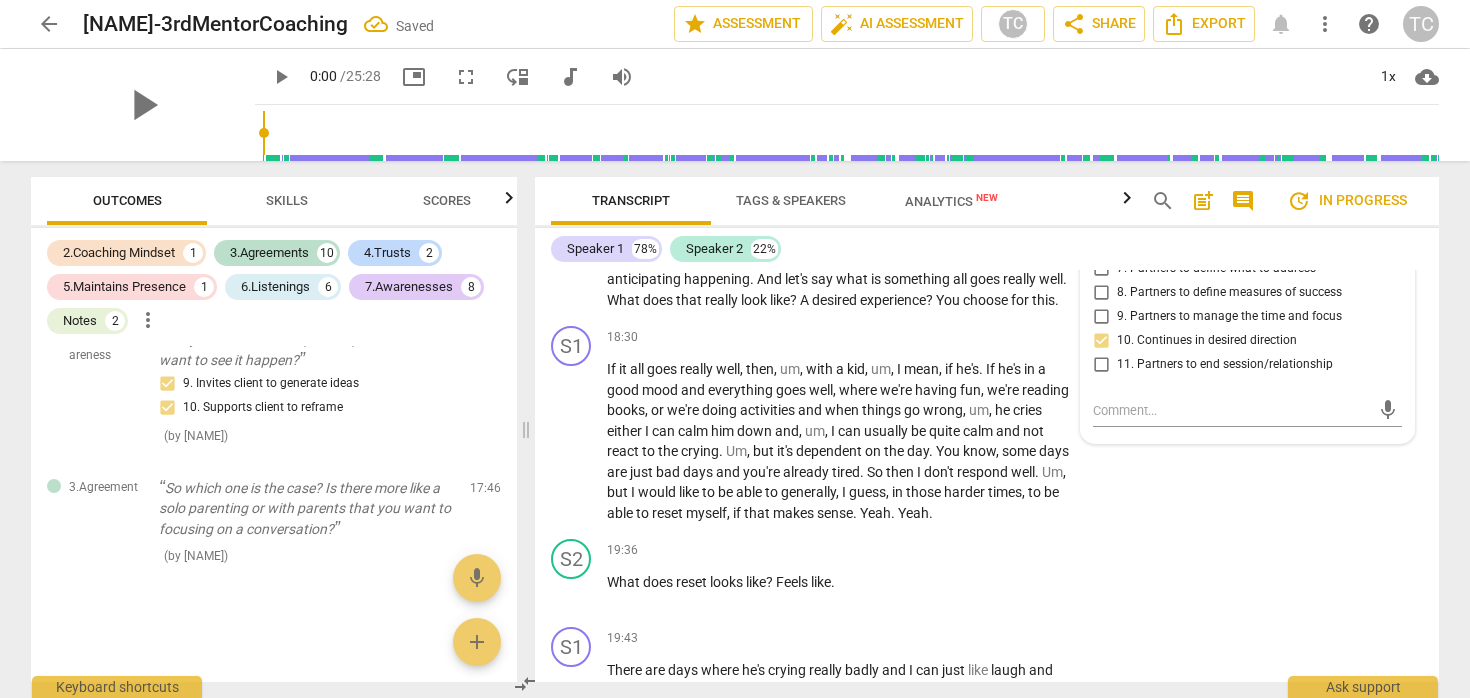 click on "9. Partners to manage the time and focus" at bounding box center (1229, 317) 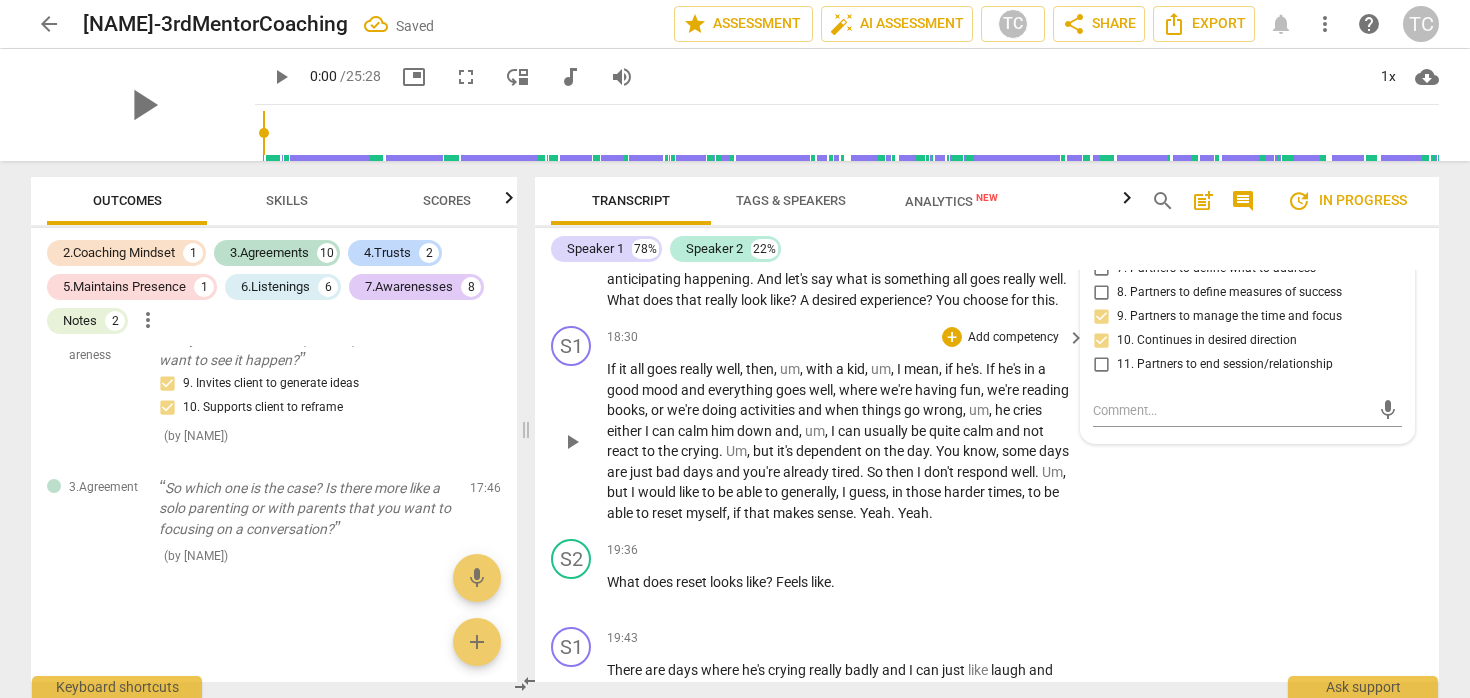 click on "S1 play_arrow pause 18:30 + Add competency keyboard_arrow_right If it all goes really well , then , um , with a kid , um , I mean , if he's . If he's in a good mood and everything goes well , where we're having fun , we're reading books , or we're doing activities and when things go wrong , um , he cries either I can calm him down and , um , I can usually be quite calm and not react to the crying . Um , but it's dependent on the day . You know , some days are just bad days and you're already tired . So then I don't respond well . Um , but I would like to be able to generally , I guess , in those harder times , to be able to reset myself , if that makes sense . Yeah . Yeah ." at bounding box center (987, 424) 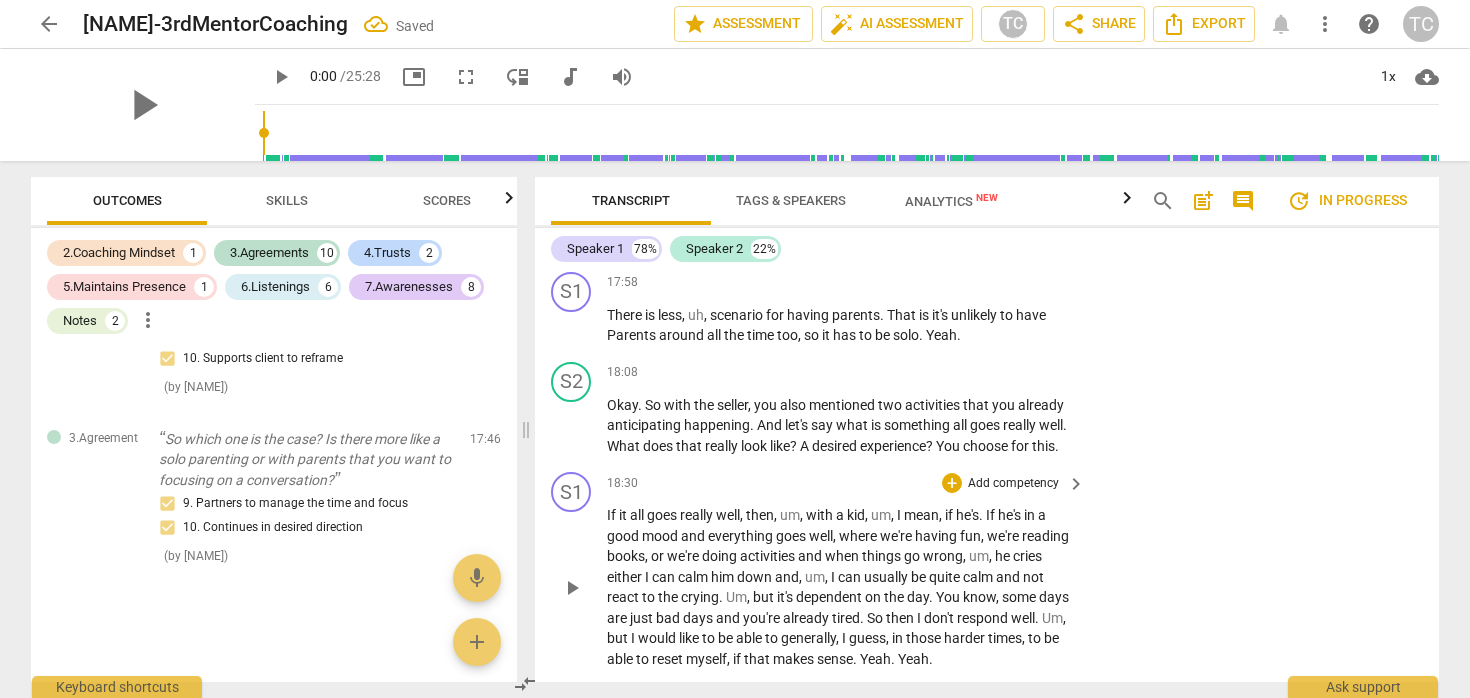 scroll, scrollTop: 7305, scrollLeft: 0, axis: vertical 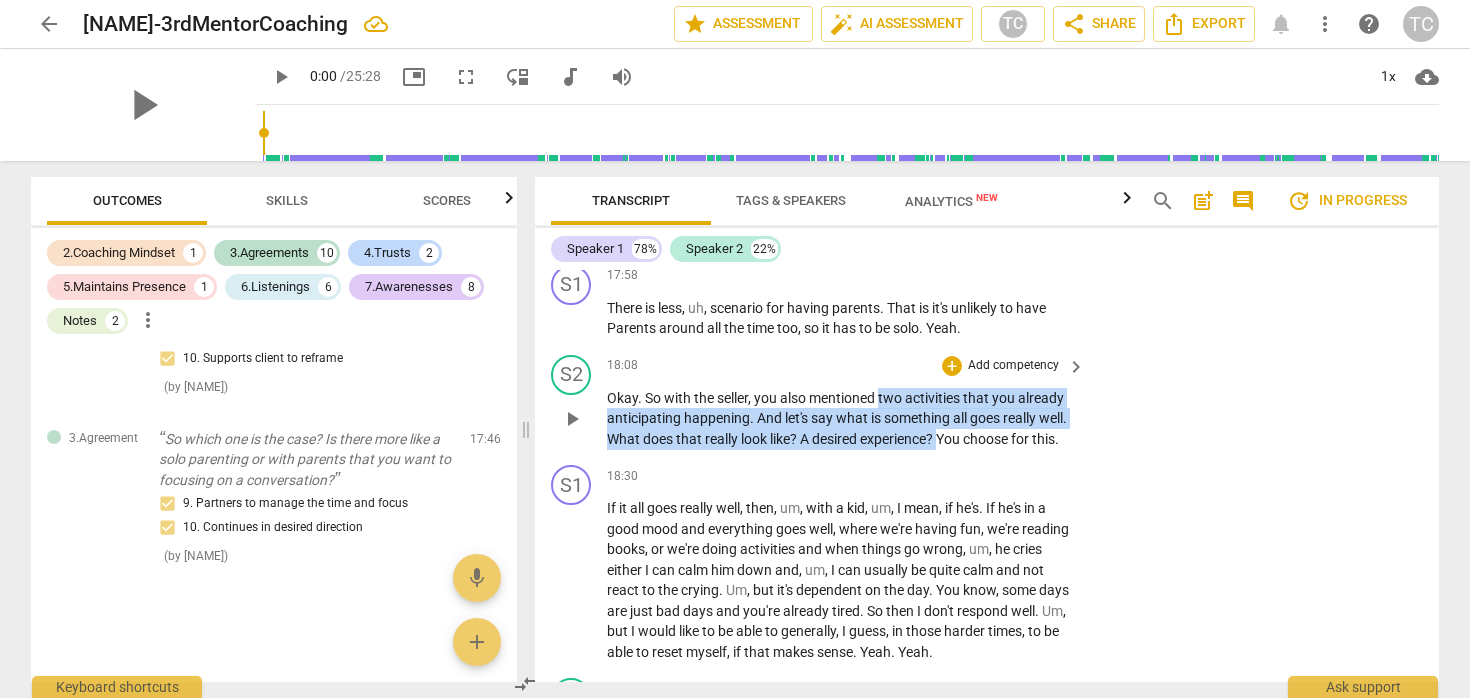 drag, startPoint x: 977, startPoint y: 477, endPoint x: 883, endPoint y: 440, distance: 101.0198 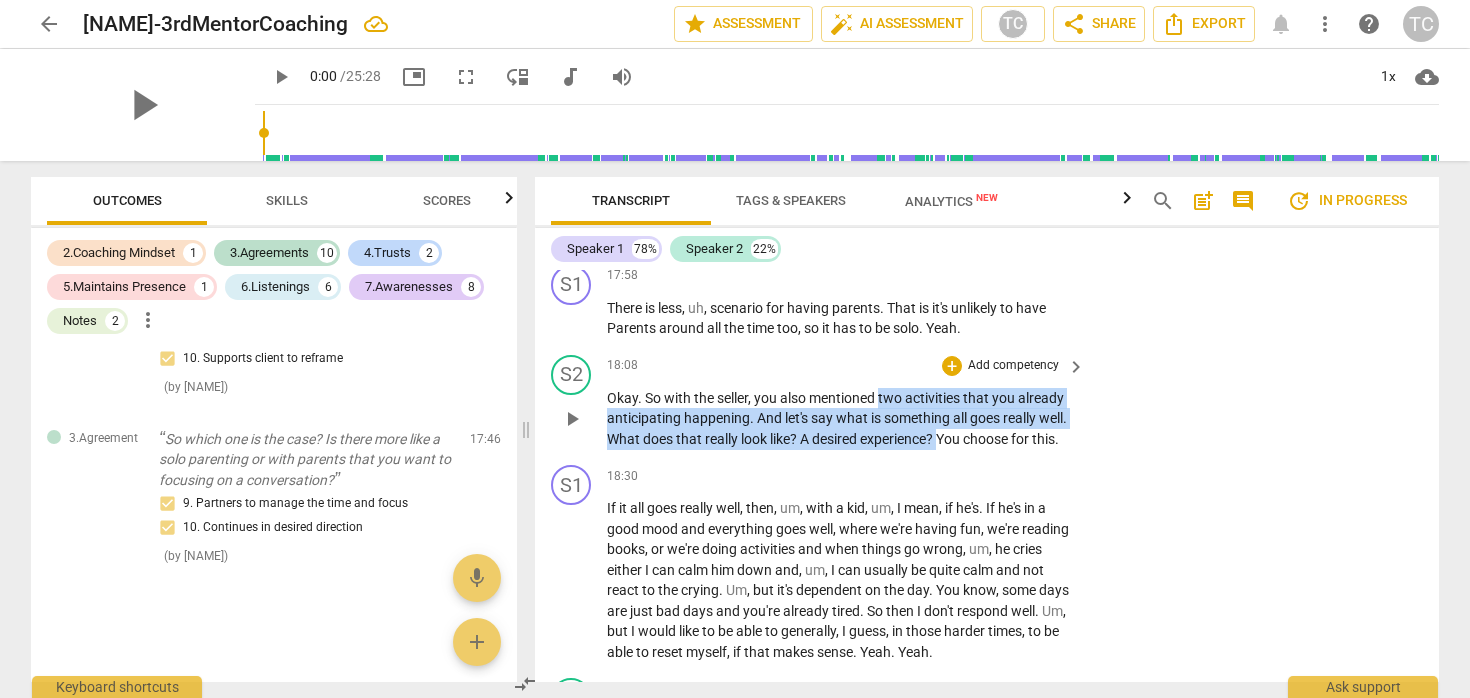click on "Okay .   So   with   the   seller ,   you   also   mentioned   two   activities   that   you   already   anticipating   happening .   And   let's   say   what   is   something   all   goes   really   well .   What   does   that   really   look   like ?   A   desired   experience ?   You   choose   for   this ." at bounding box center [841, 419] 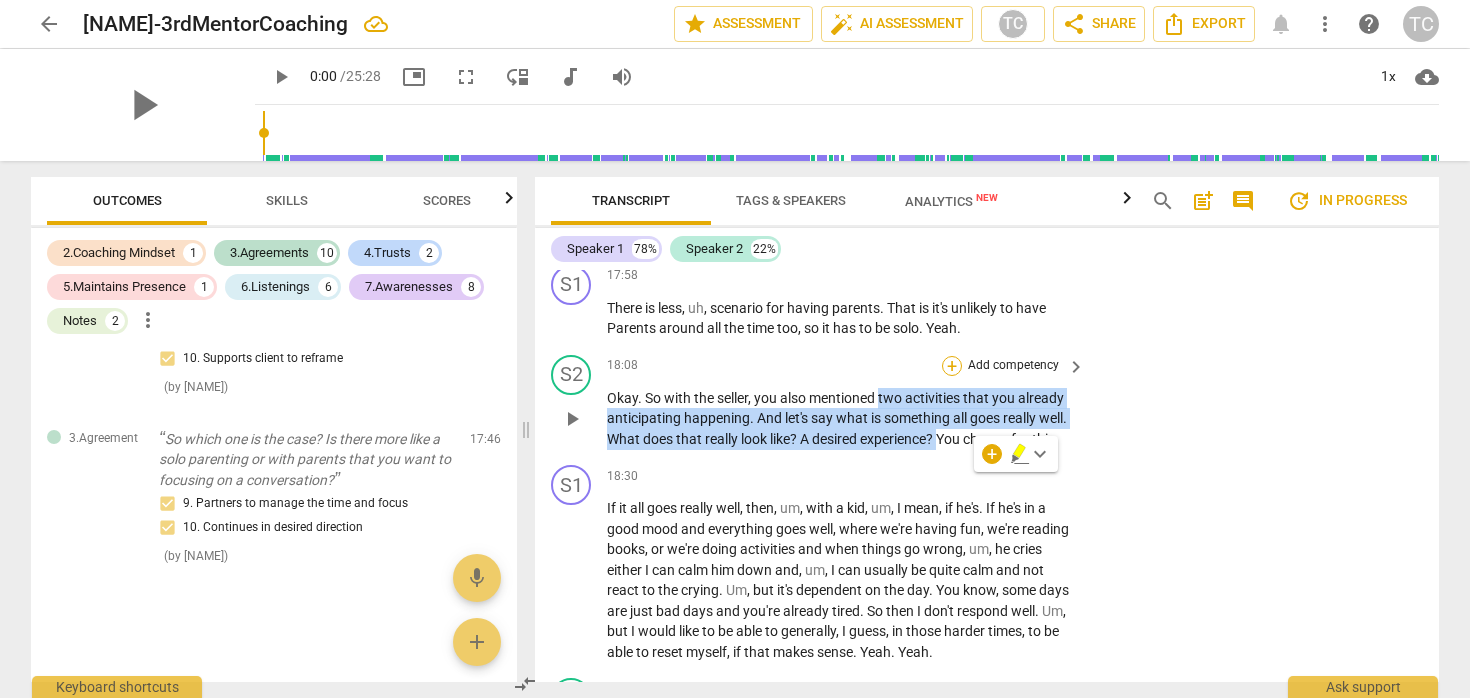 click on "+" at bounding box center [952, 366] 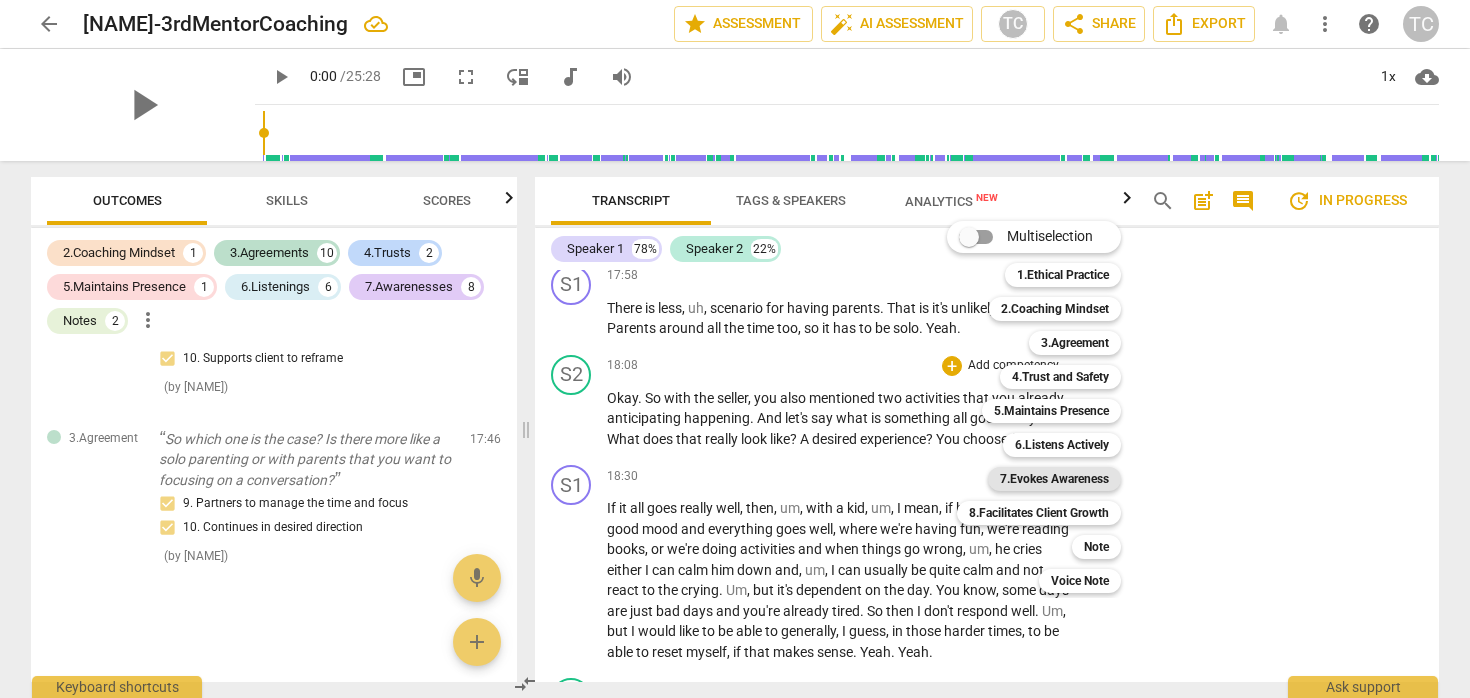 click on "7.Evokes Awareness" at bounding box center (1054, 479) 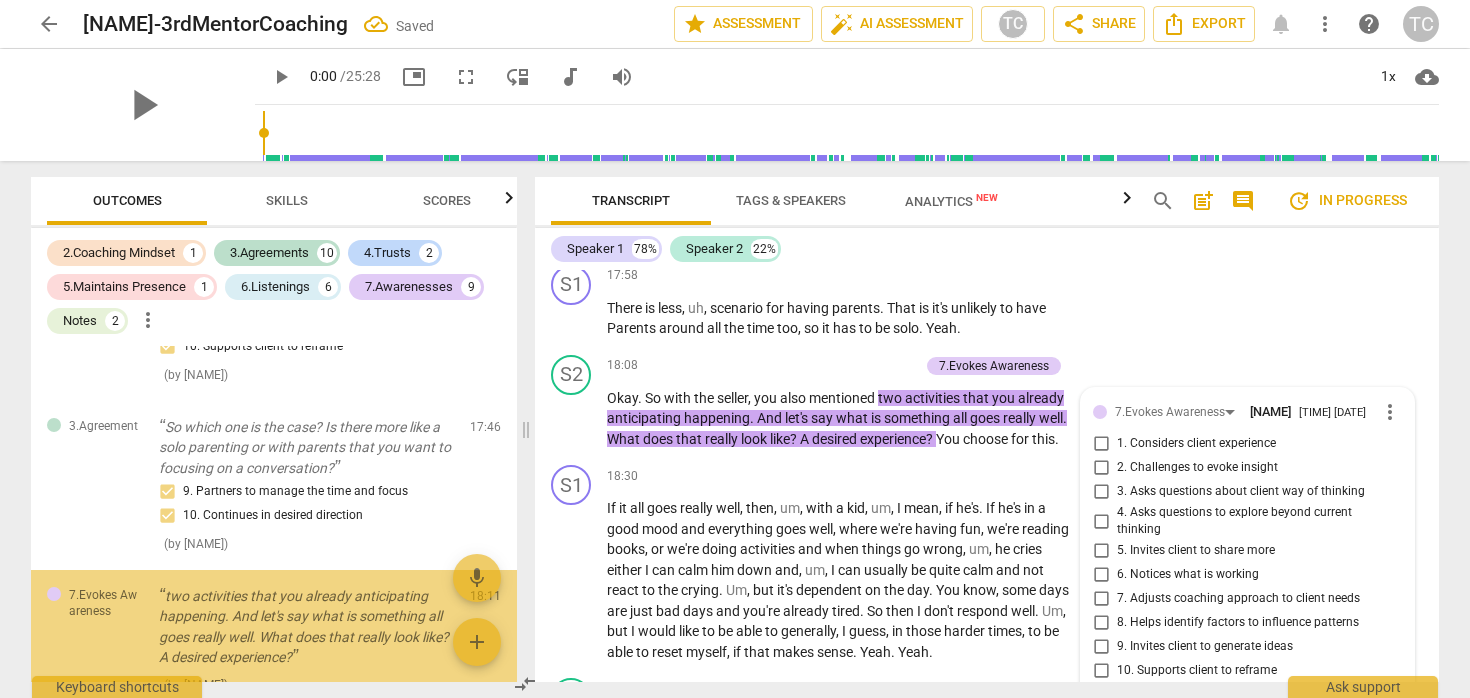 scroll, scrollTop: 7617, scrollLeft: 0, axis: vertical 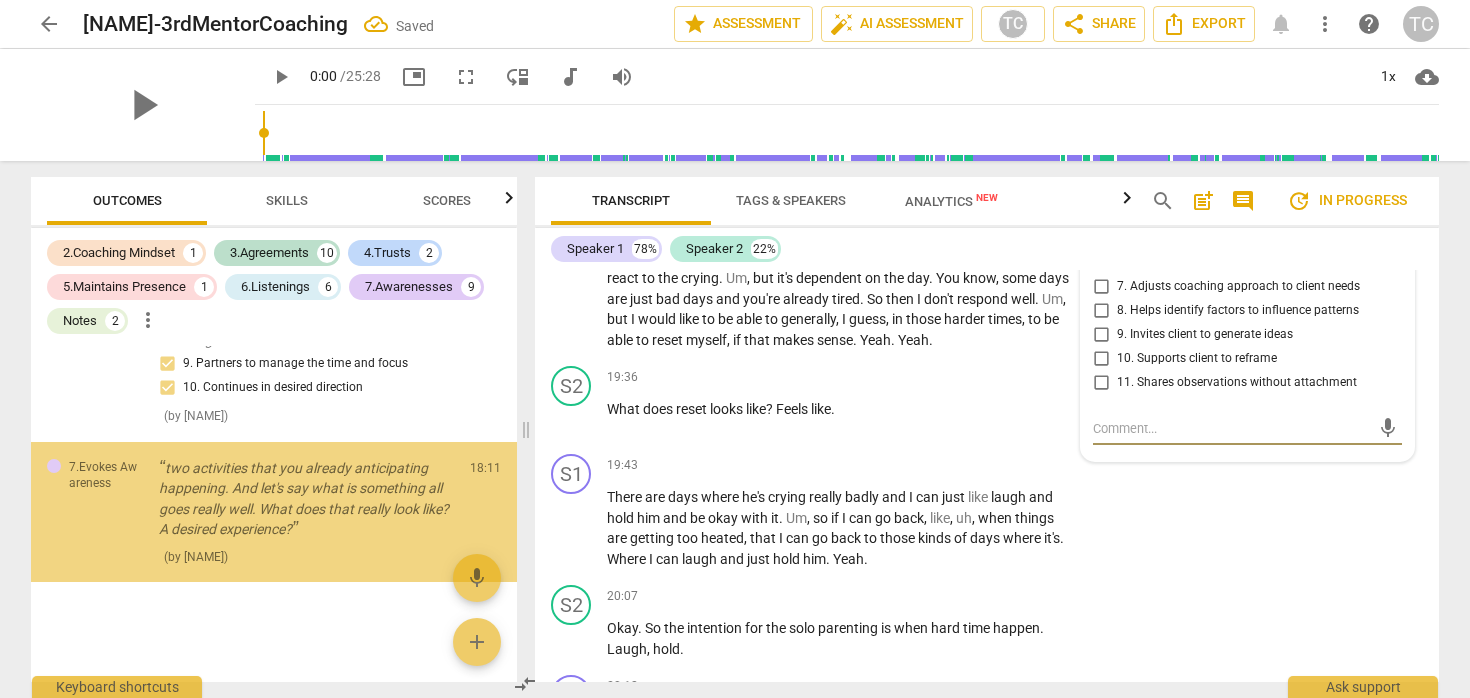 click on "10. Supports client to reframe" at bounding box center (1197, 359) 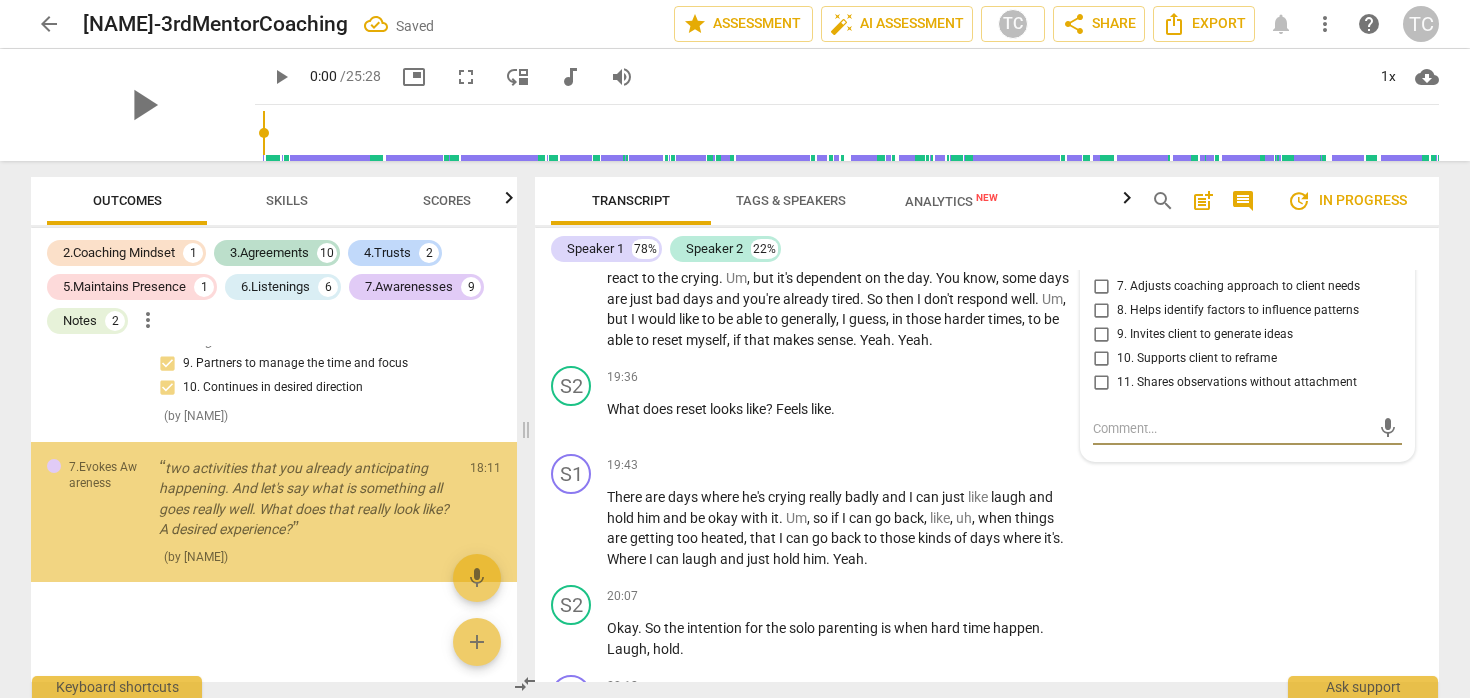 click on "10. Supports client to reframe" at bounding box center [1101, 359] 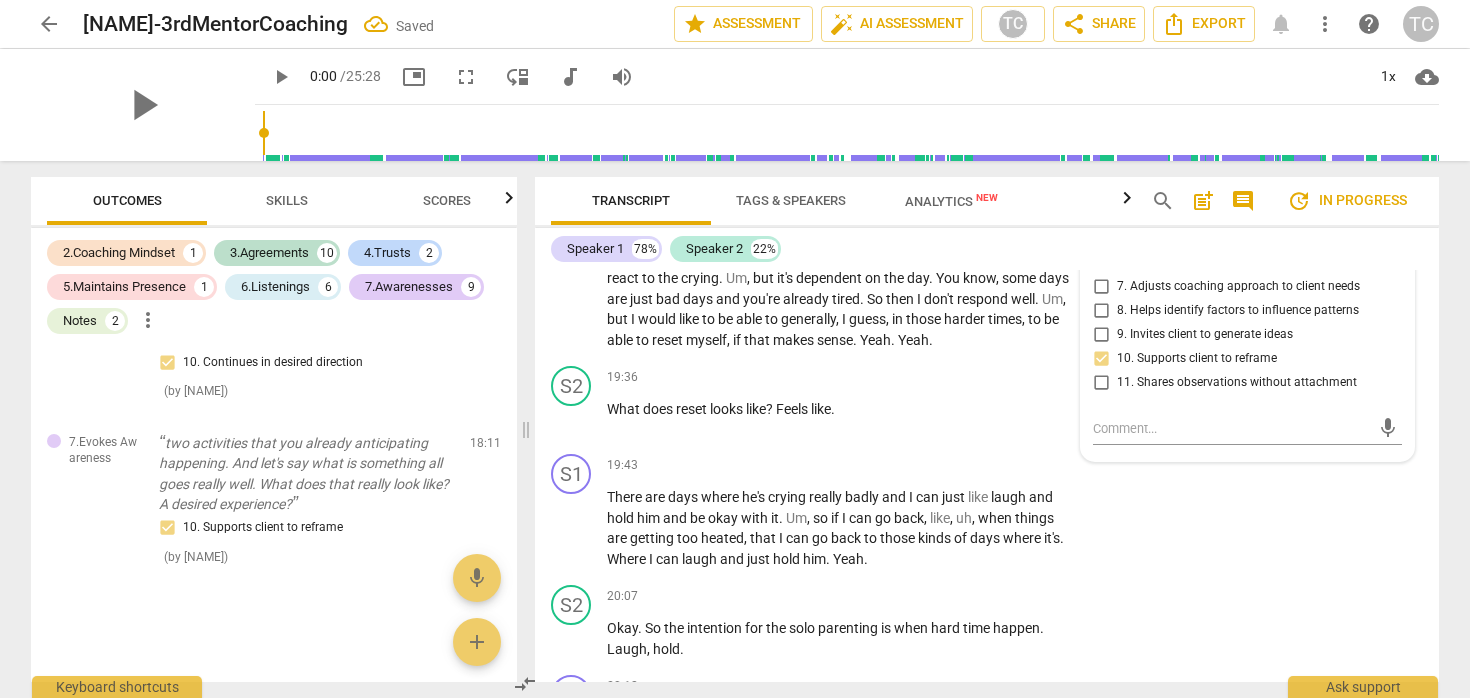 click on "10. Supports client to reframe" at bounding box center [1197, 359] 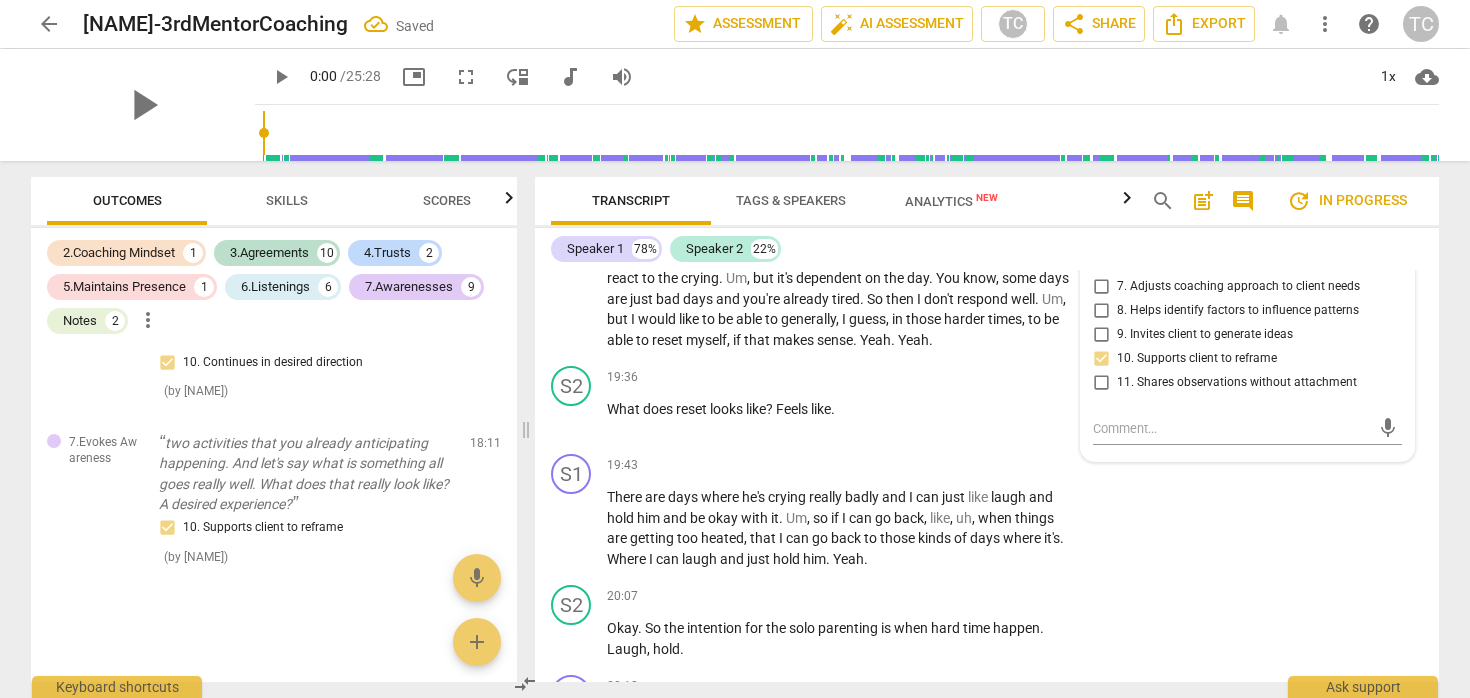 click on "10. Supports client to reframe" at bounding box center [1101, 359] 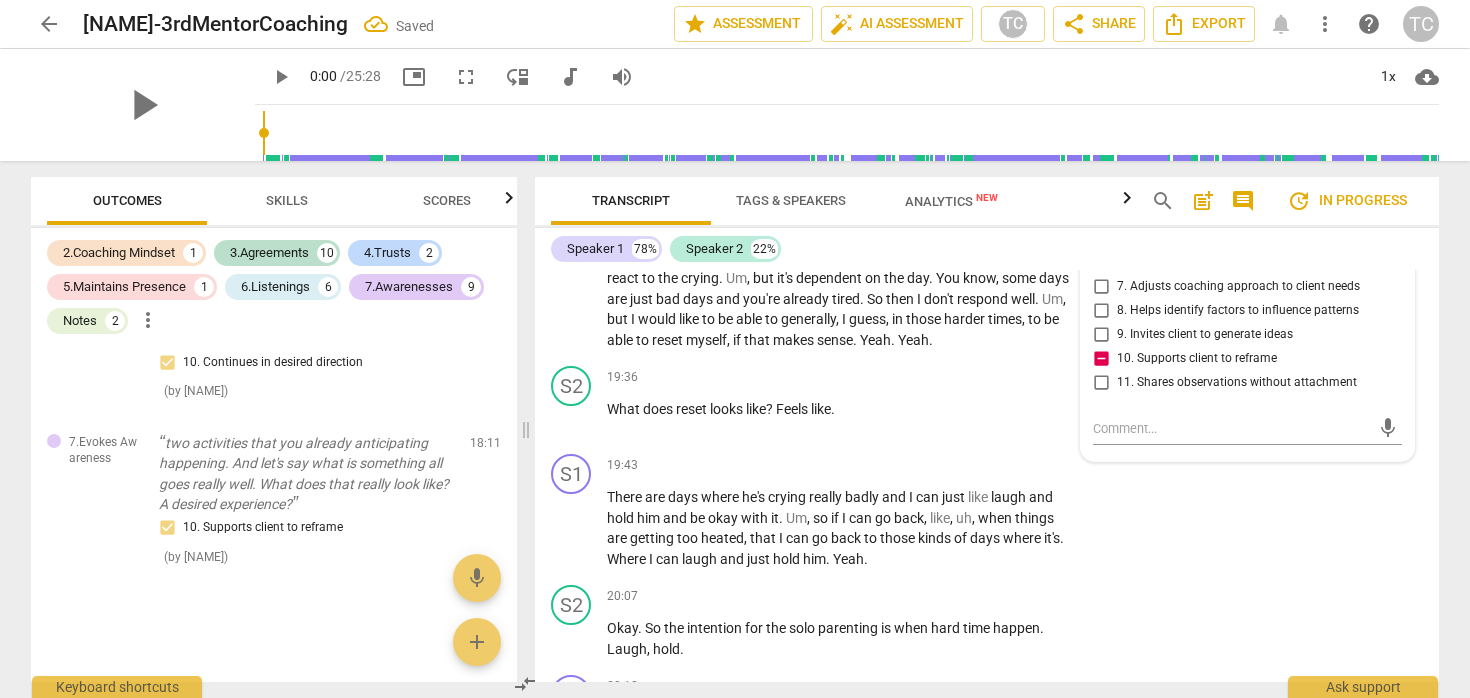 click on "10. Supports client to reframe" at bounding box center (1197, 359) 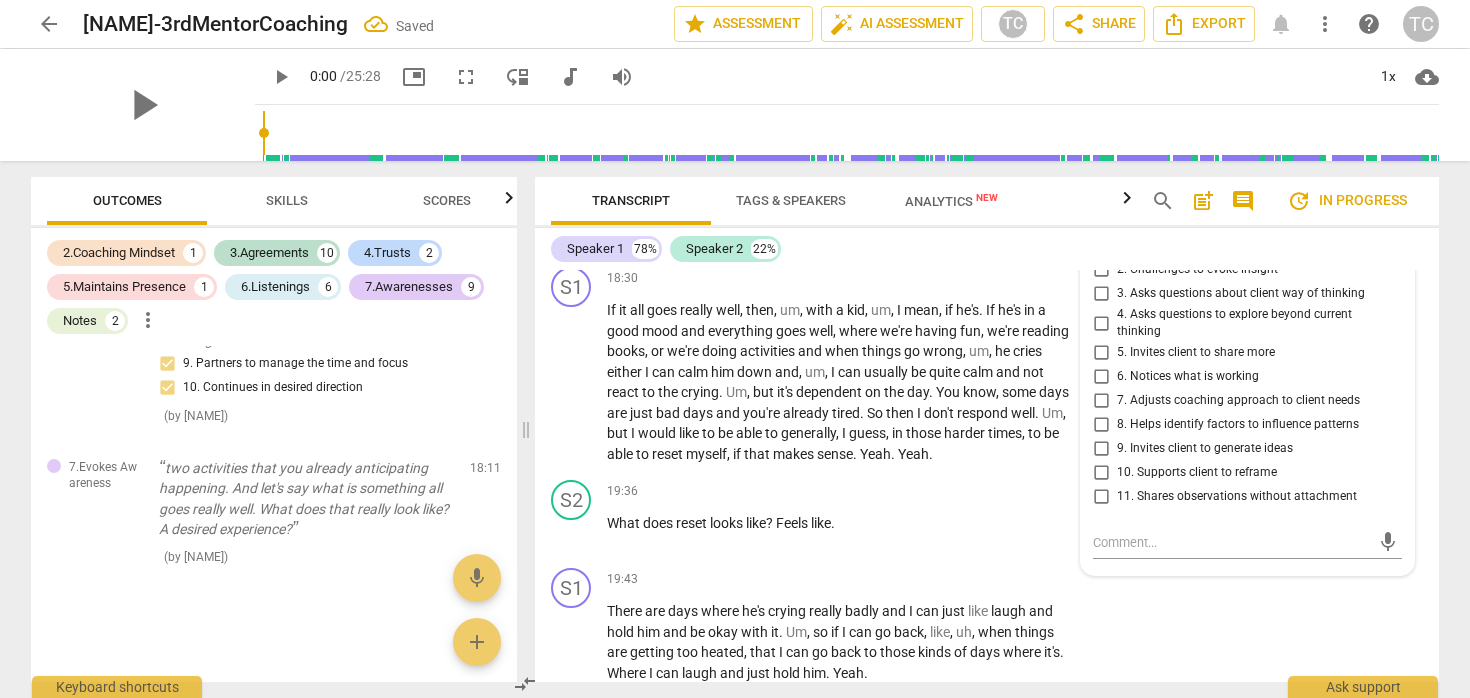 scroll, scrollTop: 7505, scrollLeft: 0, axis: vertical 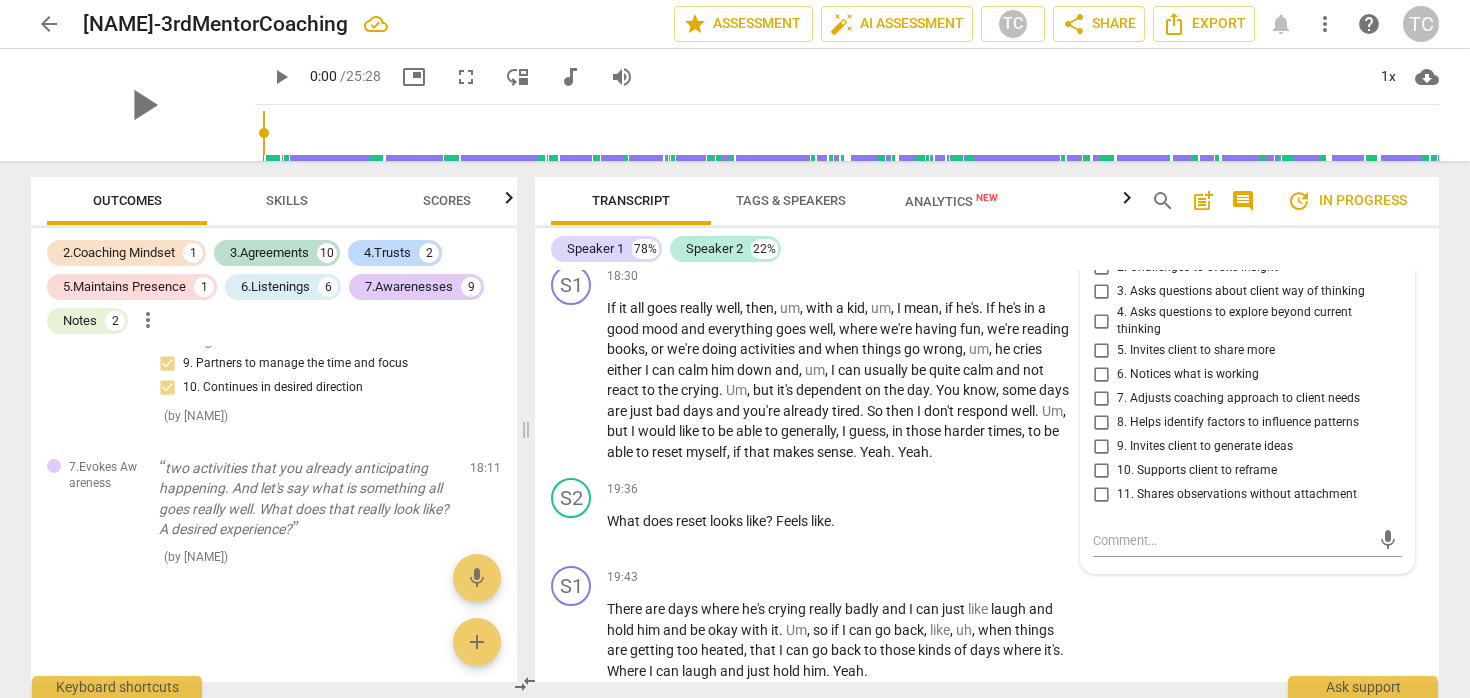 click on "4. Asks questions to explore beyond current thinking" at bounding box center [1255, 321] 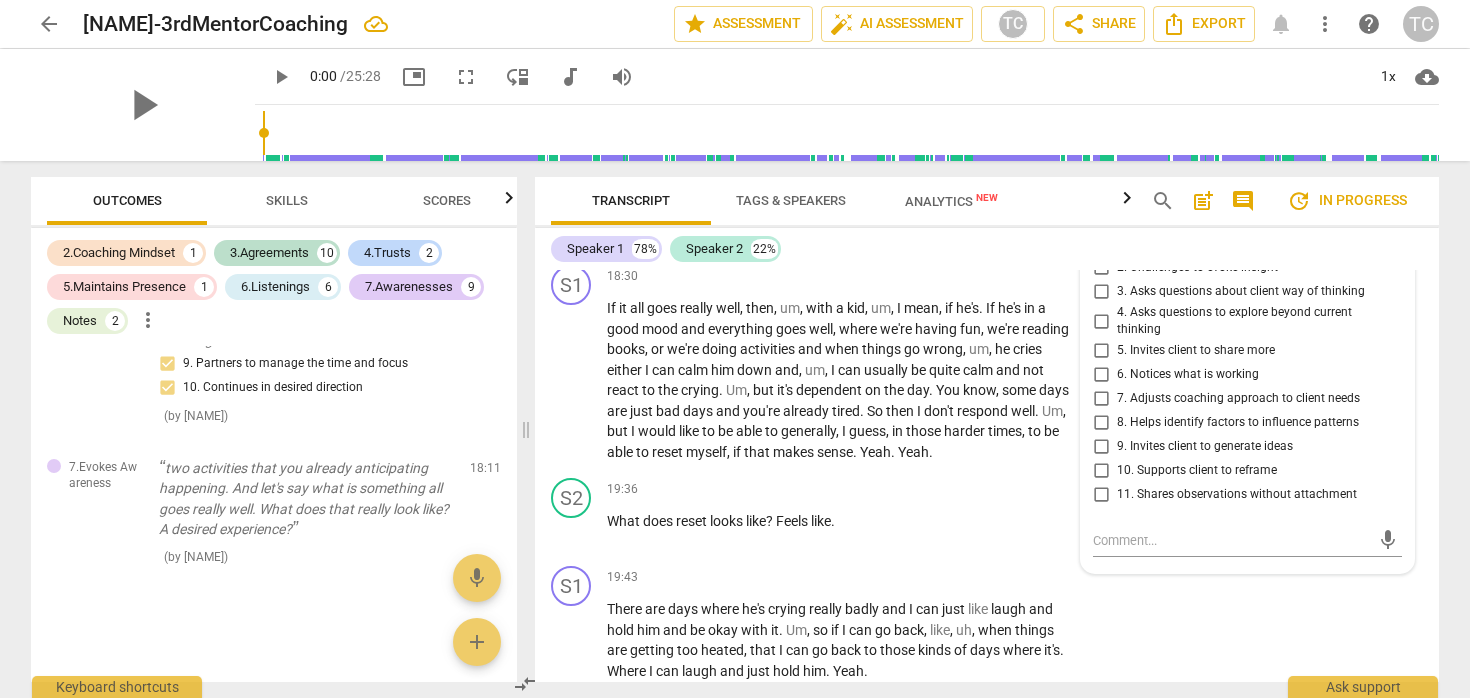 click on "4. Asks questions to explore beyond current thinking" at bounding box center (1101, 321) 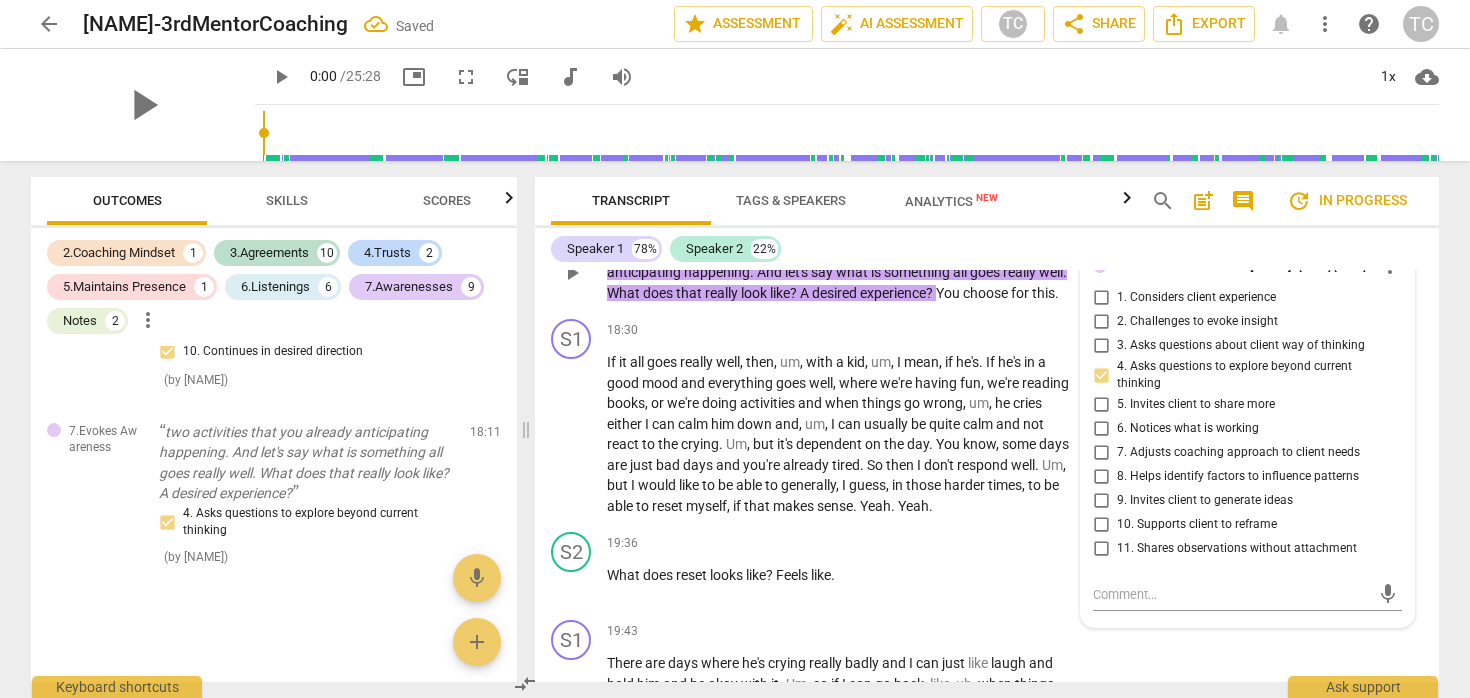 scroll, scrollTop: 7449, scrollLeft: 0, axis: vertical 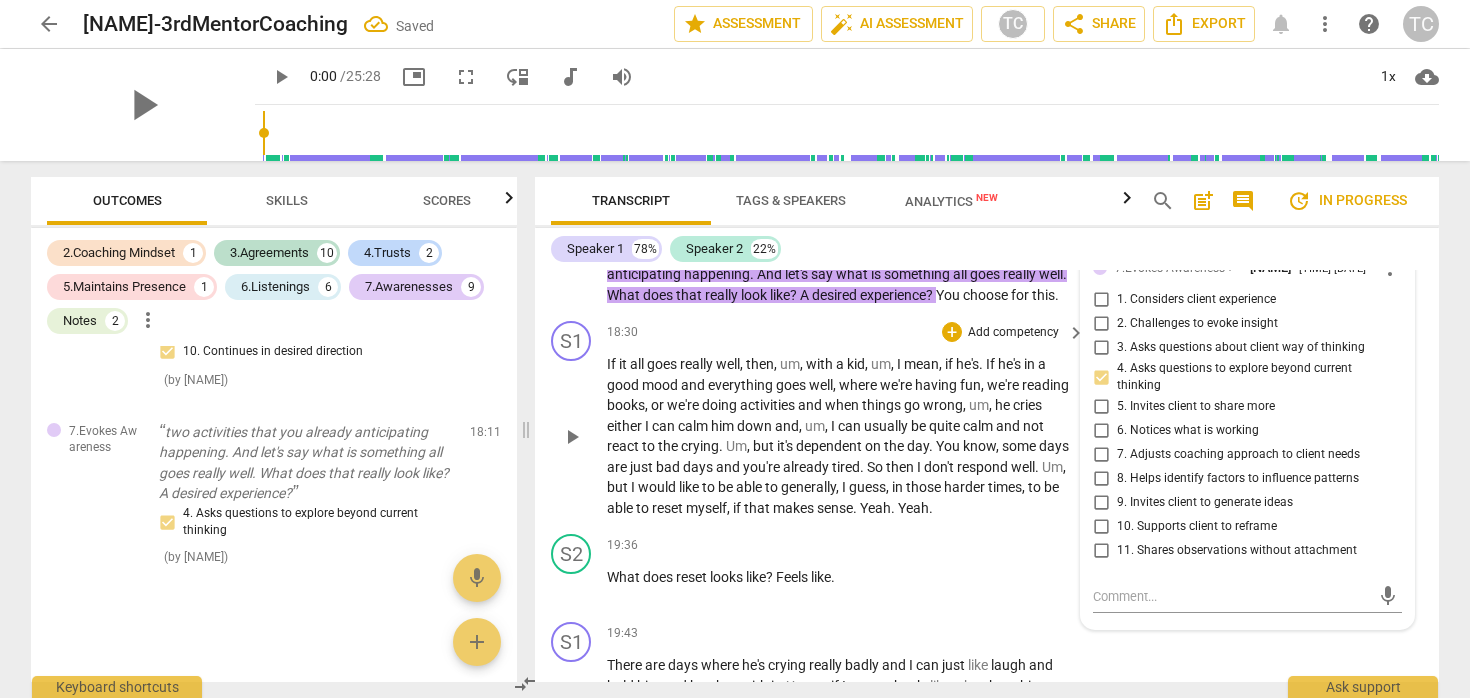 click on "18:30 + Add competency keyboard_arrow_right" at bounding box center [847, 332] 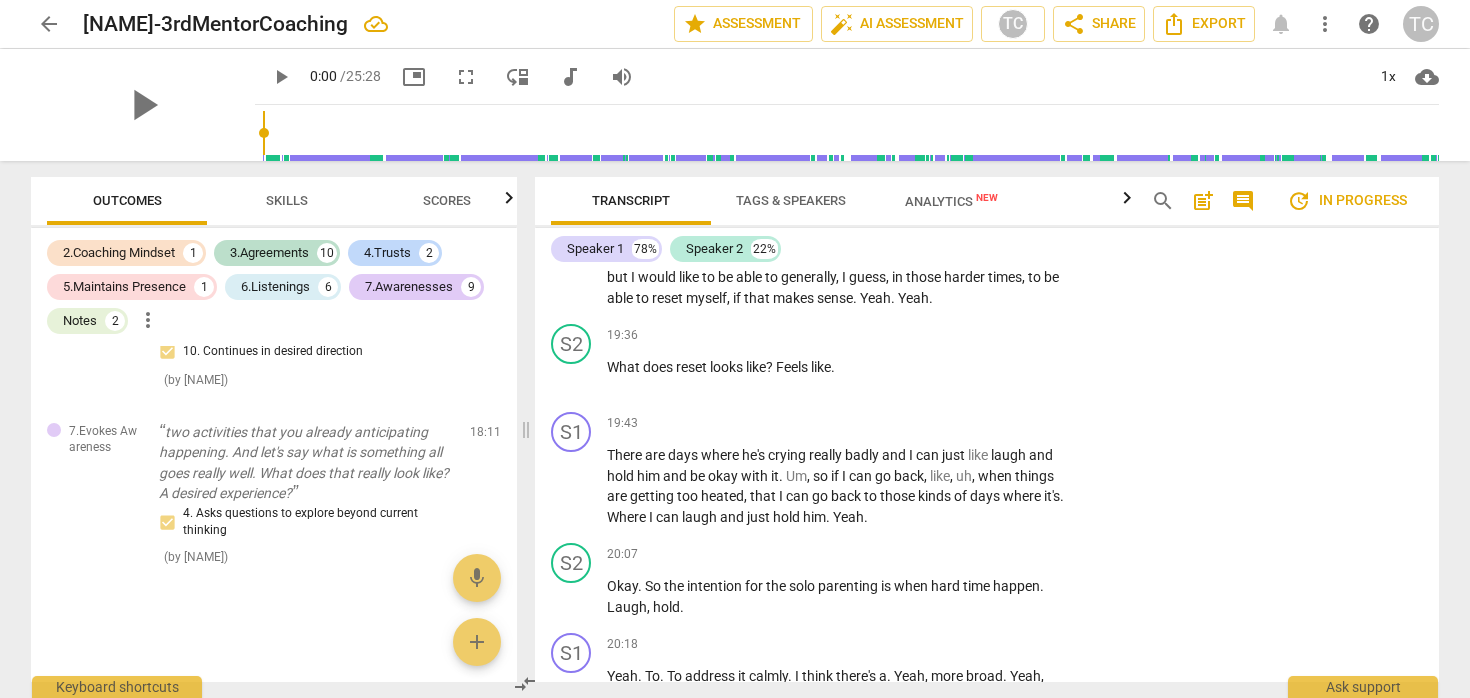 scroll, scrollTop: 7660, scrollLeft: 0, axis: vertical 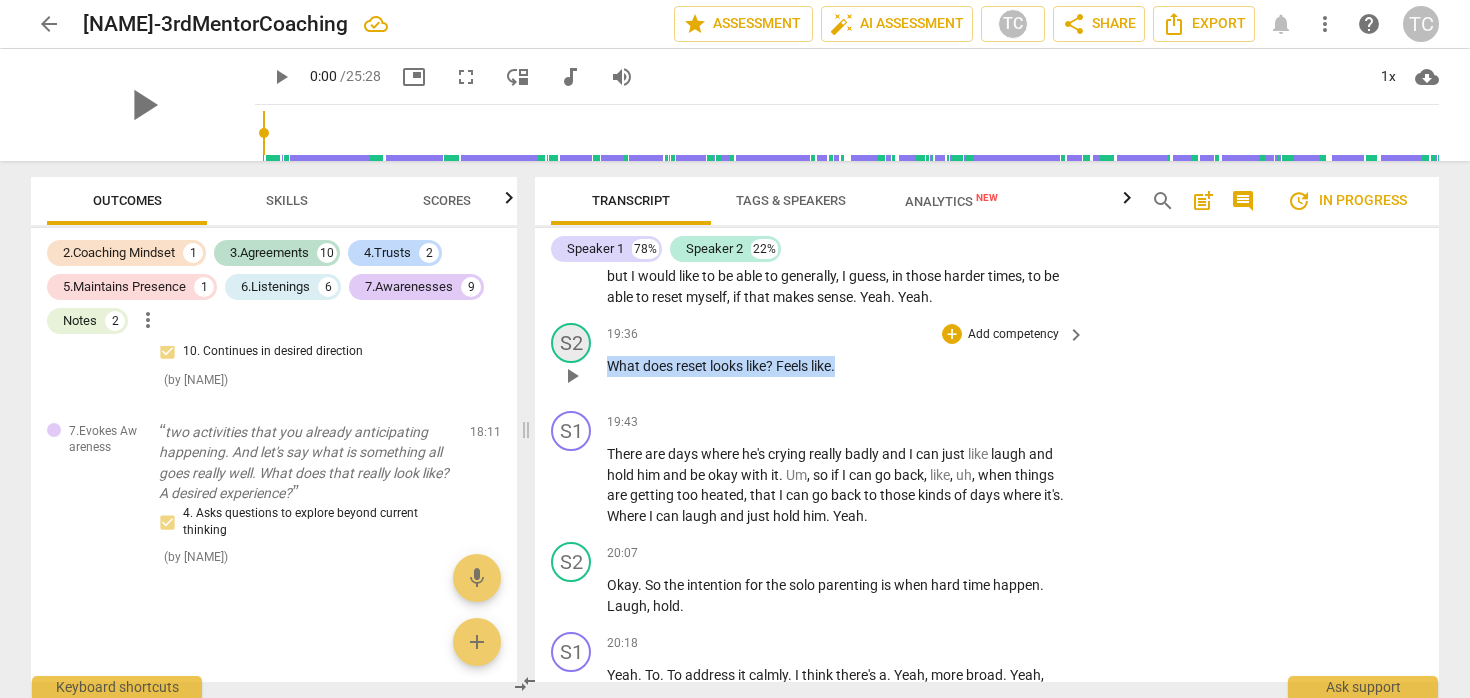 drag, startPoint x: 859, startPoint y: 424, endPoint x: 589, endPoint y: 409, distance: 270.41635 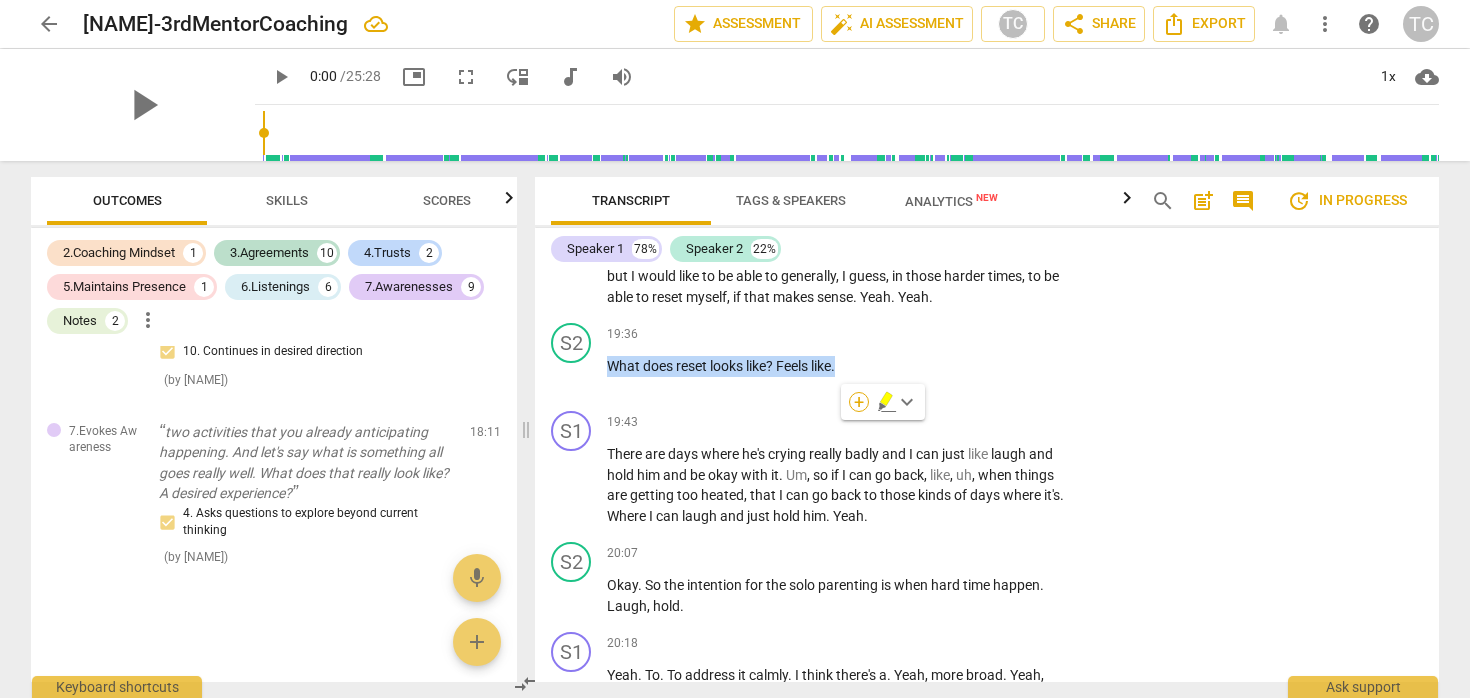 click on "+" at bounding box center (859, 402) 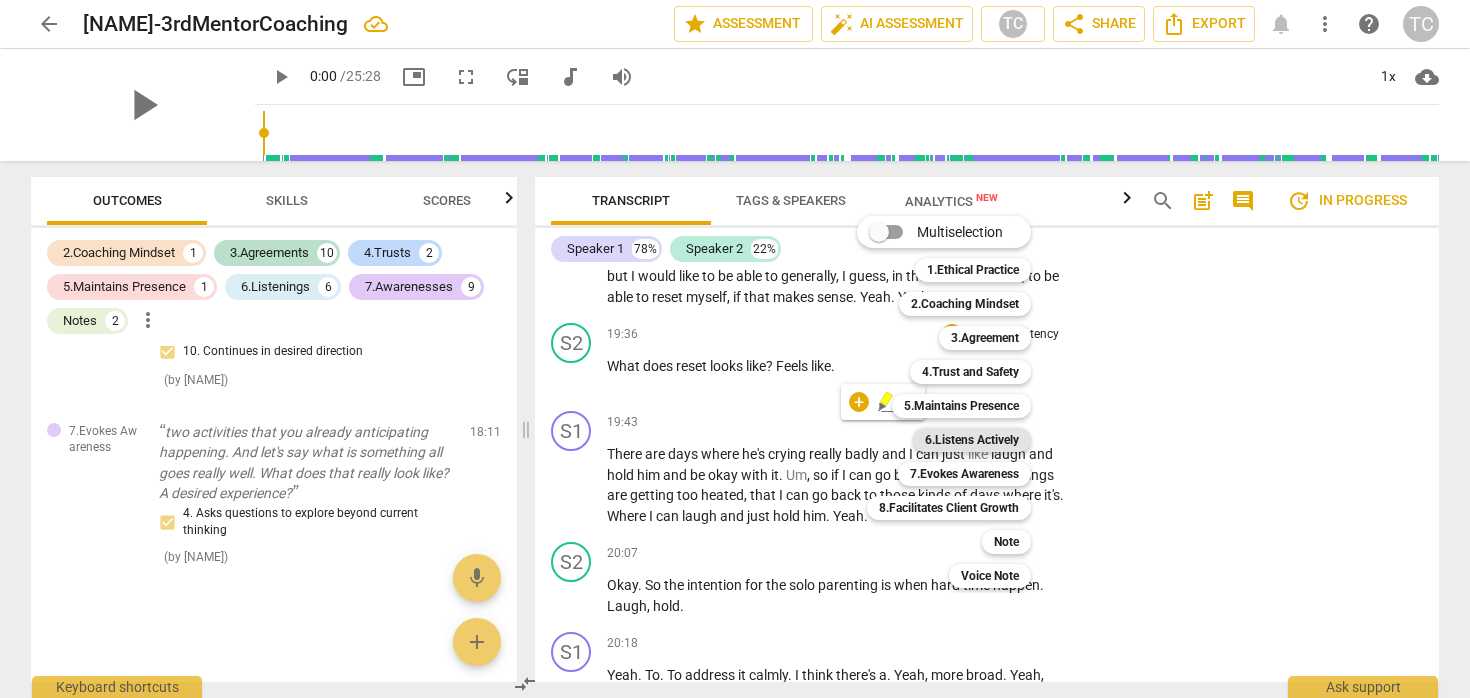 click on "6.Listens Actively" at bounding box center (972, 440) 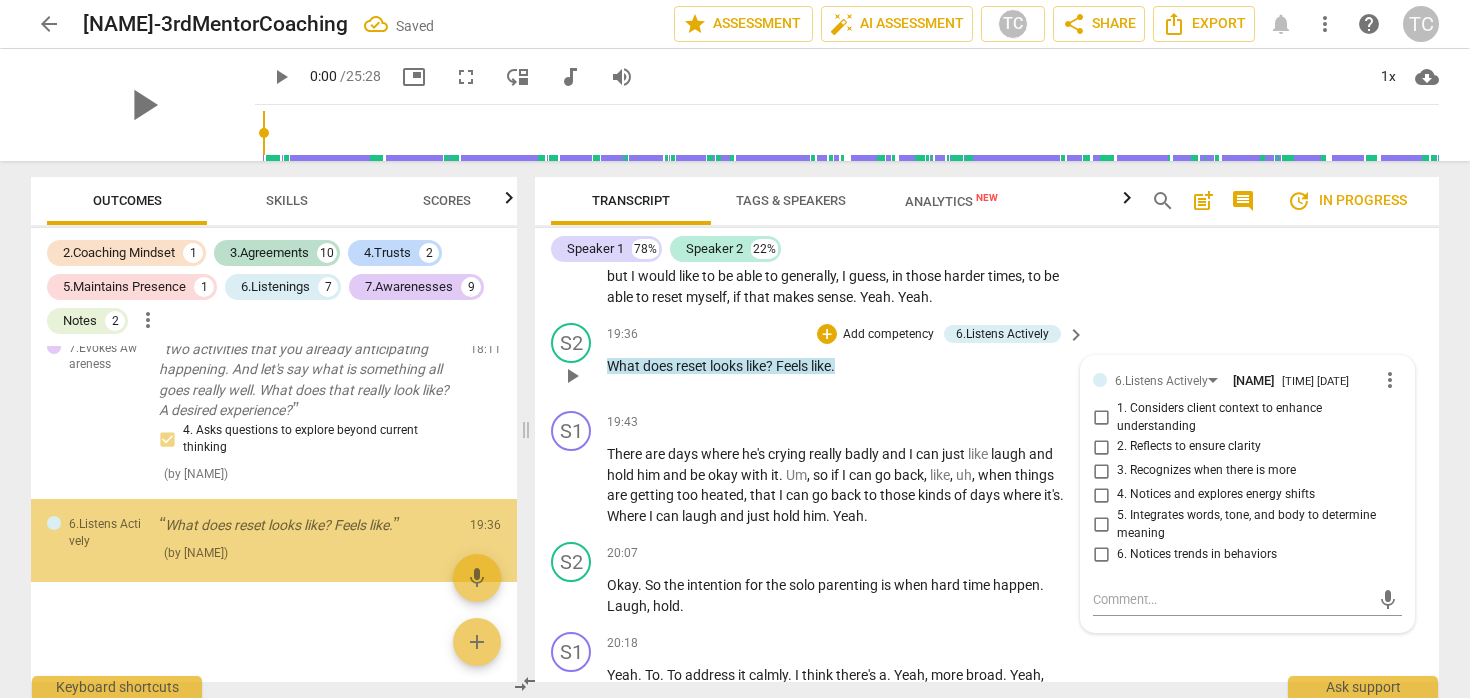 scroll, scrollTop: 4223, scrollLeft: 0, axis: vertical 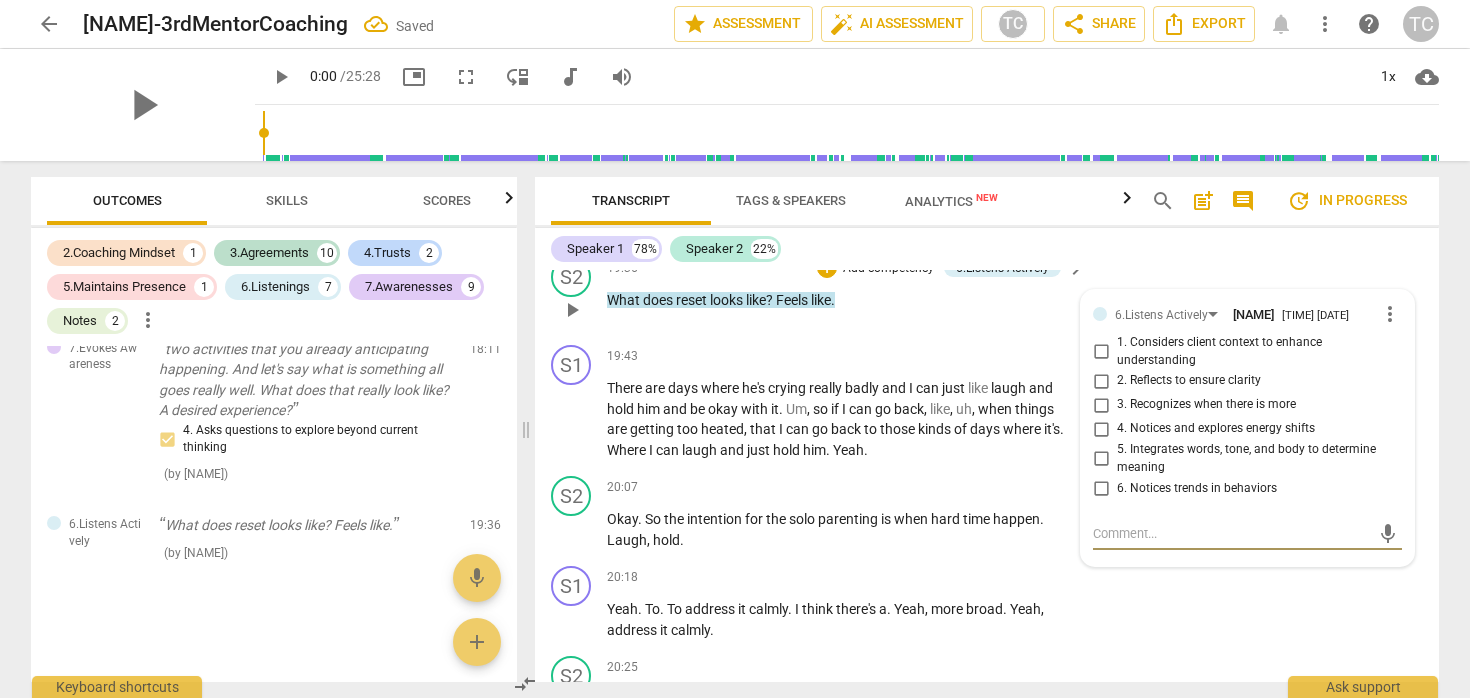 click on "5. Integrates words, tone, and body to determine meaning" at bounding box center [1255, 458] 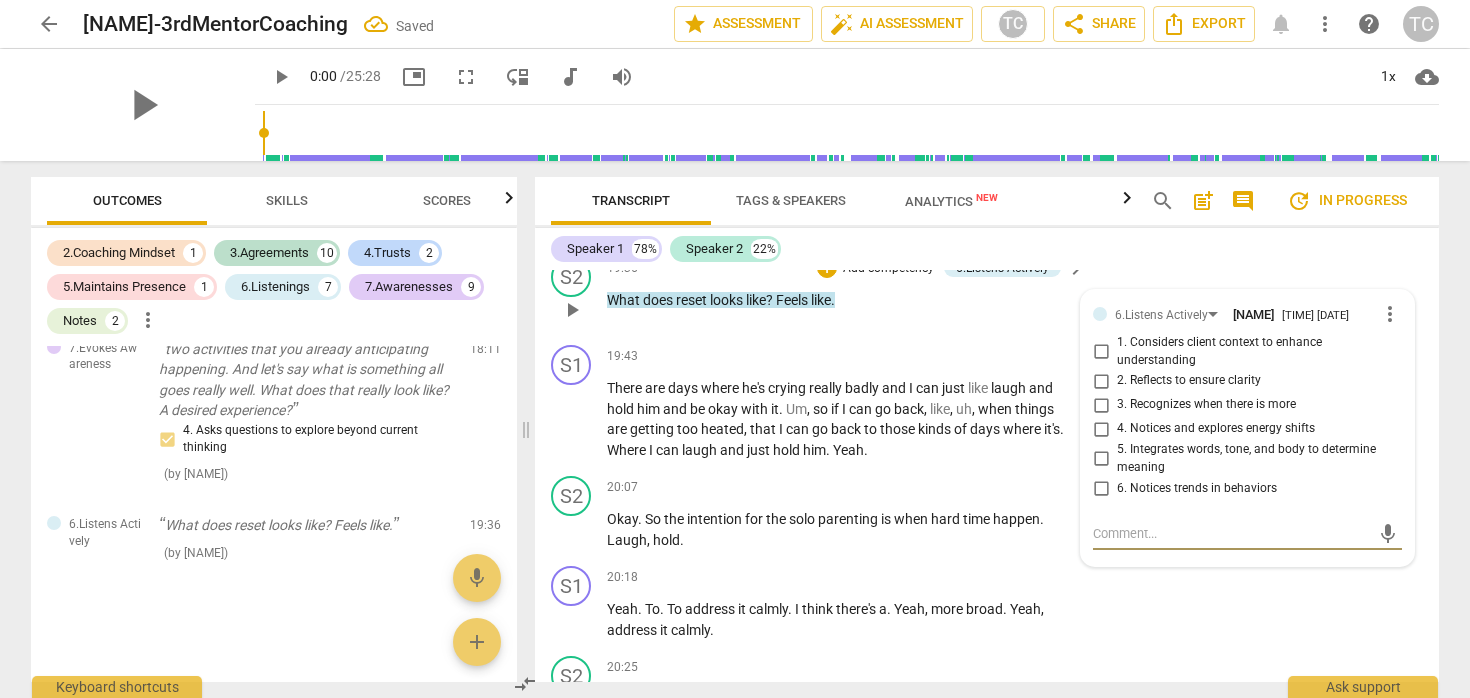 click on "5. Integrates words, tone, and body to determine meaning" at bounding box center [1101, 459] 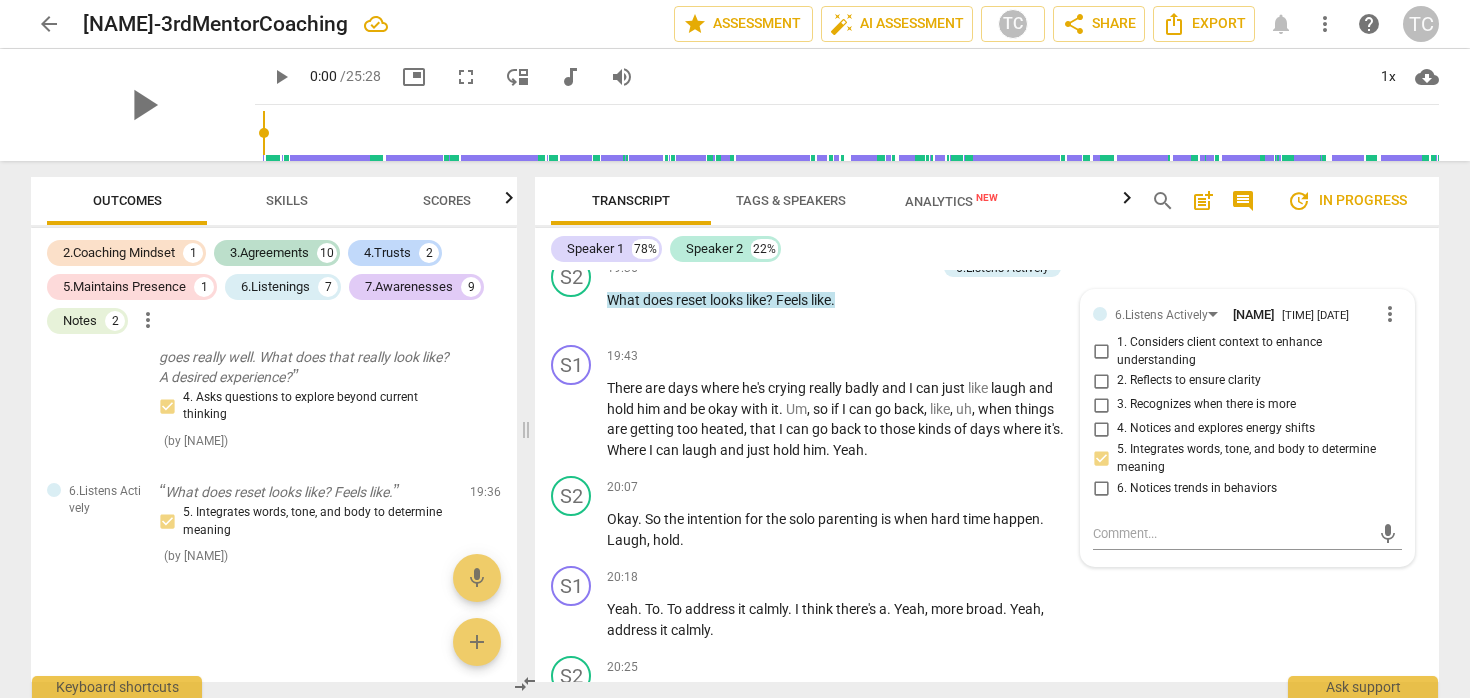 click on "S1 play_arrow pause 18:30 + Add competency keyboard_arrow_right If it all goes really well , then , um , with a kid , um , I mean , if he's . If he's in a good mood and everything goes well , where we're having fun , we're reading books , or we're doing activities and when things go wrong , um , he cries either I can calm him down and , um , I can usually be quite calm and not react to the crying . Um , but it's dependent on the day . You know , some days are just bad days and you're already tired . So then I don't respond well . Um , but I would like to be able to generally , I guess , in those harder times , to be able to reset myself , if that makes sense . Yeah . Yeah ." at bounding box center (987, 142) 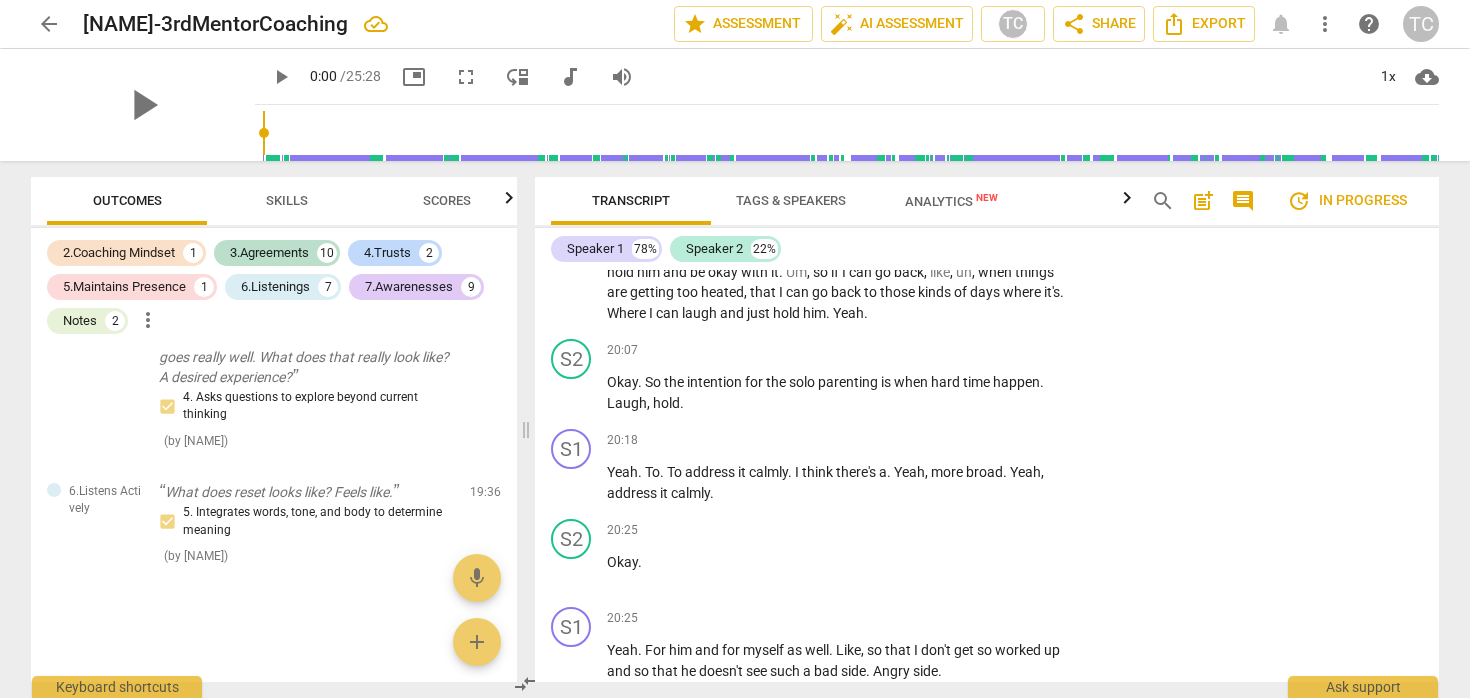 scroll, scrollTop: 7866, scrollLeft: 0, axis: vertical 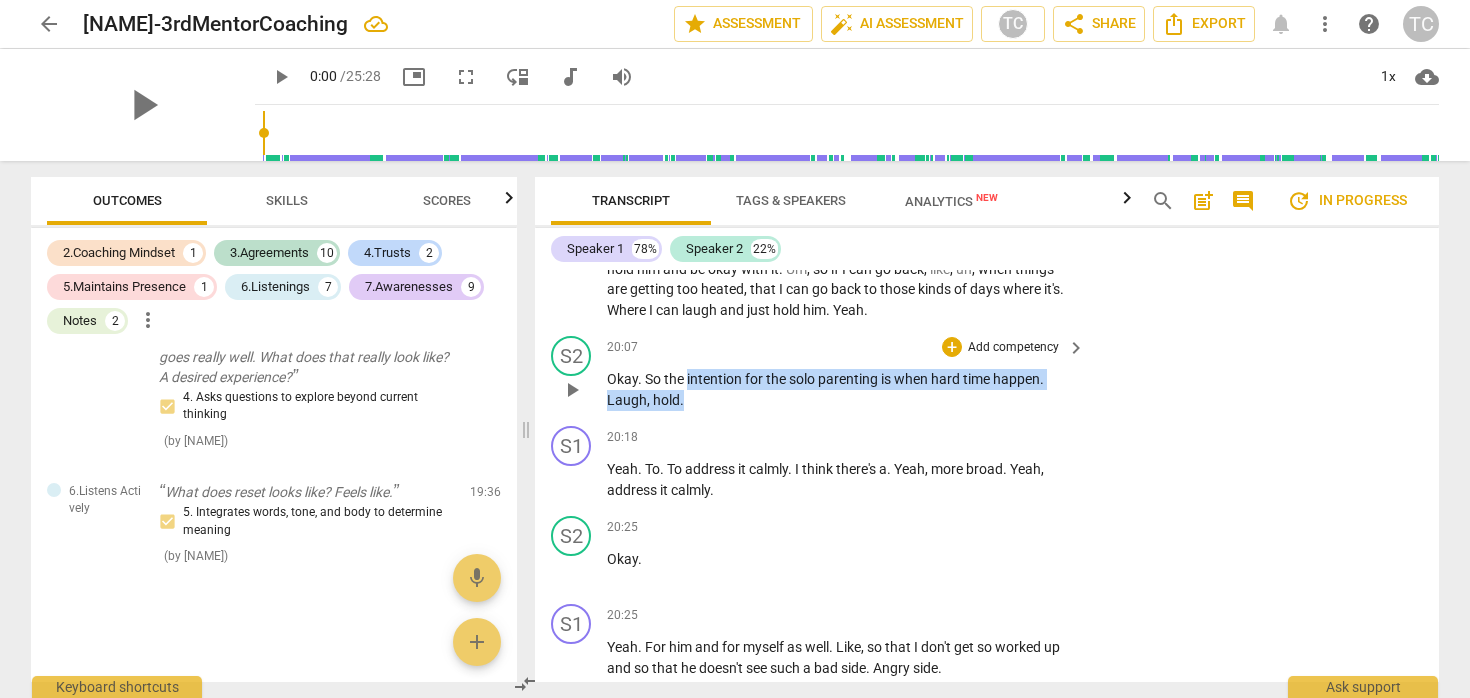 drag, startPoint x: 691, startPoint y: 456, endPoint x: 687, endPoint y: 443, distance: 13.601471 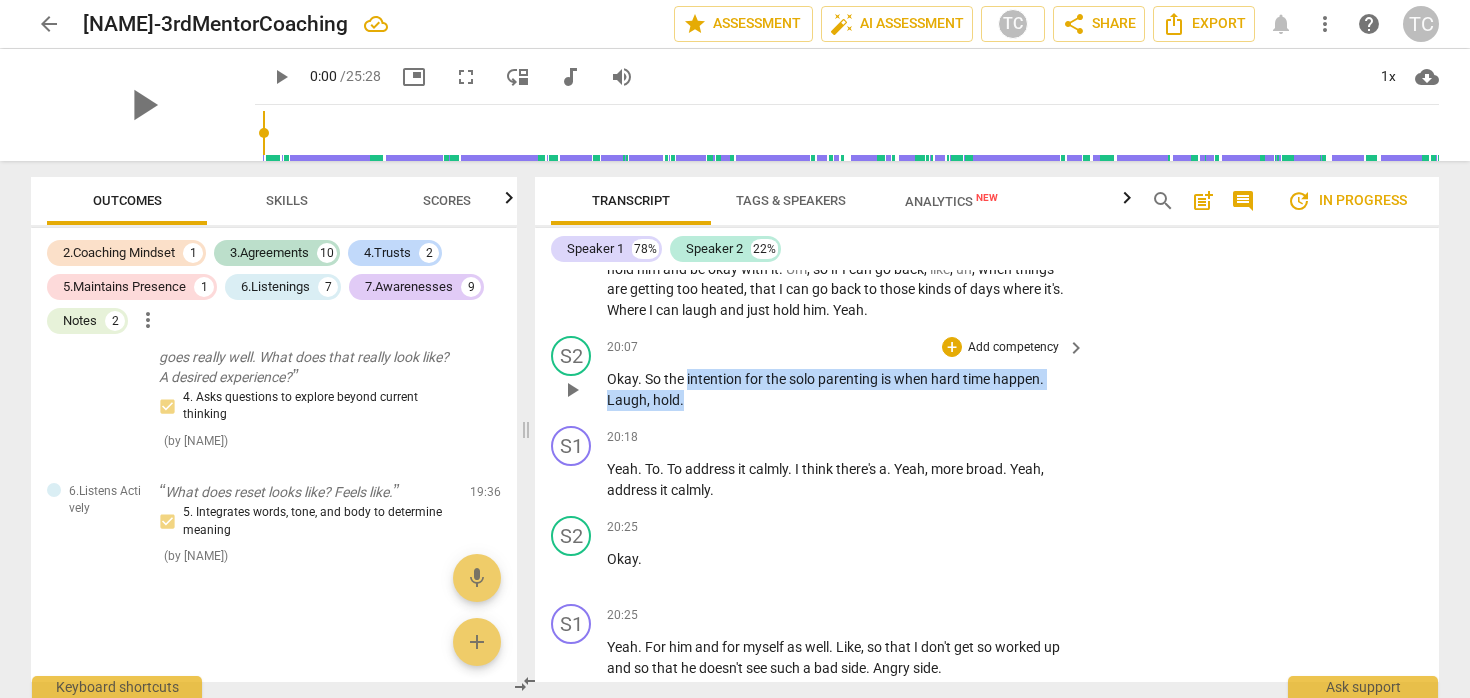 click on "Okay. So the intention for the solo parenting is when hard time happen. Laugh, hold." at bounding box center (841, 389) 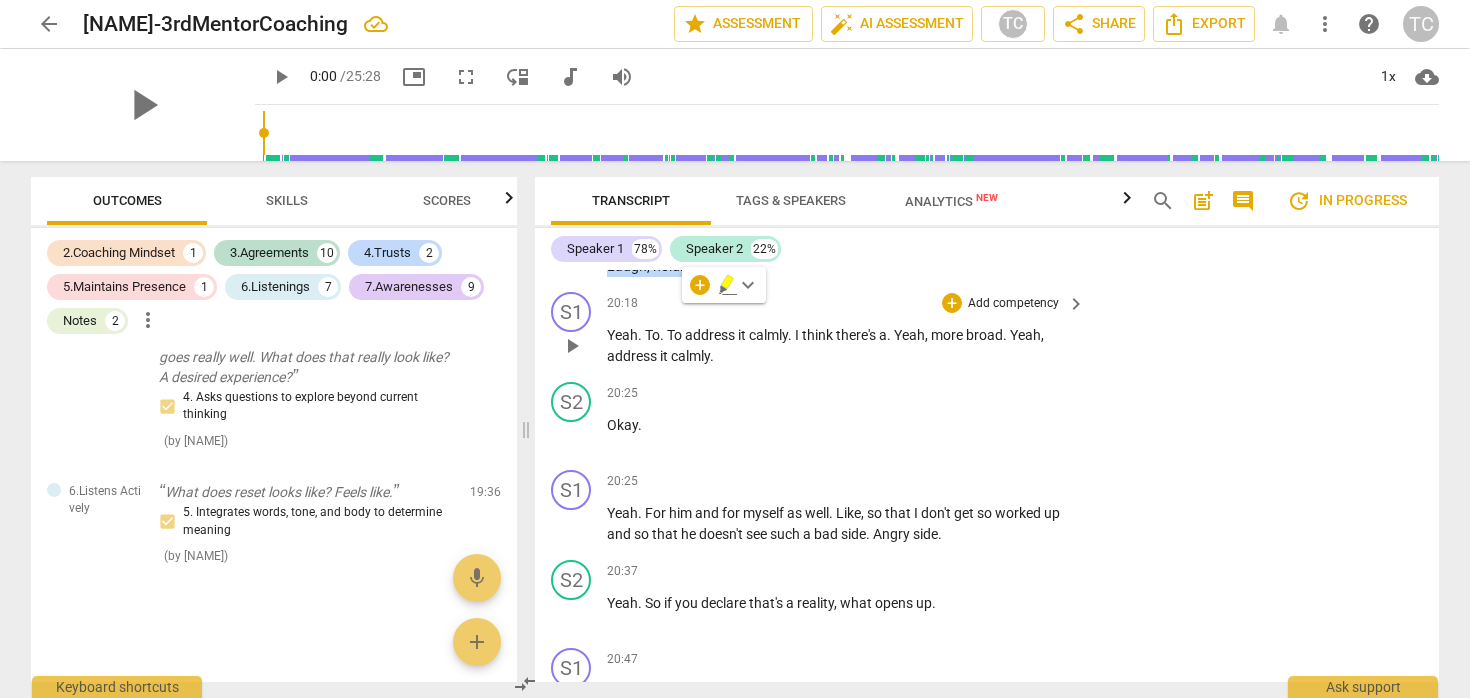 scroll, scrollTop: 7995, scrollLeft: 0, axis: vertical 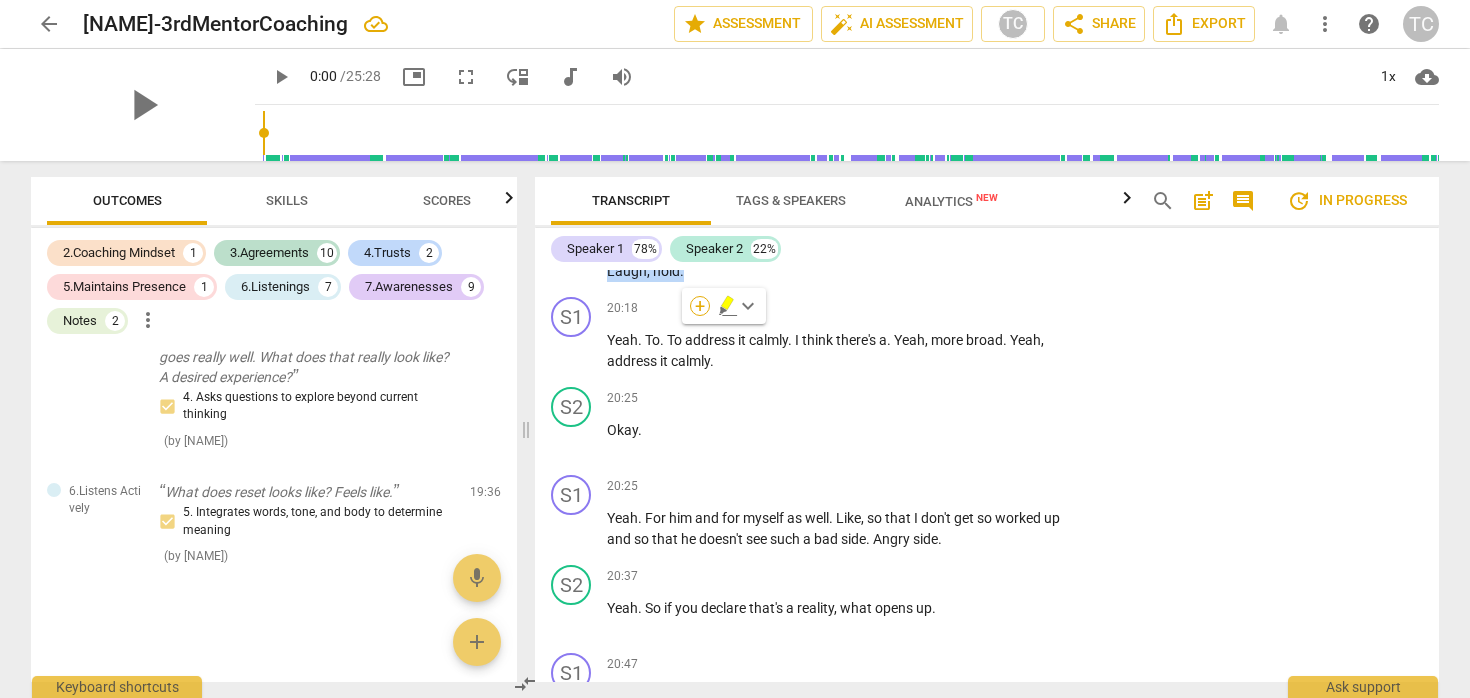 click on "+" at bounding box center [700, 306] 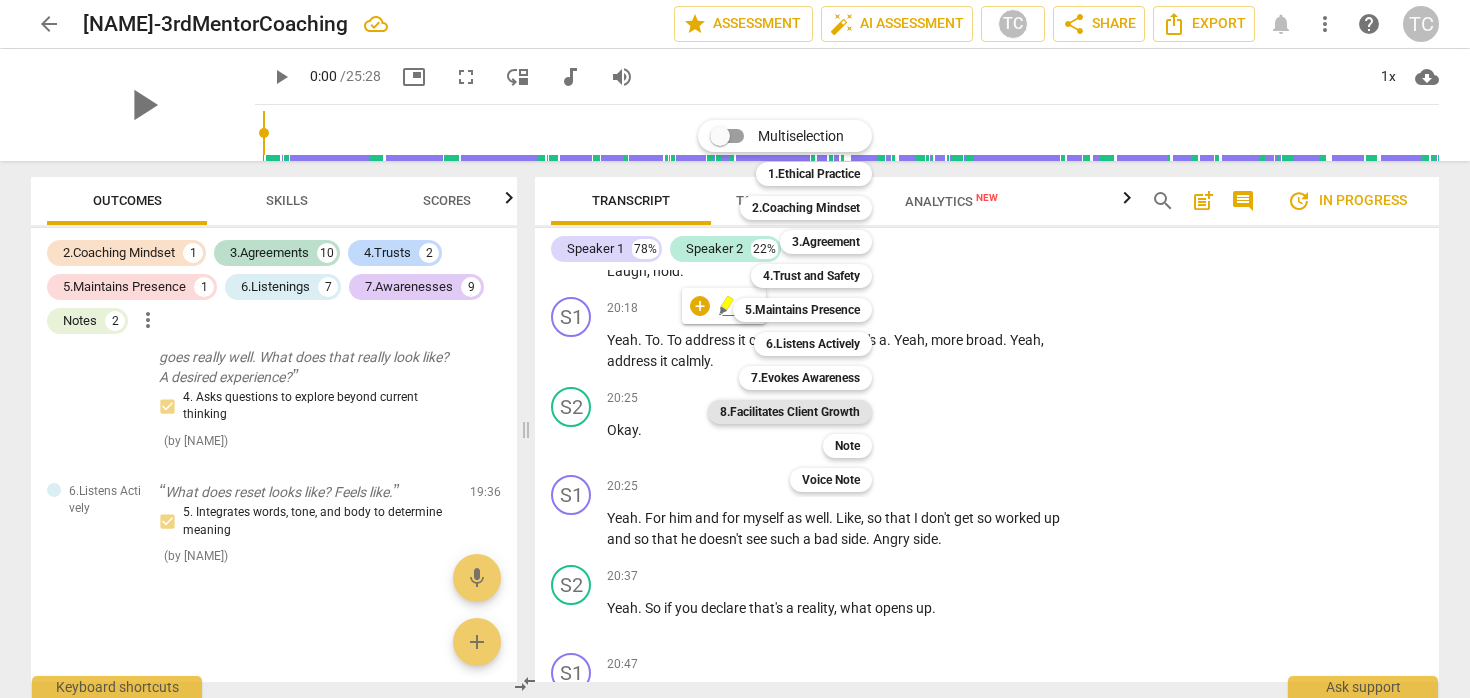 click on "8.Facilitates Client Growth" at bounding box center [790, 412] 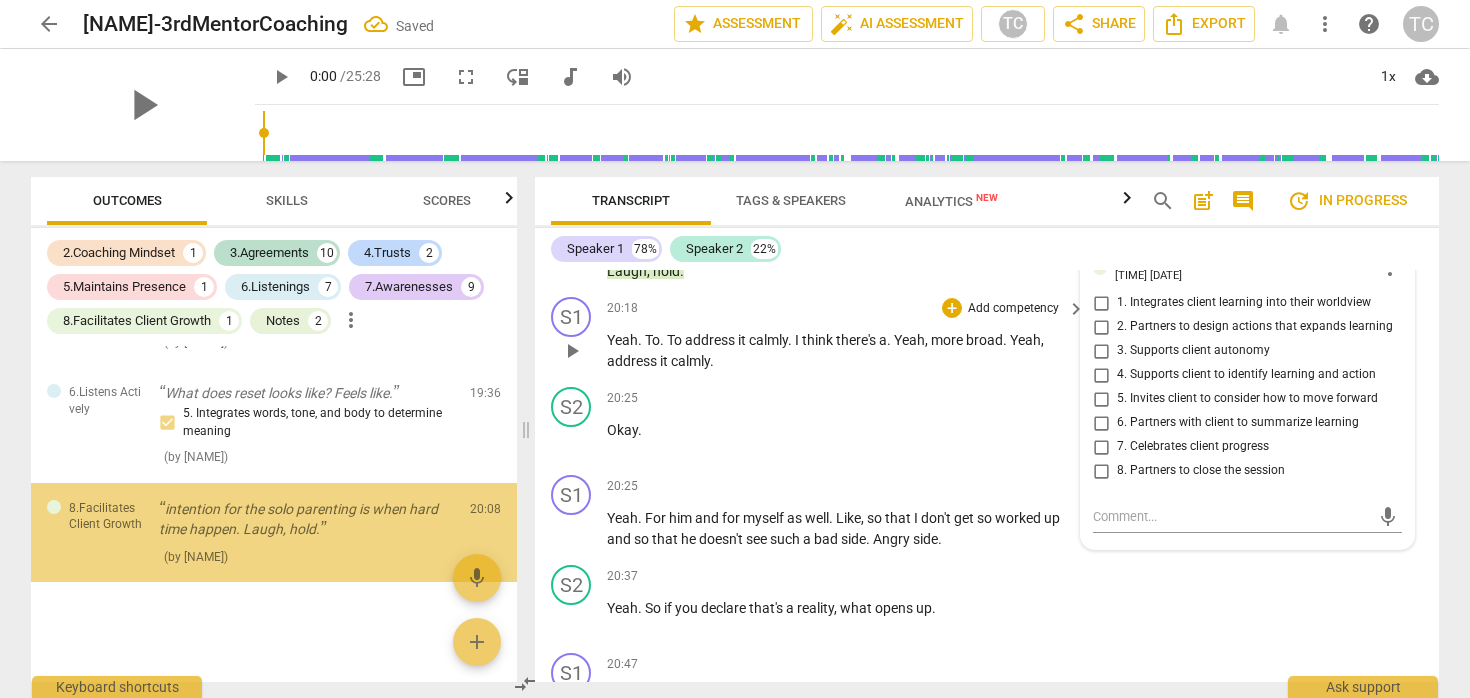 scroll, scrollTop: 4355, scrollLeft: 0, axis: vertical 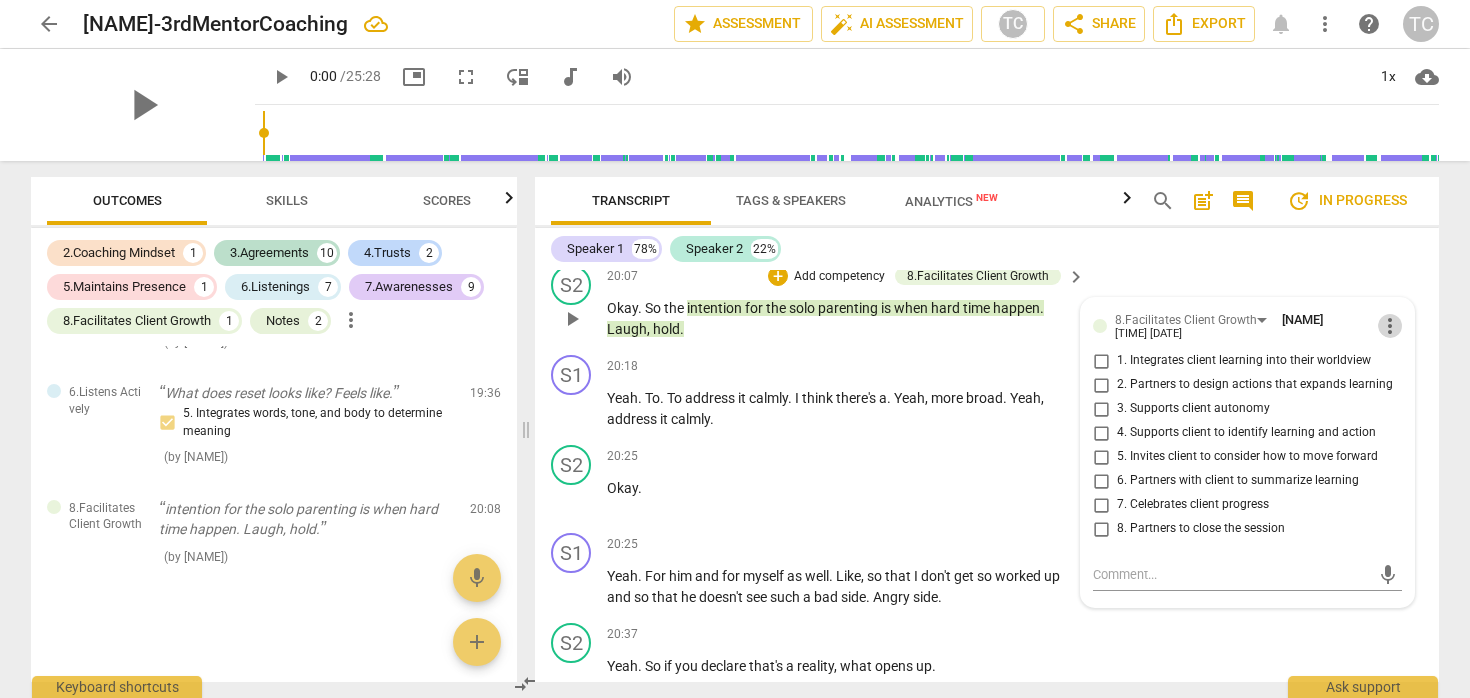 click on "more_vert" at bounding box center (1390, 326) 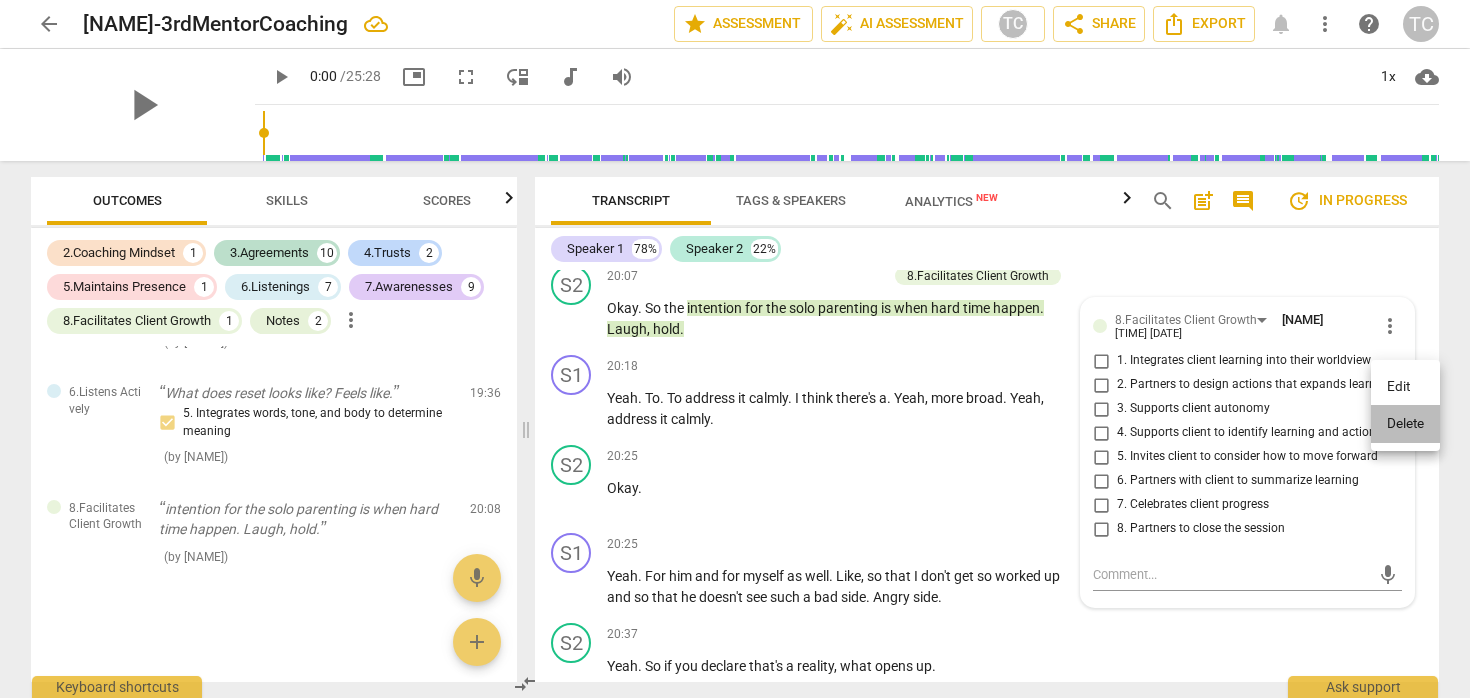 click on "Delete" at bounding box center (1405, 424) 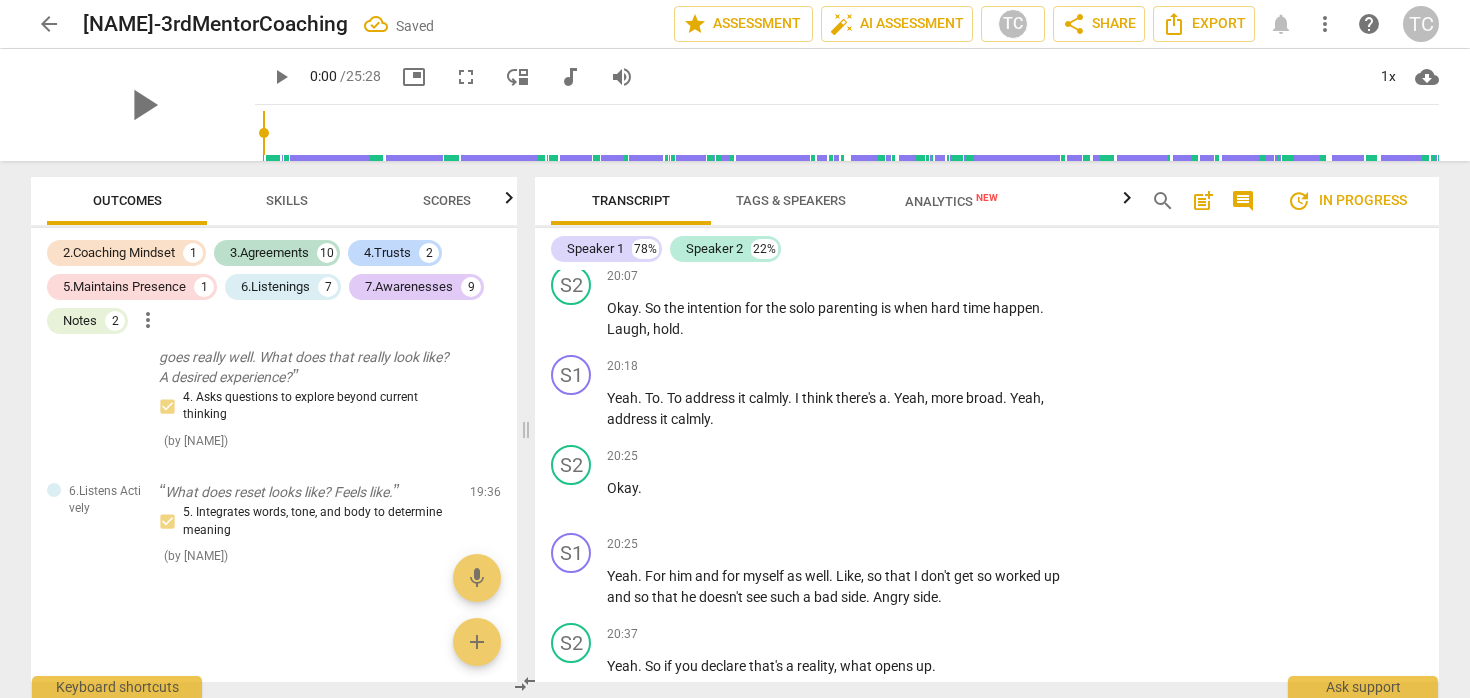 scroll, scrollTop: 4256, scrollLeft: 0, axis: vertical 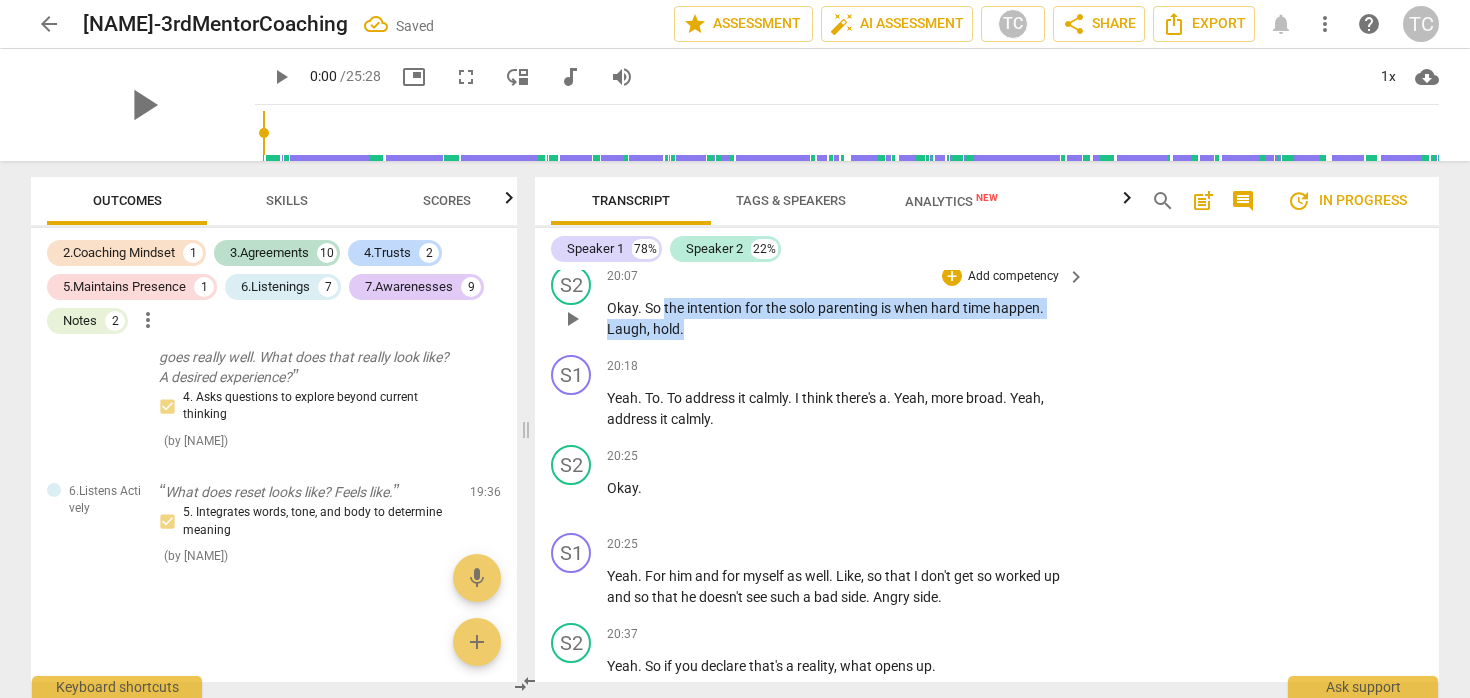 drag, startPoint x: 712, startPoint y: 385, endPoint x: 664, endPoint y: 369, distance: 50.596443 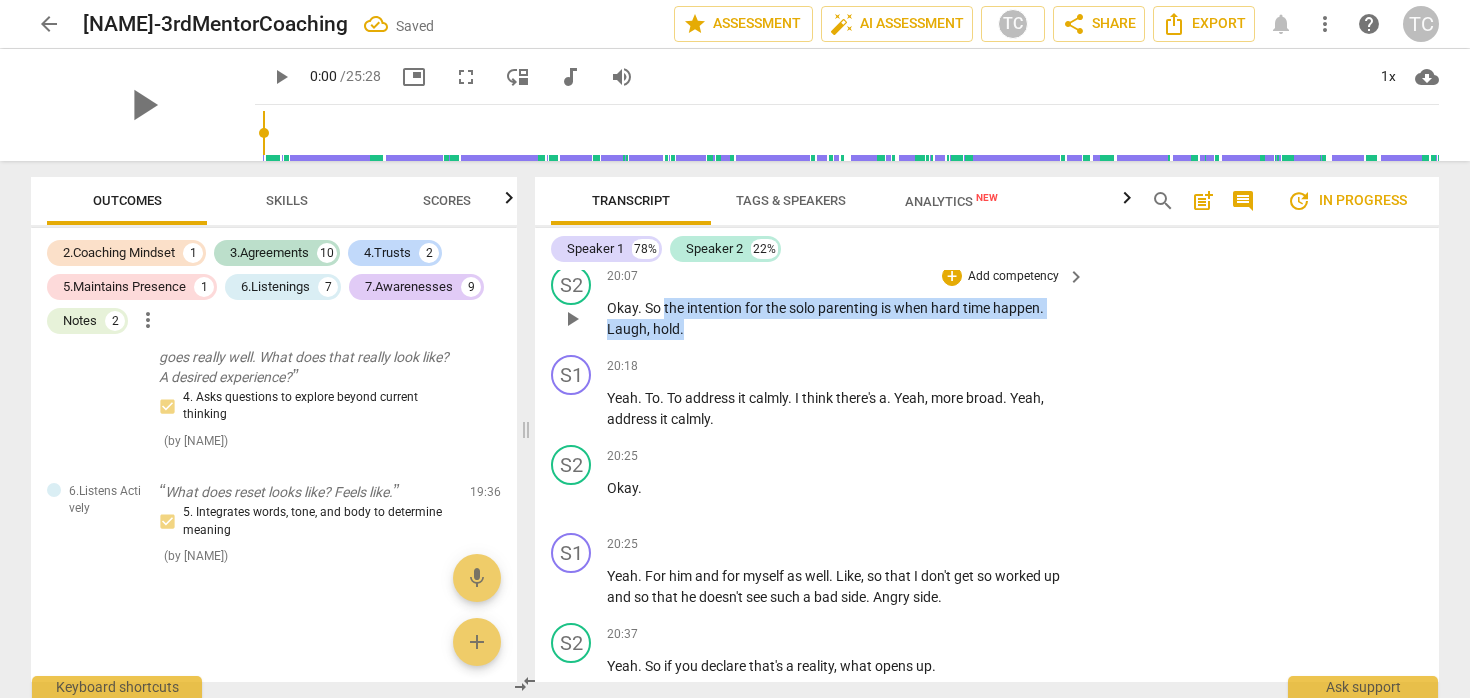 click on "Okay. So the intention for the solo parenting is when hard time happen. Laugh, hold." at bounding box center (841, 318) 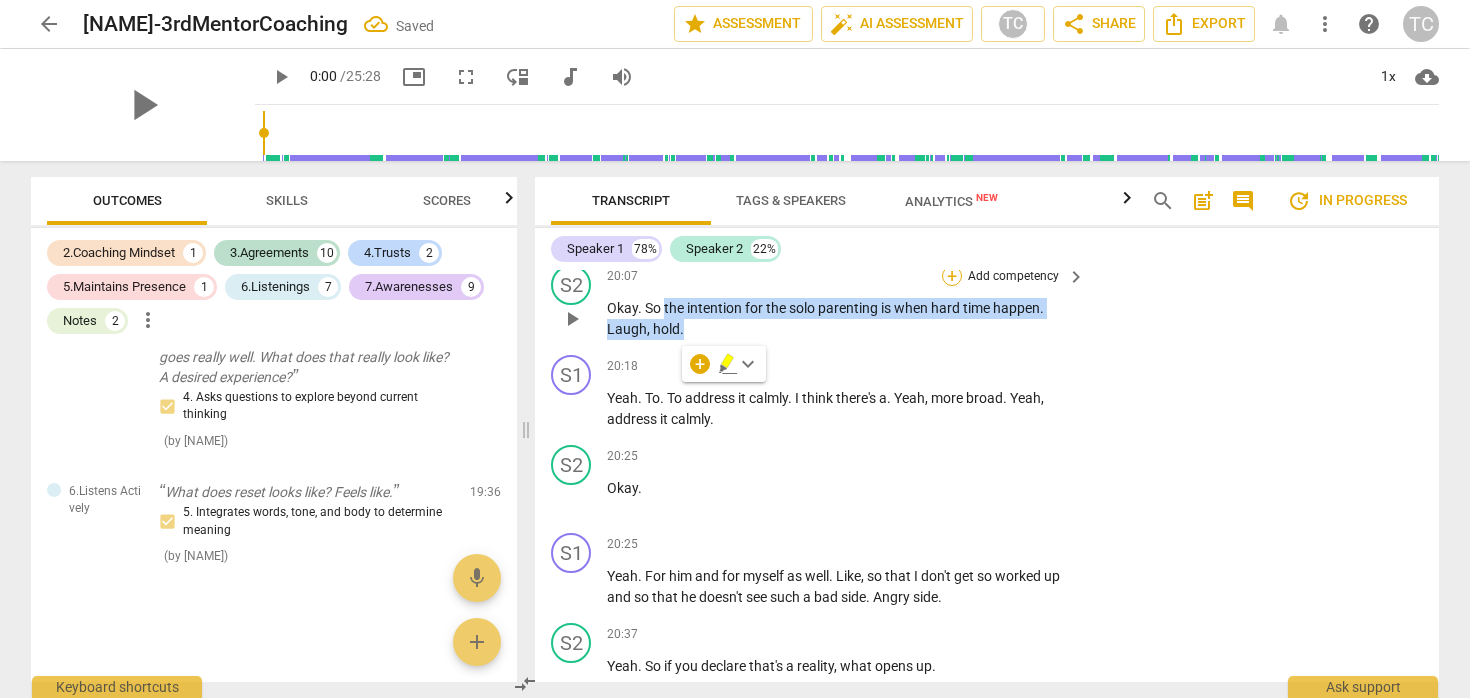 click on "+" at bounding box center (952, 276) 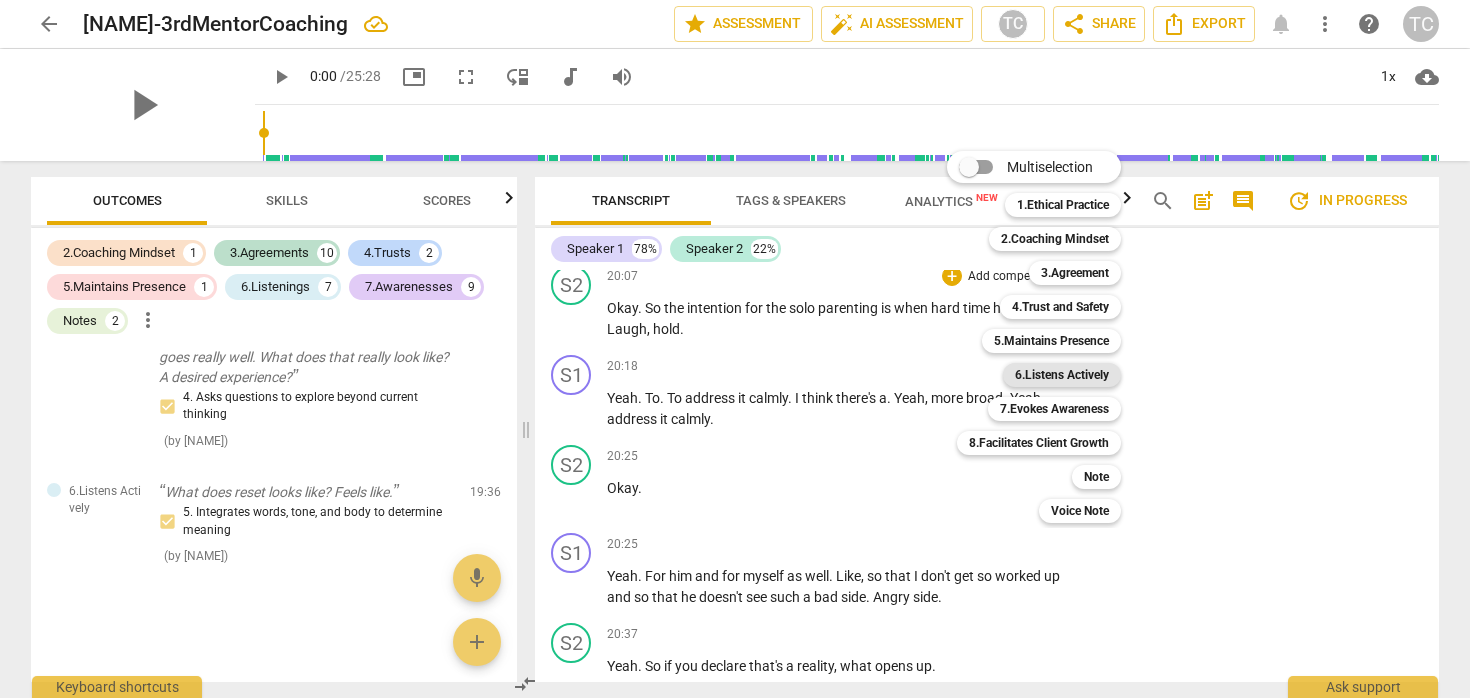 click on "6.Listens Actively" at bounding box center (1062, 375) 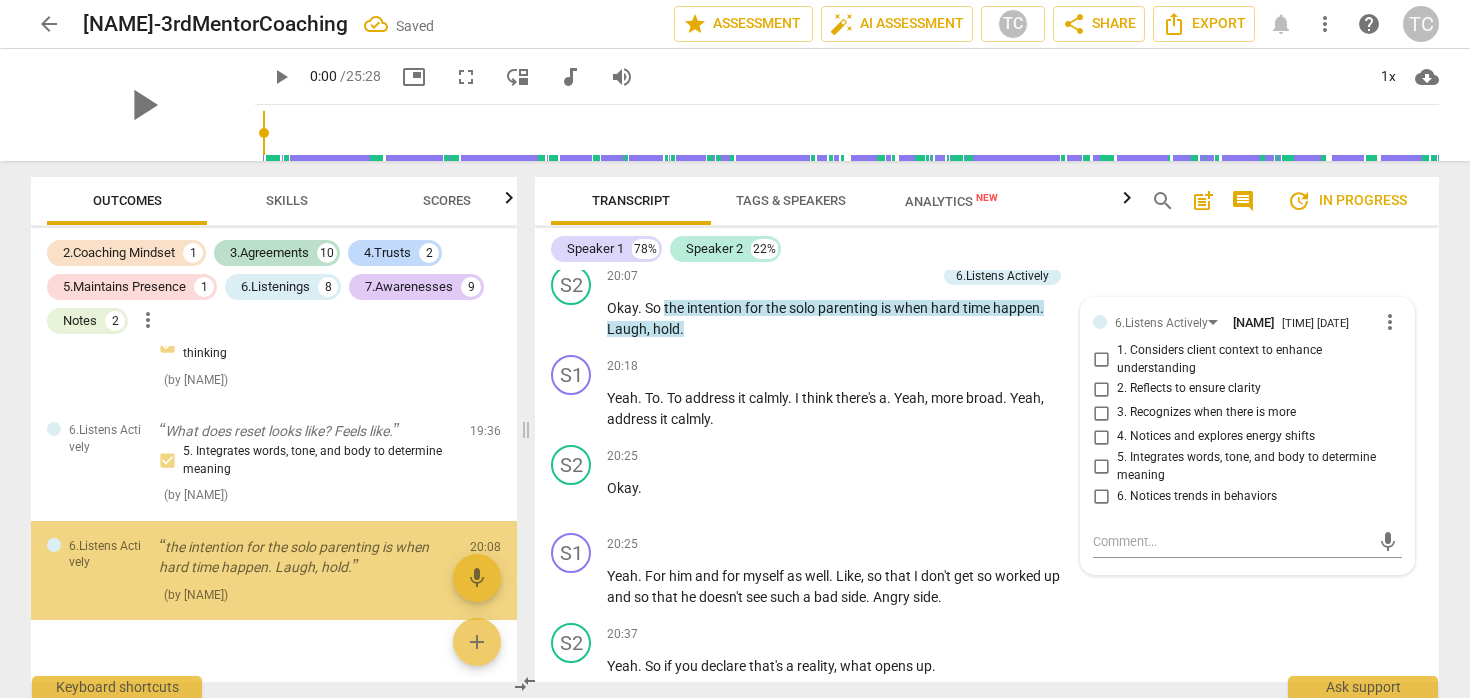 scroll, scrollTop: 4355, scrollLeft: 0, axis: vertical 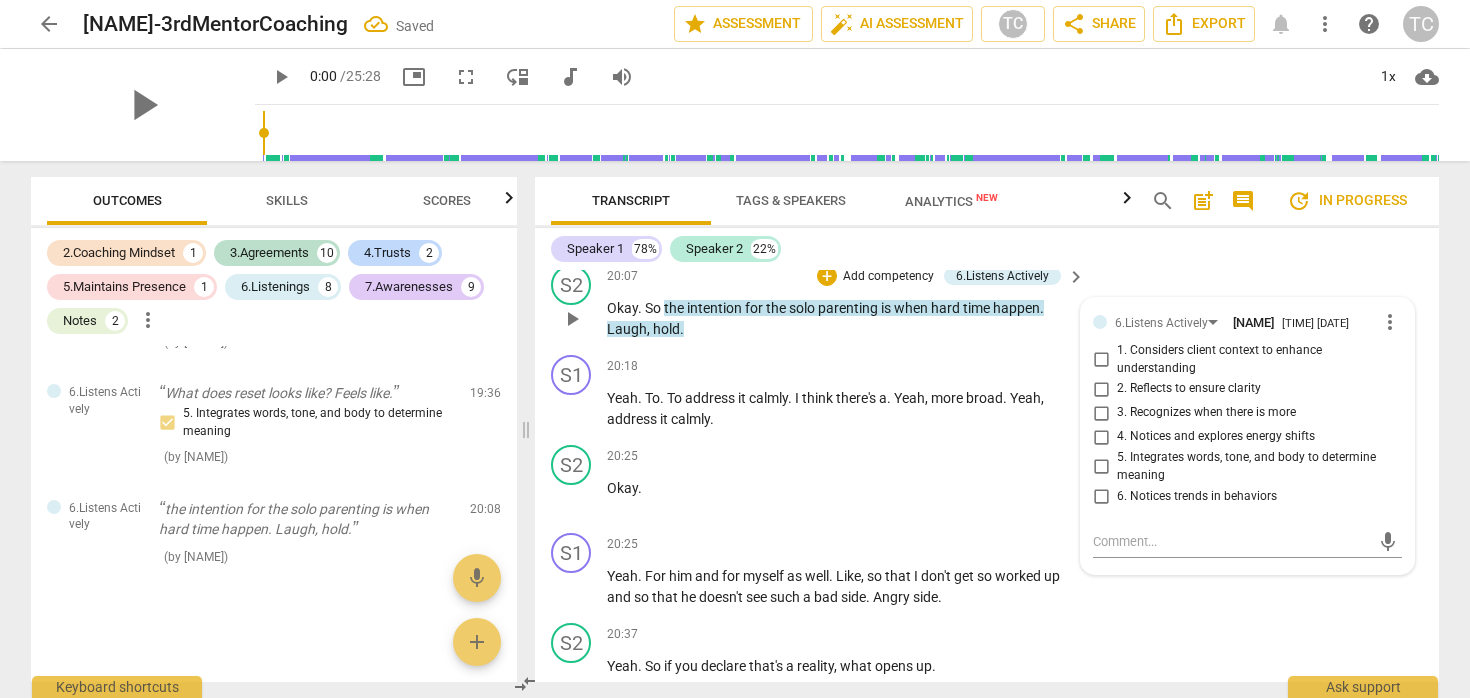 click on "2. Reflects to ensure clarity" at bounding box center (1189, 389) 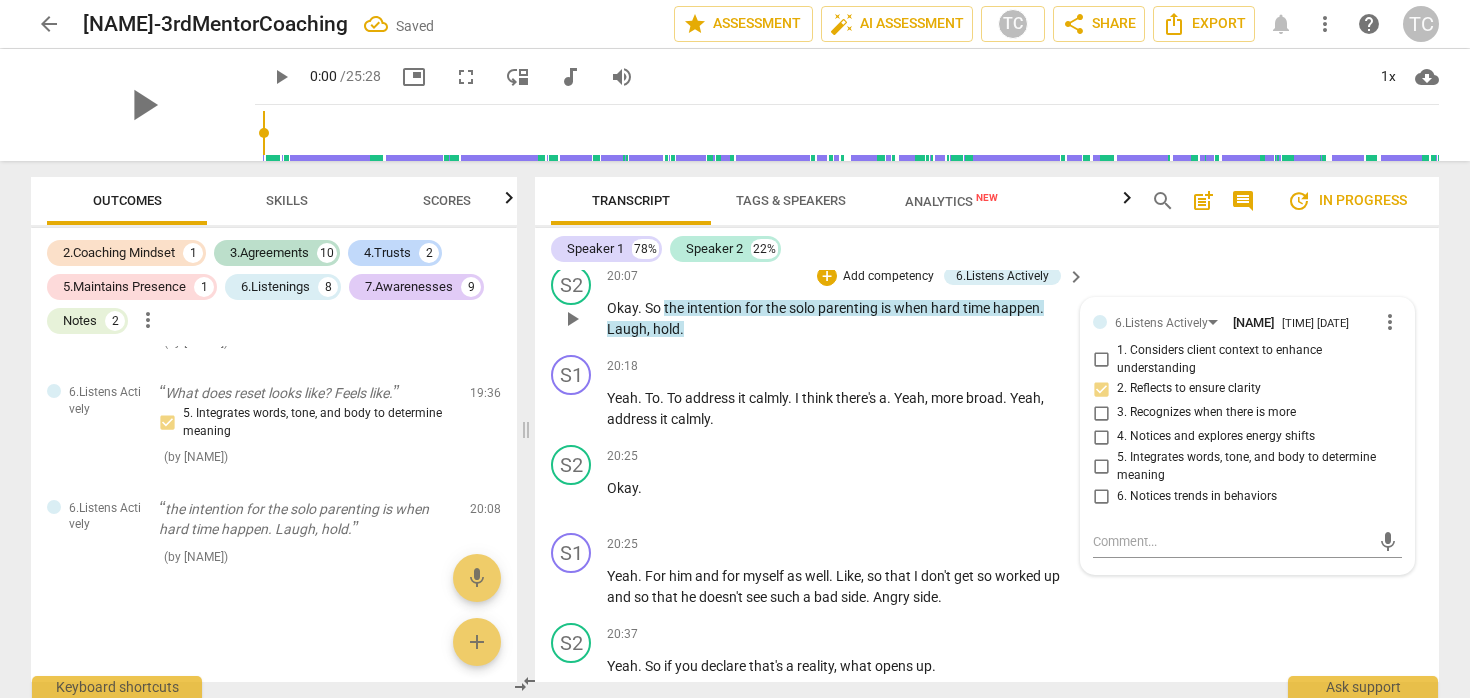 click on "3. Recognizes when there is more" at bounding box center [1206, 413] 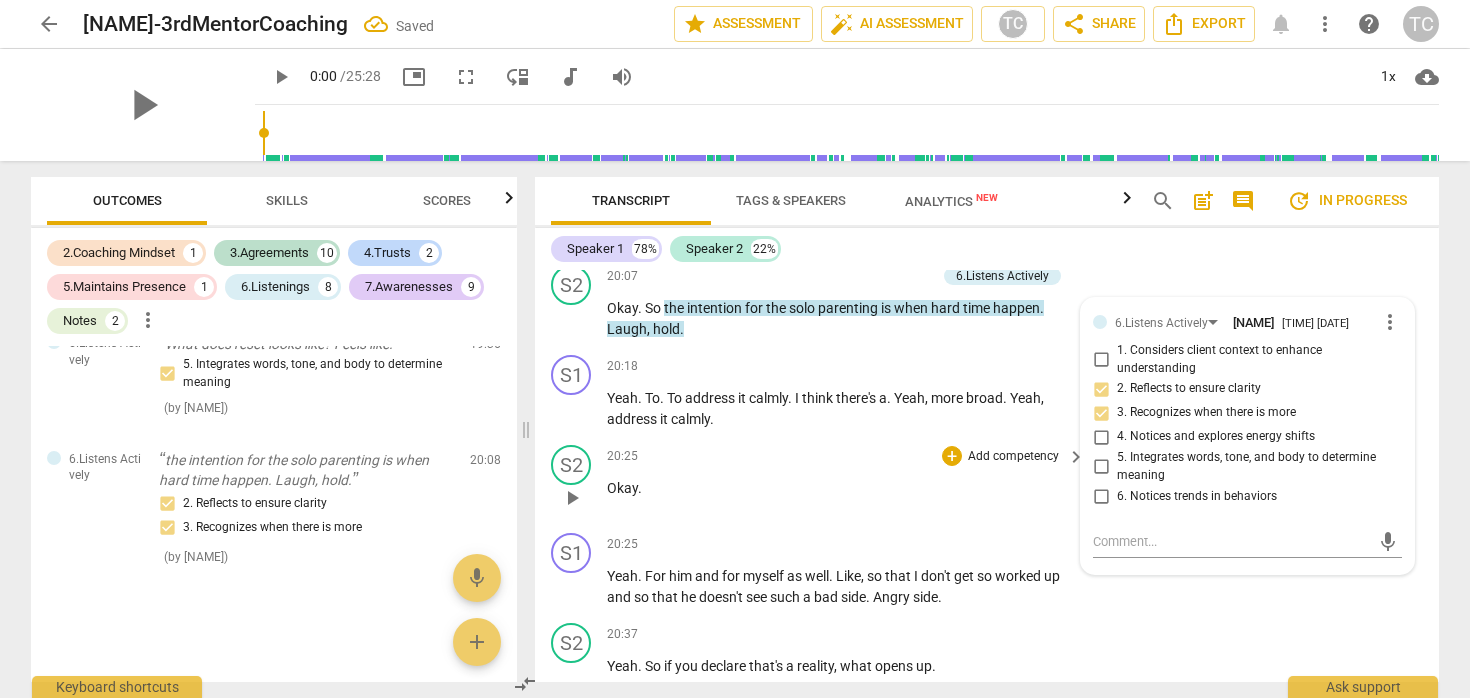 click on "Okay ." at bounding box center (841, 488) 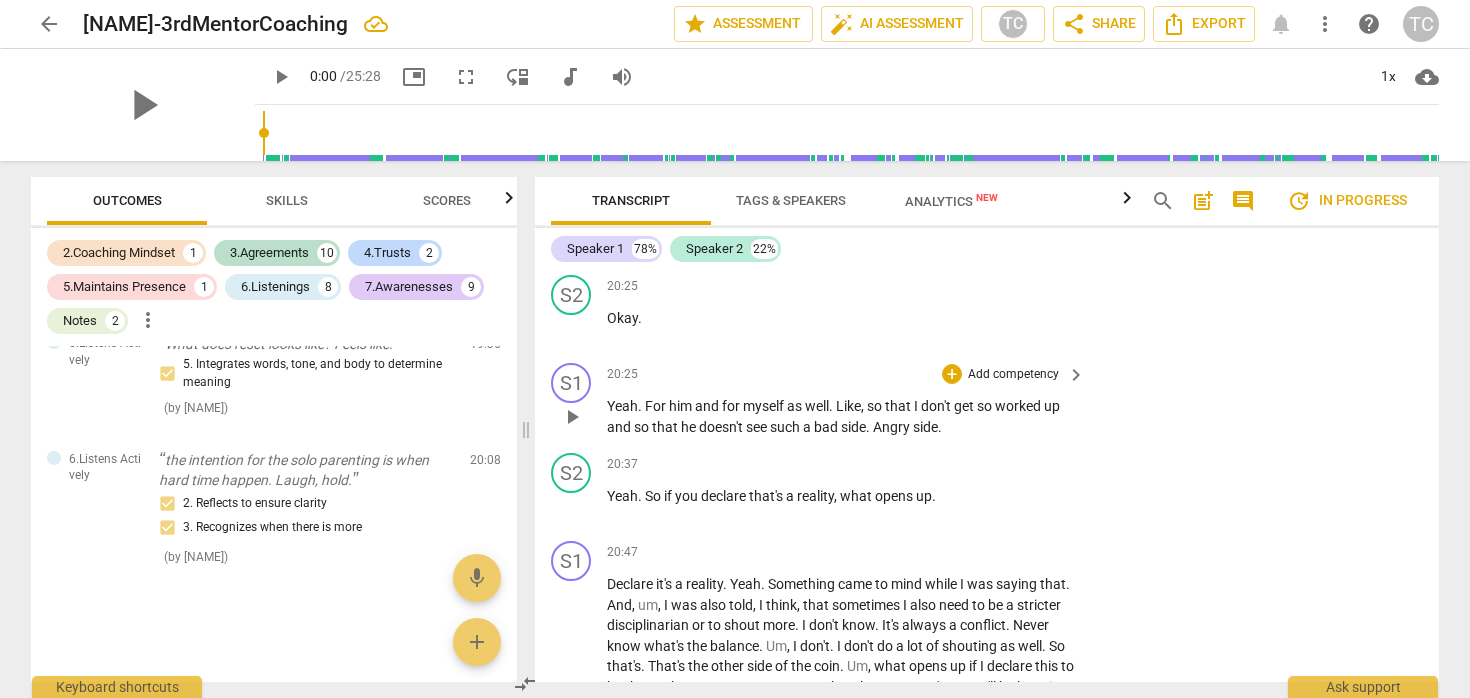scroll, scrollTop: 8113, scrollLeft: 0, axis: vertical 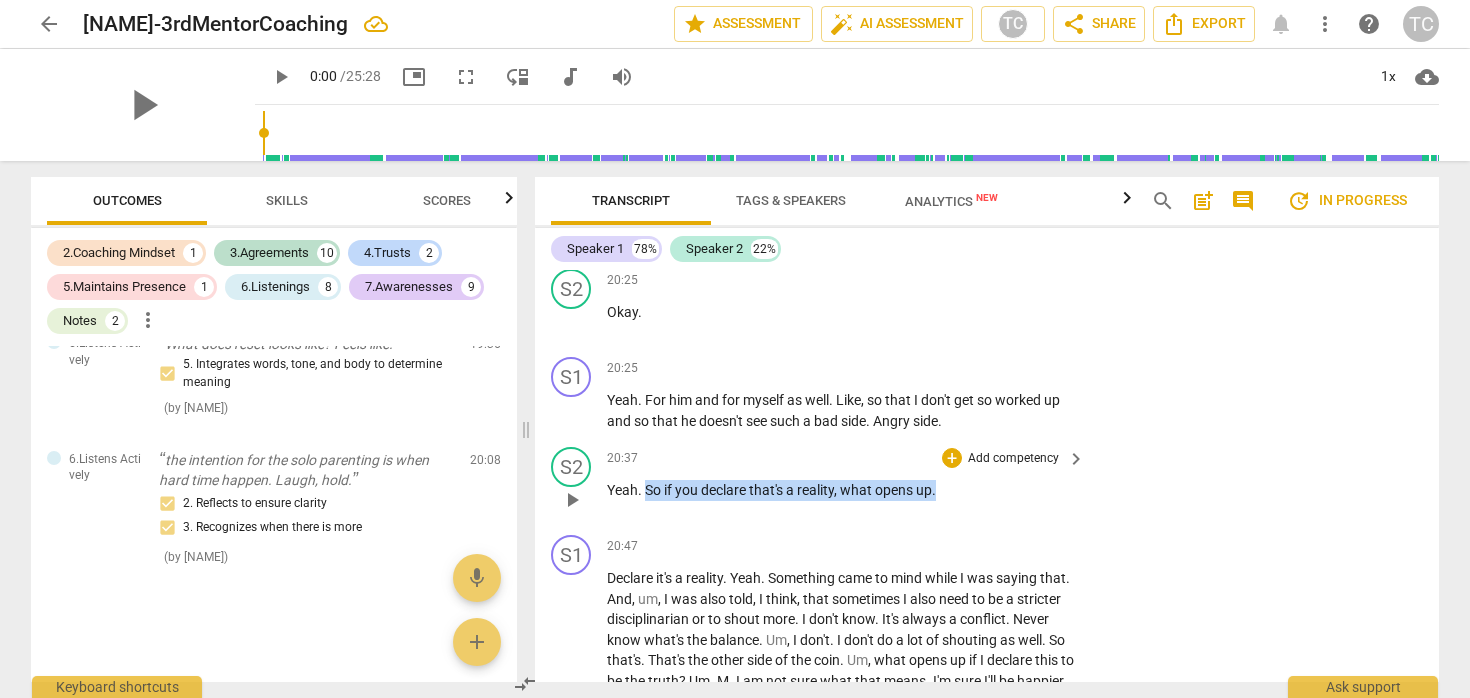 drag, startPoint x: 954, startPoint y: 553, endPoint x: 647, endPoint y: 557, distance: 307.02606 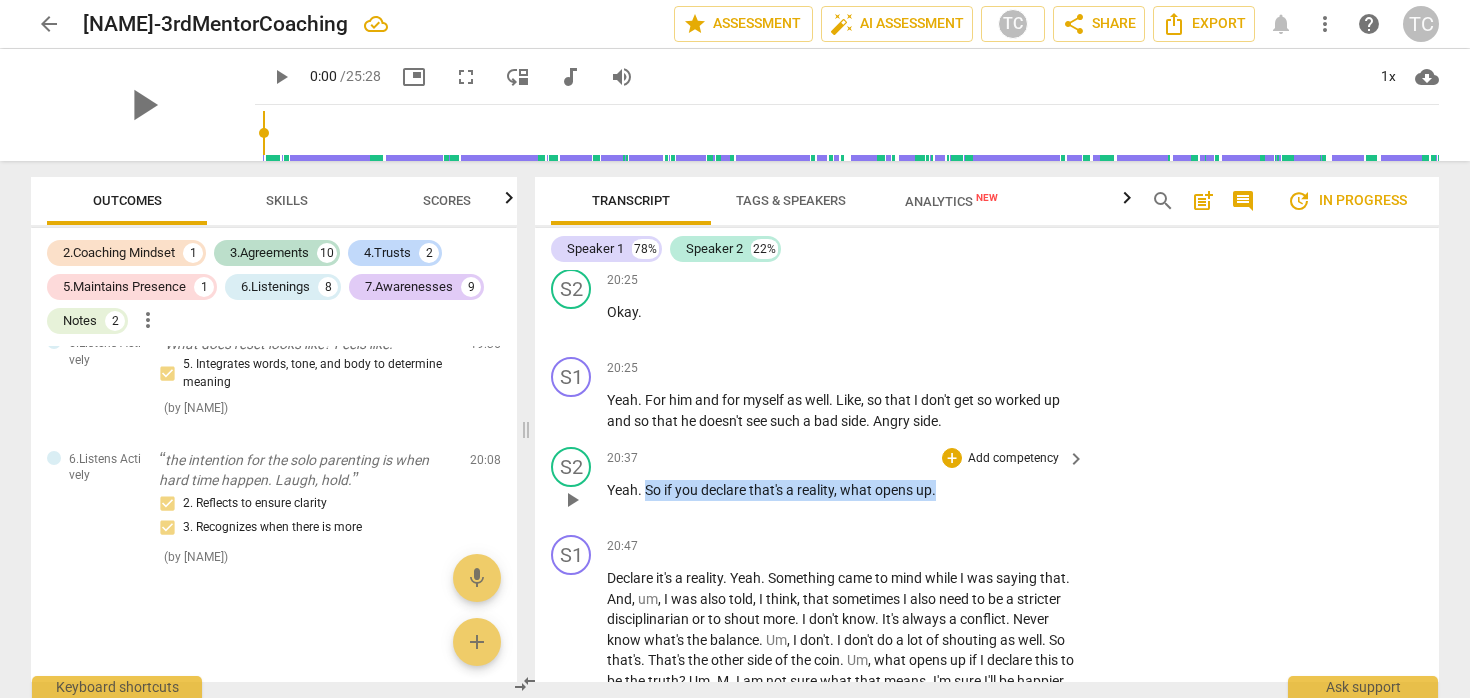 click on "Yeah .   So   if   you   declare   that's   a   reality ,   what   opens   up ." at bounding box center [841, 490] 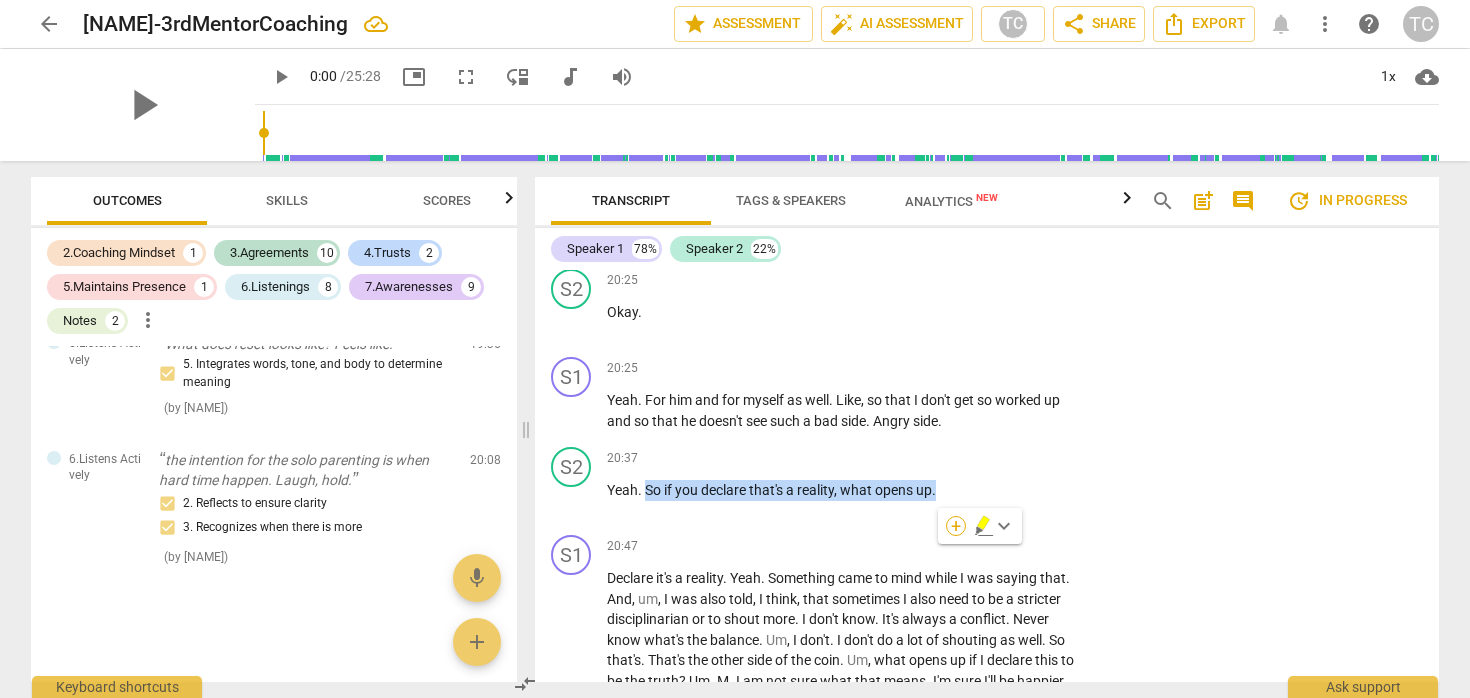 click on "+" at bounding box center (956, 526) 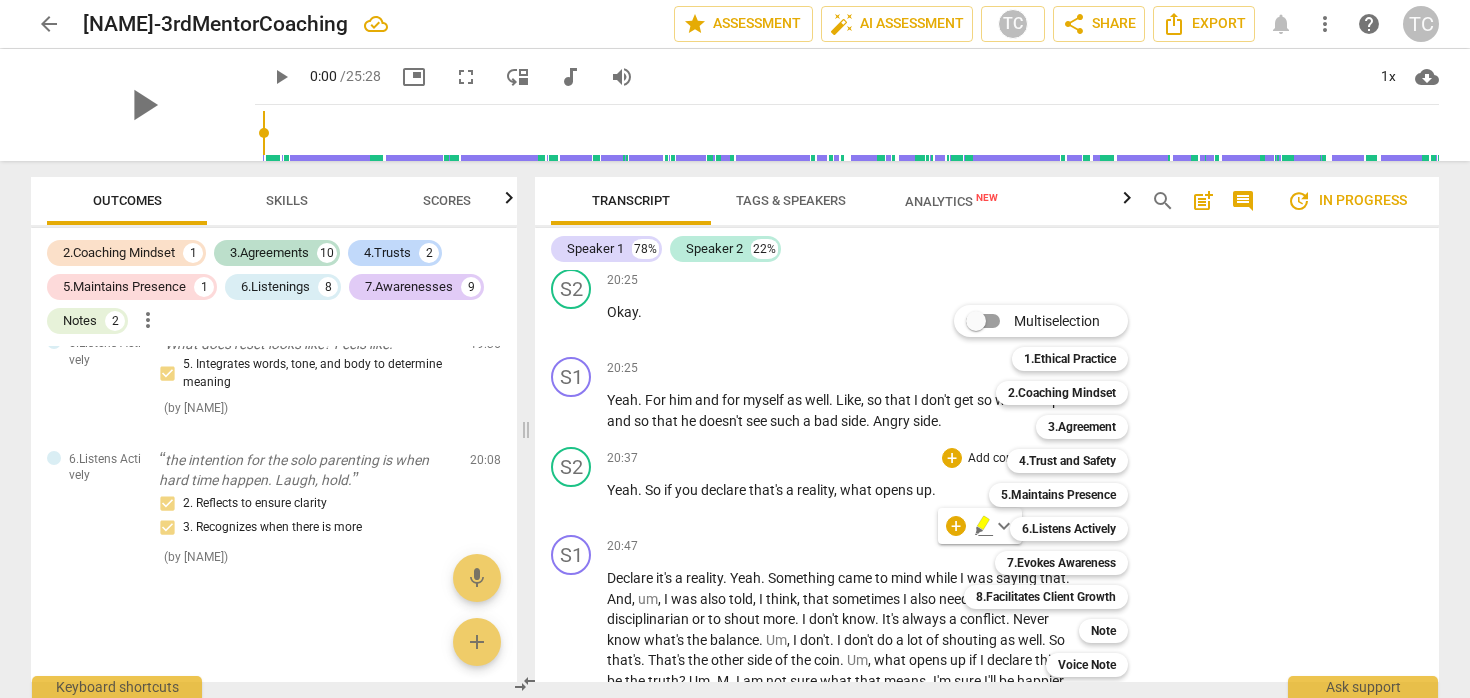 click at bounding box center (735, 349) 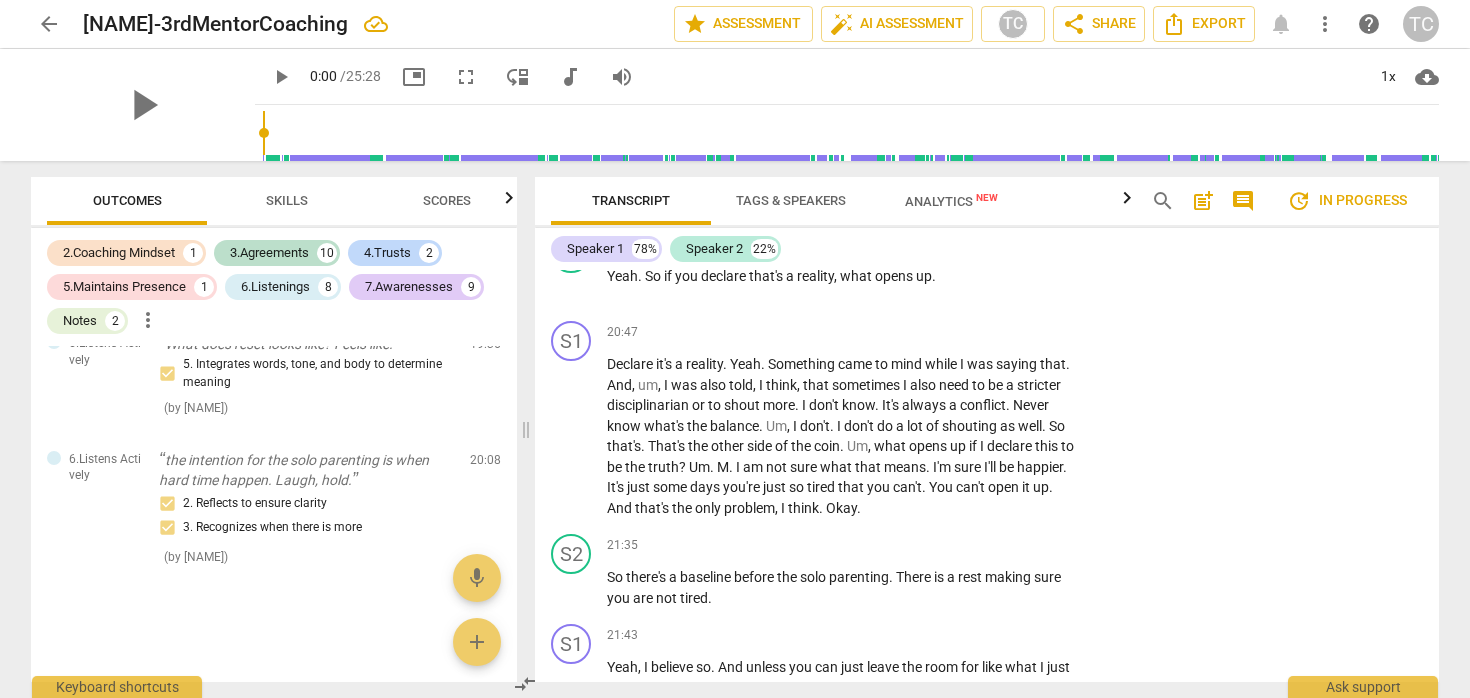 scroll, scrollTop: 8329, scrollLeft: 0, axis: vertical 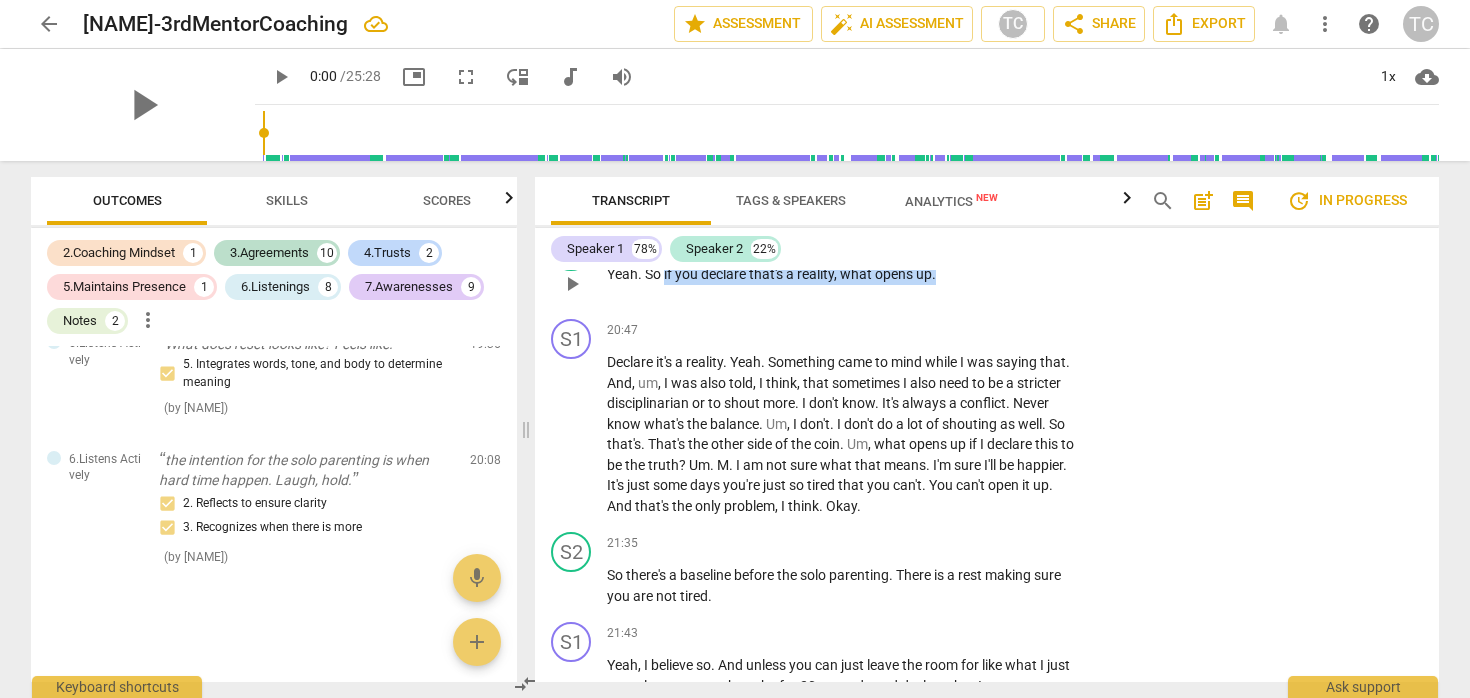 drag, startPoint x: 944, startPoint y: 336, endPoint x: 664, endPoint y: 339, distance: 280.01608 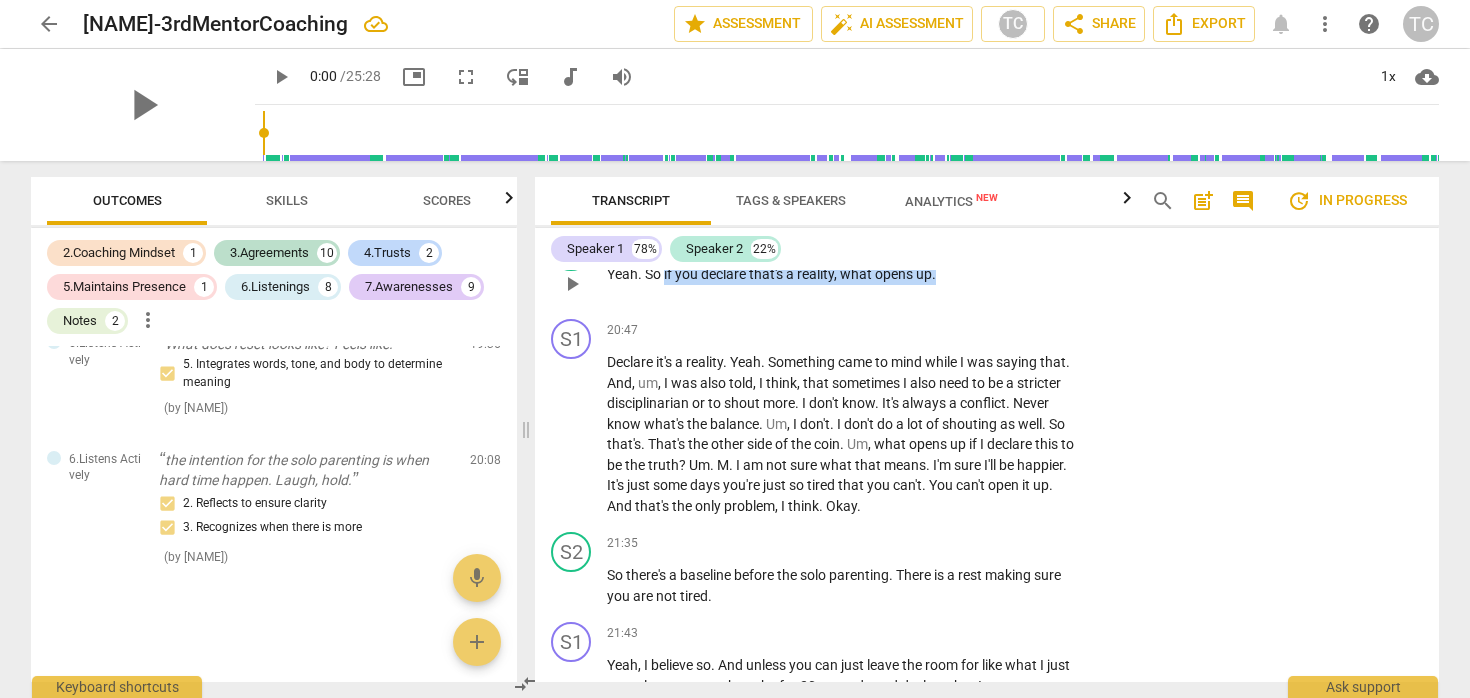 click on "Yeah .   So   if   you   declare   that's   a   reality ,   what   opens   up ." at bounding box center (841, 274) 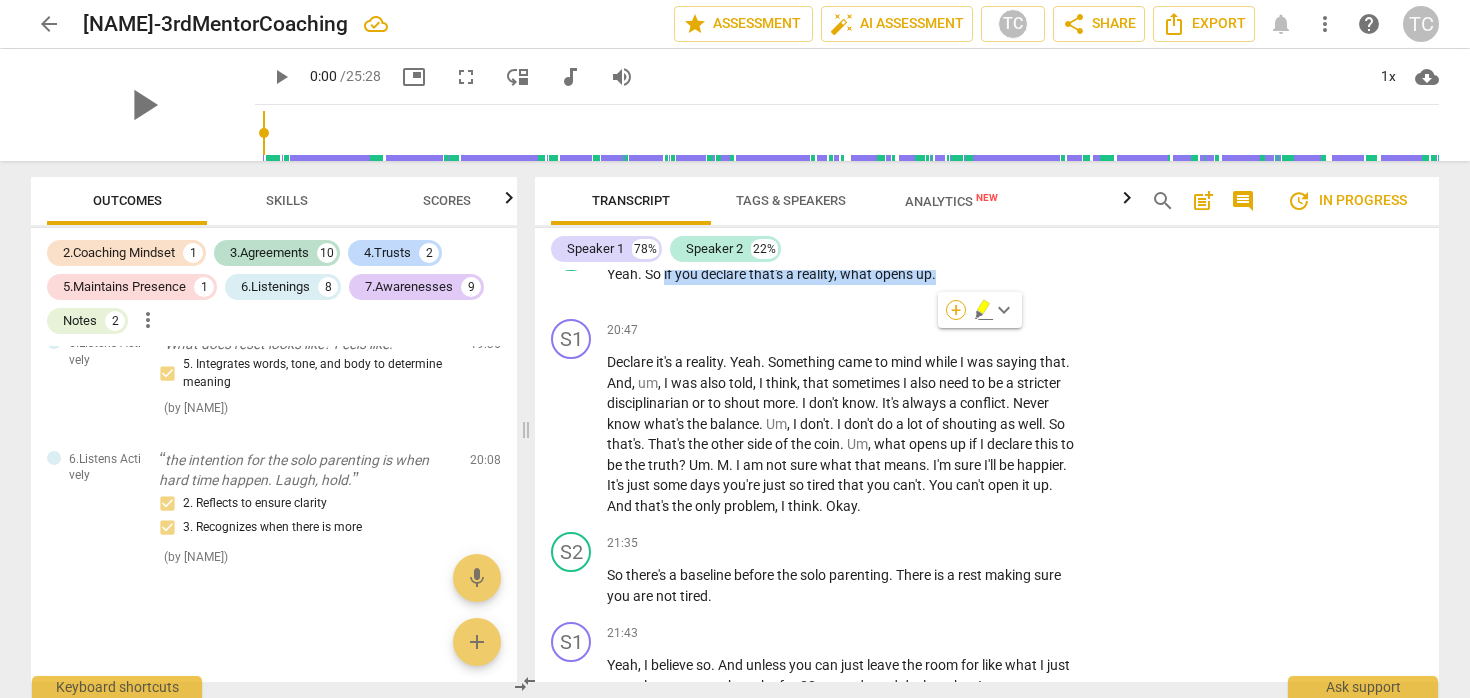 click on "+" at bounding box center (956, 310) 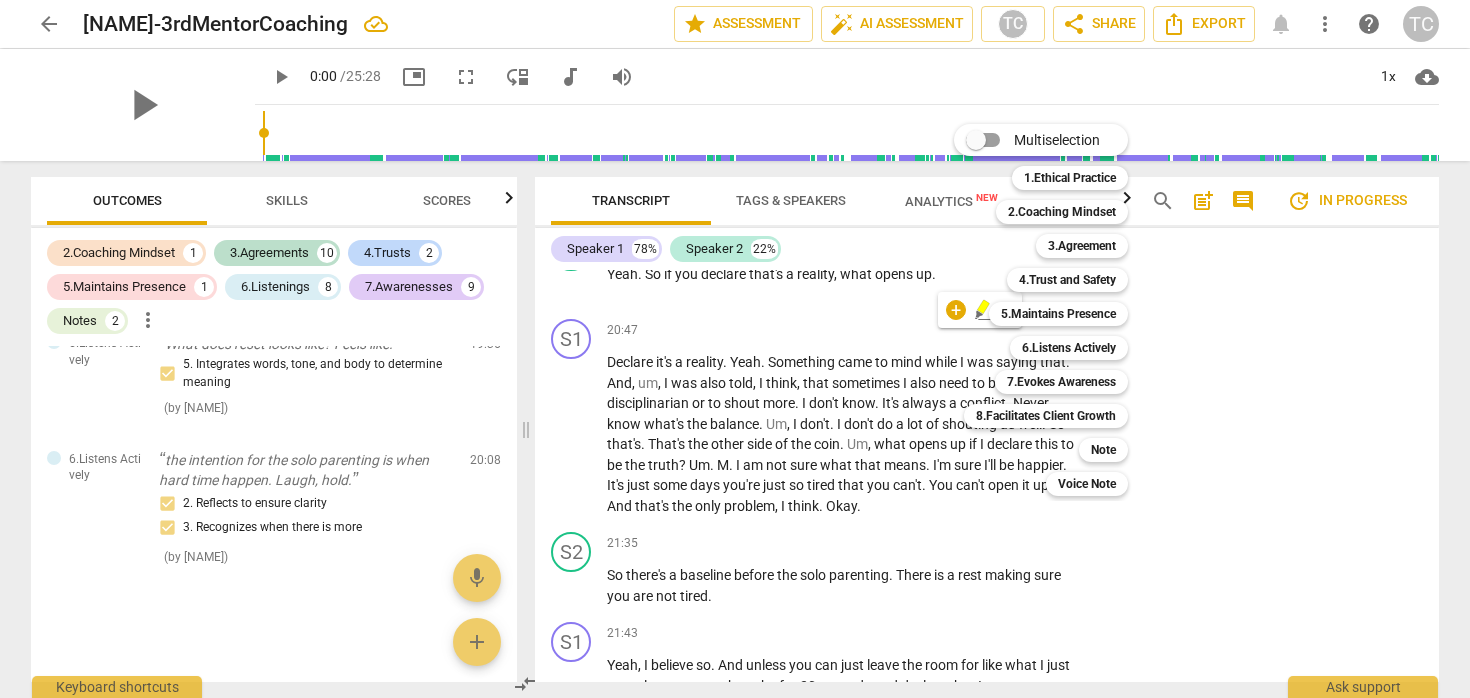 click at bounding box center (735, 349) 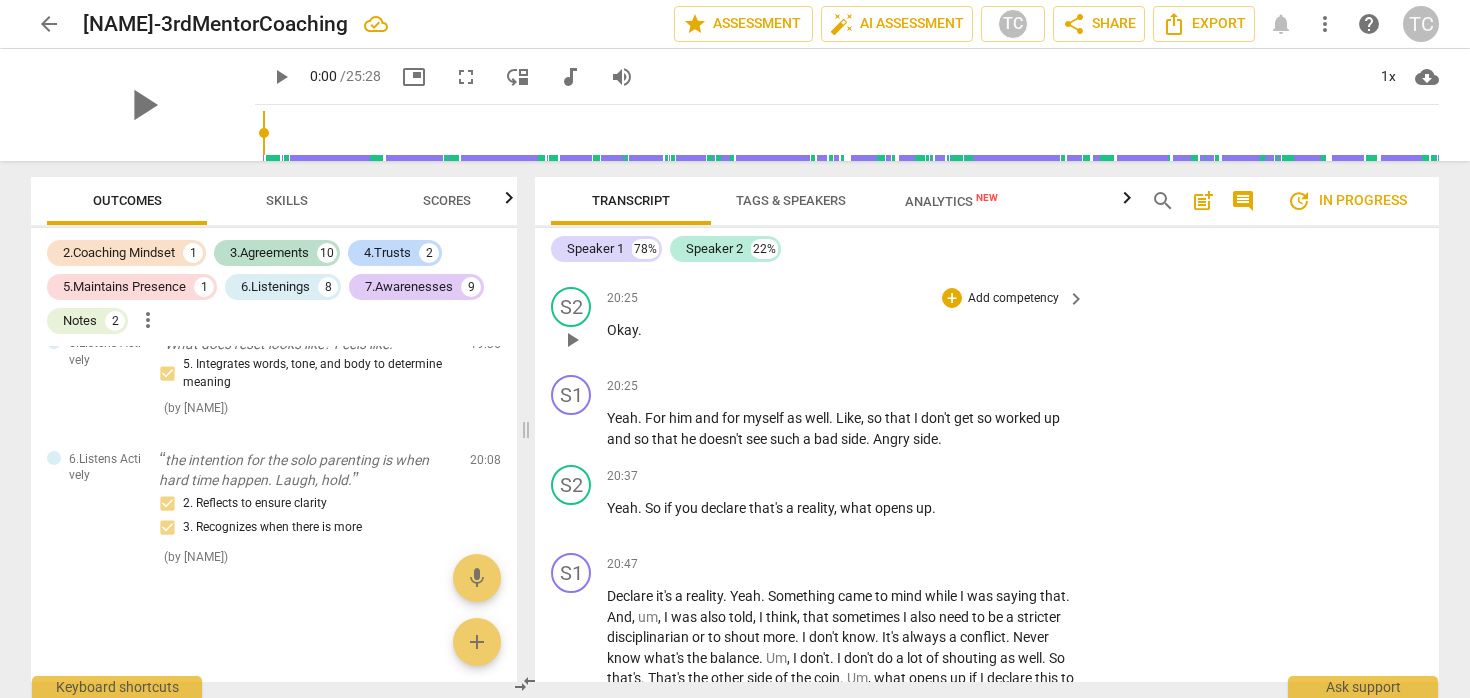 scroll, scrollTop: 8103, scrollLeft: 0, axis: vertical 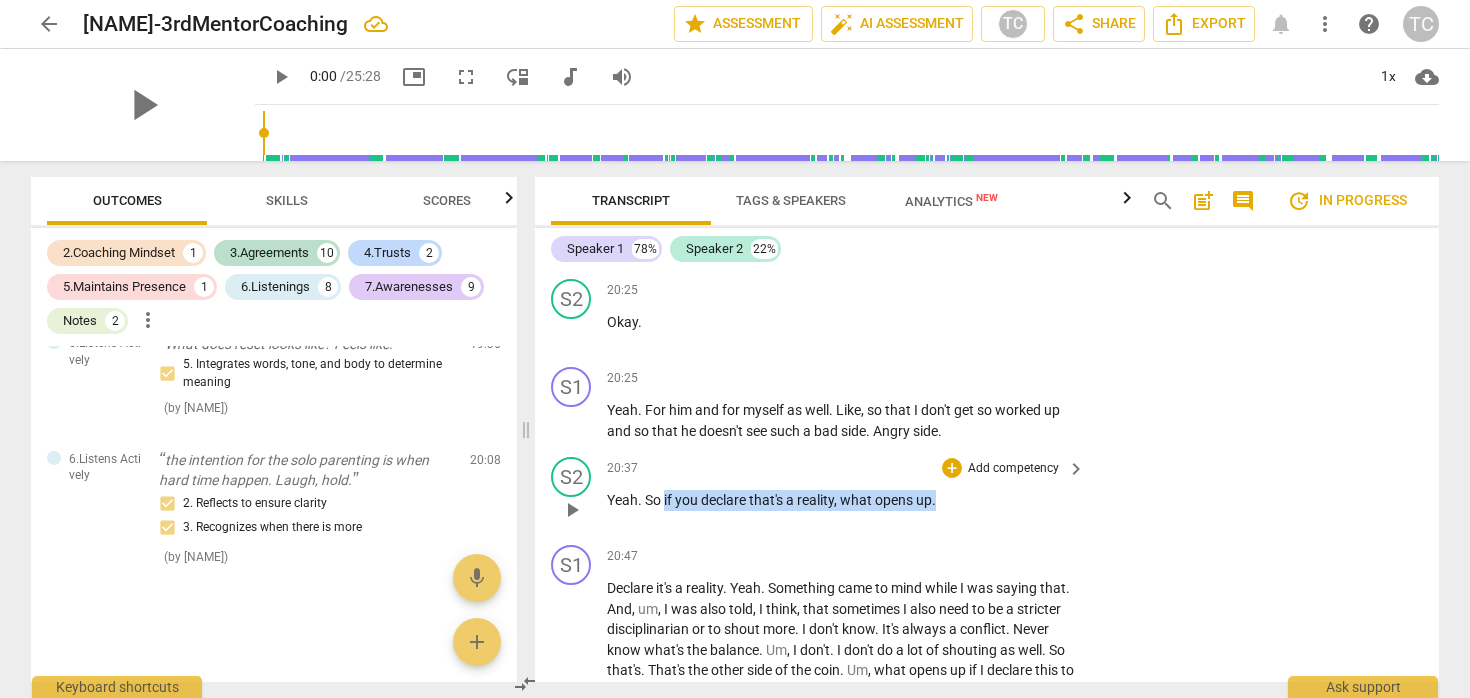 drag, startPoint x: 942, startPoint y: 562, endPoint x: 663, endPoint y: 562, distance: 279 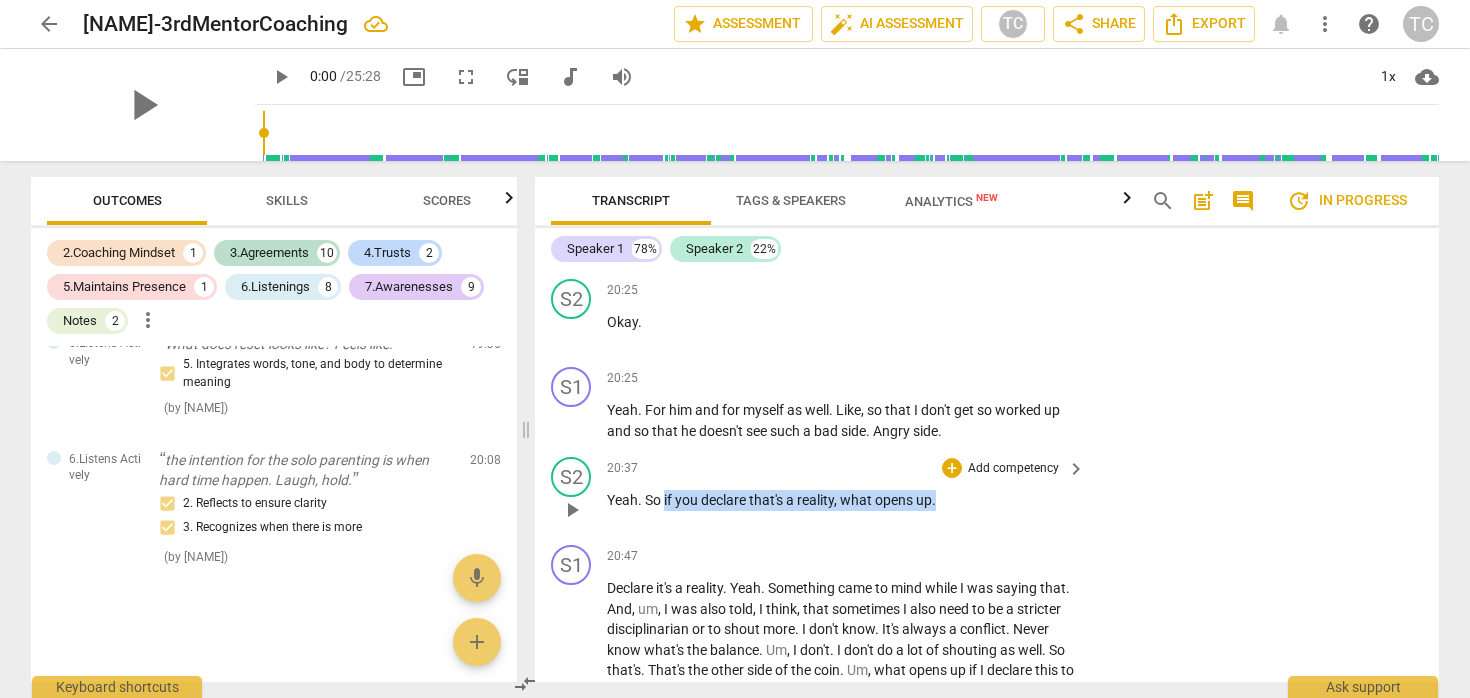 click on "Yeah .   So   if   you   declare   that's   a   reality ,   what   opens   up ." at bounding box center (841, 500) 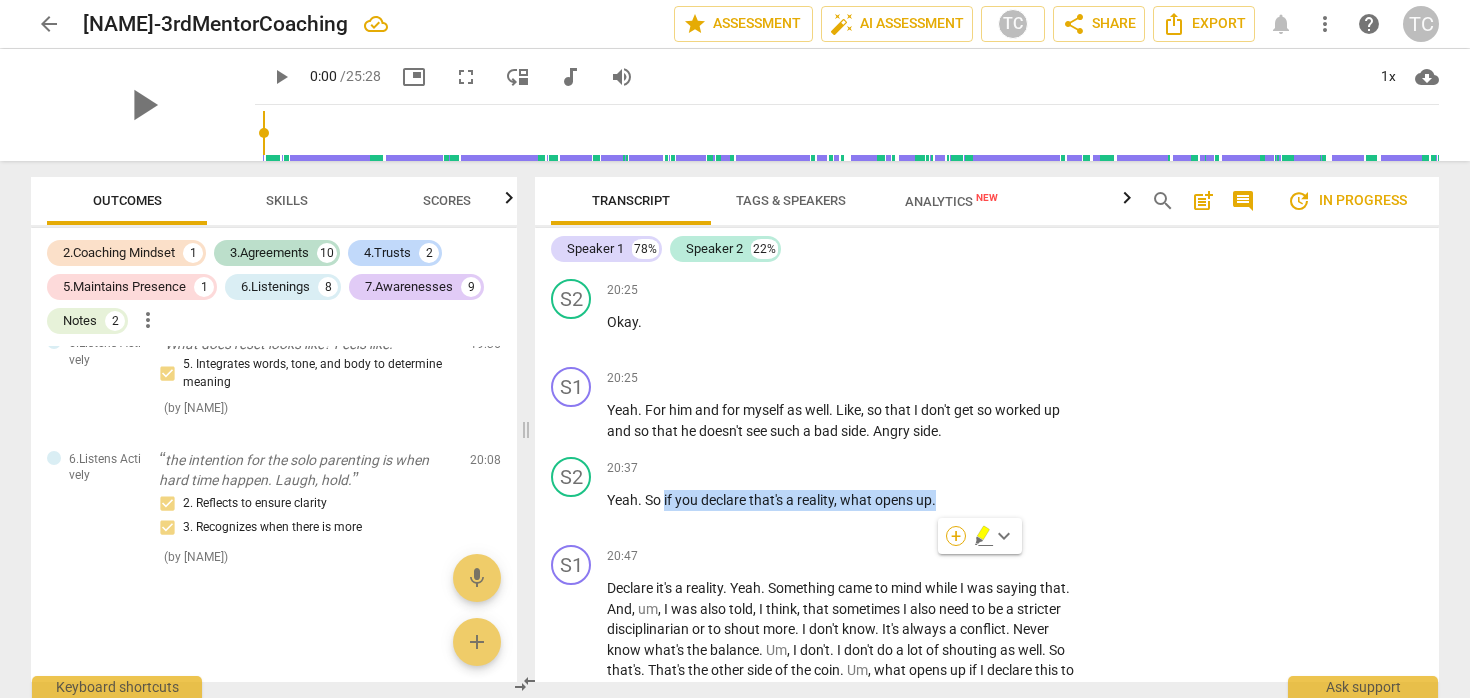 click on "+" at bounding box center (956, 536) 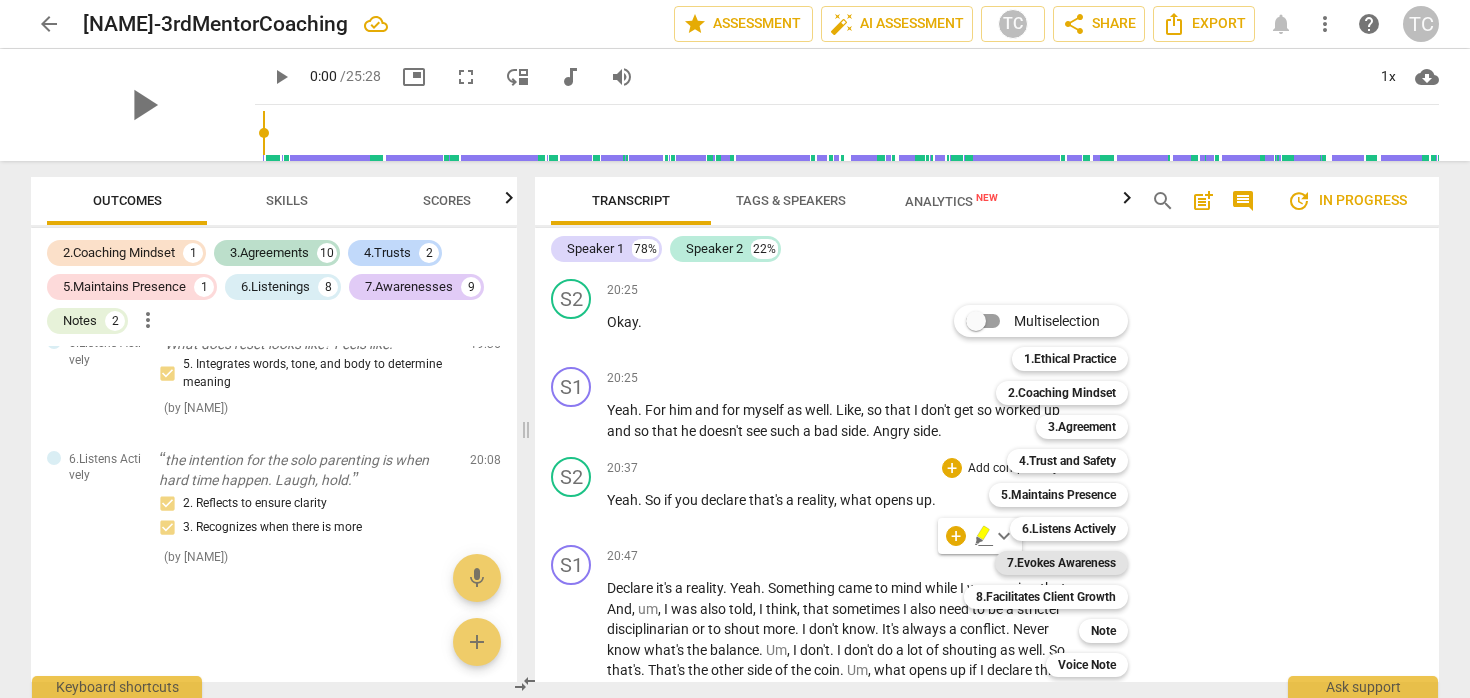 click on "7.Evokes Awareness" at bounding box center (1061, 563) 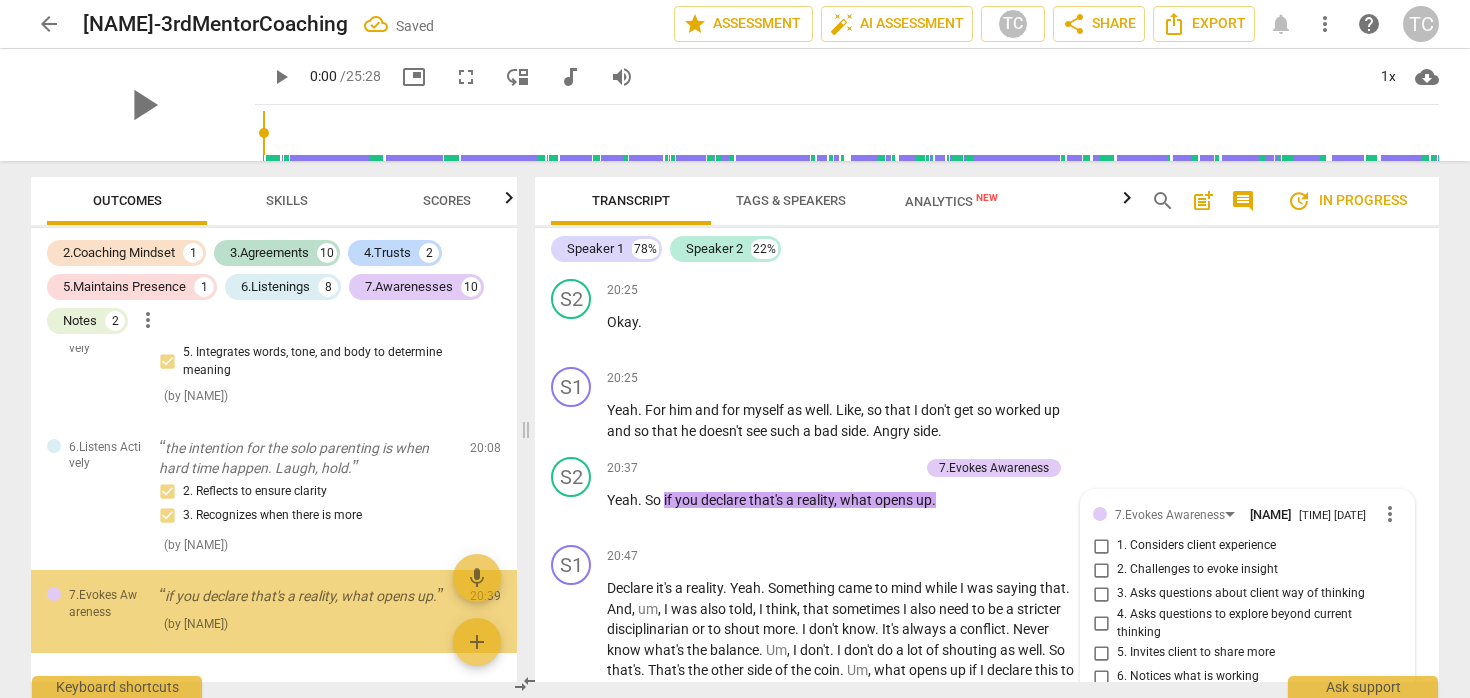 scroll, scrollTop: 8538, scrollLeft: 0, axis: vertical 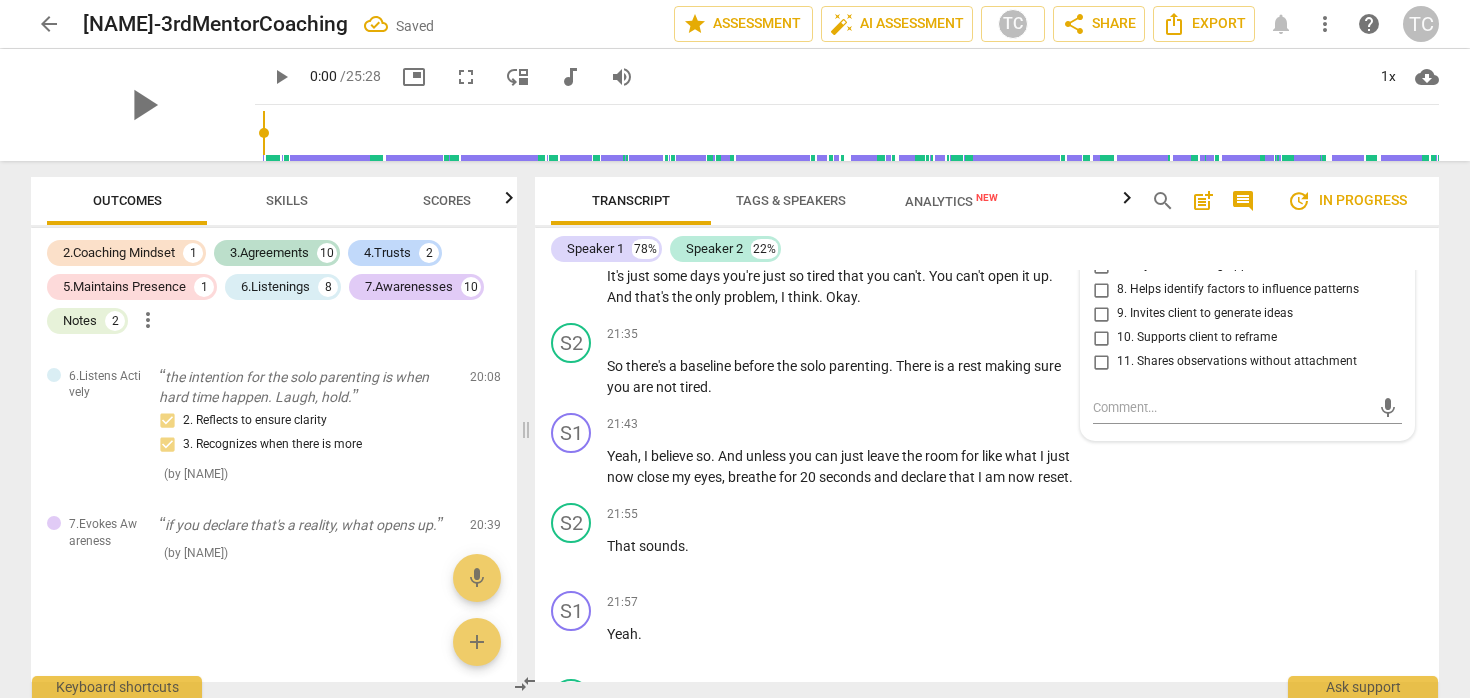 click on "10. Supports client to reframe" at bounding box center [1197, 338] 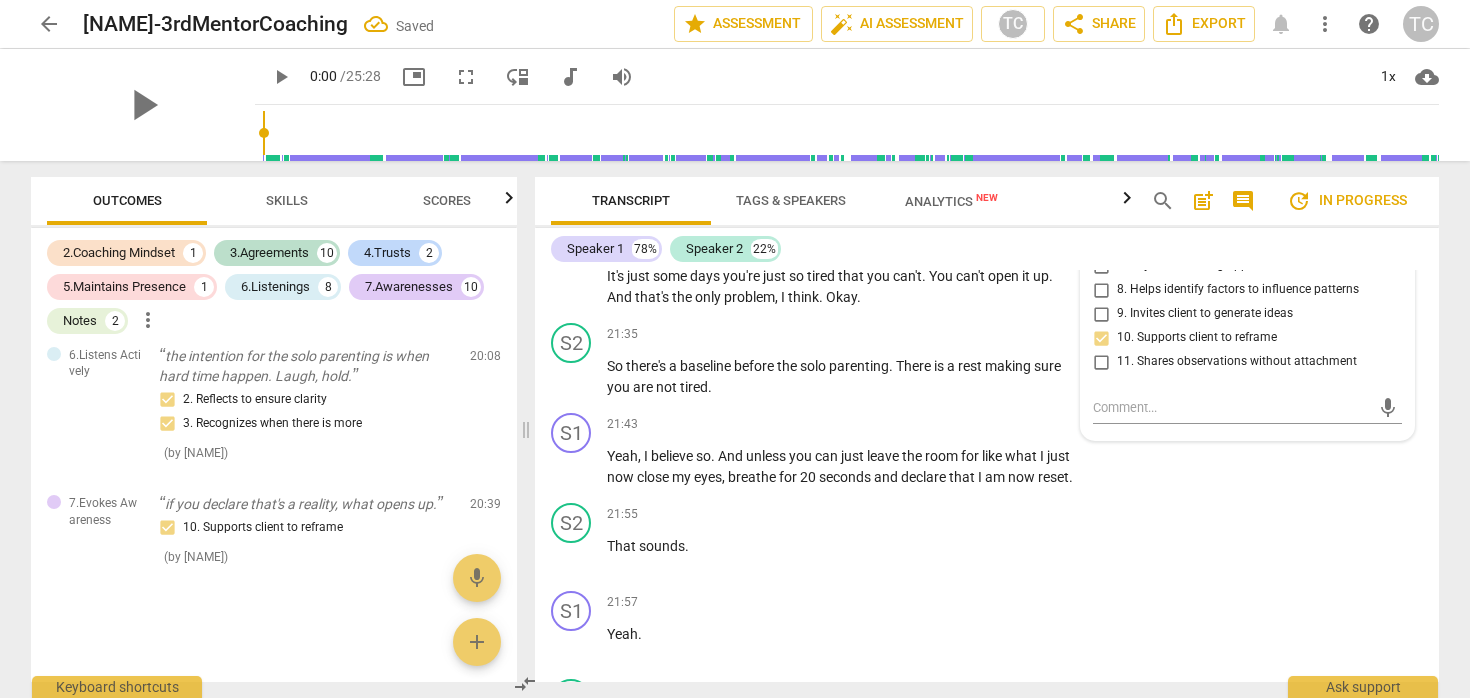 click on "5. Invites client to share more" at bounding box center [1196, 218] 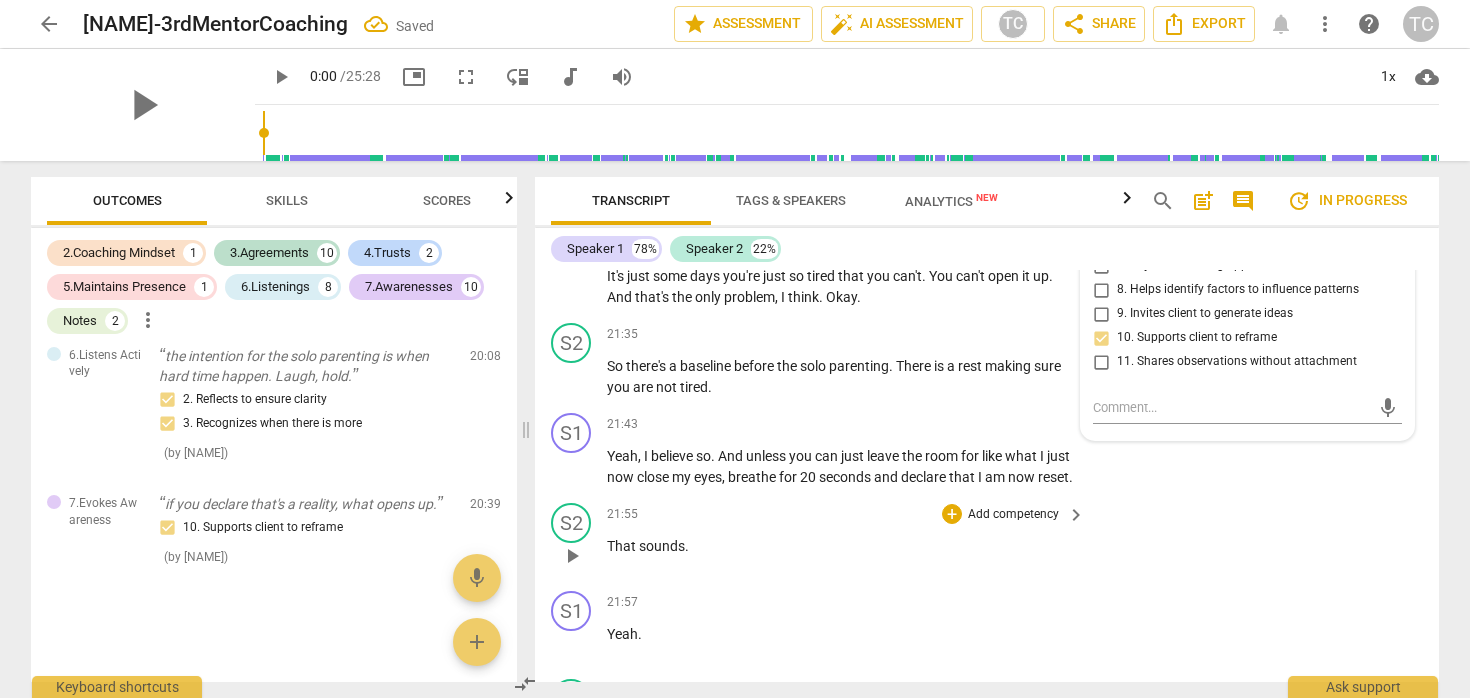 click on "S2 play_arrow pause 21:55 + Add competency keyboard_arrow_right That sounds ." at bounding box center (987, 539) 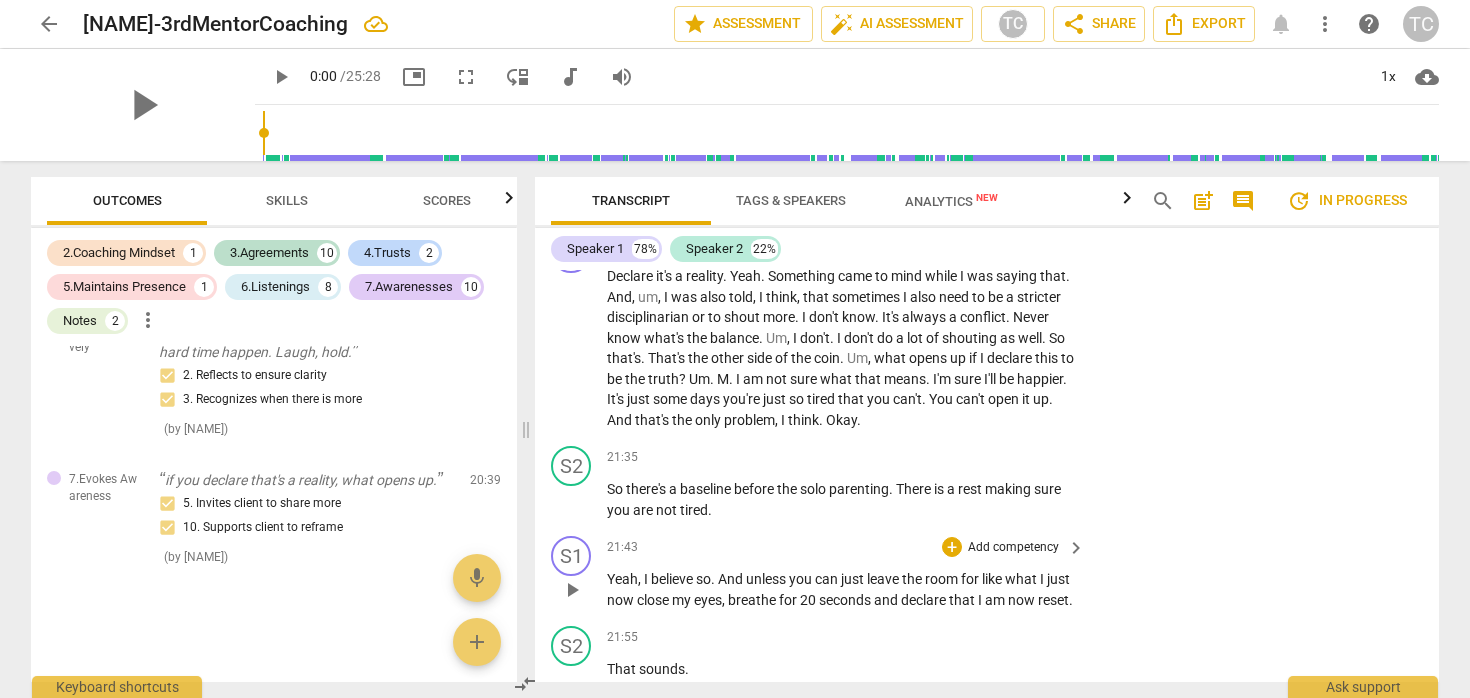 scroll, scrollTop: 8418, scrollLeft: 0, axis: vertical 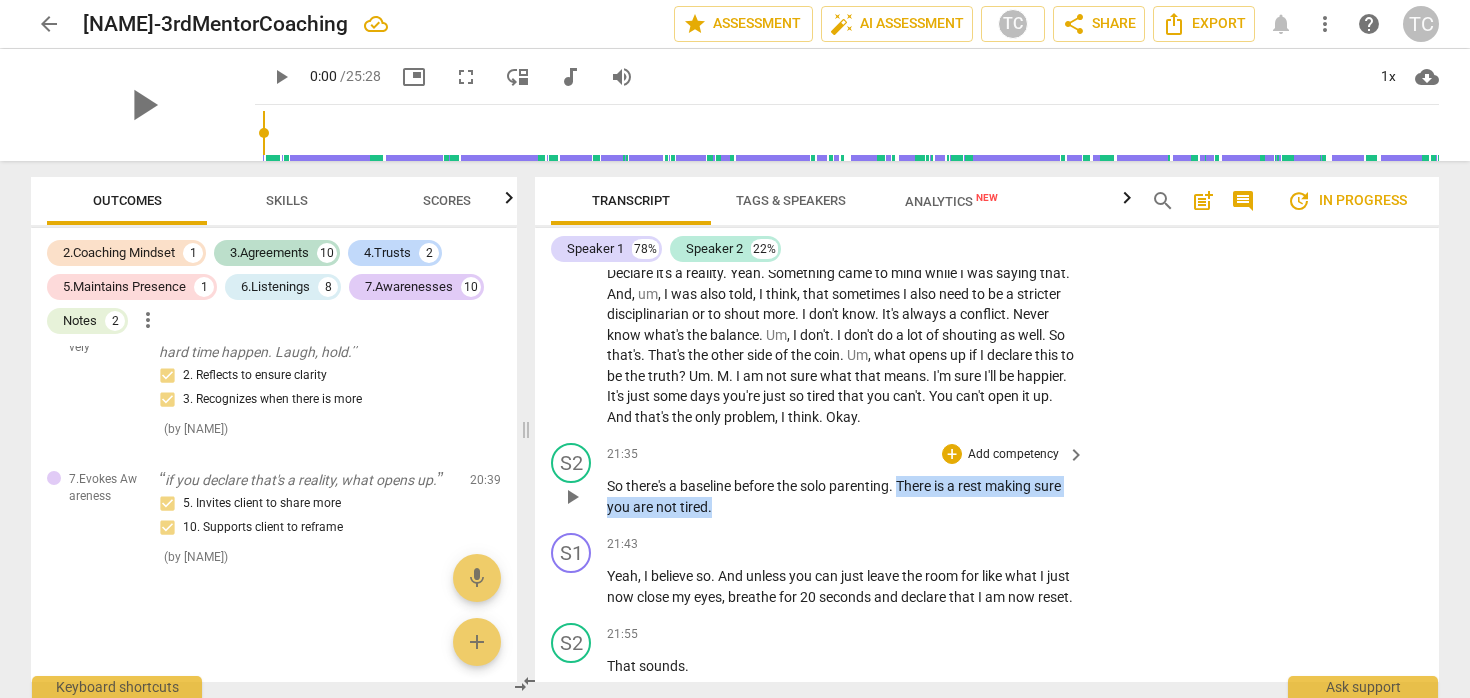 drag, startPoint x: 901, startPoint y: 546, endPoint x: 784, endPoint y: 569, distance: 119.23926 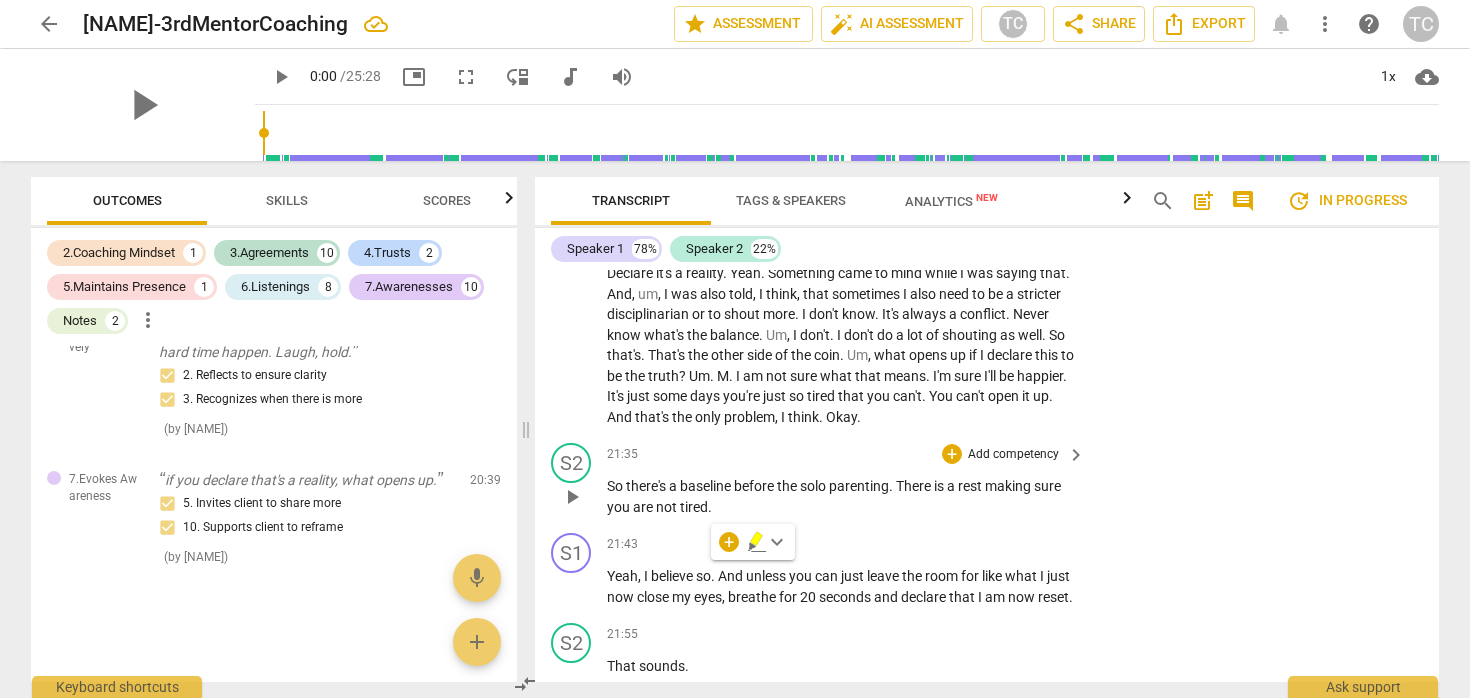 click on "So   there's   a   baseline   before   the   solo   parenting .   There   is   a   rest   making   sure   you   are   not   tired ." at bounding box center (841, 496) 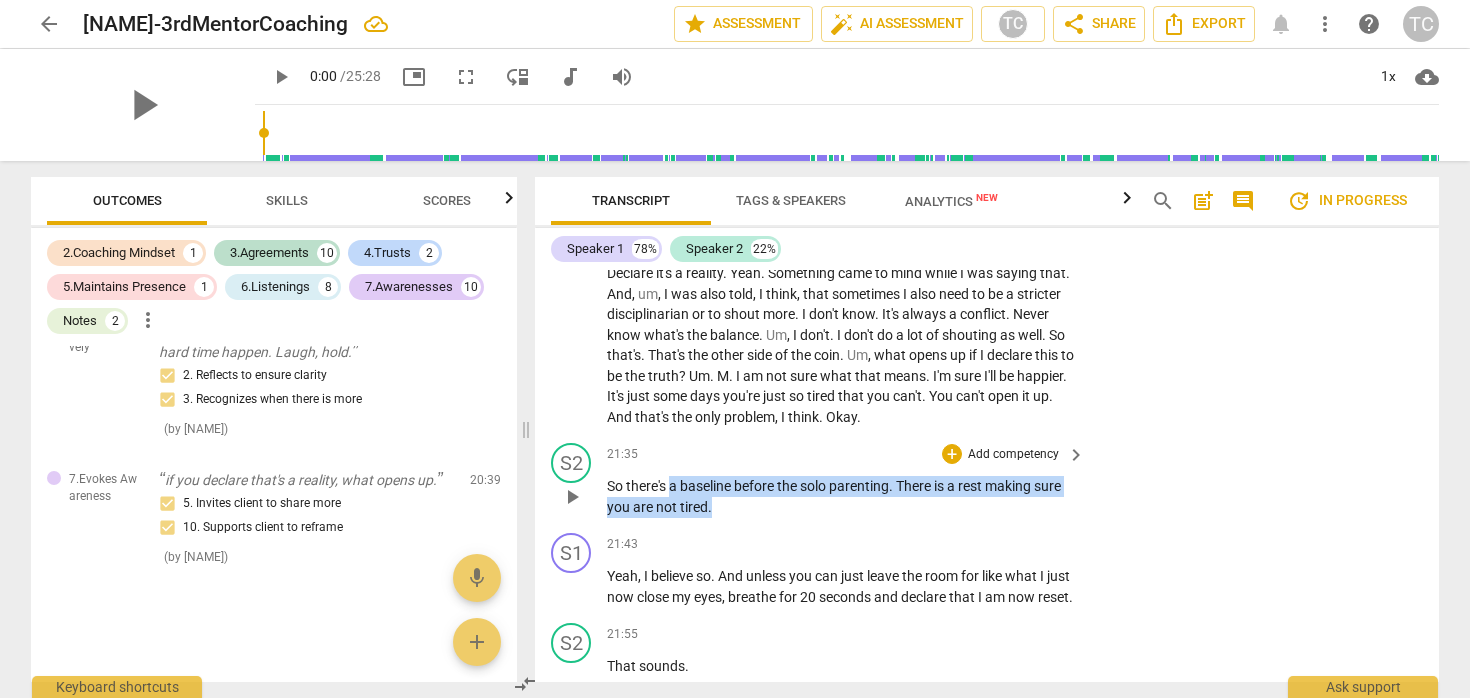 drag, startPoint x: 672, startPoint y: 547, endPoint x: 718, endPoint y: 566, distance: 49.76947 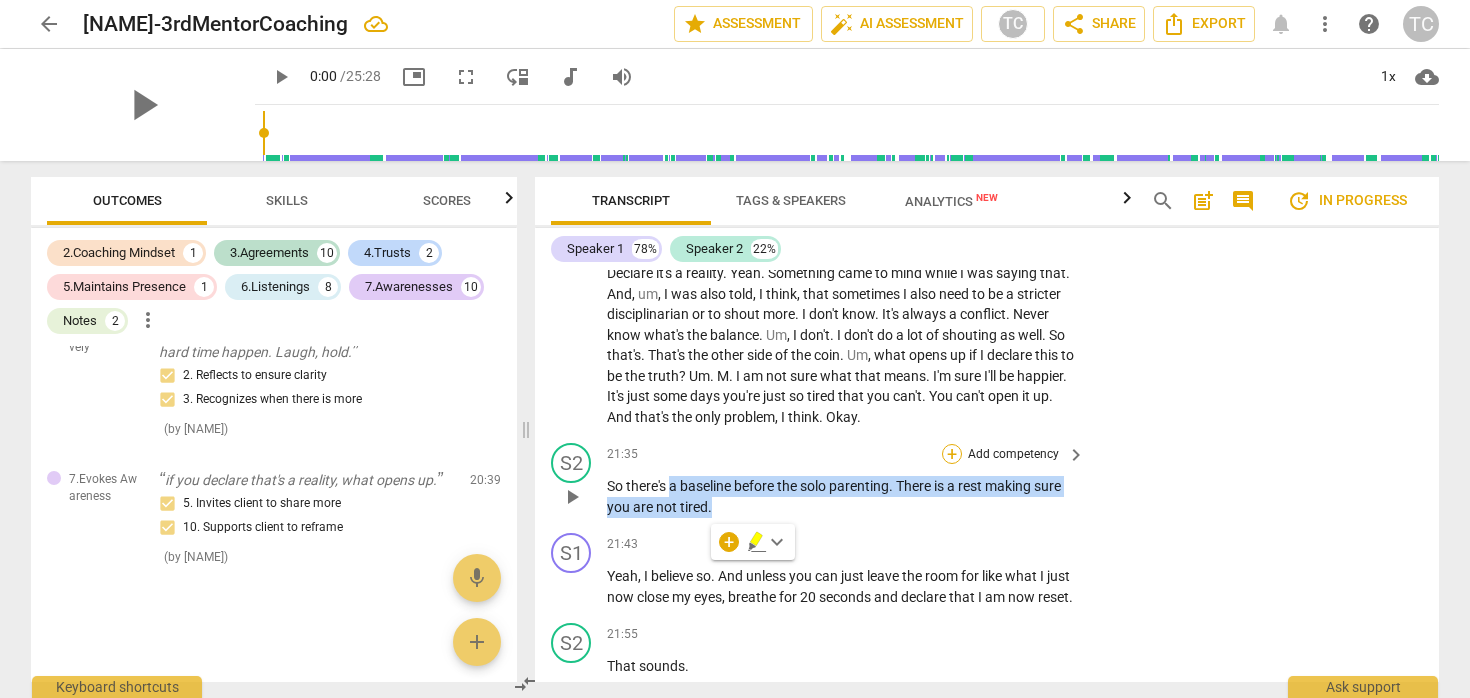 click on "+" at bounding box center [952, 454] 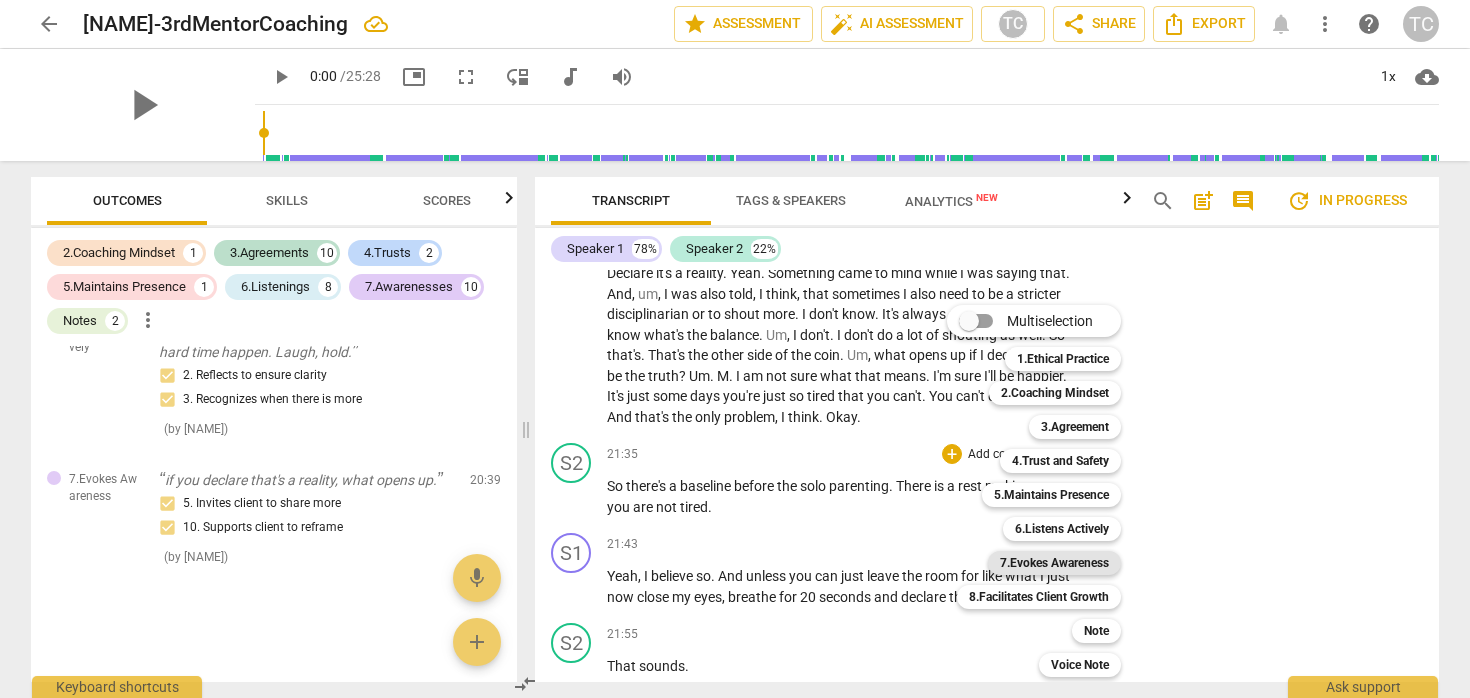 click on "7.Evokes Awareness" at bounding box center [1054, 563] 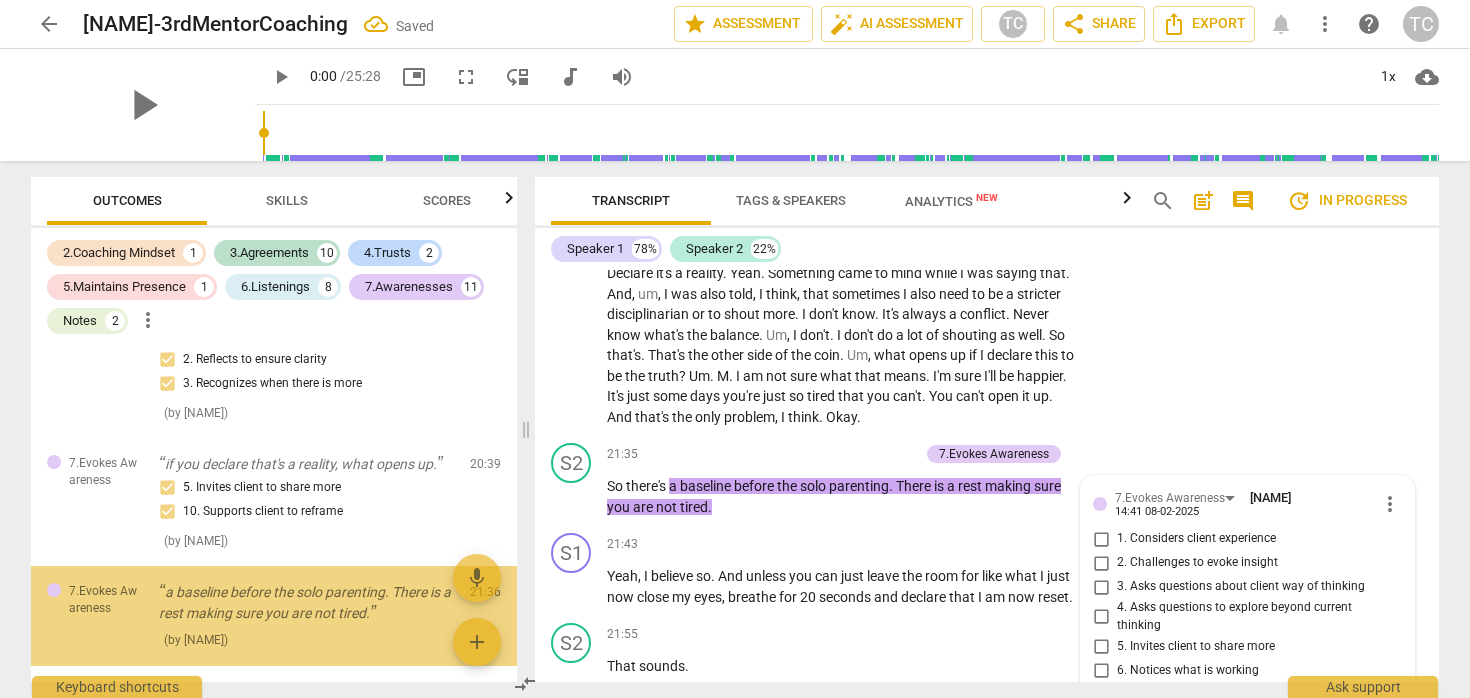 scroll, scrollTop: 8839, scrollLeft: 0, axis: vertical 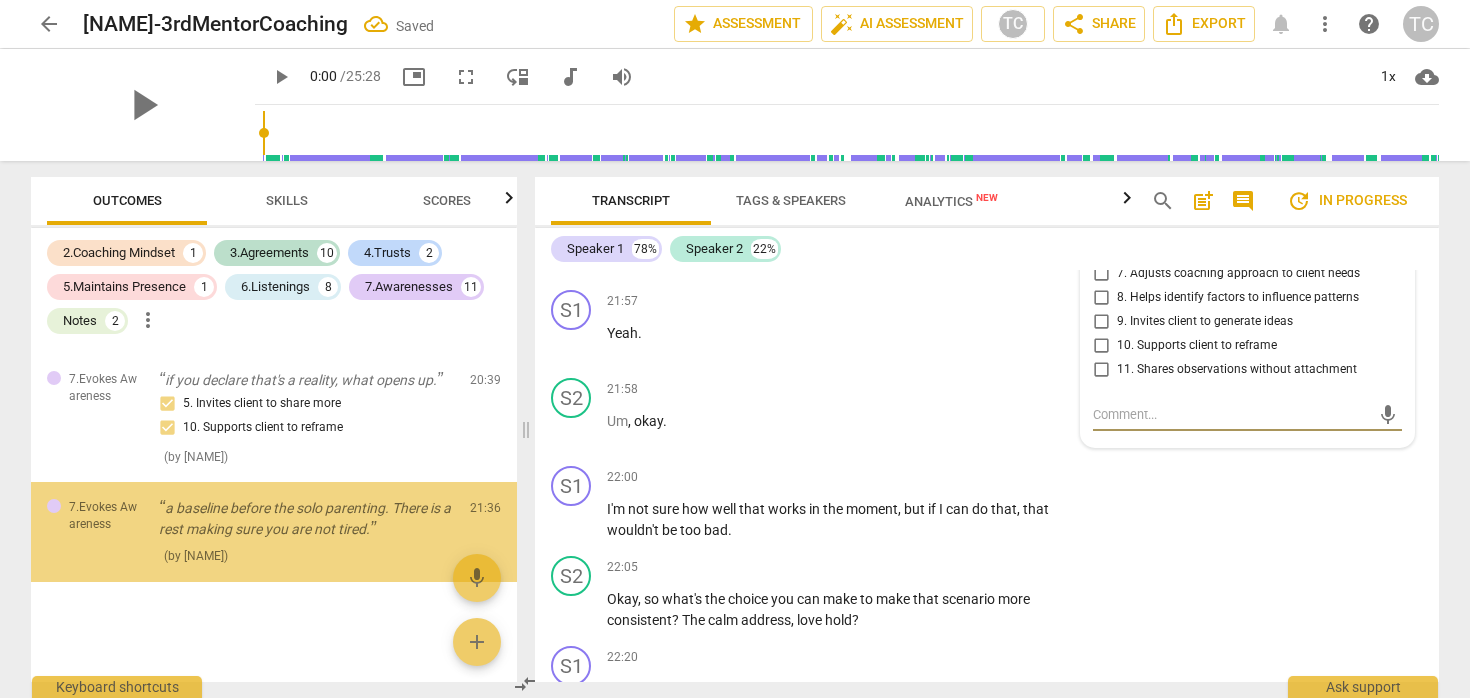 click on "11. Shares observations without attachment" at bounding box center (1237, 370) 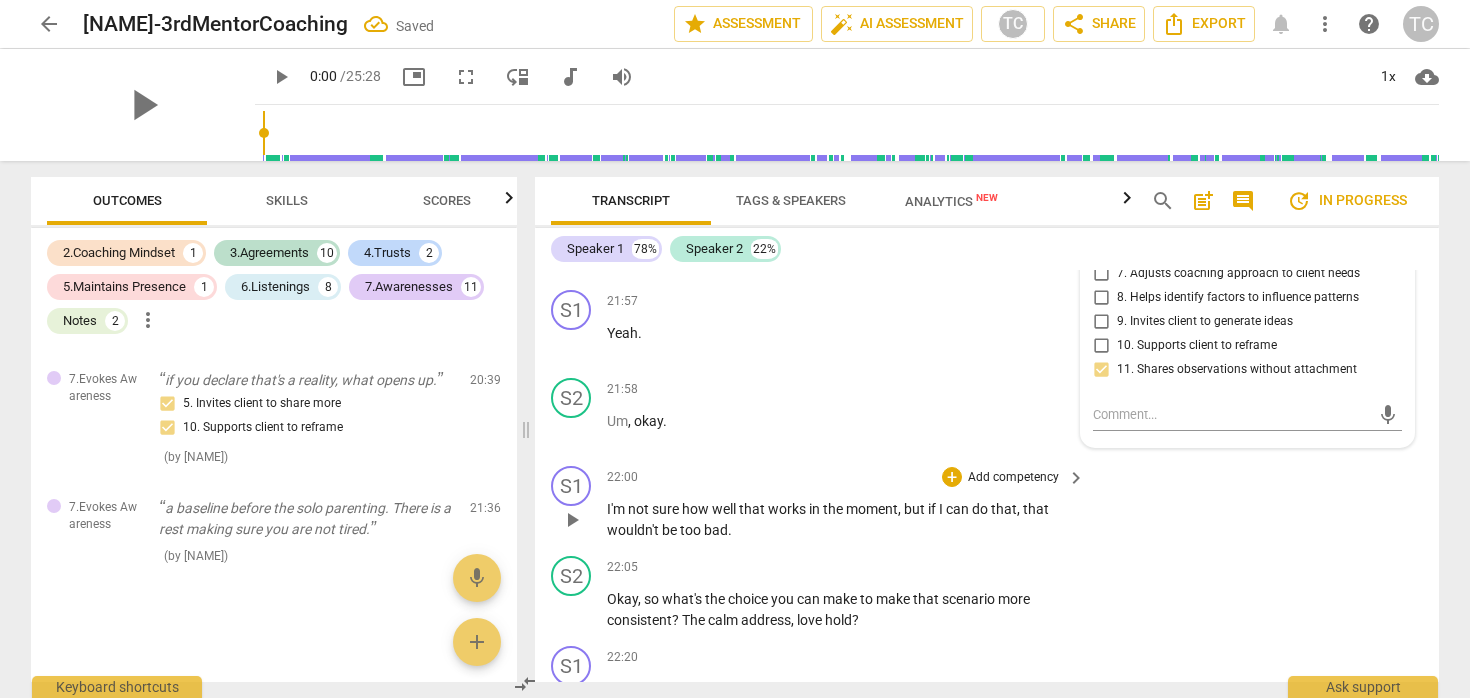 click on "S1 play_arrow pause 22:00 + Add competency keyboard_arrow_right I'm not sure how well that works in the moment, but if I can do that, that wouldn't be too bad." at bounding box center (987, 503) 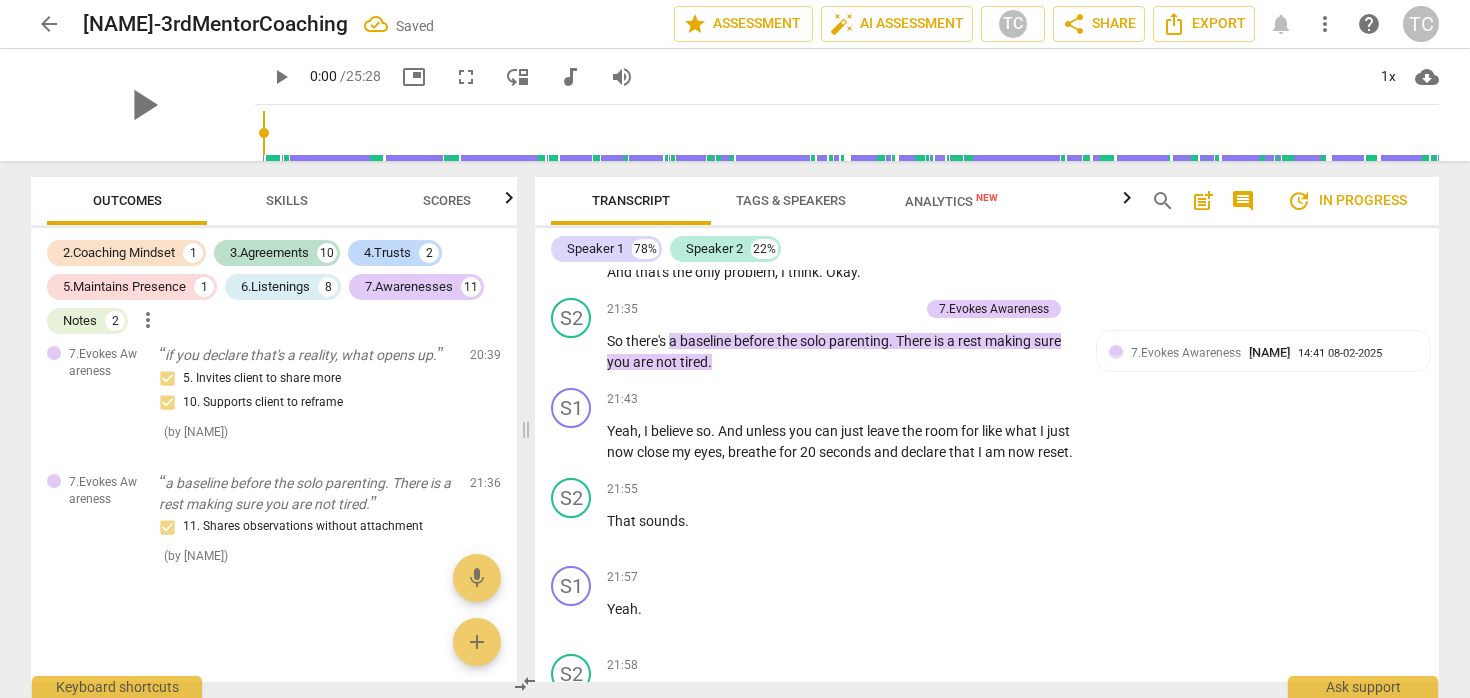 scroll, scrollTop: 8564, scrollLeft: 0, axis: vertical 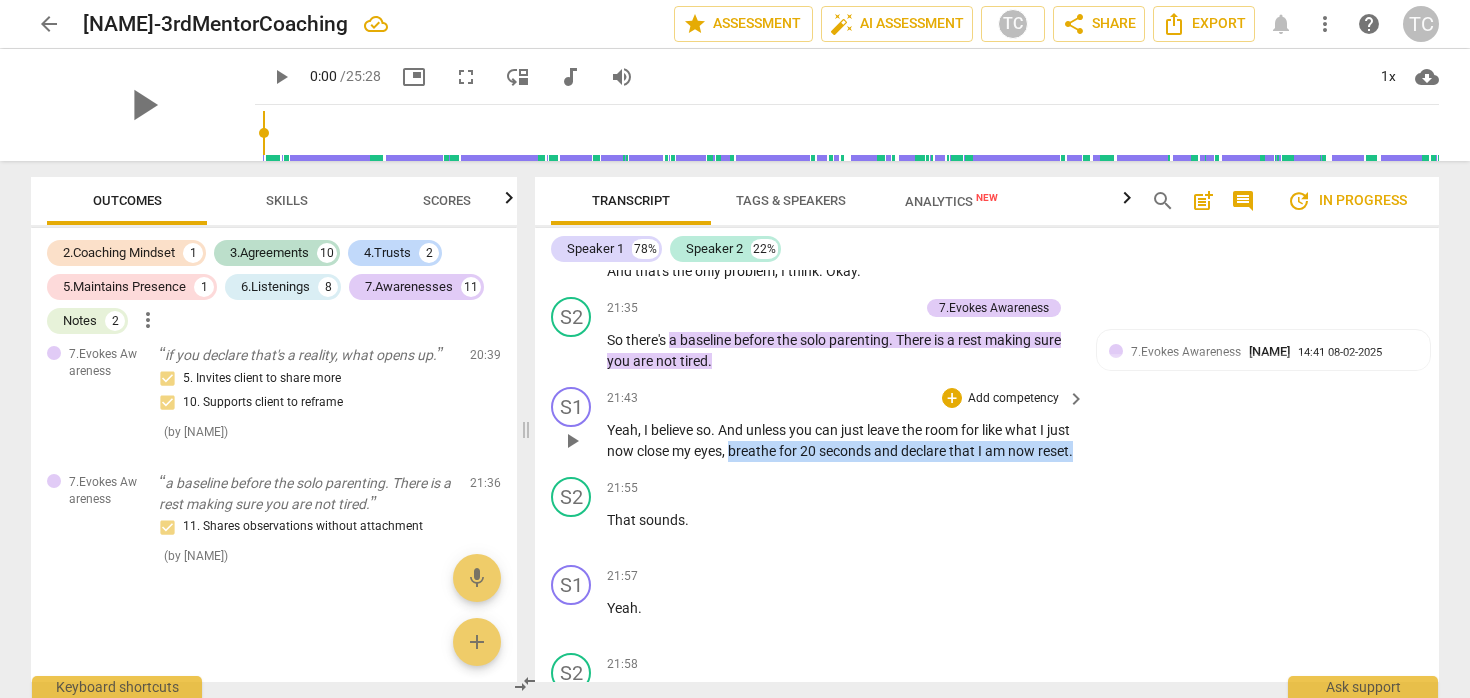 drag, startPoint x: 758, startPoint y: 515, endPoint x: 645, endPoint y: 534, distance: 114.58621 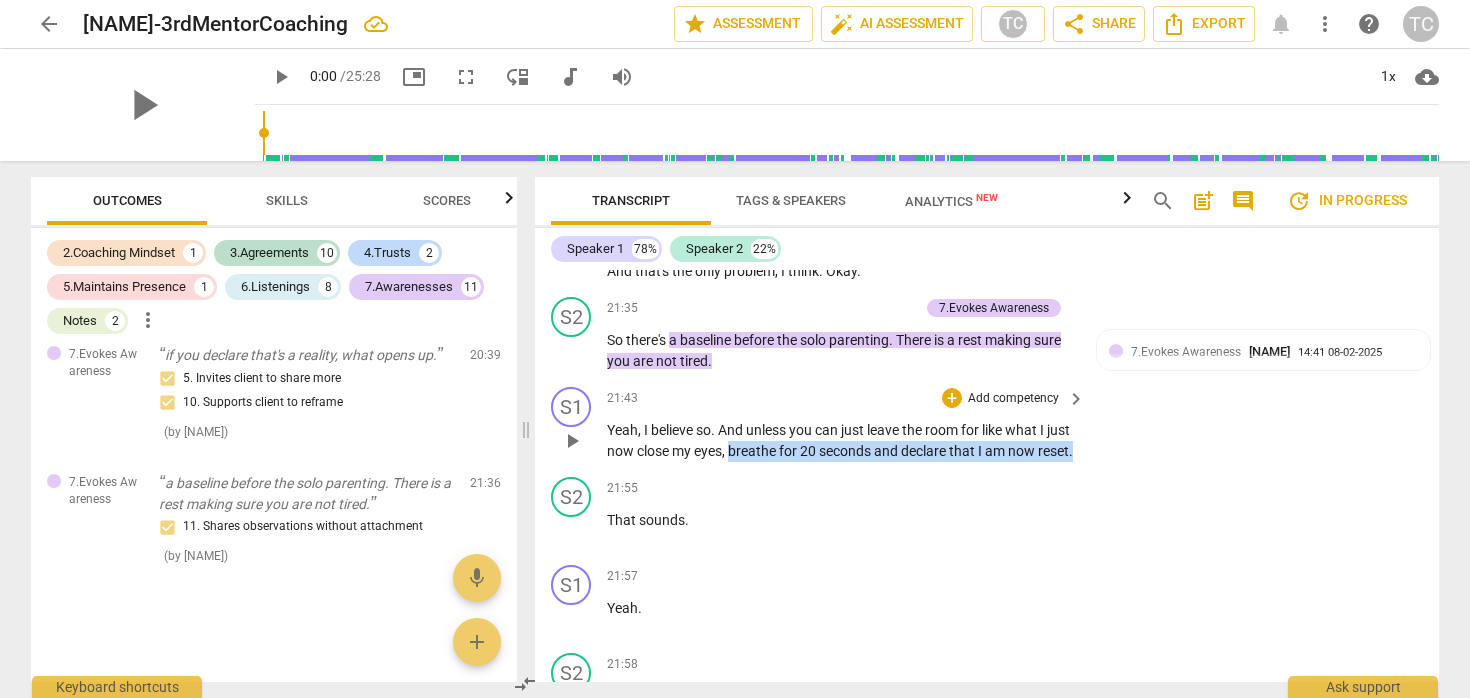 click on "Yeah ,   I   believe   so .   And   unless   you   can   just   leave   the   room   for   like   what   I   just   now   close   my   eyes ,   breathe   for   20   seconds   and   declare   that   I   am   now   reset ." at bounding box center [841, 440] 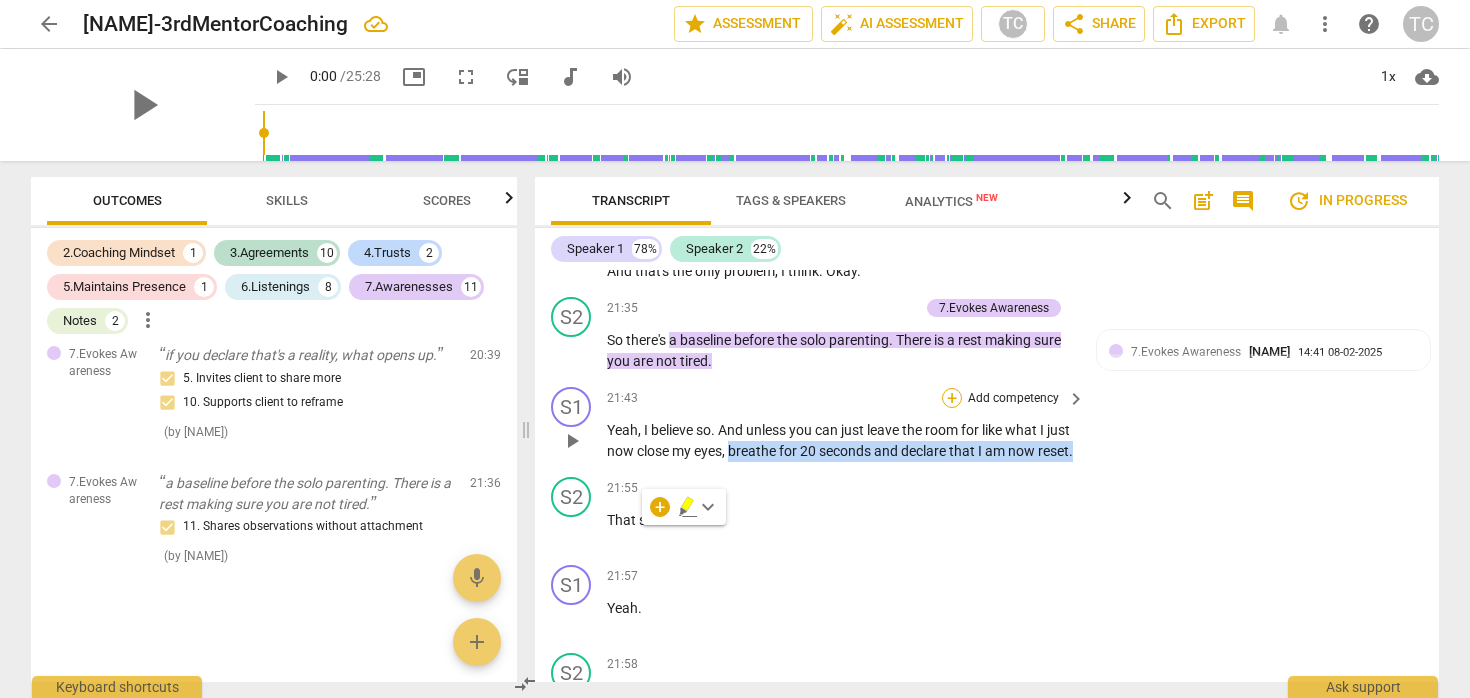 click on "+" at bounding box center [952, 398] 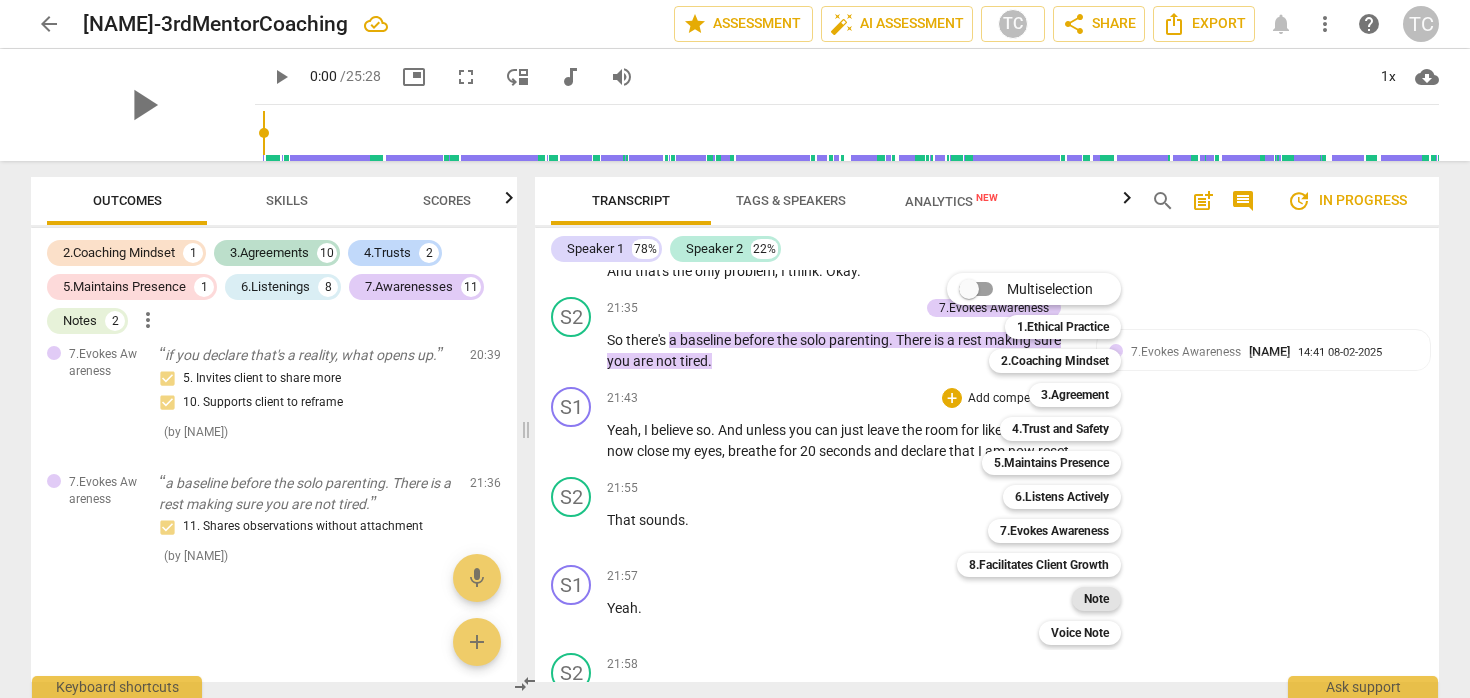 click on "Note" at bounding box center (1096, 599) 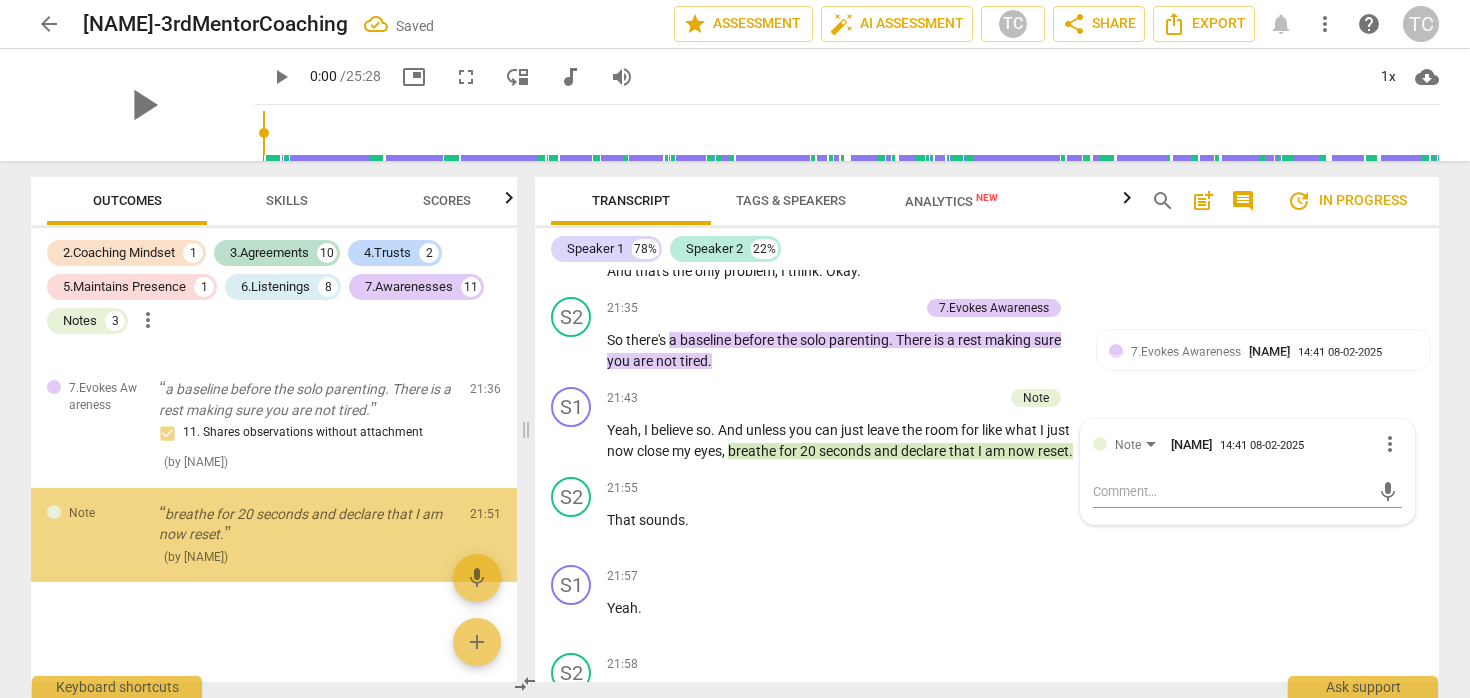 scroll, scrollTop: 4751, scrollLeft: 0, axis: vertical 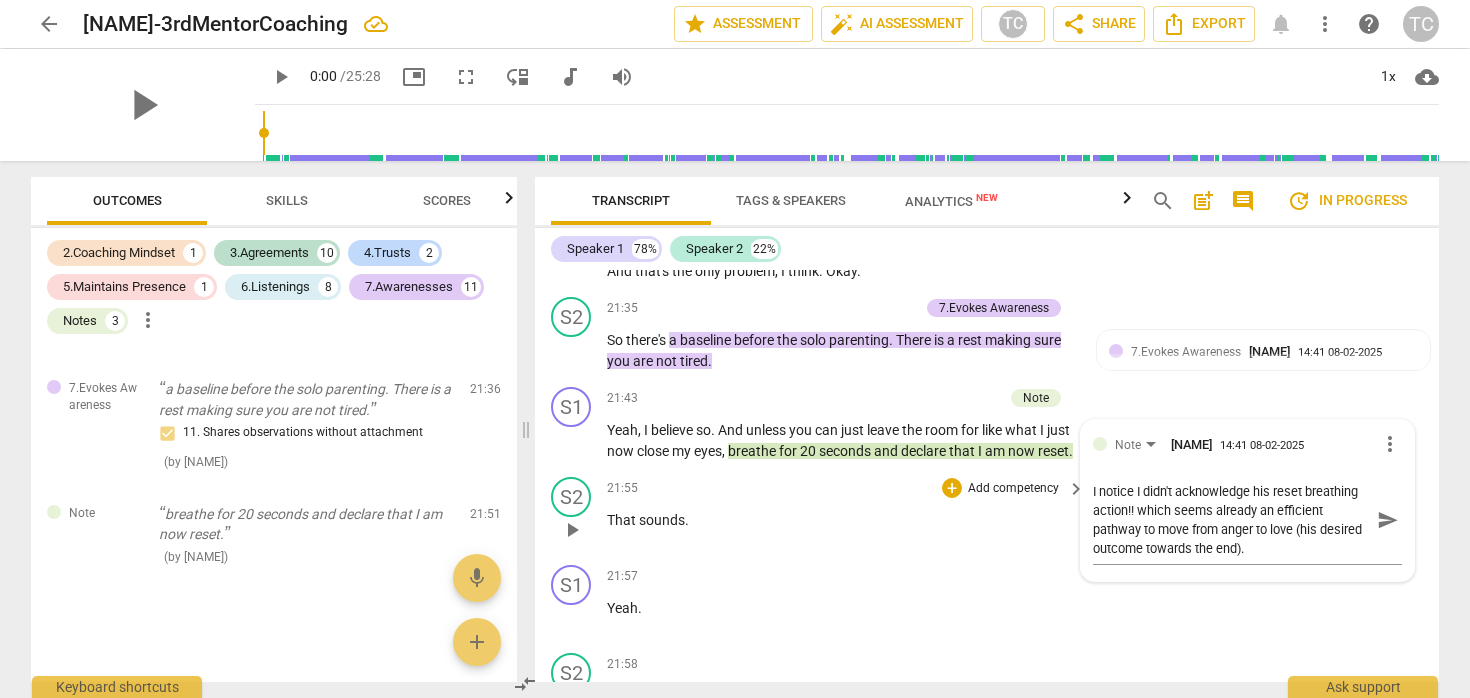 click on "That   sounds ." at bounding box center [841, 520] 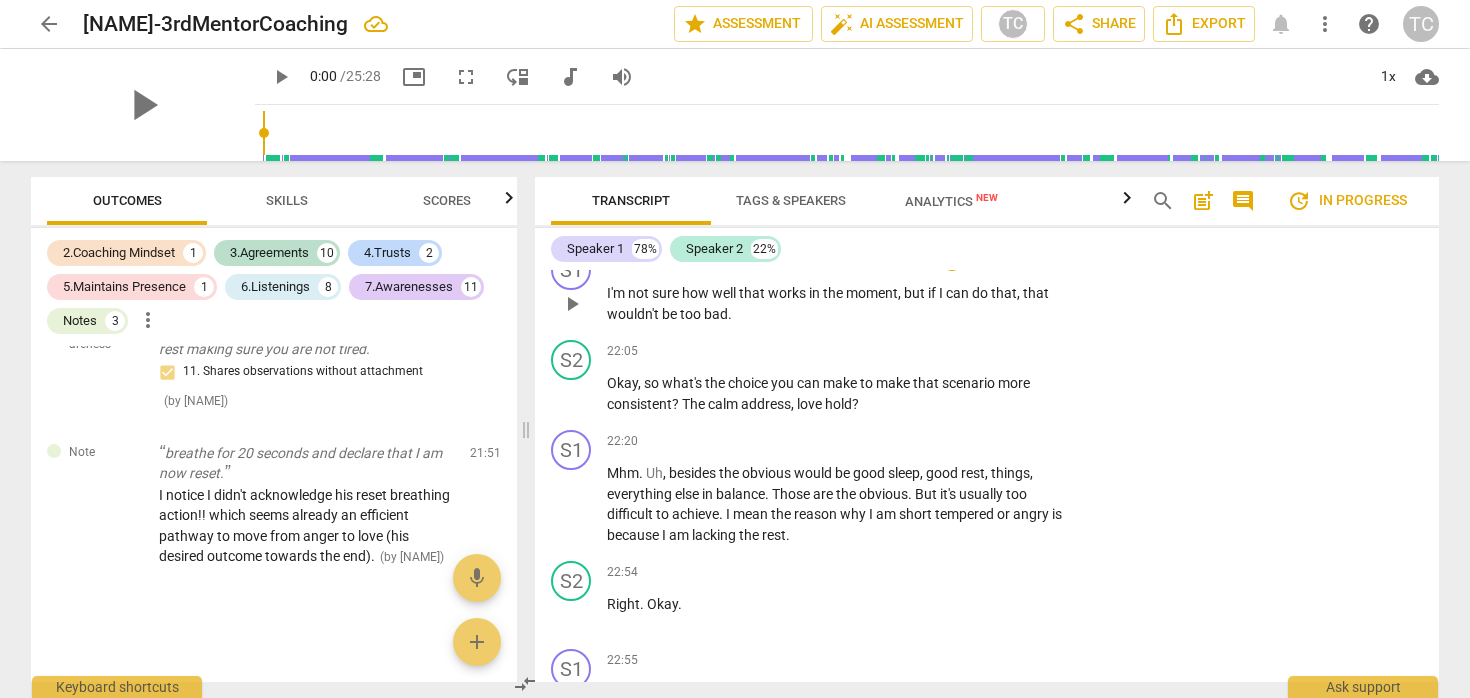 scroll, scrollTop: 9058, scrollLeft: 0, axis: vertical 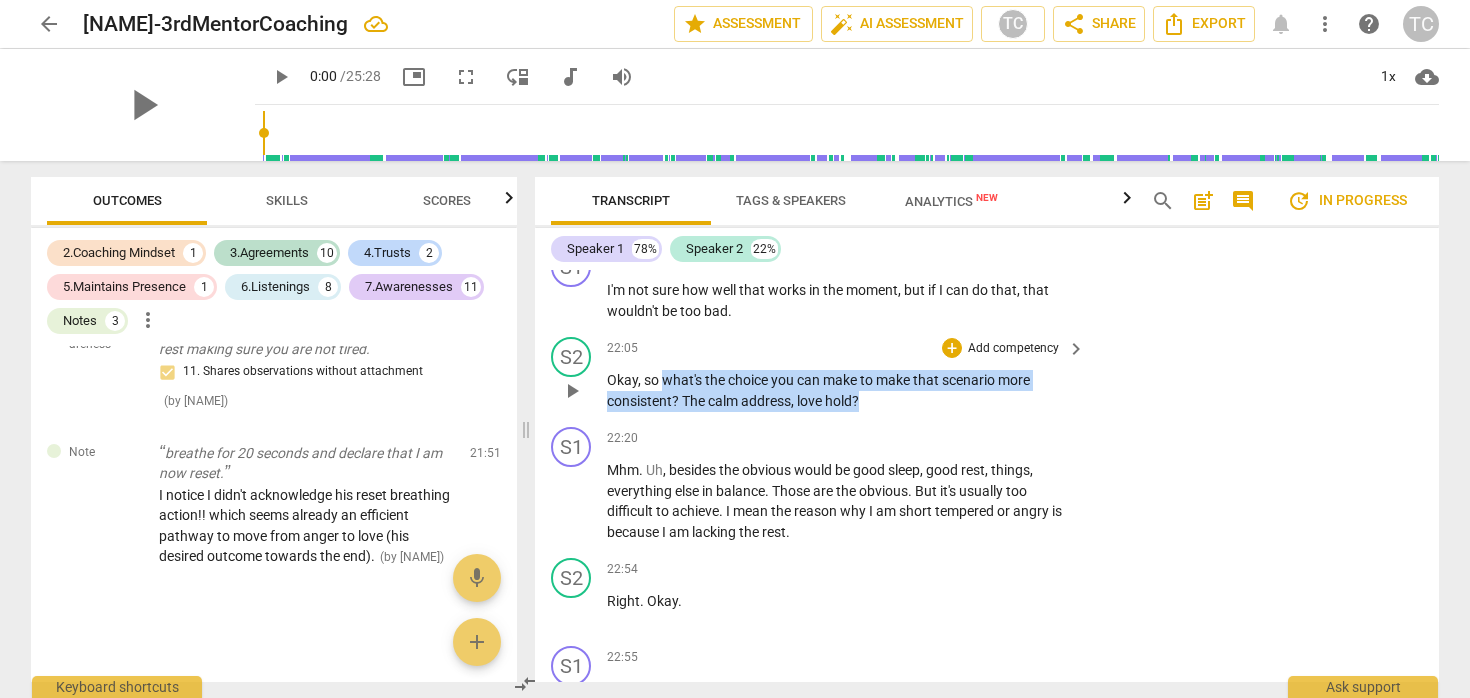 drag, startPoint x: 871, startPoint y: 483, endPoint x: 664, endPoint y: 463, distance: 207.96394 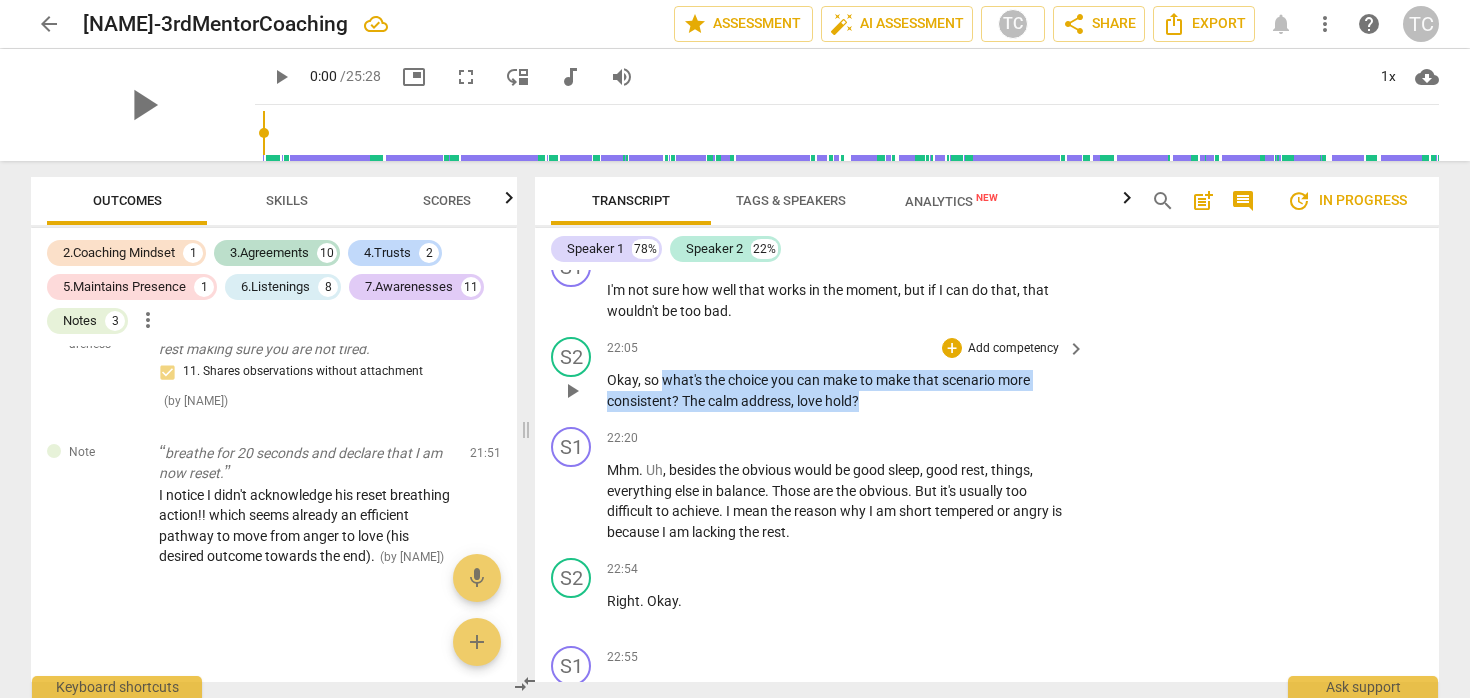 click on "Okay , so what's the choice you can make to make that scenario more consistent ? The calm address , love hold ?" at bounding box center (841, 390) 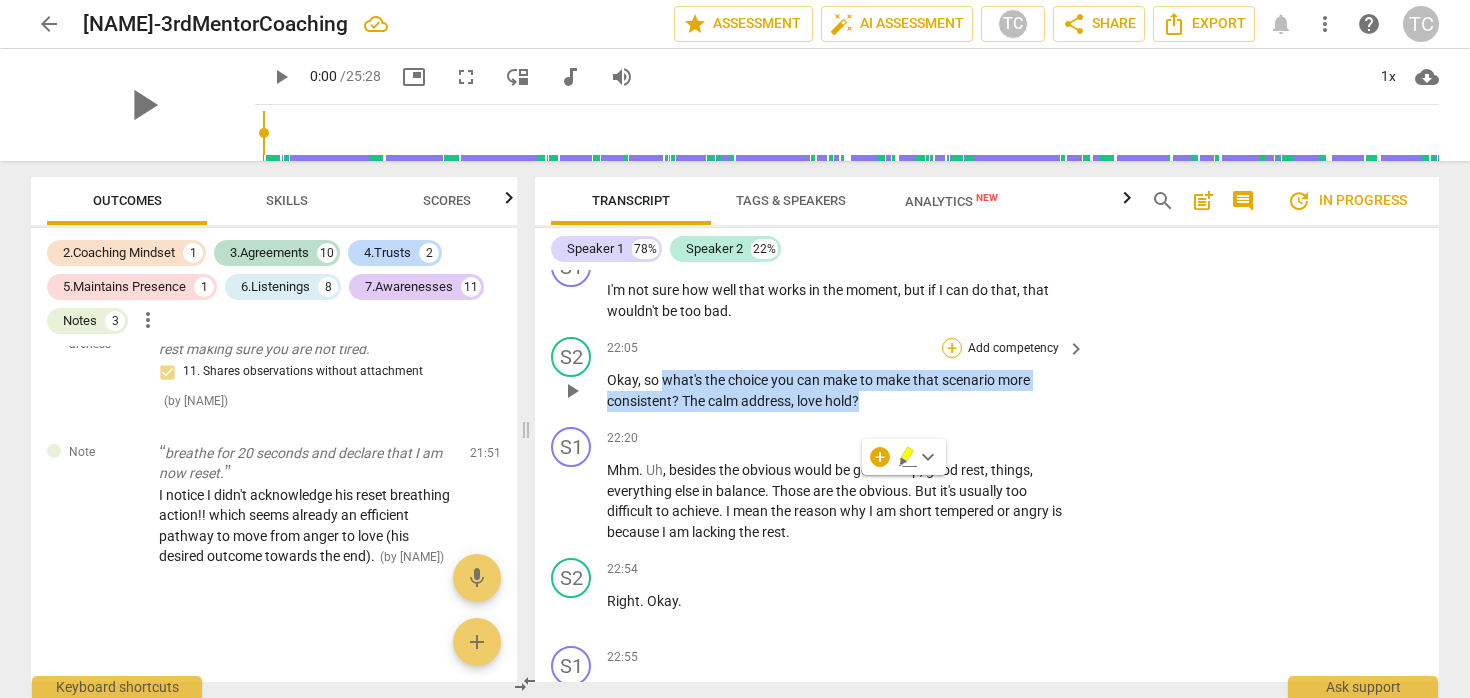 click on "+" at bounding box center [952, 348] 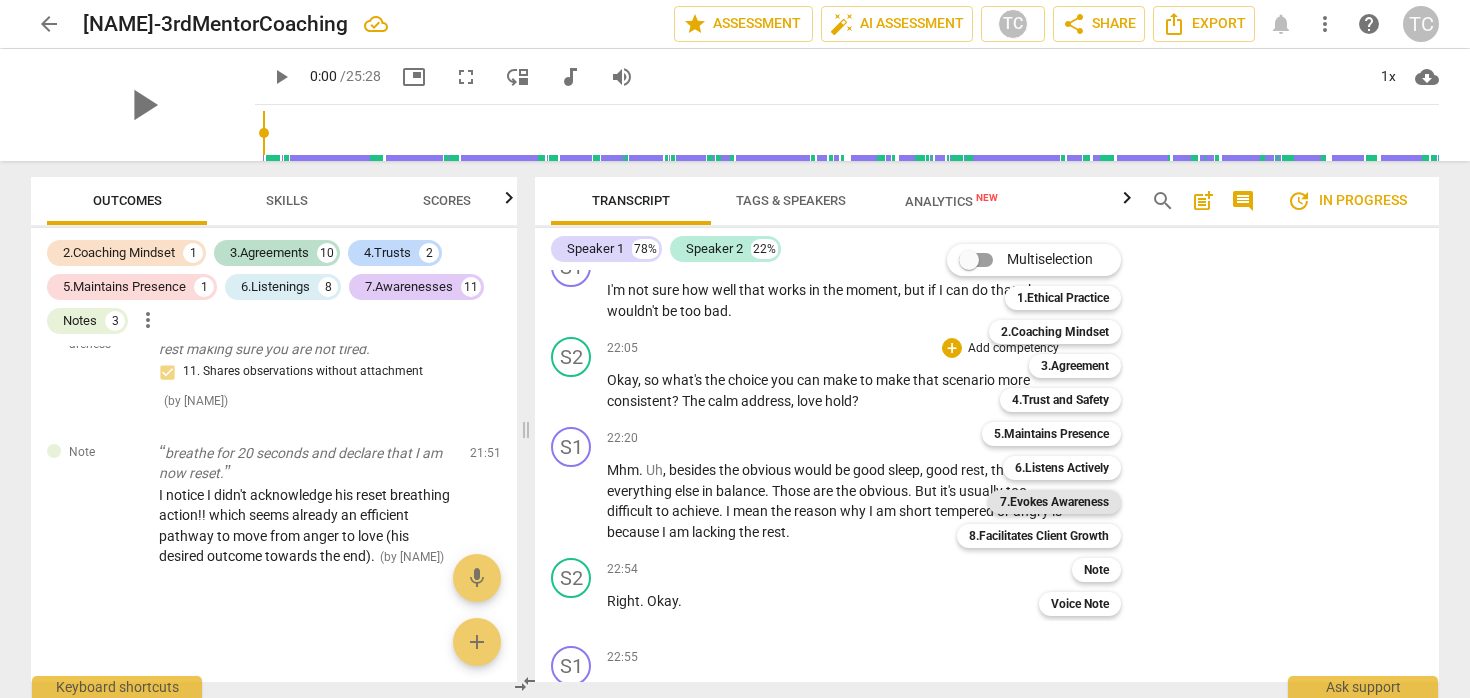 click on "7.Evokes Awareness" at bounding box center (1054, 502) 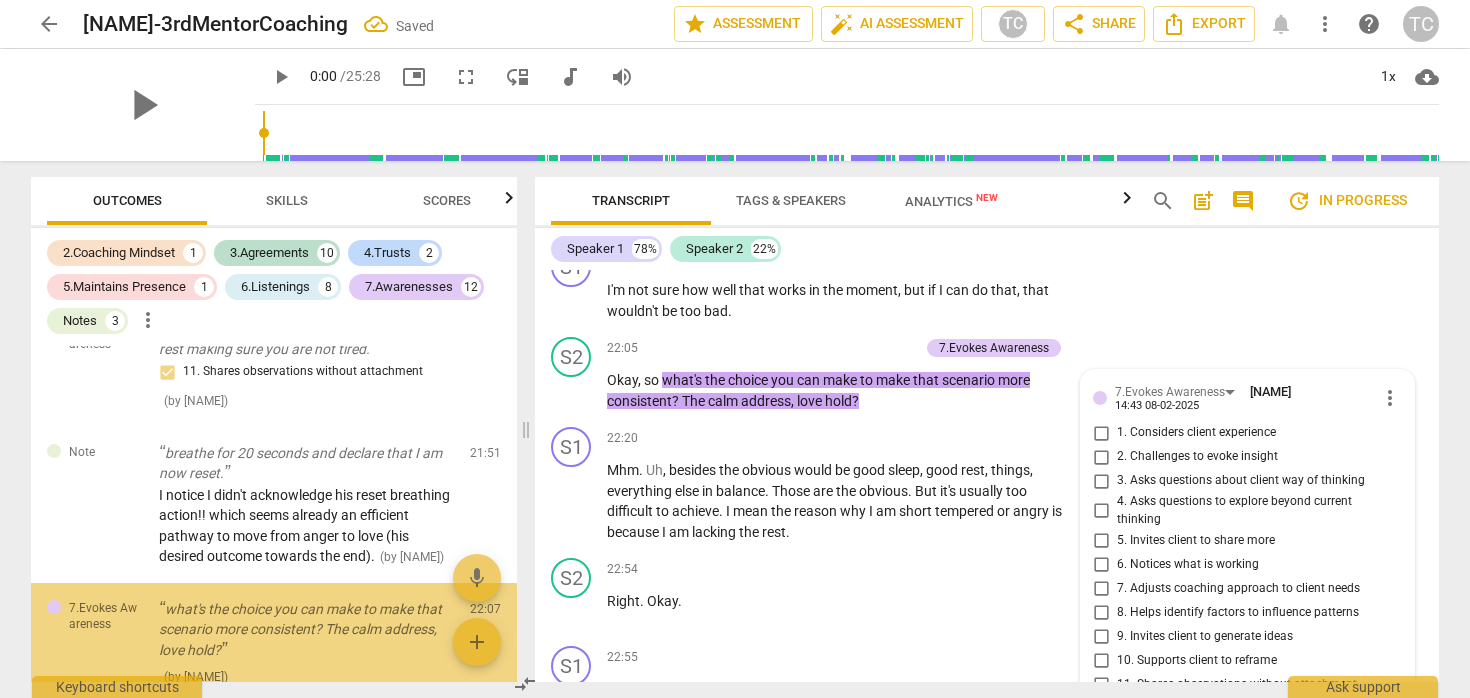 scroll, scrollTop: 9394, scrollLeft: 0, axis: vertical 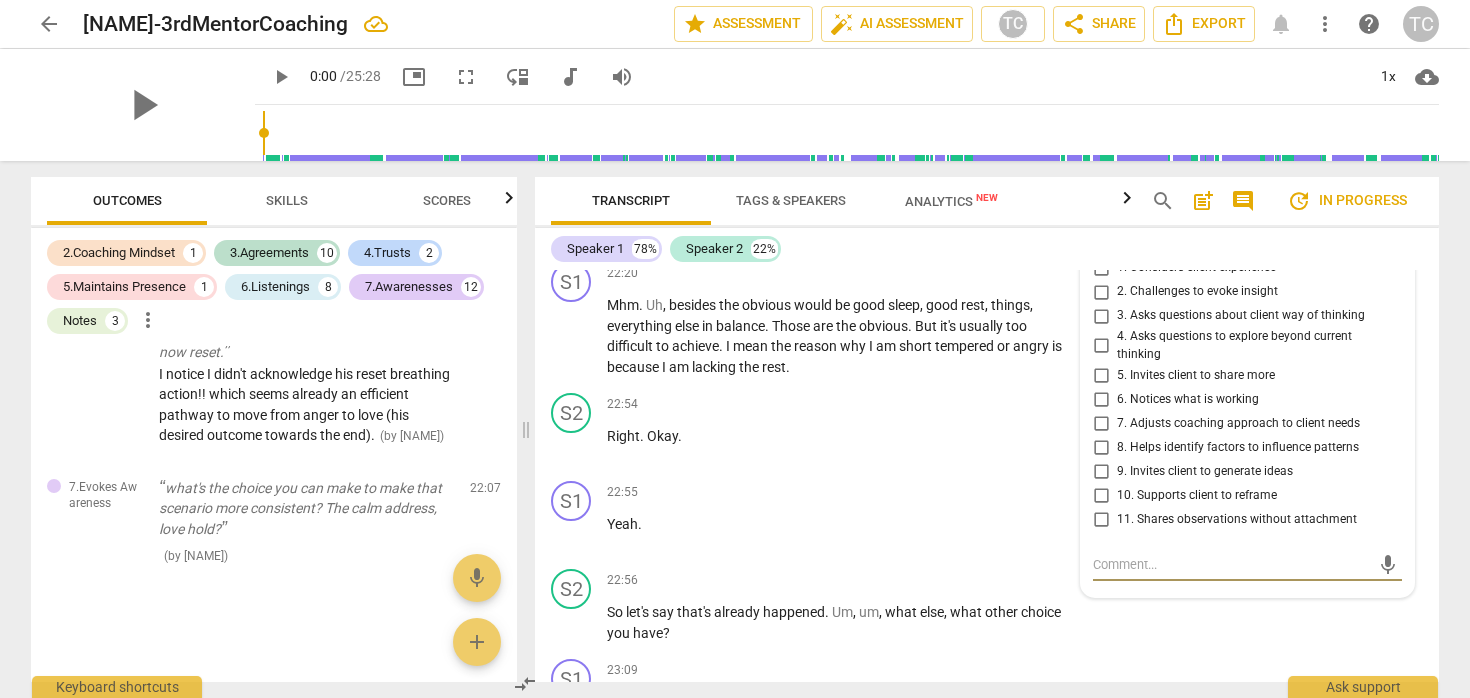 click on "9. Invites client to generate ideas" at bounding box center [1205, 472] 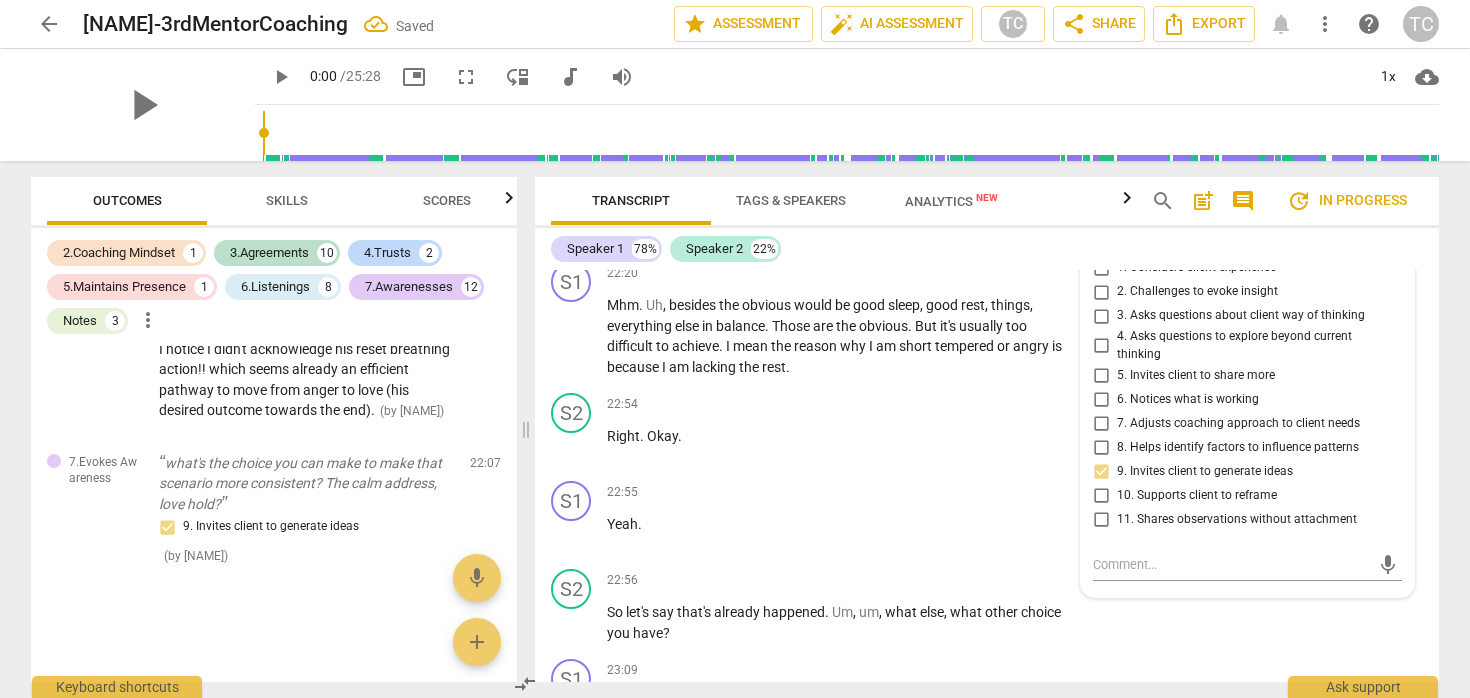 click on "9. Invites client to generate ideas" at bounding box center (1205, 472) 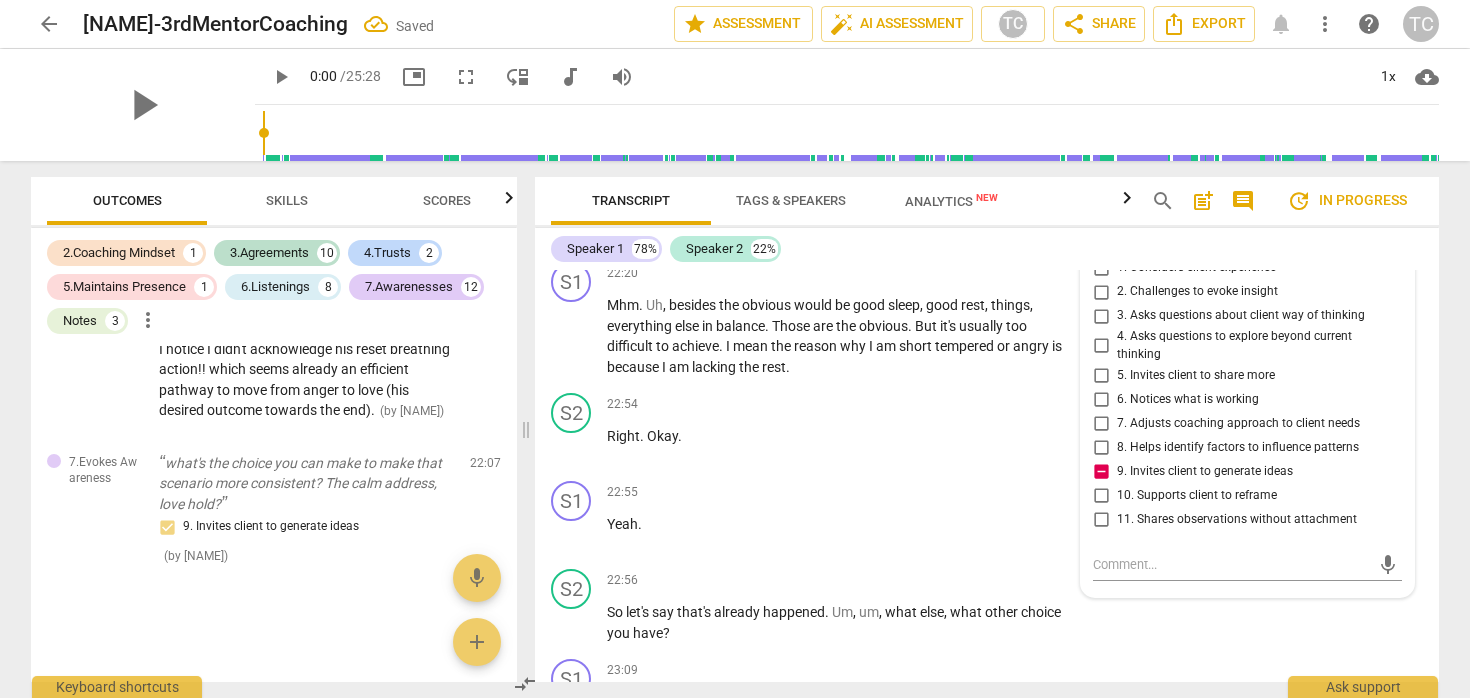 click on "9. Invites client to generate ideas" at bounding box center (1205, 472) 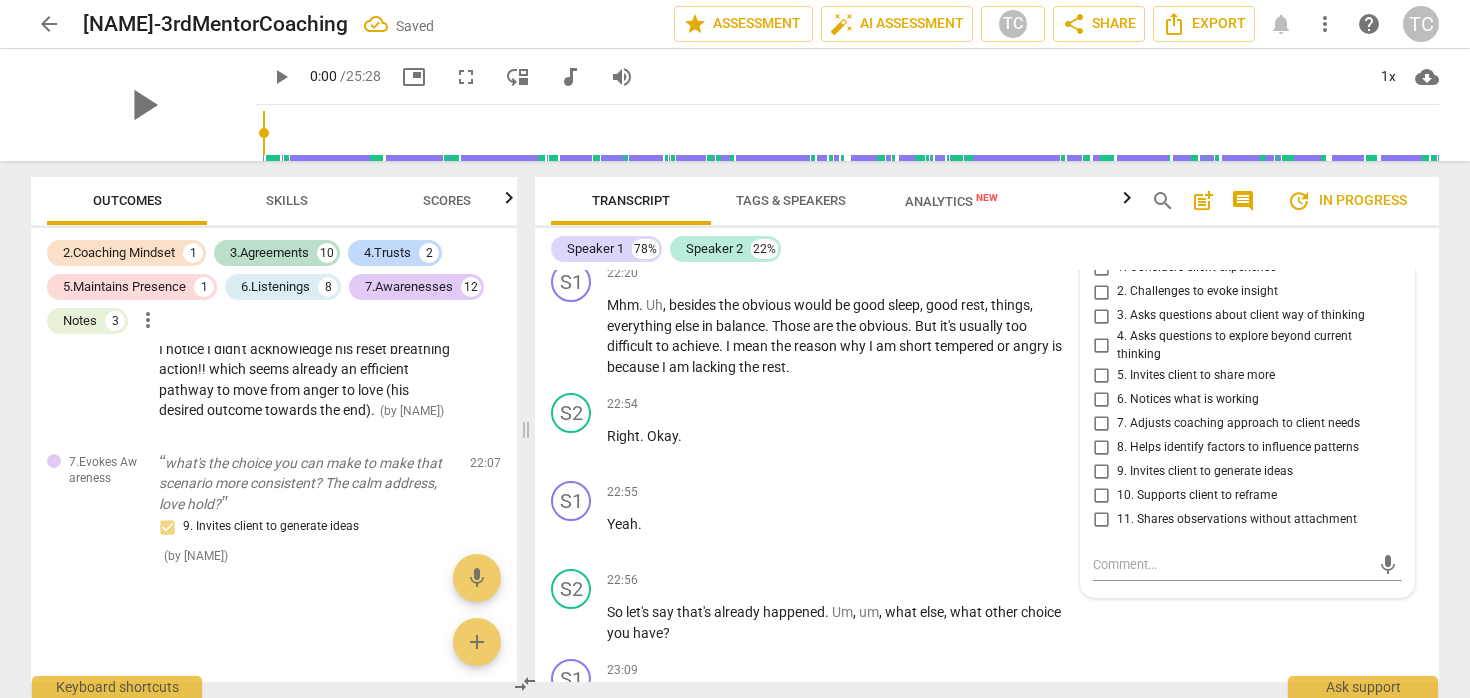click on "more_vert" at bounding box center (1390, 233) 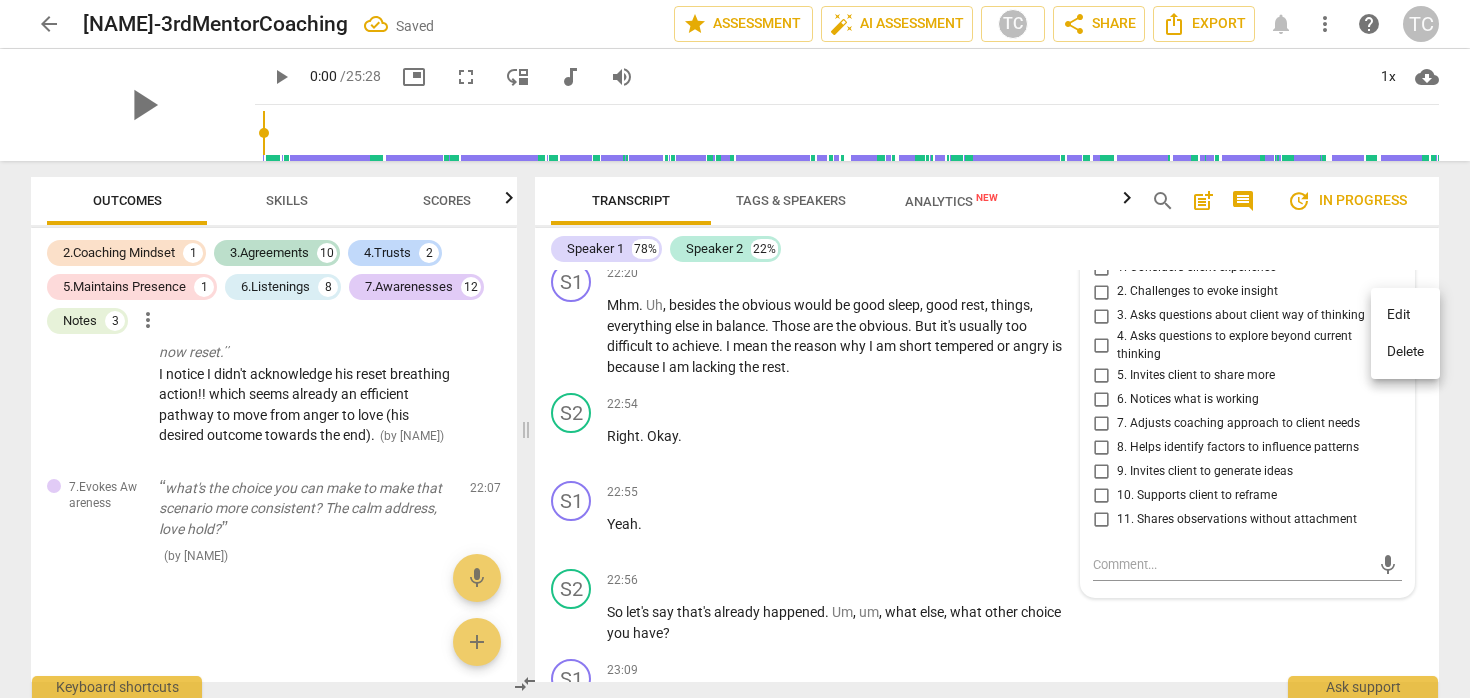 click on "Delete" at bounding box center (1405, 352) 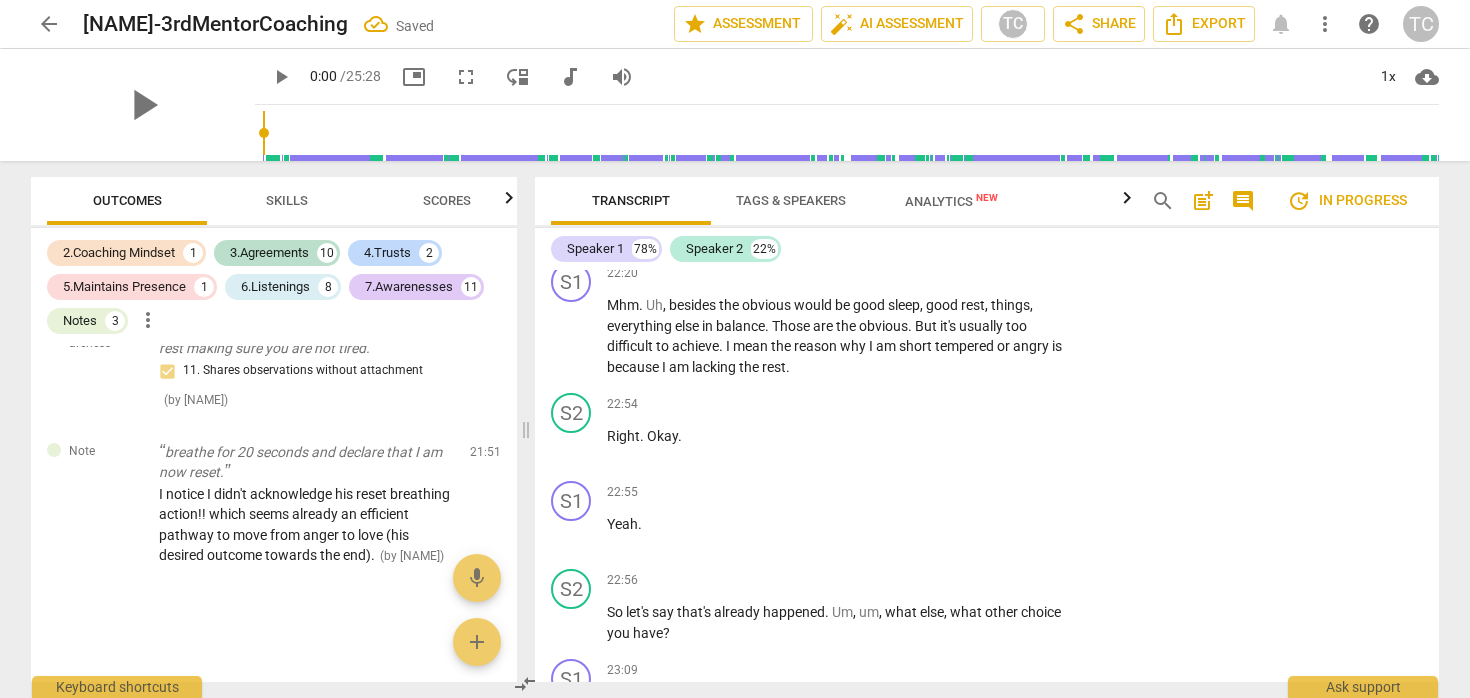 scroll, scrollTop: 4833, scrollLeft: 0, axis: vertical 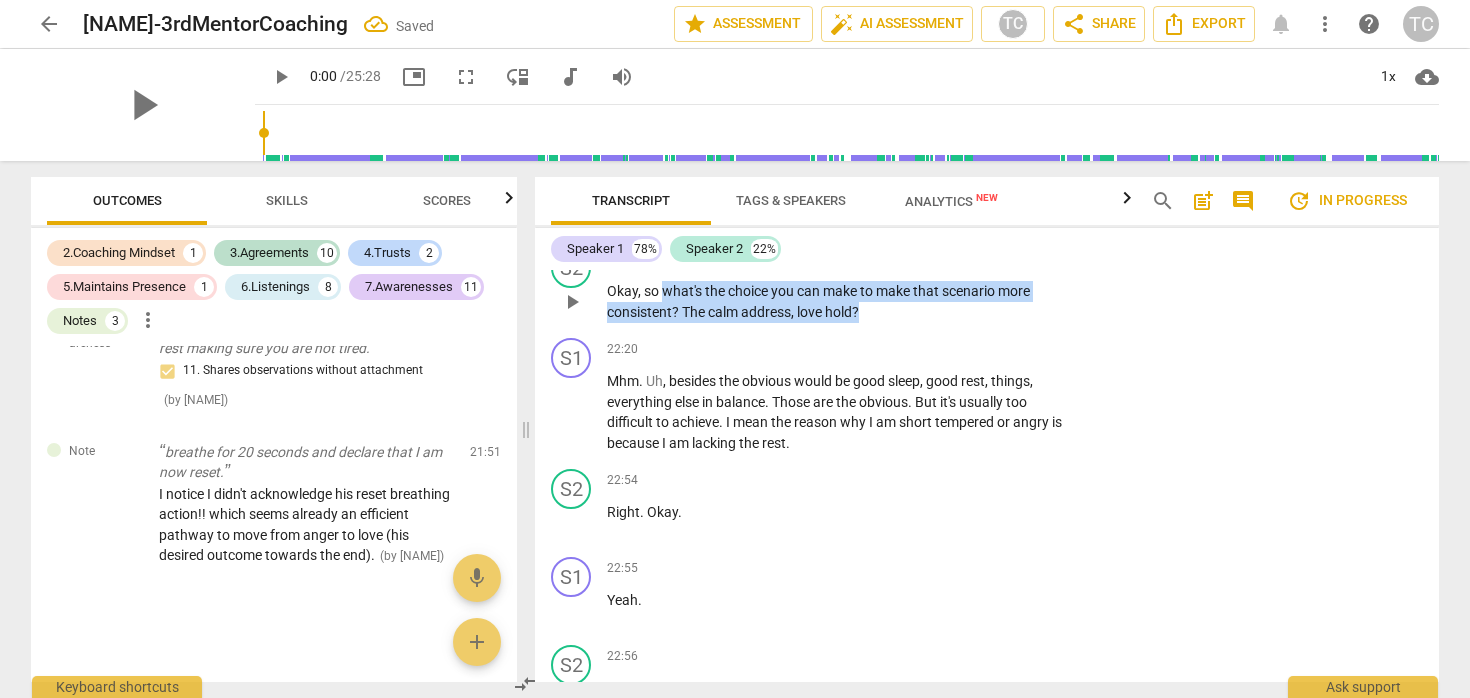 drag, startPoint x: 862, startPoint y: 398, endPoint x: 666, endPoint y: 375, distance: 197.34488 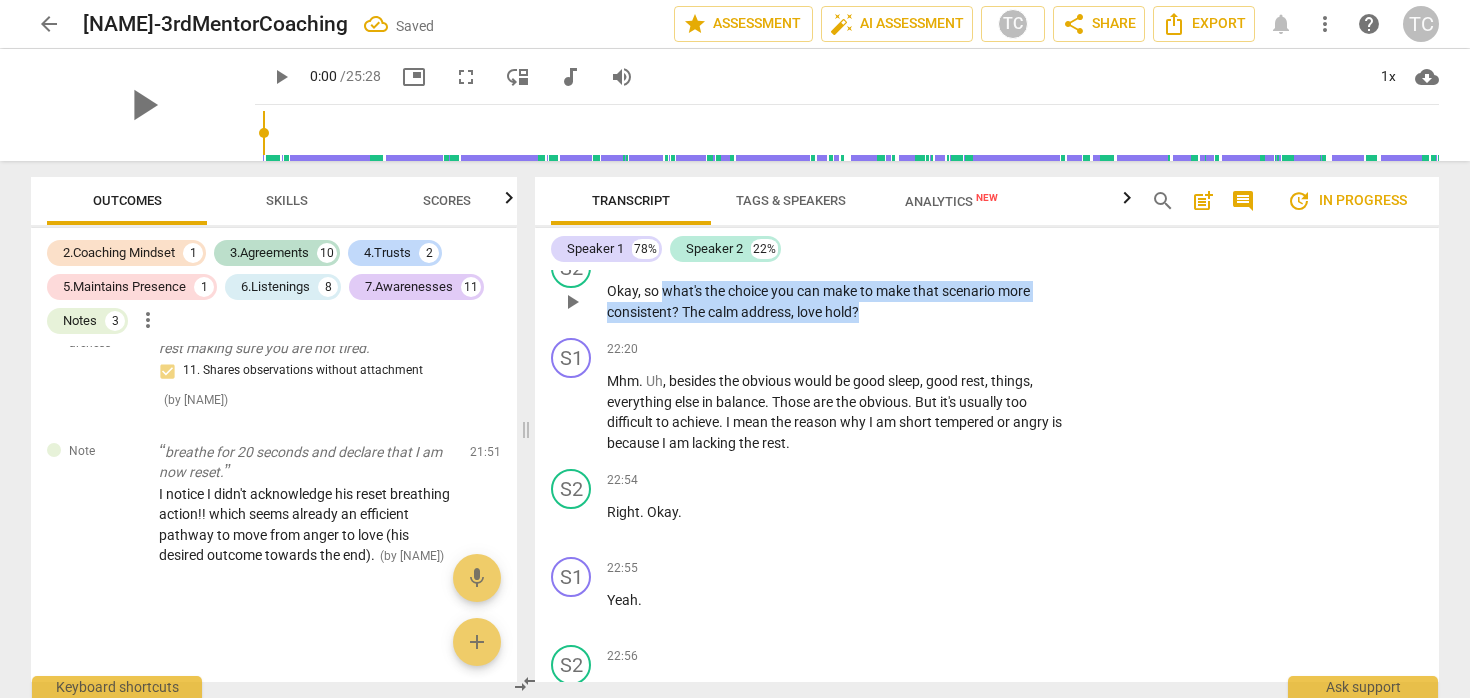 click on "Okay , so what's the choice you can make to make that scenario more consistent ? The calm address , love hold ?" at bounding box center (841, 301) 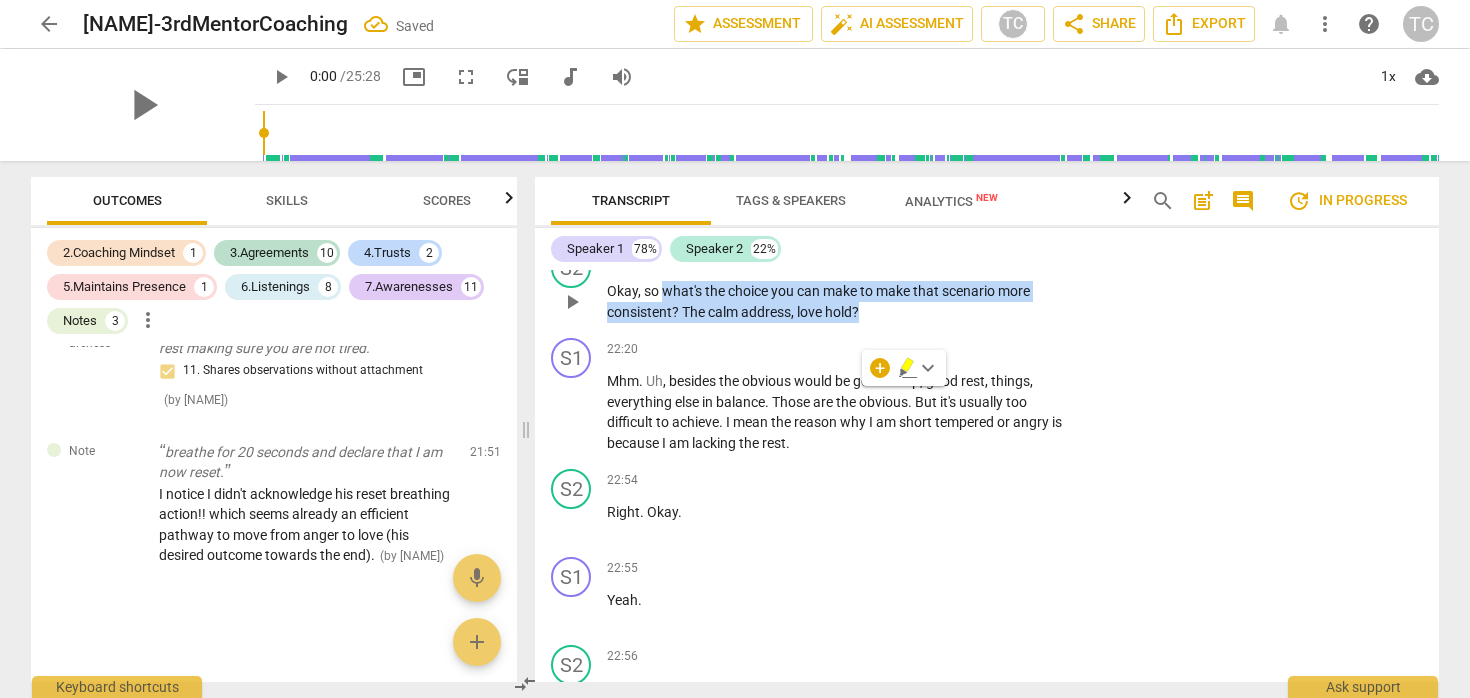 click on "+" at bounding box center [952, 259] 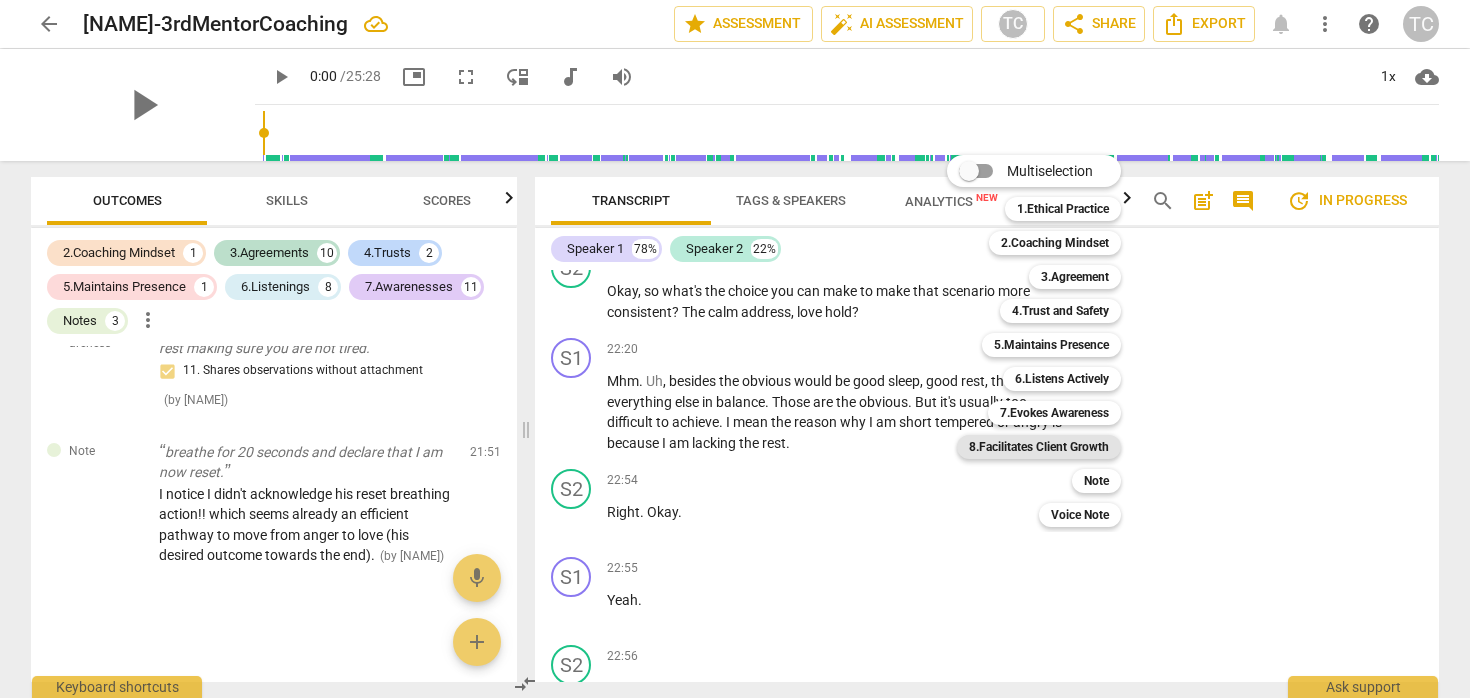 click on "8.Facilitates Client Growth" at bounding box center (1039, 447) 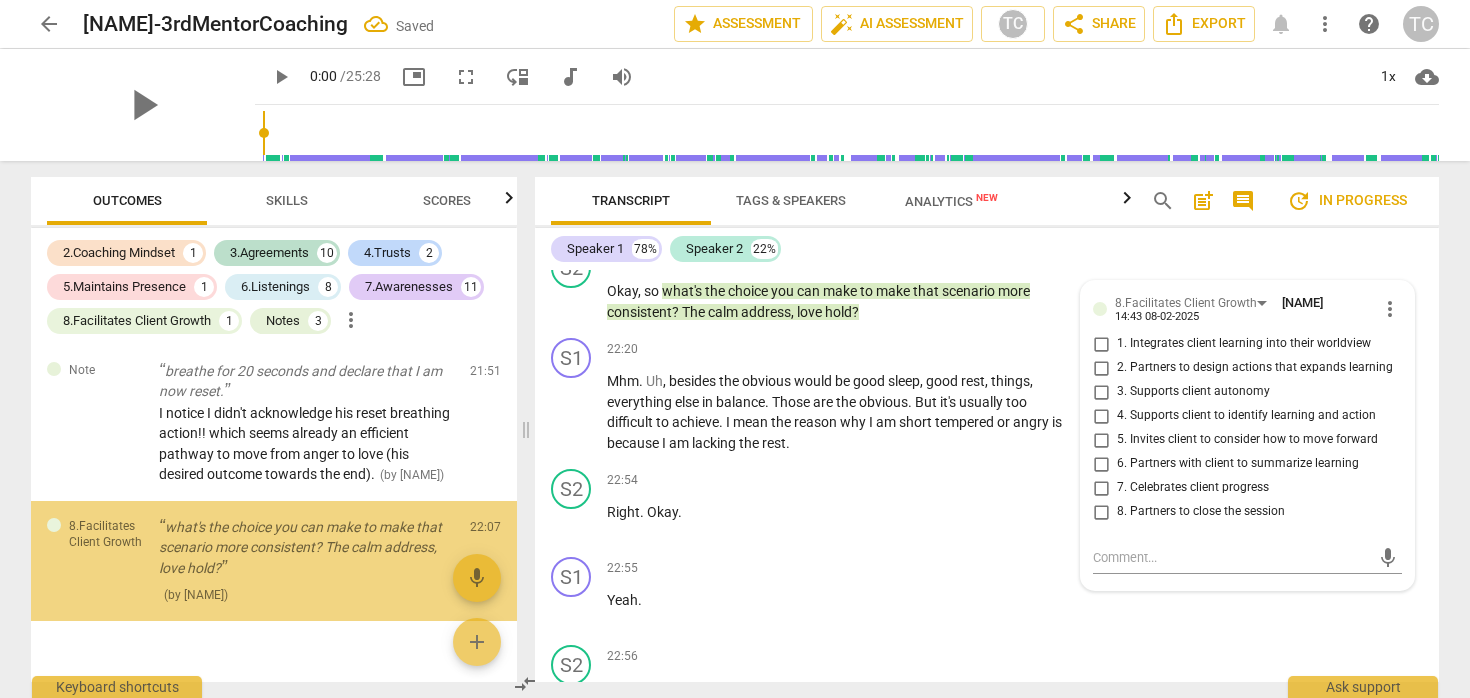 scroll, scrollTop: 4953, scrollLeft: 0, axis: vertical 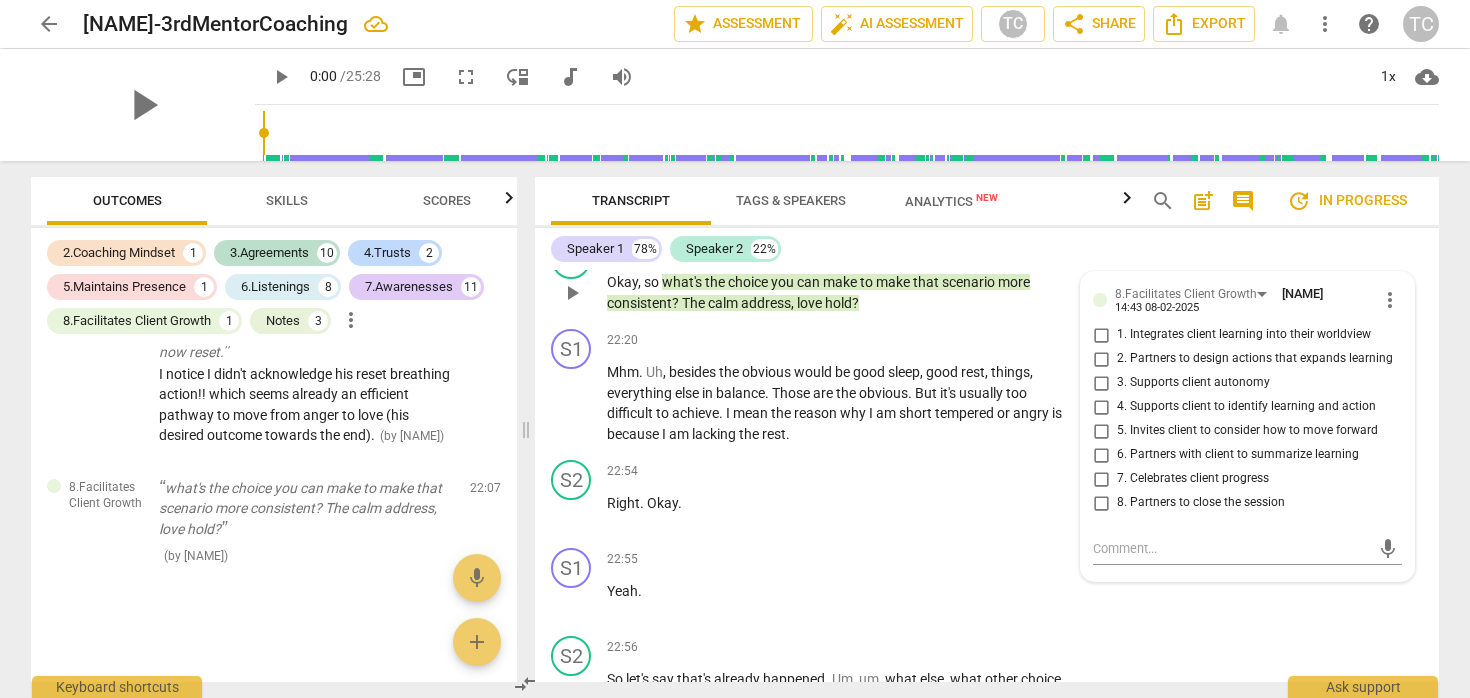 click on "2. Partners to design actions that expands learning" at bounding box center (1255, 359) 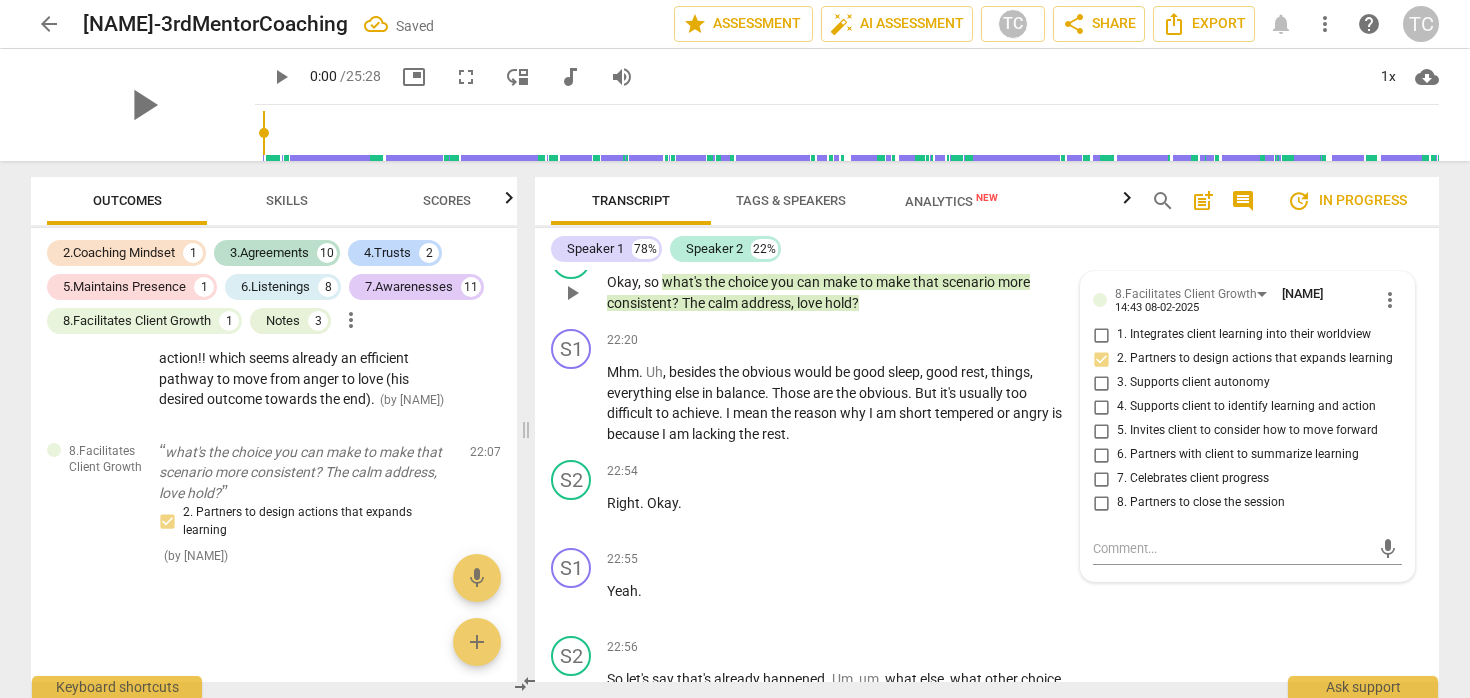 click on "3. Supports client autonomy" at bounding box center (1193, 383) 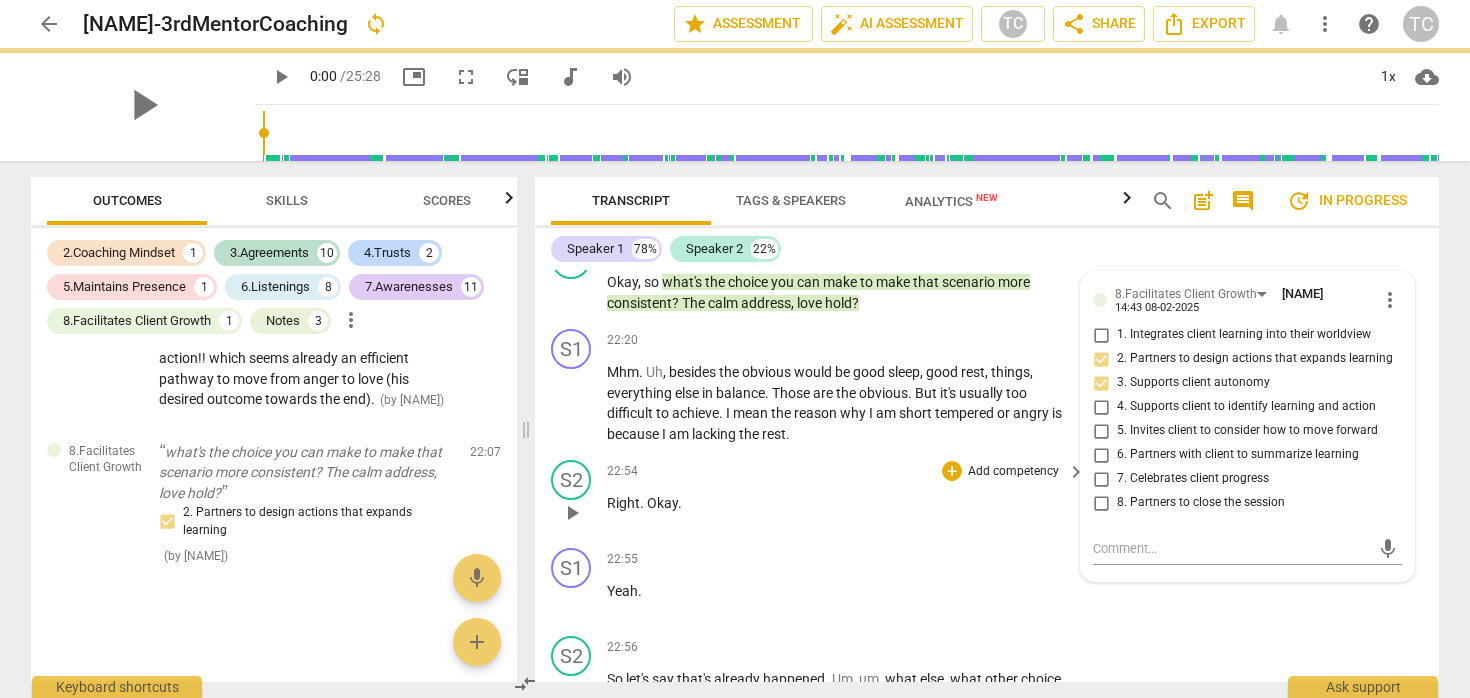 click on "22:54 + Add competency keyboard_arrow_right Right . Okay ." at bounding box center (847, 496) 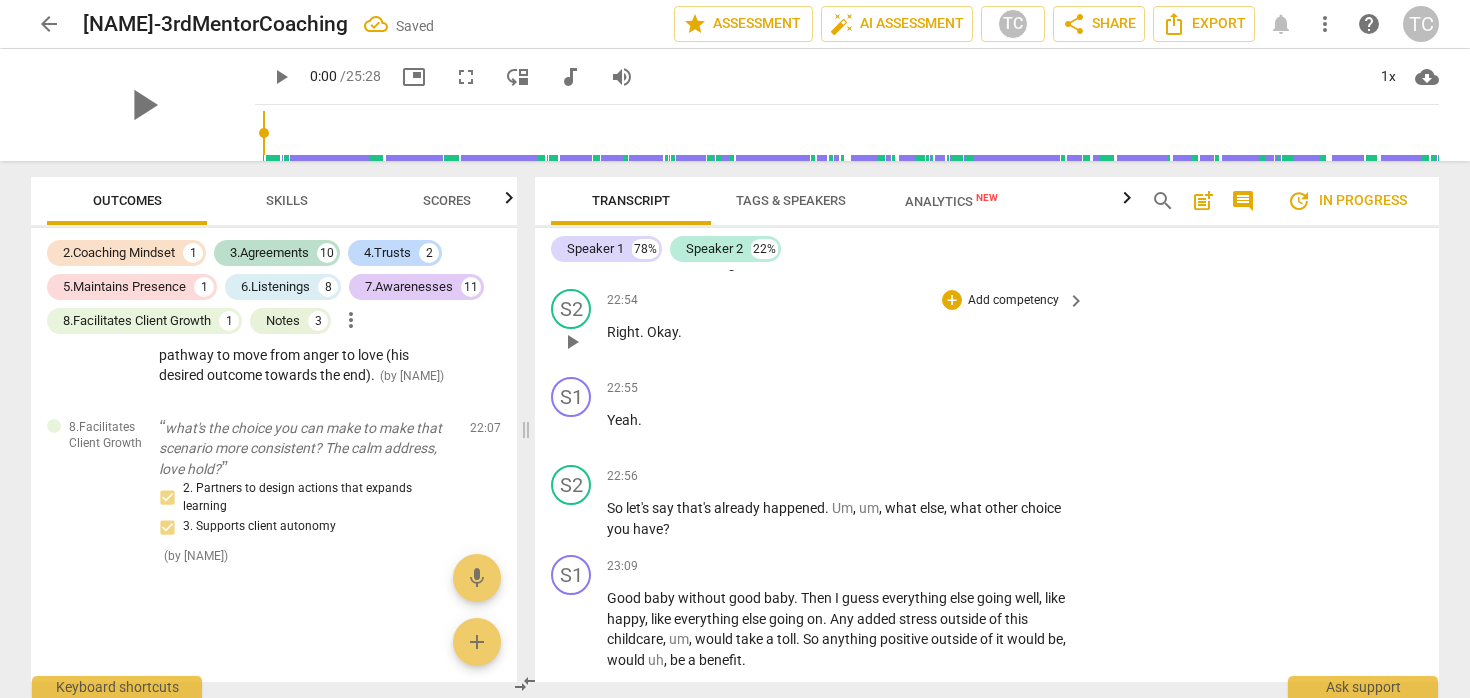 scroll, scrollTop: 9328, scrollLeft: 0, axis: vertical 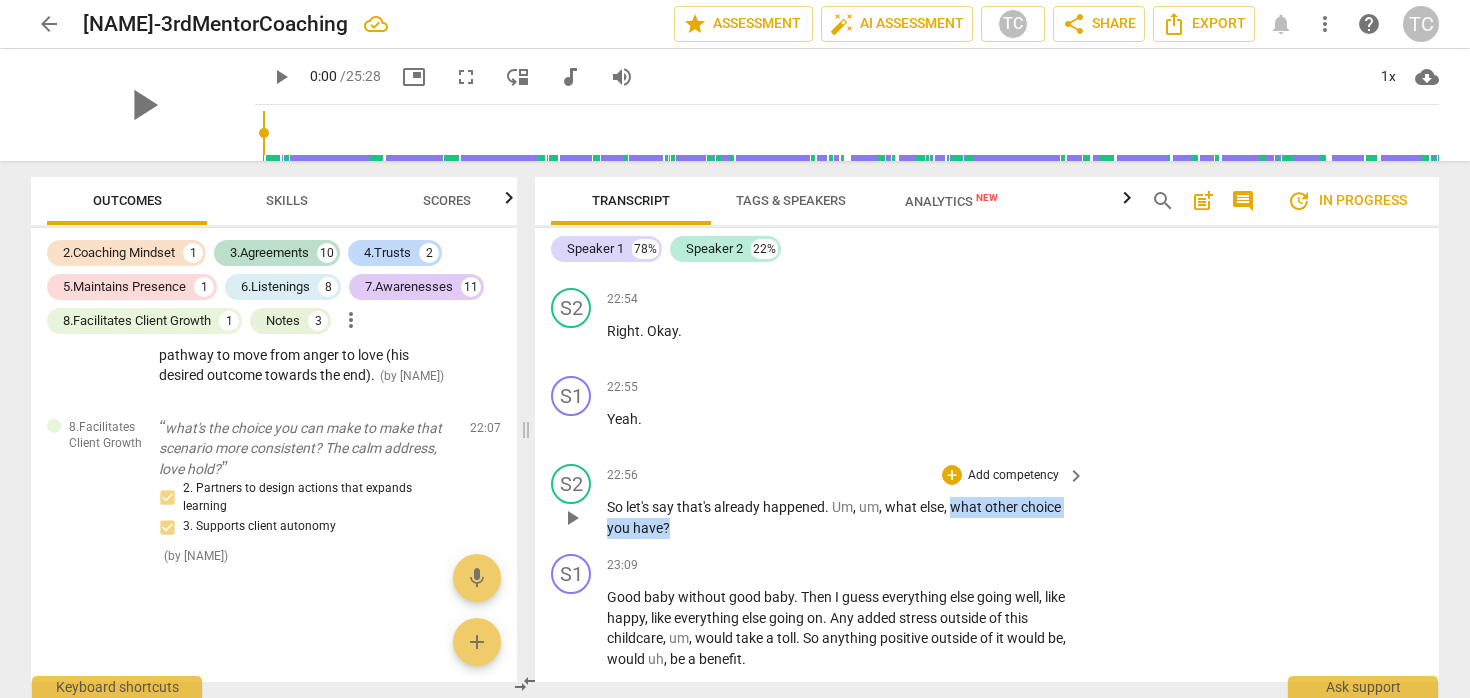 drag, startPoint x: 813, startPoint y: 613, endPoint x: 955, endPoint y: 591, distance: 143.69412 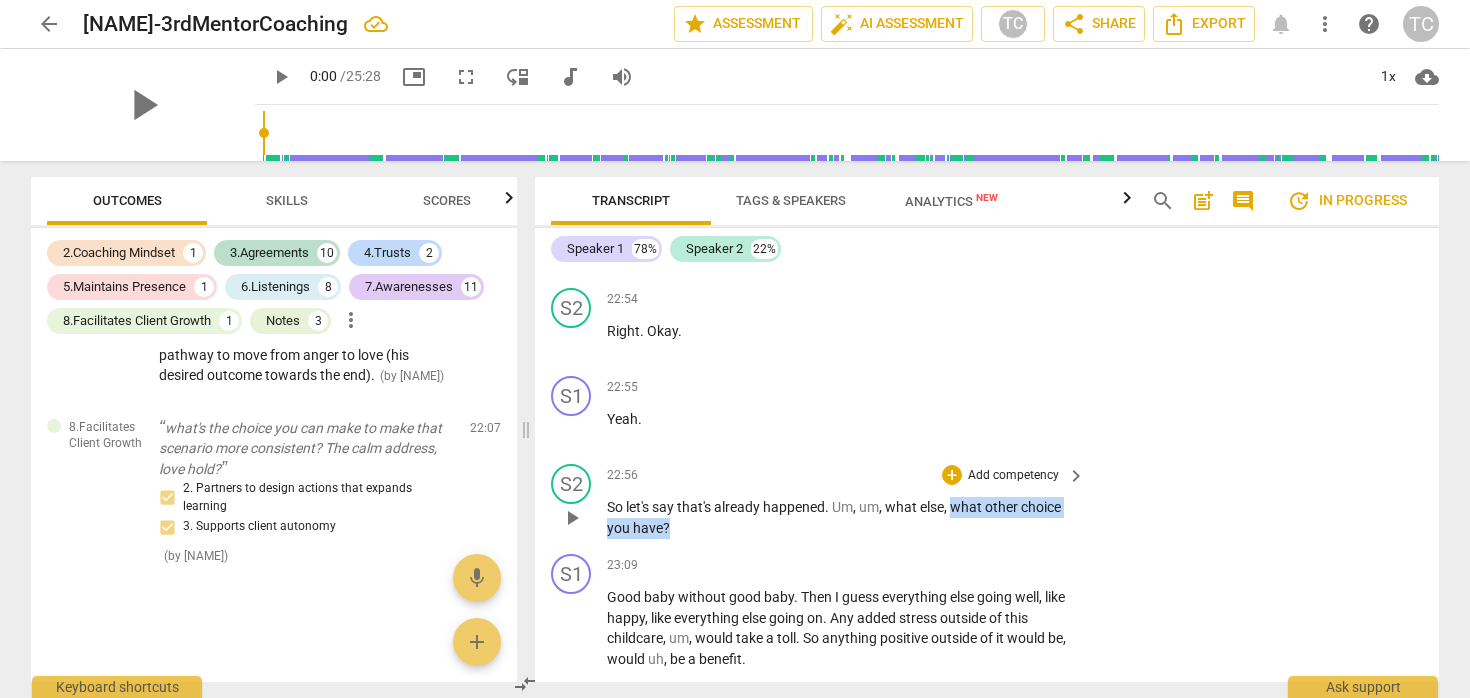 click on "So   let's   say   that's   already   happened .   Um ,   um ,   what   else ,   what   other   choice   you   have ?" at bounding box center [841, 517] 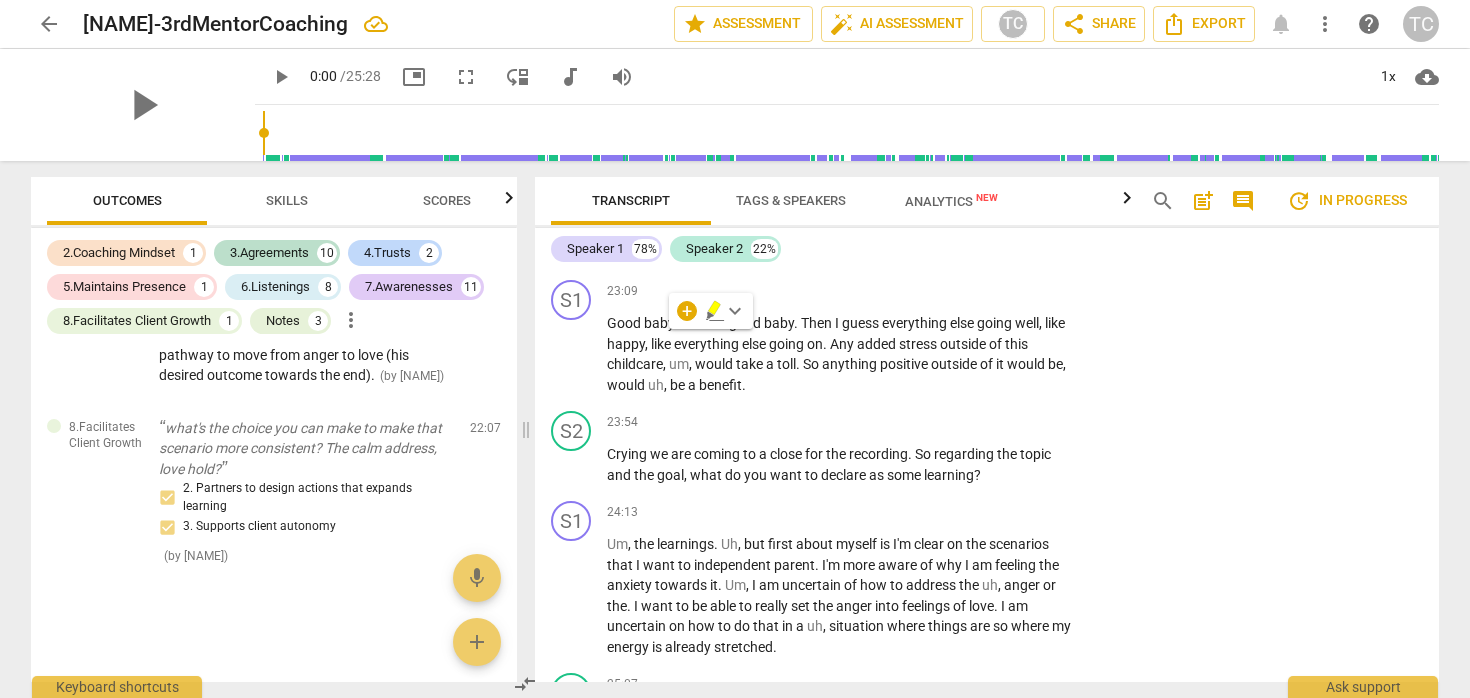 scroll, scrollTop: 9607, scrollLeft: 0, axis: vertical 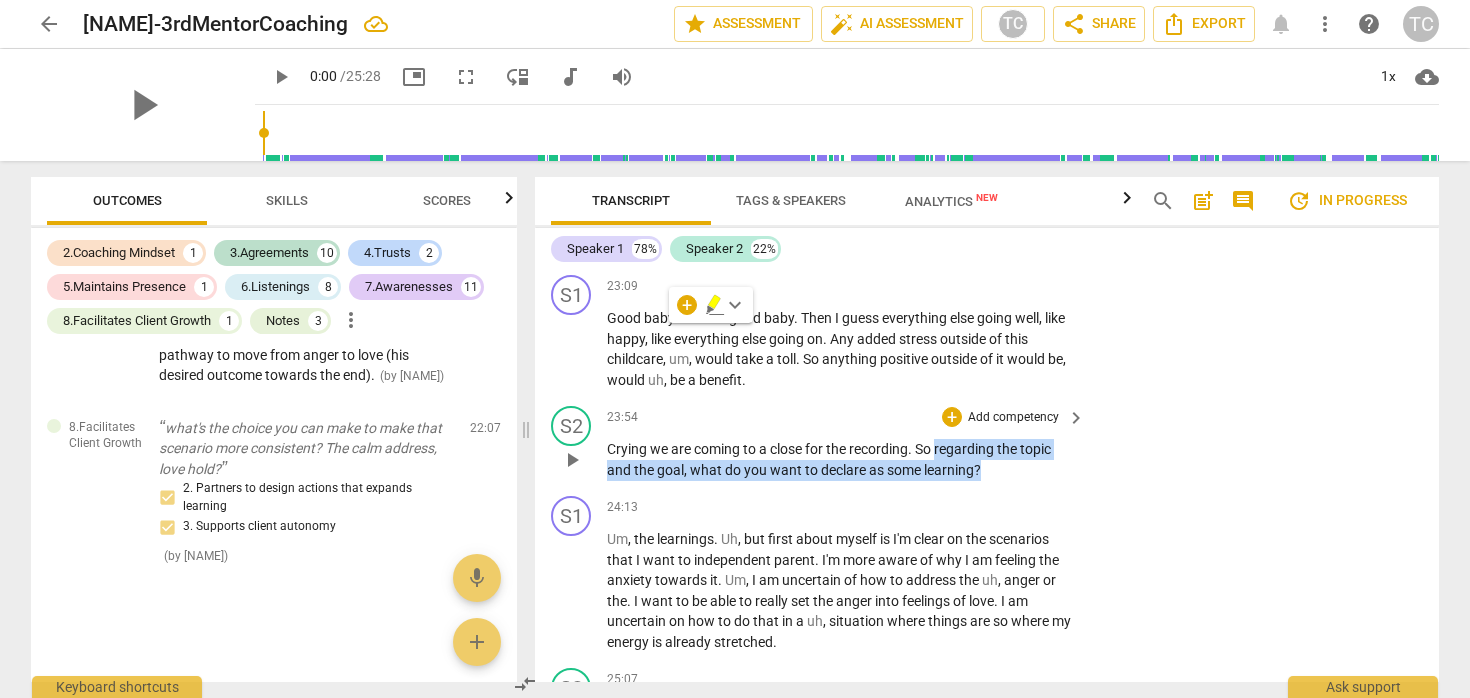 drag, startPoint x: 989, startPoint y: 553, endPoint x: 940, endPoint y: 539, distance: 50.96077 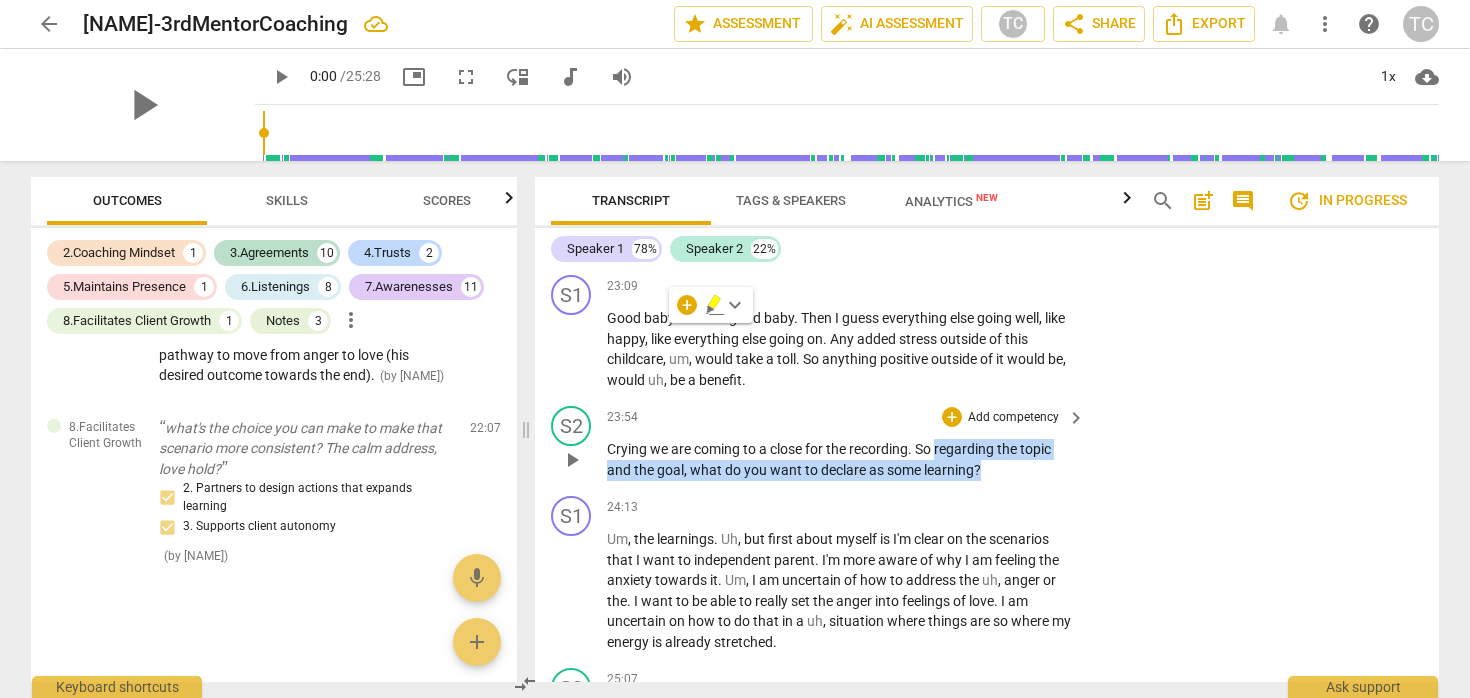 click on "Crying   we   are   coming   to   a   close   for   the   recording .   So   regarding   the   topic   and   the   goal ,   what   do   you   want   to   declare   as   some   learning ?" at bounding box center (841, 459) 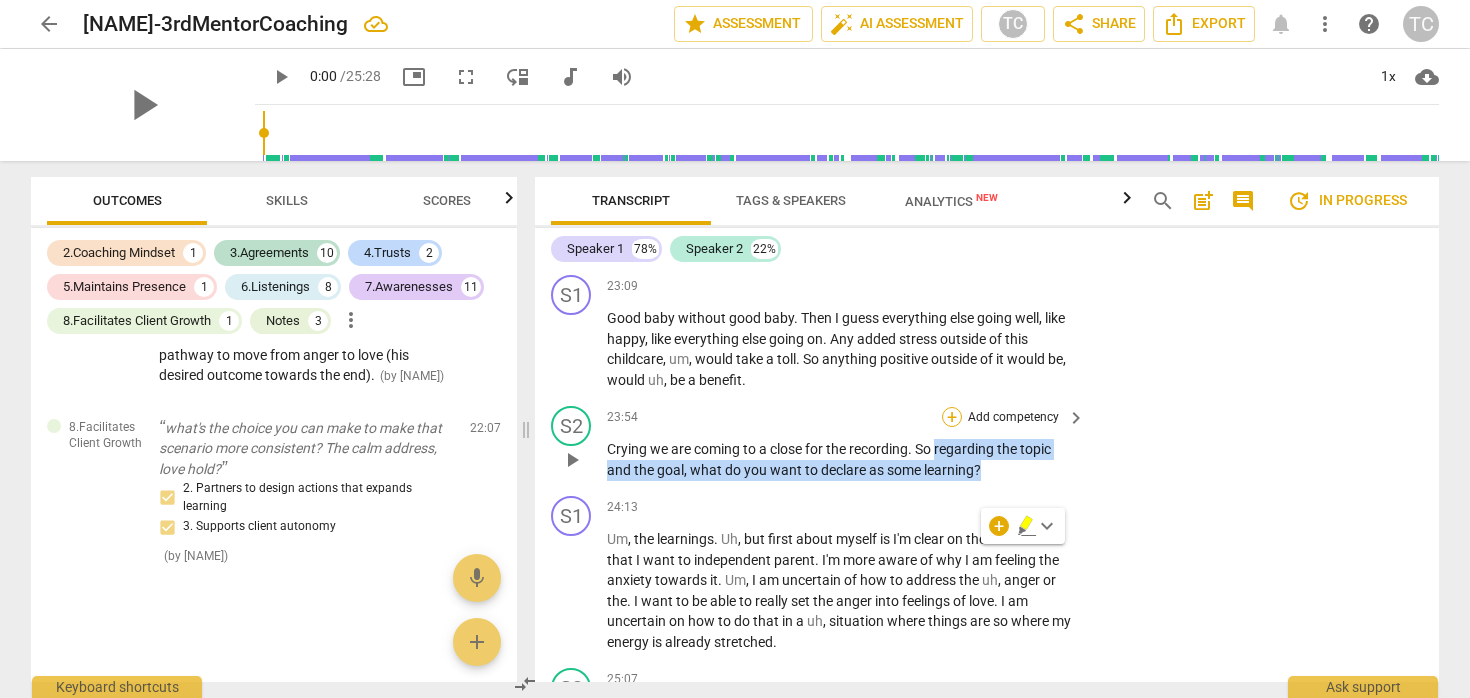 click on "+" at bounding box center [952, 417] 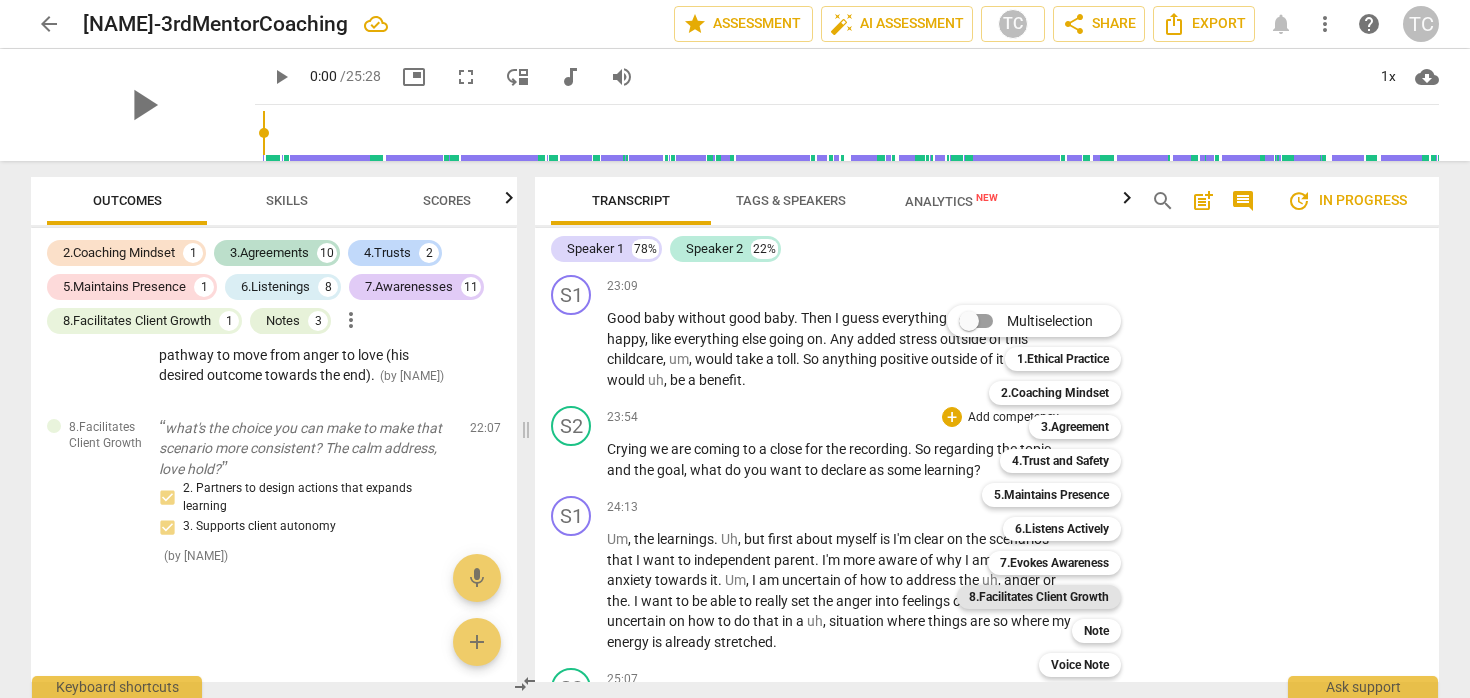 click on "8.Facilitates Client Growth" at bounding box center (1039, 597) 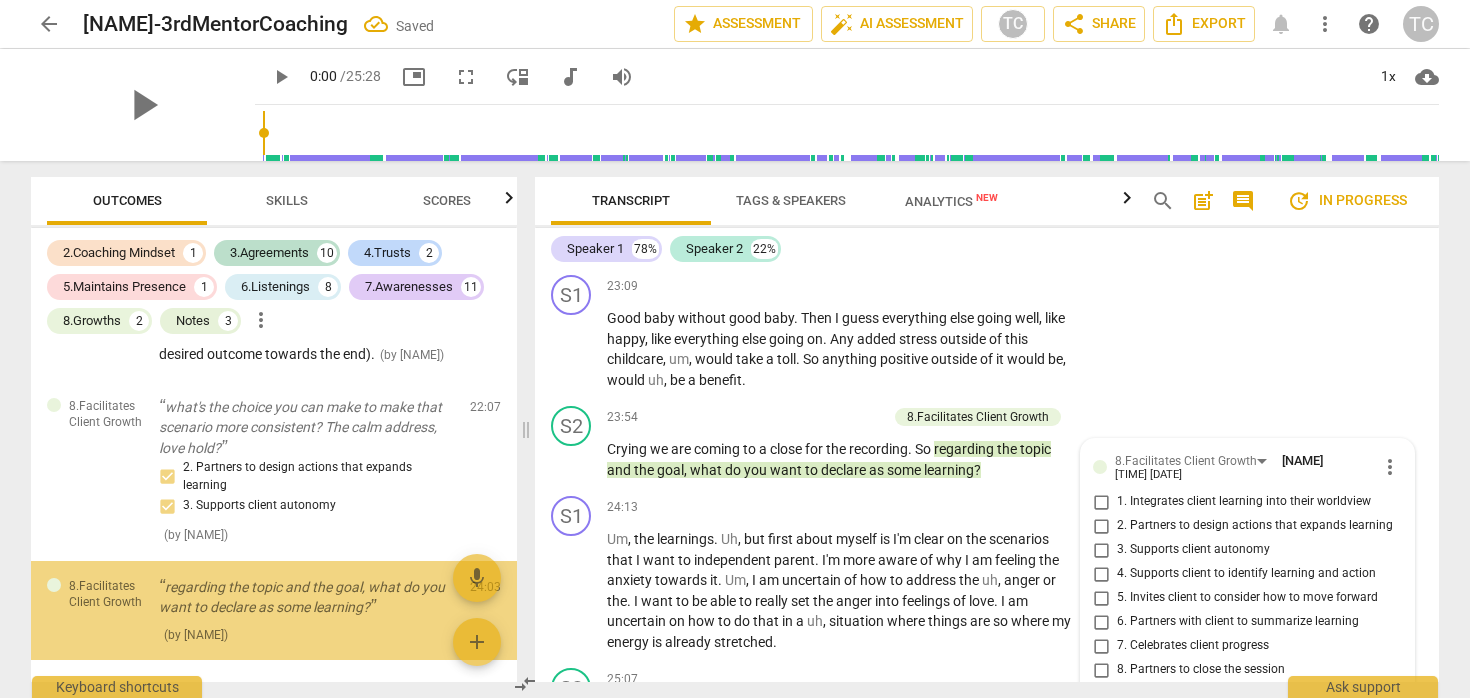 scroll, scrollTop: 9929, scrollLeft: 0, axis: vertical 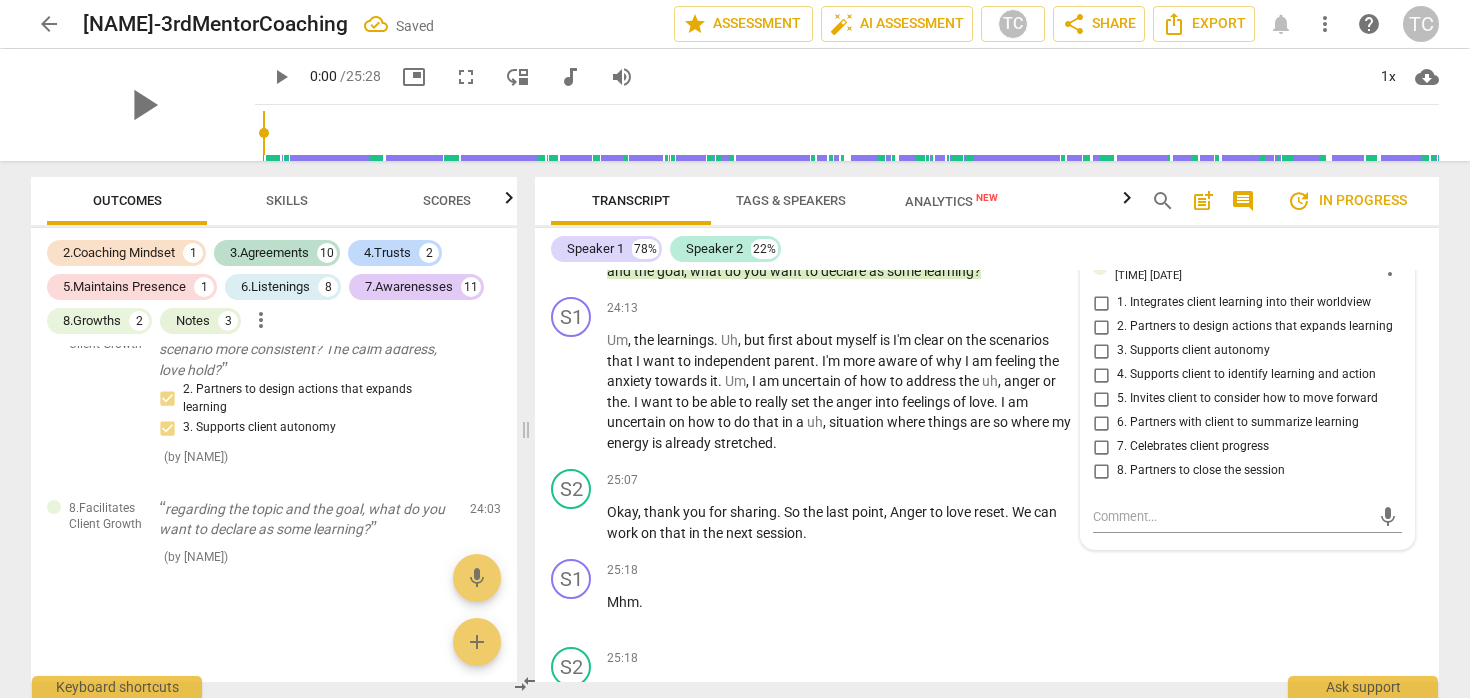 click on "4. Supports client to identify learning and action" at bounding box center [1246, 375] 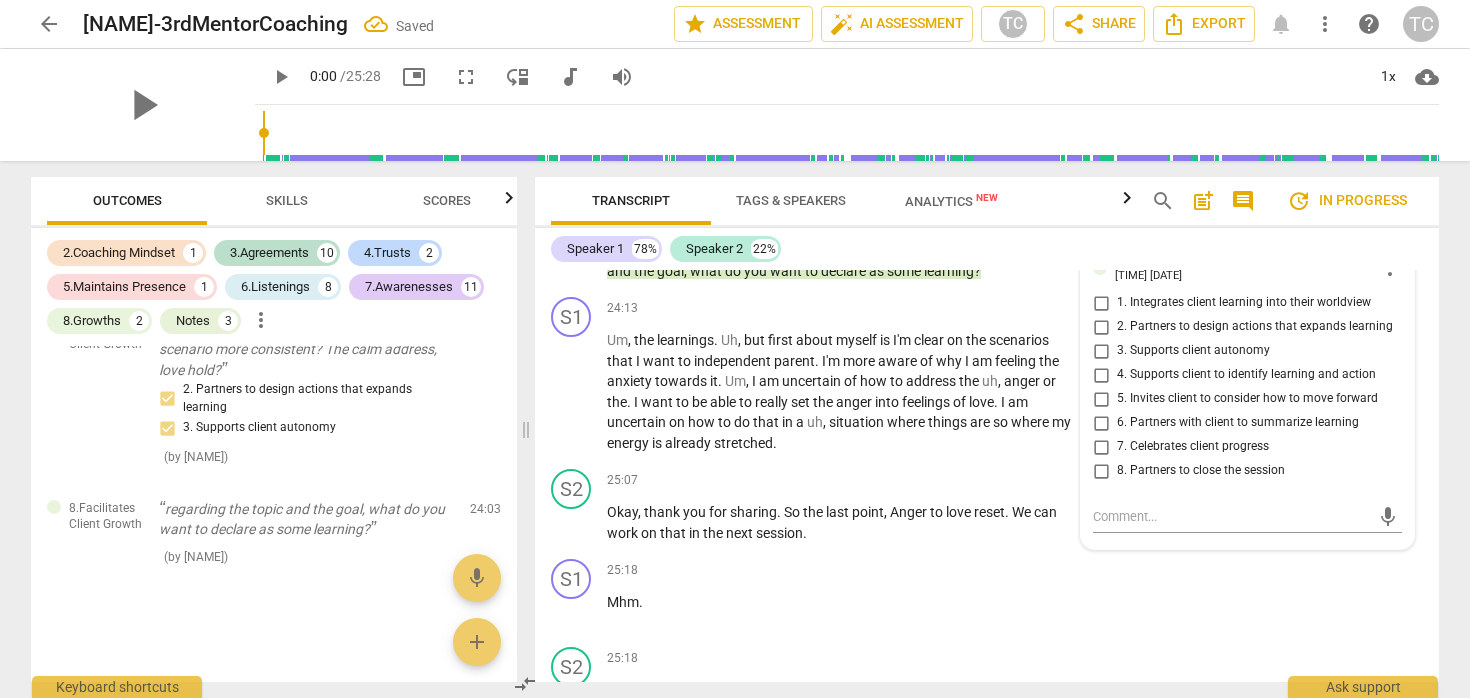click on "4. Supports client to identify learning and action" at bounding box center [1101, 375] 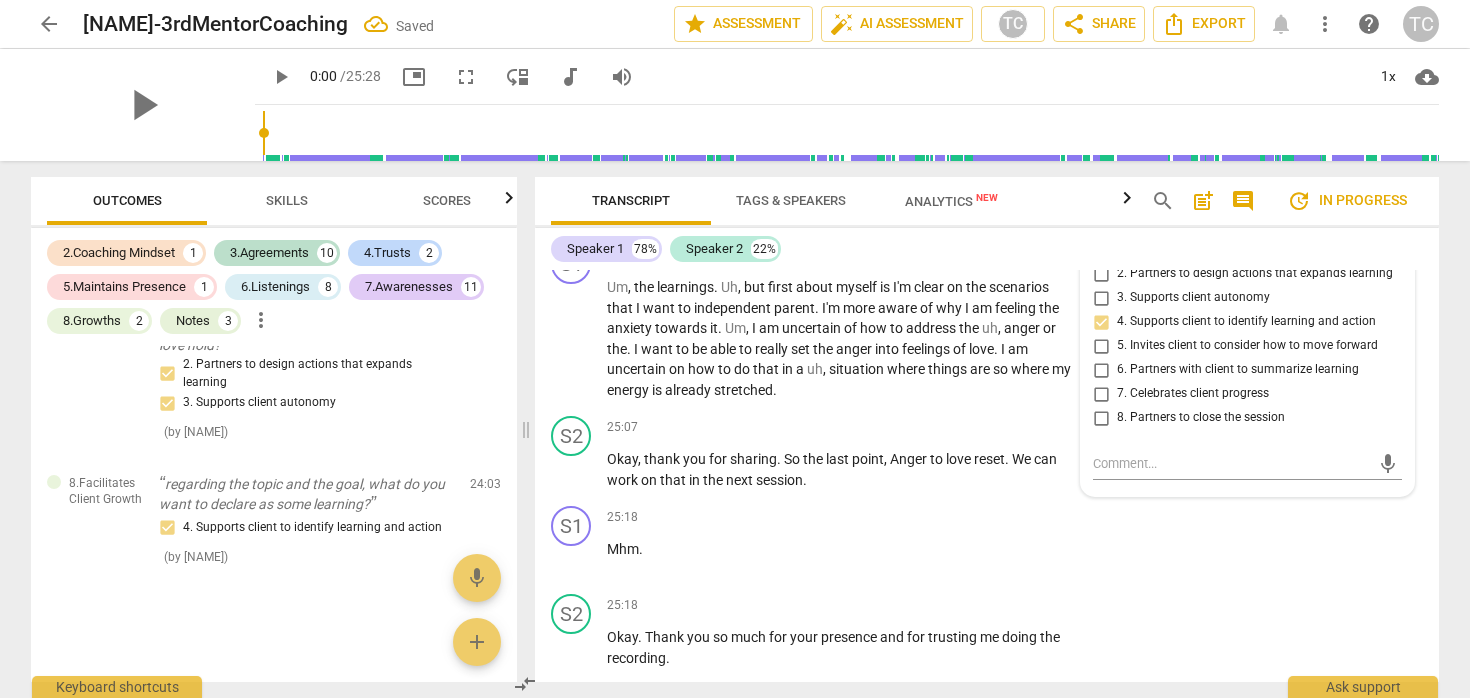 scroll, scrollTop: 9861, scrollLeft: 0, axis: vertical 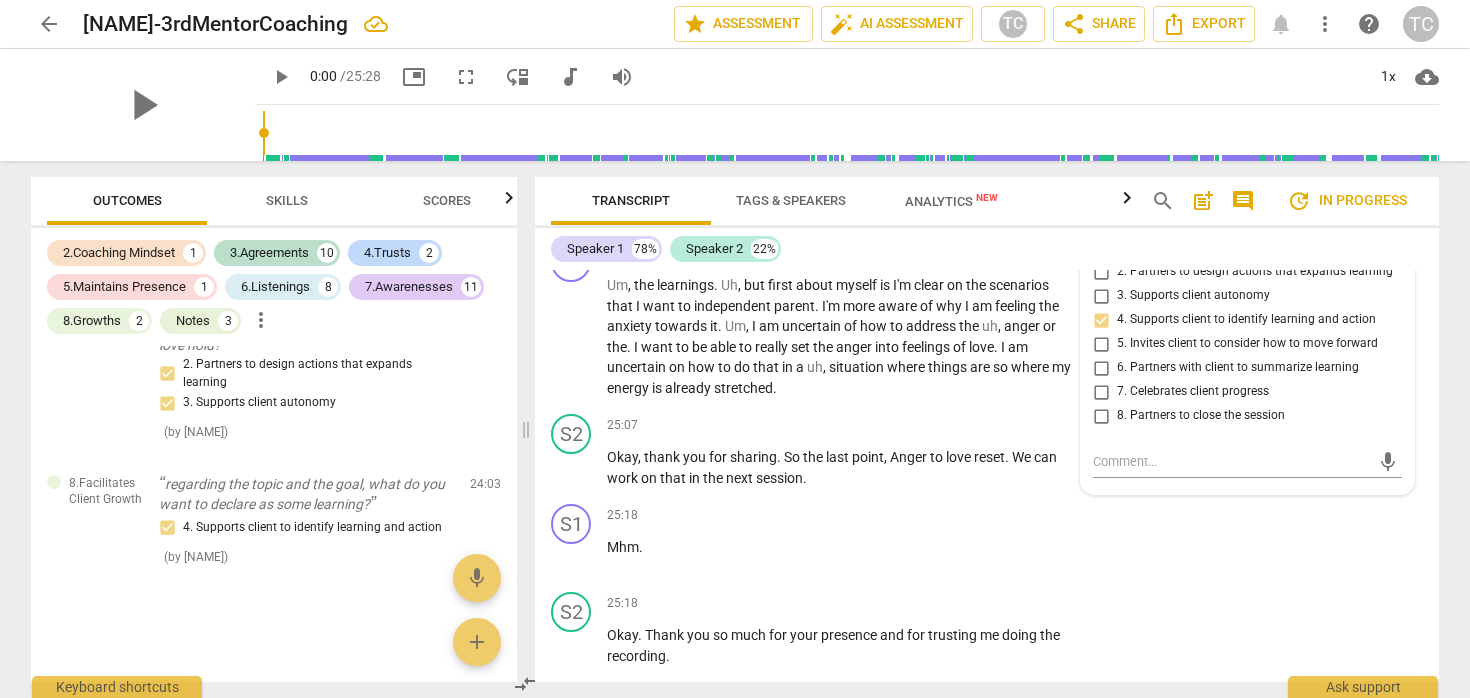 click on "6. Partners with client to summarize learning" at bounding box center (1238, 368) 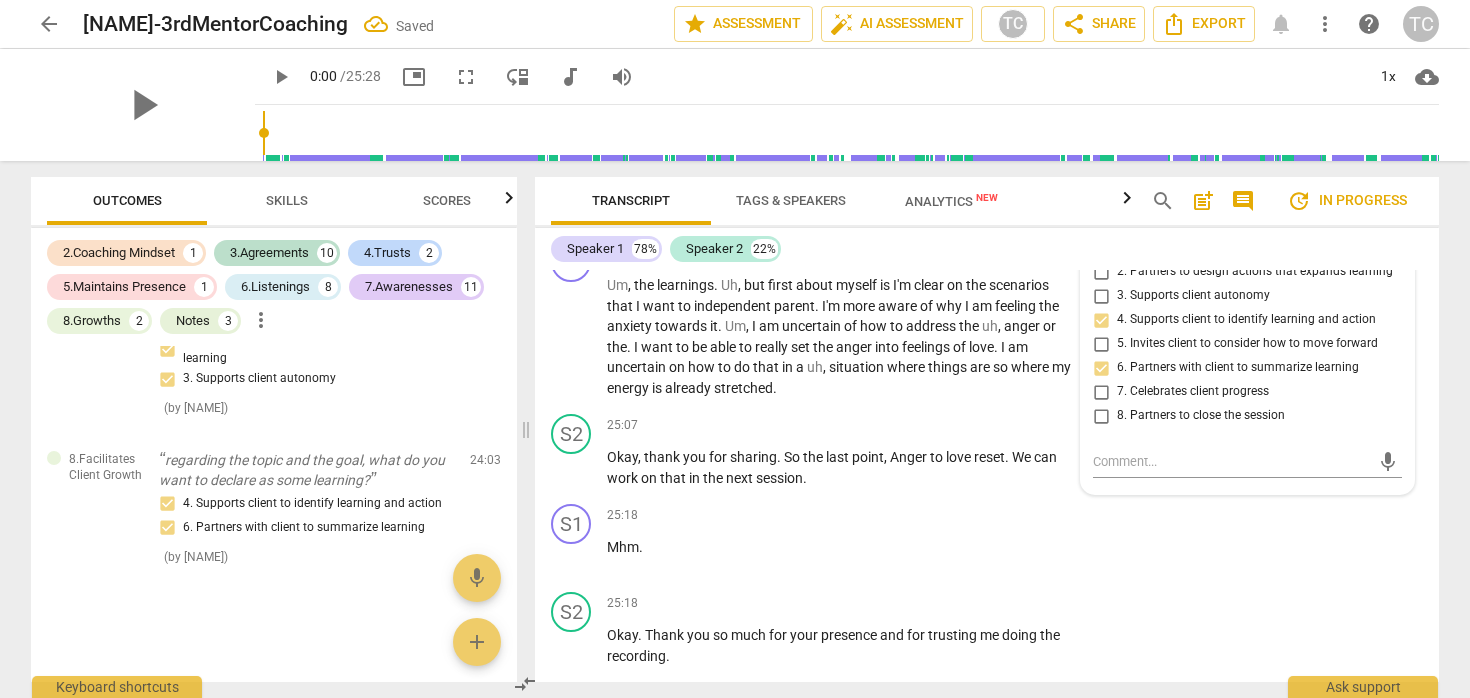 click on "4. Supports client to identify learning and action" at bounding box center [1246, 320] 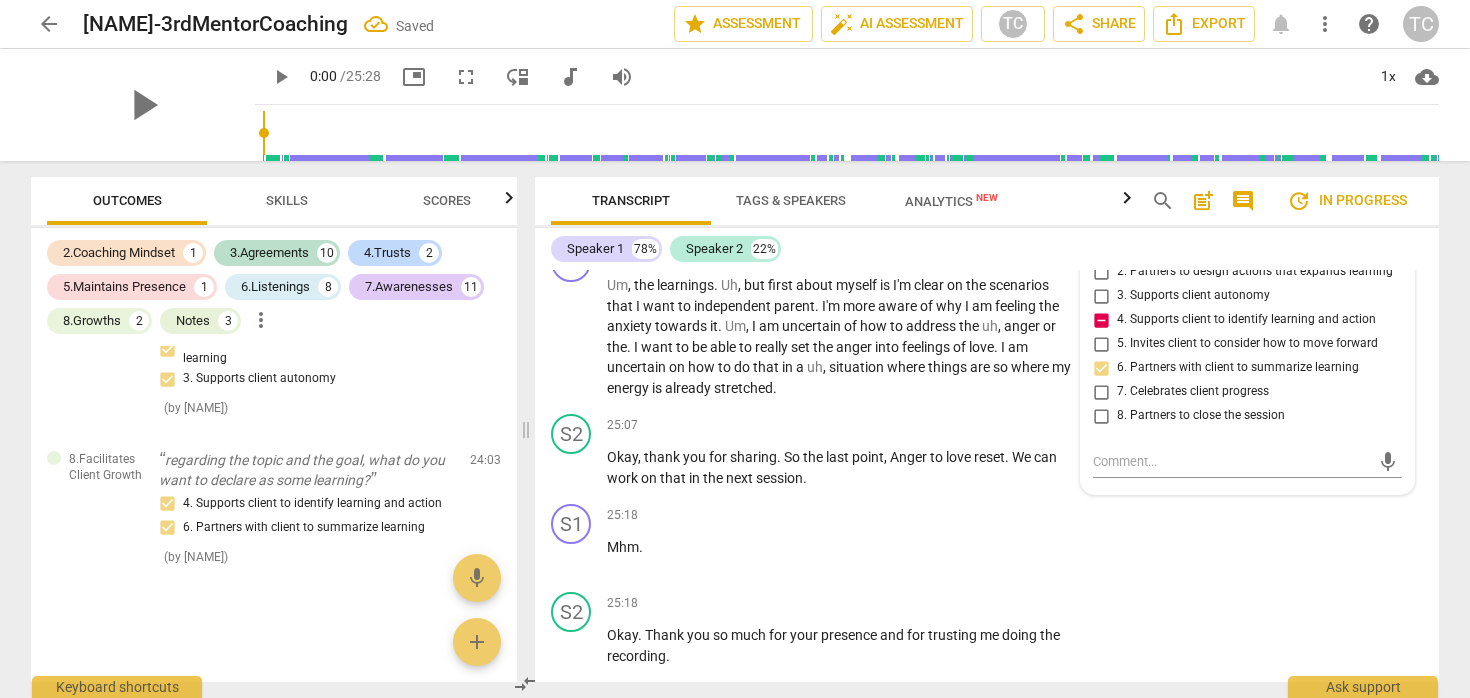 click on "4. Supports client to identify learning and action" at bounding box center (1246, 320) 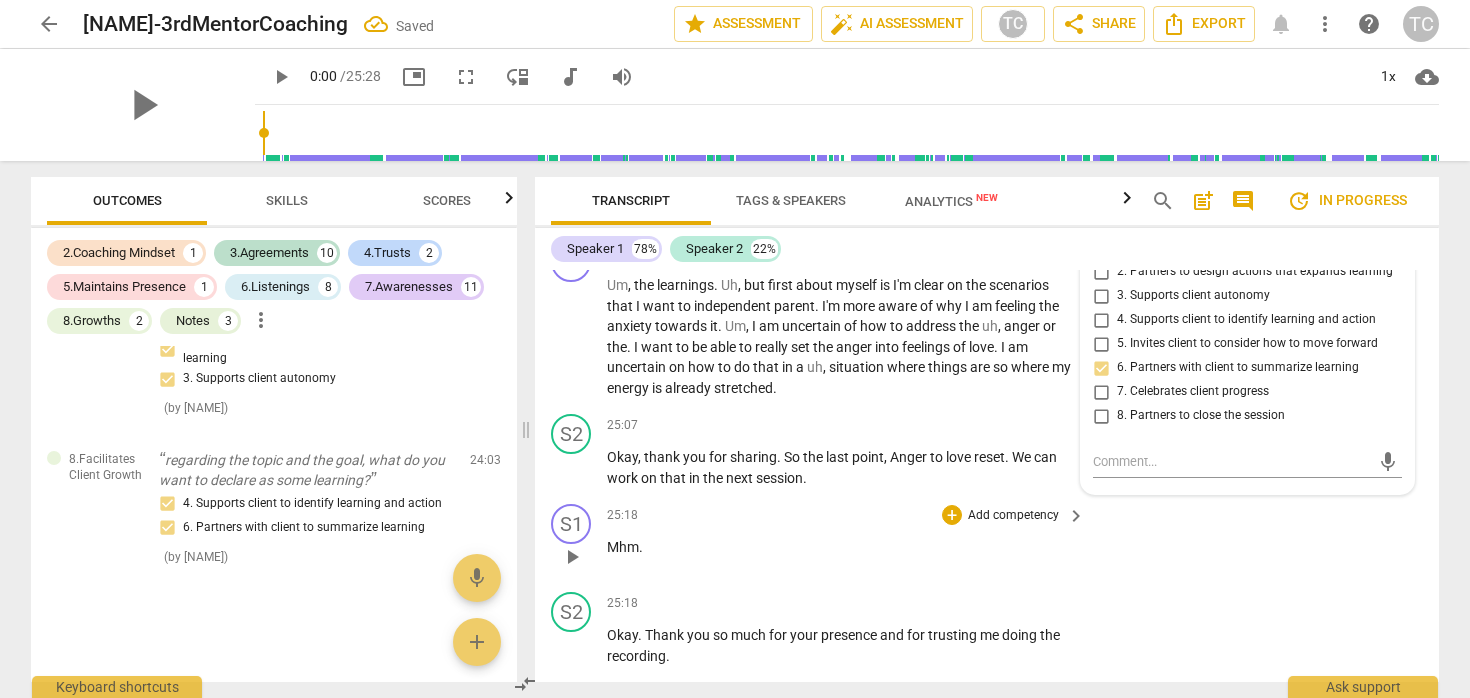 click on "S1 play_arrow pause 25:18 + Add competency keyboard_arrow_right Mhm ." at bounding box center [987, 540] 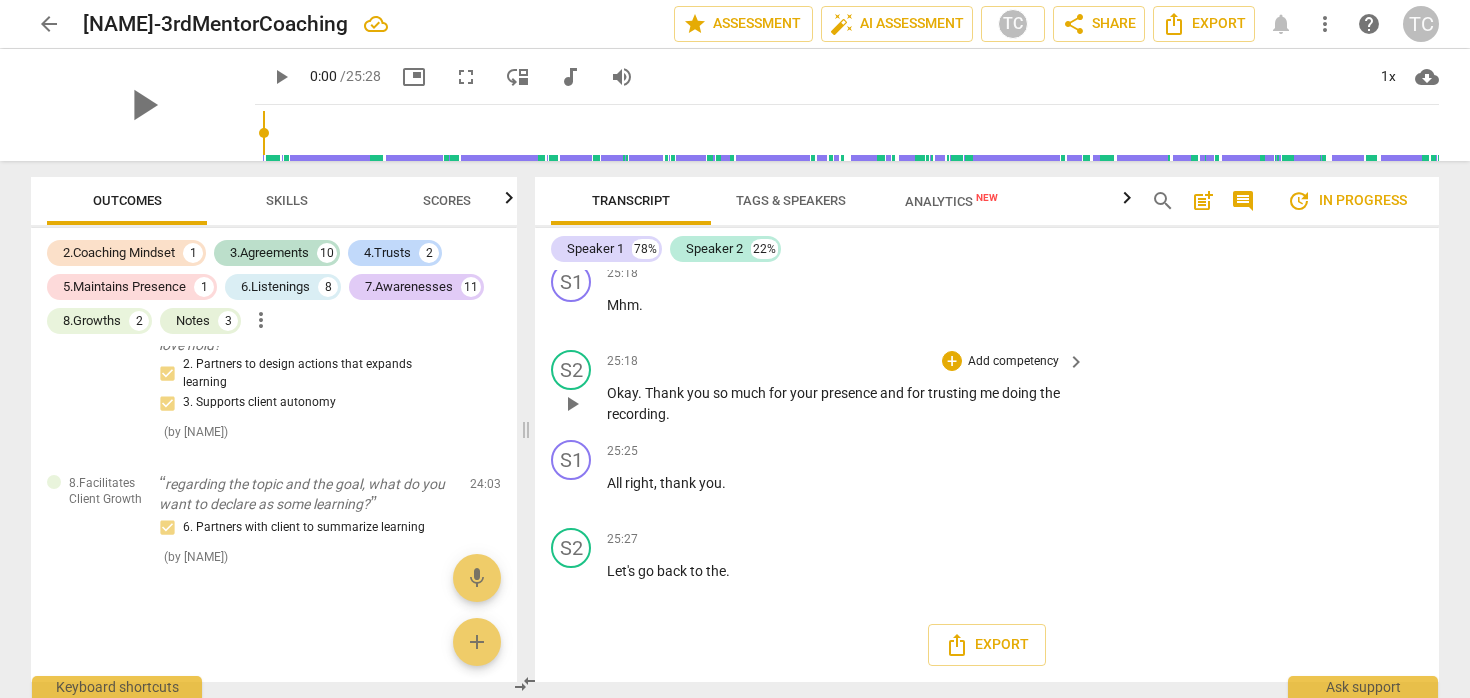 scroll, scrollTop: 10109, scrollLeft: 0, axis: vertical 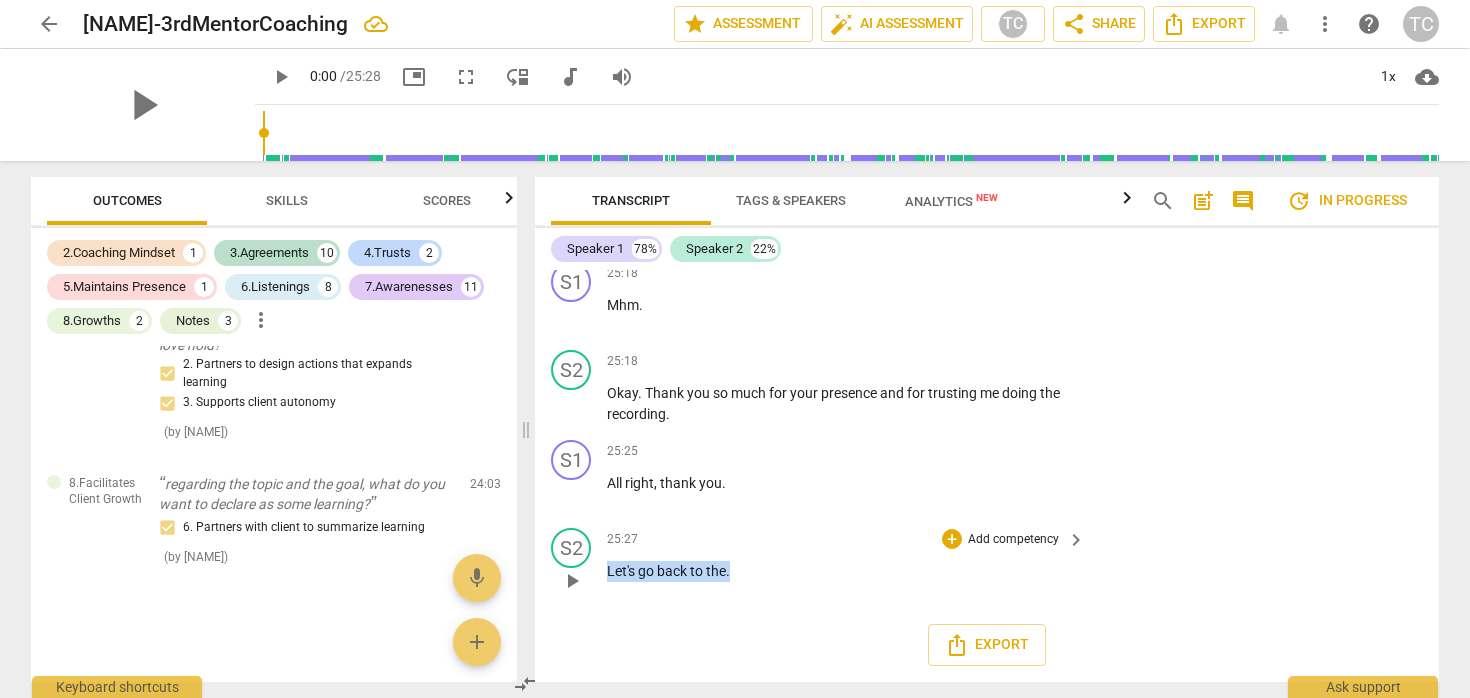 drag, startPoint x: 738, startPoint y: 644, endPoint x: 610, endPoint y: 657, distance: 128.65846 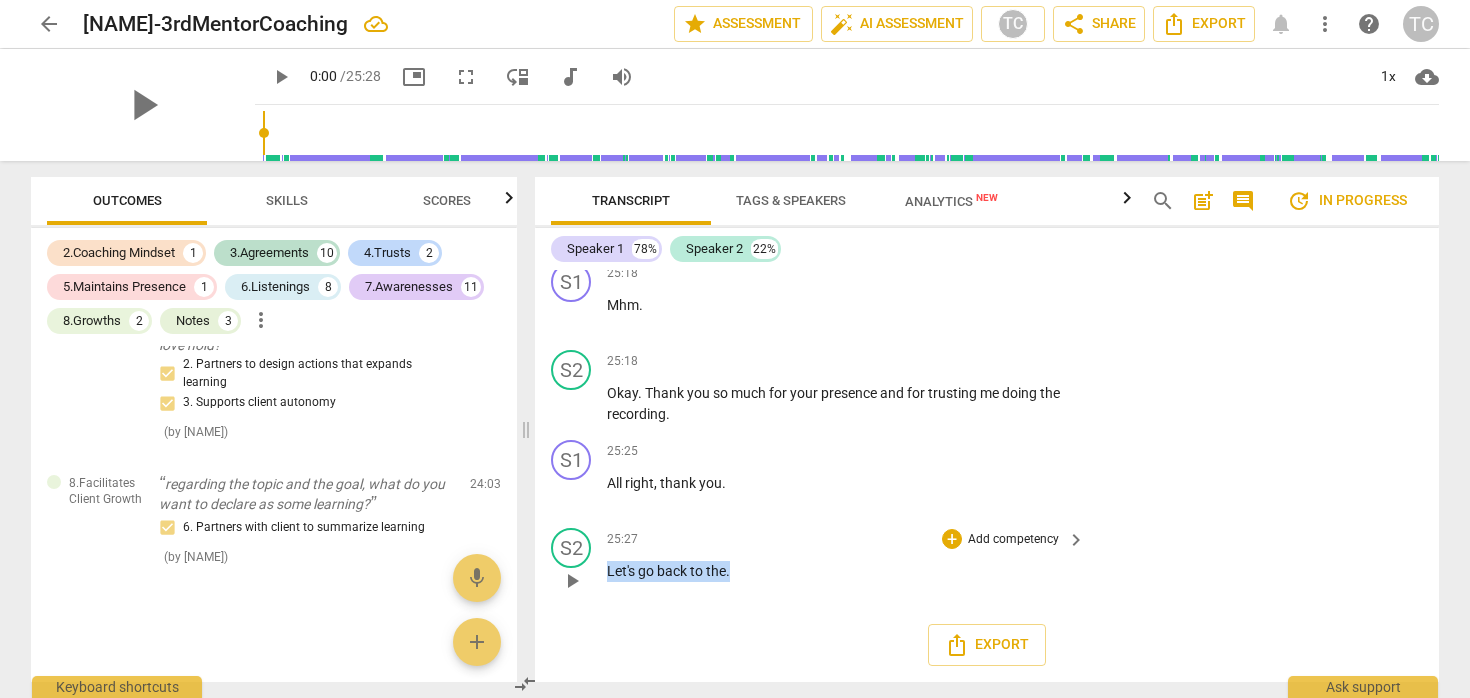 click on "Let's   go   back   to   the ." at bounding box center (841, 571) 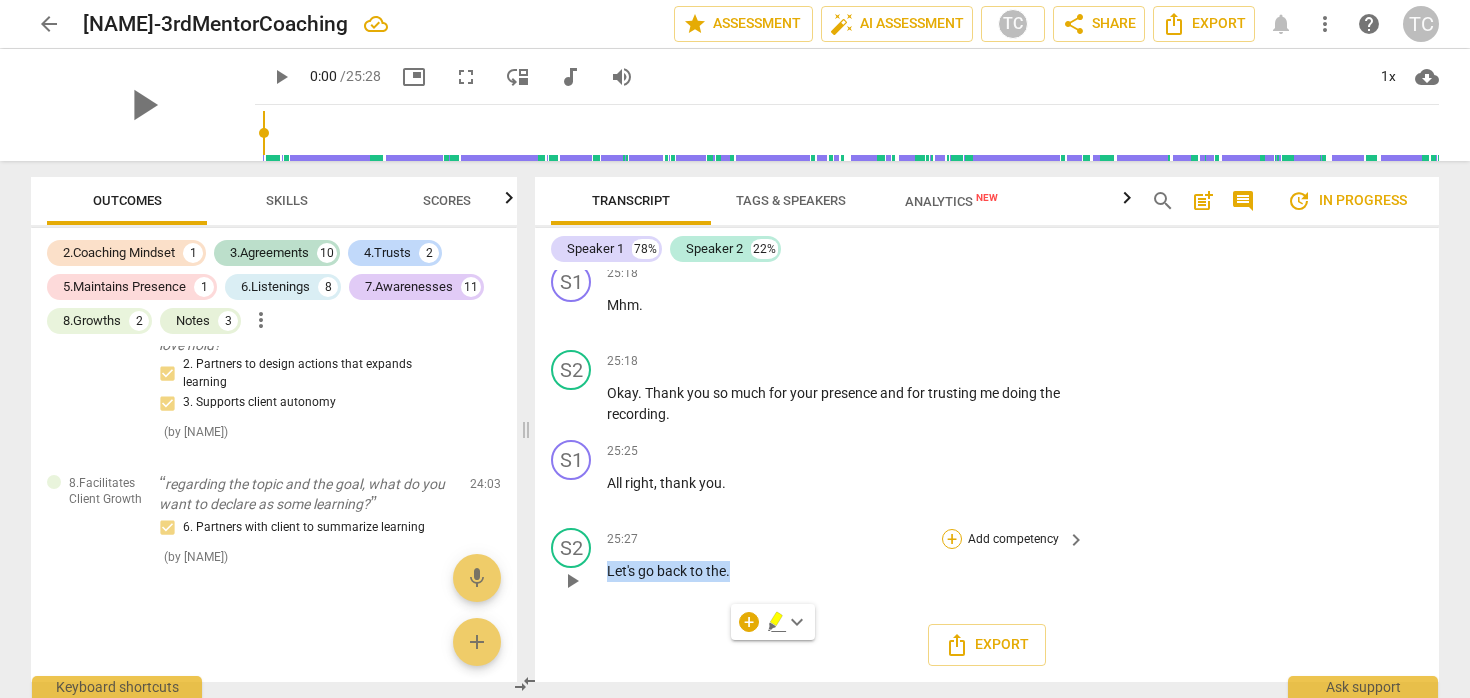 click on "+" at bounding box center (952, 539) 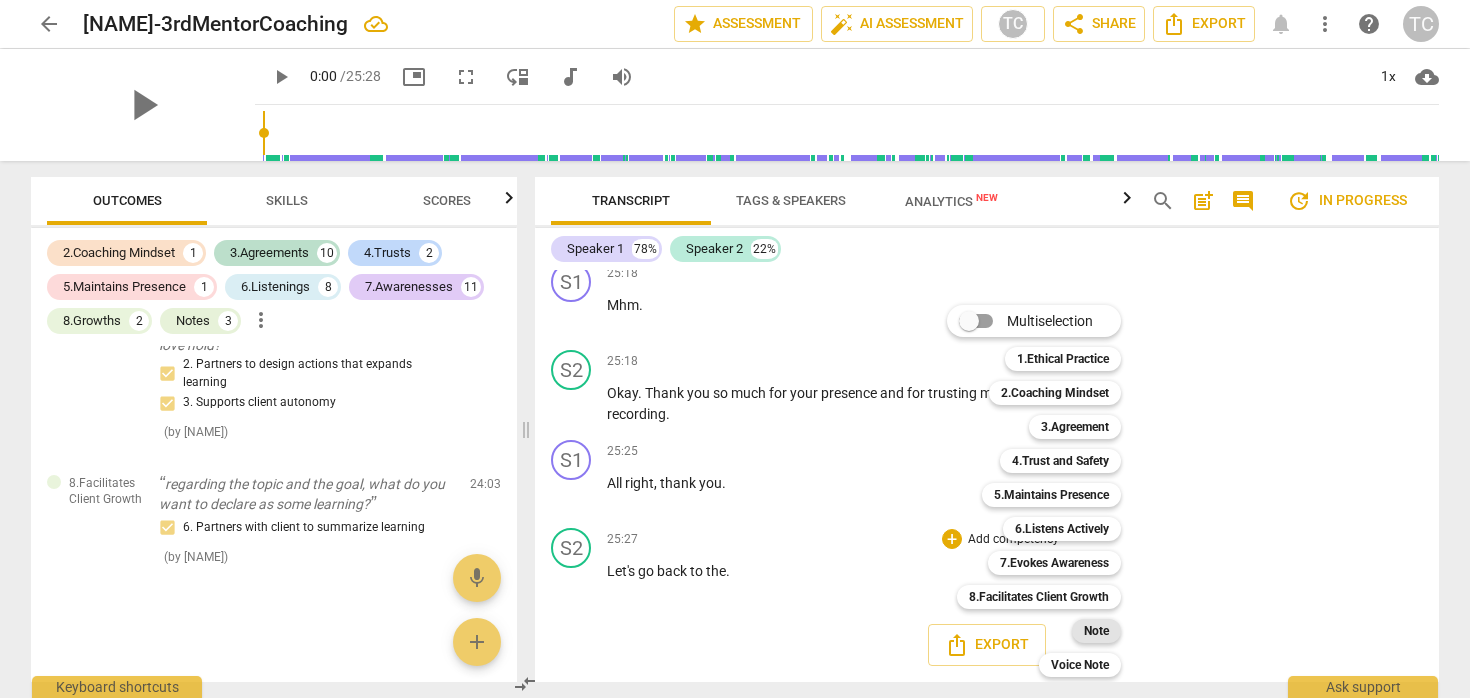 click on "Note" at bounding box center (1096, 631) 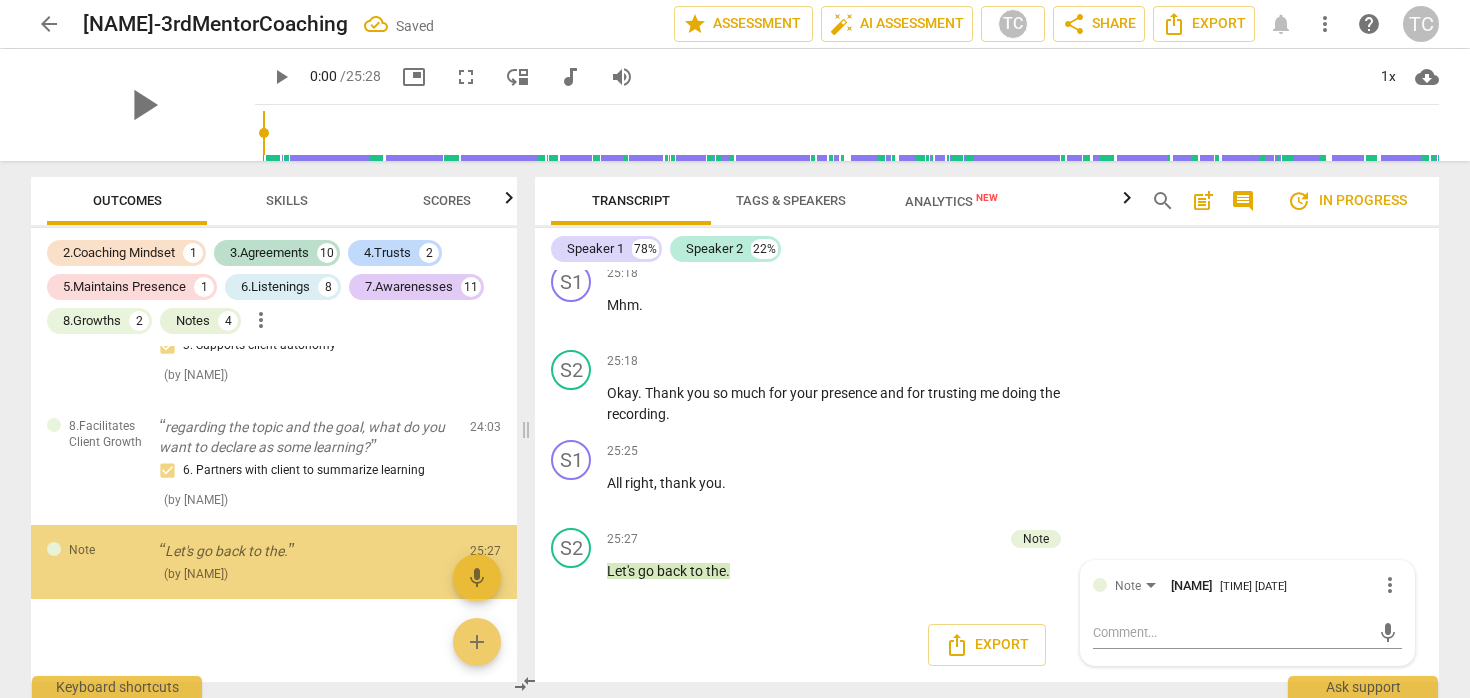 scroll, scrollTop: 10185, scrollLeft: 0, axis: vertical 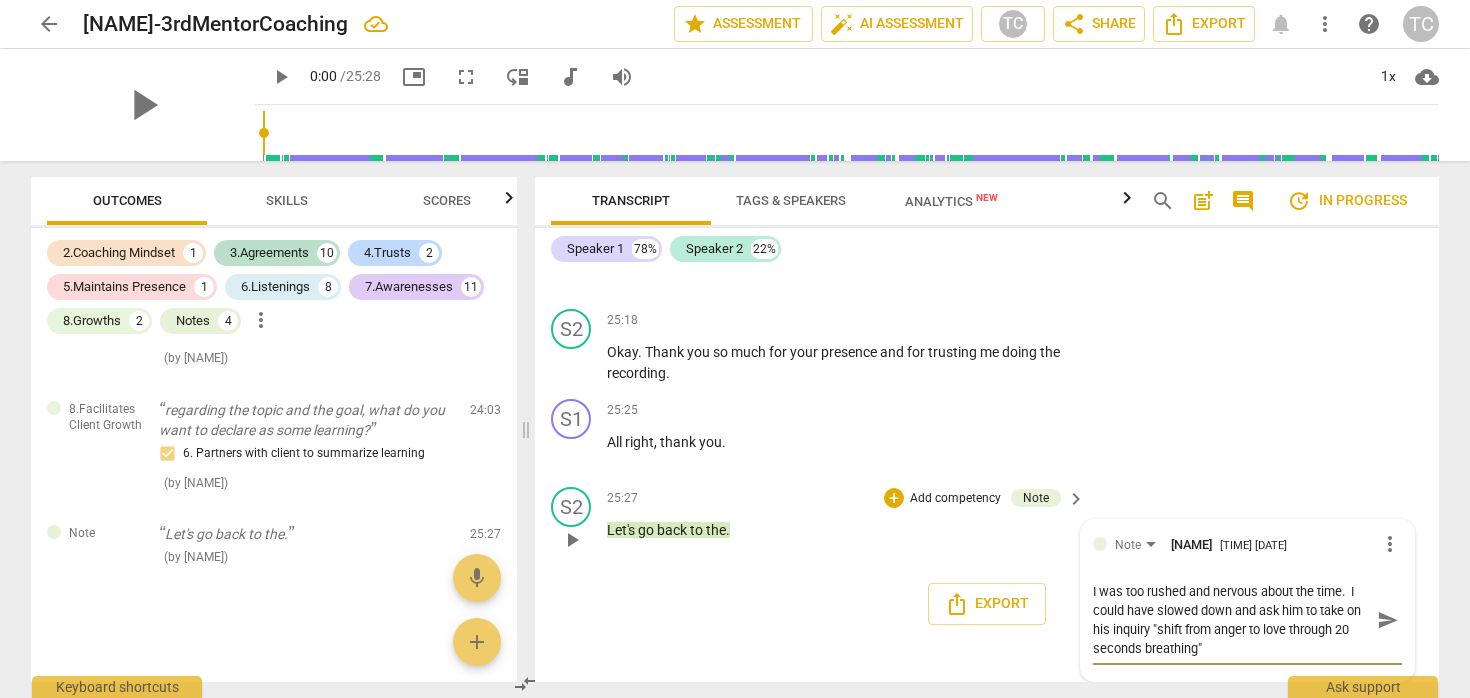 click on "I was too rushed and nervous about the time.  I could have slowed down and ask him to take on his inquiry "shift from anger to love through 20 seconds breathing"" at bounding box center [1231, 620] 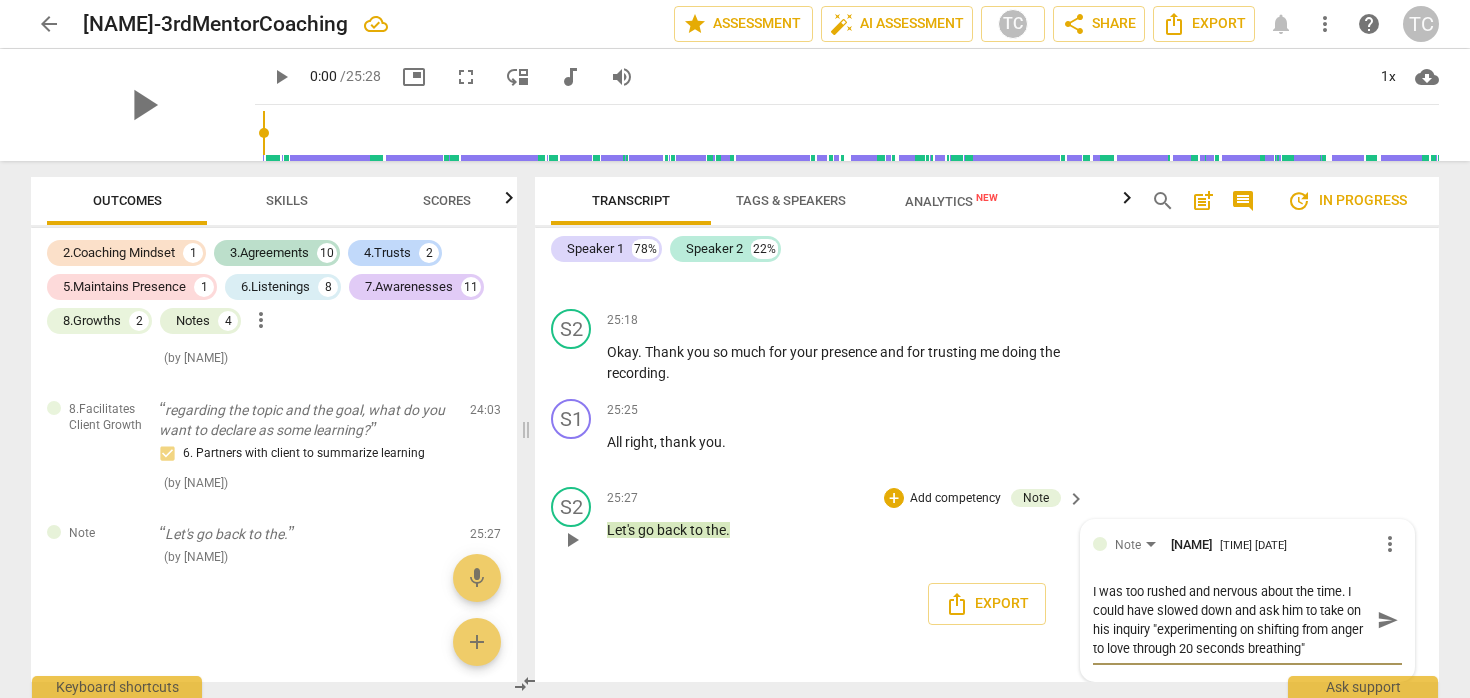 scroll, scrollTop: 10226, scrollLeft: 0, axis: vertical 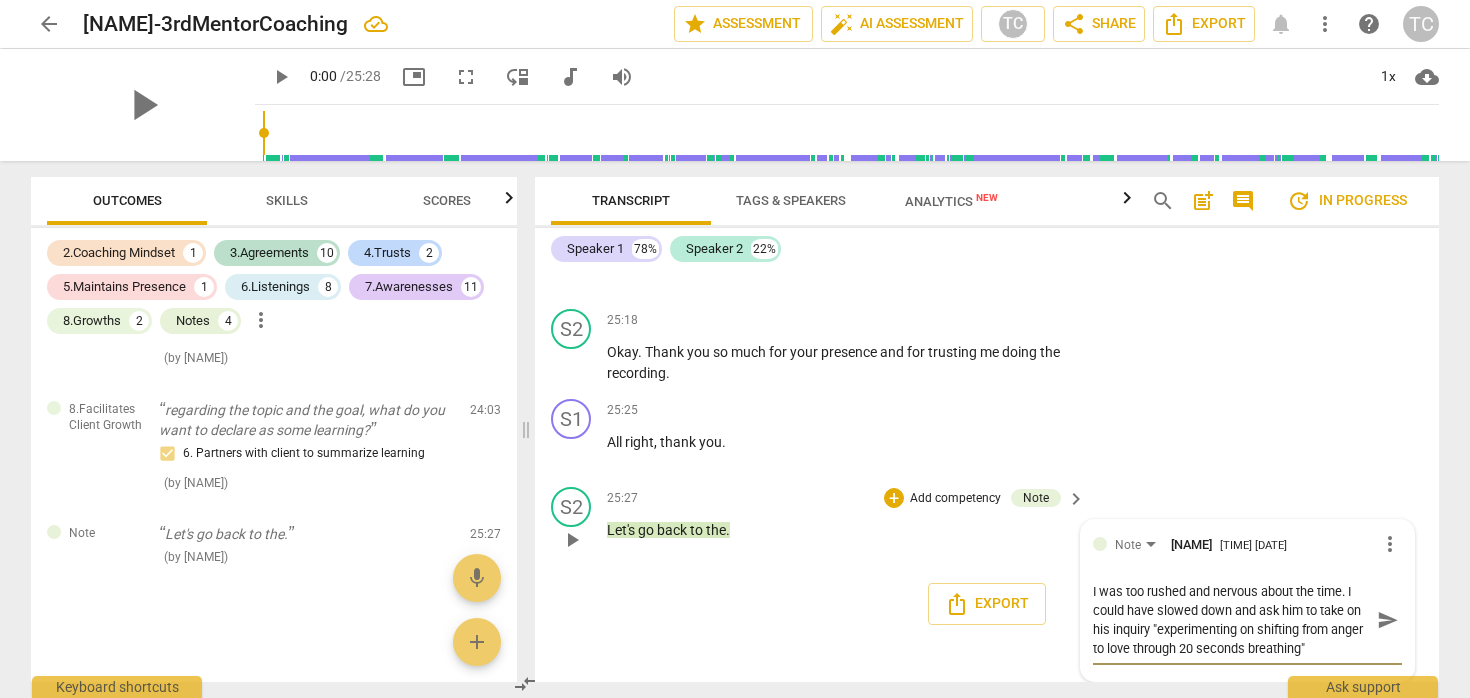 click on "I was too rushed and nervous about the time. I could have slowed down and ask him to take on his inquiry "experimenting on shifting from anger to love through 20 seconds breathing"" at bounding box center (1231, 620) 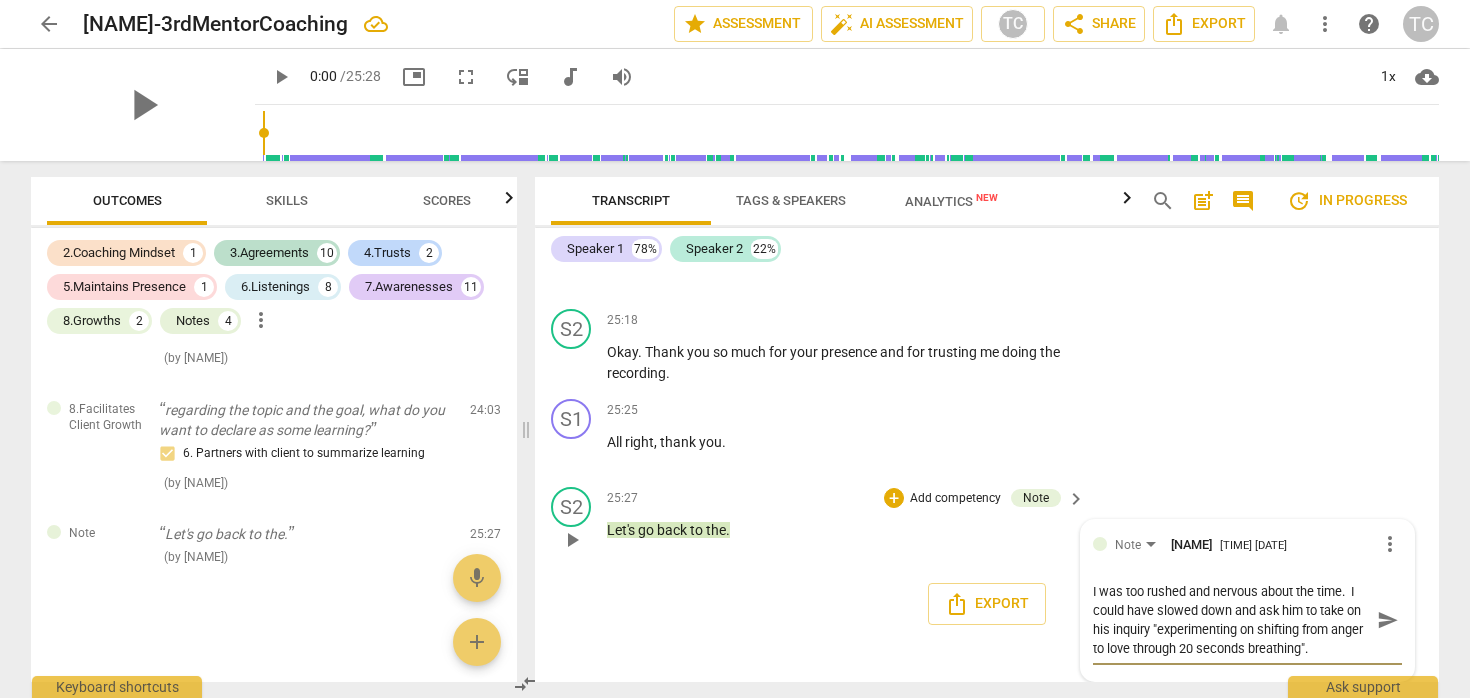 click on "send" at bounding box center [1388, 620] 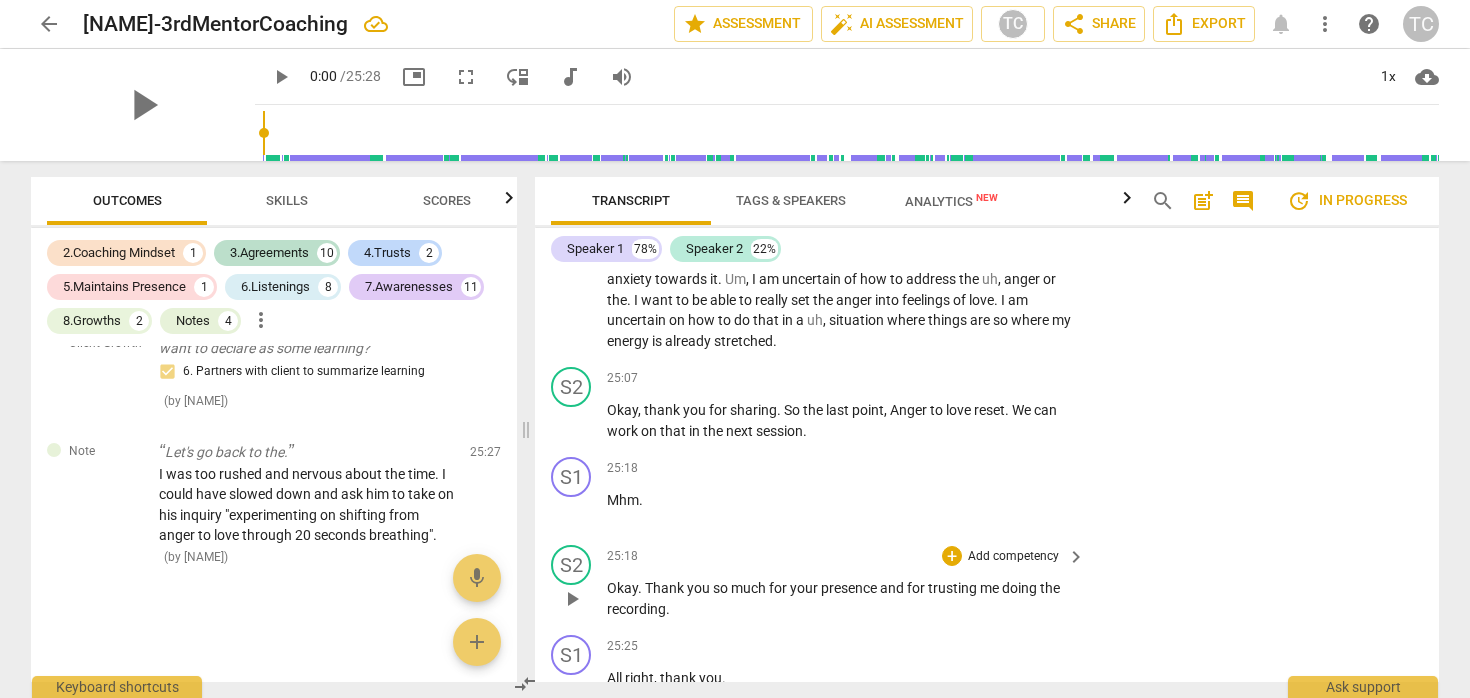 scroll, scrollTop: 9906, scrollLeft: 0, axis: vertical 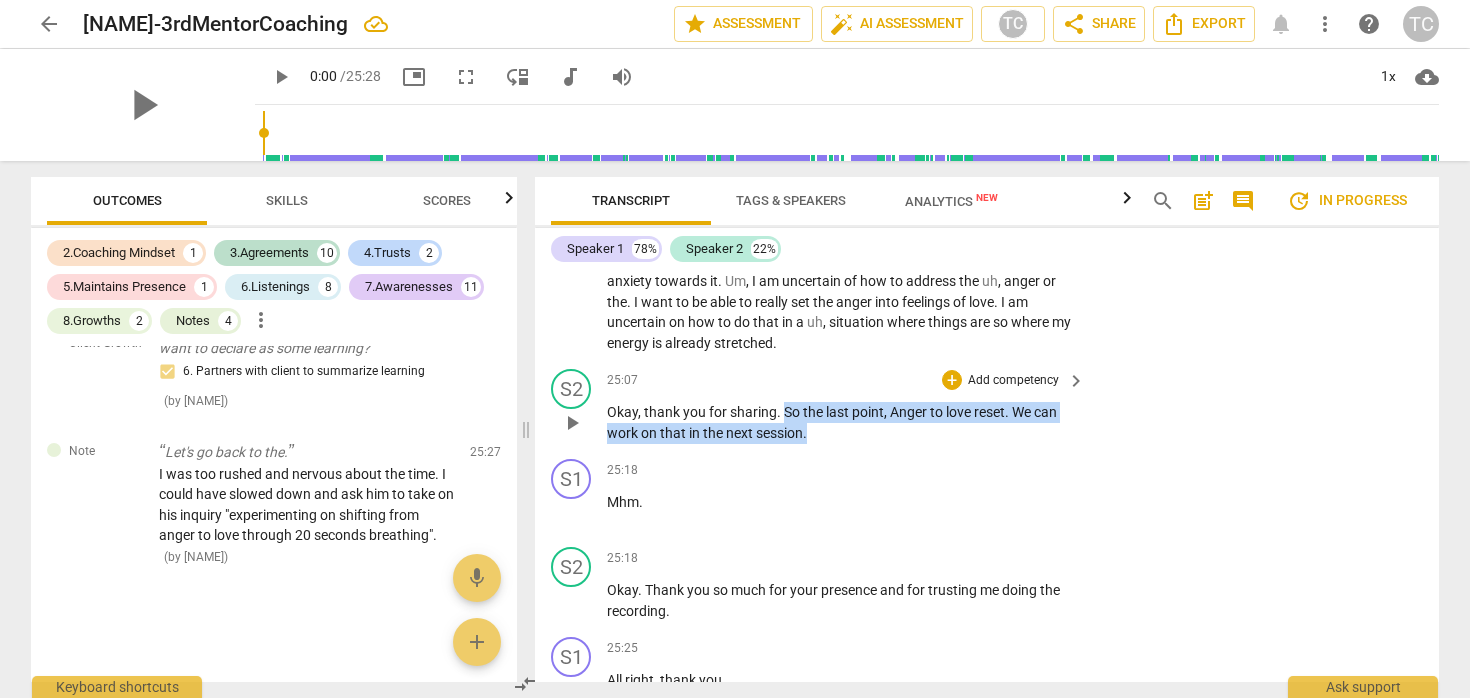 drag, startPoint x: 816, startPoint y: 511, endPoint x: 784, endPoint y: 494, distance: 36.23534 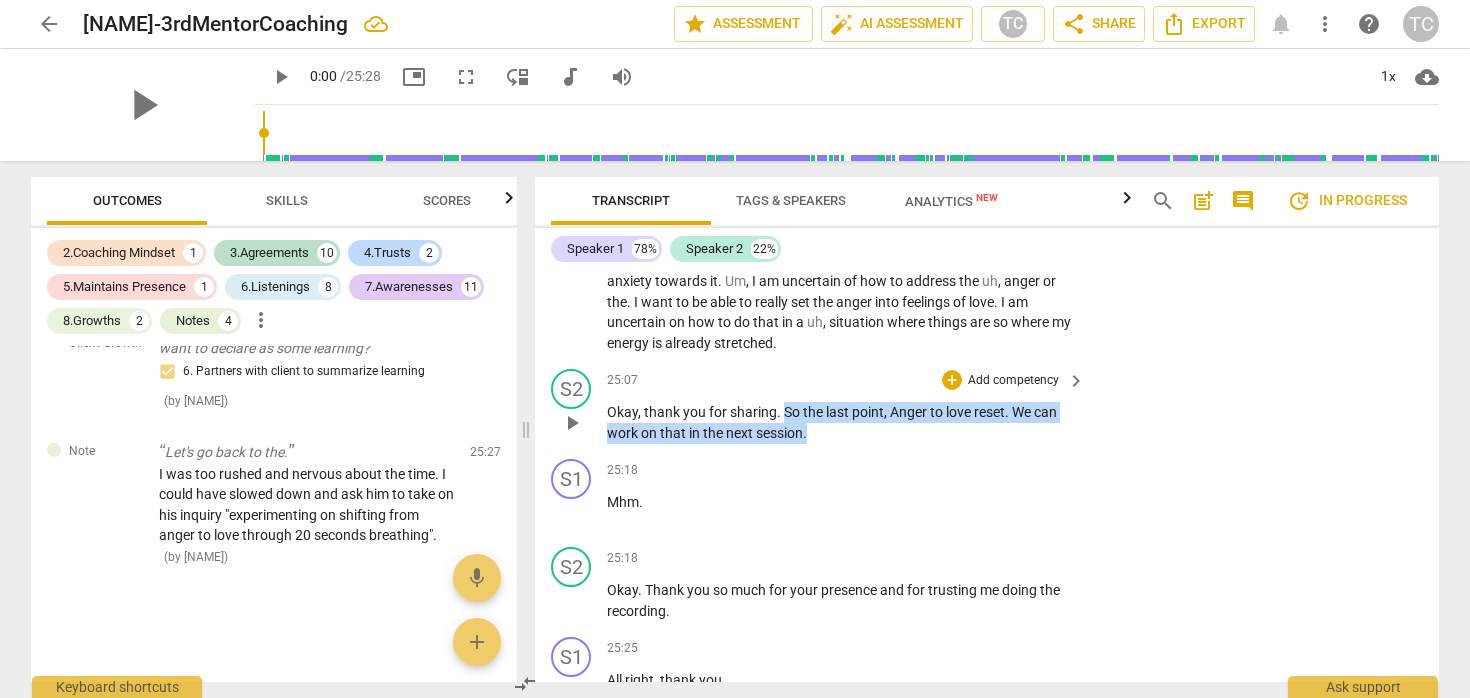 click on "Okay ,   thank   you   for   sharing .   So   the   last   point ,   Anger   to   love   reset .   We   can   work   on   that   in   the   next   session ." at bounding box center (841, 422) 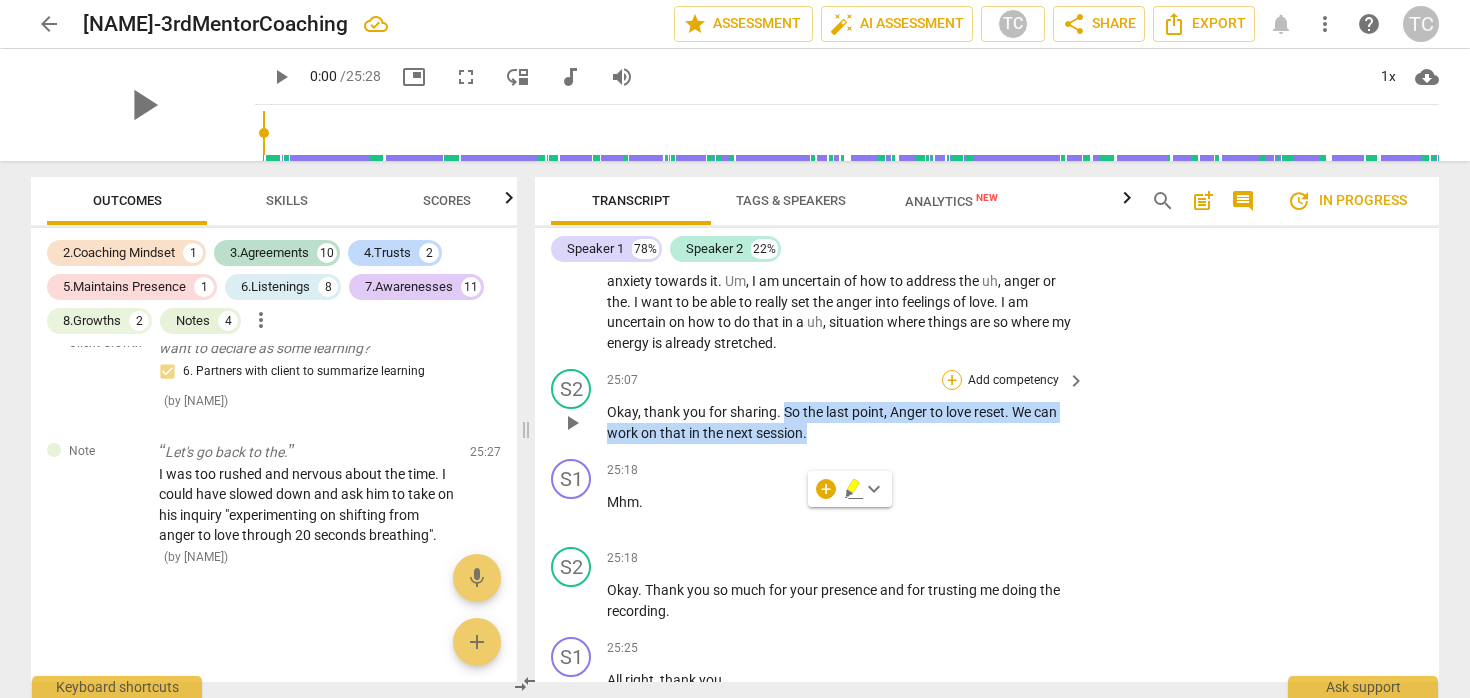 click on "+" at bounding box center (952, 380) 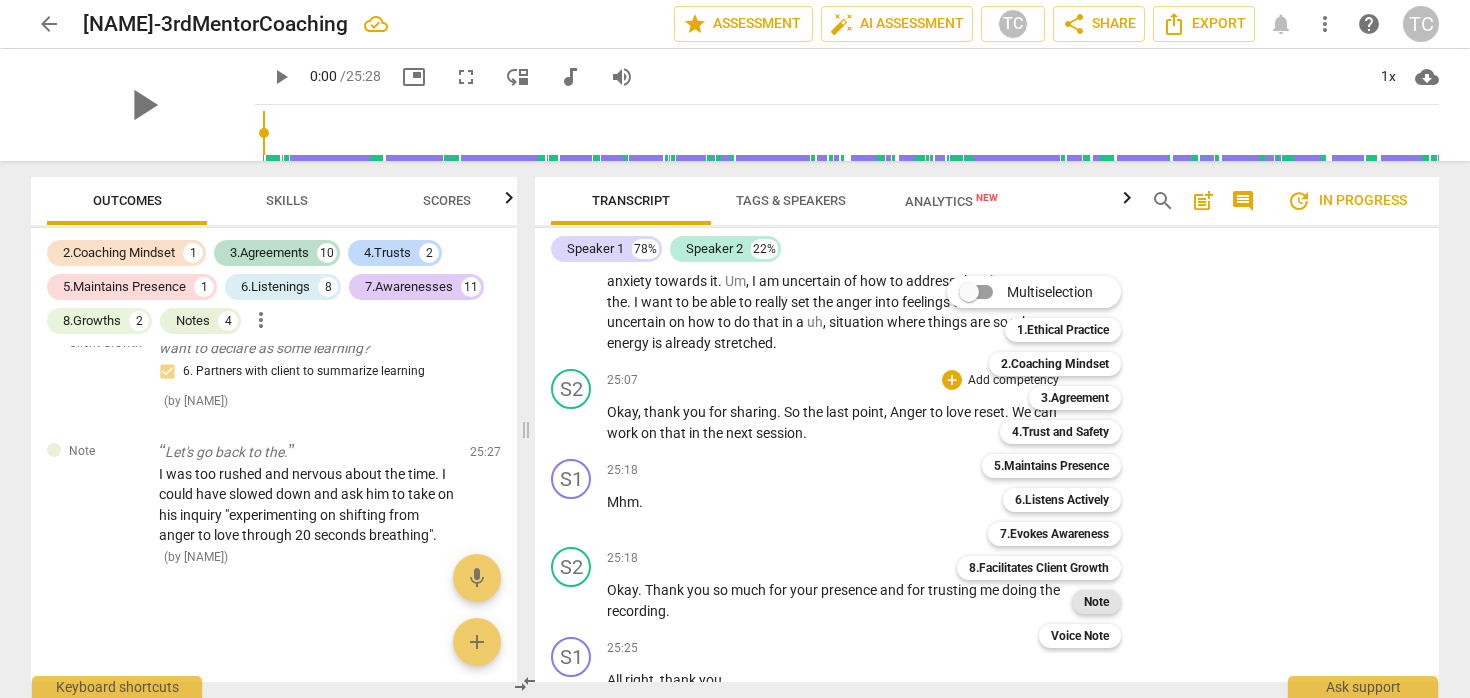 click on "Note" at bounding box center [1096, 602] 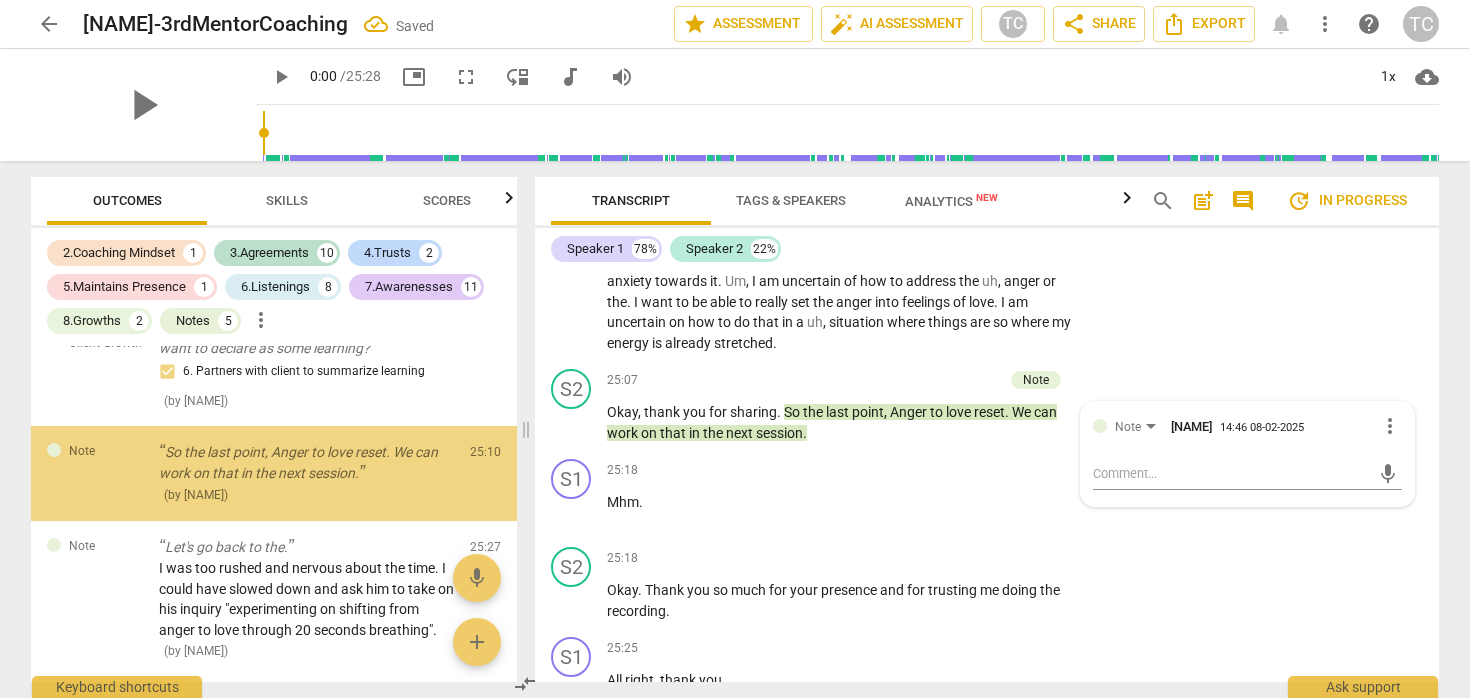 scroll, scrollTop: 5253, scrollLeft: 0, axis: vertical 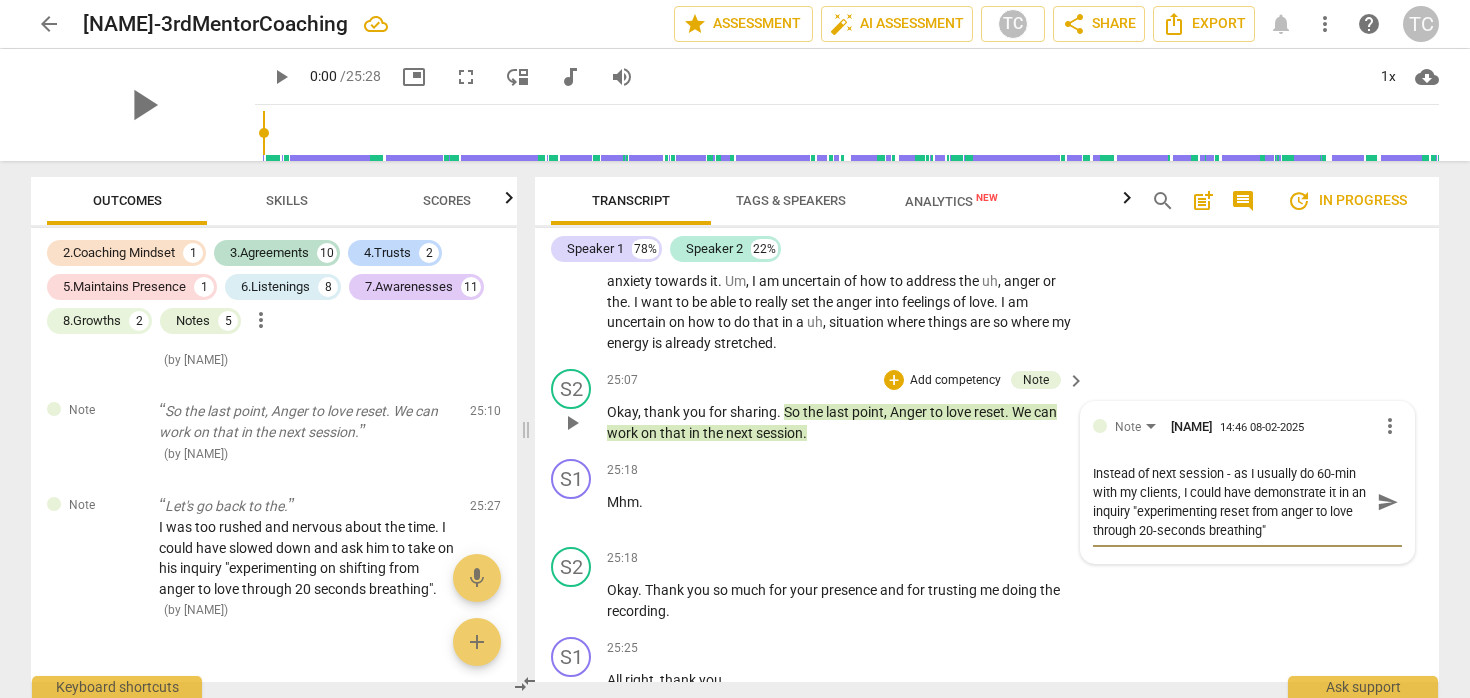 click on "Instead of next session - as I usually do 60-min with my clients, I could have demonstrate it in an inquiry "experimenting reset from anger to love through 20-seconds breathing"" at bounding box center (1231, 502) 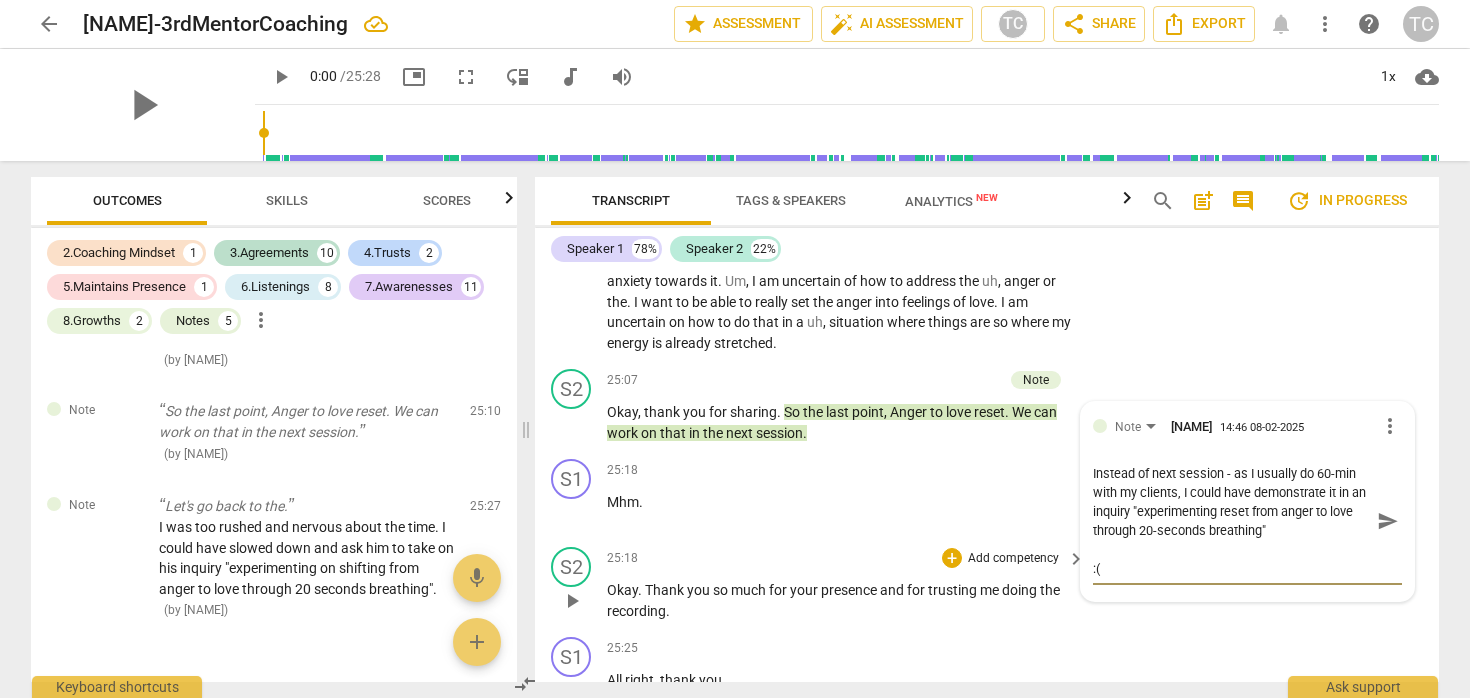 drag, startPoint x: 1199, startPoint y: 654, endPoint x: 1032, endPoint y: 653, distance: 167.00299 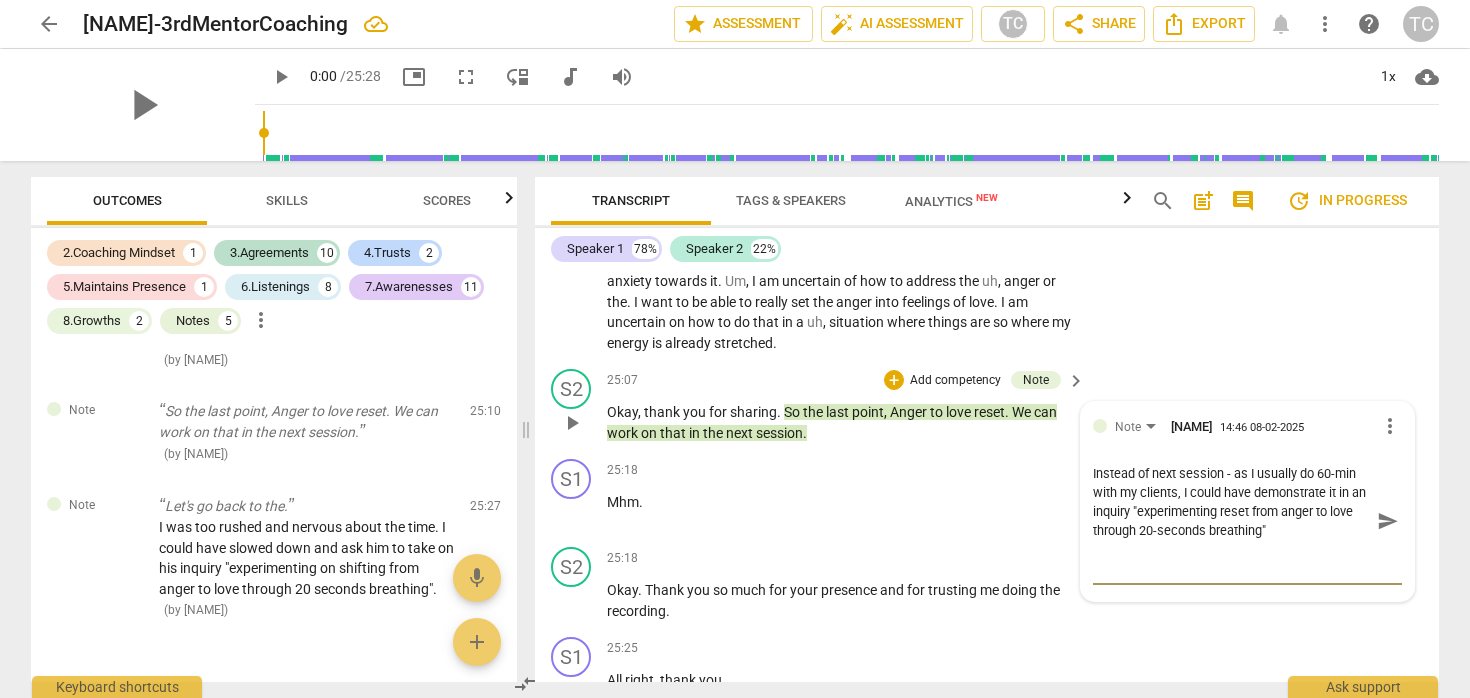 click on "Instead of next session - as I usually do 60-min with my clients, I could have demonstrate it in an inquiry "experimenting reset from anger to love through 20-seconds breathing"" at bounding box center (1231, 521) 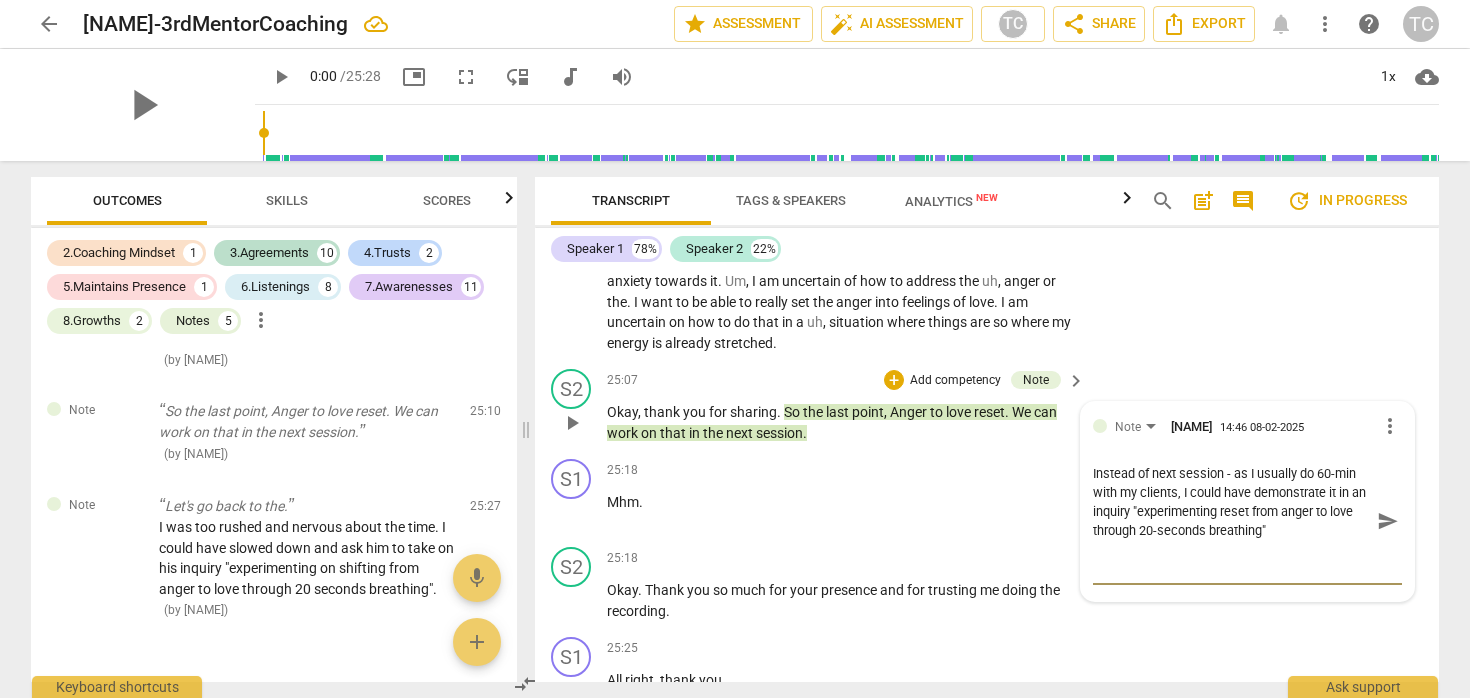 paste on ":(" 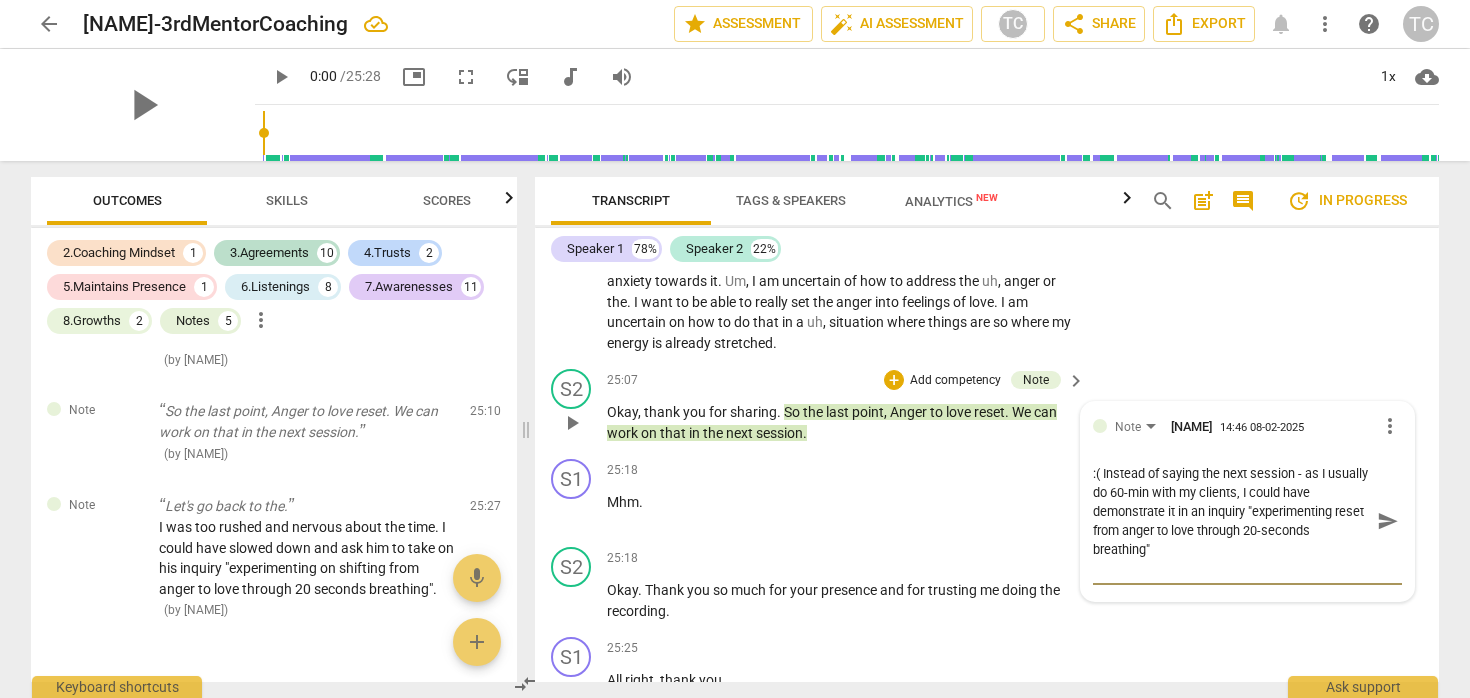 click on ":( Instead of saying the next session - as I usually do 60-min with my clients, I could have demonstrate it in an inquiry "experimenting reset from anger to love through 20-seconds breathing"" at bounding box center [1231, 521] 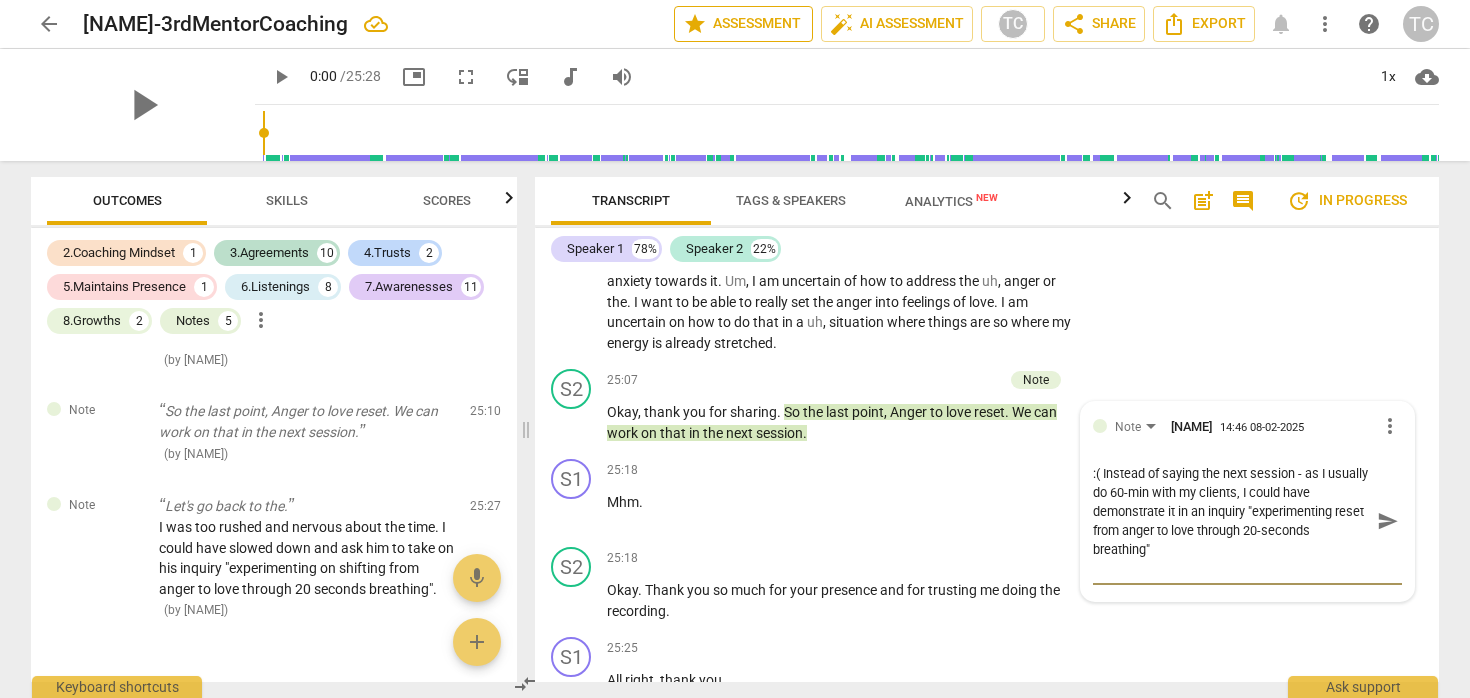 paste on "😞 Instead of referring to “the next session” — since I usually do 60-minute sessions with my clients — I could have demonstrated it as an inquiry, like: “What if we experiment with resetting from anger to love through a 20-second breathing exercise?”" 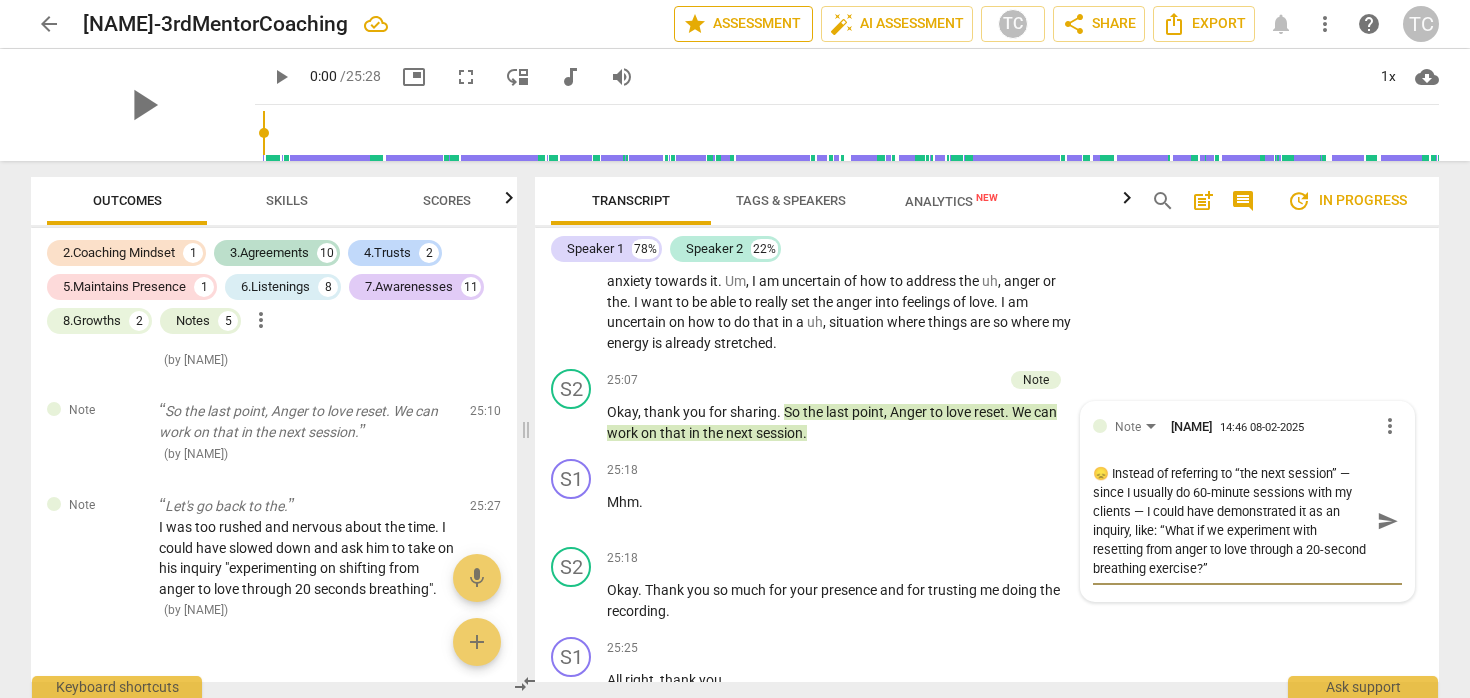 scroll, scrollTop: 17, scrollLeft: 0, axis: vertical 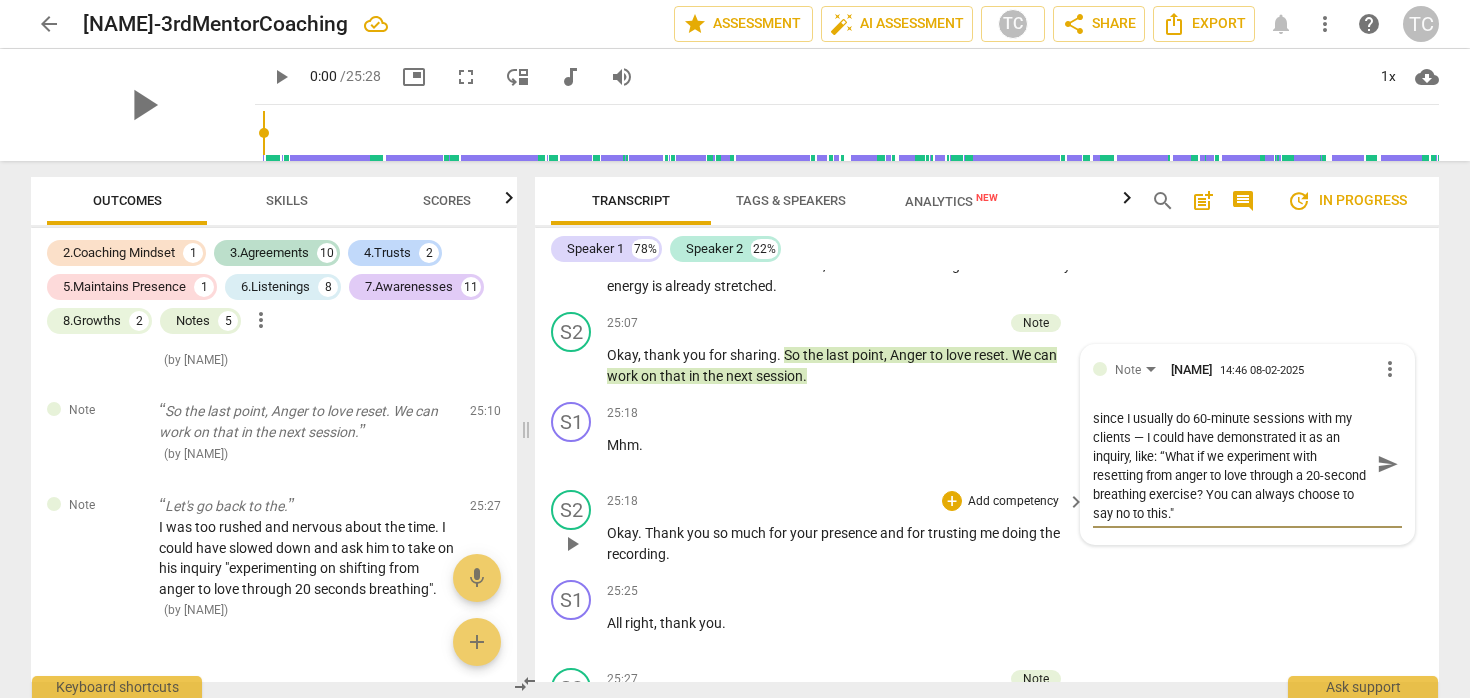 click on "S2 play_arrow pause 25:18 + Add competency keyboard_arrow_right Okay .   Thank   you   so   much   for   your   presence   and   for   trusting   me   doing   the   recording ." at bounding box center [987, 527] 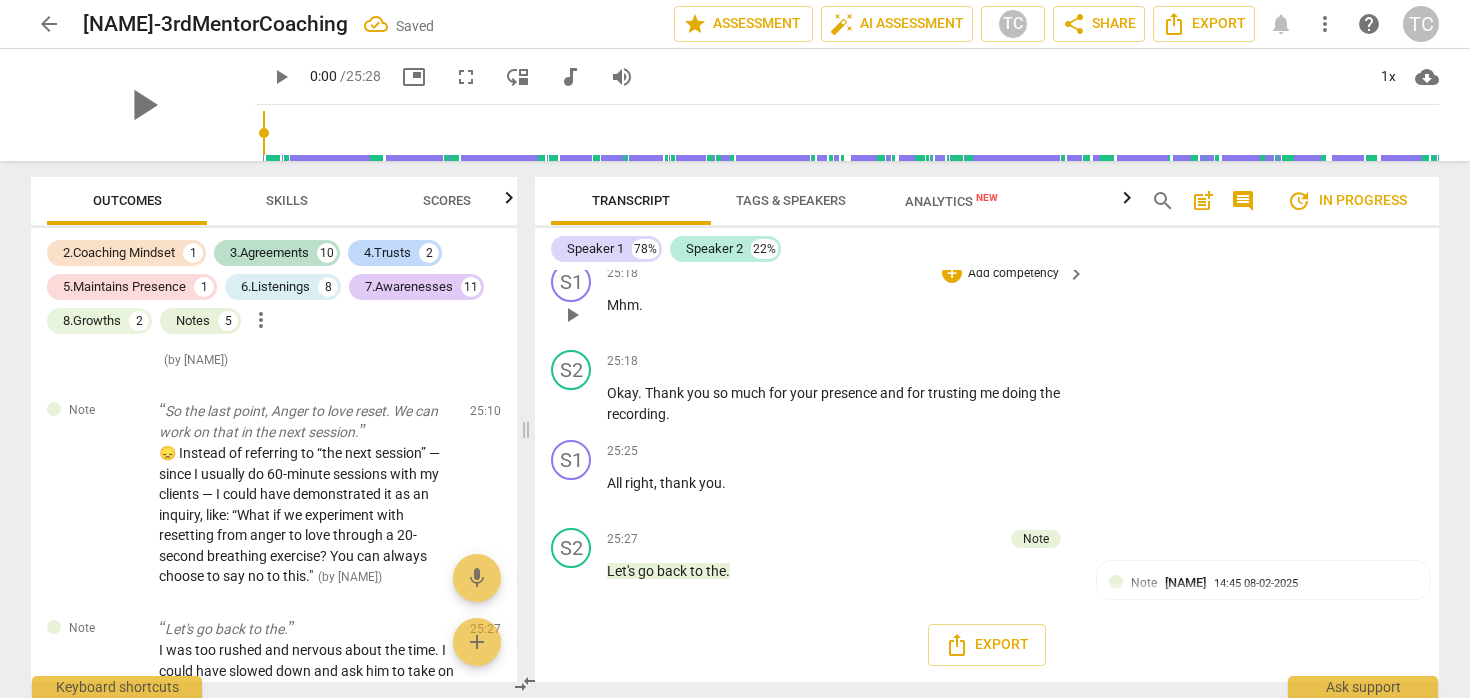 scroll, scrollTop: 10185, scrollLeft: 0, axis: vertical 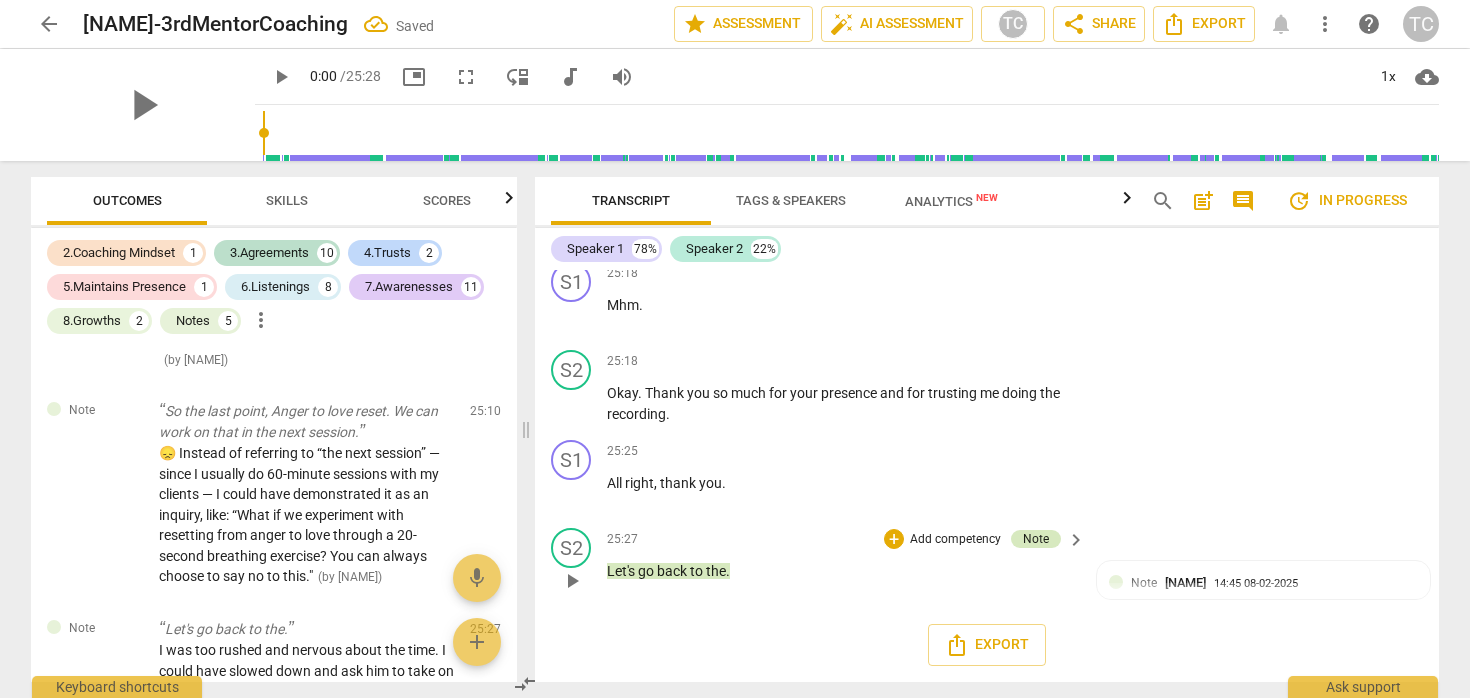 click on "Note" at bounding box center [1036, 539] 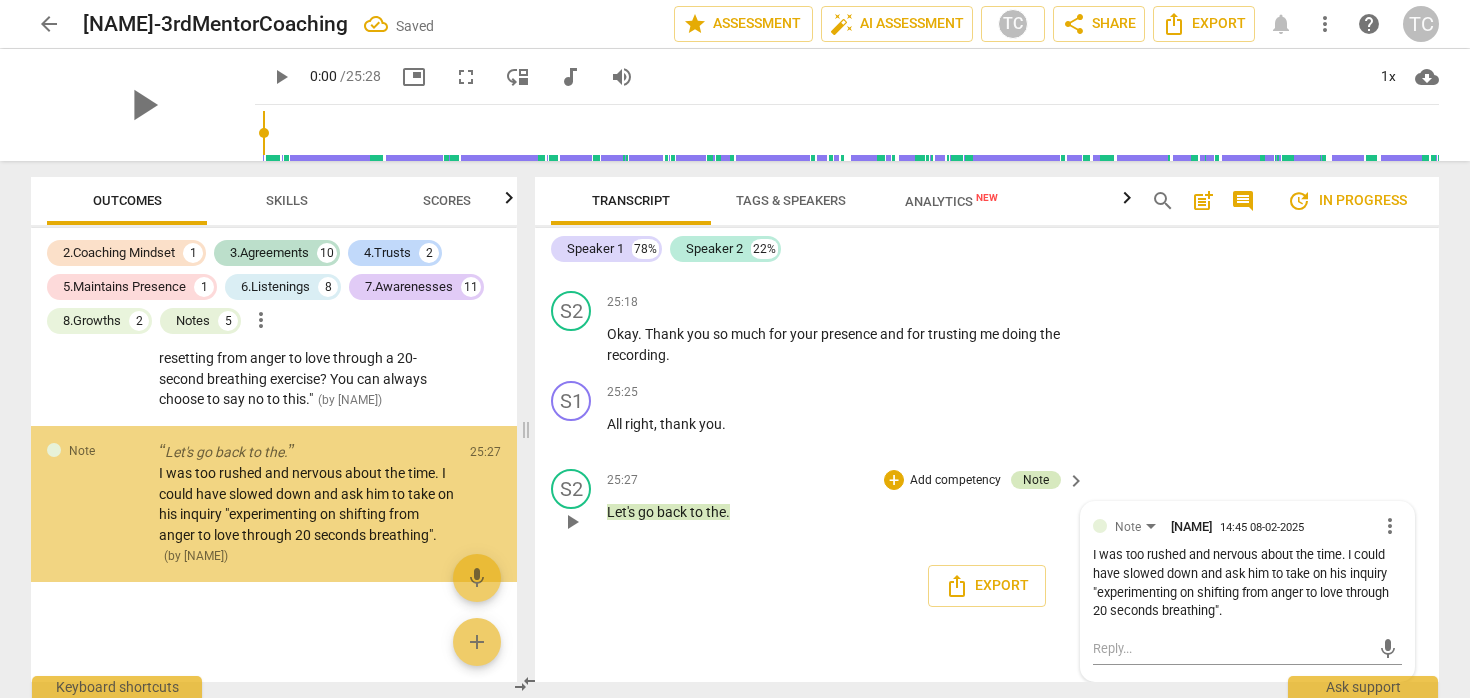 scroll, scrollTop: 5501, scrollLeft: 0, axis: vertical 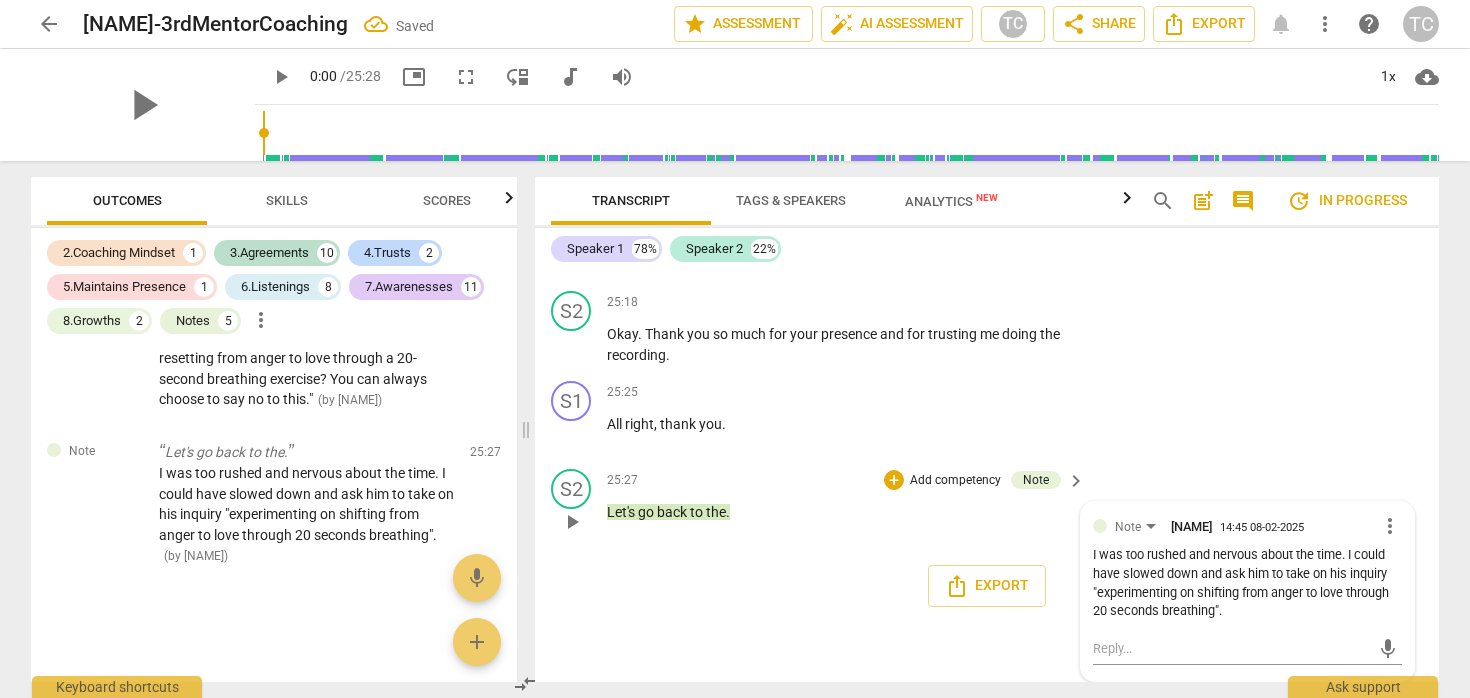 click on "I was too rushed and nervous about the time.  I could have slowed down and ask him to take on his inquiry "experimenting on shifting from anger to love through 20 seconds breathing"." at bounding box center (1247, 583) 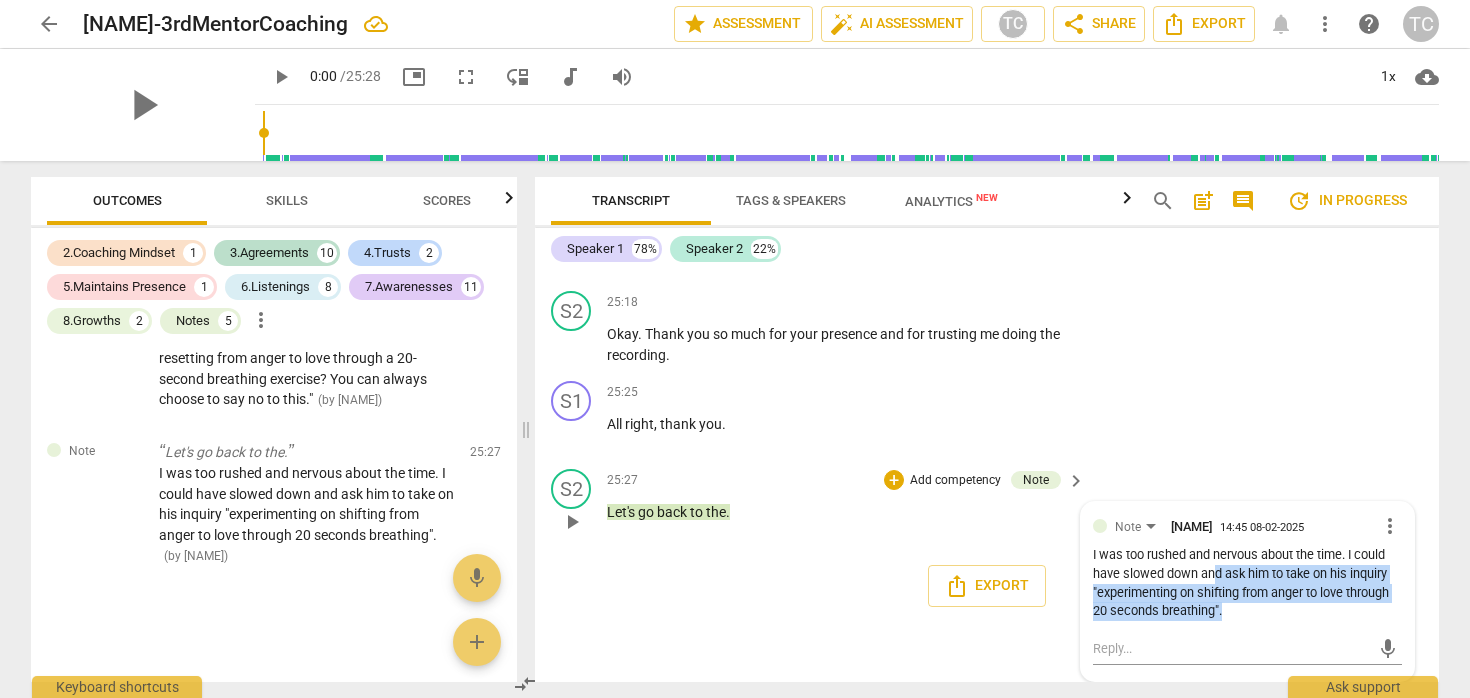 drag, startPoint x: 1245, startPoint y: 655, endPoint x: 1208, endPoint y: 616, distance: 53.75872 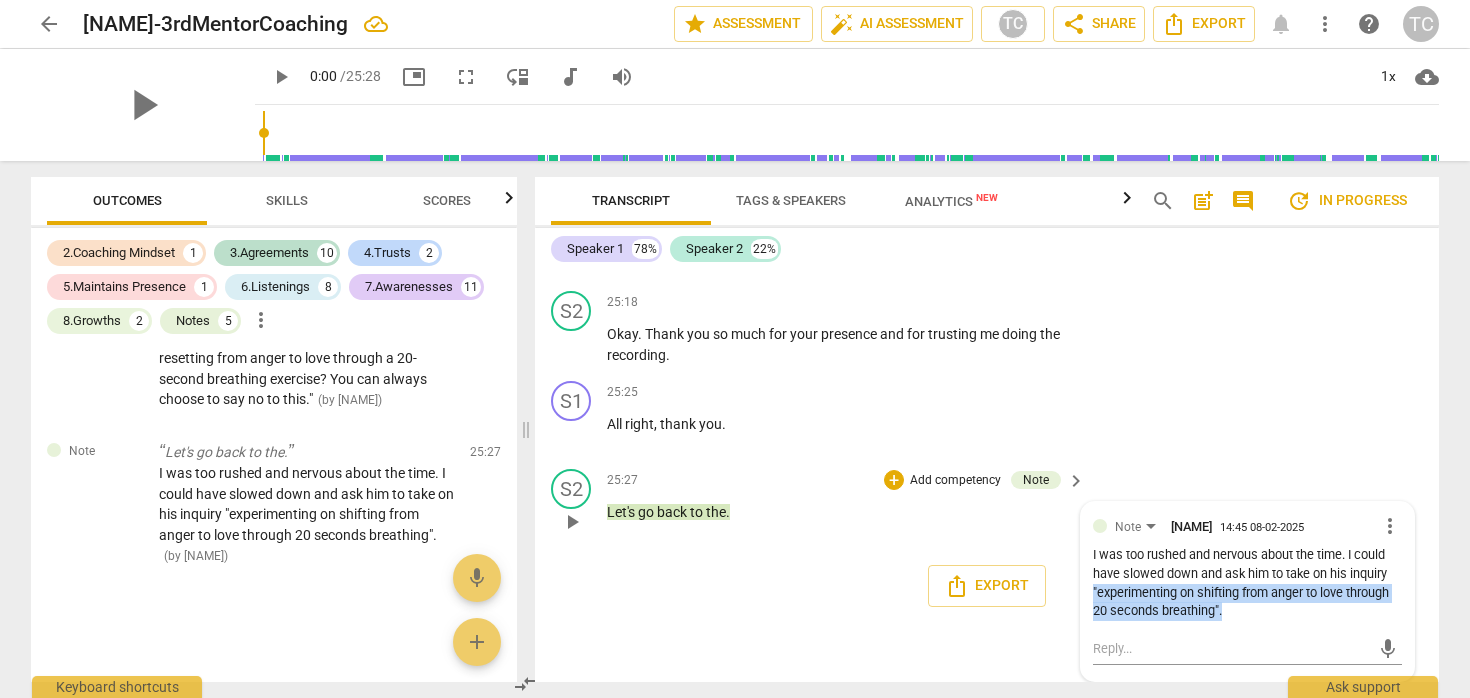 drag, startPoint x: 1245, startPoint y: 660, endPoint x: 1087, endPoint y: 643, distance: 158.91193 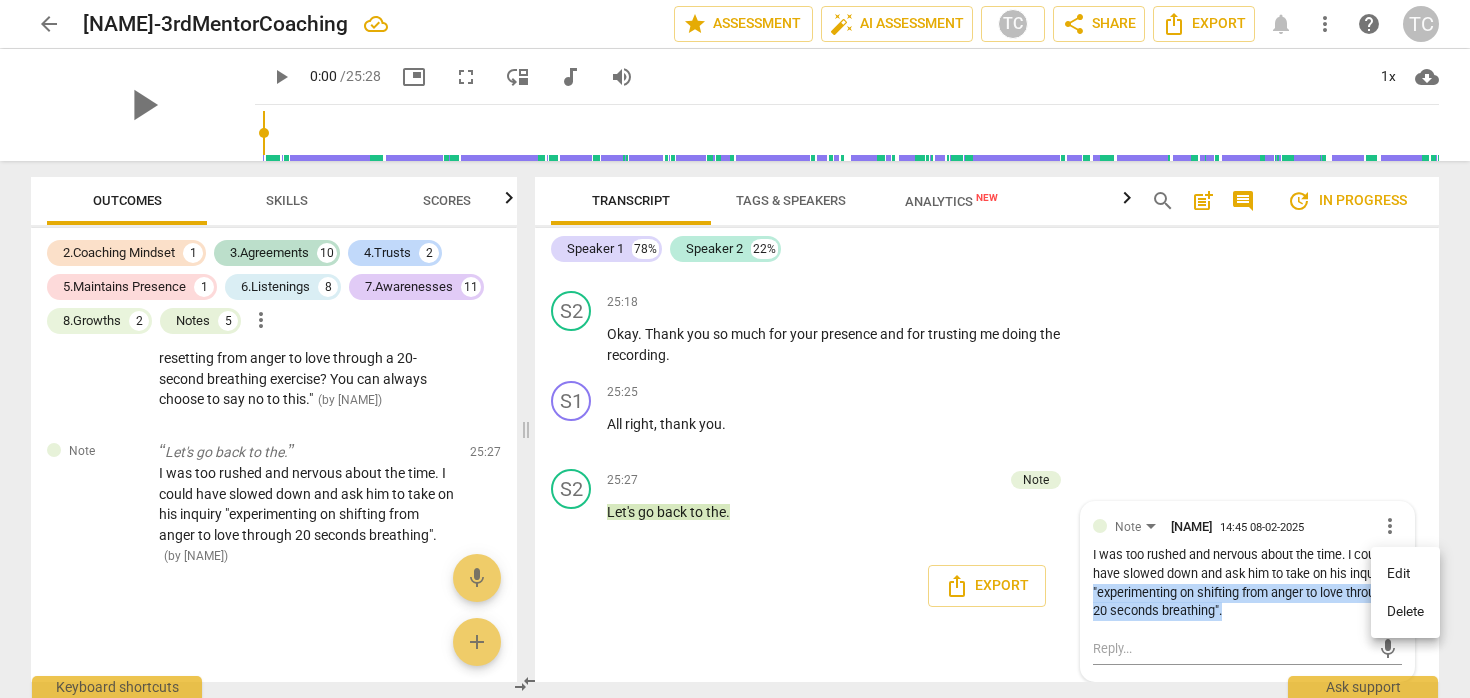 click on "Edit" at bounding box center [1405, 574] 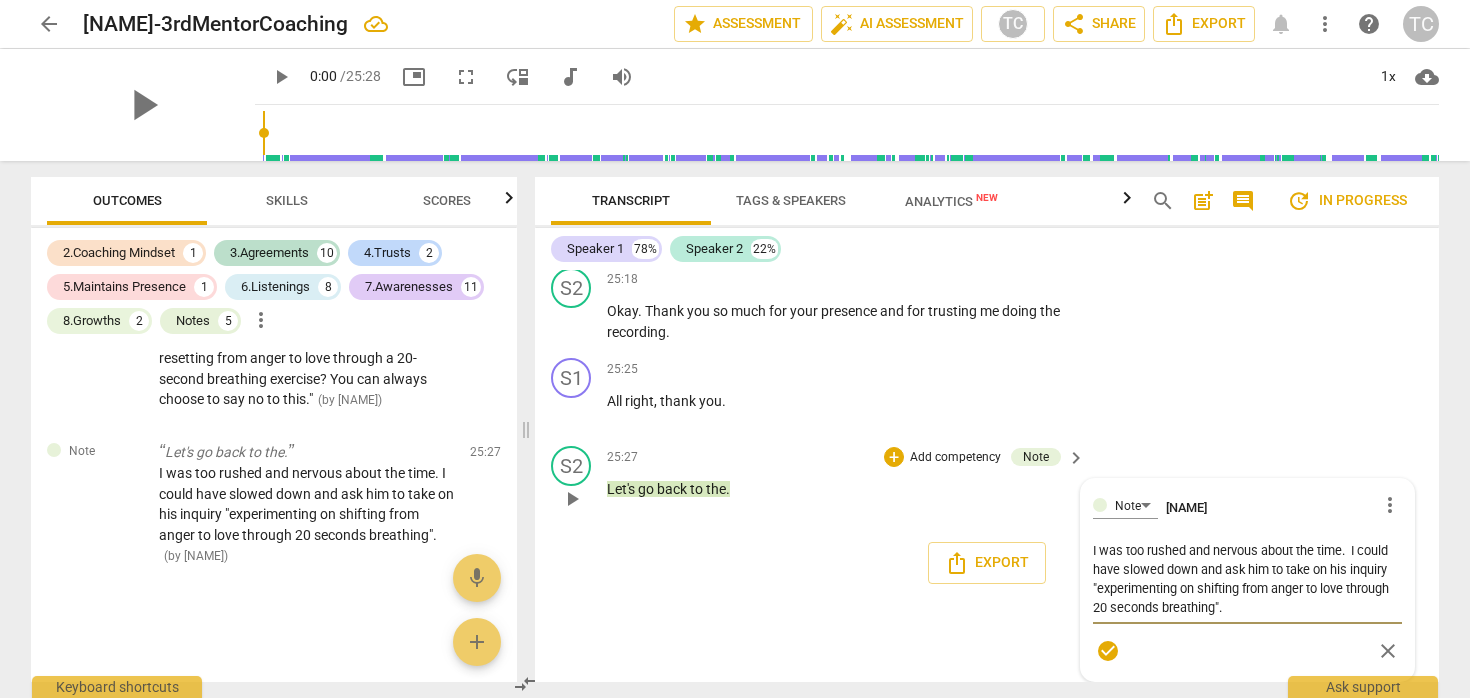 scroll, scrollTop: 10246, scrollLeft: 0, axis: vertical 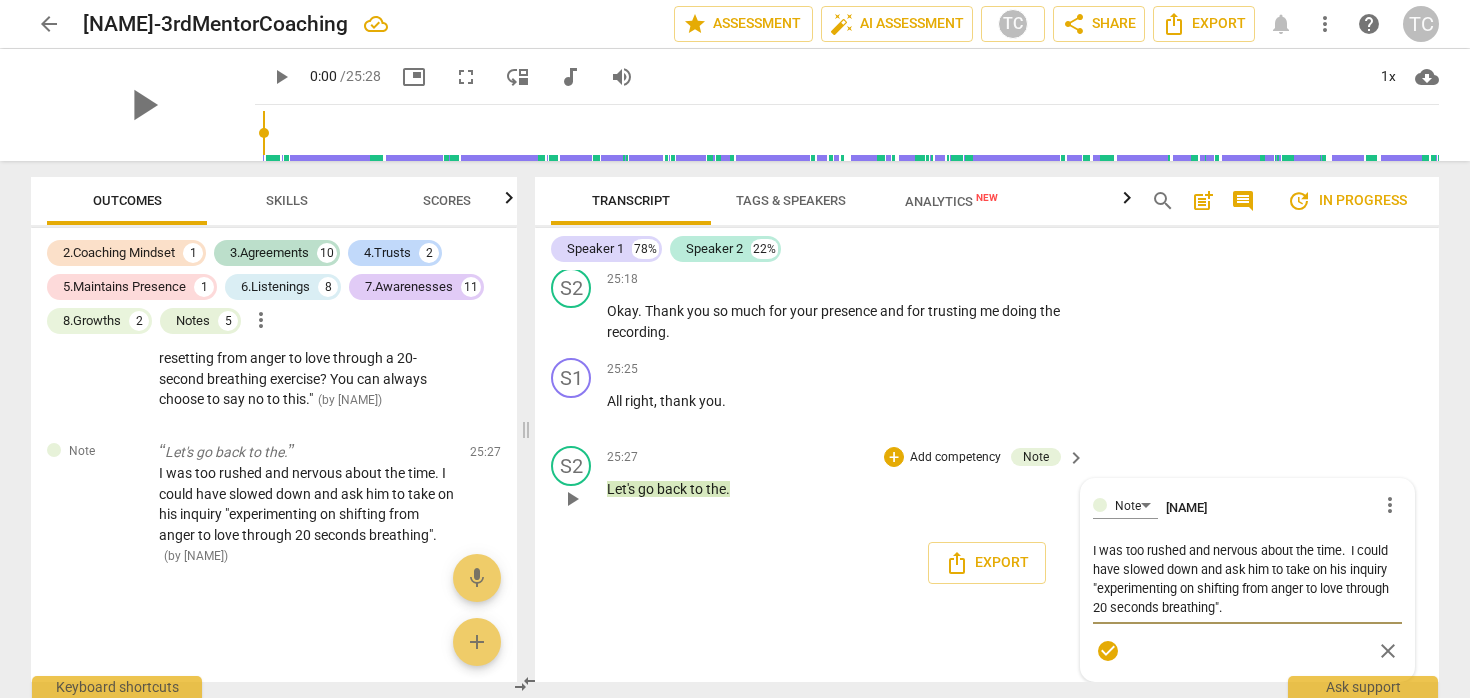 drag, startPoint x: 1300, startPoint y: 629, endPoint x: 1083, endPoint y: 613, distance: 217.58907 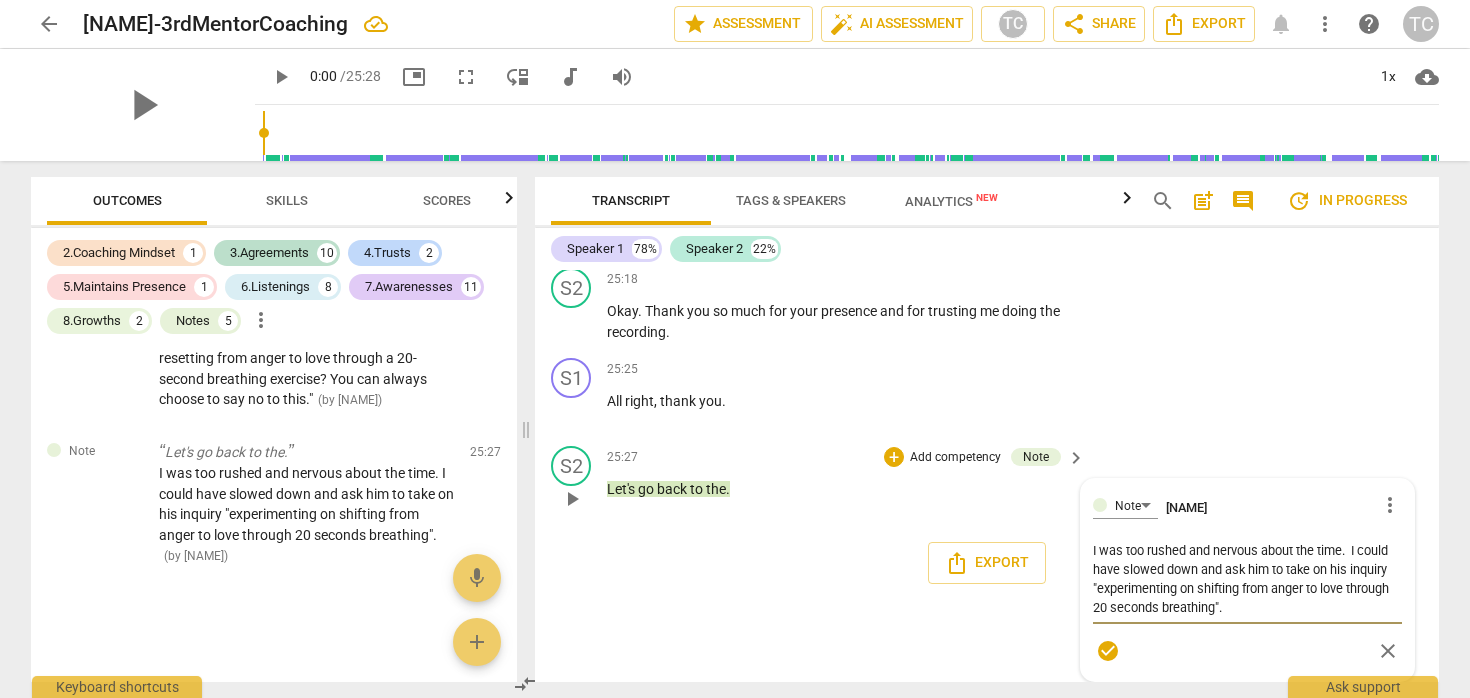 click on "Note [NAME] more_vert I was too rushed and nervous about the time.  I could have slowed down and ask him to take on his inquiry "experimenting on shifting from anger to love through 20 seconds breathing". I was too rushed and nervous about the time.  I could have slowed down and ask him to take on his inquiry "experimenting on shifting from anger to love through 20 seconds breathing". check_circle close" at bounding box center (1247, 580) 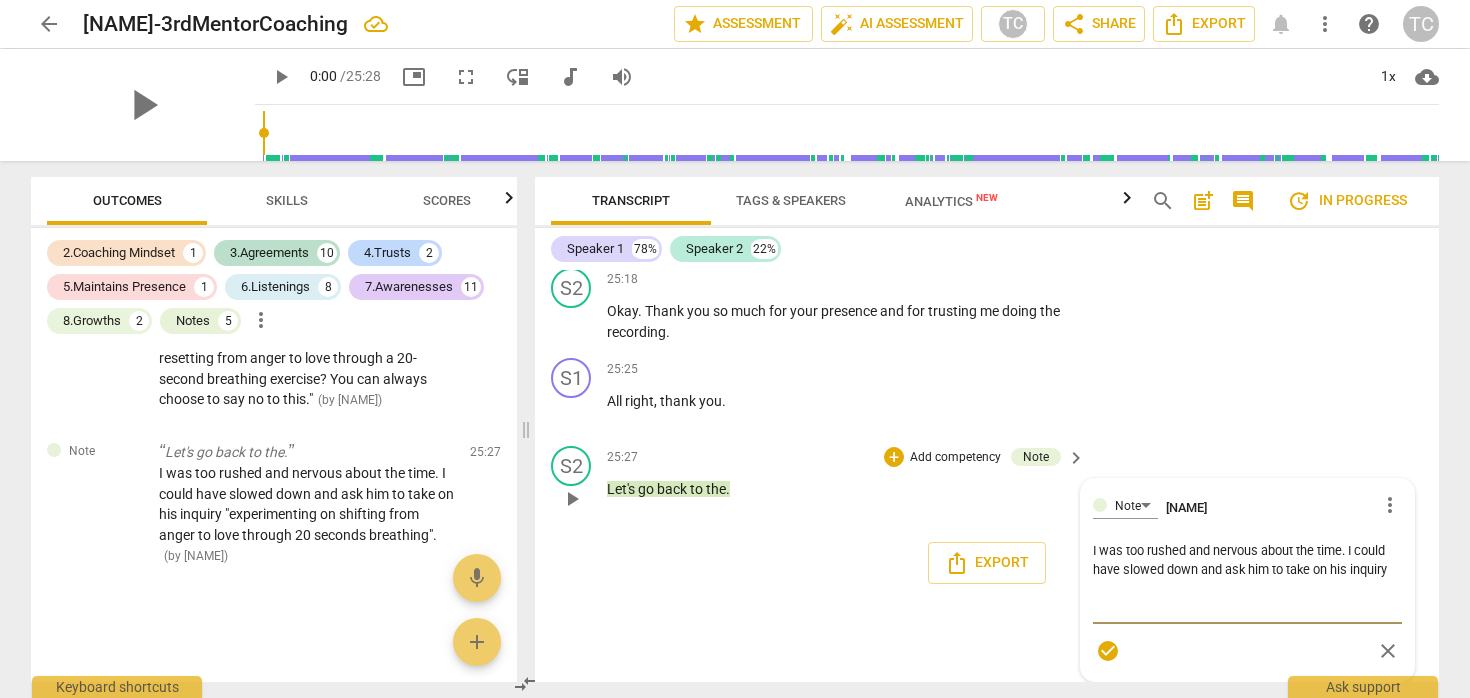 scroll, scrollTop: 10229, scrollLeft: 0, axis: vertical 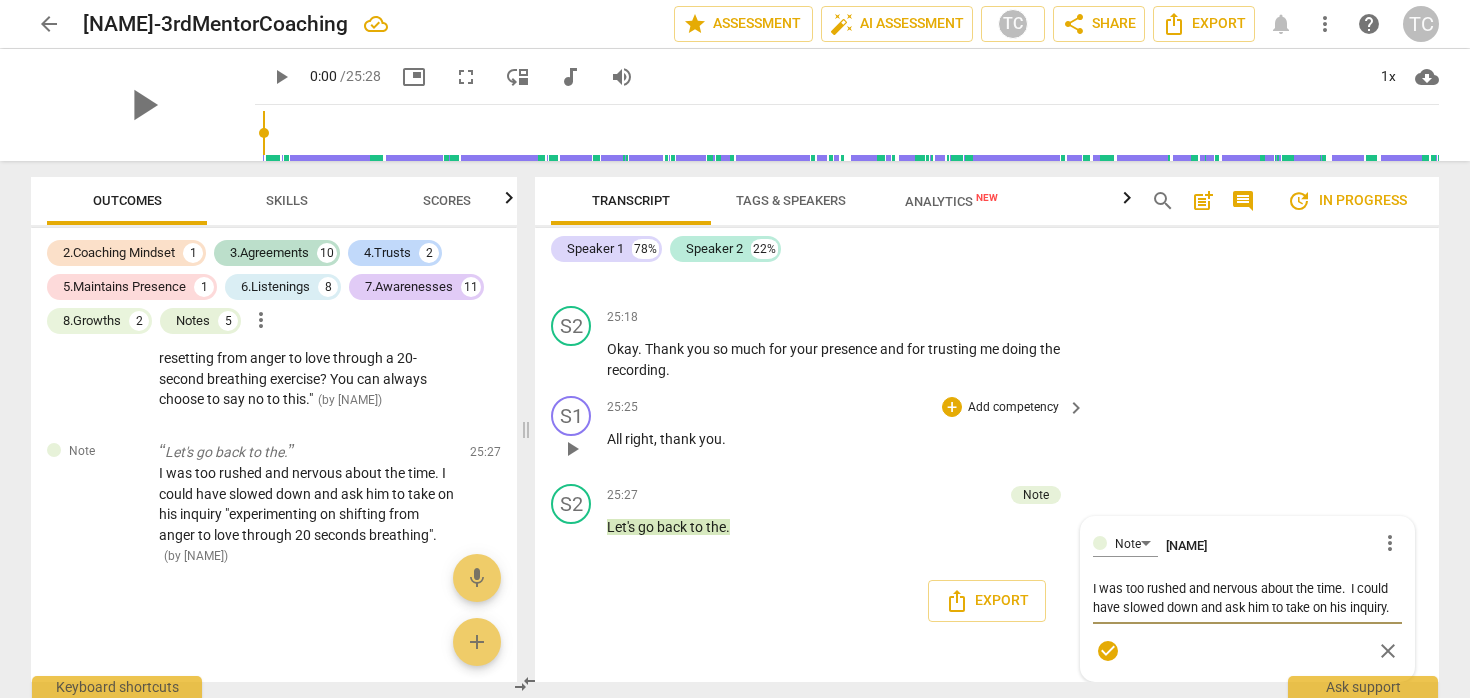 click on "S1 play_arrow pause 25:25 + Add competency keyboard_arrow_right All   right ,   thank   you ." at bounding box center (987, 432) 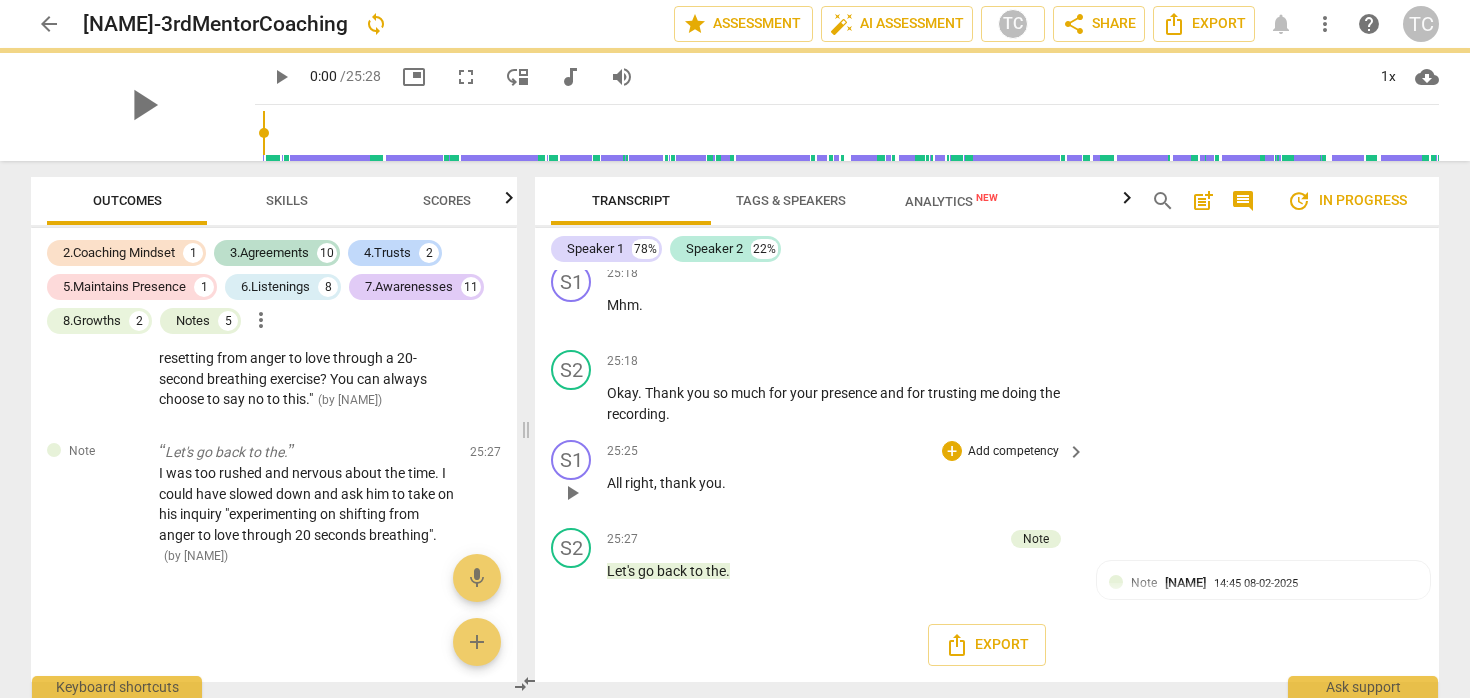 scroll, scrollTop: 10185, scrollLeft: 0, axis: vertical 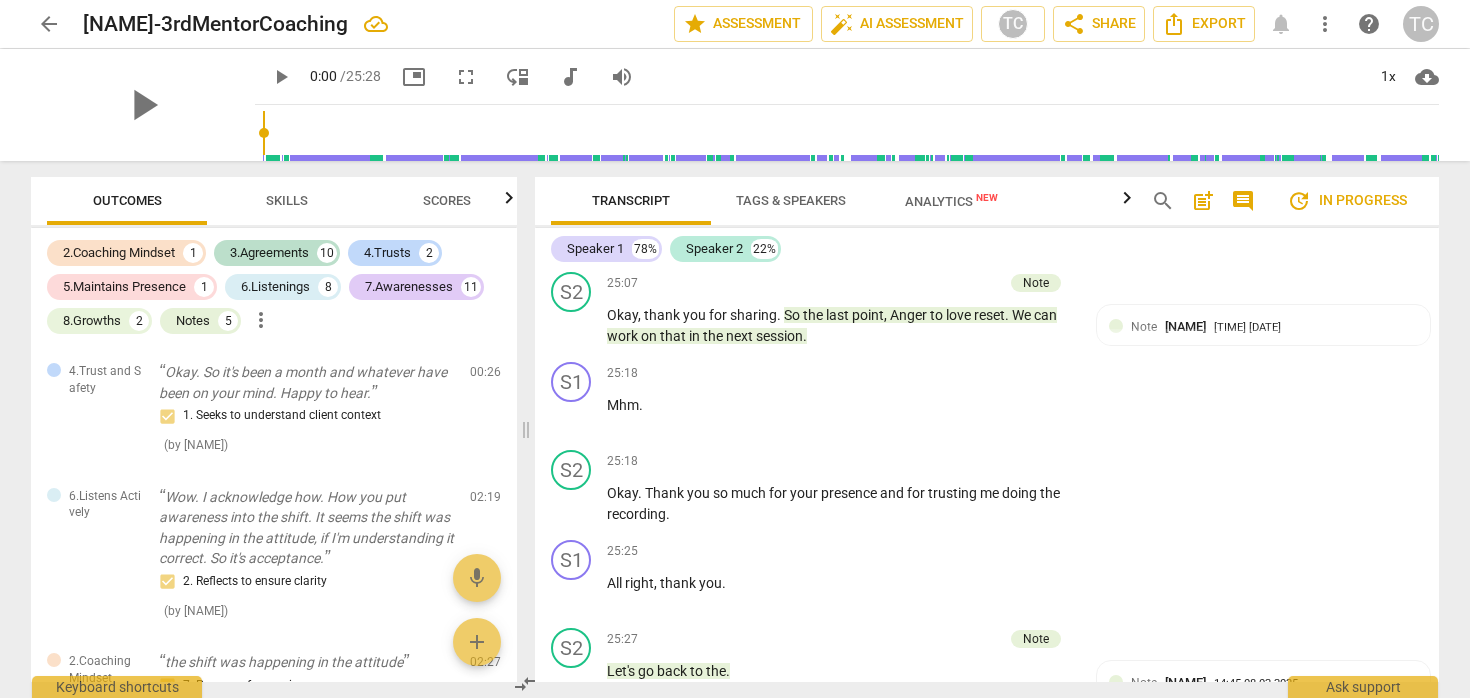 click on "Scores" at bounding box center (447, 200) 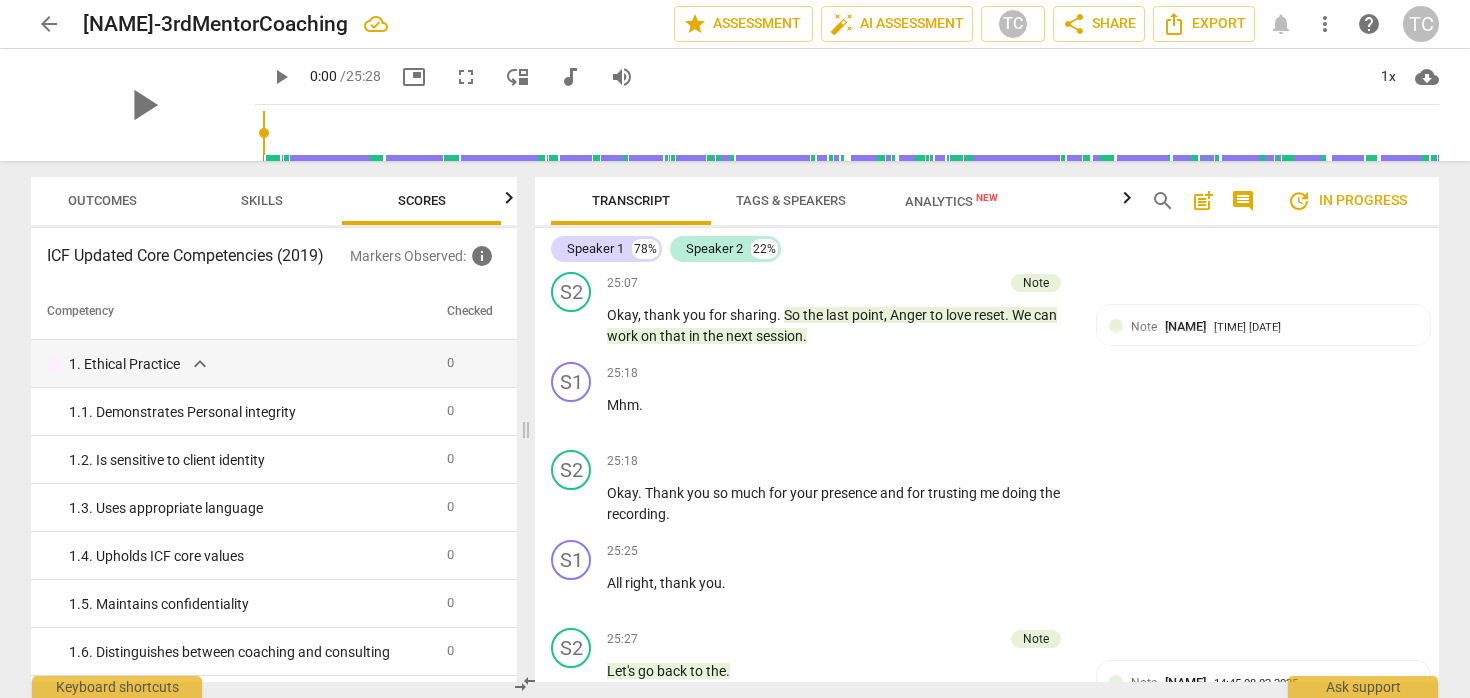 scroll, scrollTop: 0, scrollLeft: 26, axis: horizontal 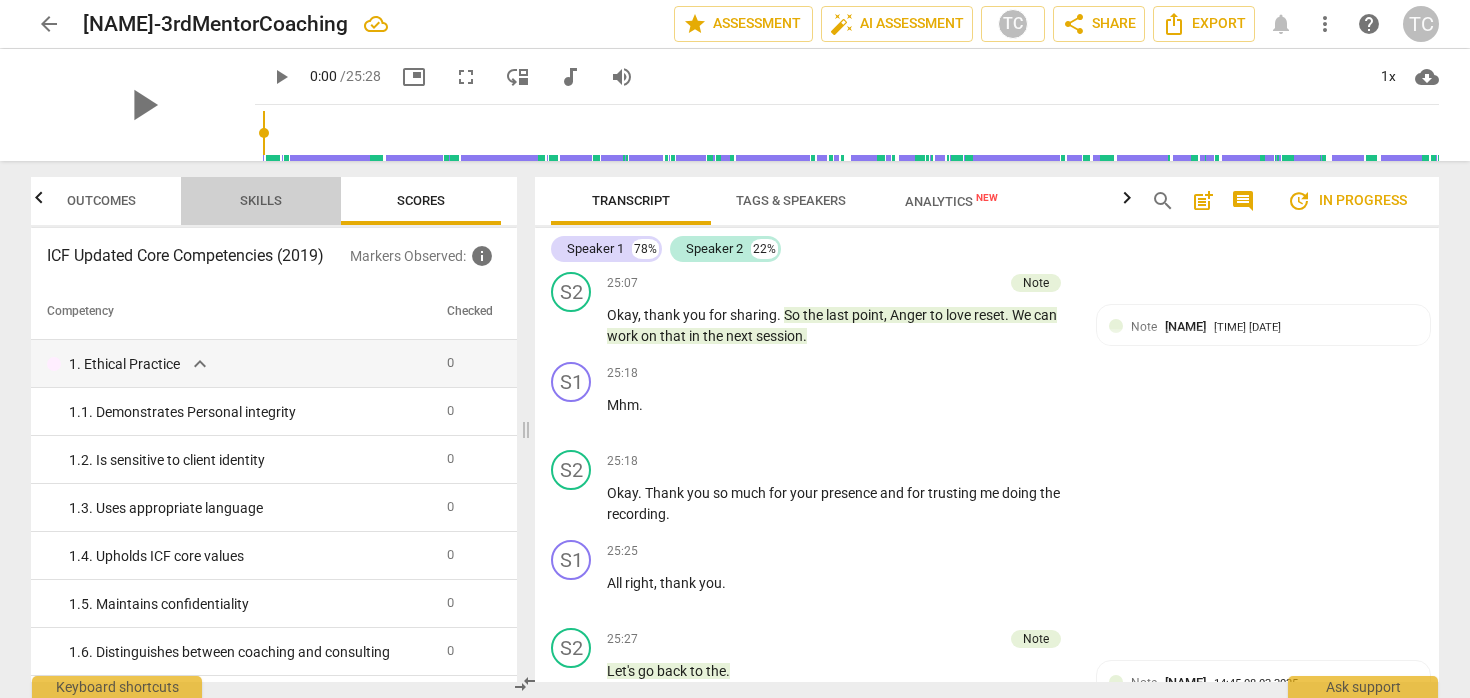 click on "Skills" at bounding box center (261, 201) 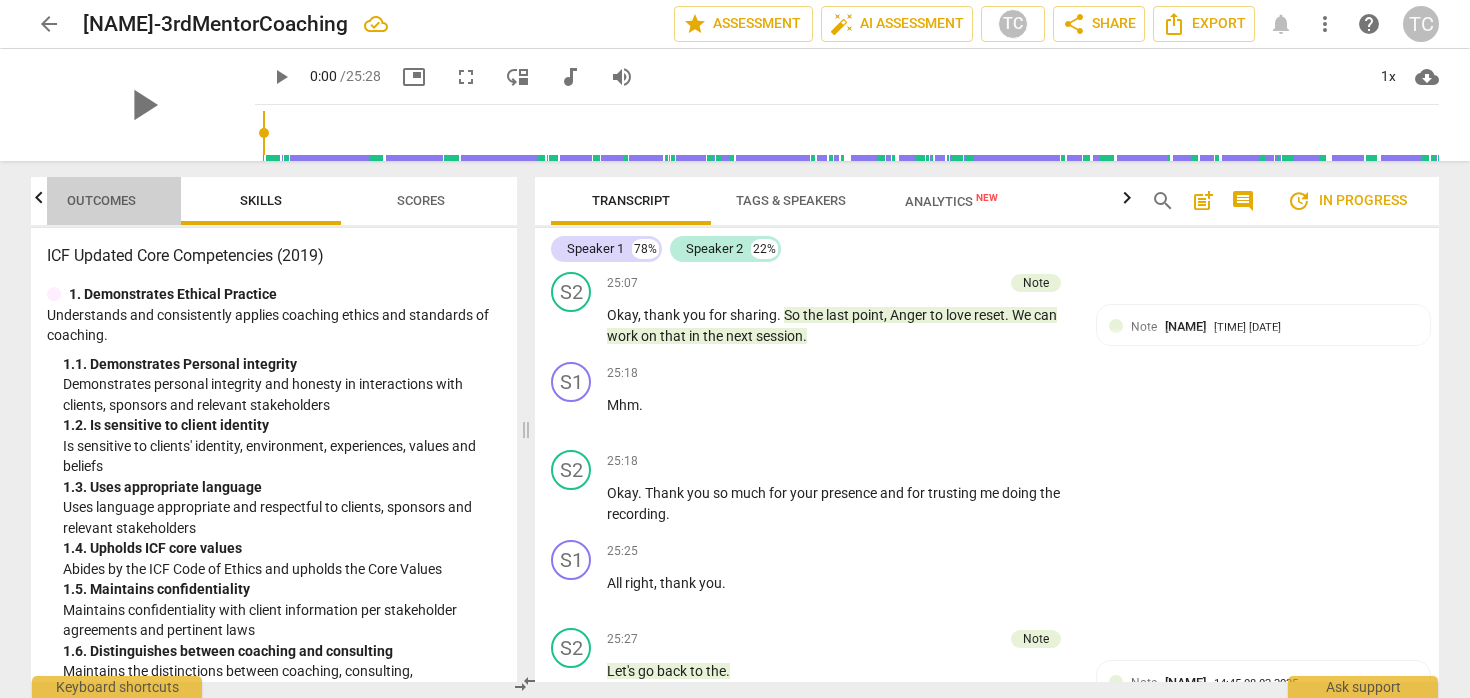 click on "Outcomes" at bounding box center (101, 200) 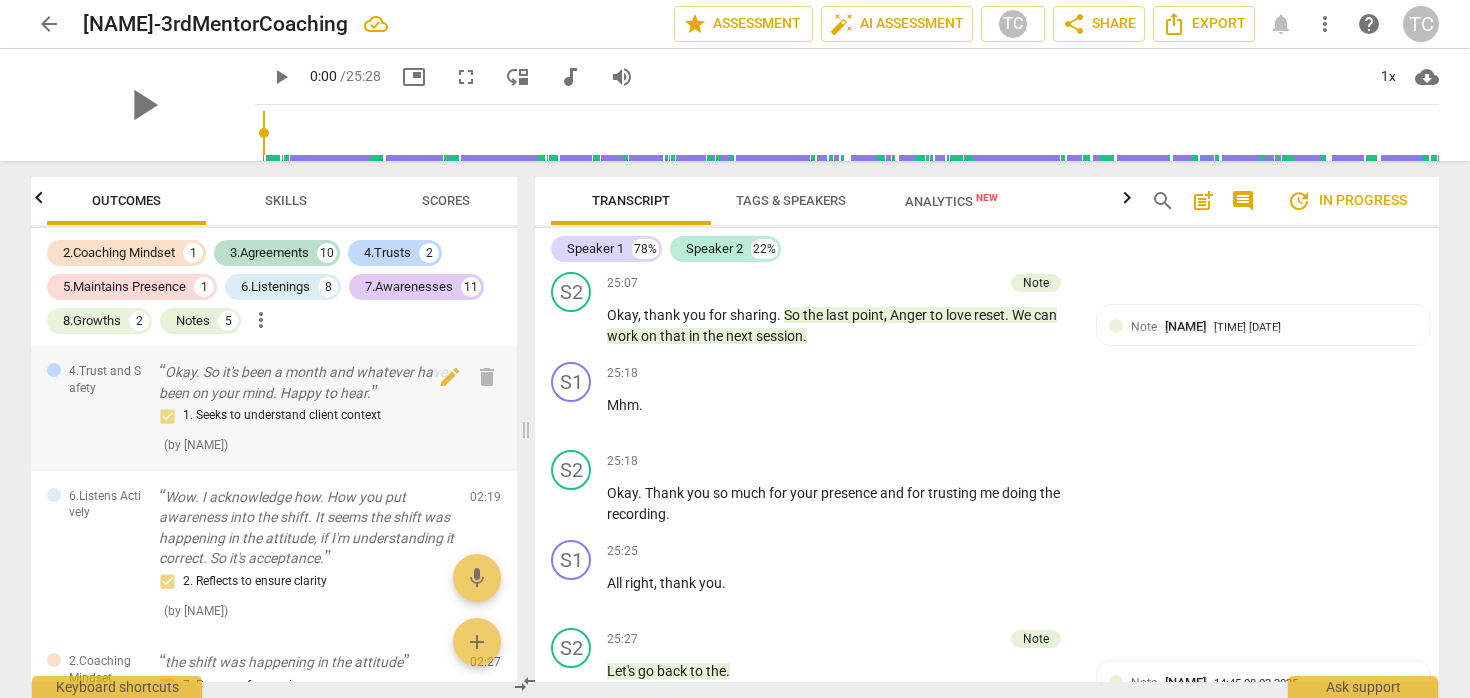 scroll, scrollTop: 0, scrollLeft: 0, axis: both 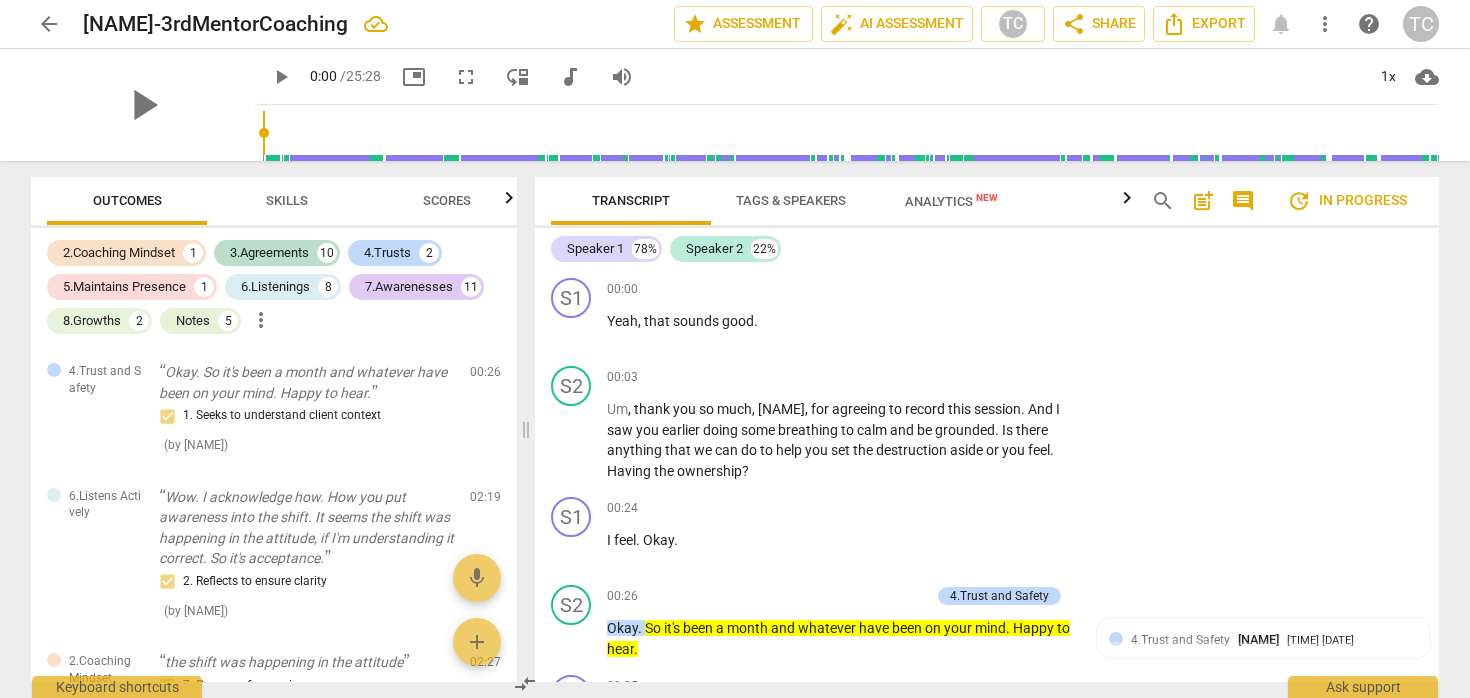 click on "Analytics   New" at bounding box center (951, 201) 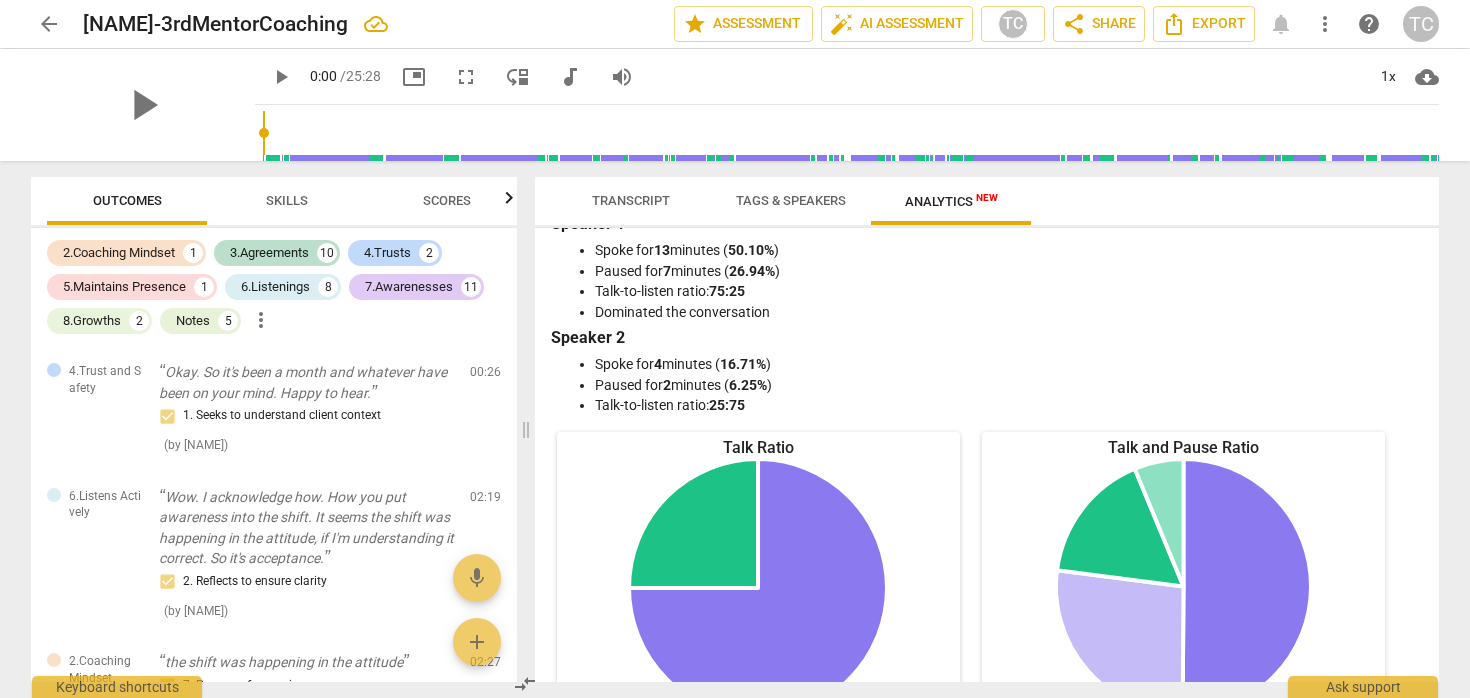 scroll, scrollTop: 0, scrollLeft: 0, axis: both 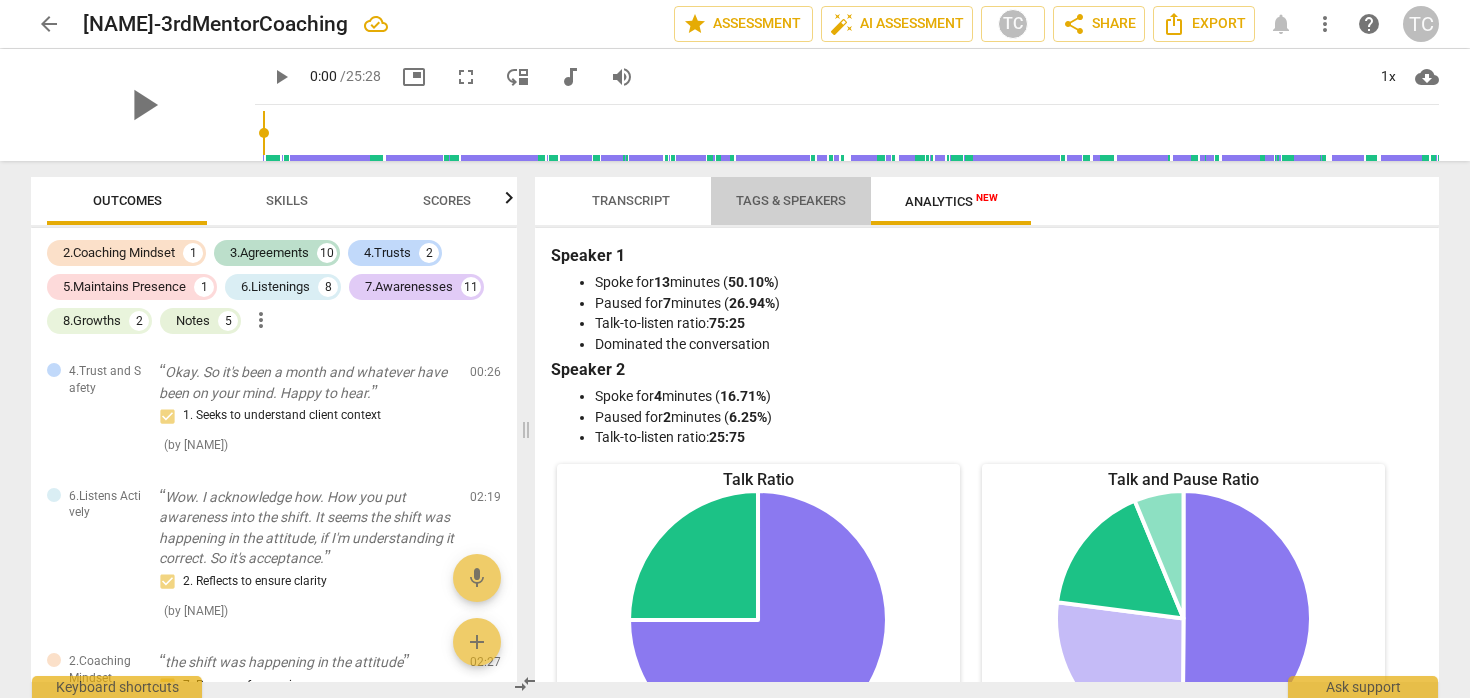 click on "Tags & Speakers" at bounding box center (791, 201) 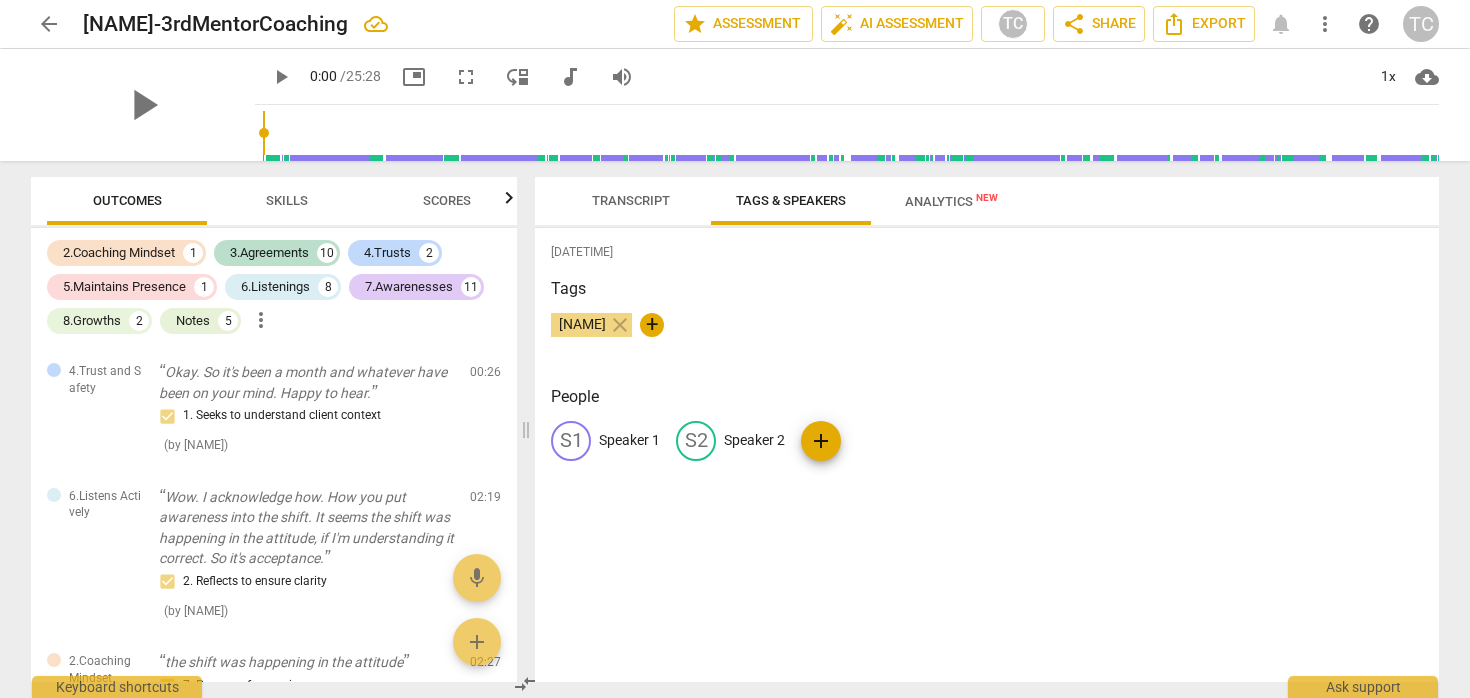 click on "Transcript" at bounding box center [631, 200] 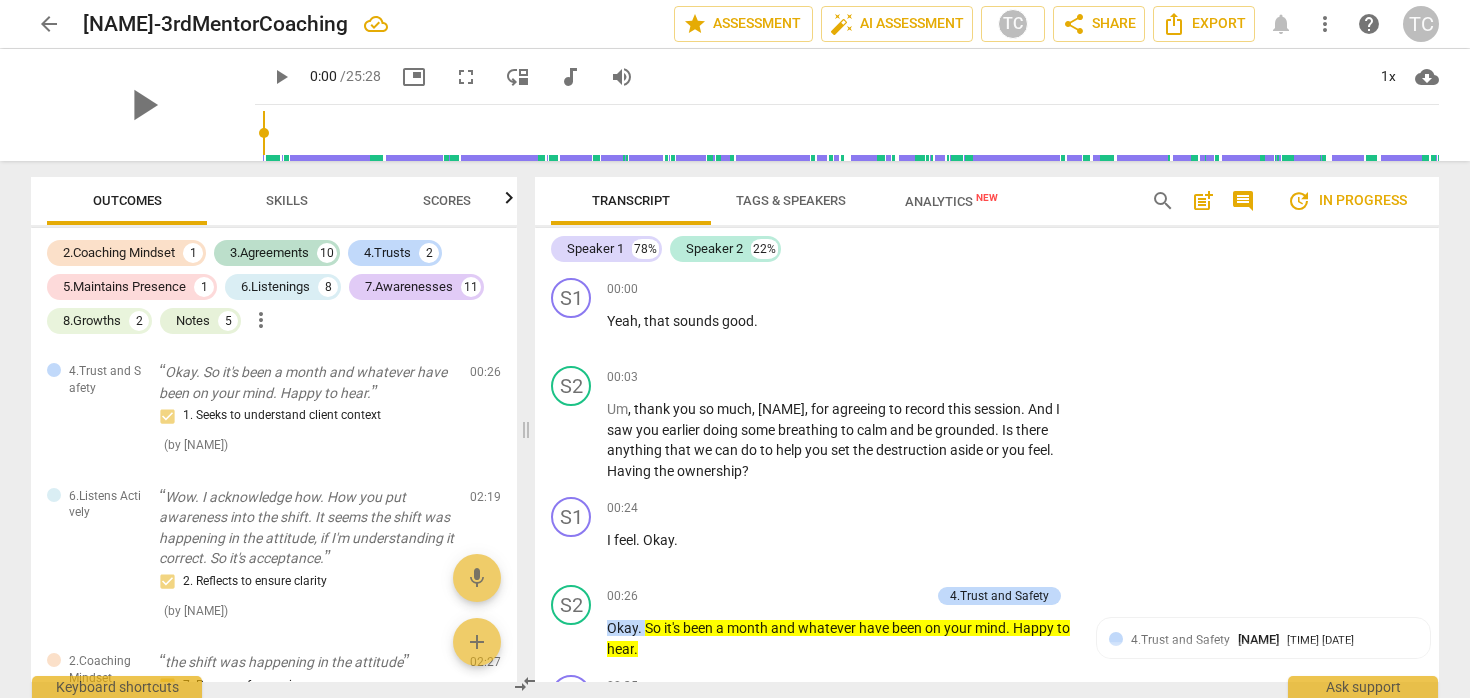 click on "more_vert" at bounding box center [261, 320] 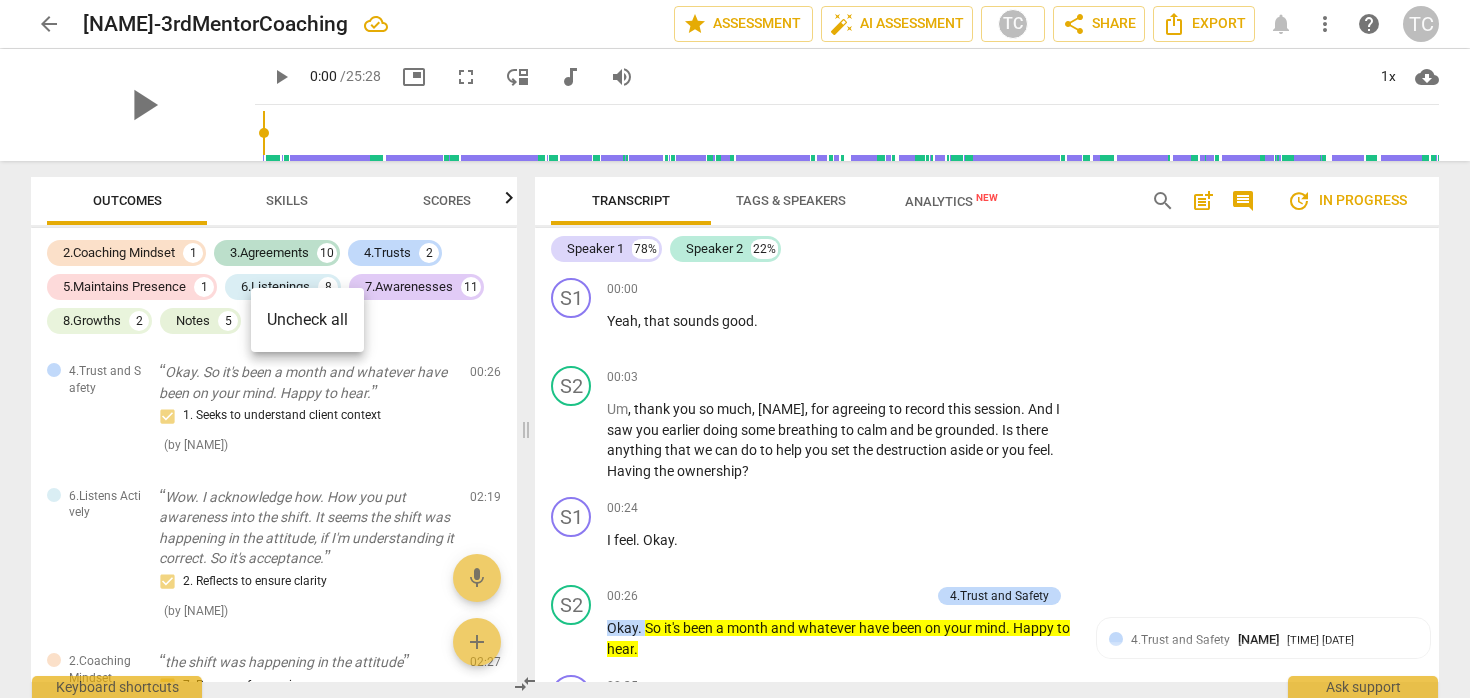 click at bounding box center (735, 349) 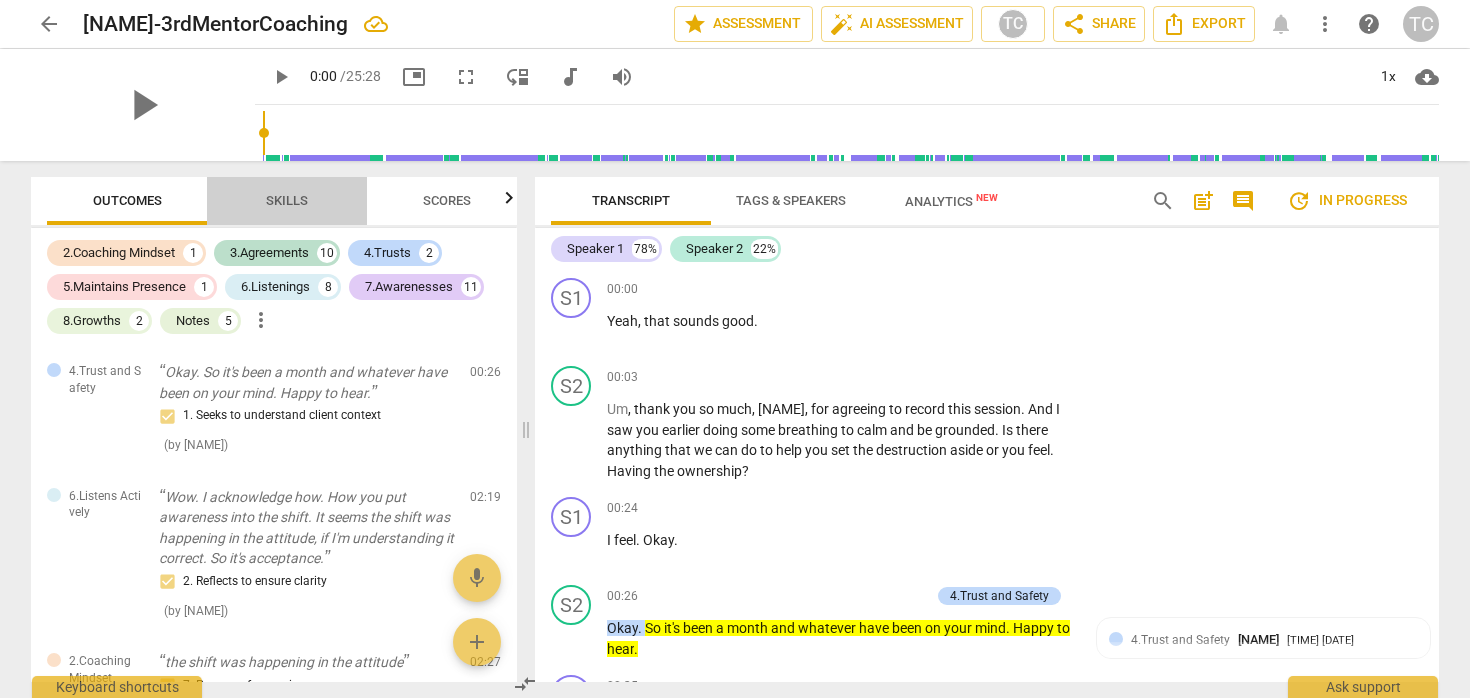 click on "Skills" at bounding box center (287, 200) 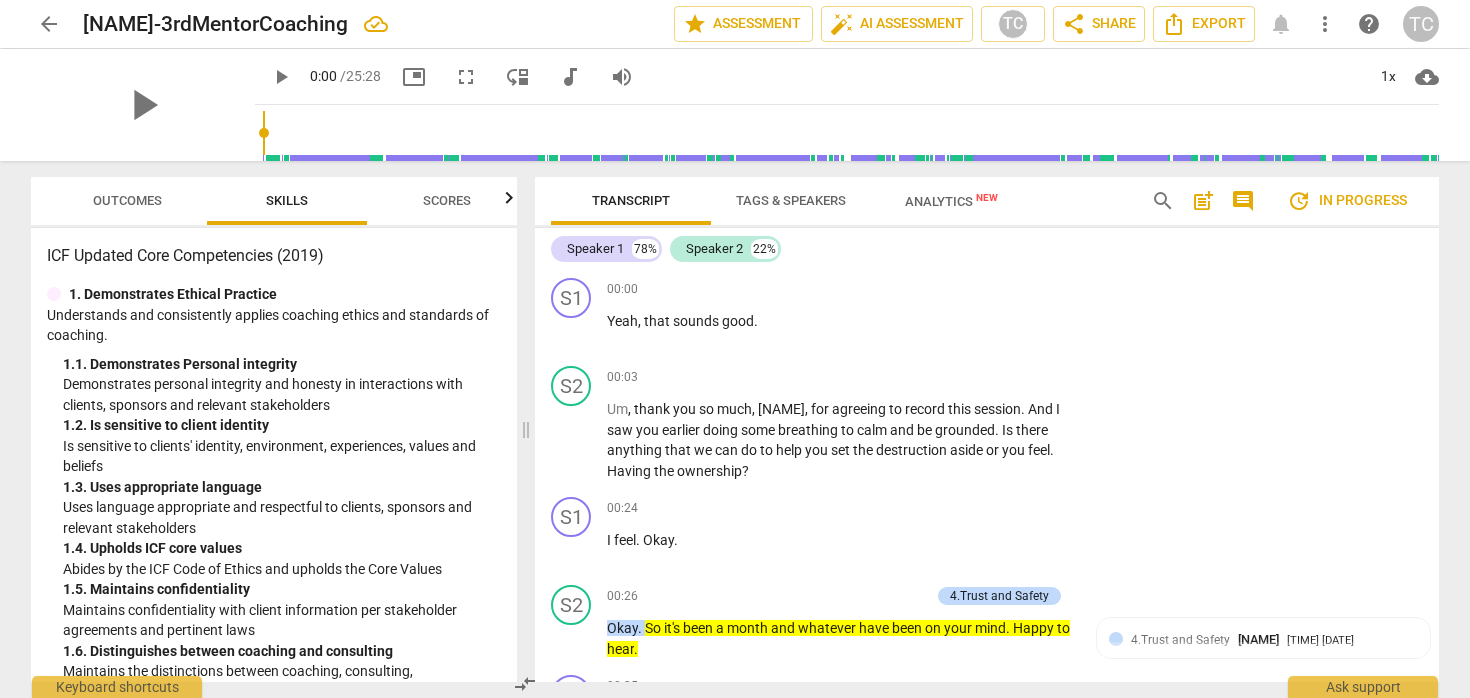 click on "Outcomes" at bounding box center (127, 200) 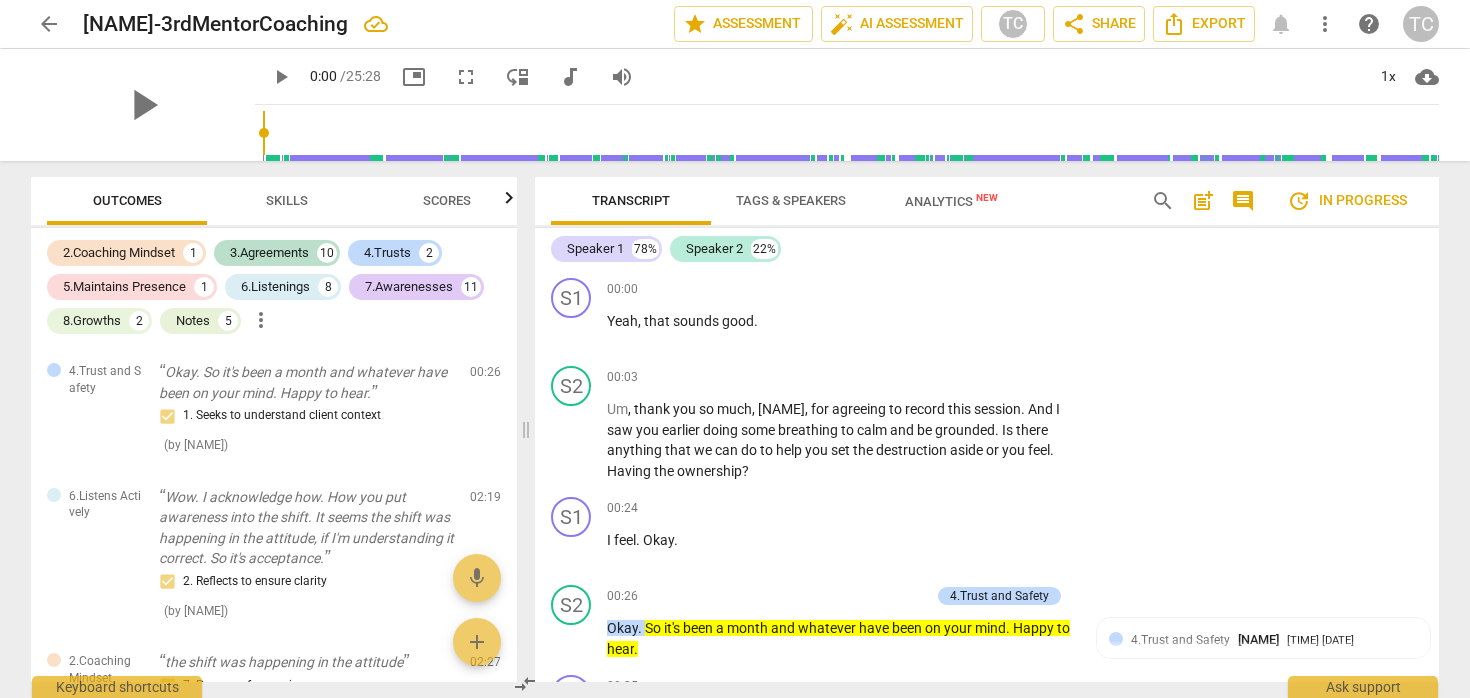 click on "2.Coaching Mindset 1 3.Agreements 10 4.Trusts 2 5.Maintains Presence 1 6.Listenings 8 7.Awarenesses 11 8.Growths 2 Notes 5 more_vert 4.Trust and Safety Okay. So it's been a month and whatever have been on your mind. Happy to hear. 1. Seeks to understand client context ( by [NAME] ) 00:26 edit delete 6.Listens Actively Wow. I acknowledge how. How you put awareness into the shift. It seems the shift was happening in the attitude, if I'm understanding it correct. So it's acceptance. 2. Reflects to ensure clarity ( by [NAME] ) 02:19 edit delete 2.Coaching Mindset the shift was happening in the attitude 7. Prepares for sessions ( by [NAME] ) 02:27 edit delete 6.Listens Actively acceptance. 2. Reflects to ensure clarity ( by [NAME] ) 02:35 edit delete 6.Listens Actively Right. It sounds more reassurance, less doubts, less evidence seeking. 2. Reflects to ensure clarity ( by [NAME] ) 03:55 edit delete 5.Maintains Presence more reassurance, less doubts, less evidence seeking. ( by [NAME] ) 03:57 edit Note" at bounding box center [274, 455] 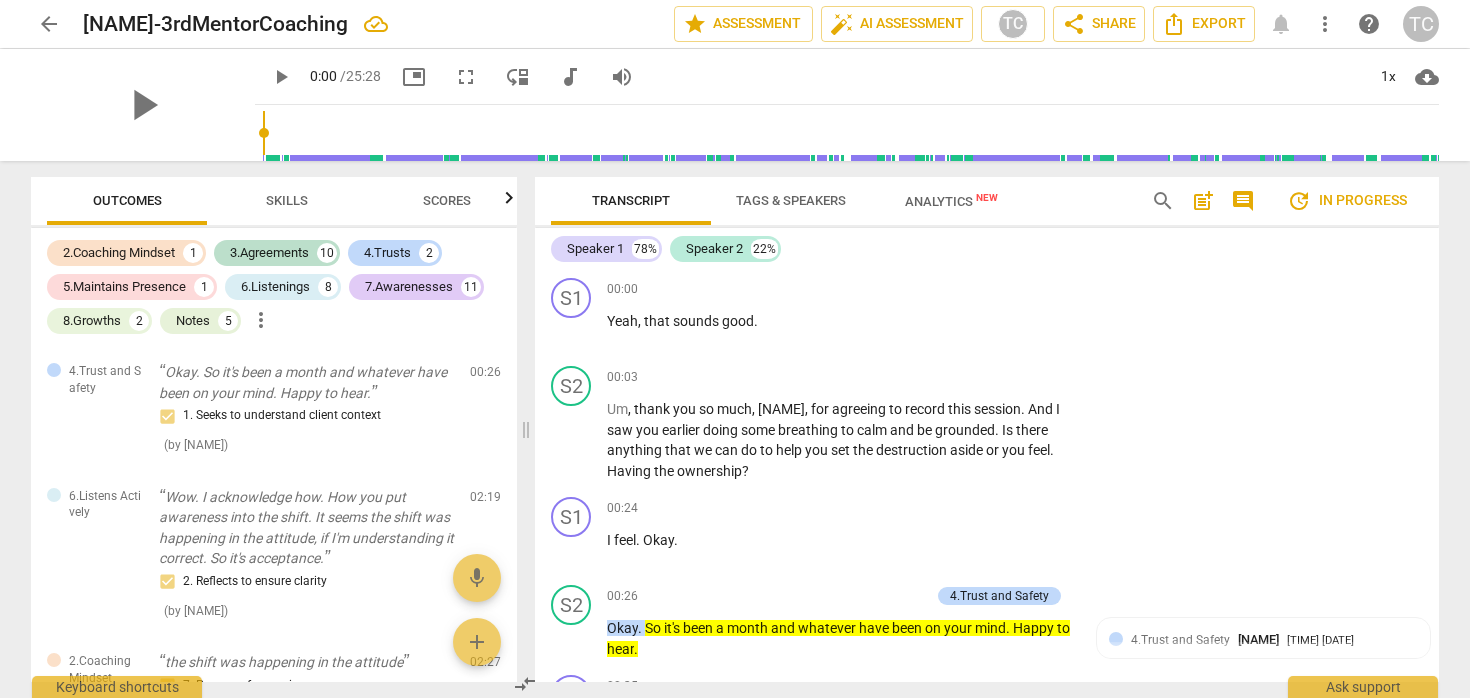 click on "comment" at bounding box center (1243, 201) 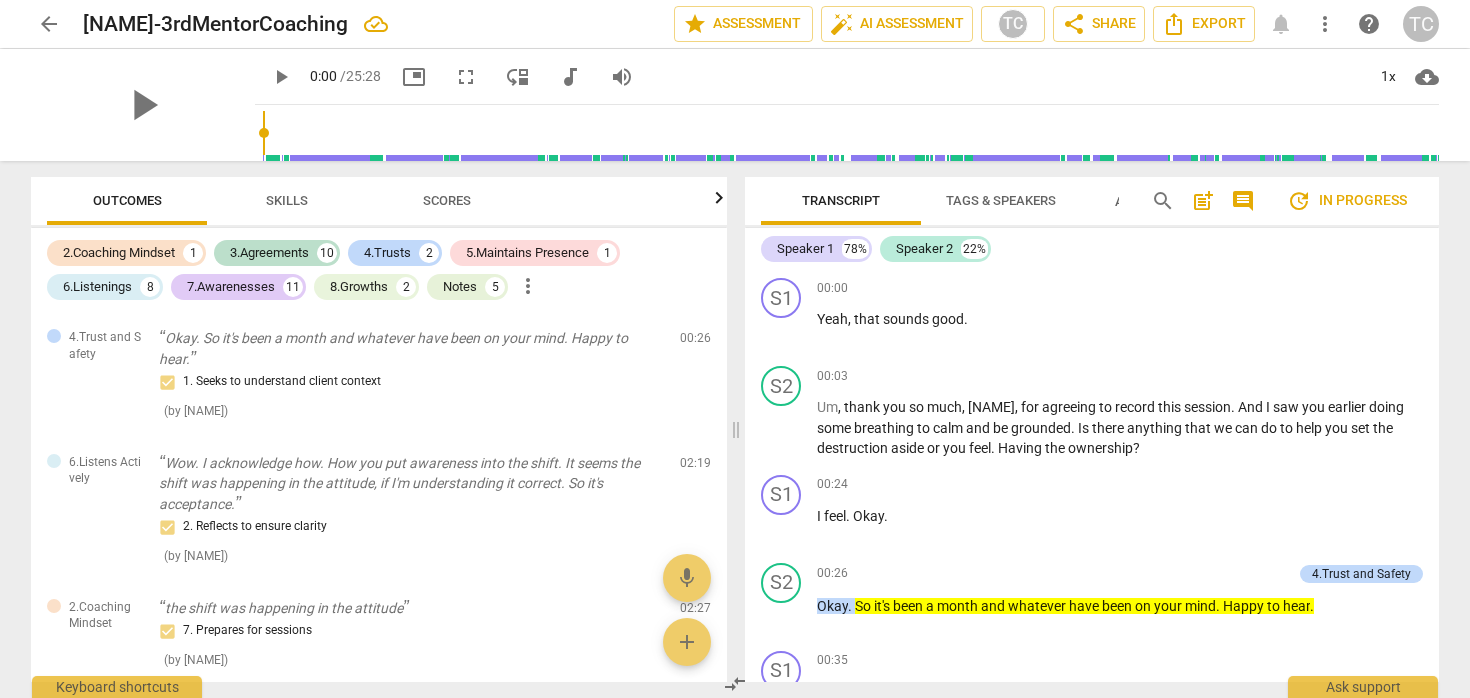click on "update In progress" at bounding box center (1347, 201) 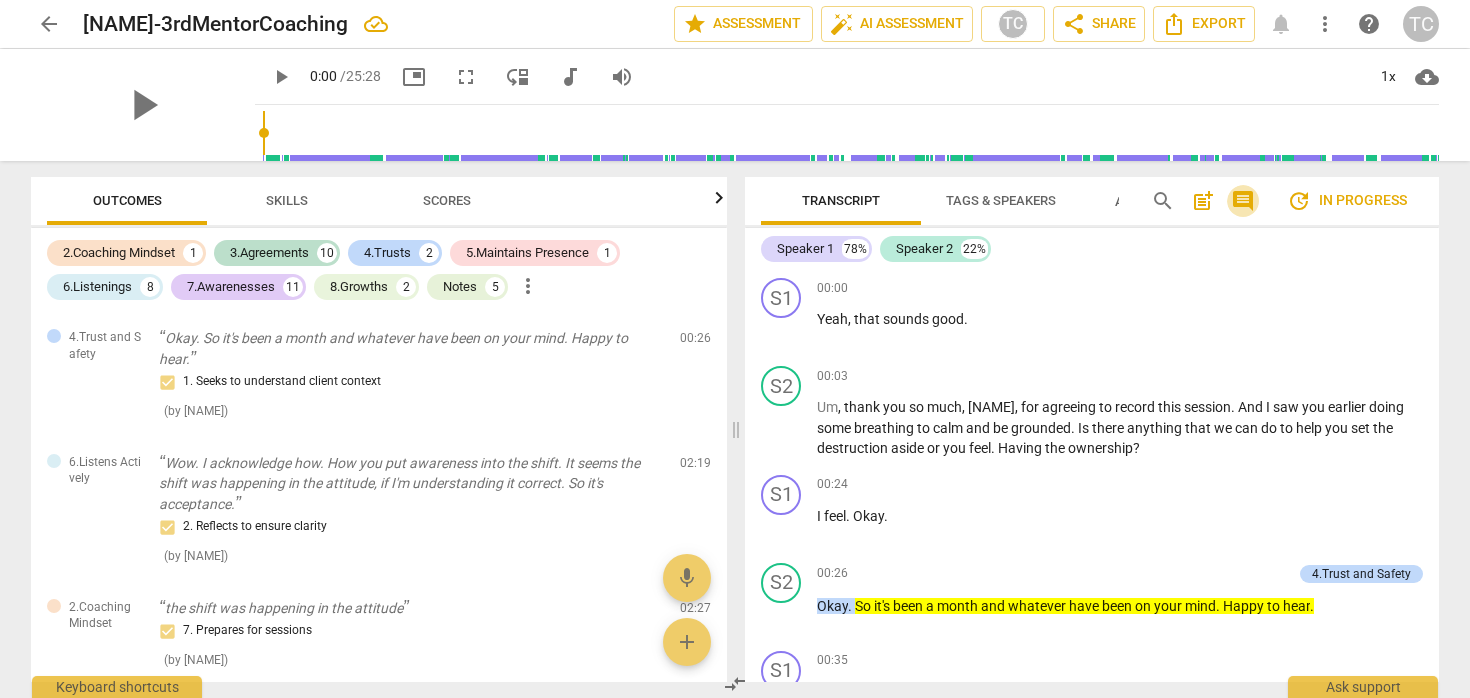 click on "comment" at bounding box center [1243, 201] 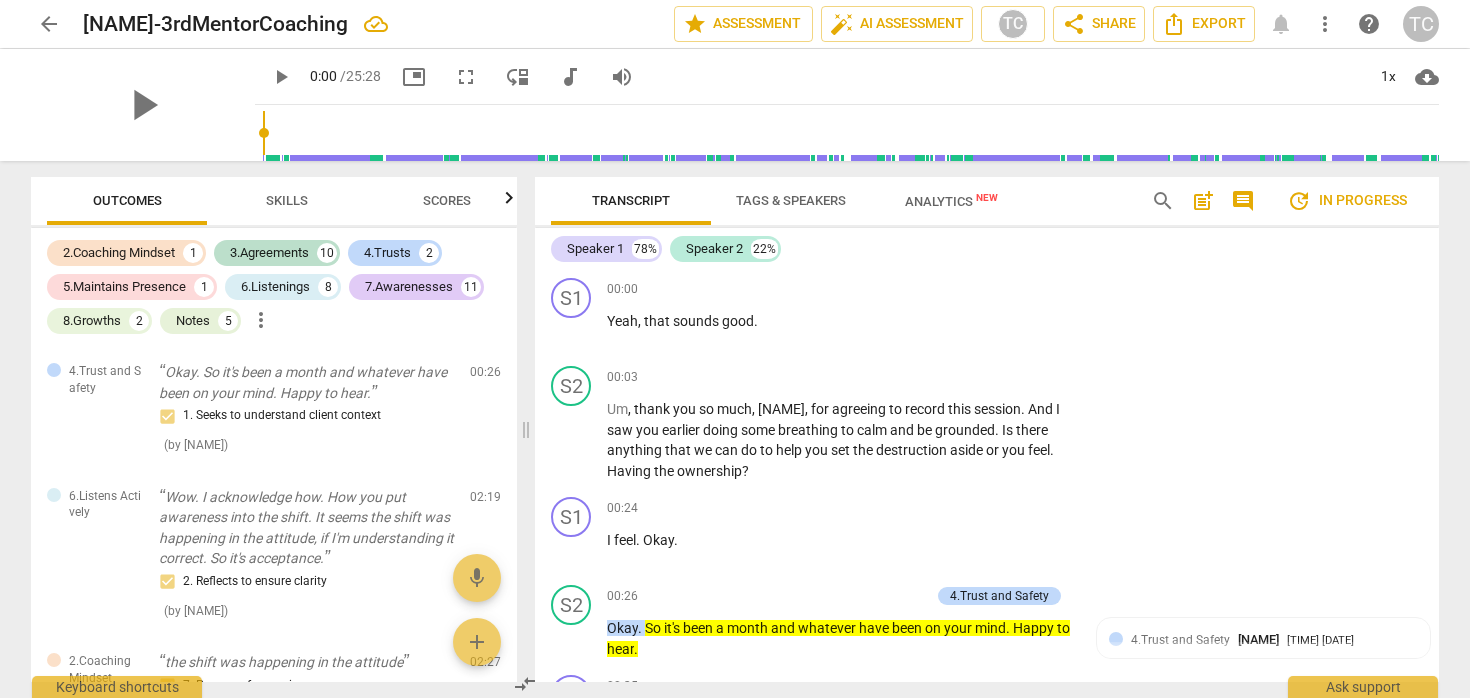 click on "comment" at bounding box center (1243, 201) 